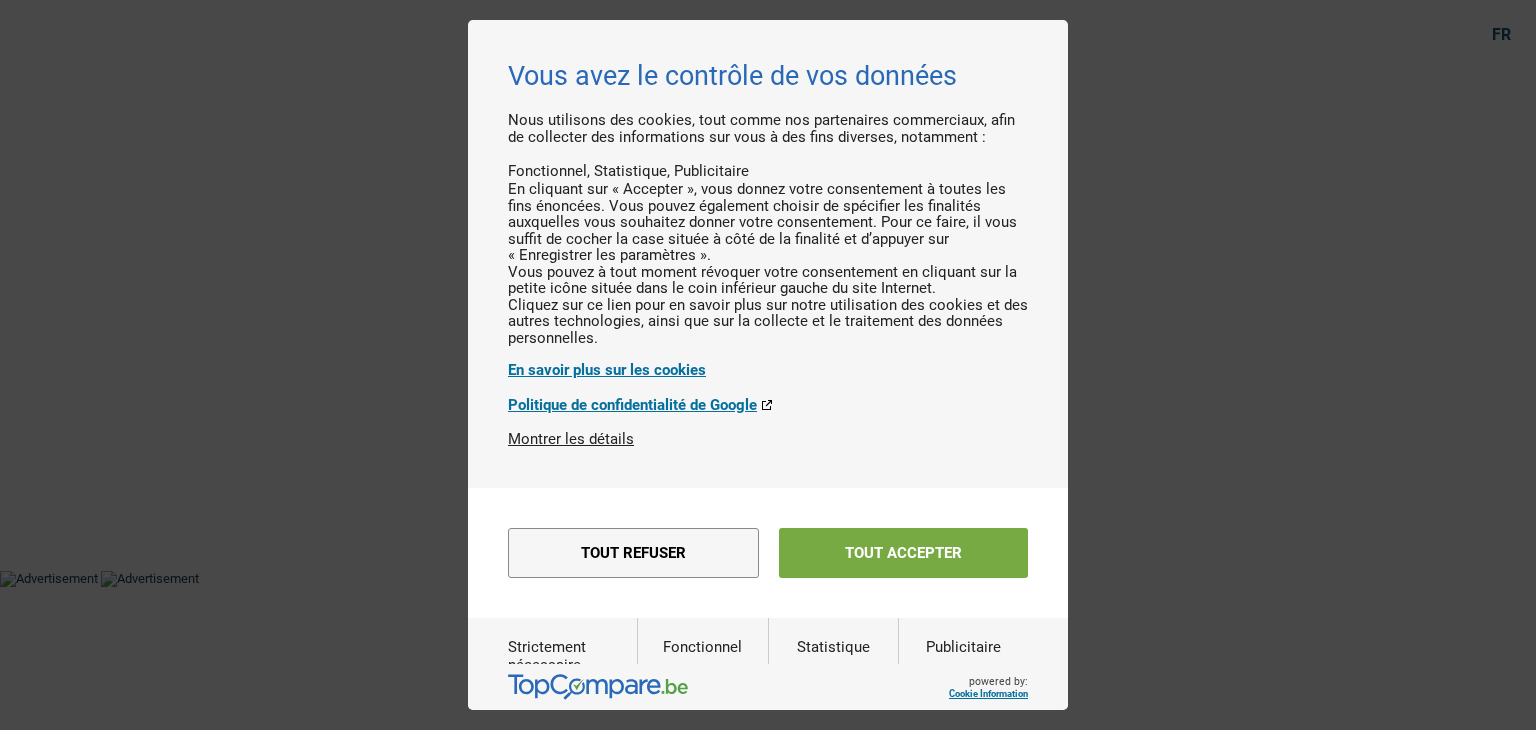 scroll, scrollTop: 0, scrollLeft: 0, axis: both 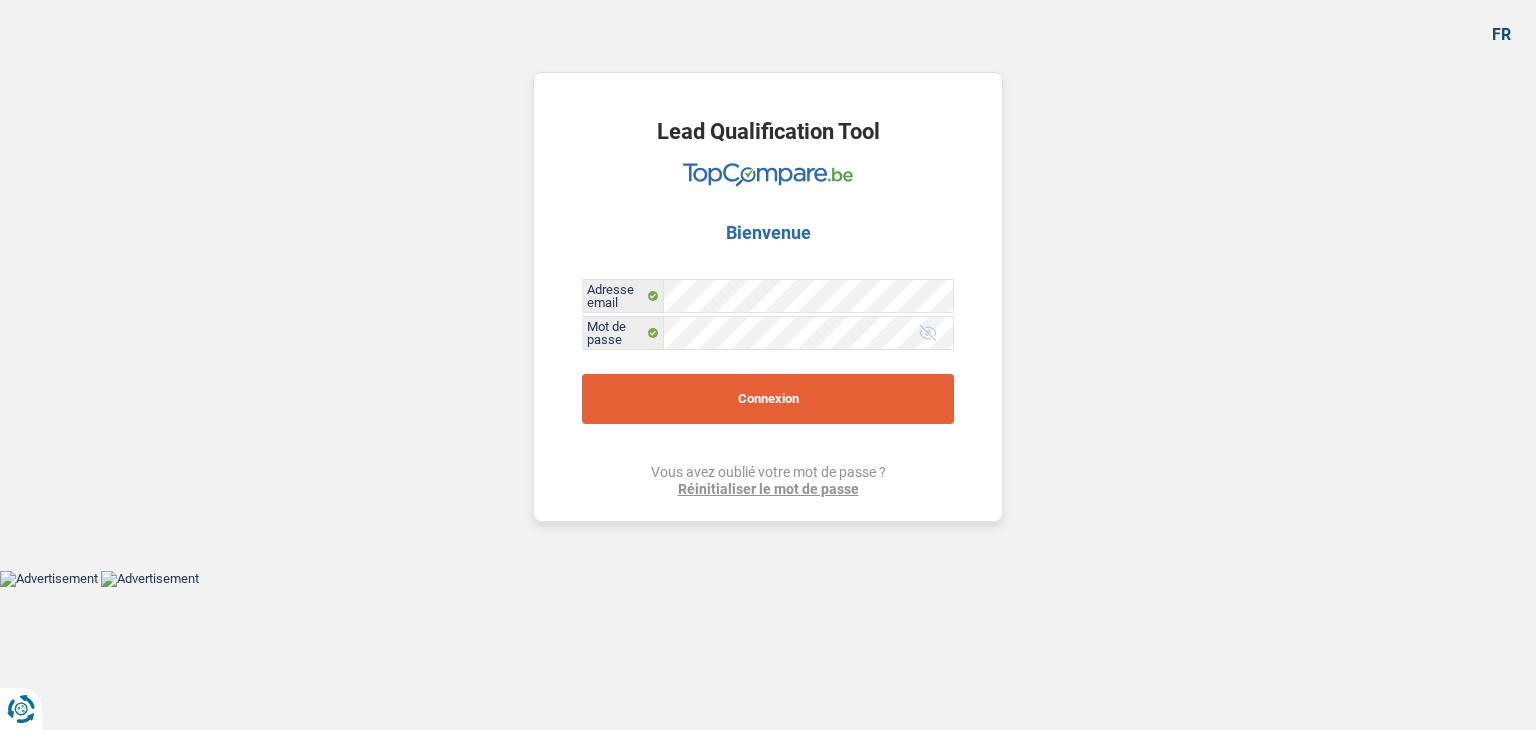 click on "Connexion" at bounding box center (768, 399) 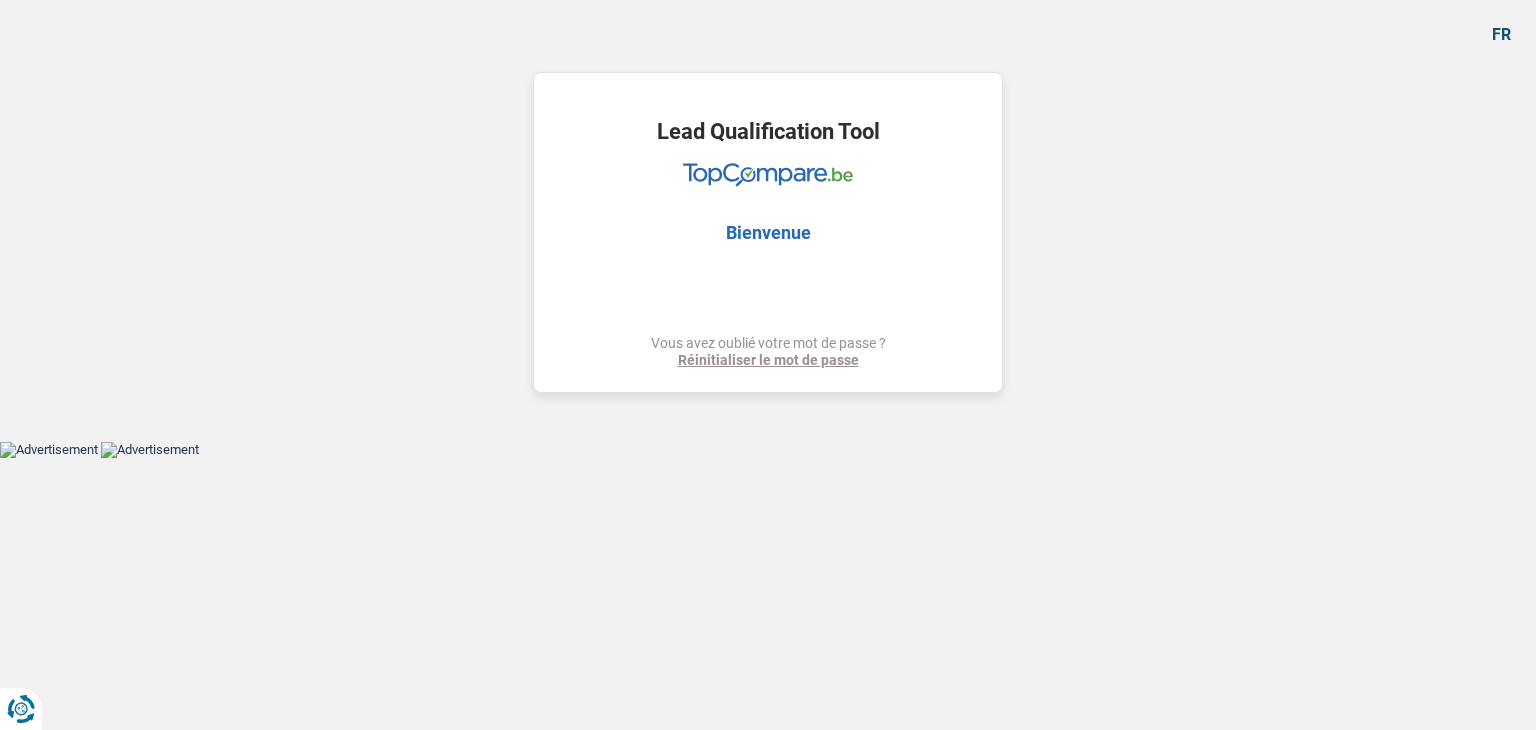 select on "refinancing" 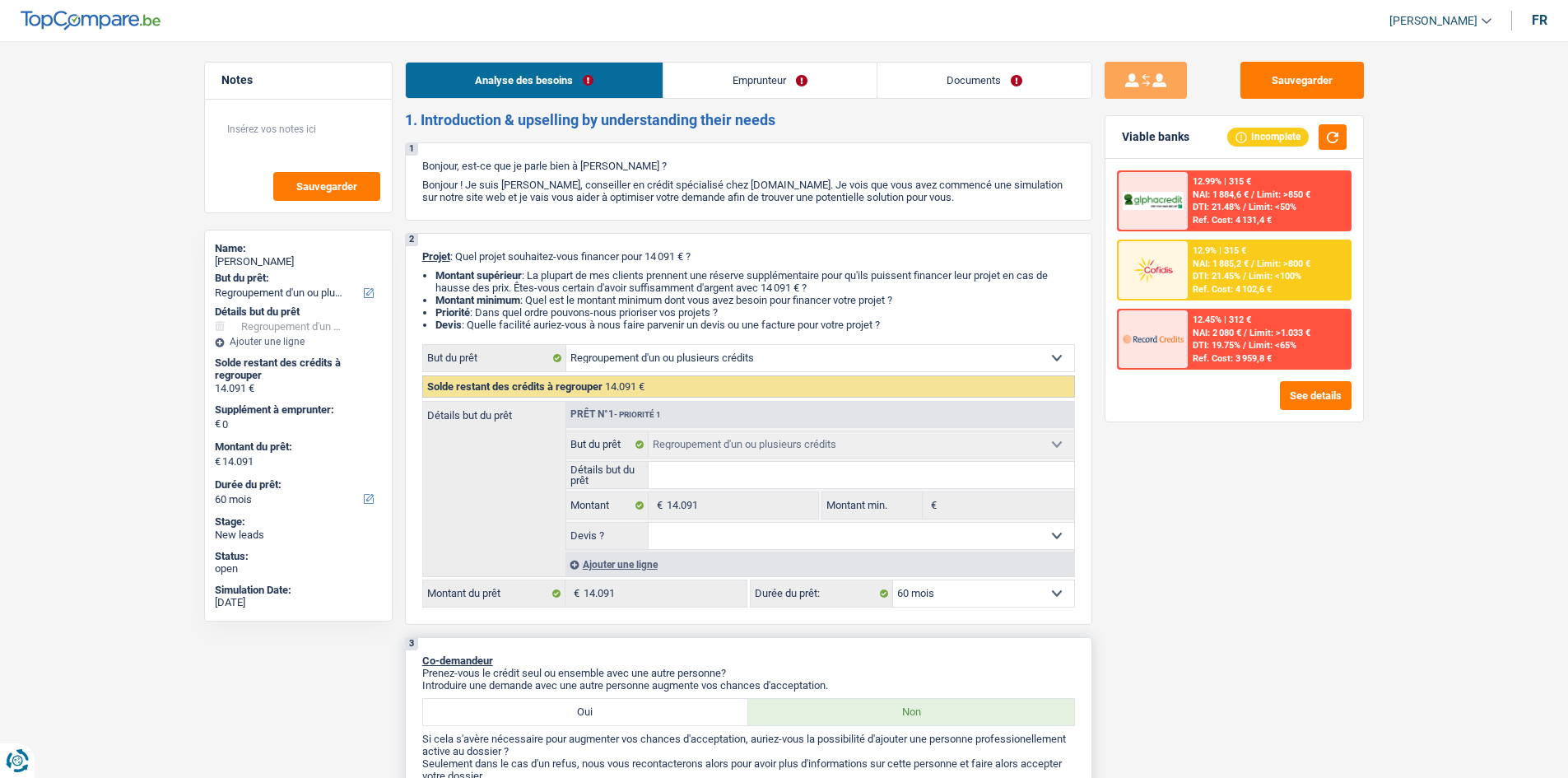 scroll, scrollTop: 329, scrollLeft: 0, axis: vertical 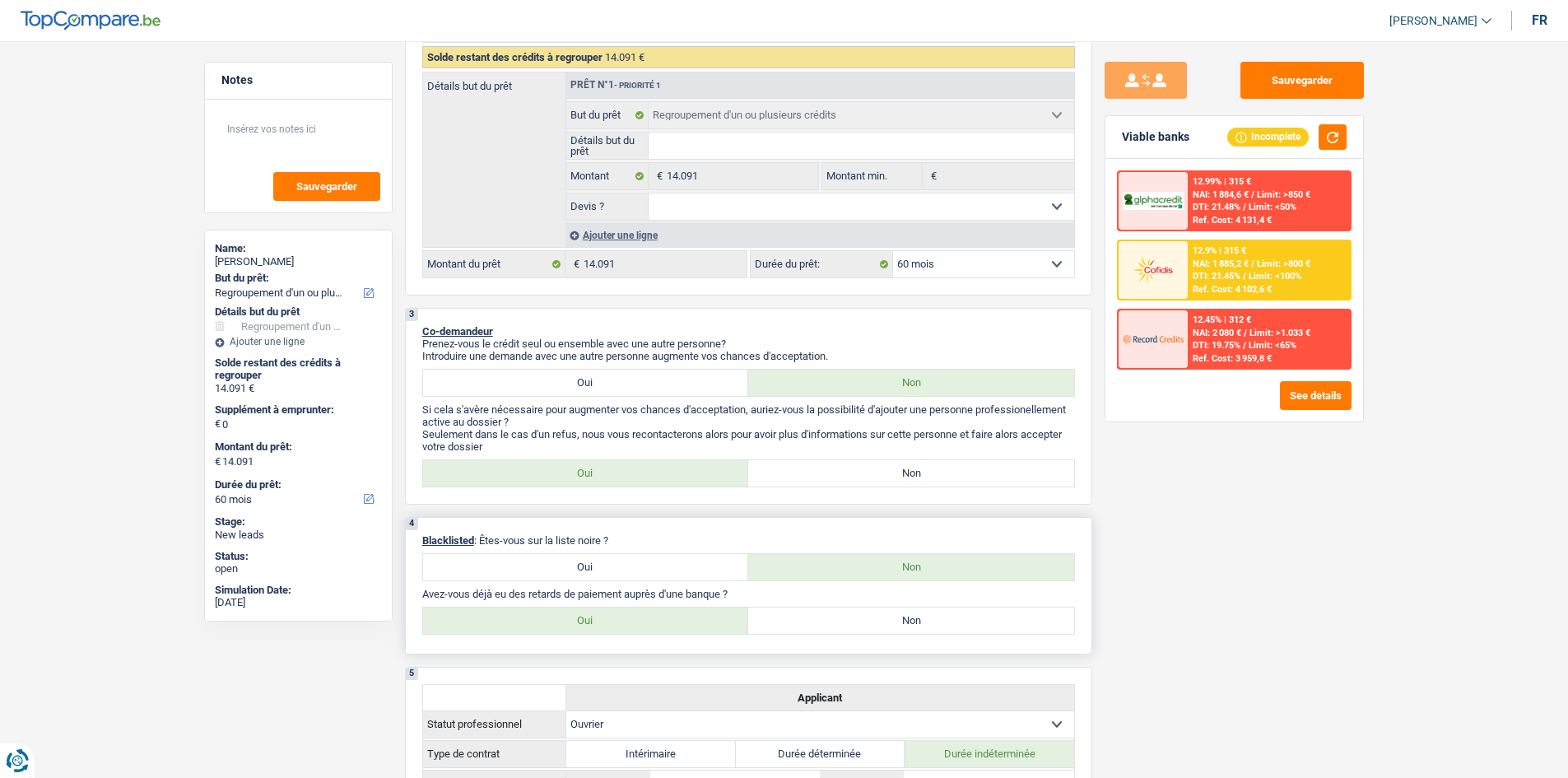 drag, startPoint x: 902, startPoint y: 624, endPoint x: 1023, endPoint y: 554, distance: 139.78913 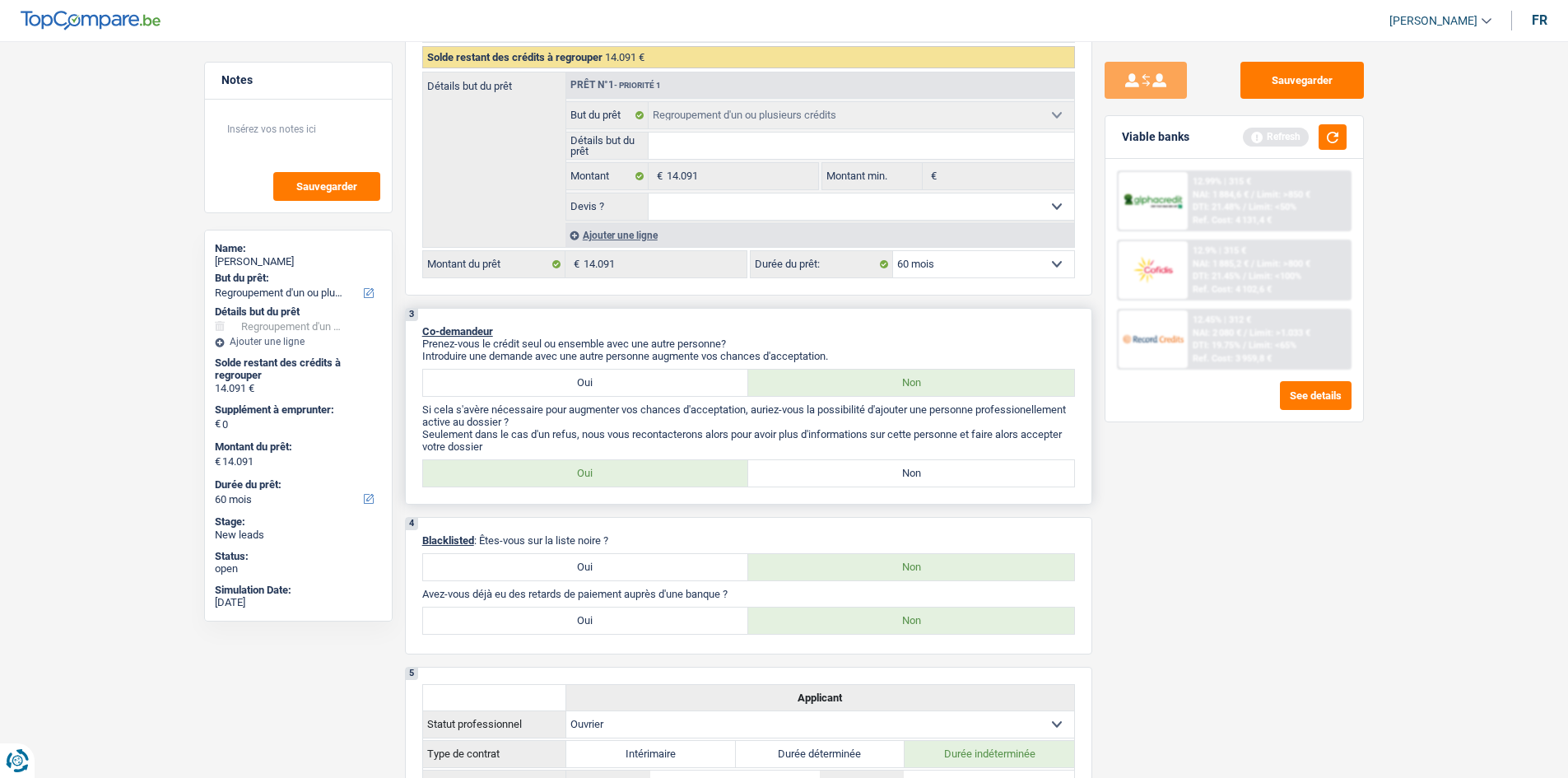 click on "3   Co-demandeur   Prenez-vous le crédit seul ou ensemble avec une autre personne?  Introduire une demande avec une autre personne augmente vos chances d'acceptation.
Oui
Non
Si cela s'avère nécessaire pour augmenter vos chances d'acceptation, auriez-vous la possibilité d'ajouter une personne professionellement active au dossier ? Seulement dans le cas d'un refus, nous vous recontacterons alors pour avoir plus d'informations sur cette personne et faire alors accepter votre dossier
Oui
Non
Tous les champs sont obligatoires. Veuillez sélectionner une option" at bounding box center (748, 406) 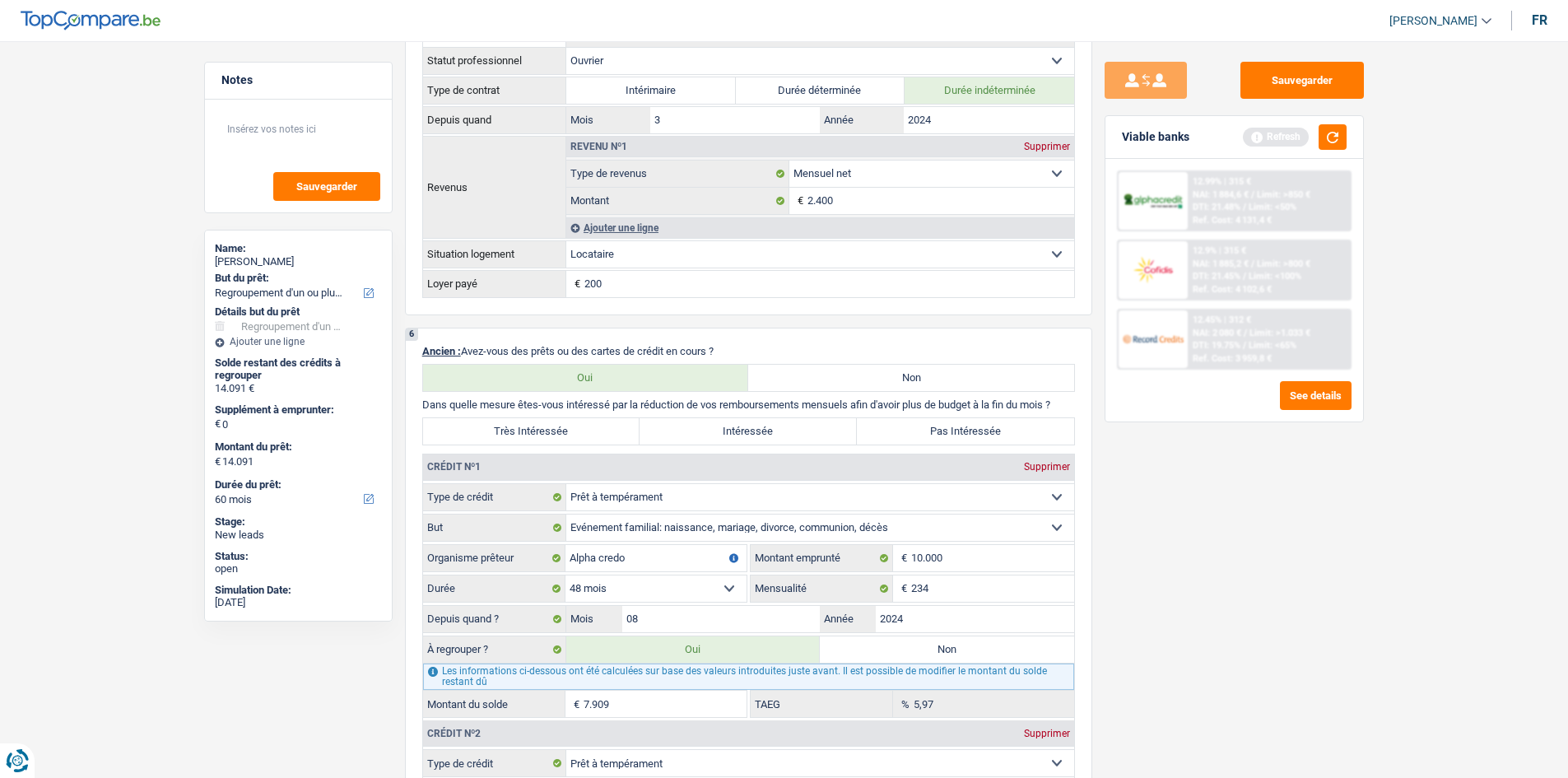 scroll, scrollTop: 1235, scrollLeft: 0, axis: vertical 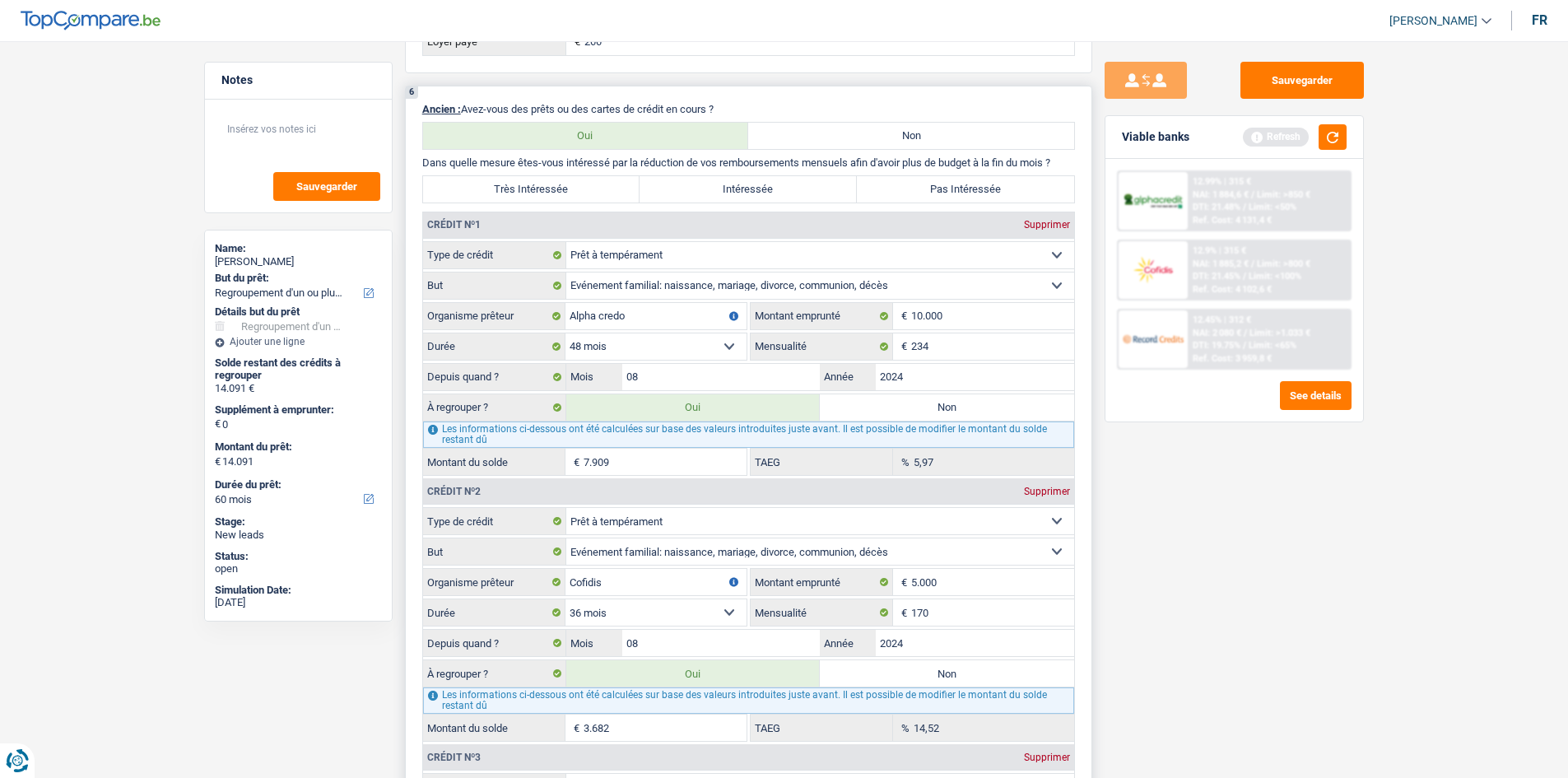 click on "Très Intéressée" at bounding box center (532, 189) 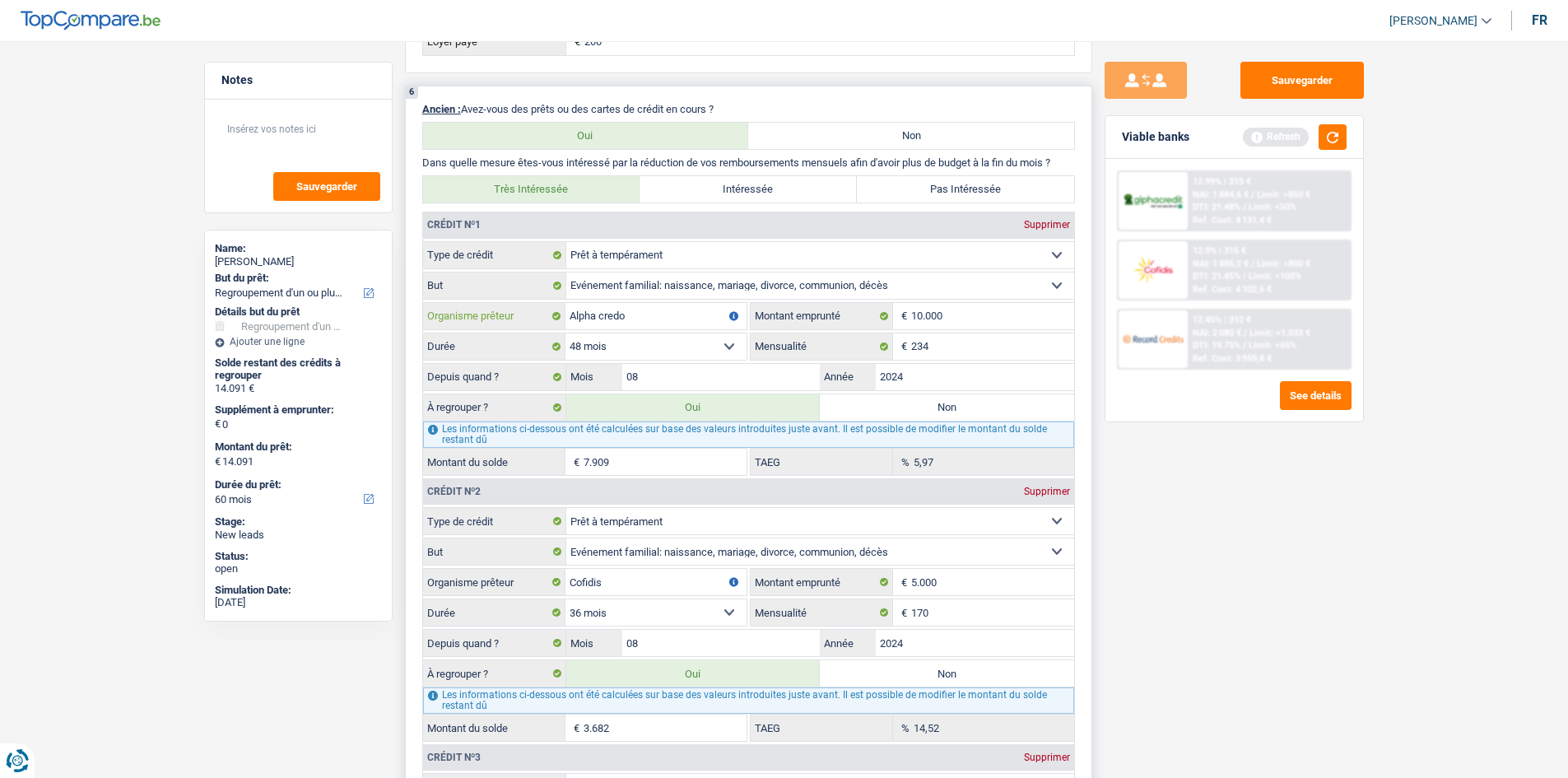 click on "Alpha credo" at bounding box center [656, 316] 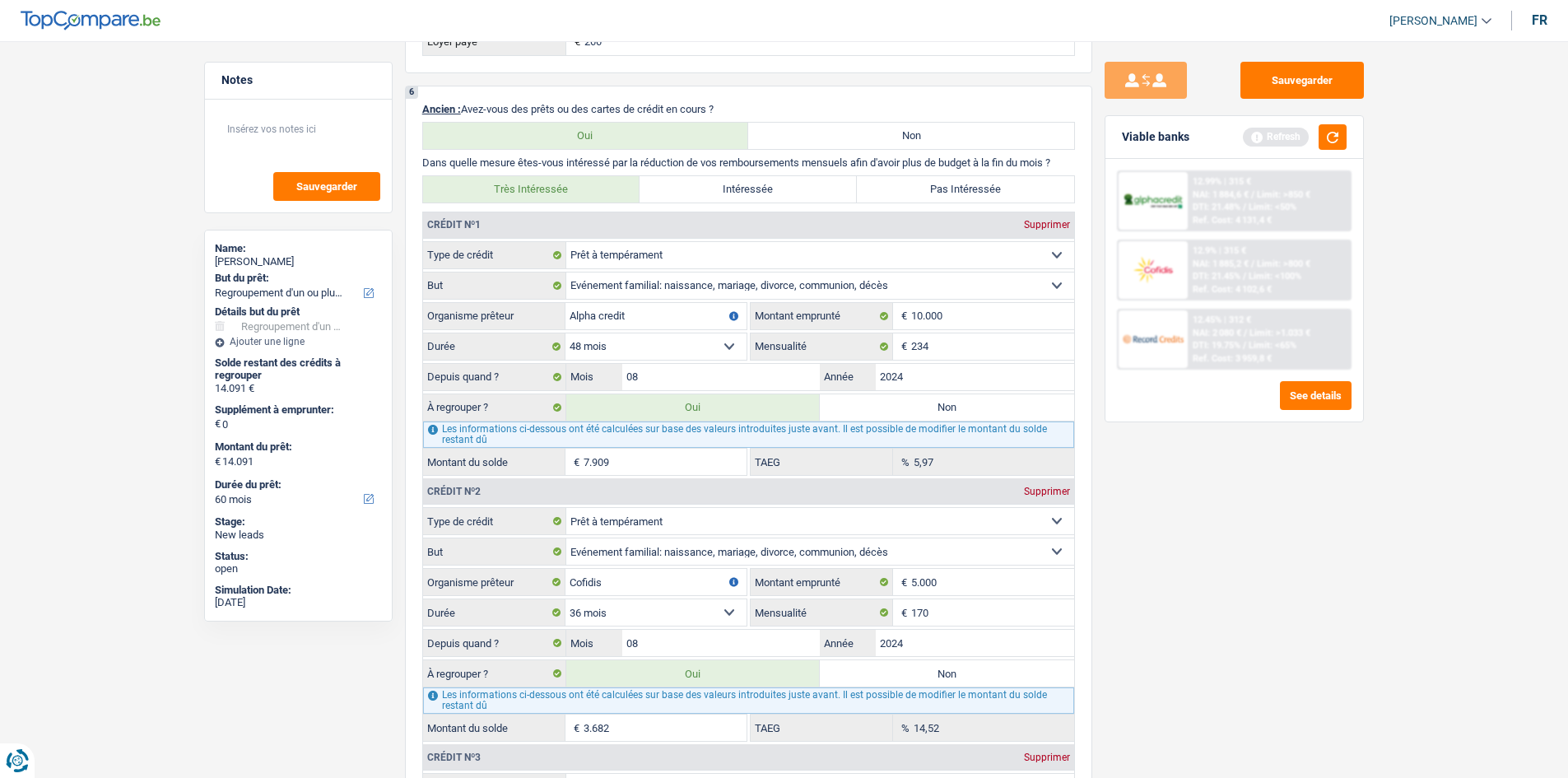 type on "Alpha credit" 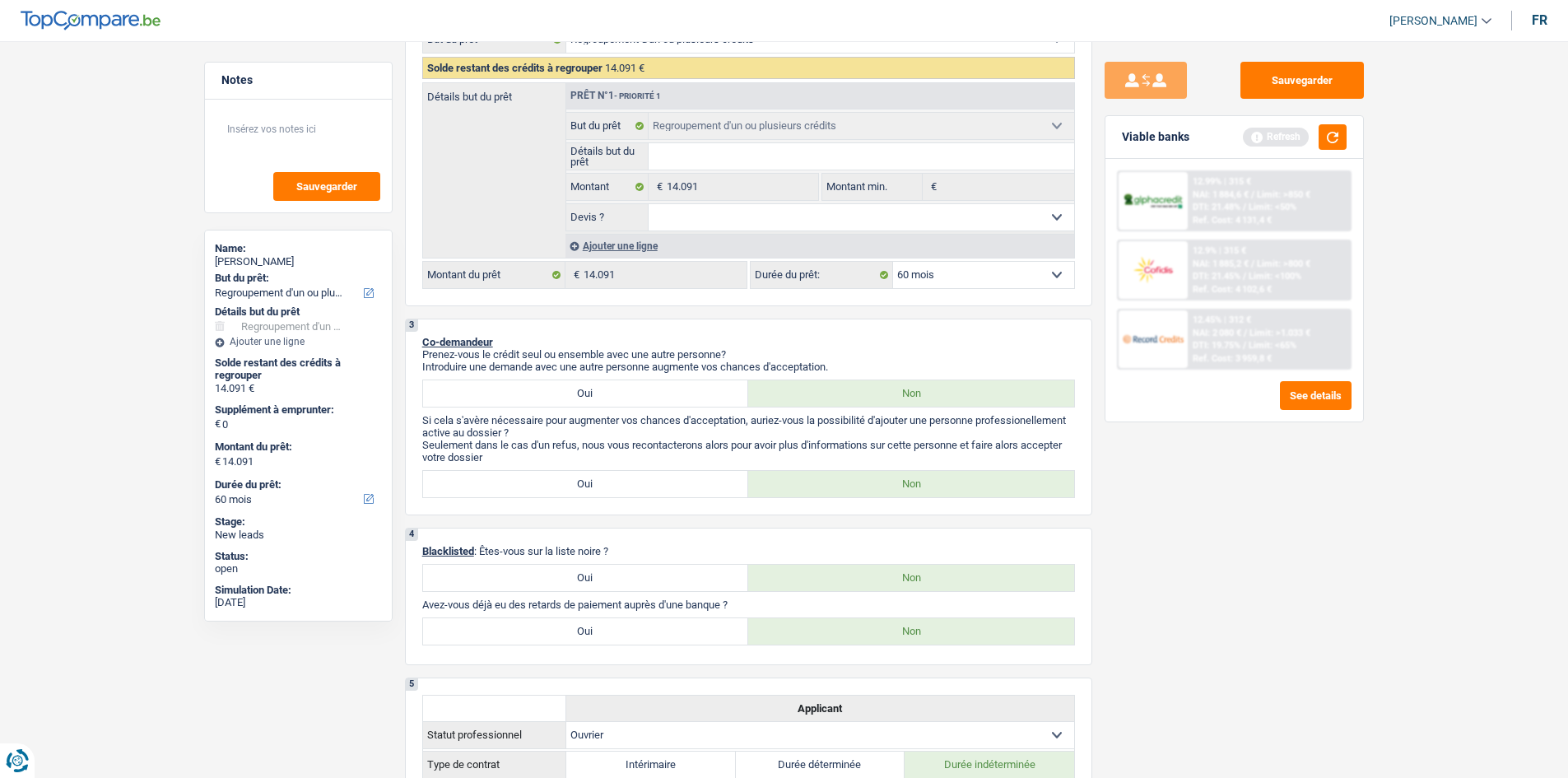 scroll, scrollTop: 165, scrollLeft: 0, axis: vertical 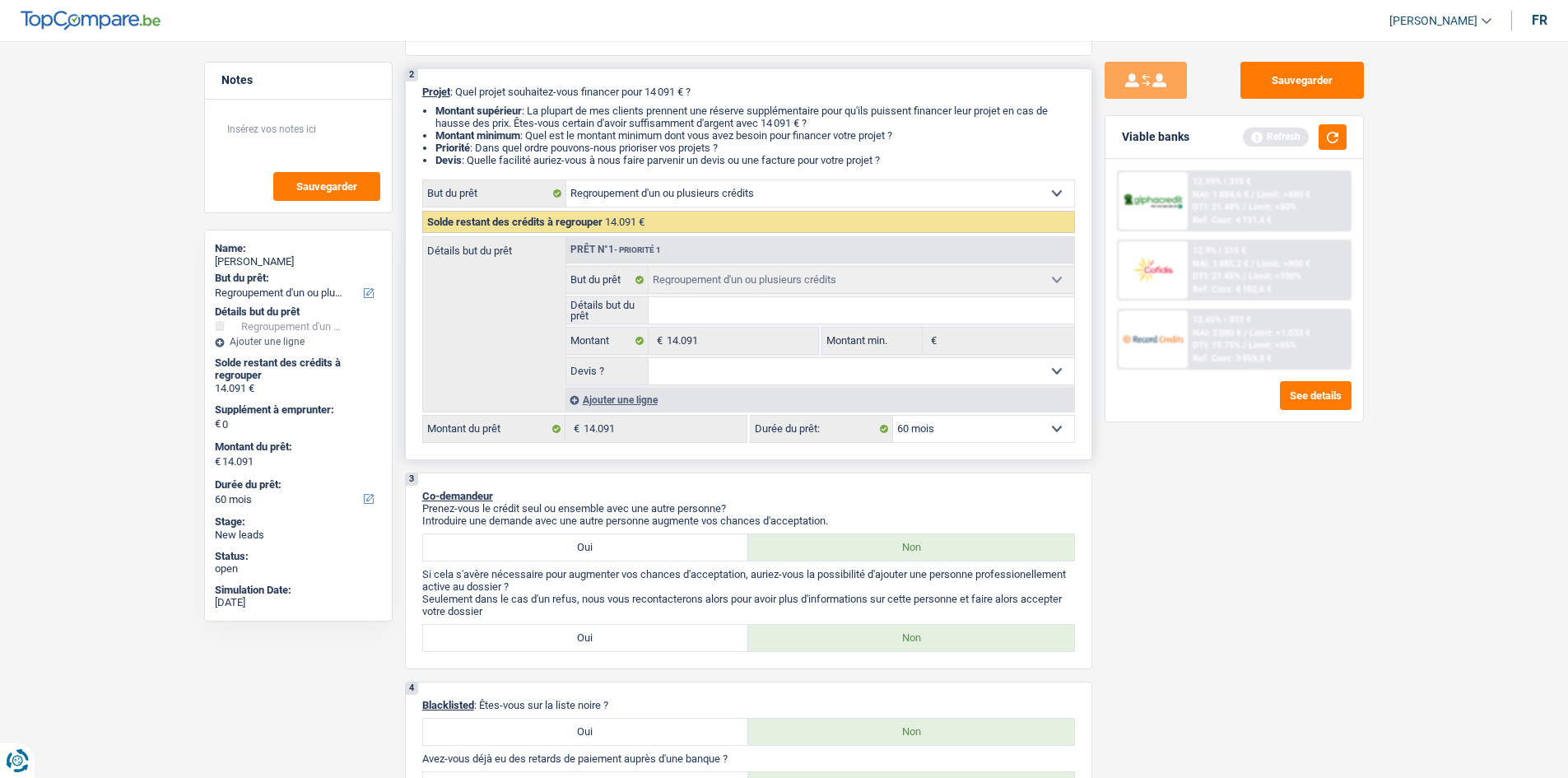 click on "Ajouter une ligne" at bounding box center (820, 399) 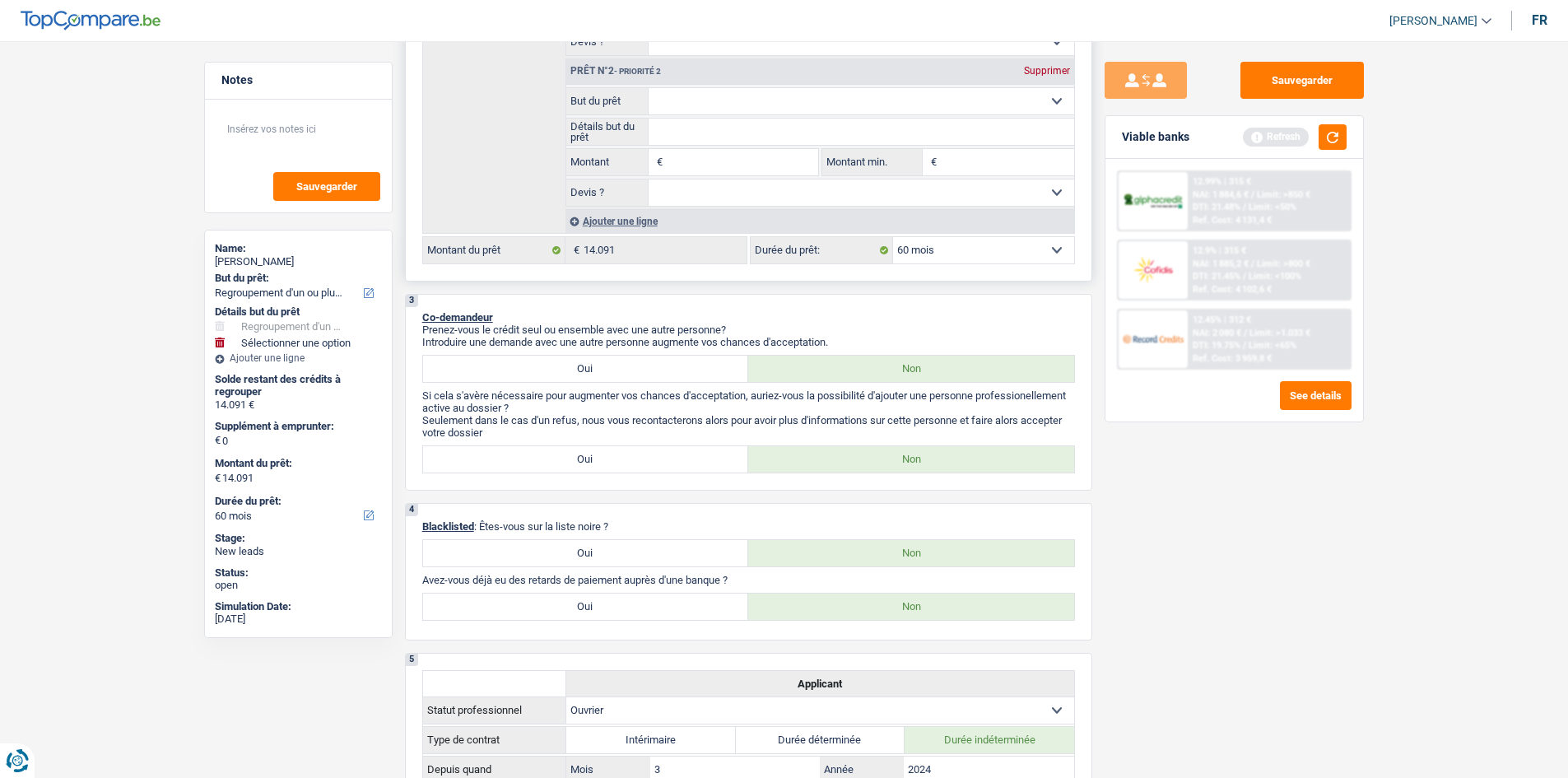 click on "Prêt n°2
- Priorité 2
Supprimer" at bounding box center (820, 72) 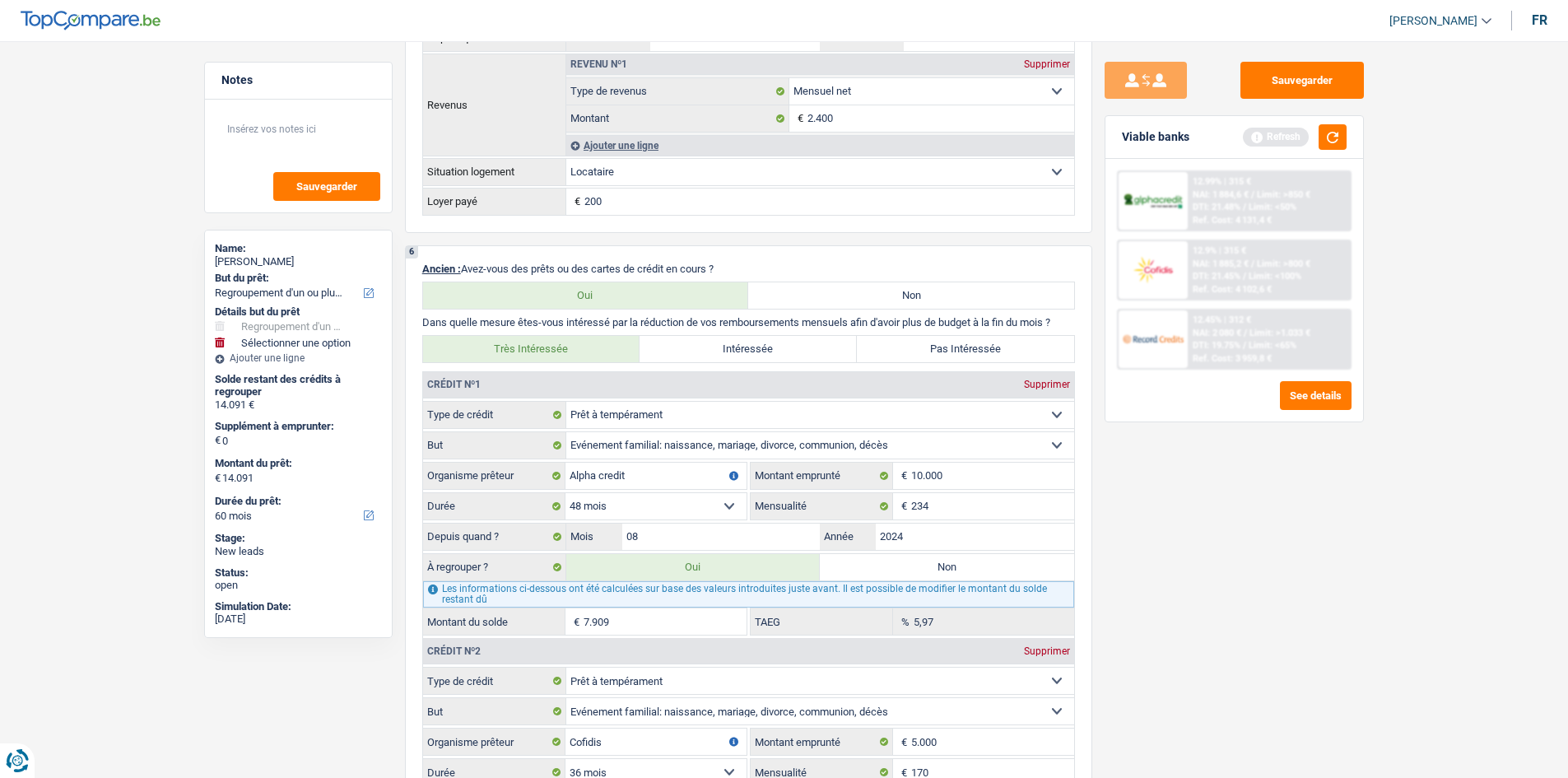 scroll, scrollTop: 1317, scrollLeft: 0, axis: vertical 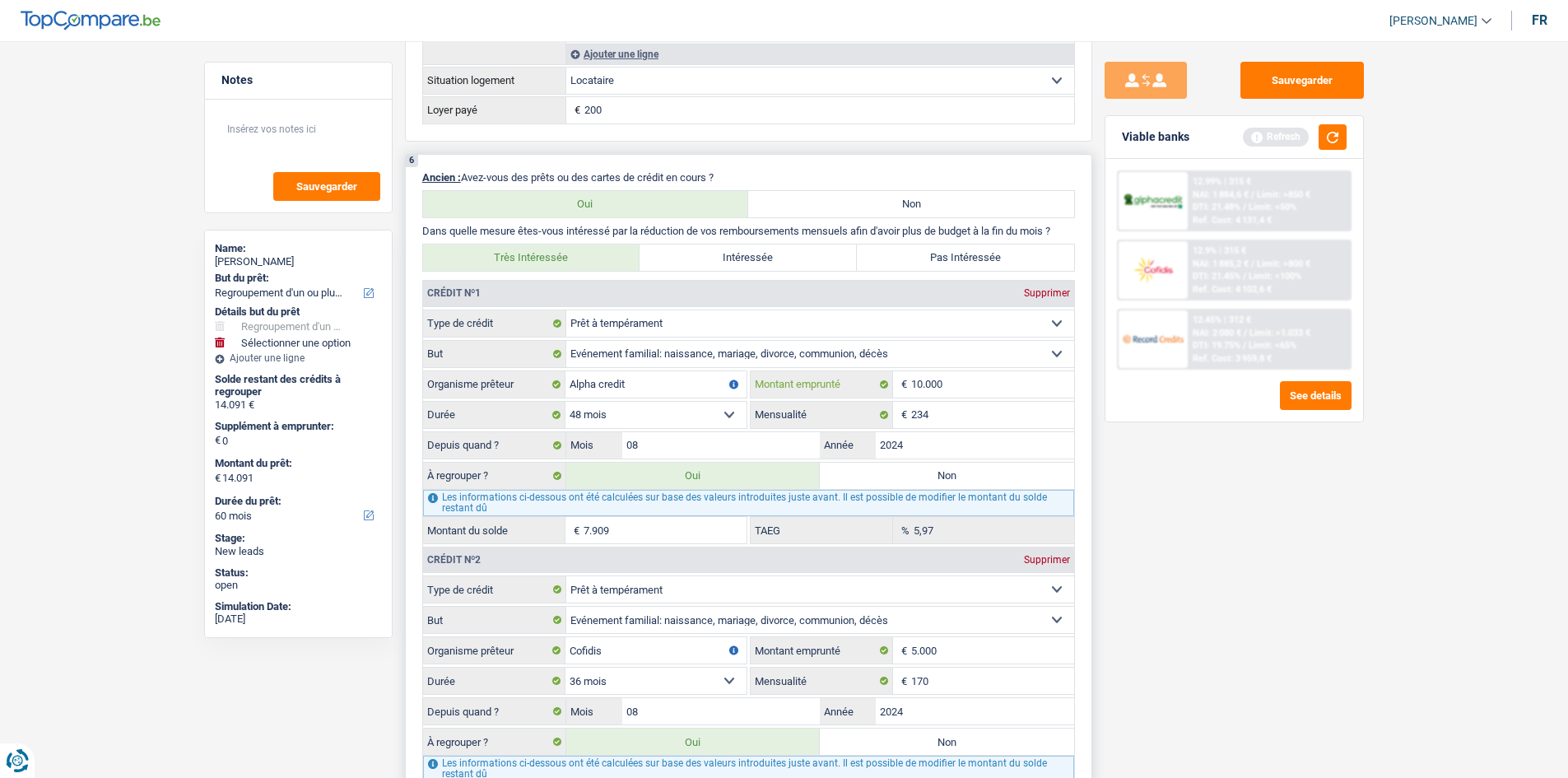 click on "10.000" at bounding box center (993, 384) 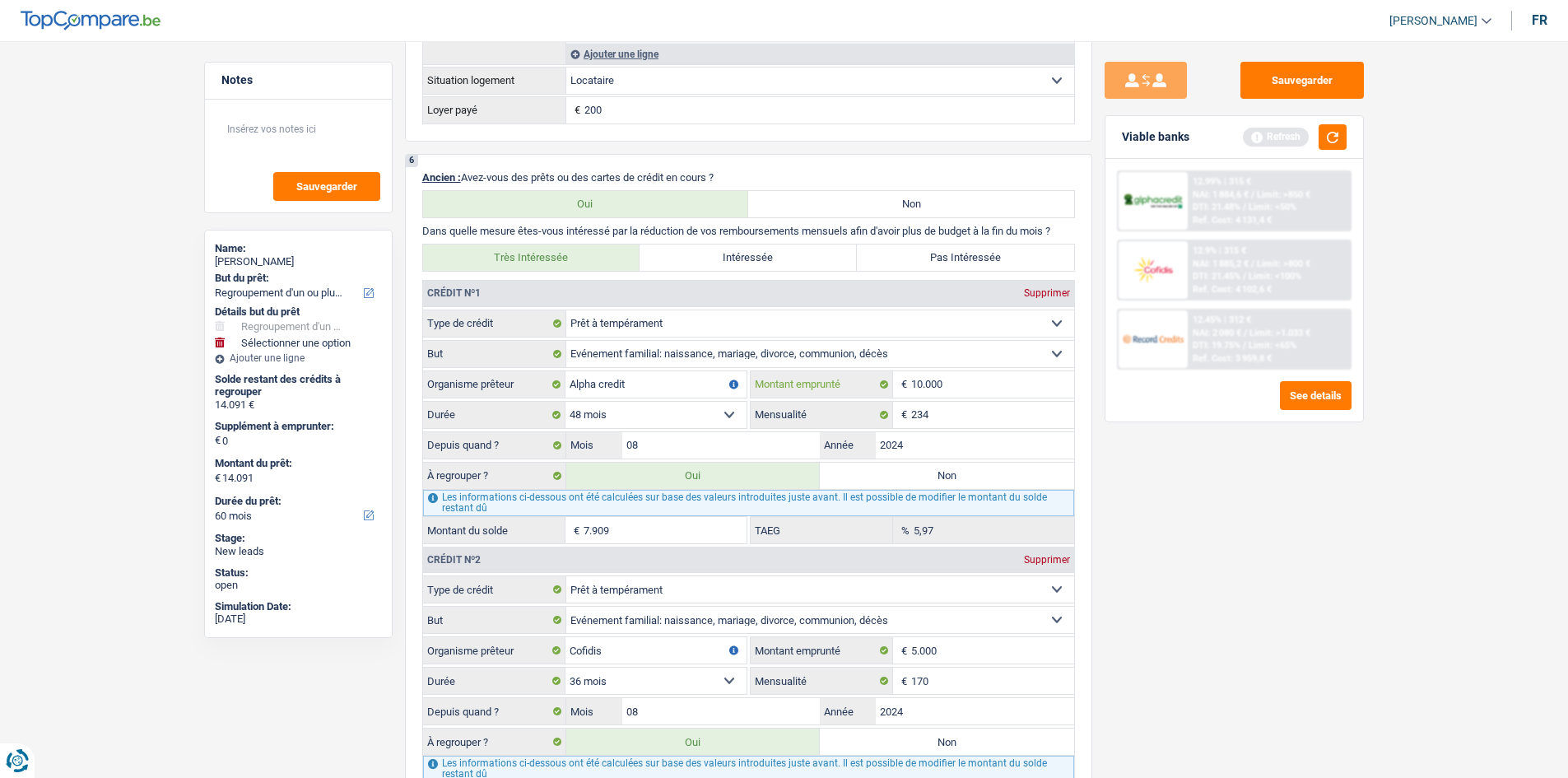 type on "1.000" 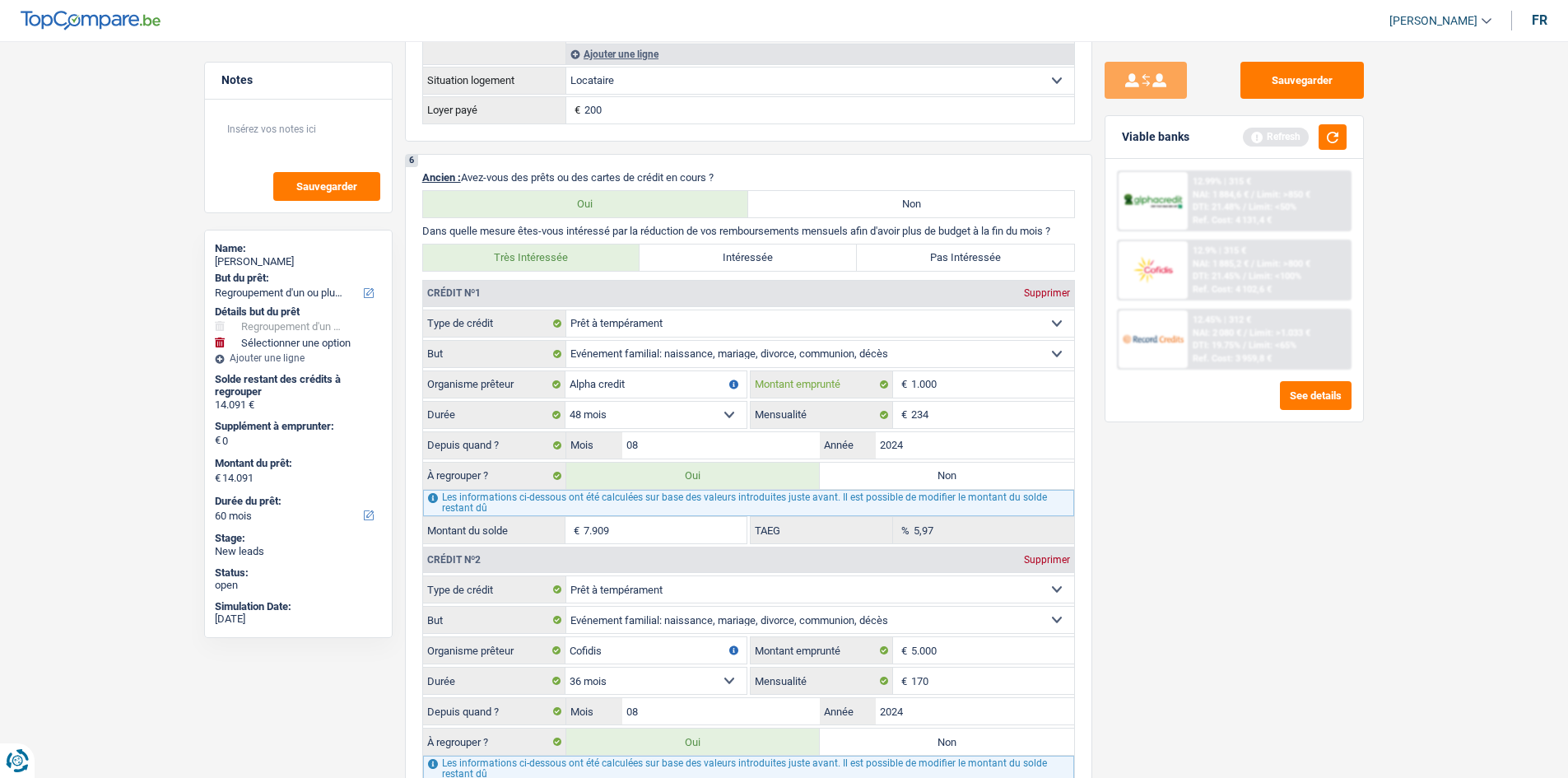 select 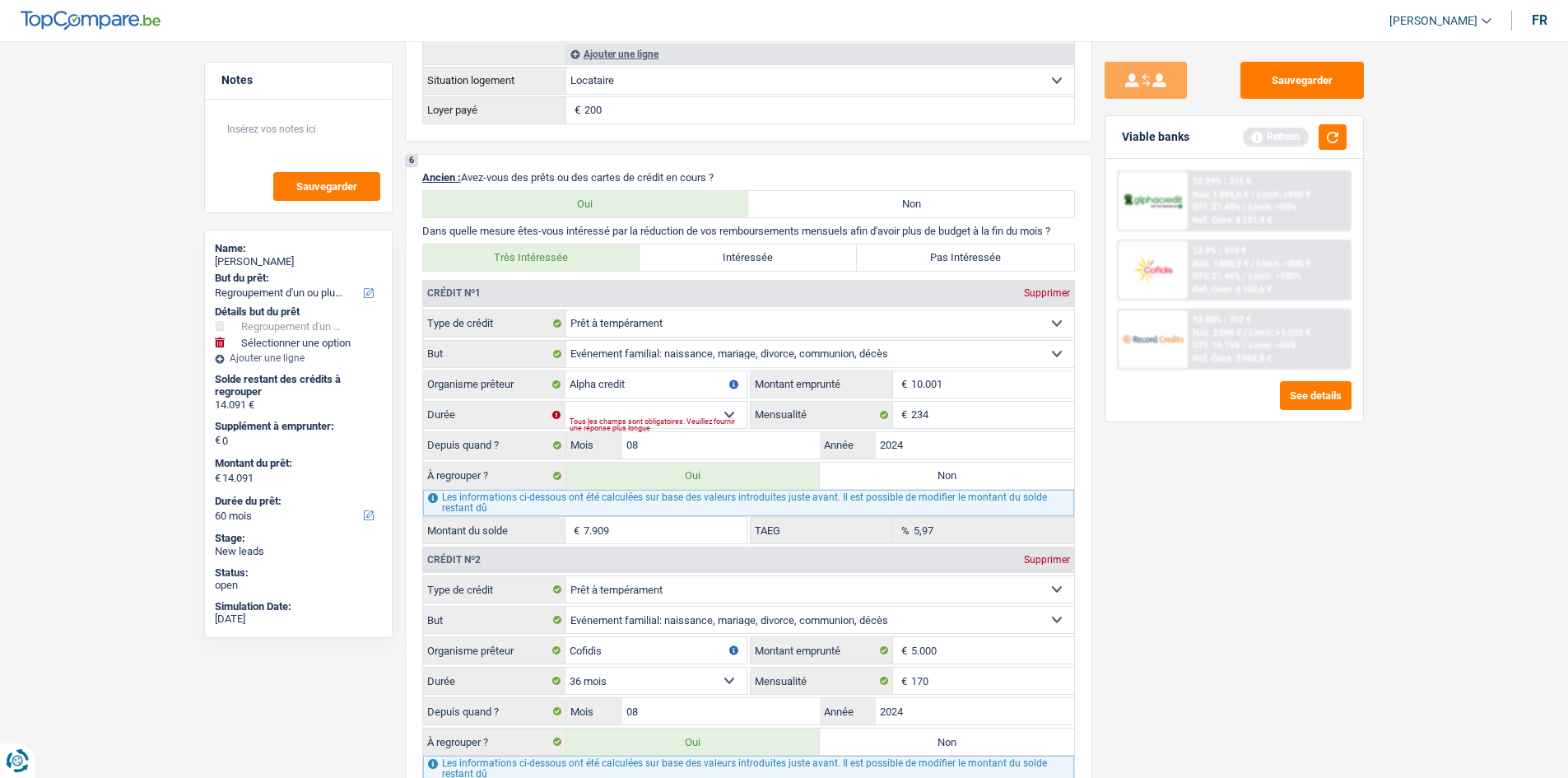 type on "10.001" 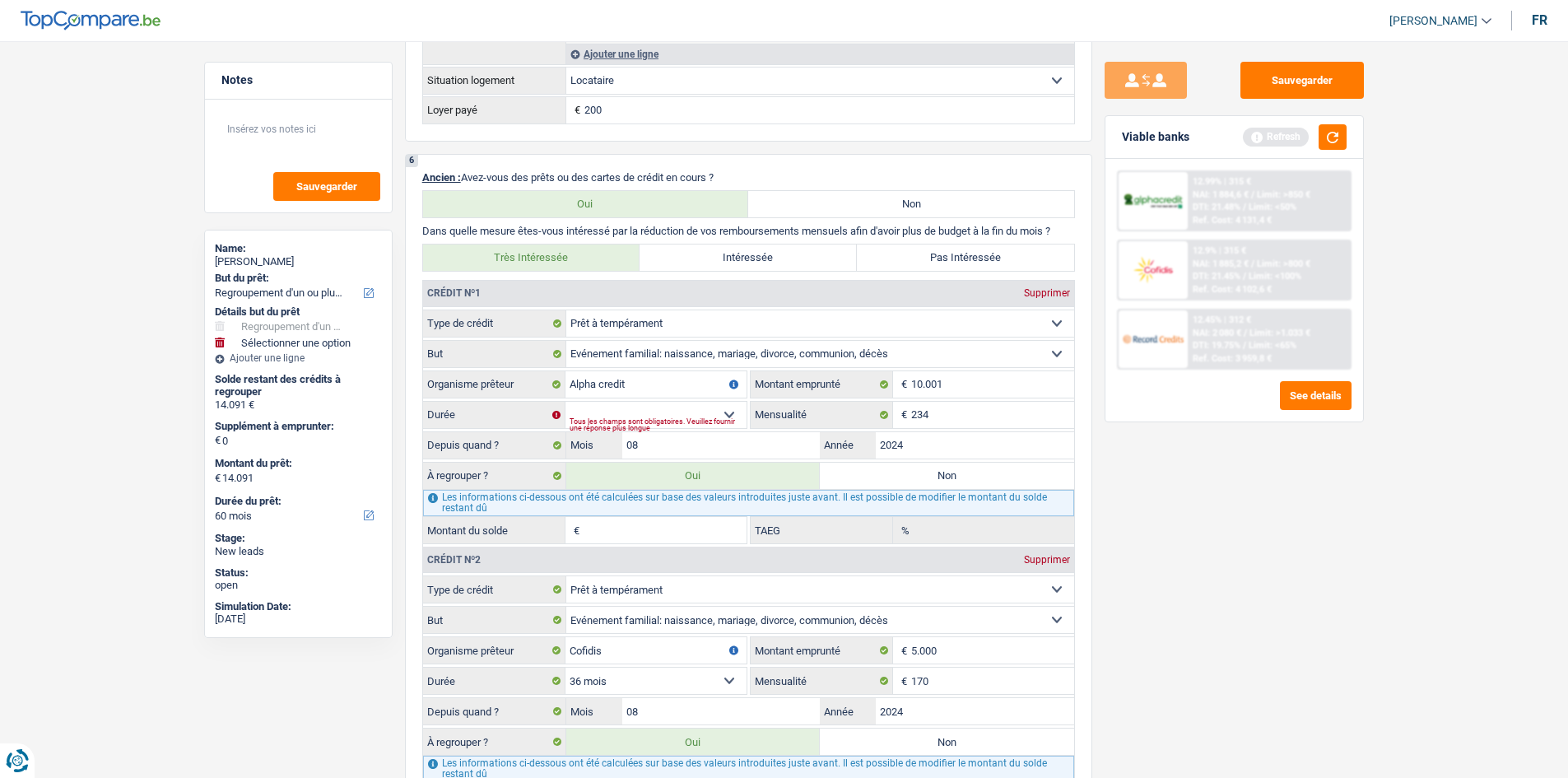click on "Sauvegarder
Viable banks
Refresh
12.99% | 315 €
NAI: 1 884,6 €
/
Limit: >850 €
DTI: 21.48%
/
Limit: <50%
Ref. Cost: 4 131,4 €
12.9% | 315 €
NAI: 1 885,2 €
/
Limit: >800 €
DTI: 21.45%
/               /       /" at bounding box center [1234, 404] 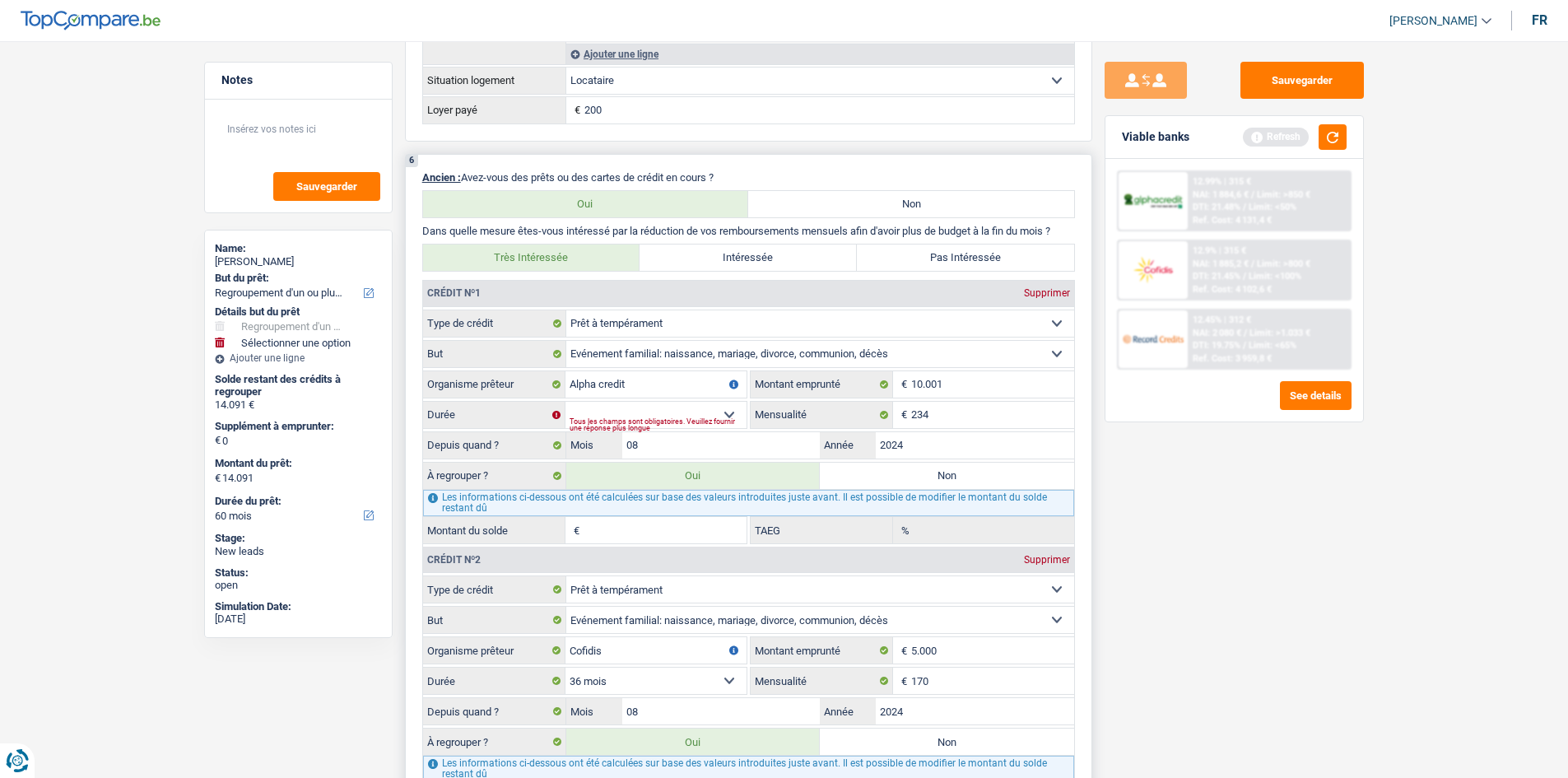 drag, startPoint x: 619, startPoint y: 420, endPoint x: 626, endPoint y: 414, distance: 9.219544 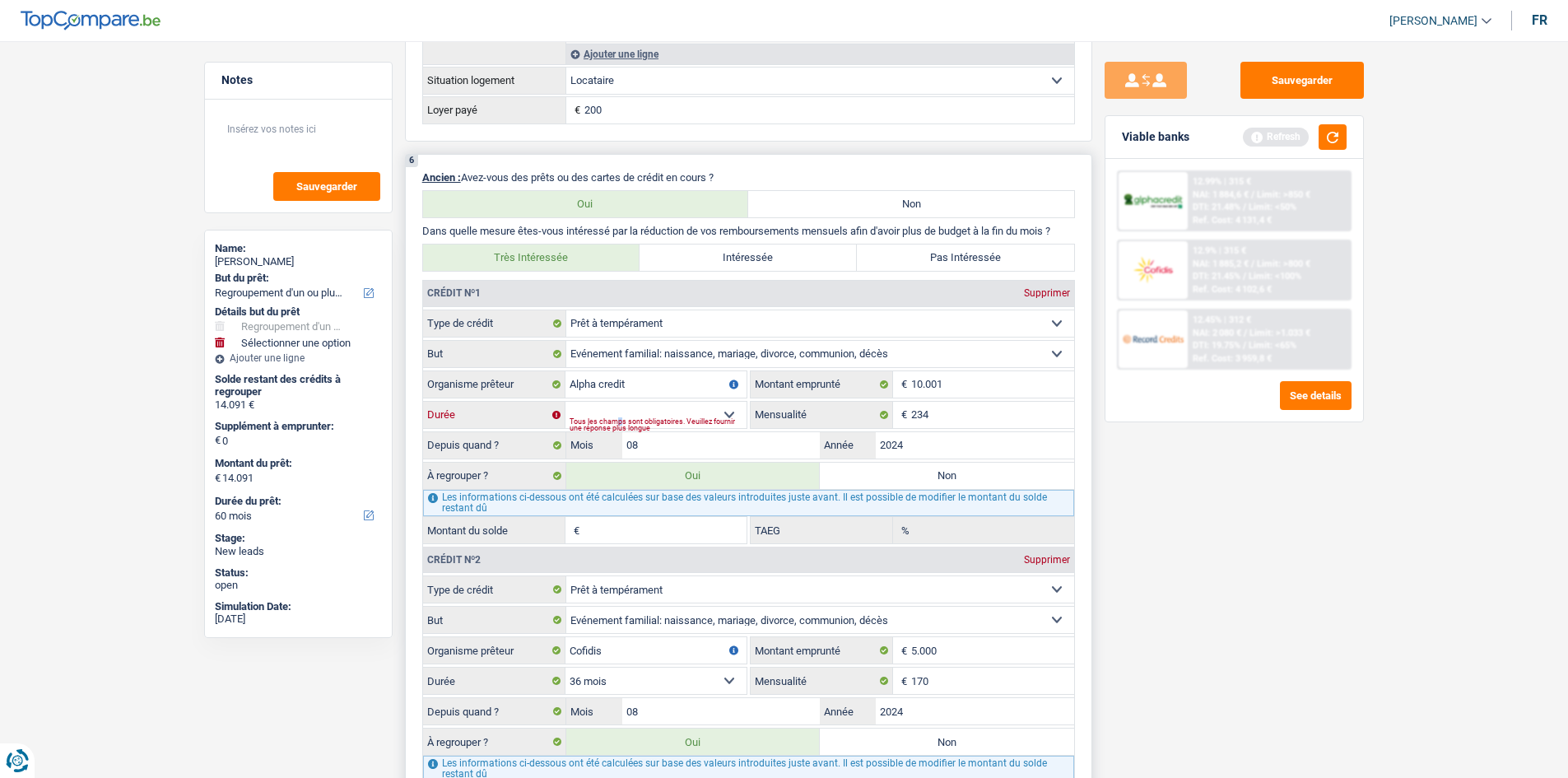 click on "12 mois 18 mois 24 mois 30 mois 36 mois 42 mois 48 mois 60 mois
Sélectionner une option" at bounding box center [656, 415] 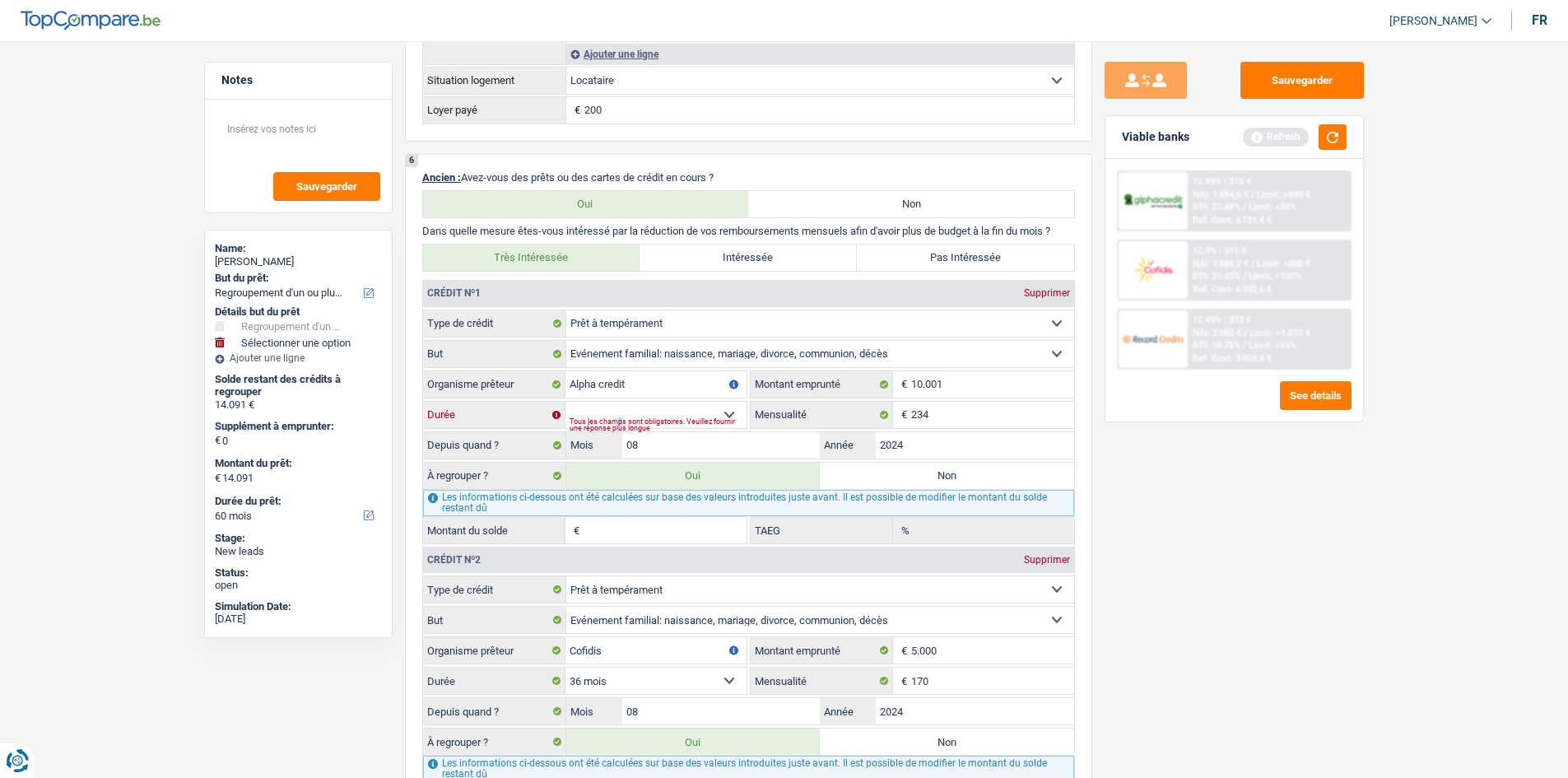 type on "14.838" 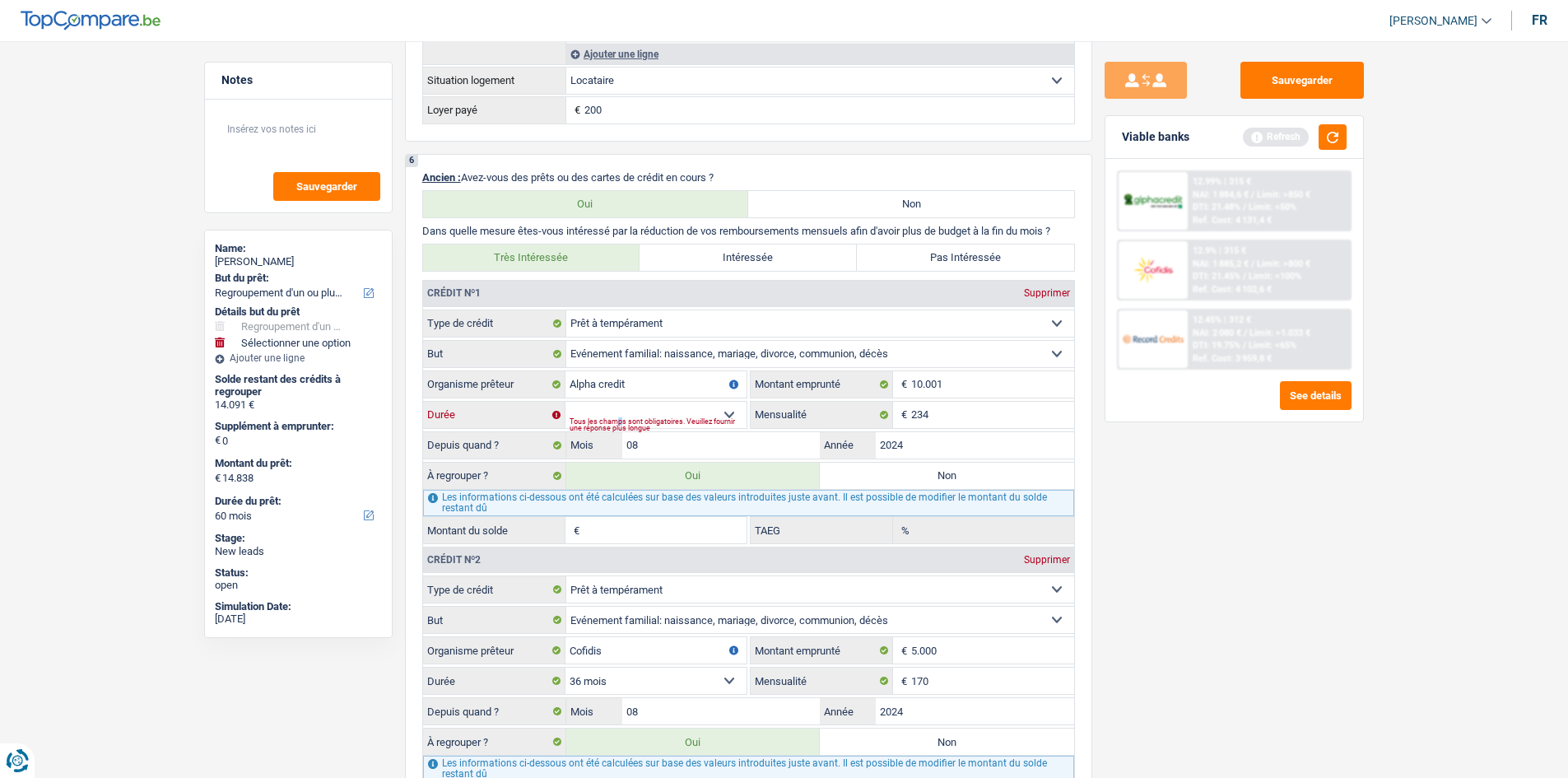 type on "8.656" 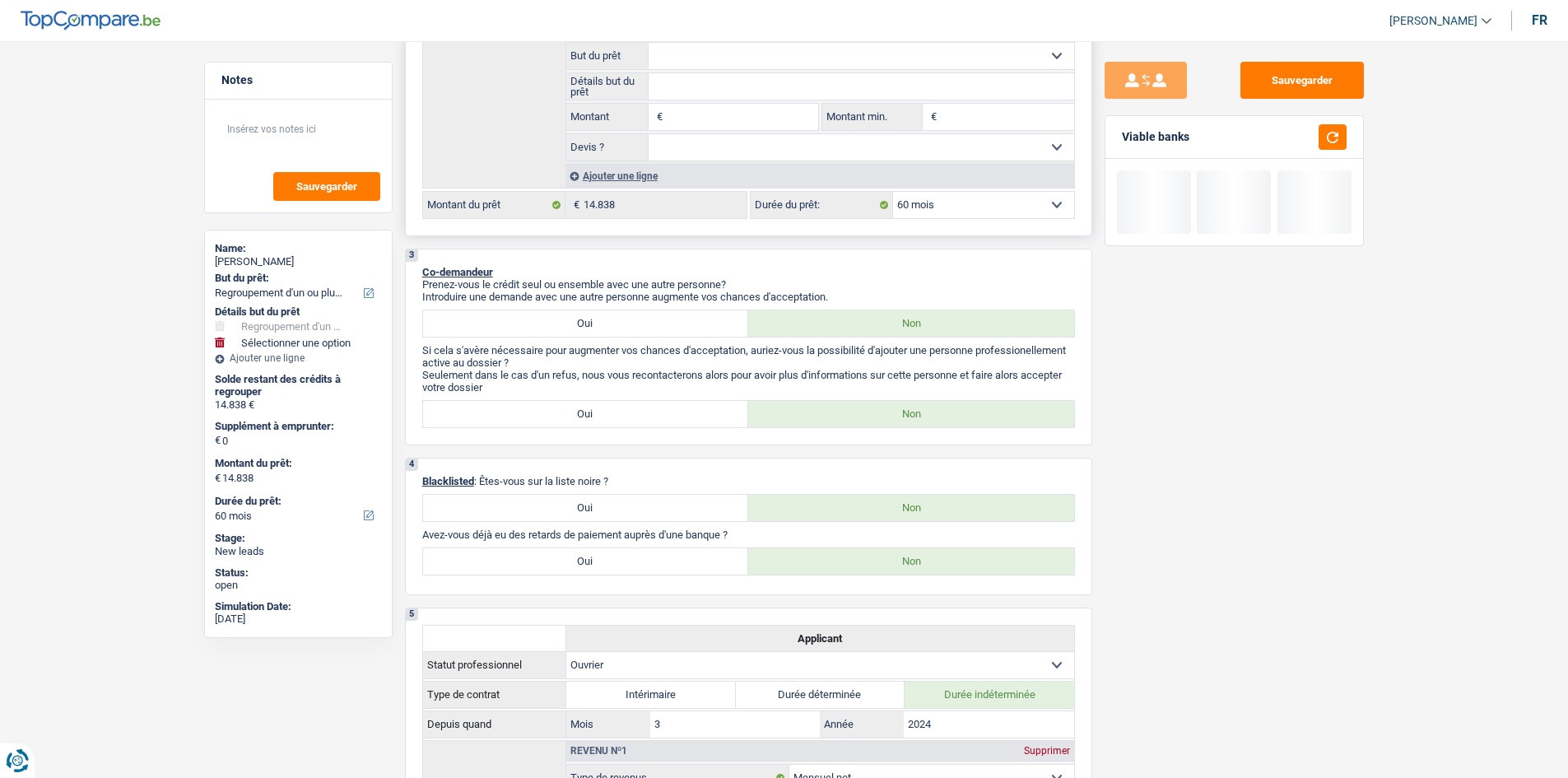 scroll, scrollTop: 247, scrollLeft: 0, axis: vertical 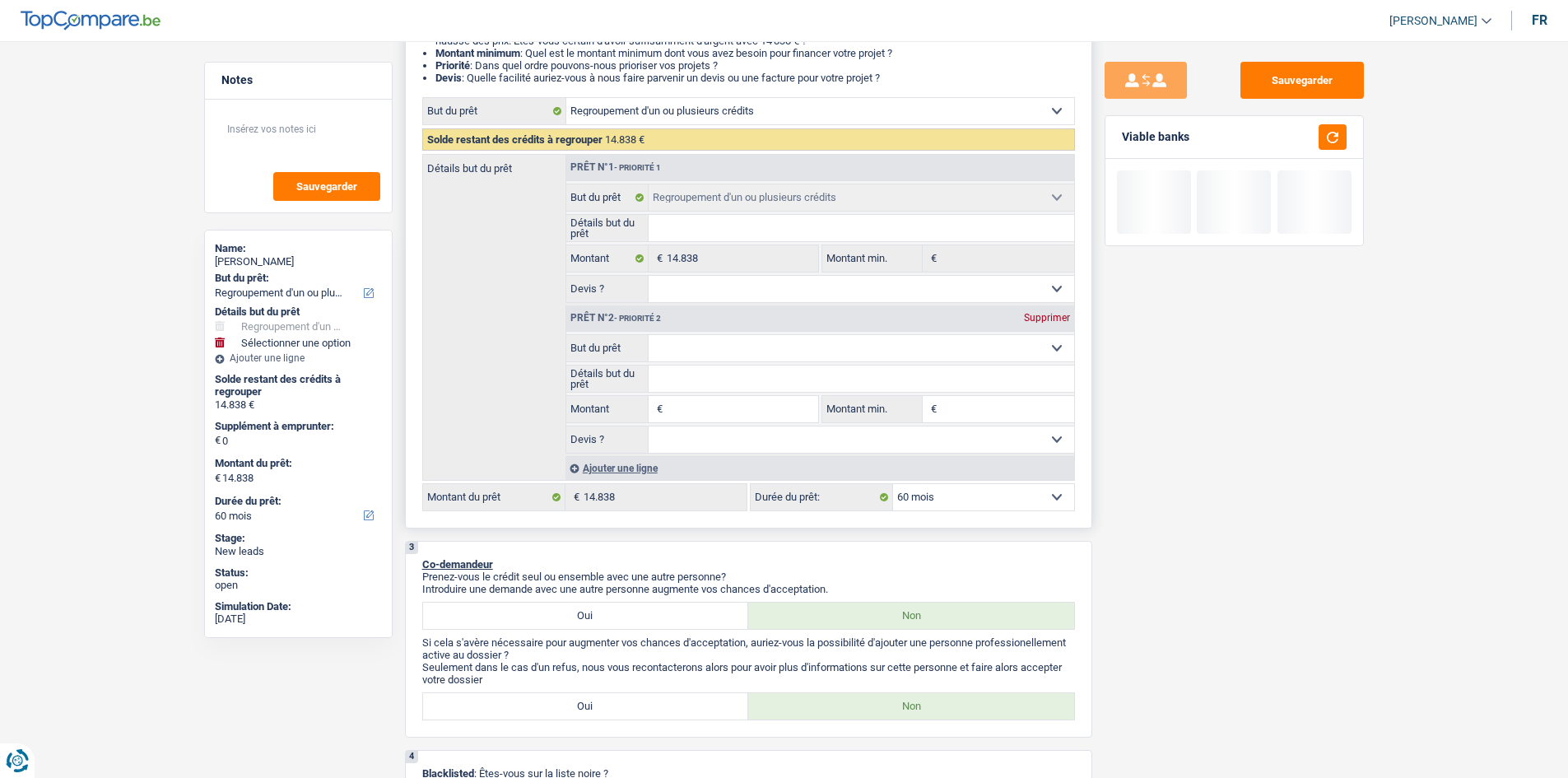 click on "Supprimer" at bounding box center (1047, 318) 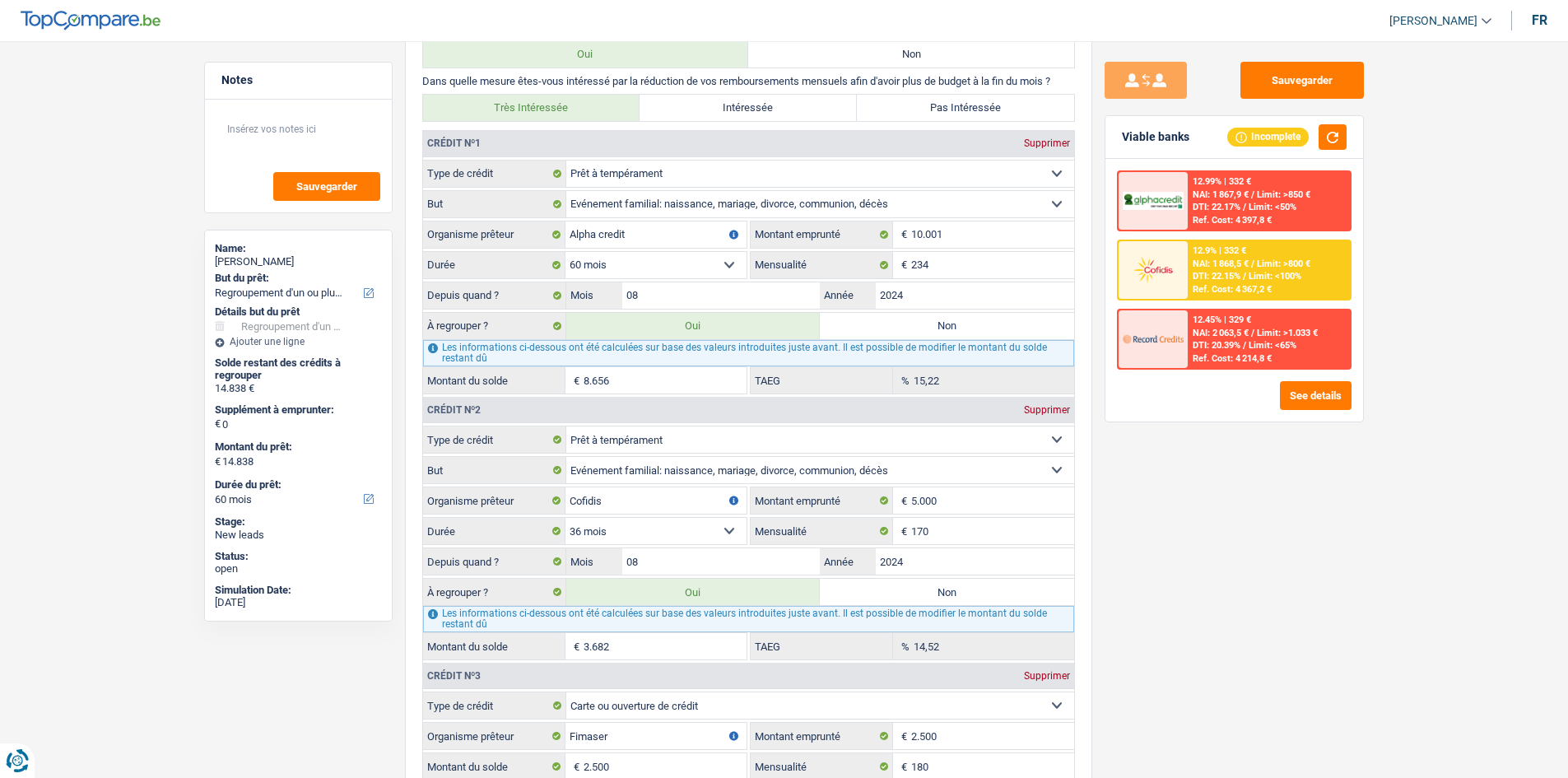 scroll, scrollTop: 1482, scrollLeft: 0, axis: vertical 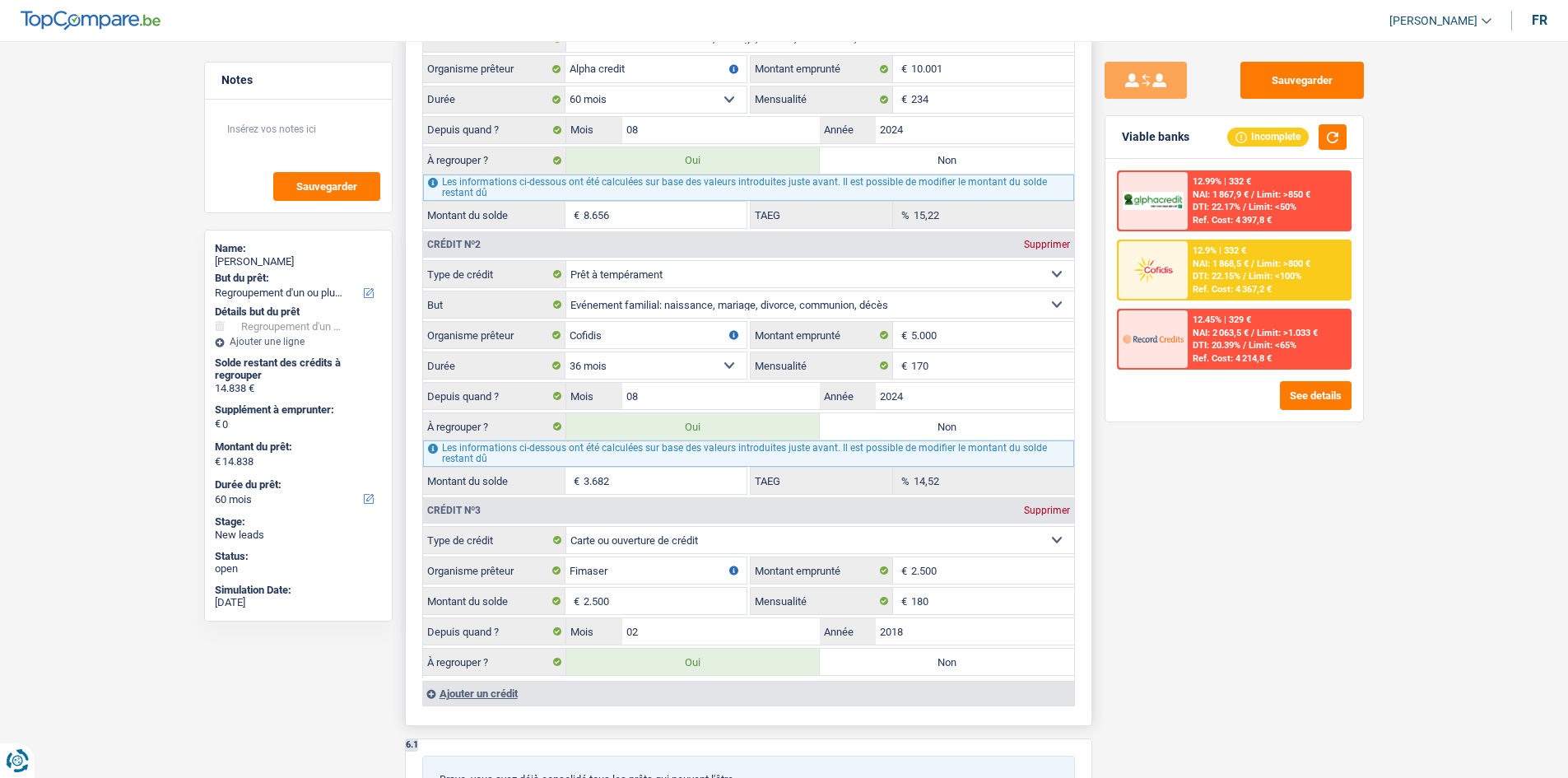 click on "8.656" at bounding box center [665, 215] 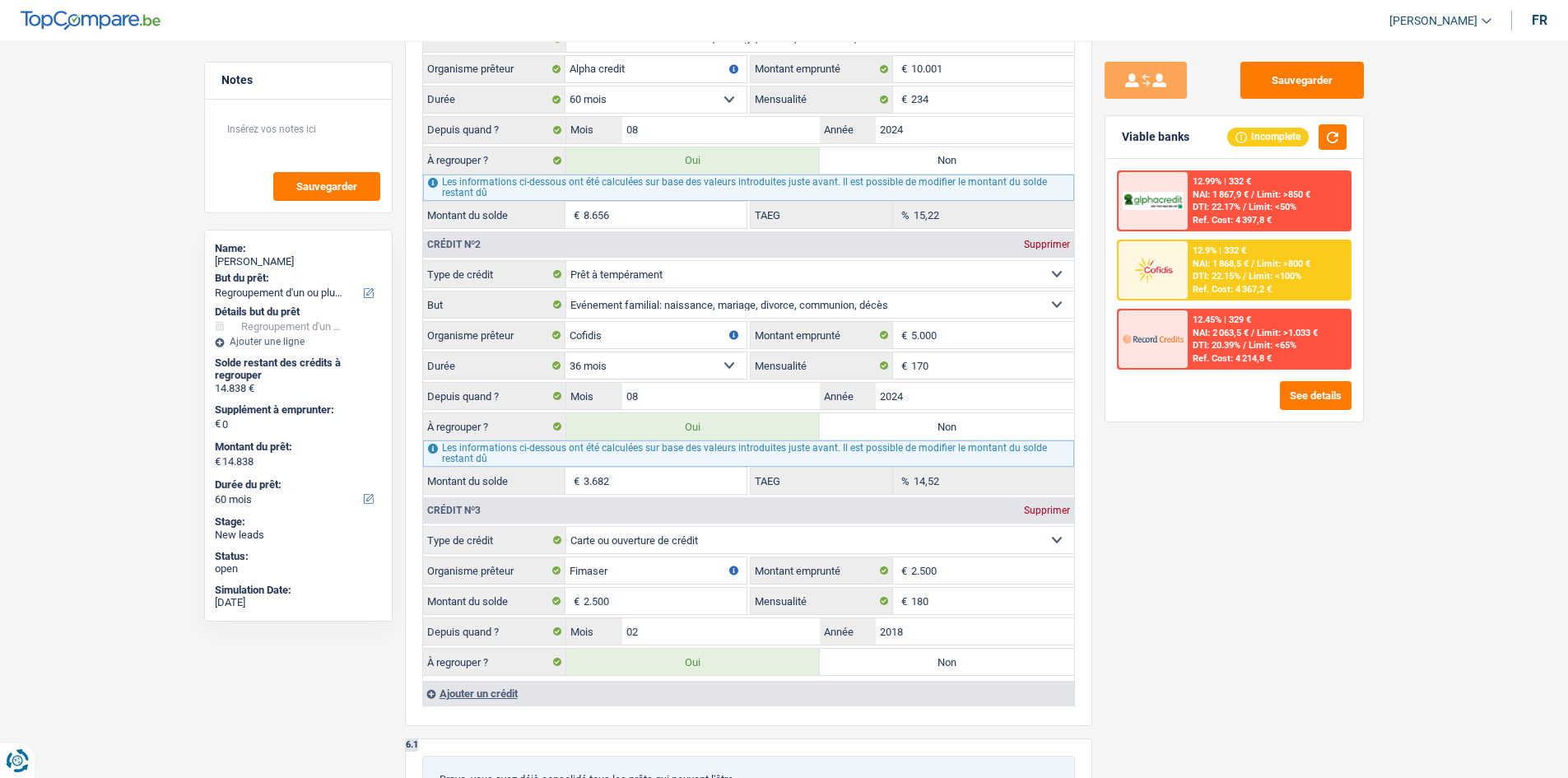 click on "Sauvegarder
Viable banks
Incomplete
12.99% | 332 €
NAI: 1 867,9 €
/
Limit: >850 €
DTI: 22.17%
/
Limit: <50%
Ref. Cost: 4 397,8 €
12.9% | 332 €
NAI: 1 868,5 €
/
Limit: >800 €
DTI: 22.15%
/               /       /" at bounding box center [1234, 404] 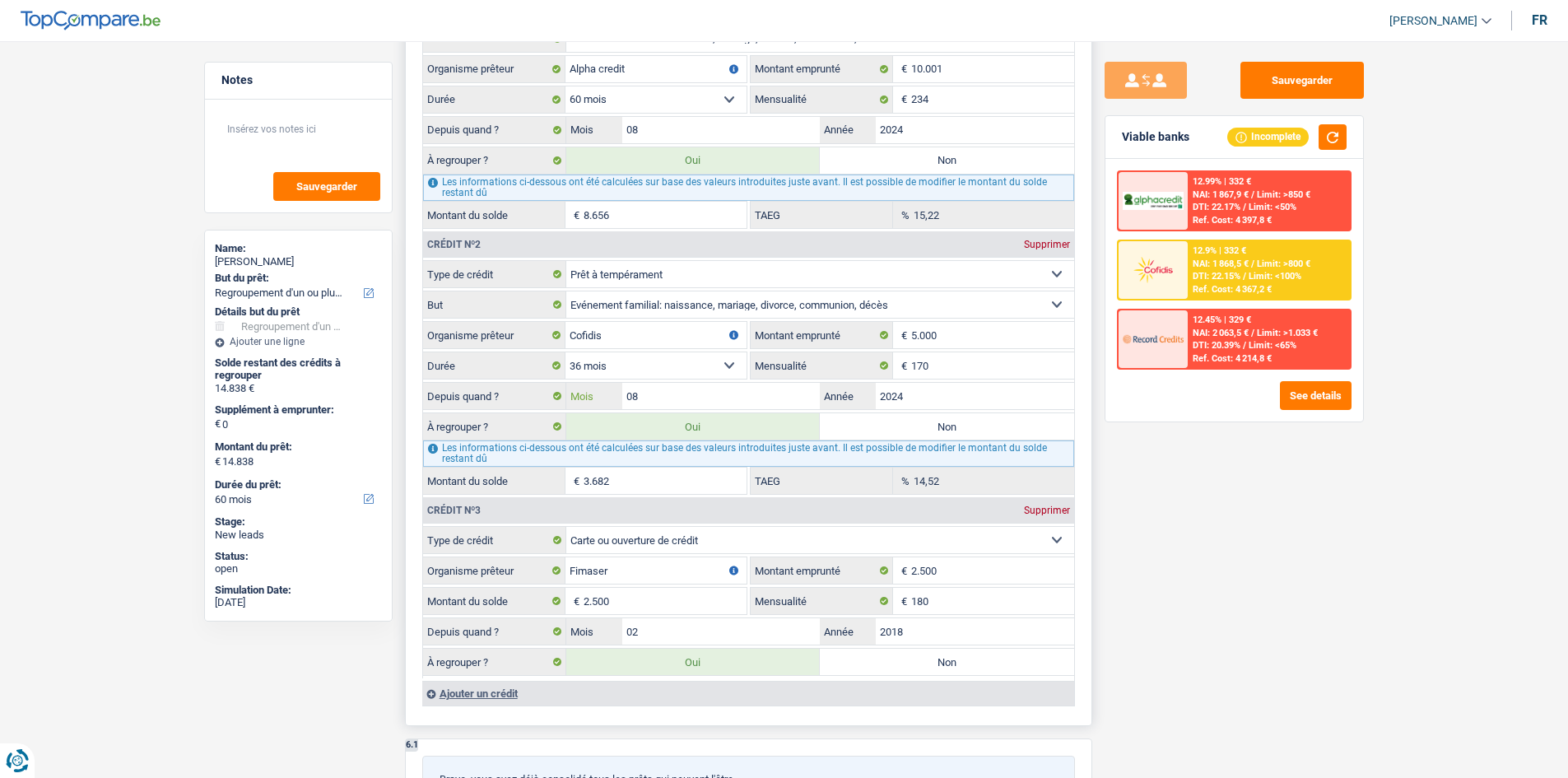 click on "08" at bounding box center (721, 396) 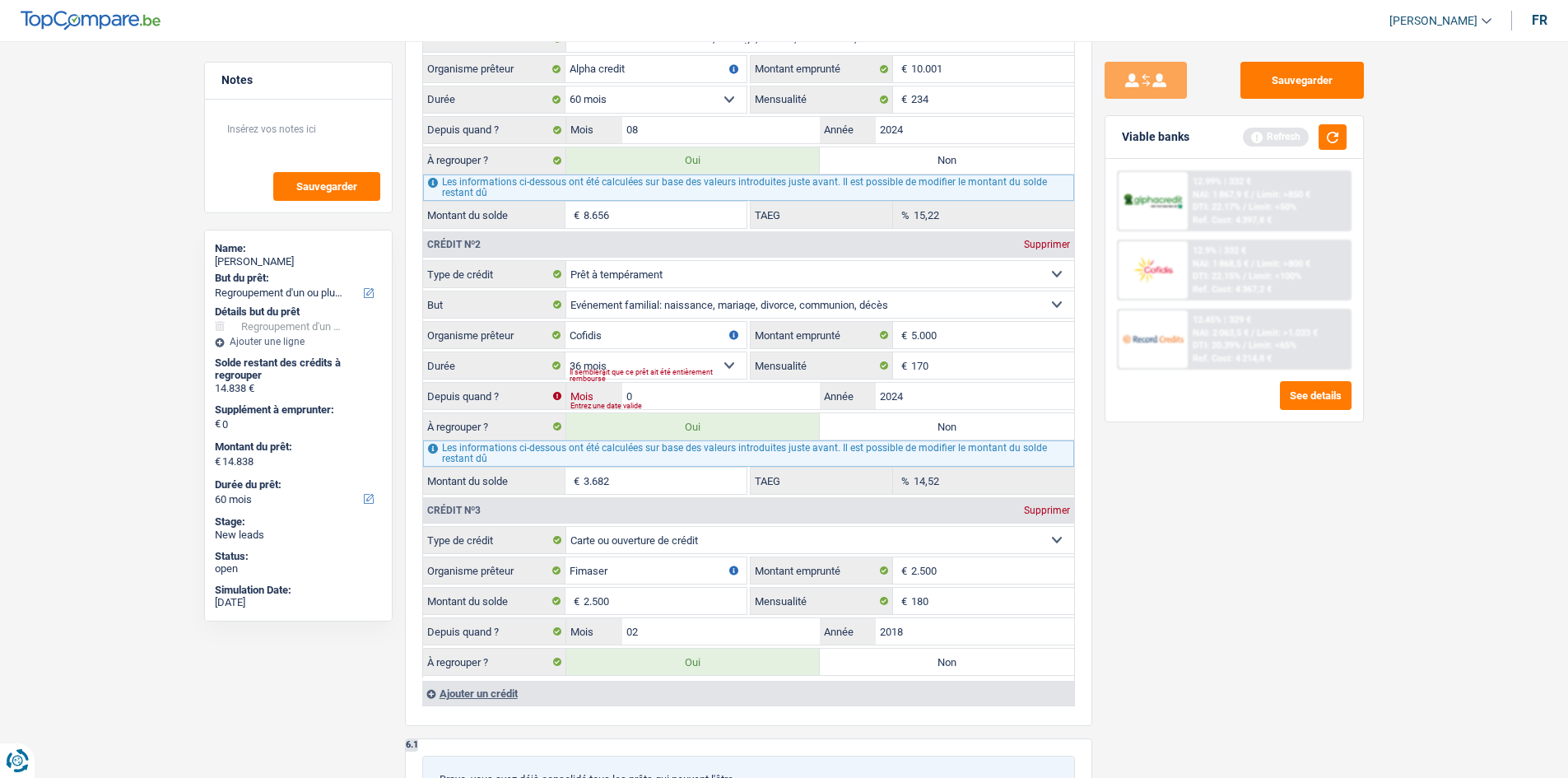 type on "07" 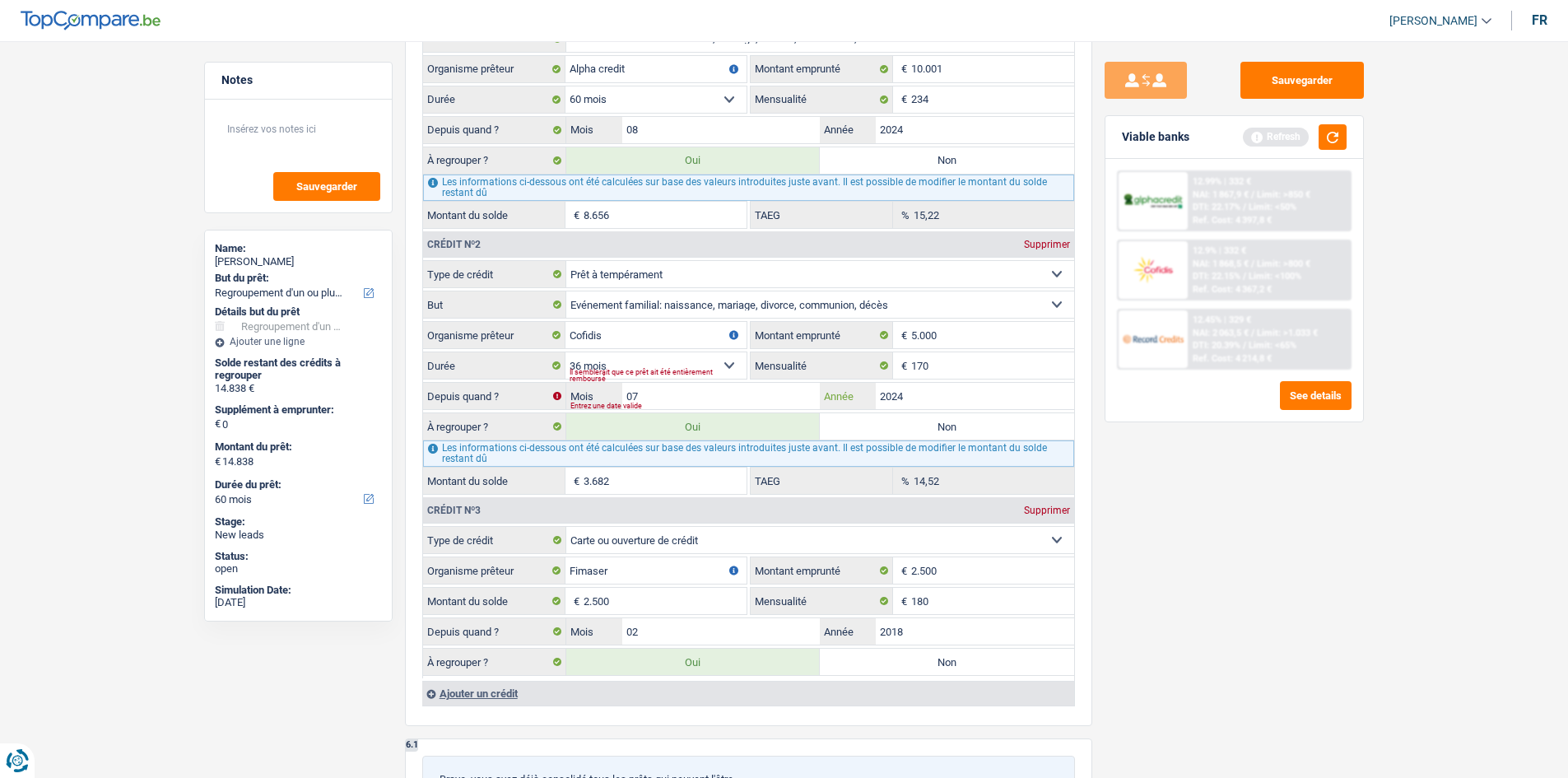 type on "14.710" 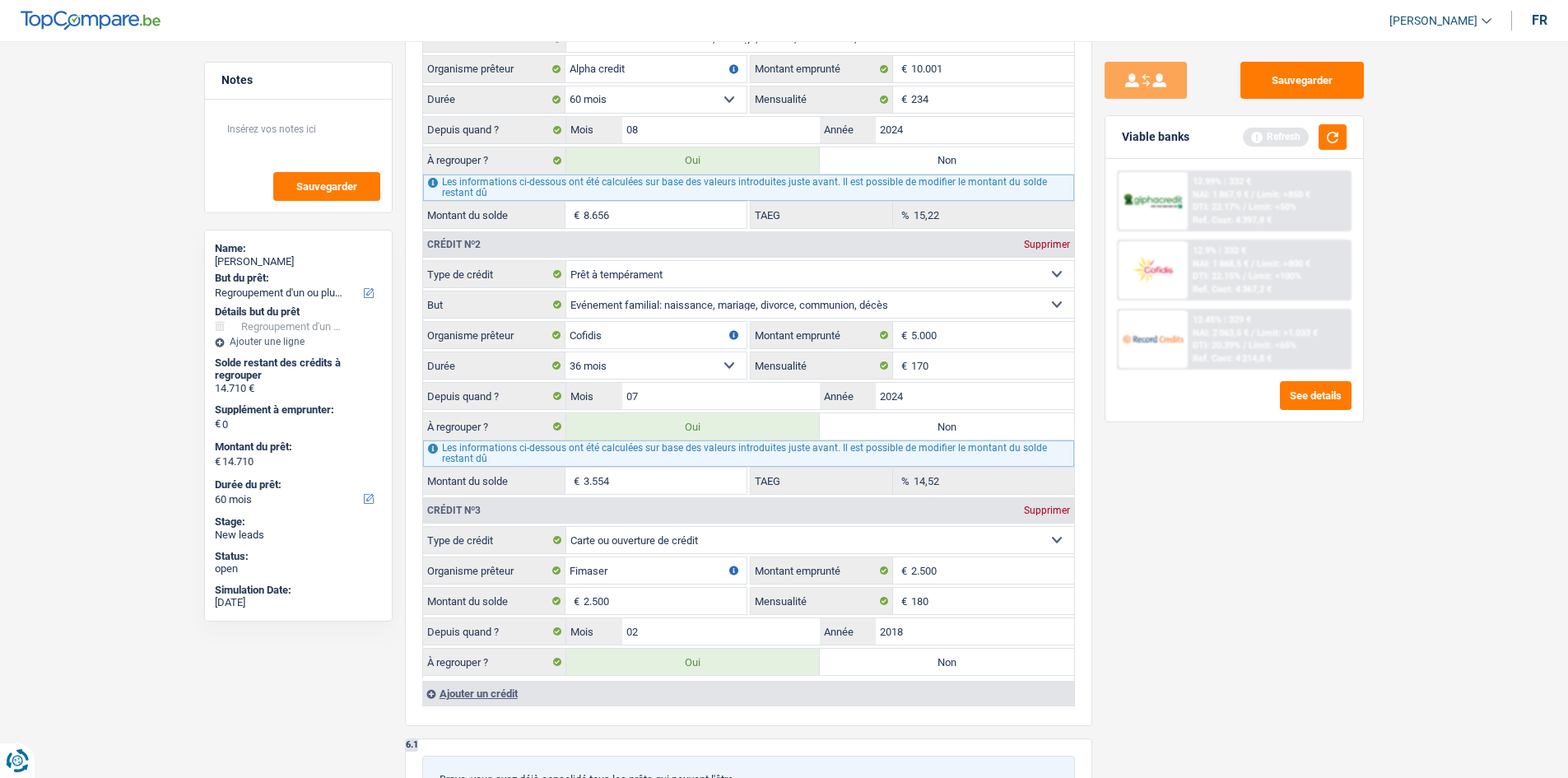 drag, startPoint x: 1201, startPoint y: 542, endPoint x: 901, endPoint y: 377, distance: 342.3814 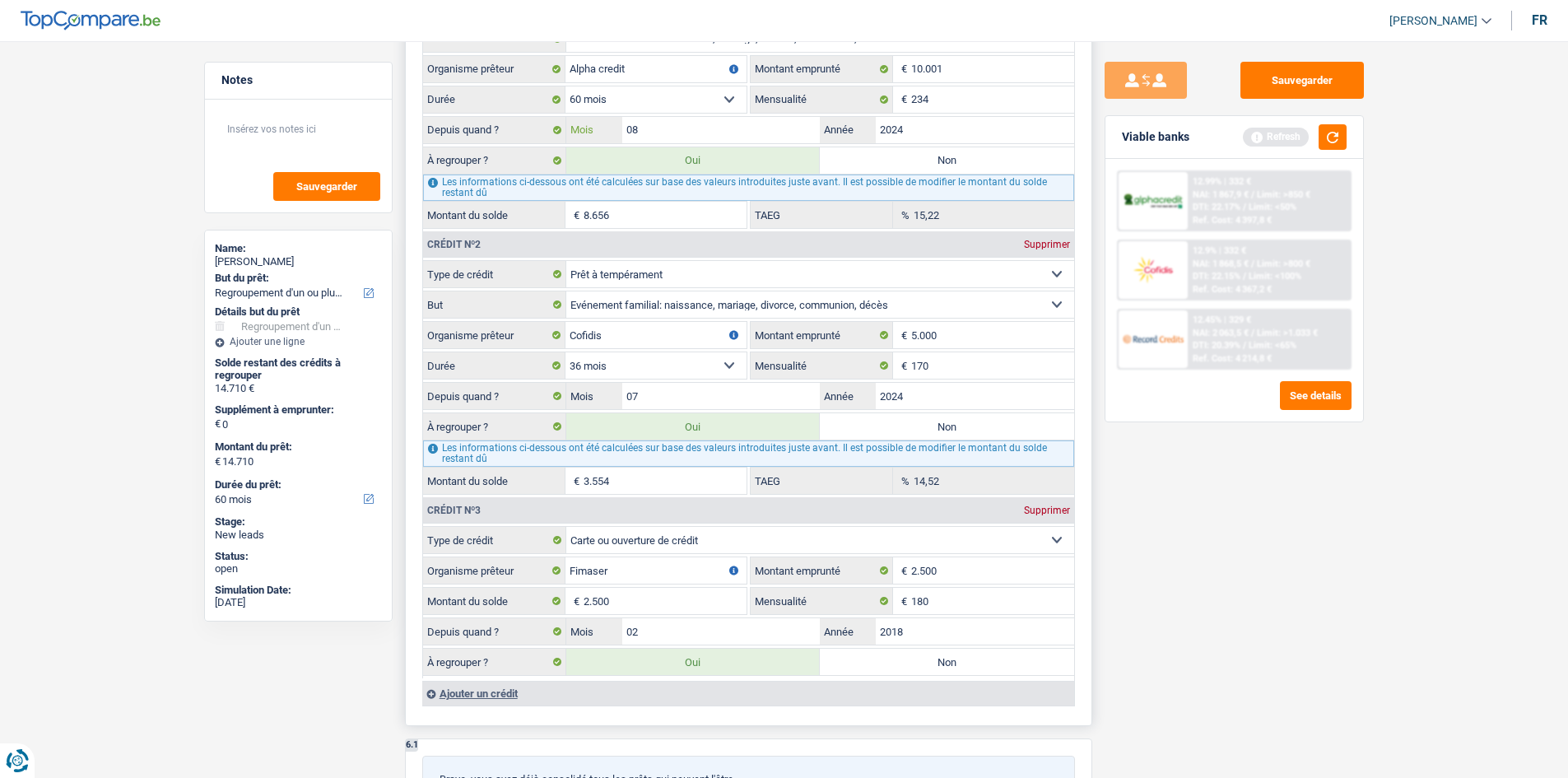 click on "08" at bounding box center [721, 130] 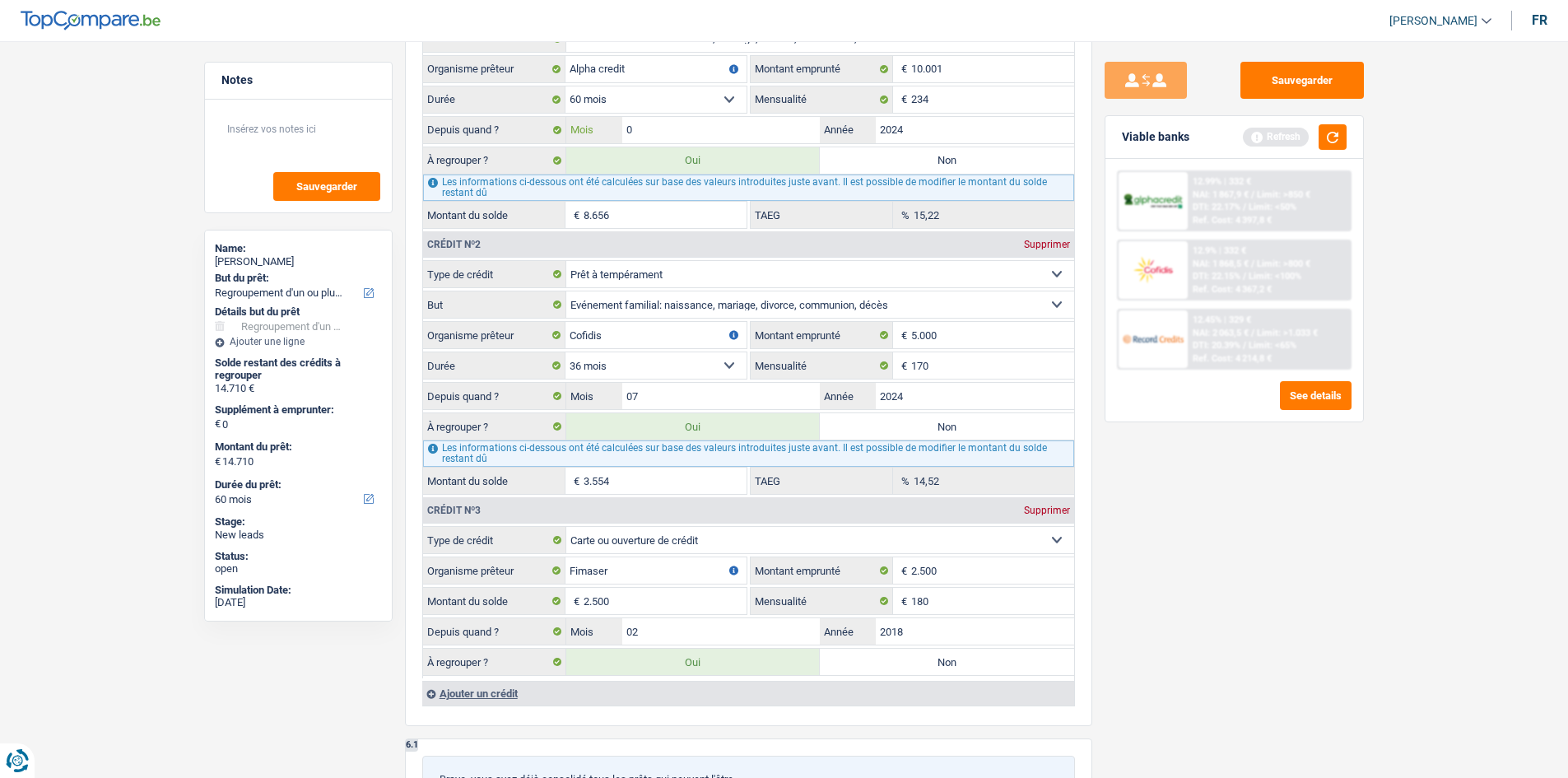 type on "07" 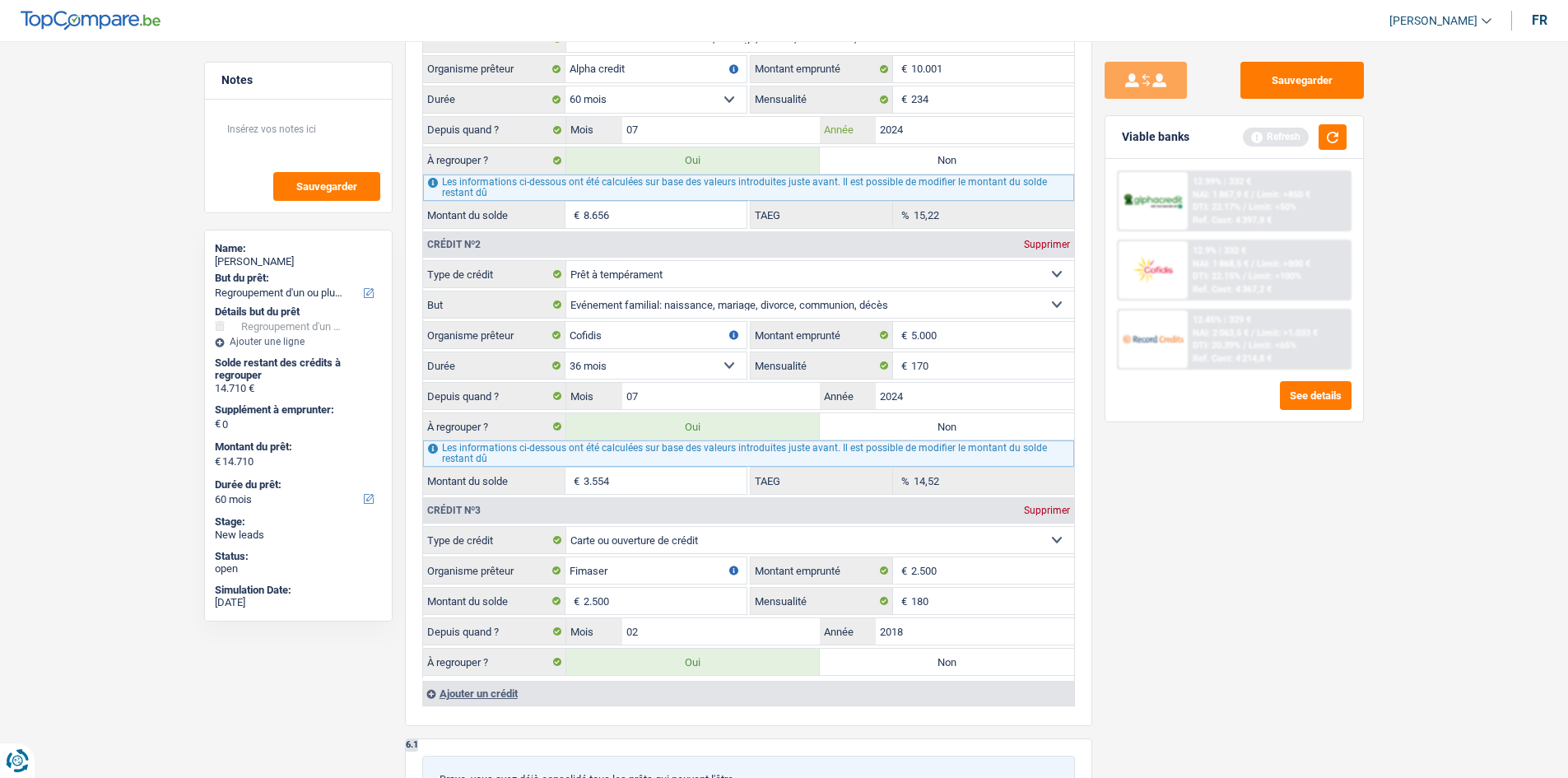 type on "14.579" 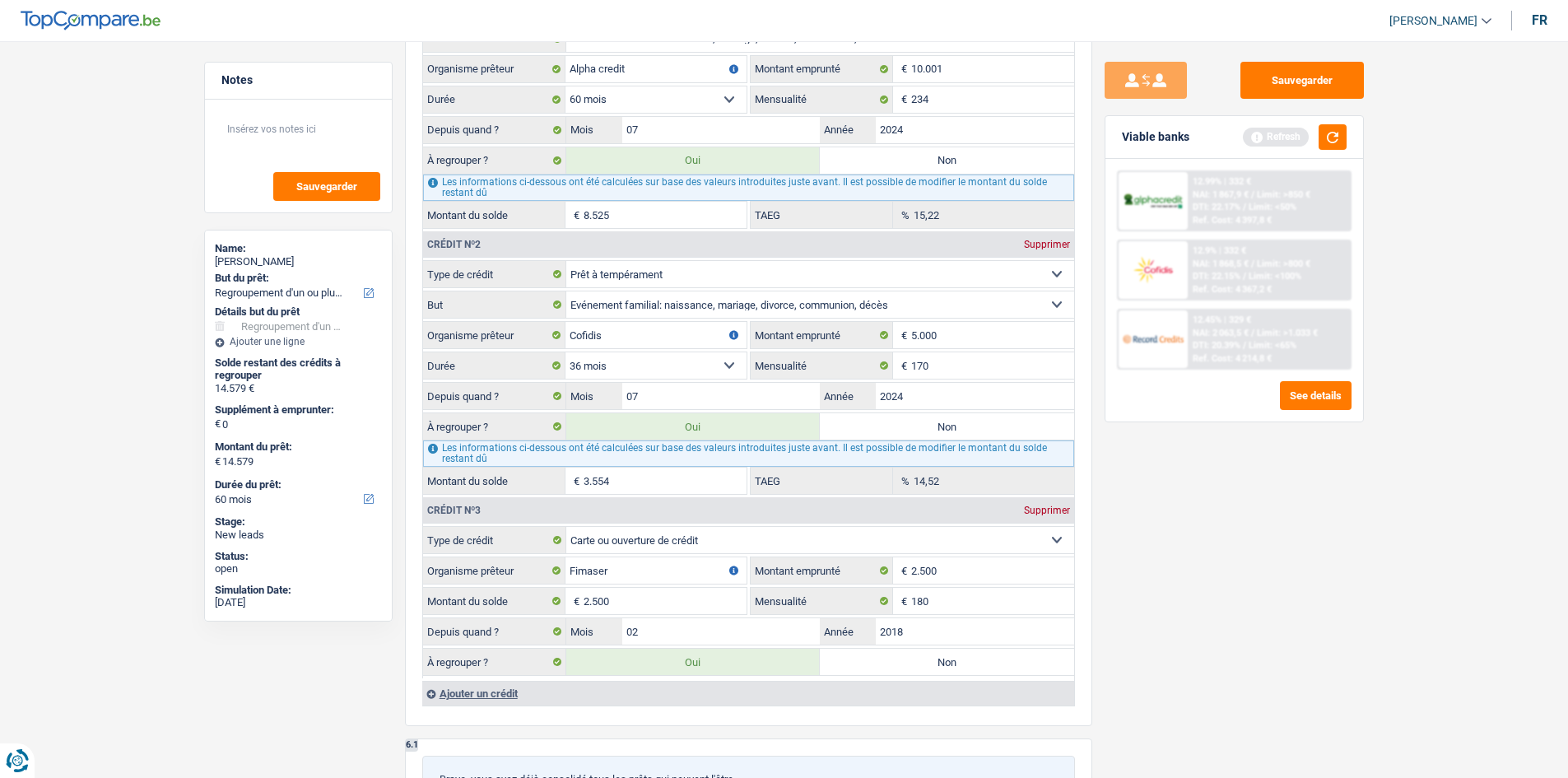 drag, startPoint x: 1323, startPoint y: 550, endPoint x: 1290, endPoint y: 543, distance: 33.734256 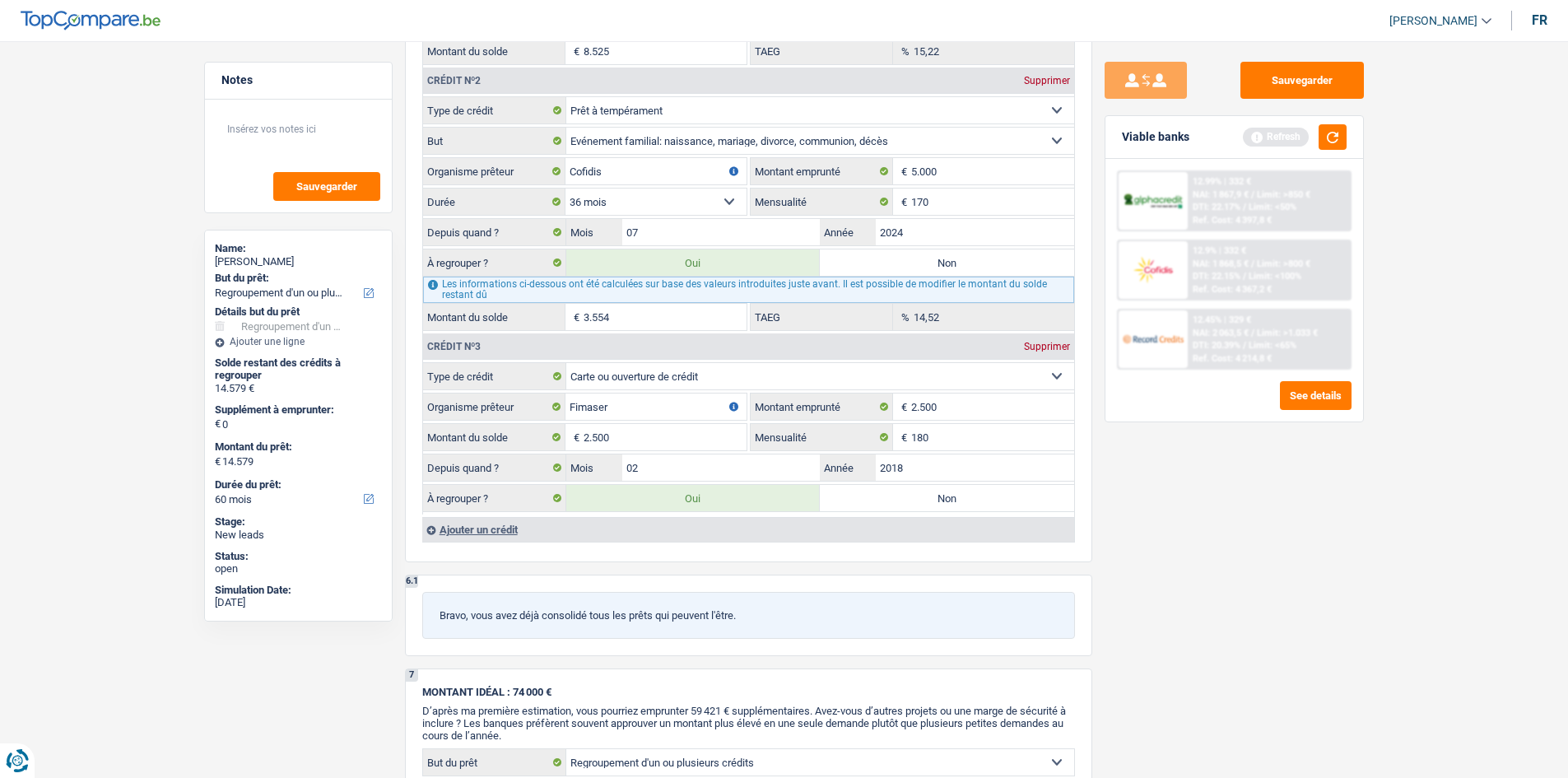 scroll, scrollTop: 1647, scrollLeft: 0, axis: vertical 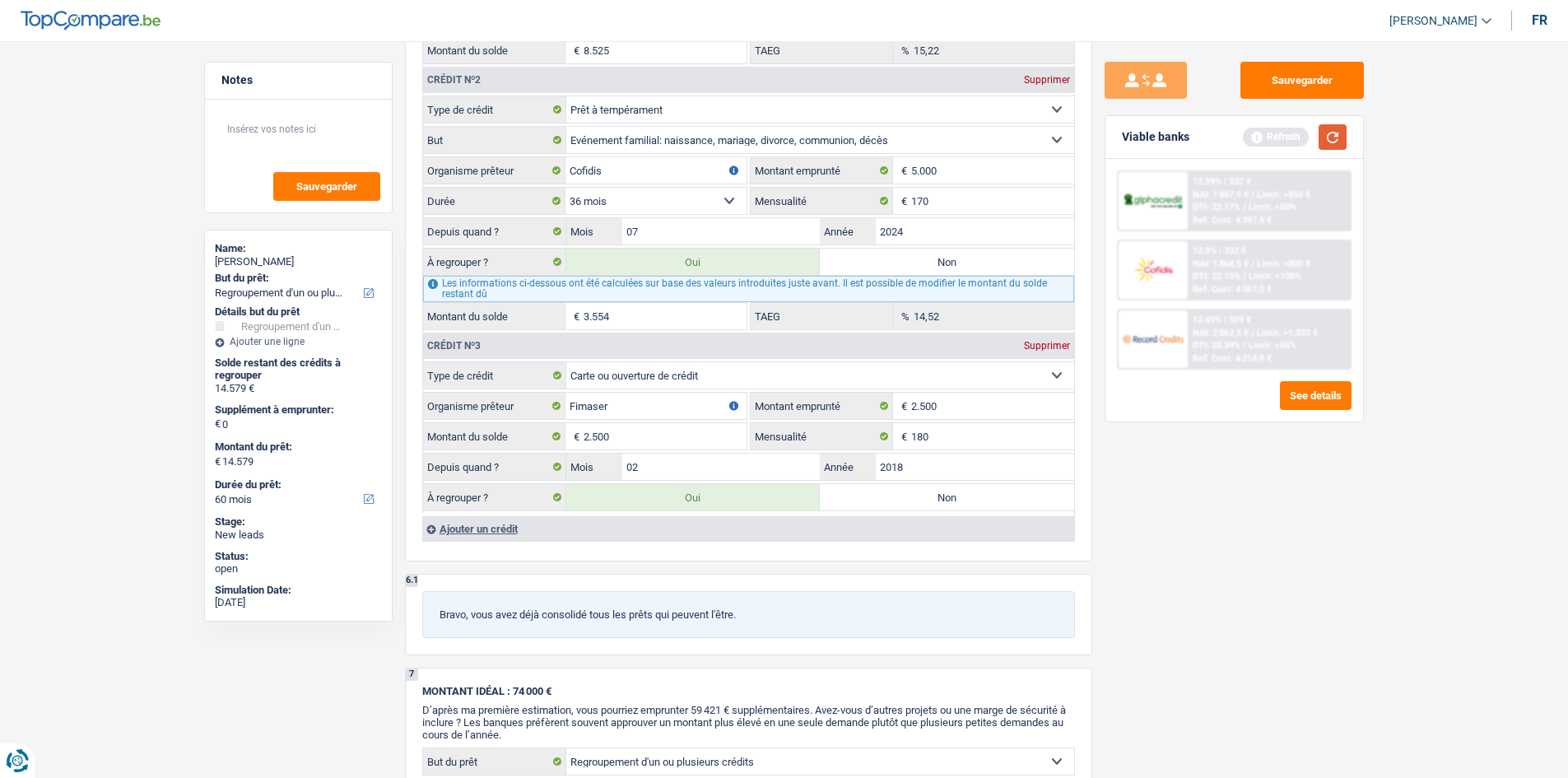 click at bounding box center (1333, 137) 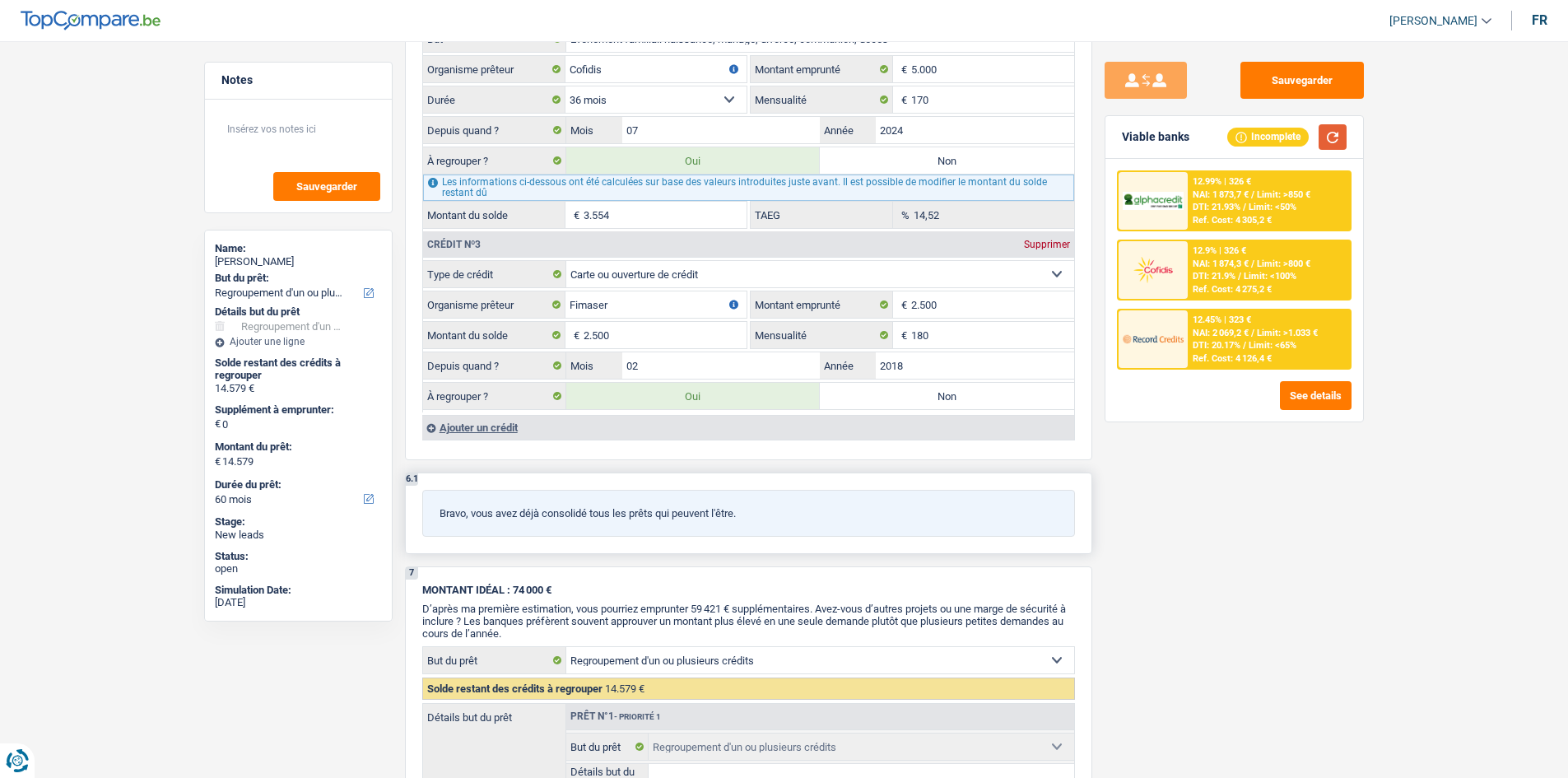 scroll, scrollTop: 1811, scrollLeft: 0, axis: vertical 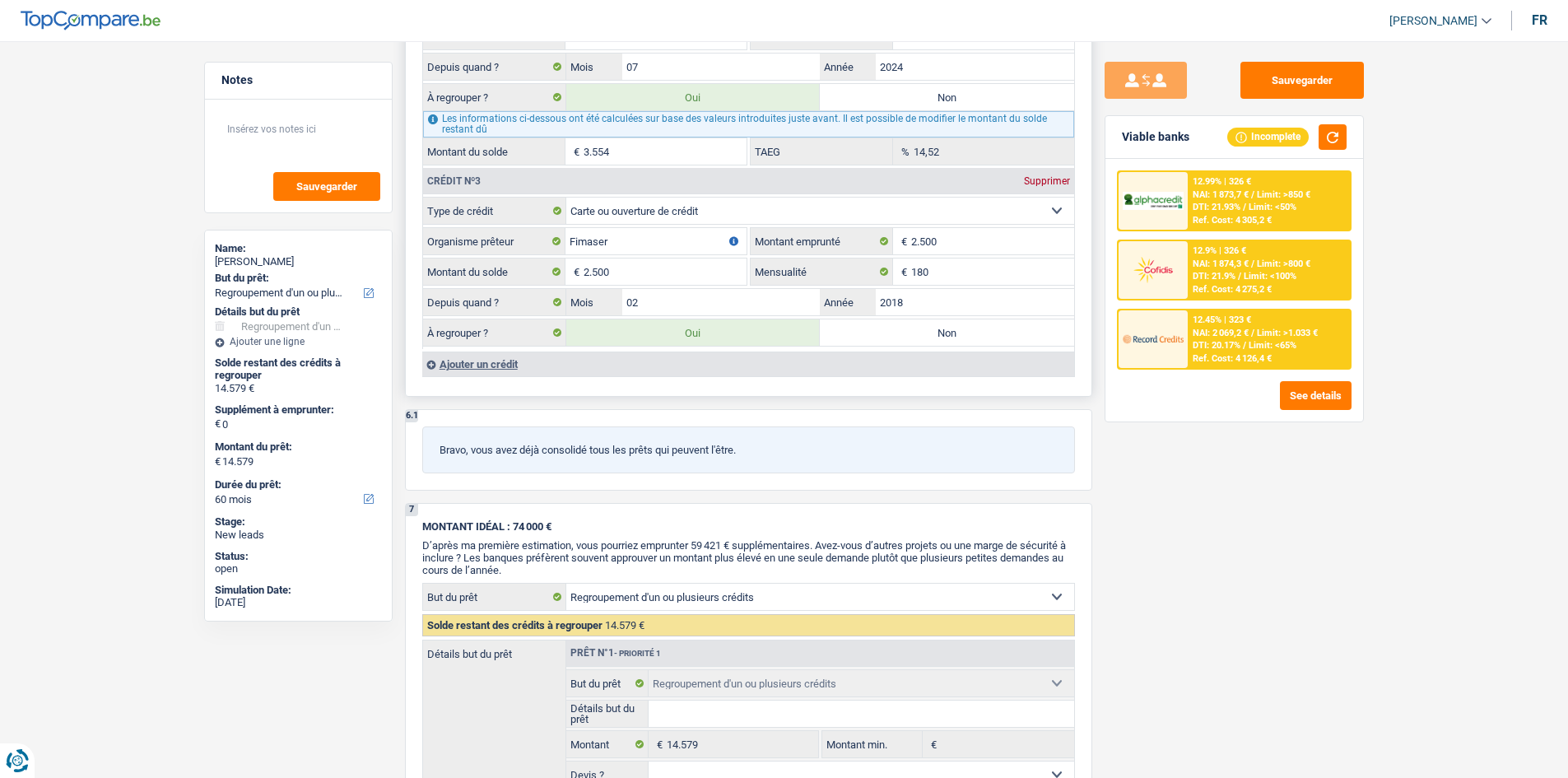 click on "Ajouter un crédit" at bounding box center (748, 364) 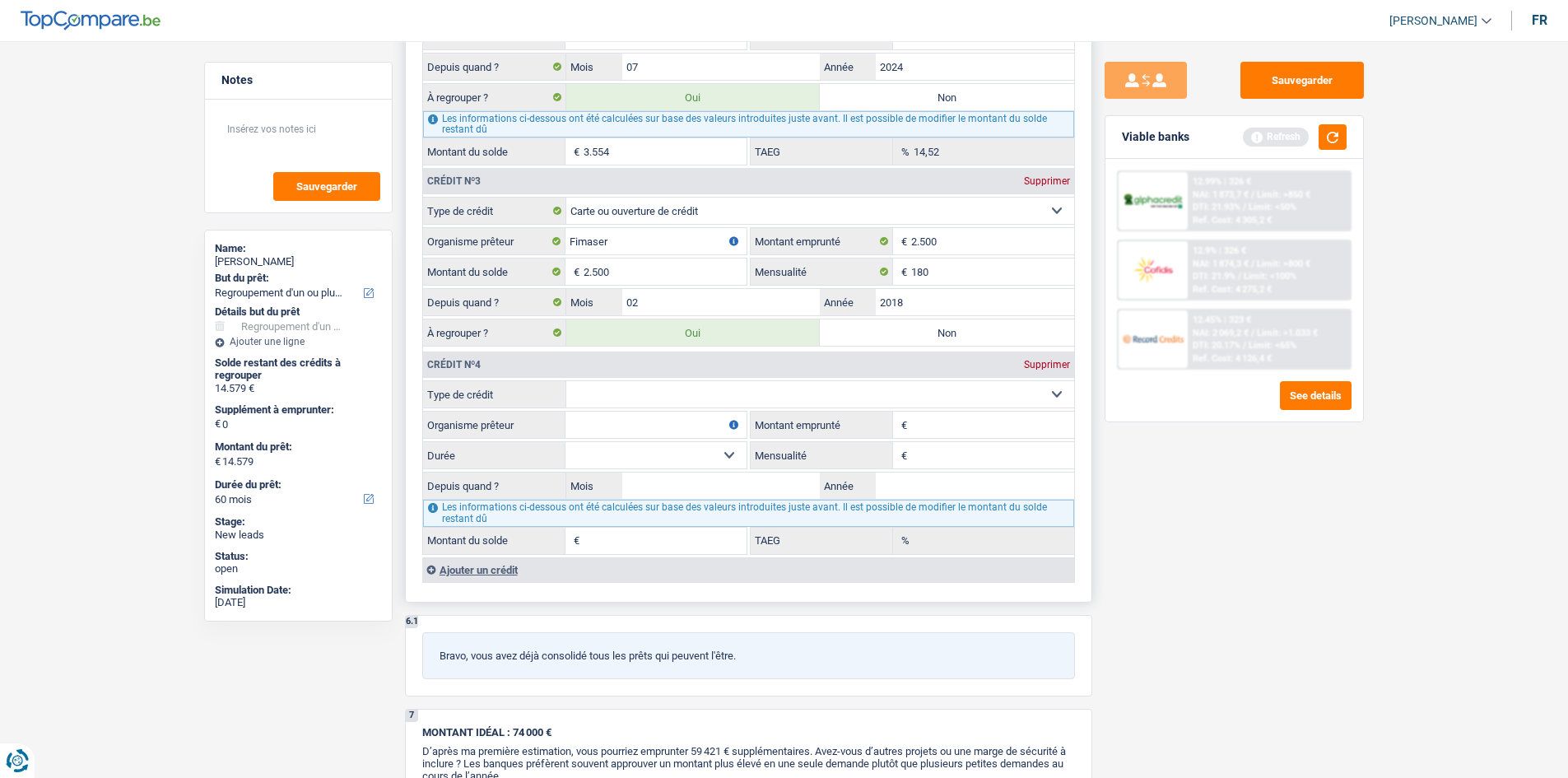 click on "Carte ou ouverture de crédit Prêt hypothécaire Vente à tempérament Prêt à tempérament Prêt rénovation Prêt voiture Regroupement d'un ou plusieurs crédits
Sélectionner une option" at bounding box center (820, 394) 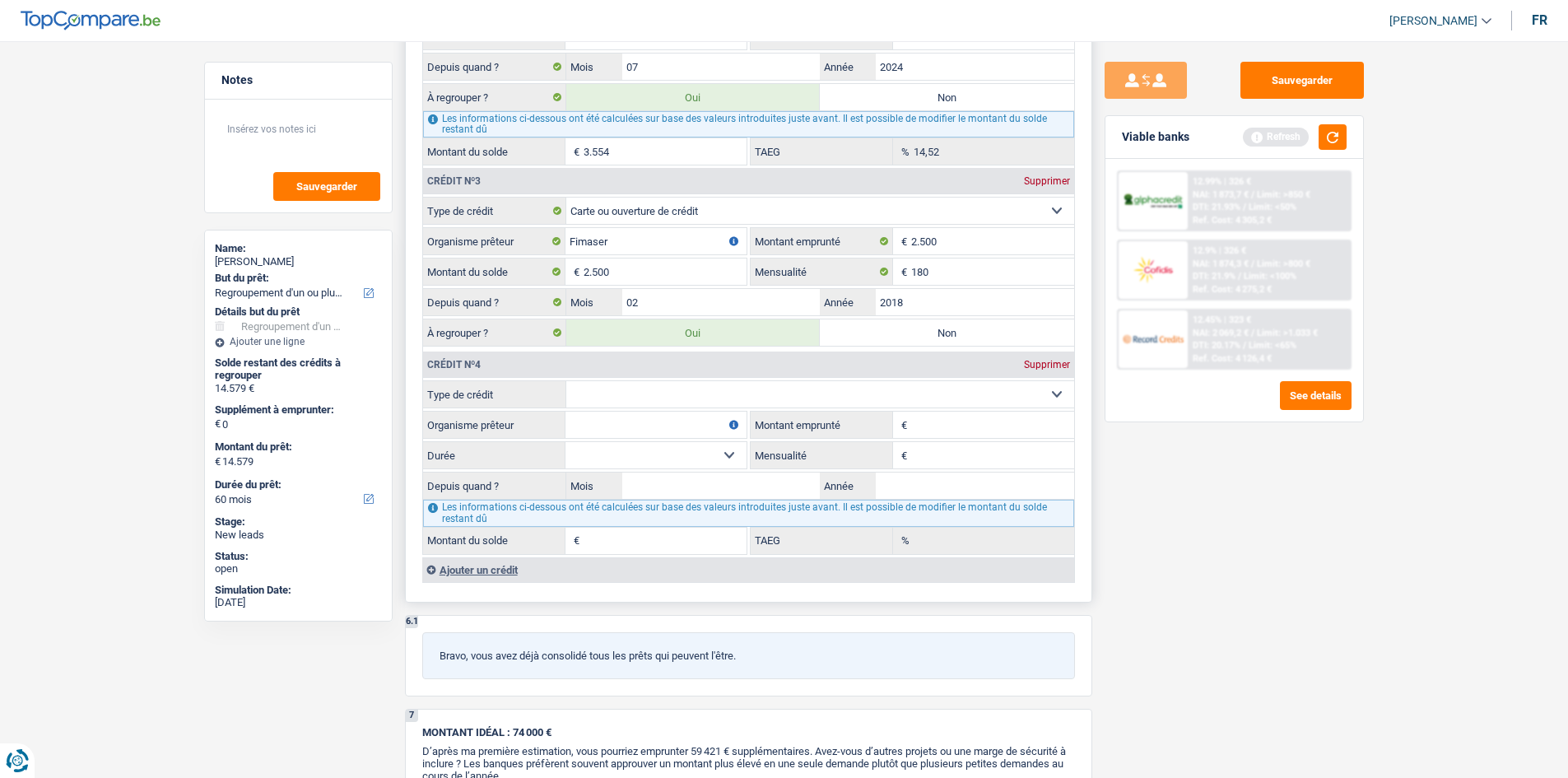 select on "personalLoan" 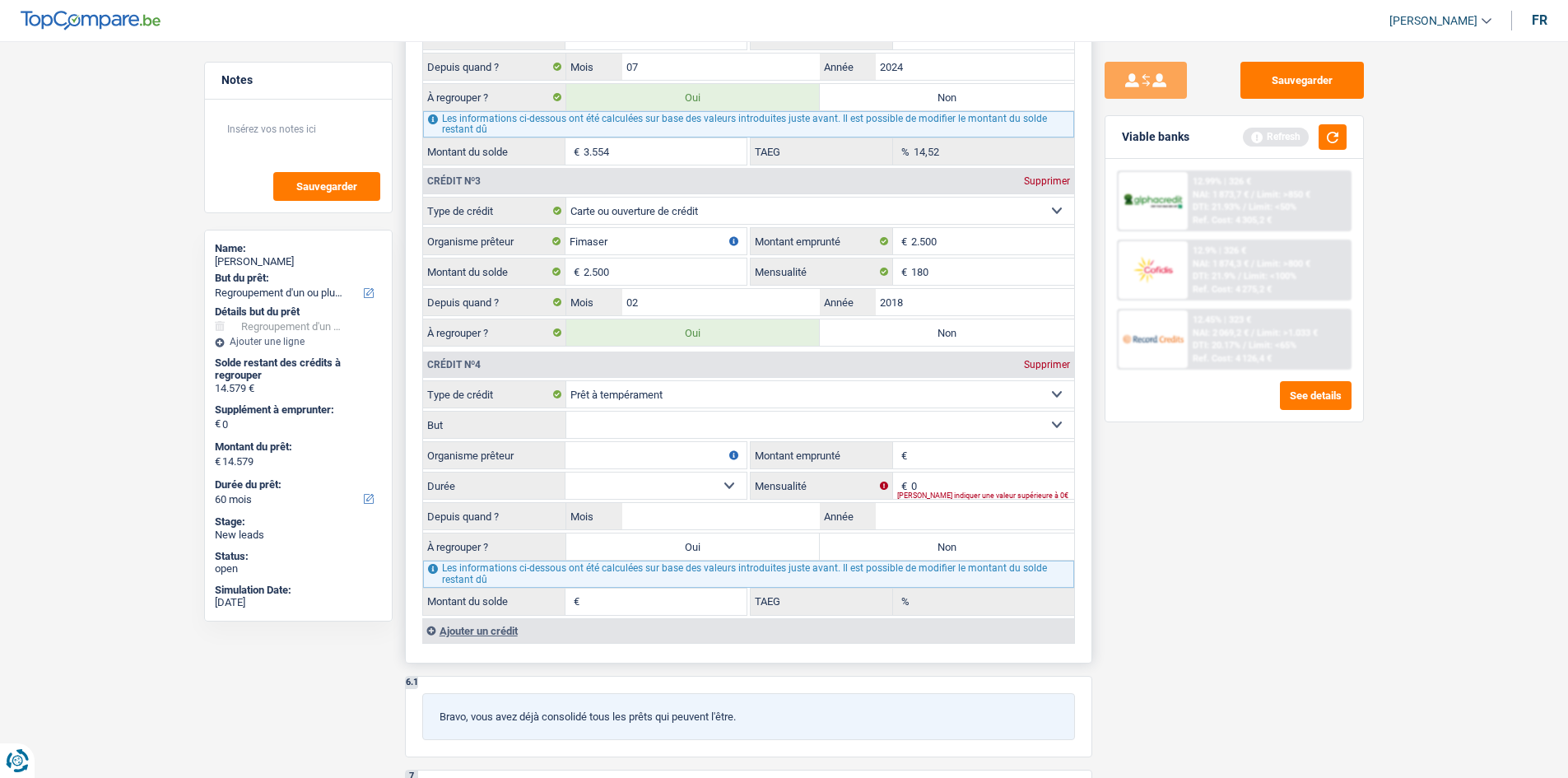 click on "Organisme prêteur" at bounding box center [656, 455] 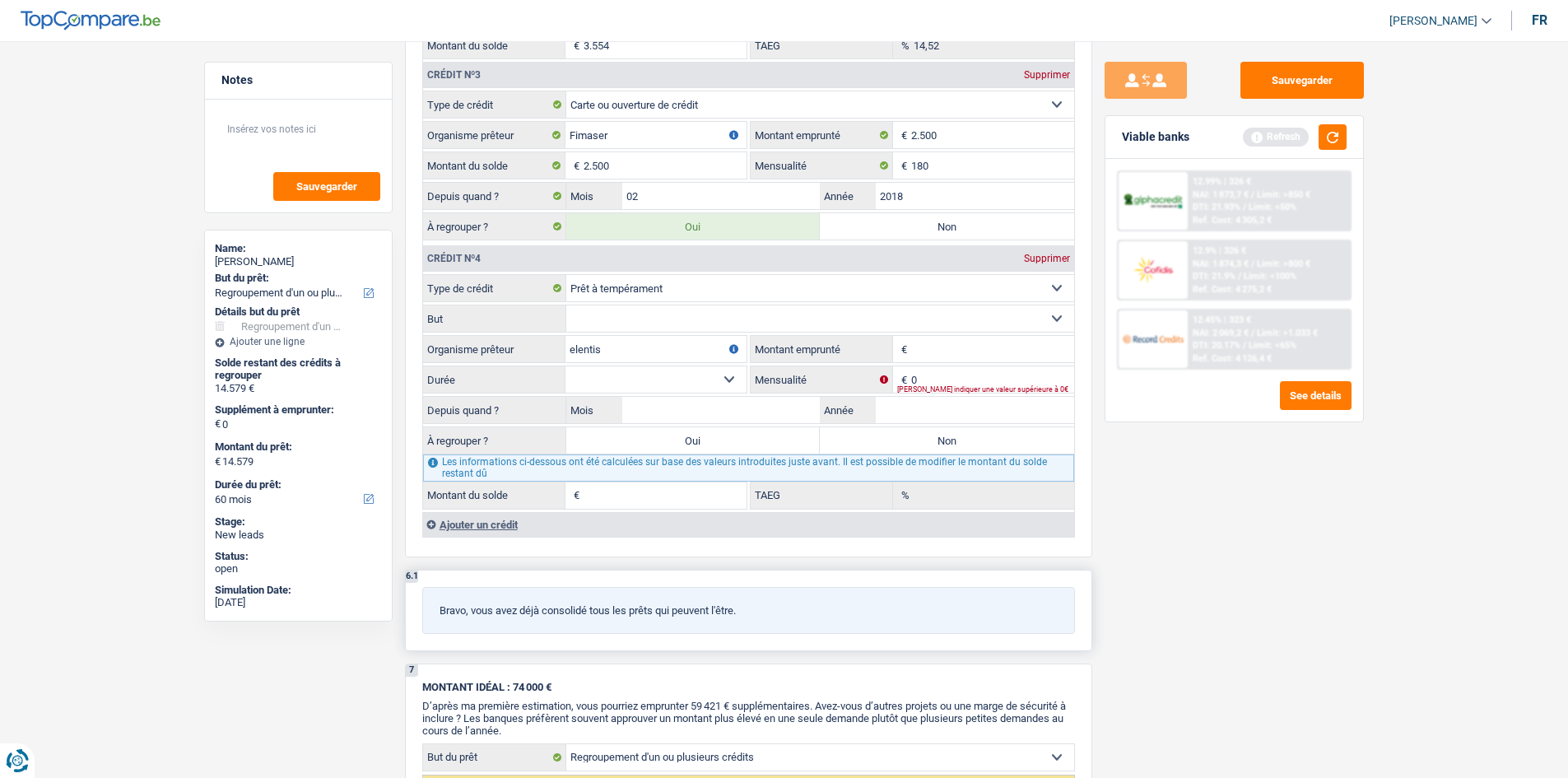scroll, scrollTop: 2058, scrollLeft: 0, axis: vertical 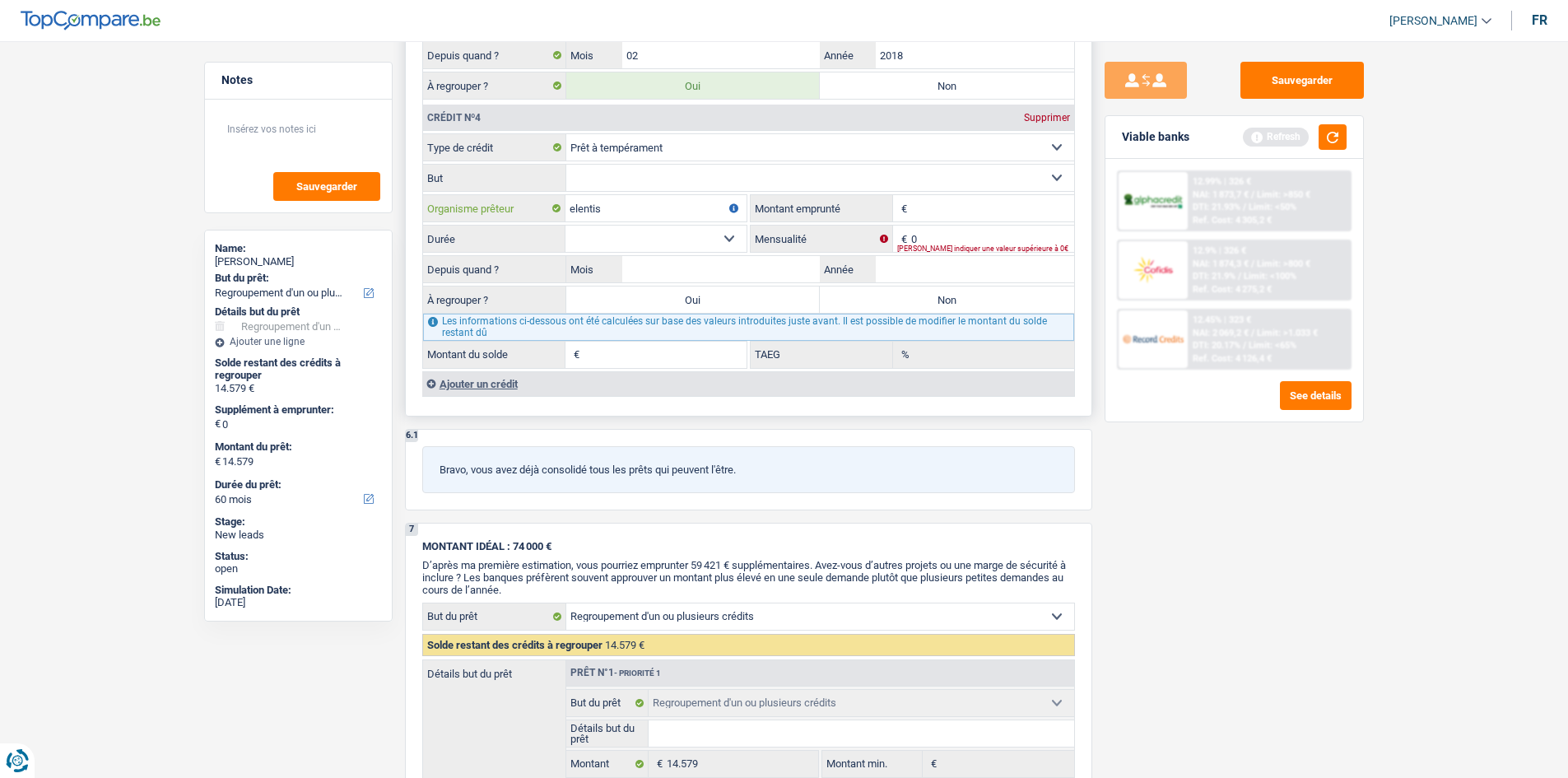 type on "elentis" 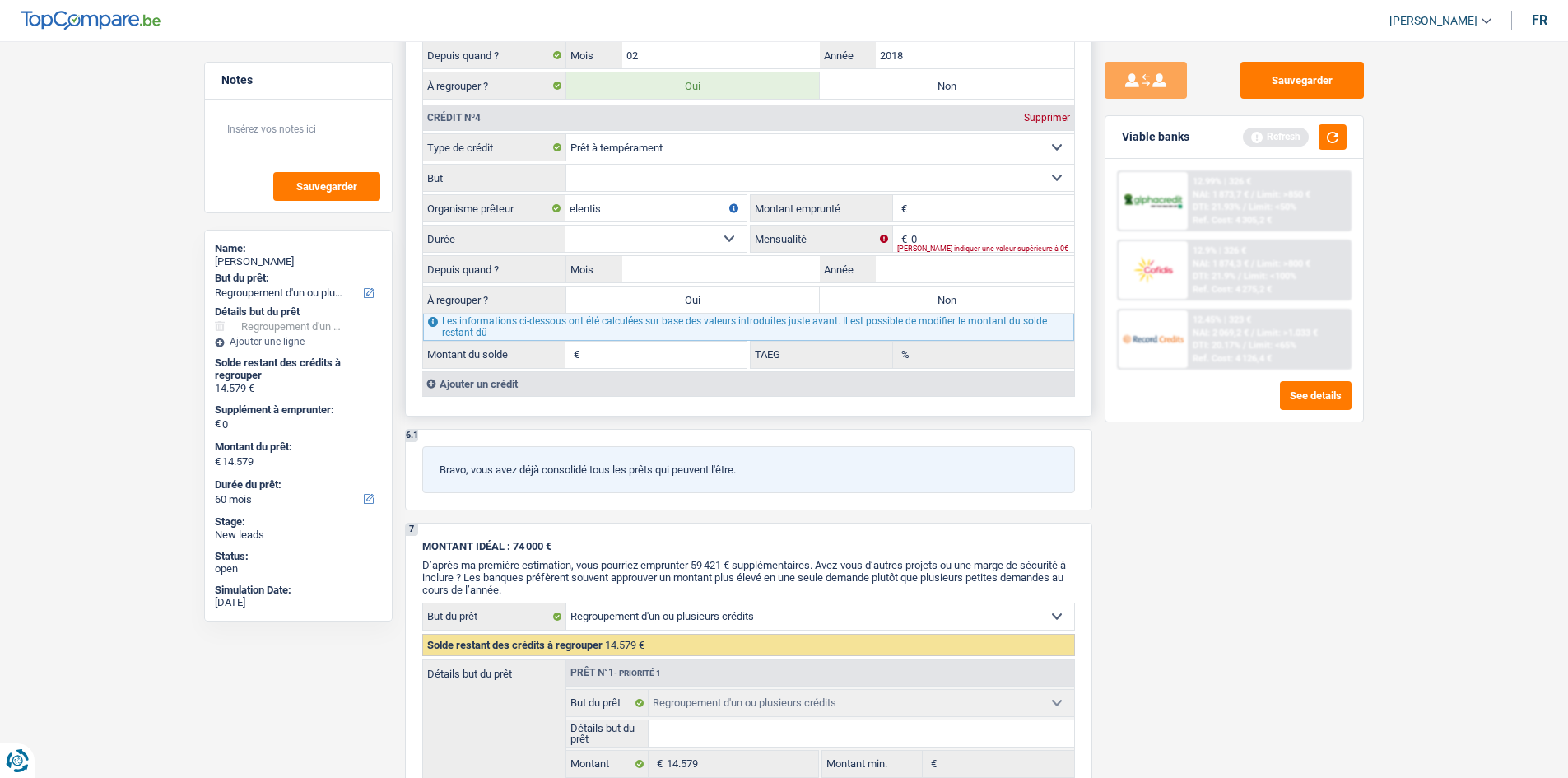 click on "Ajouter un crédit" at bounding box center [748, 384] 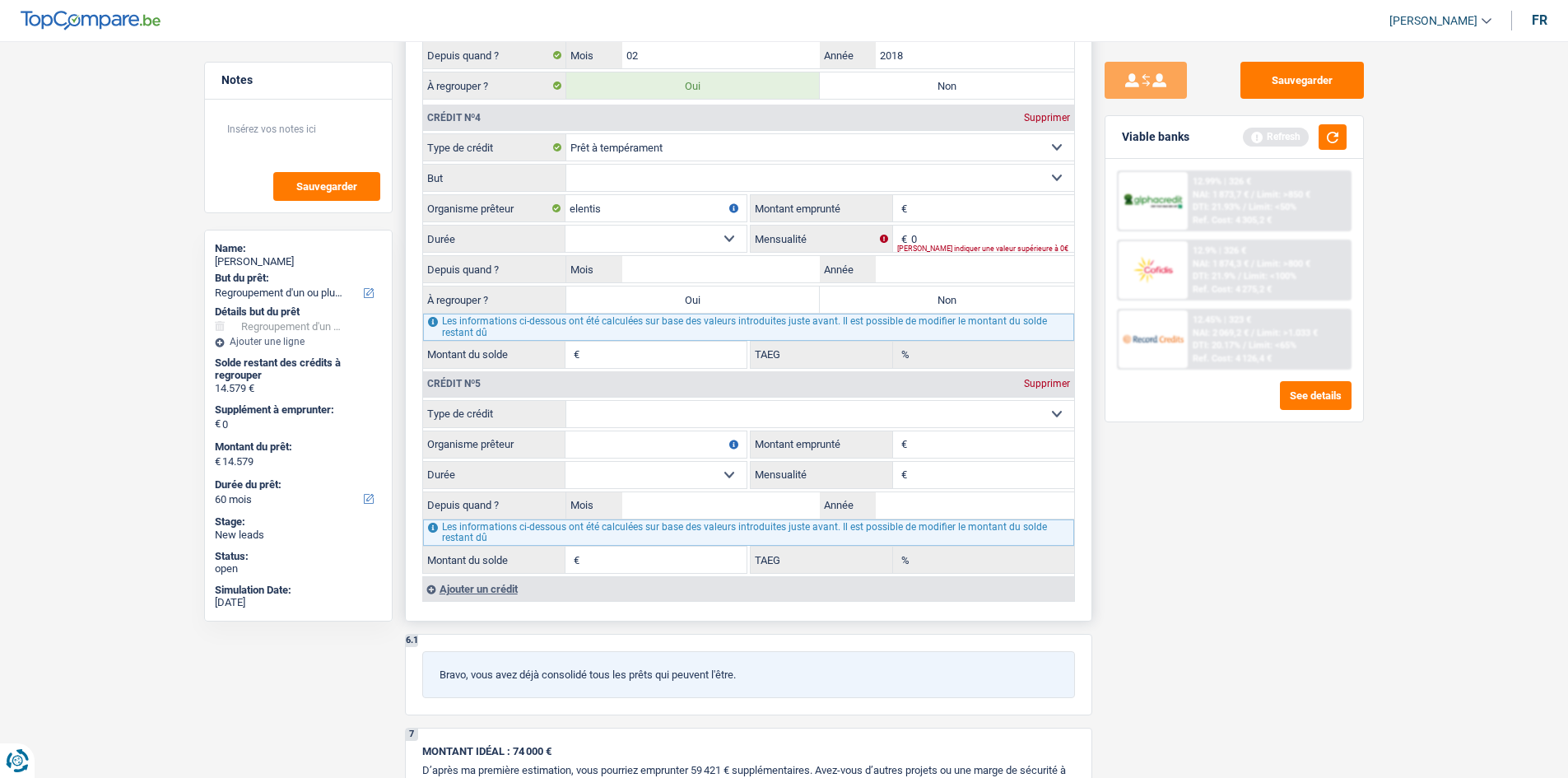 click on "Carte ou ouverture de crédit Prêt hypothécaire Vente à tempérament Prêt à tempérament Prêt rénovation Prêt voiture Regroupement d'un ou plusieurs crédits
Sélectionner une option" at bounding box center [820, 414] 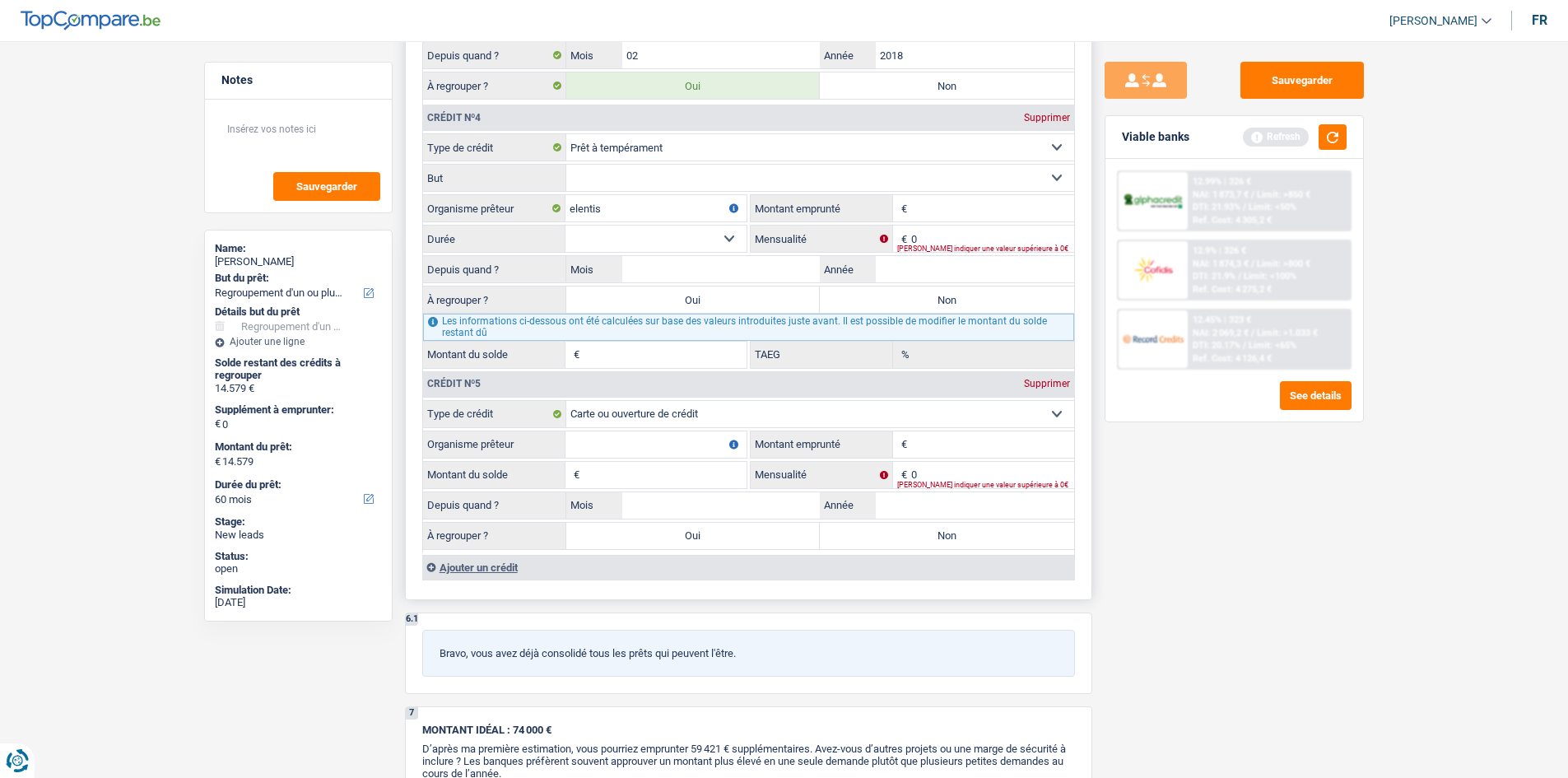 click on "Organisme prêteur" at bounding box center [656, 445] 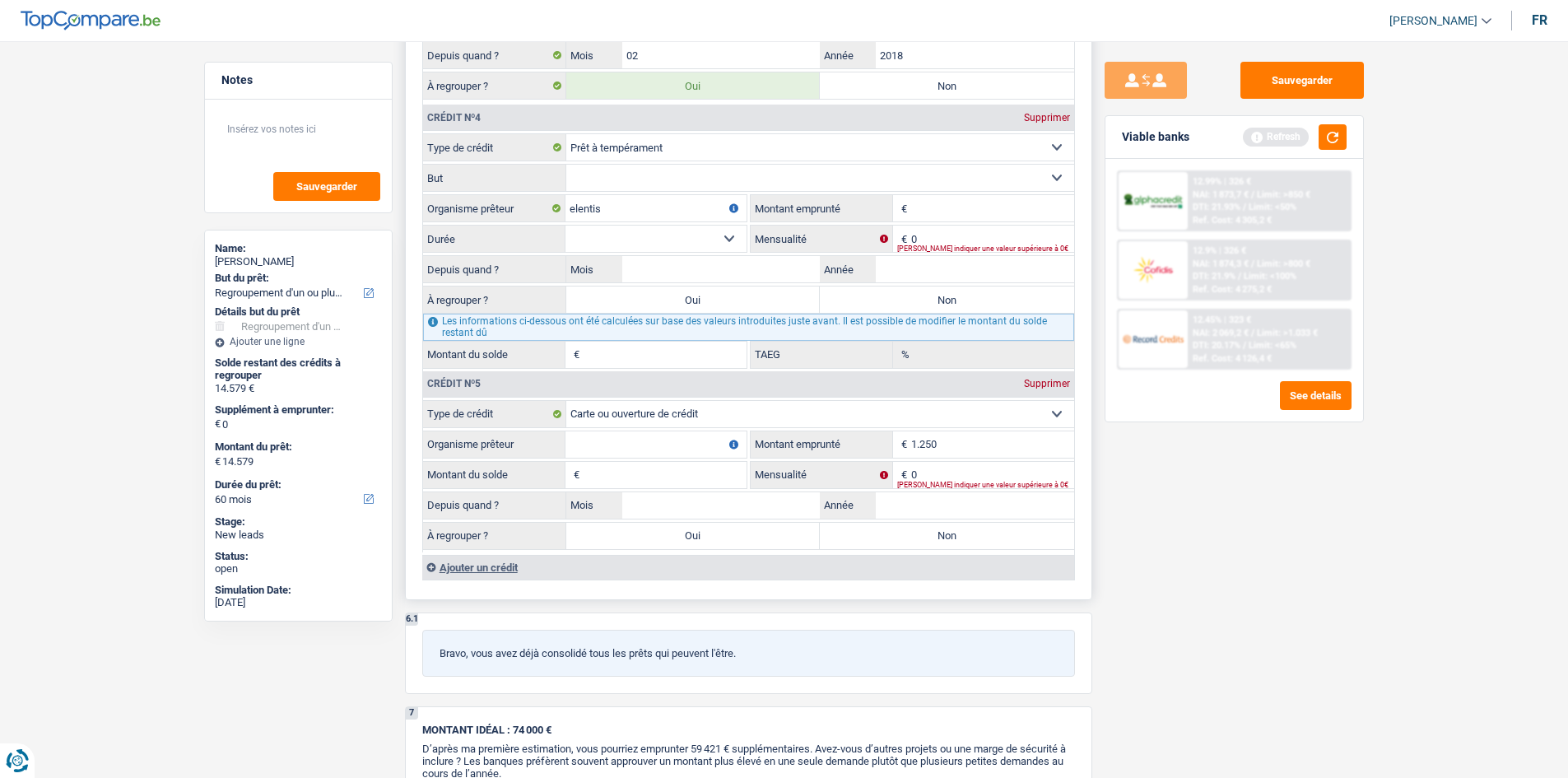 type on "1.250" 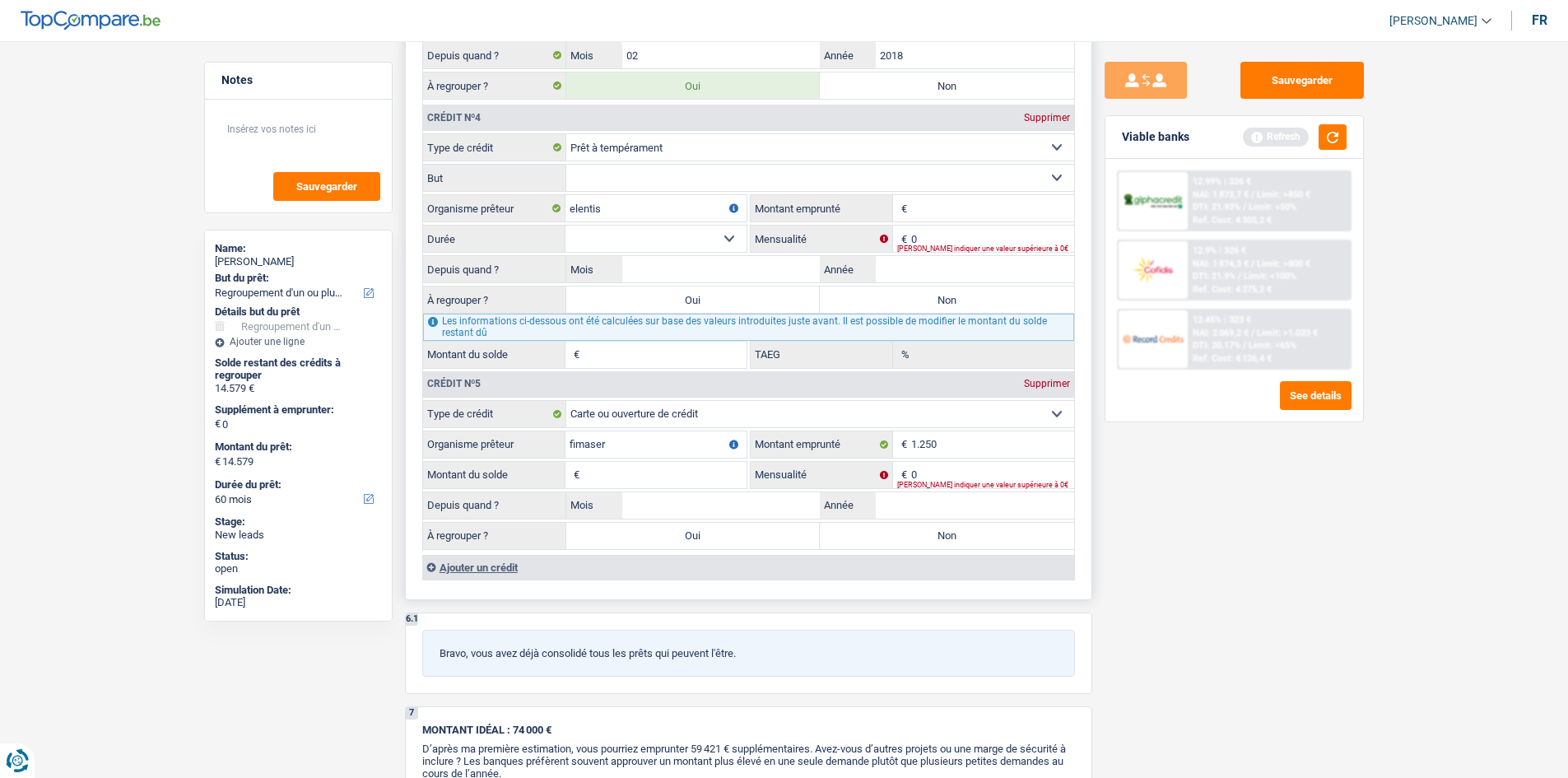 type on "fimaser" 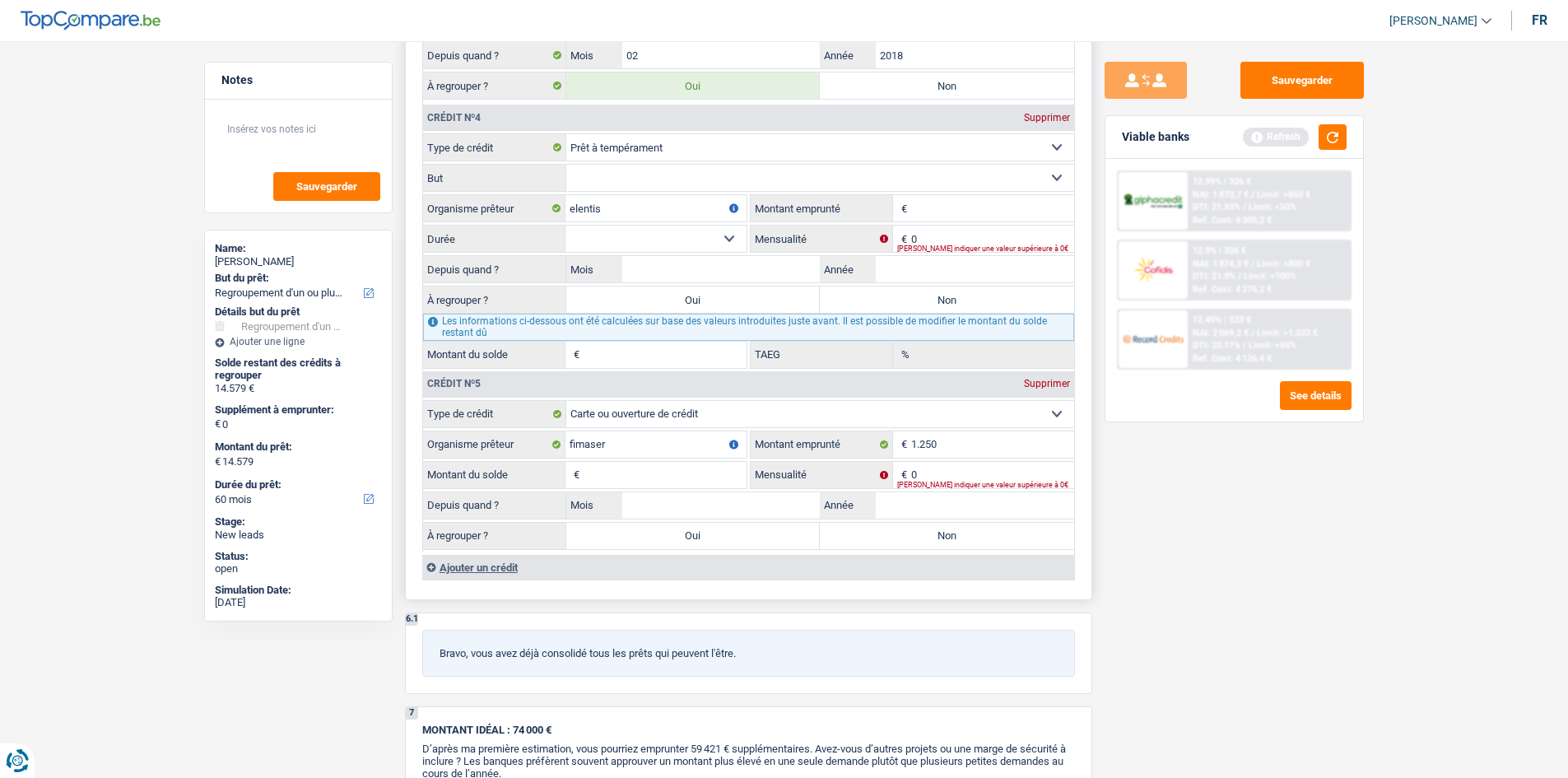 click on "Montant du solde" at bounding box center [665, 475] 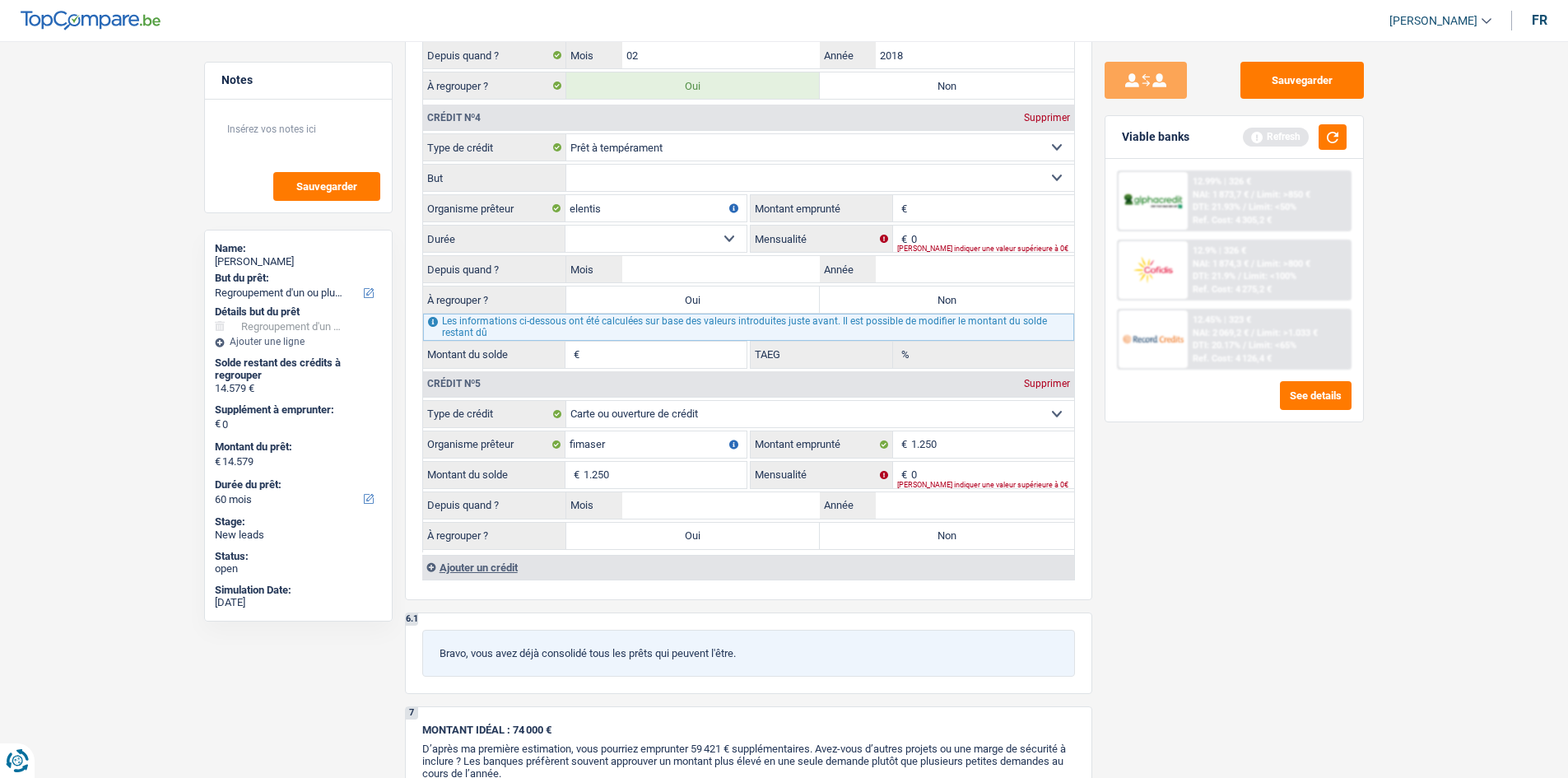 type on "1.250" 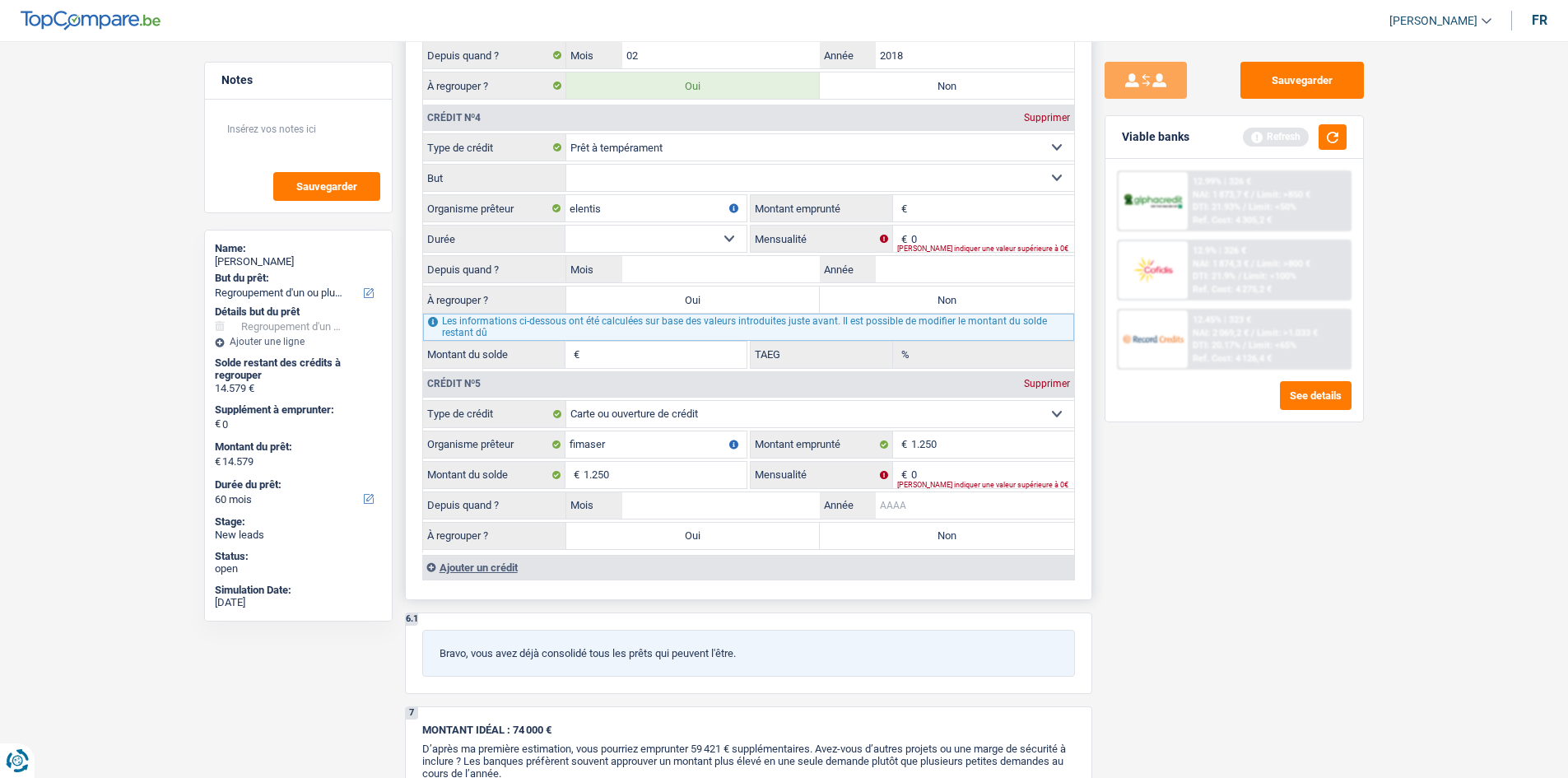 click on "Année" at bounding box center (975, 505) 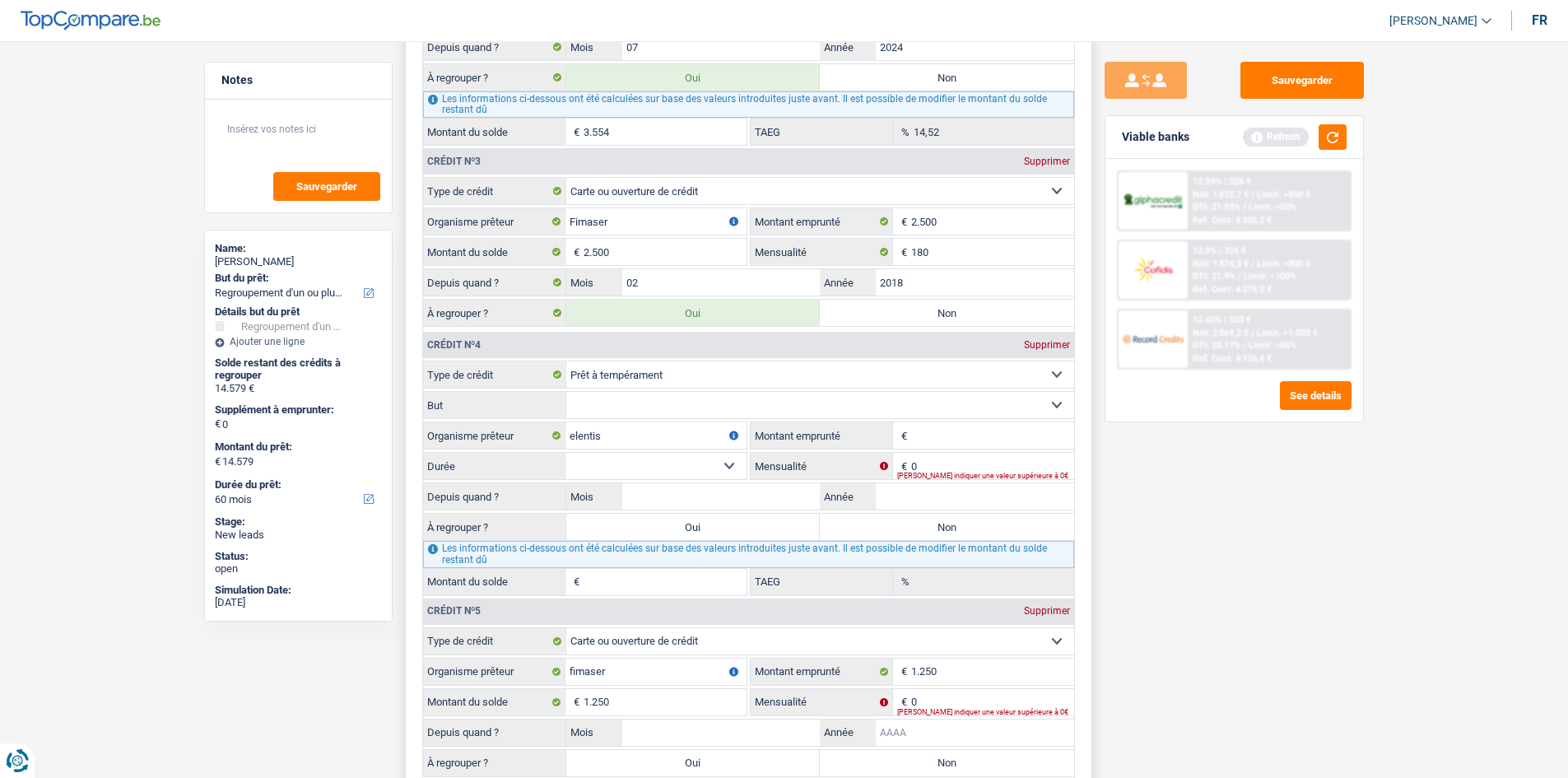 scroll, scrollTop: 1894, scrollLeft: 0, axis: vertical 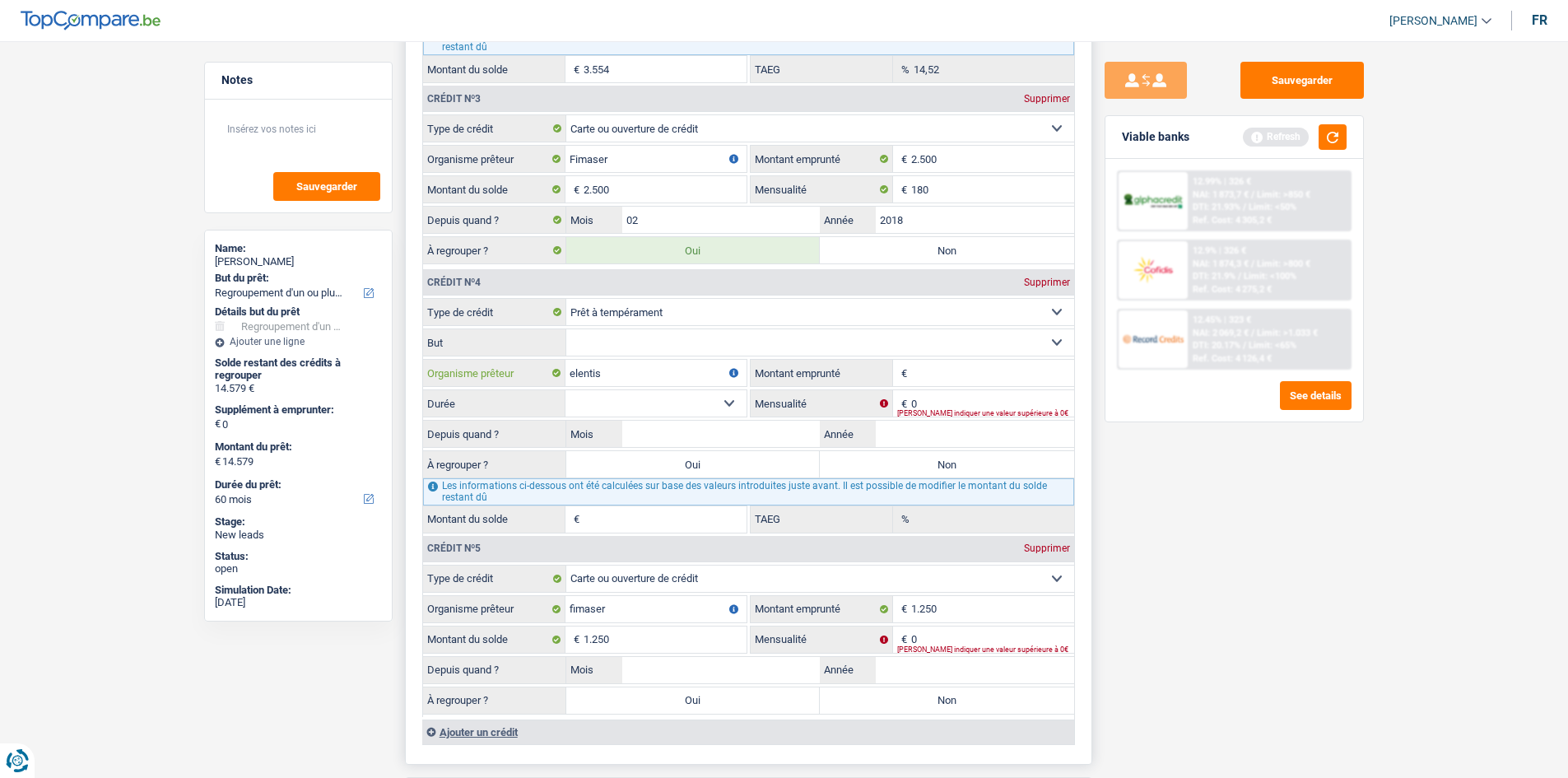 click on "elentis" at bounding box center (656, 373) 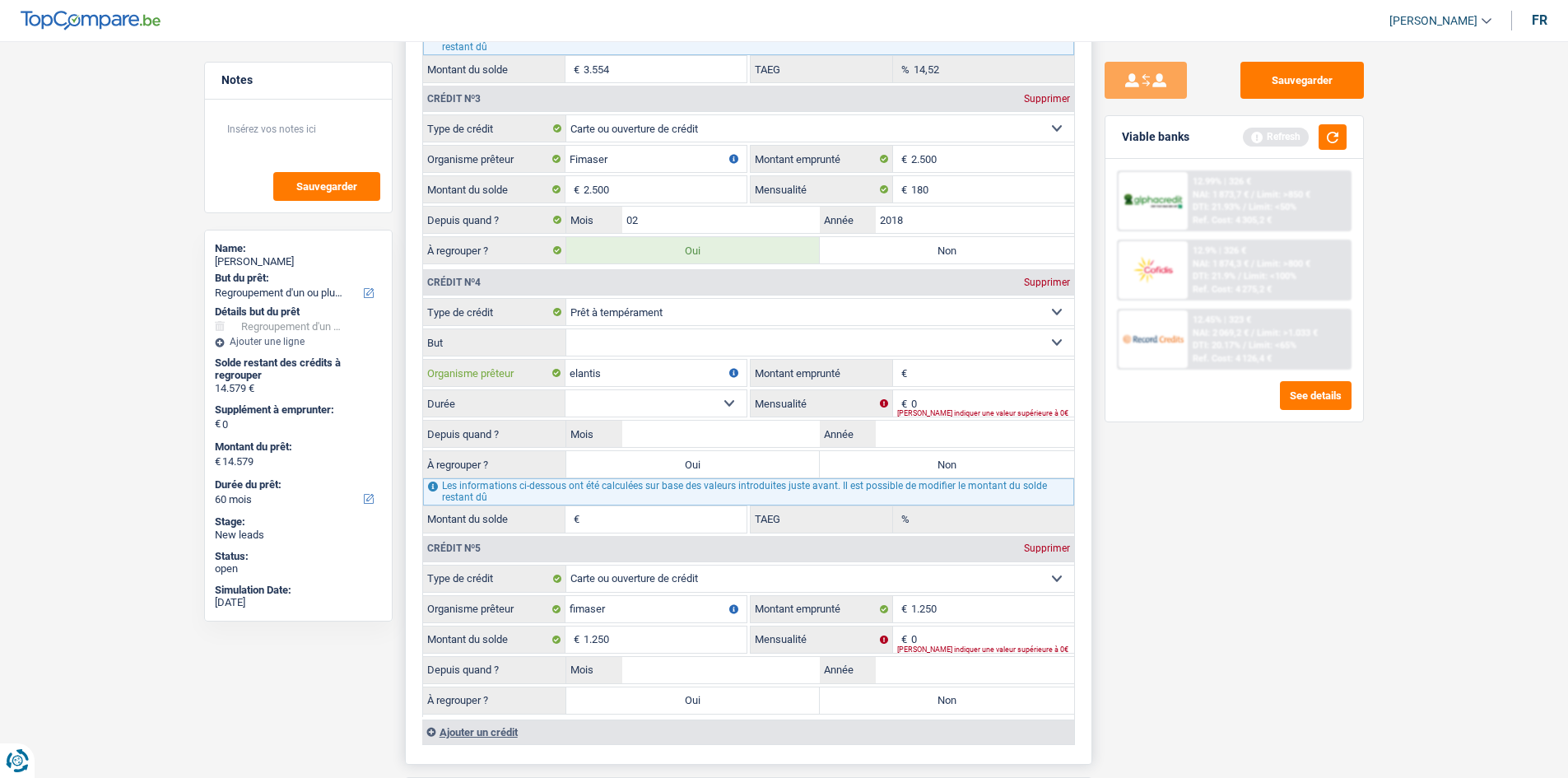 type on "elantis" 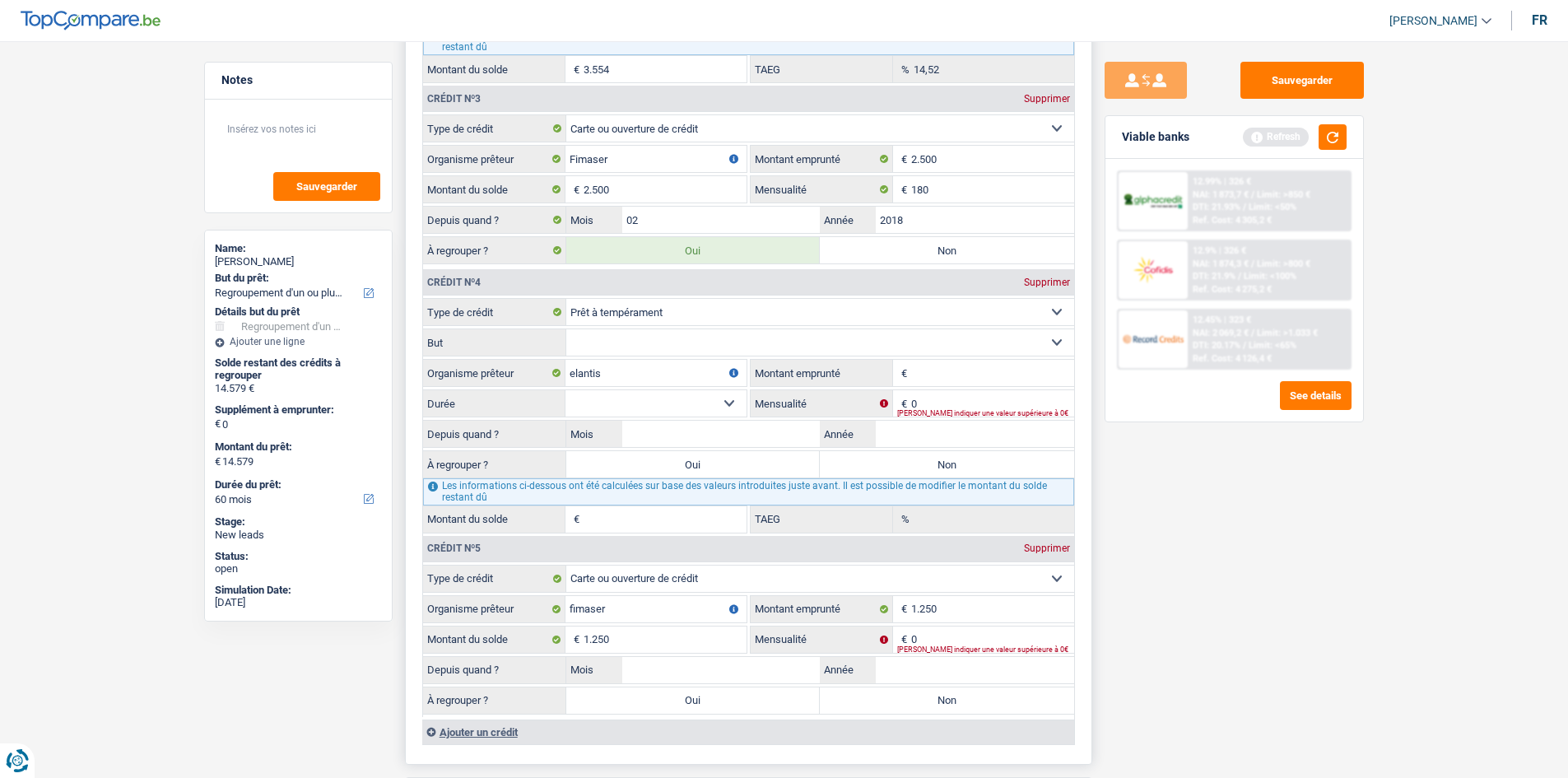 click on "Confort maison: meubles, textile, peinture, électroménager, outillage non-professionnel, Hifi, multimédia, gsm, ordinateur, Frais installation, déménagement Evénement familial: naissance, mariage, divorce, communion, décès Frais médicaux Frais d'études Remboursement prêt Frais permis de conduire Loisirs: voyage, sport, musique Petits travaux maison et jardin Frais divers (max 2.000€) Frais judiciaires Réparation voiture Autre
Sélectionner une option" at bounding box center (820, 342) 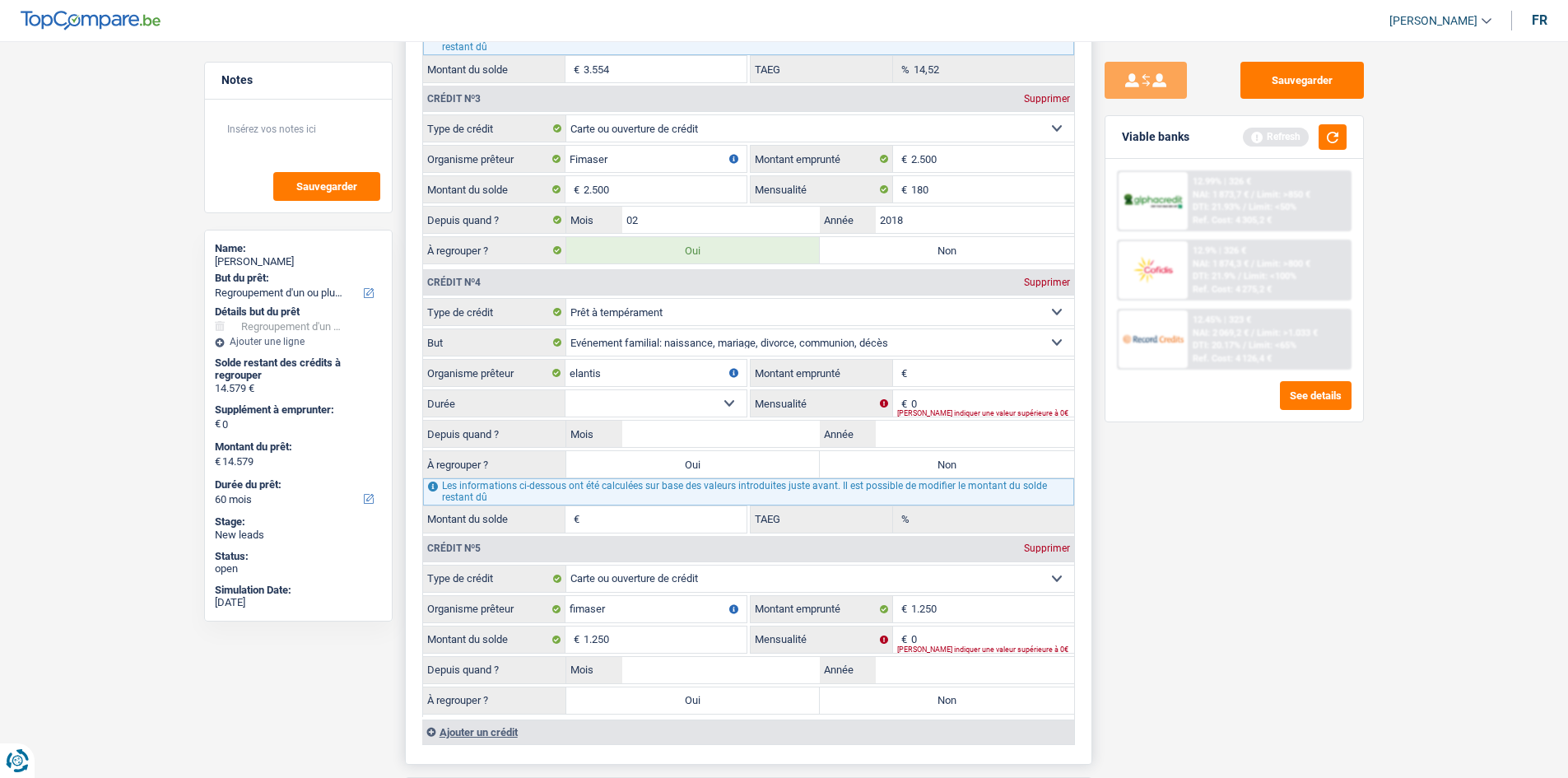 click on "Montant emprunté" at bounding box center (993, 373) 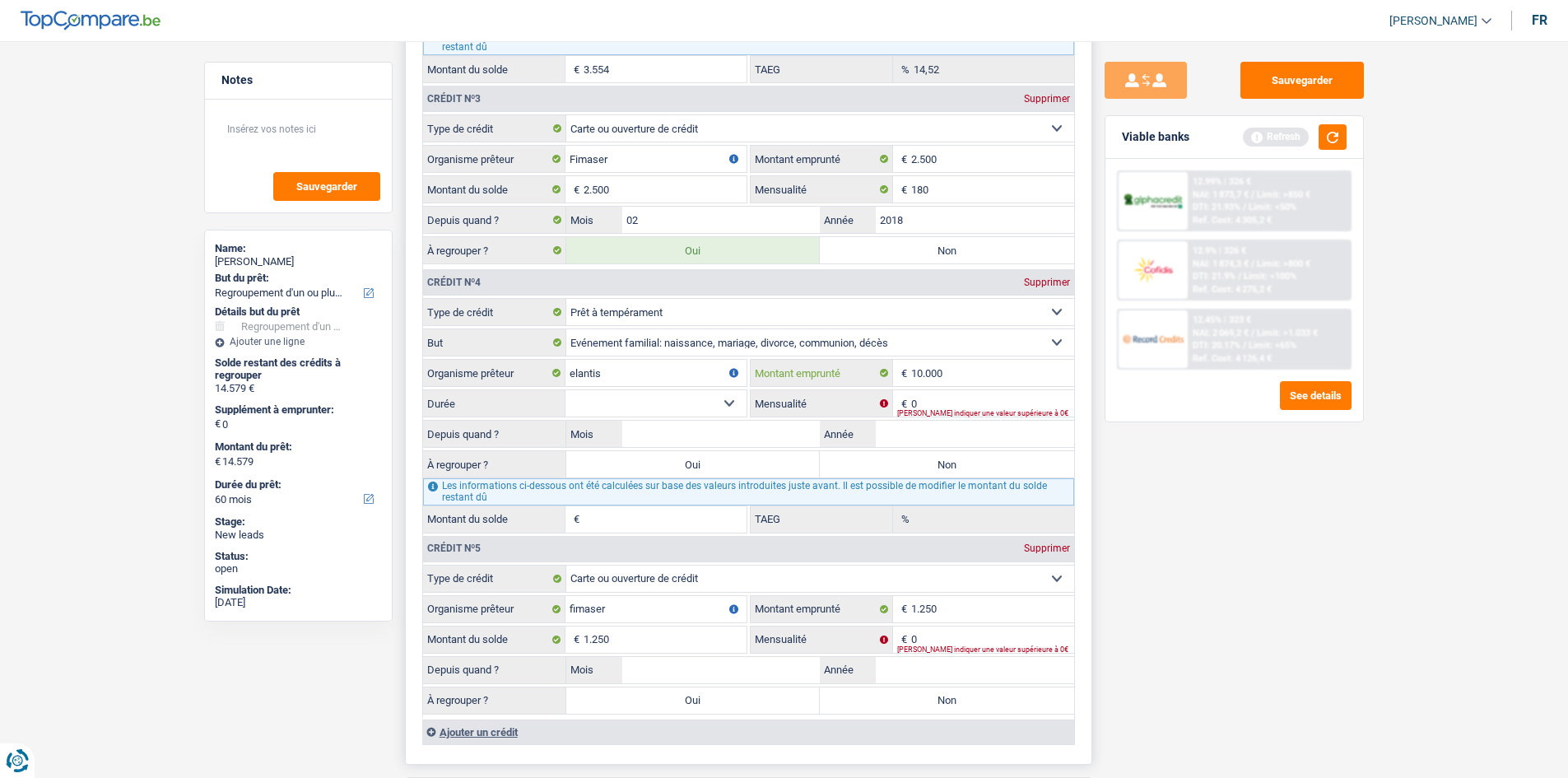 type on "10.000" 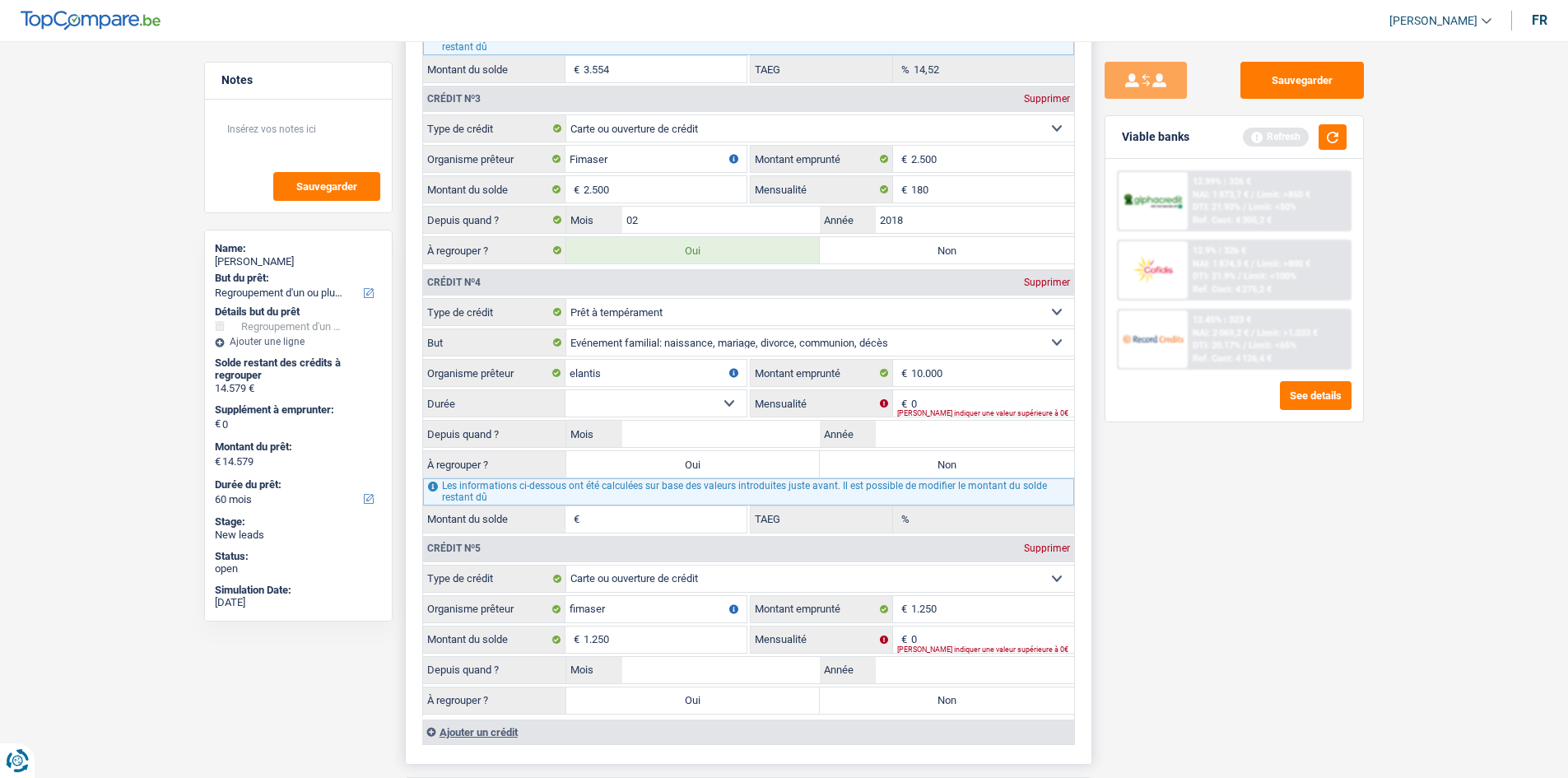 click on "[PERSON_NAME] indiquer une valeur supérieure à 0€" at bounding box center (985, 413) 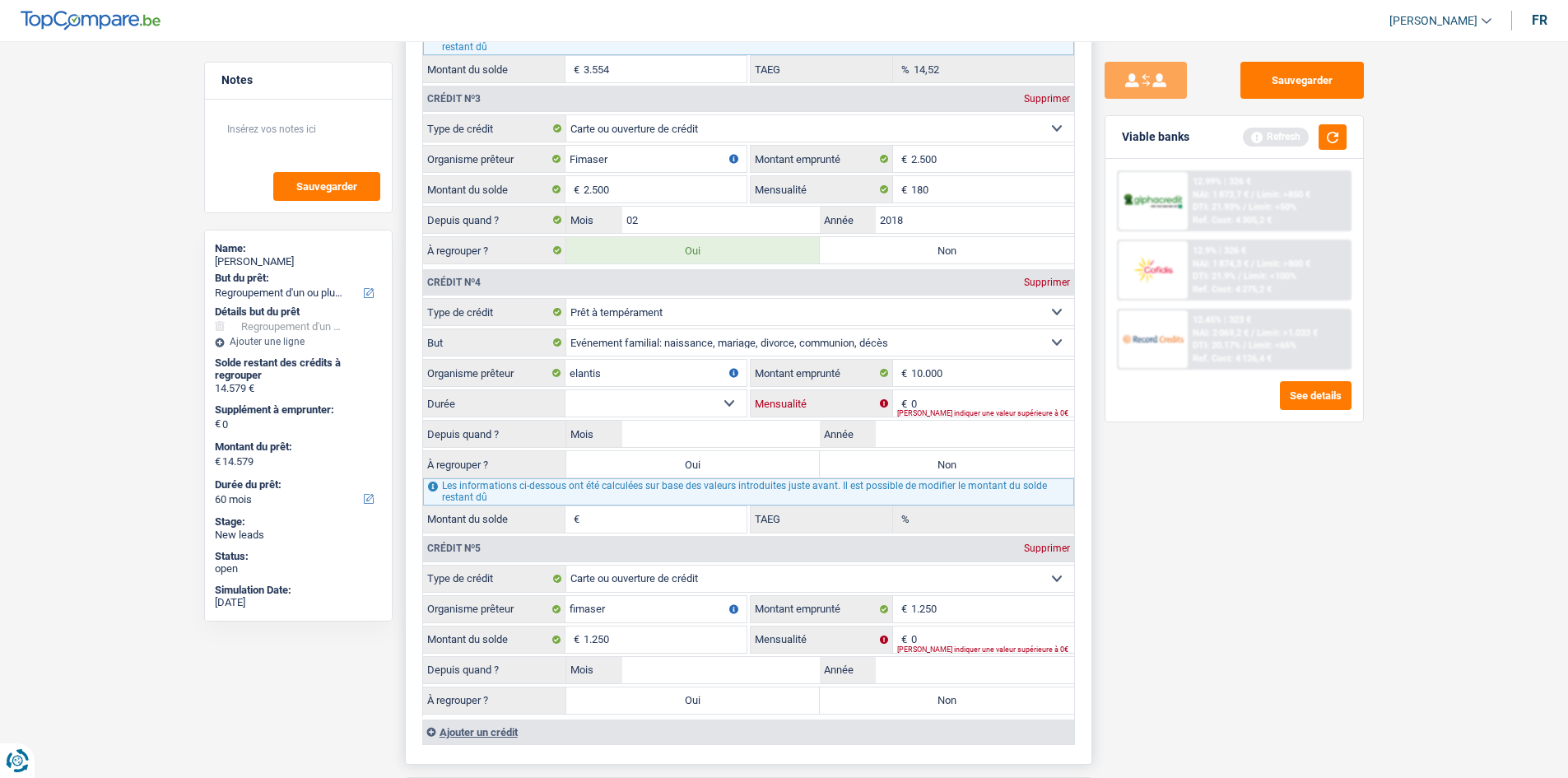 click on "0" at bounding box center (993, 403) 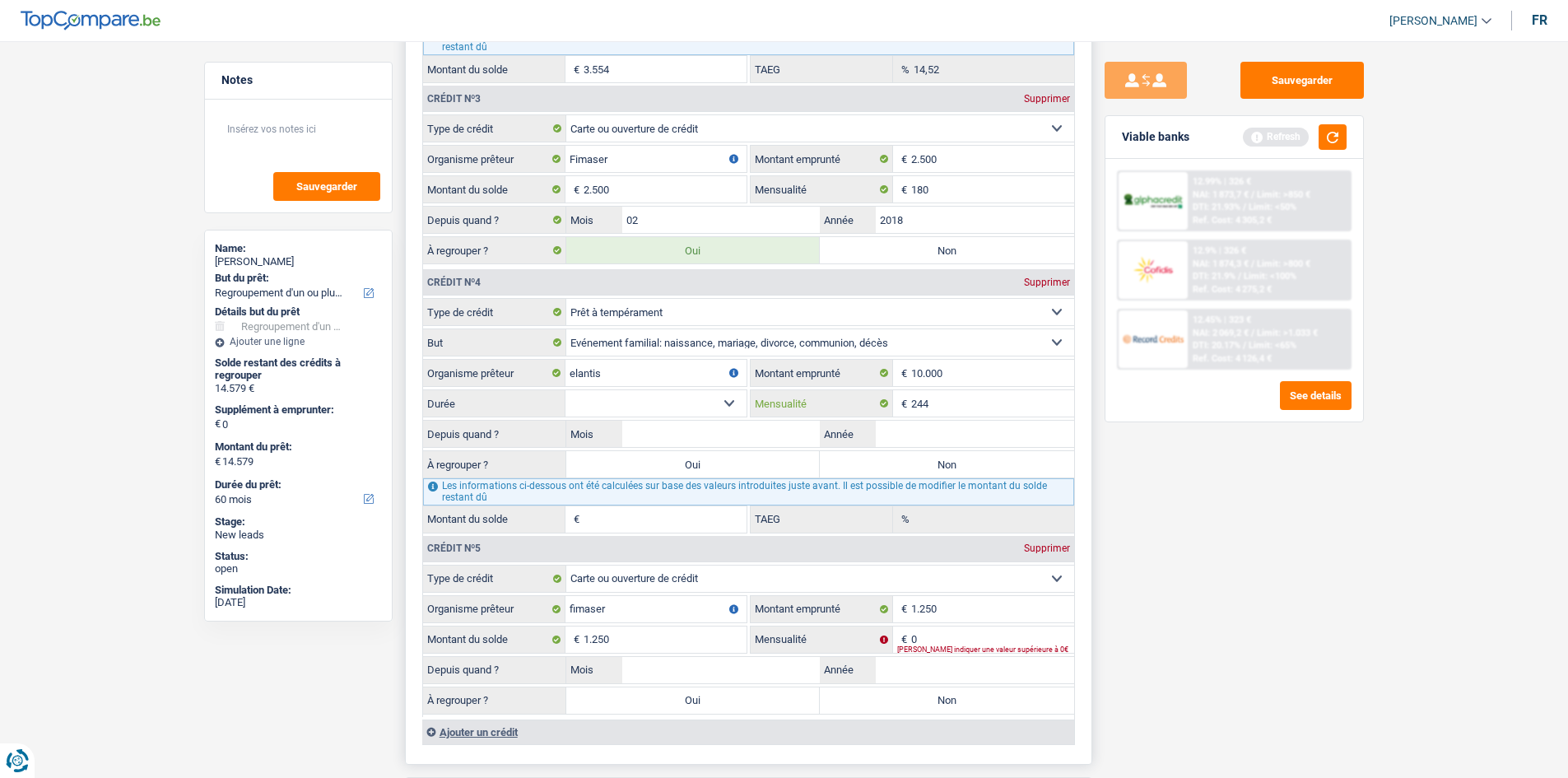 type on "244" 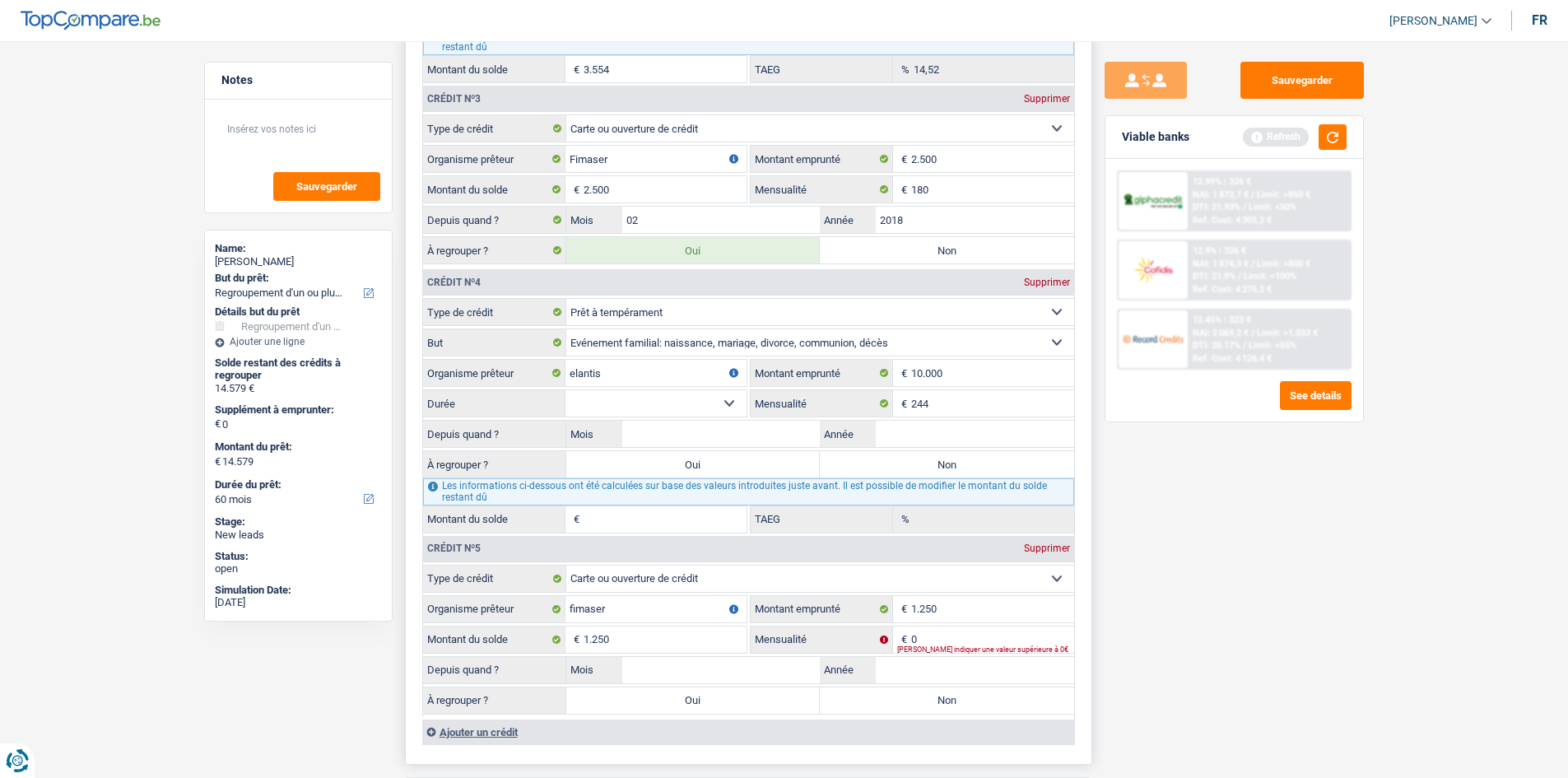 click on "12 mois 18 mois 24 mois 30 mois 36 mois 42 mois 48 mois
Sélectionner une option" at bounding box center (656, 403) 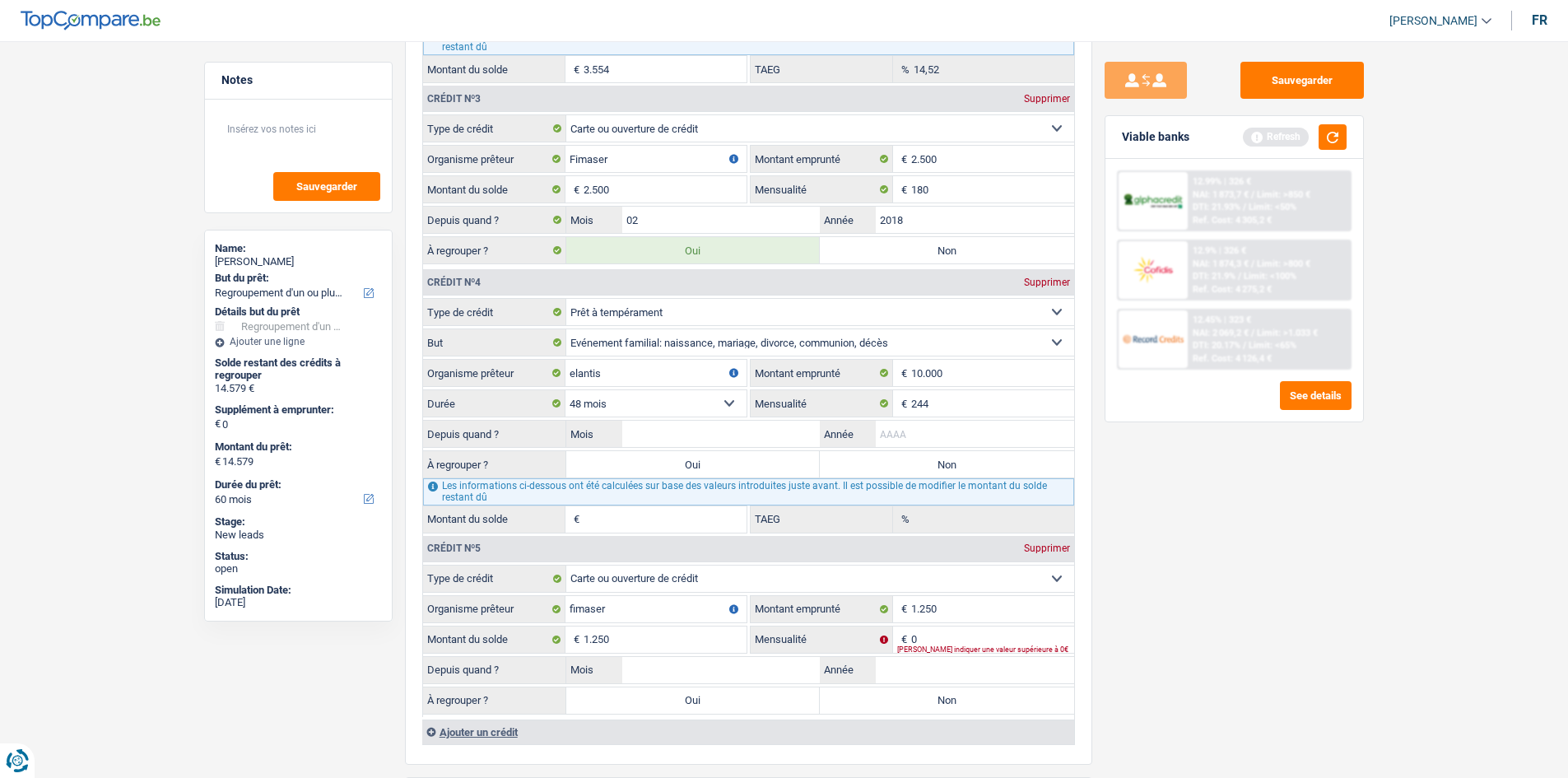 drag, startPoint x: 988, startPoint y: 433, endPoint x: 1299, endPoint y: 411, distance: 311.77716 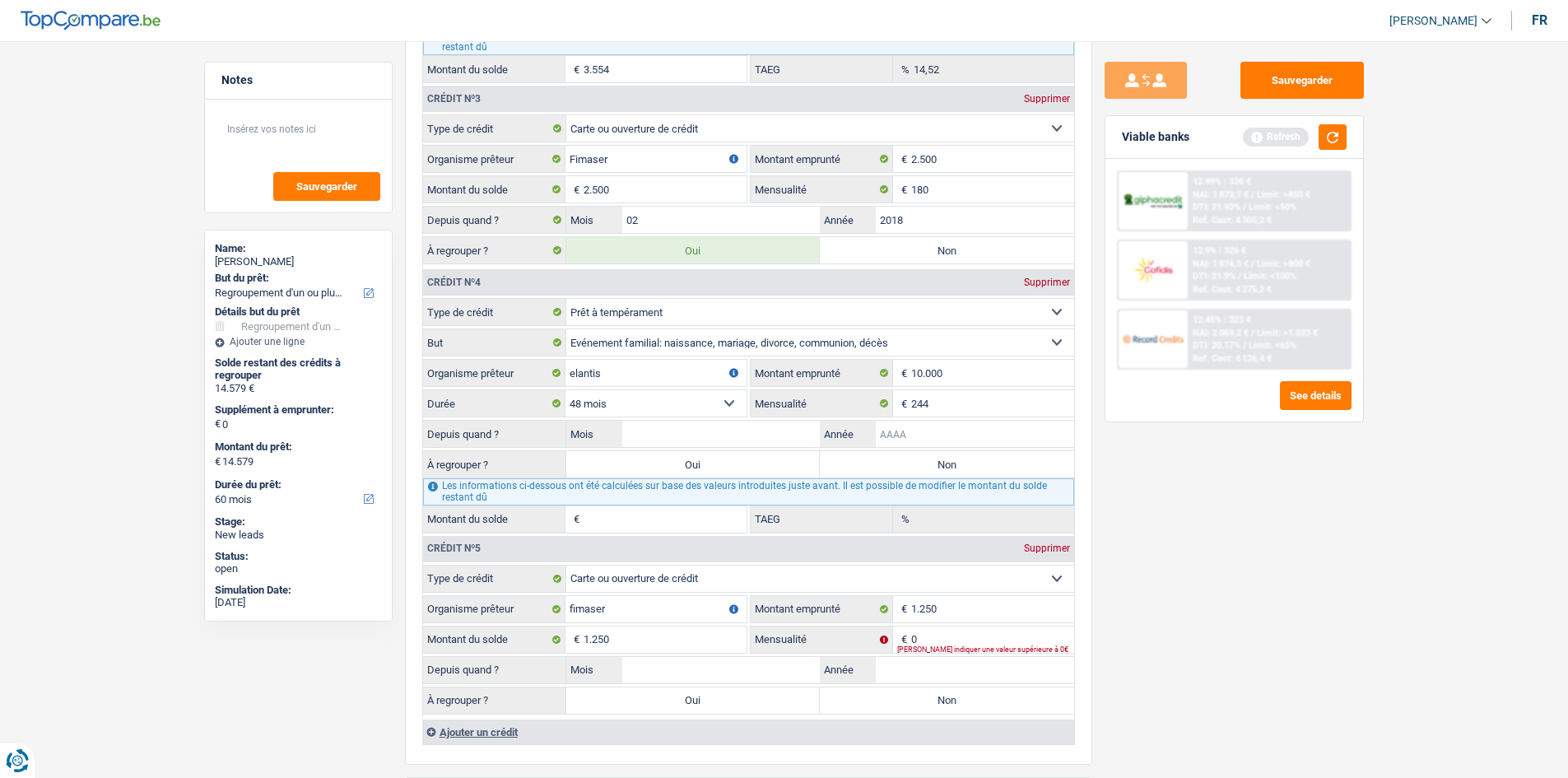 click on "Année" at bounding box center [975, 434] 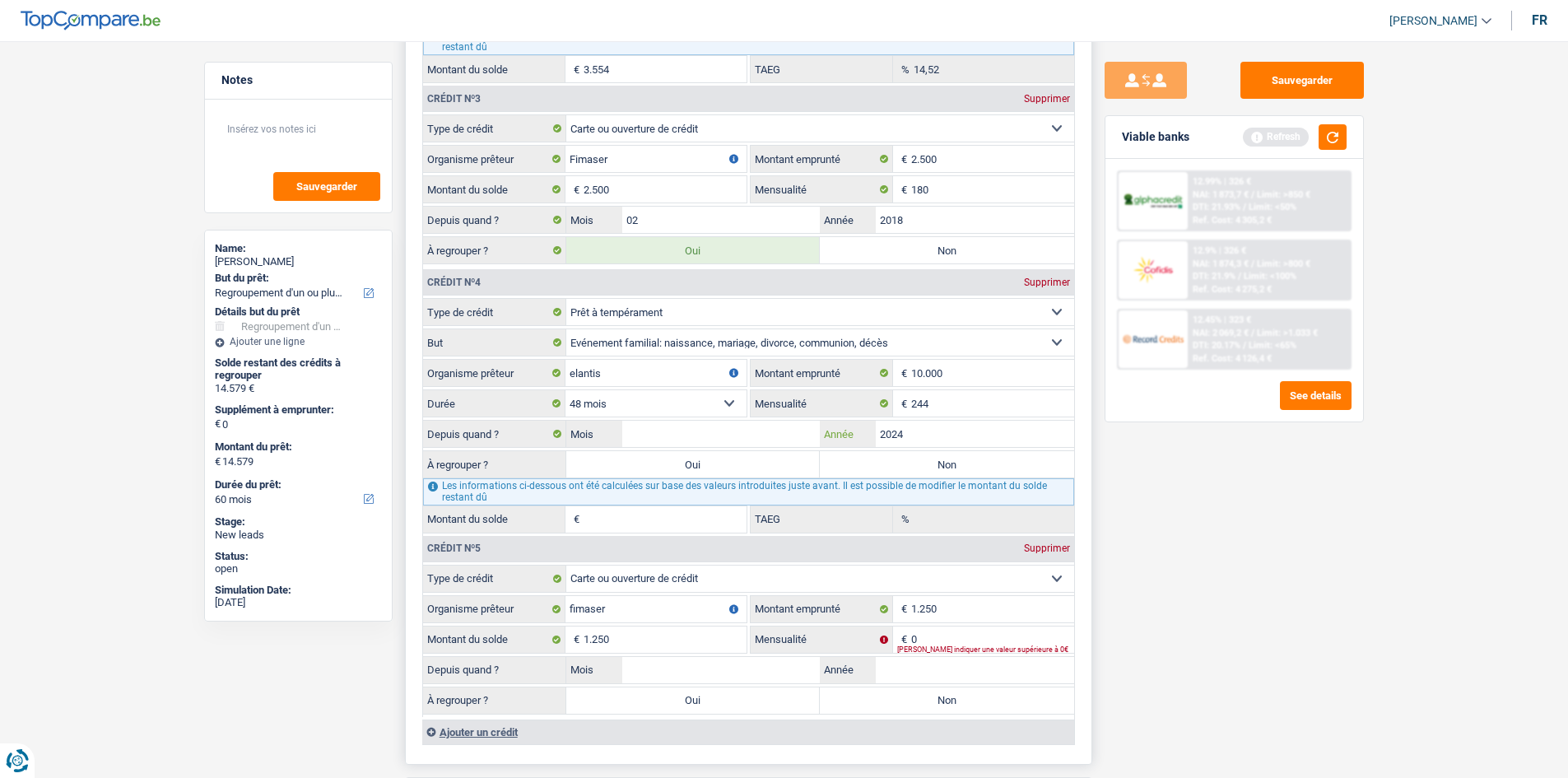 type on "2024" 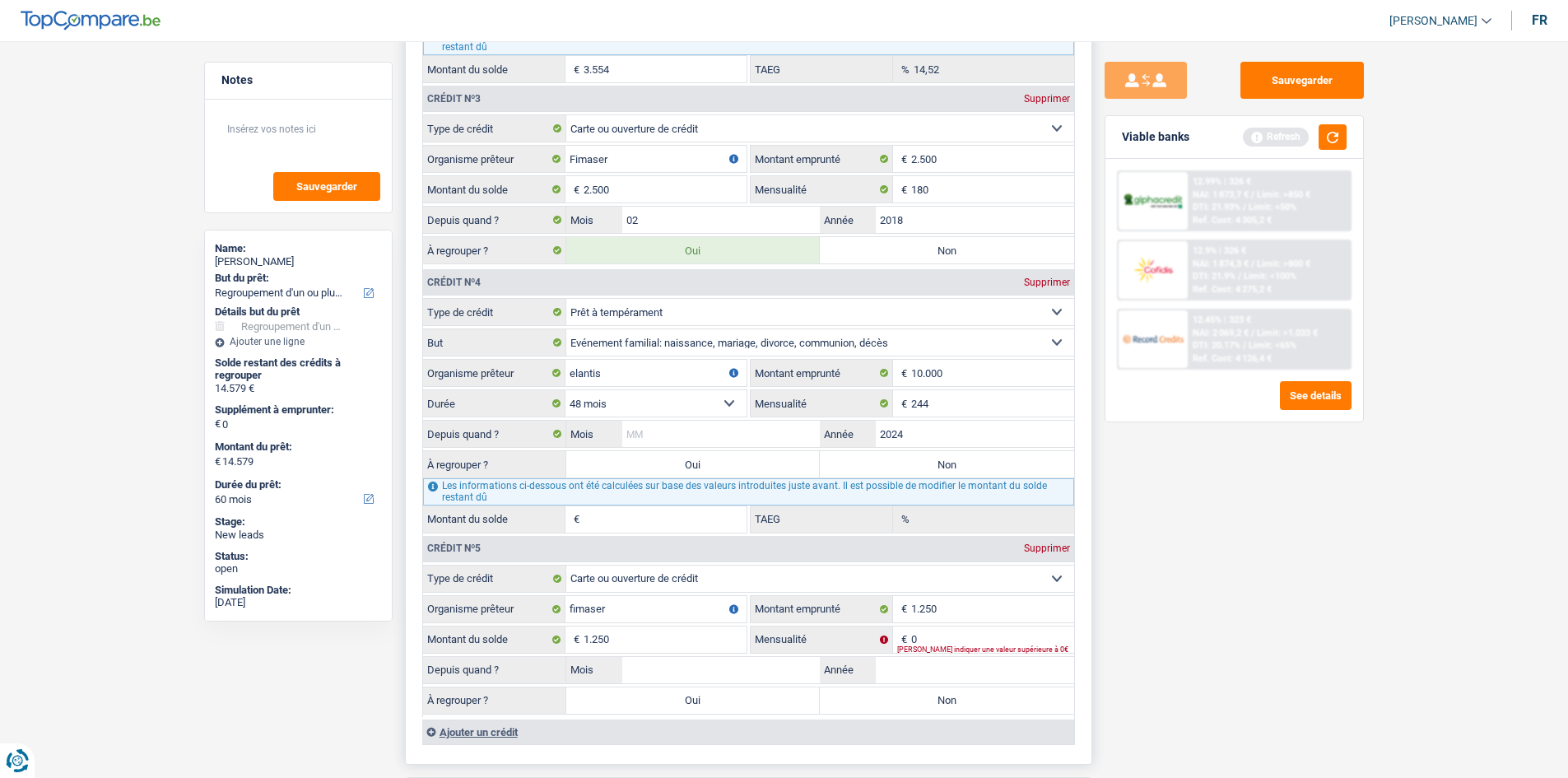 click on "Mois" at bounding box center (721, 434) 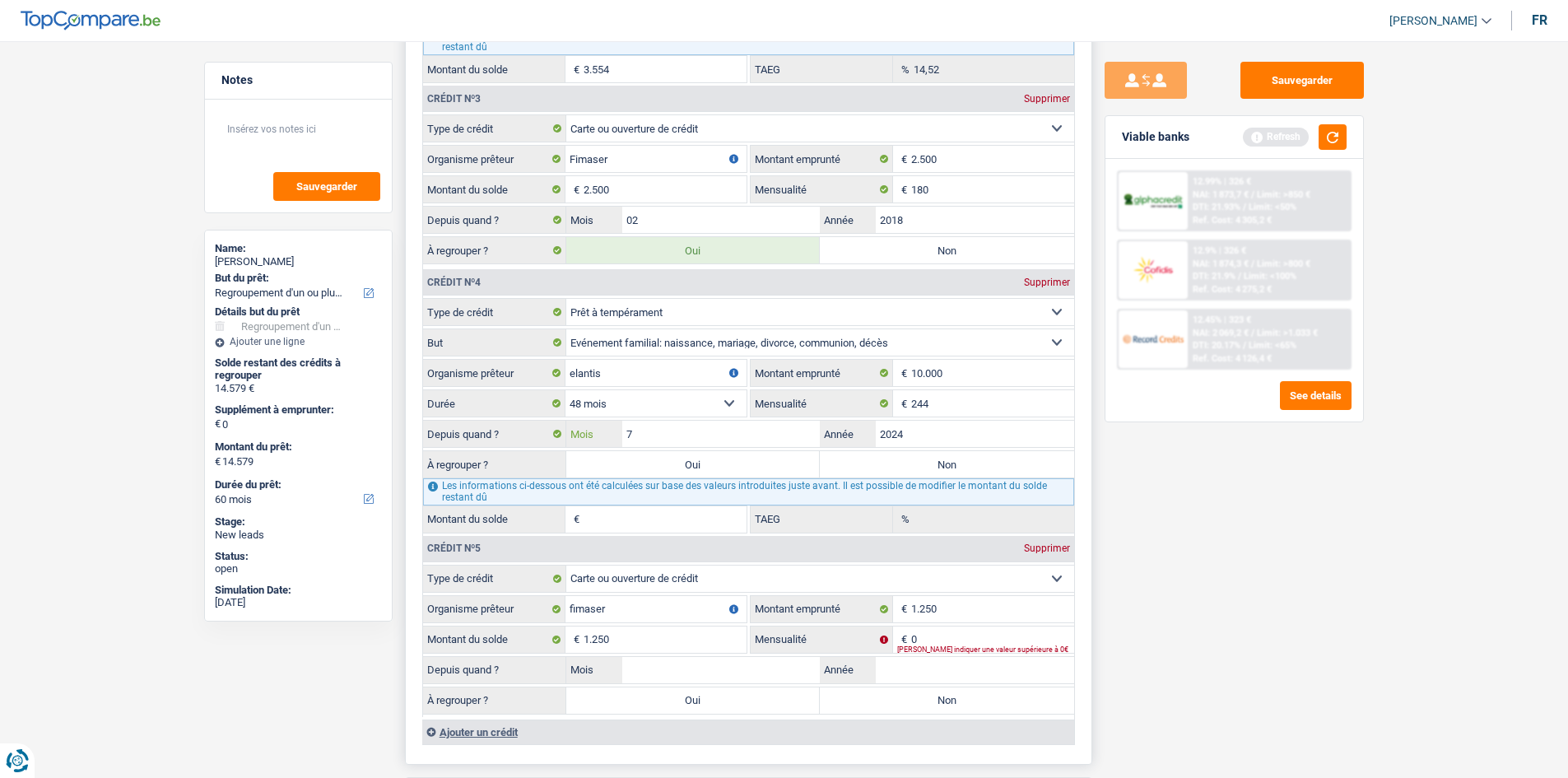 type on "7" 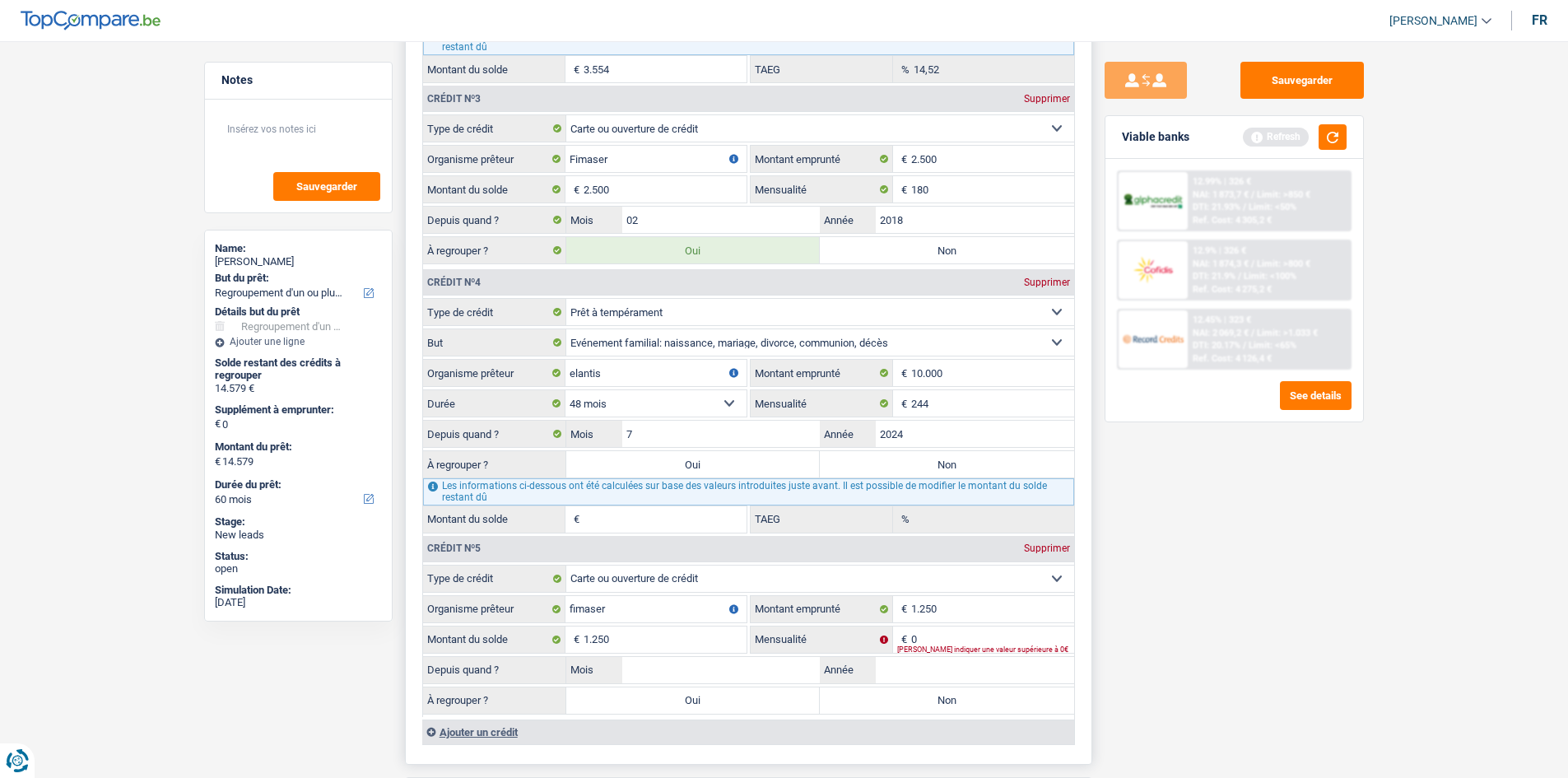 click on "Non" at bounding box center (947, 464) 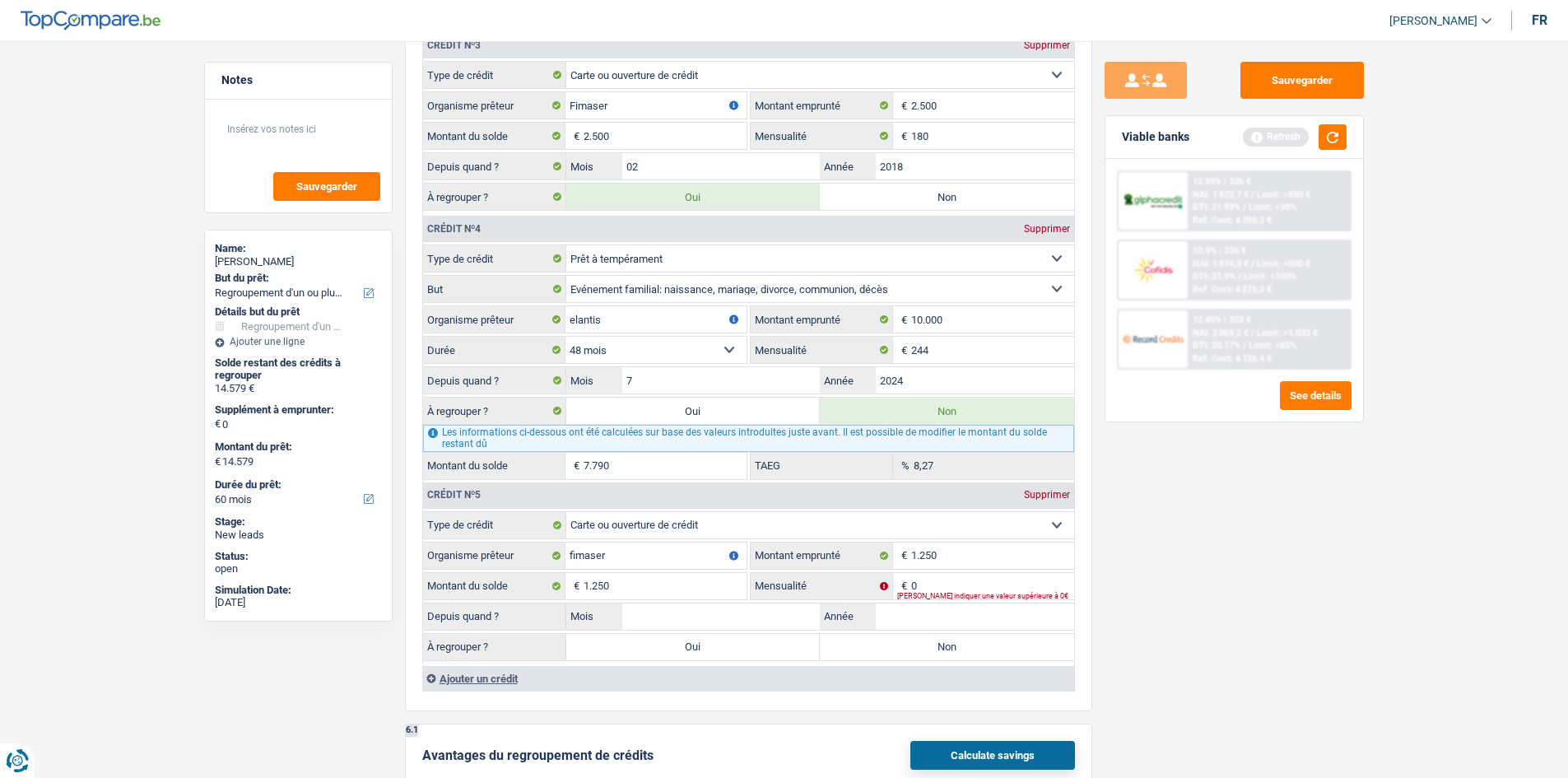 scroll, scrollTop: 1976, scrollLeft: 0, axis: vertical 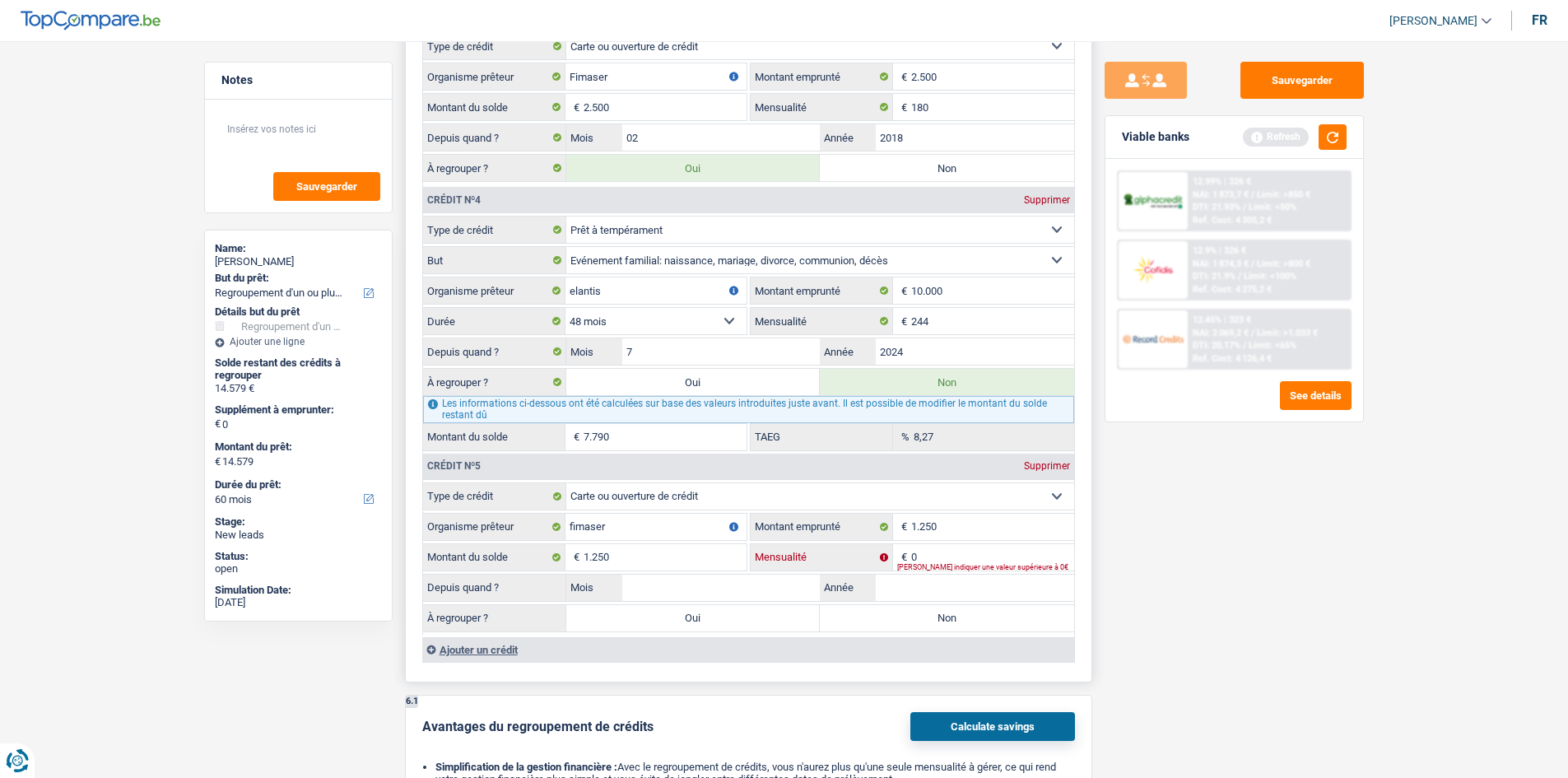 click on "0" at bounding box center [993, 557] 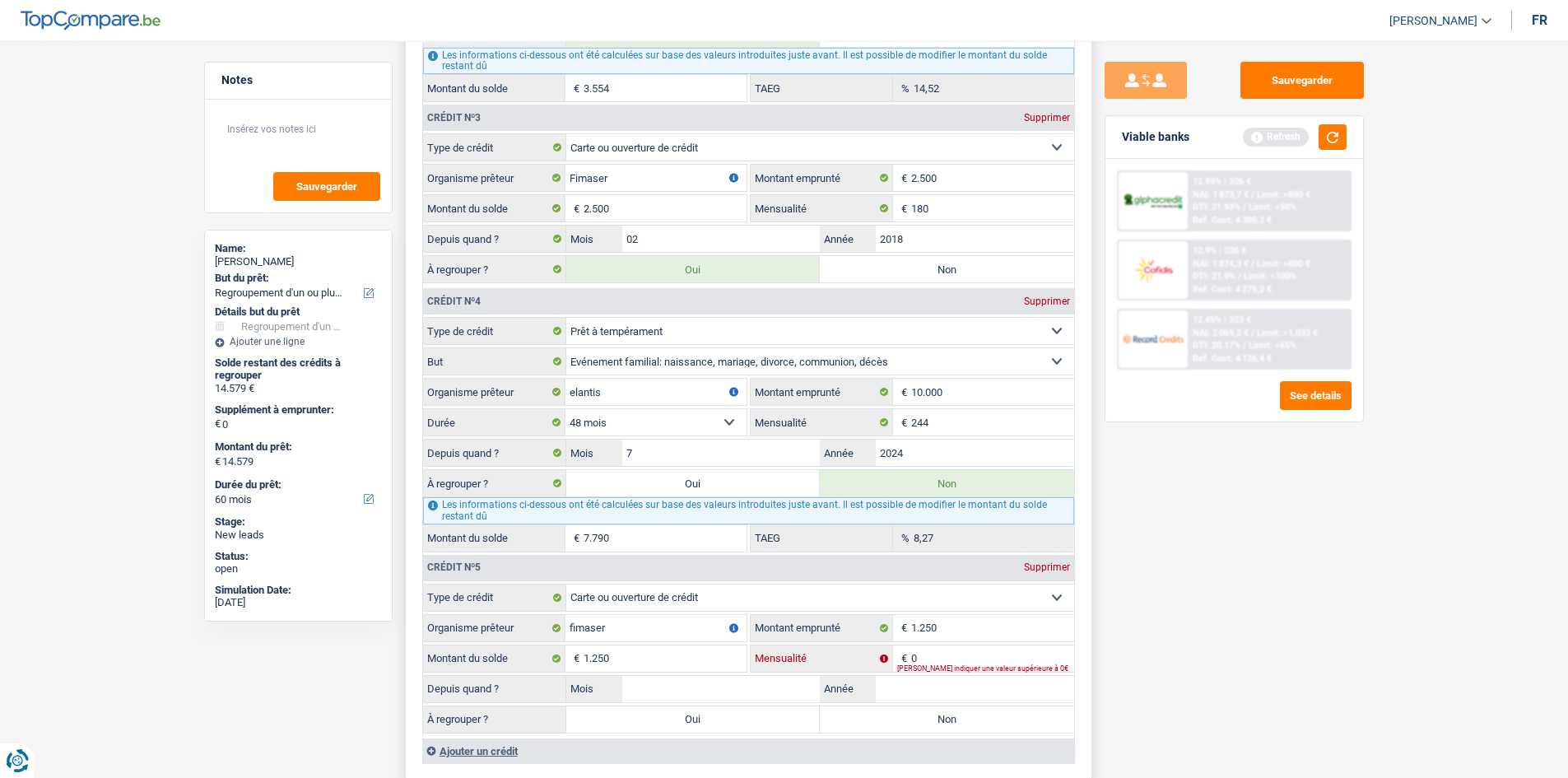 scroll, scrollTop: 1894, scrollLeft: 0, axis: vertical 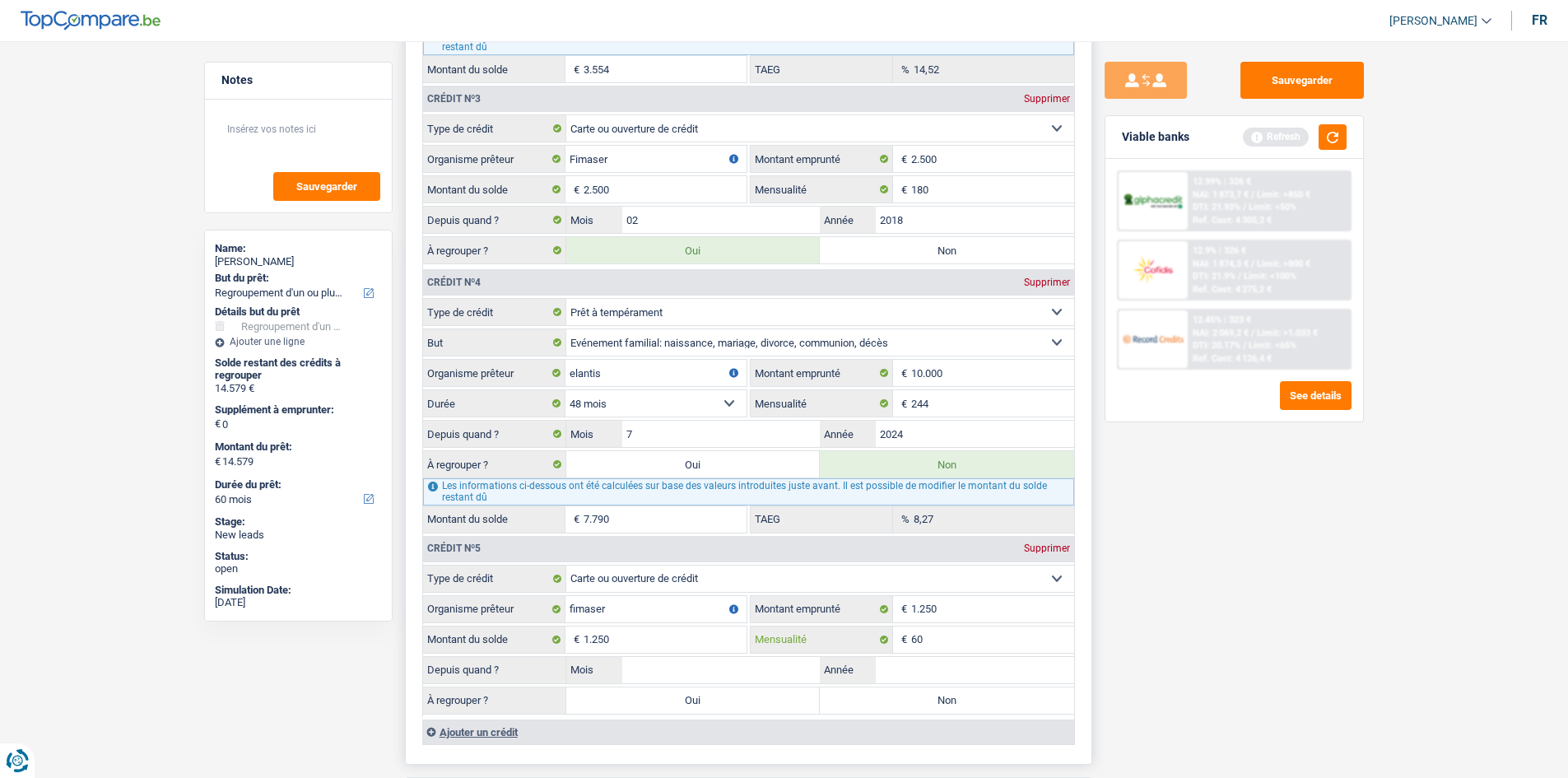 type on "60" 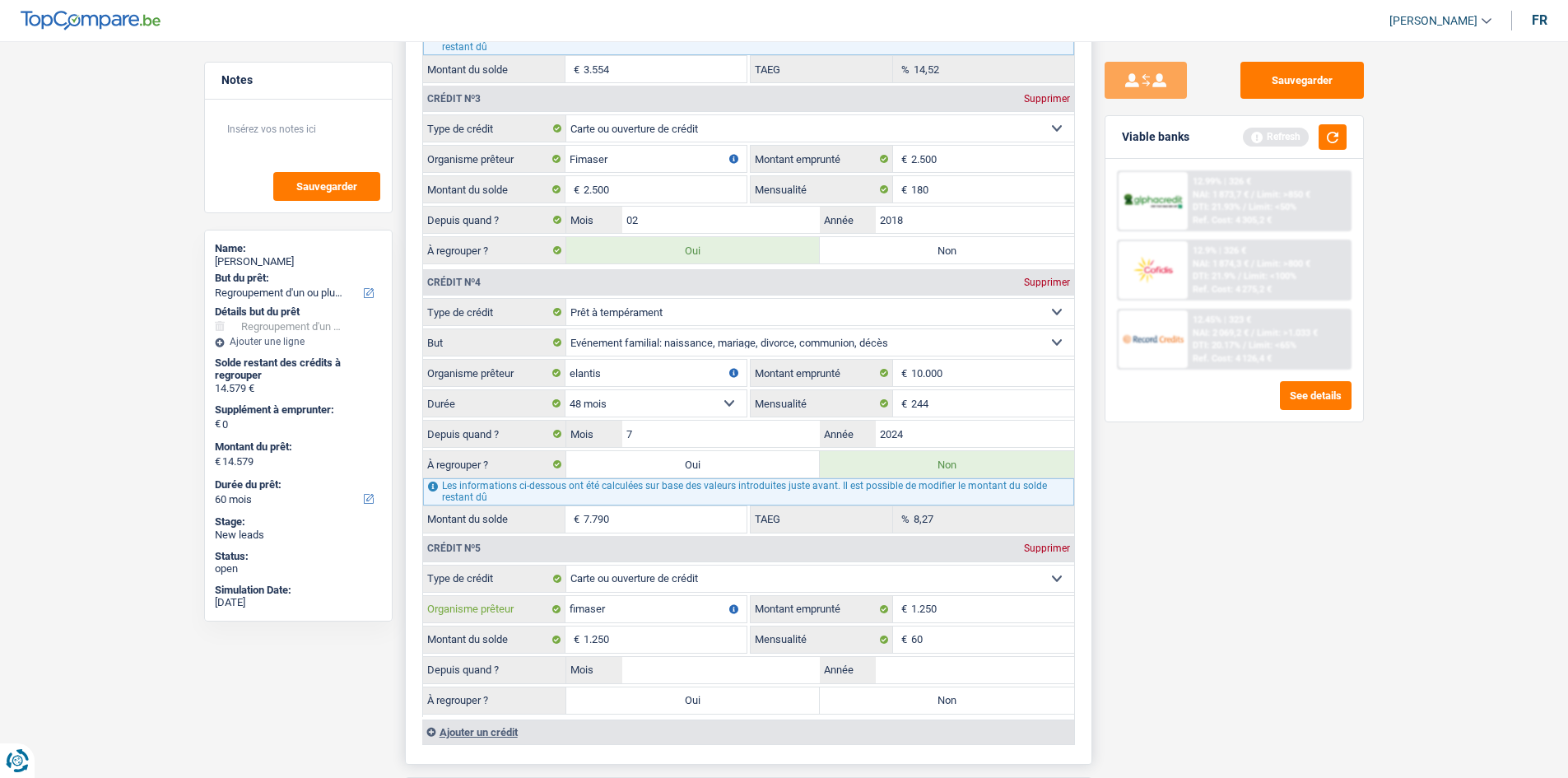click on "fimaser" at bounding box center [656, 609] 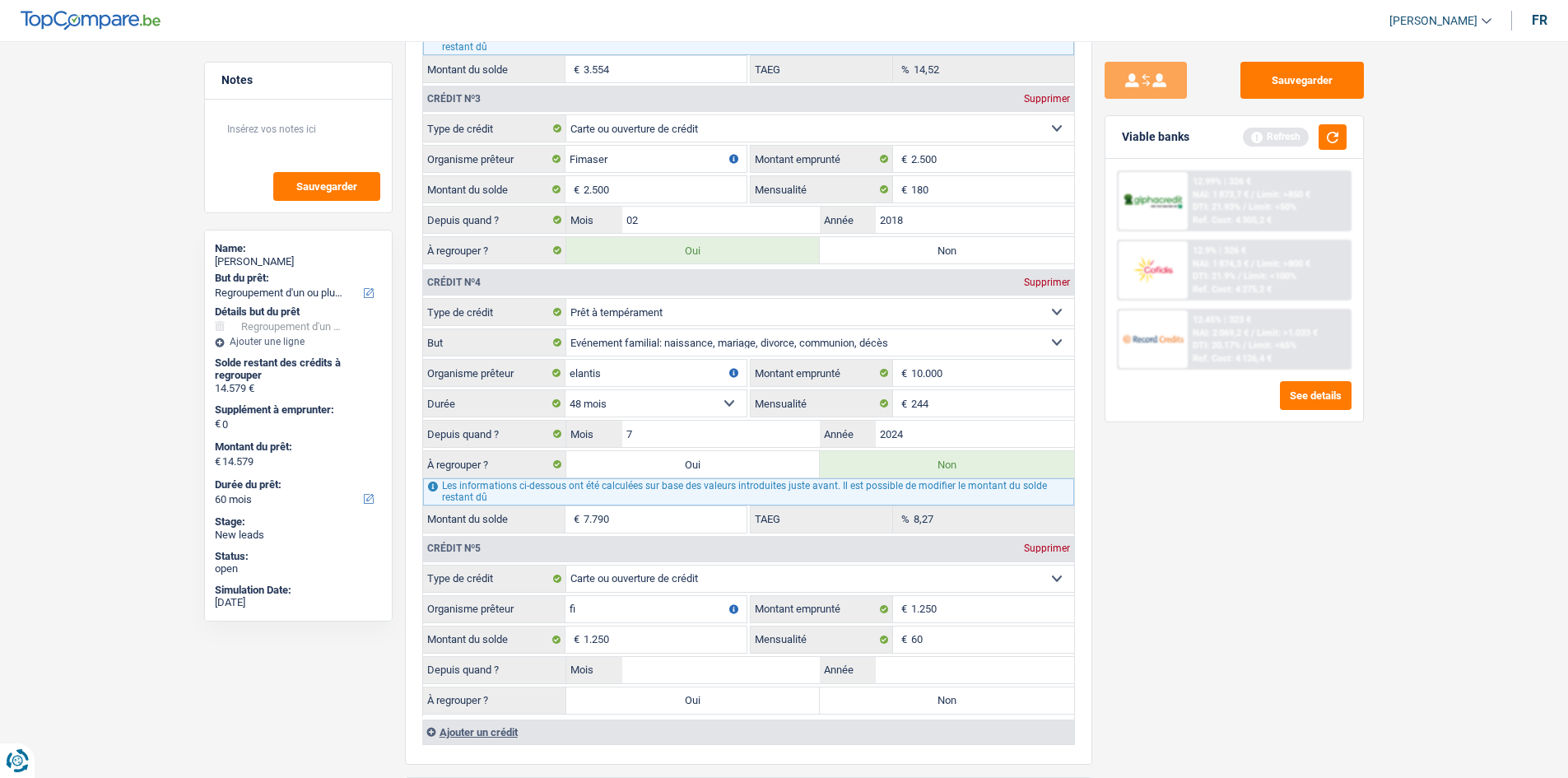 type on "f" 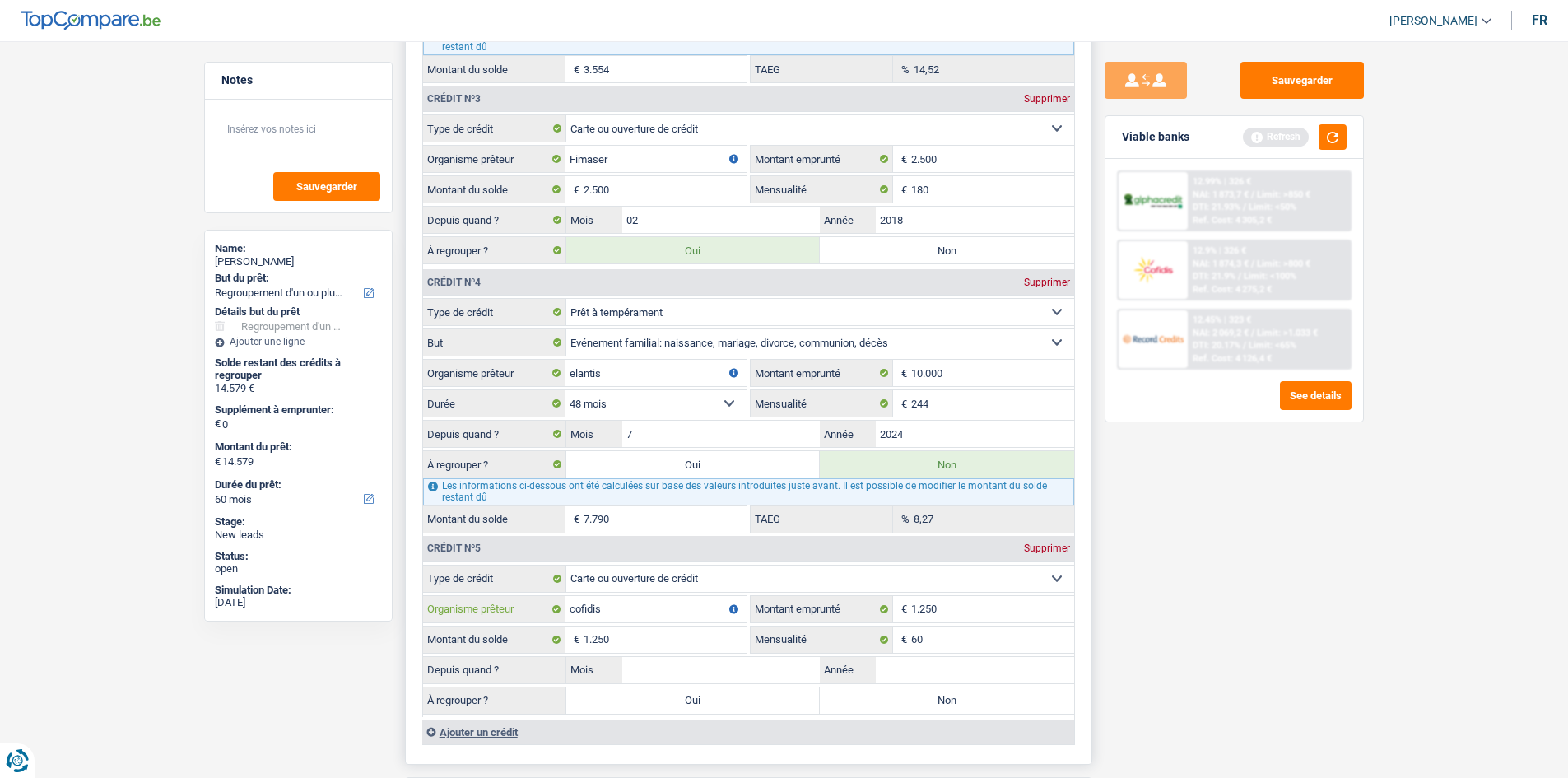type on "cofidis" 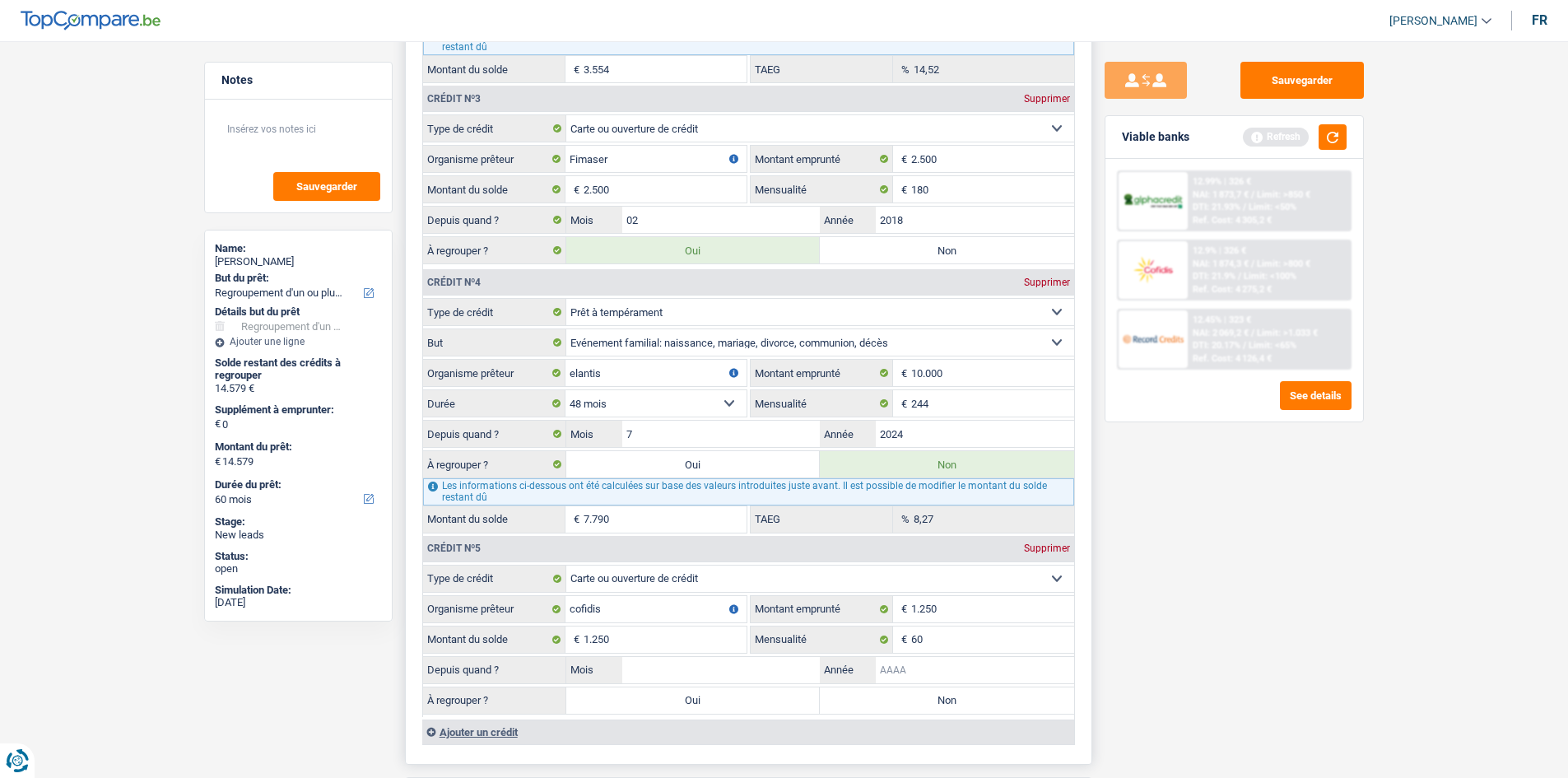 click on "Année" at bounding box center [975, 670] 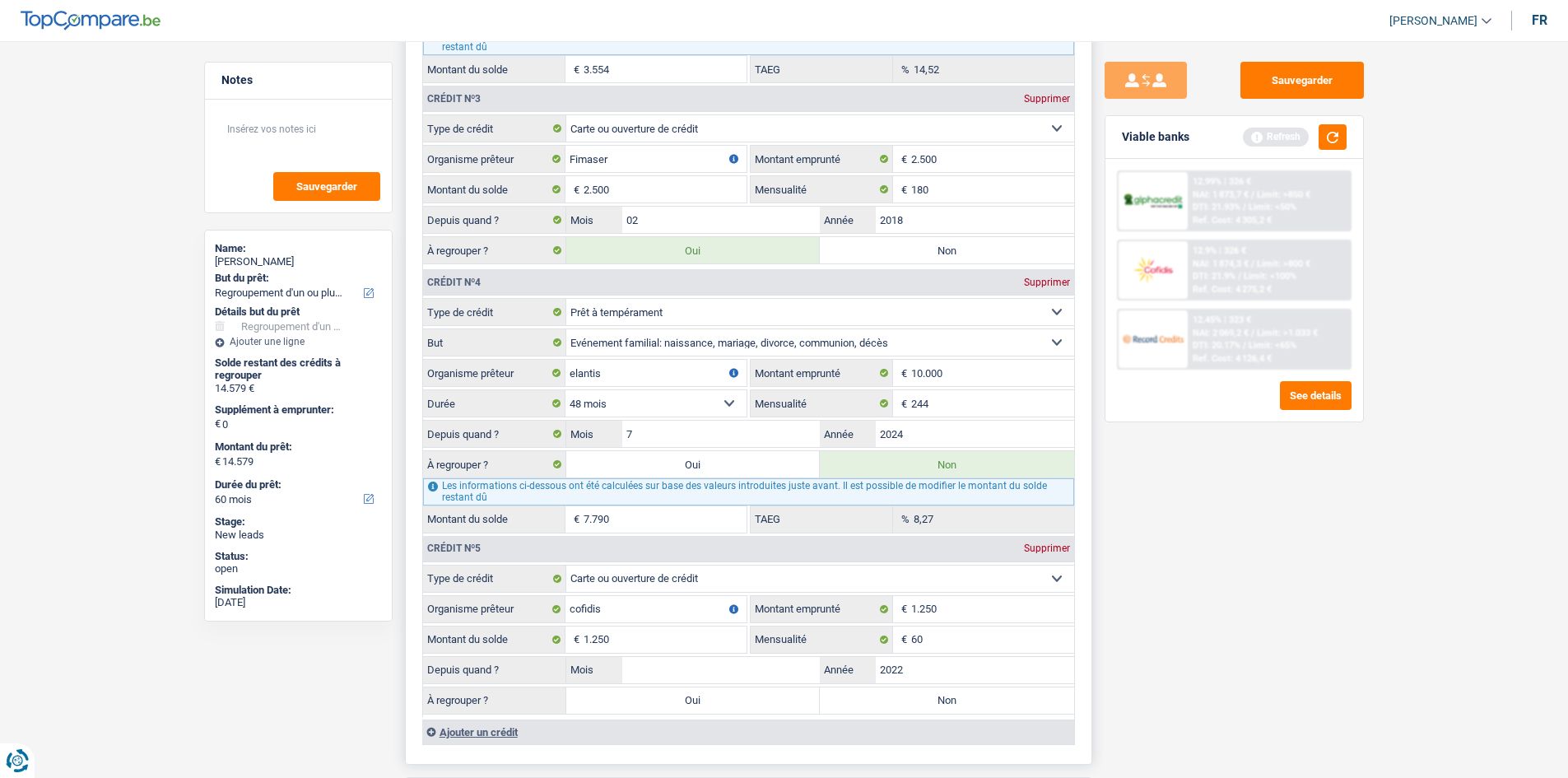 type on "2022" 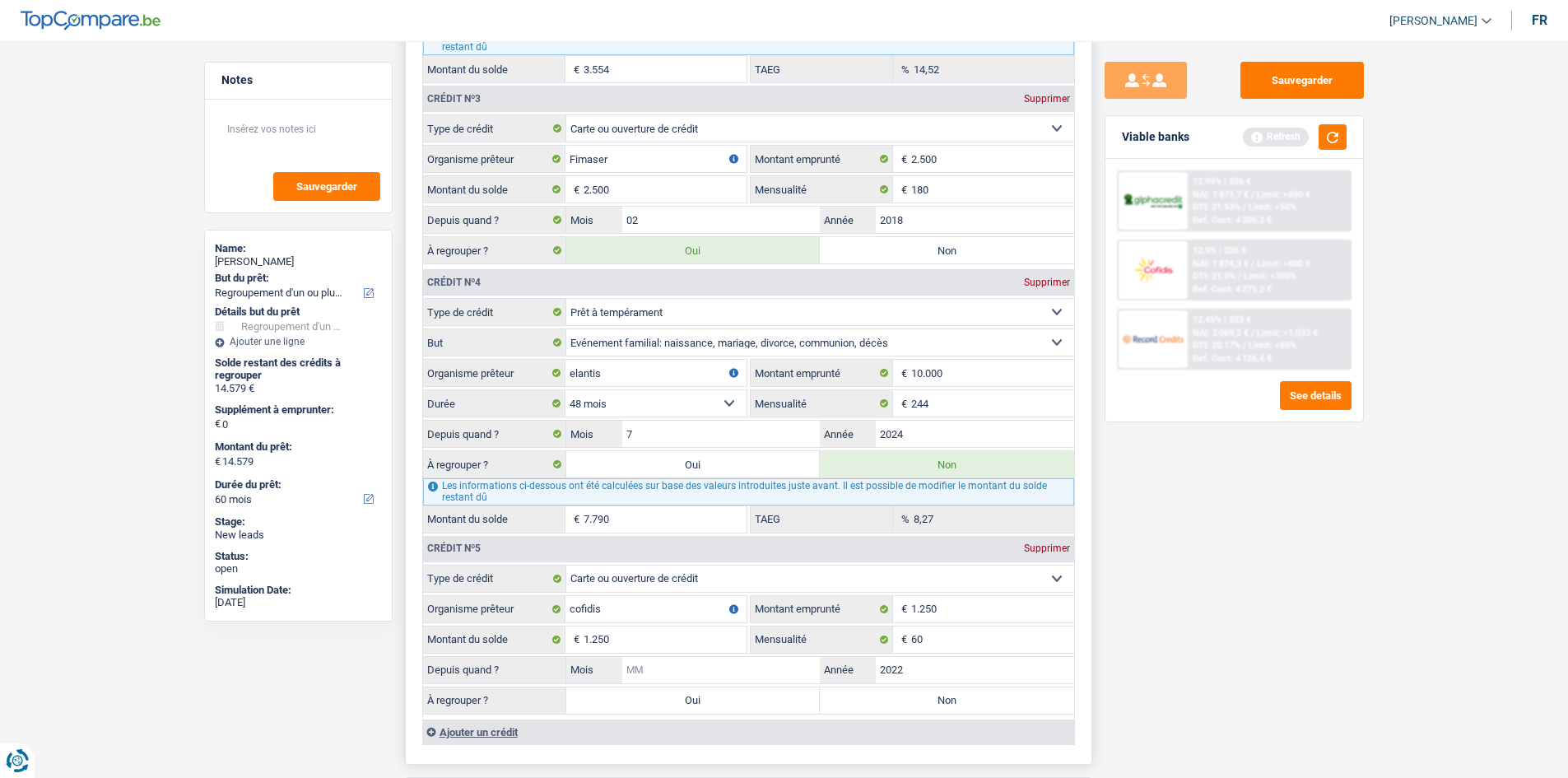 click on "Mois" at bounding box center (721, 670) 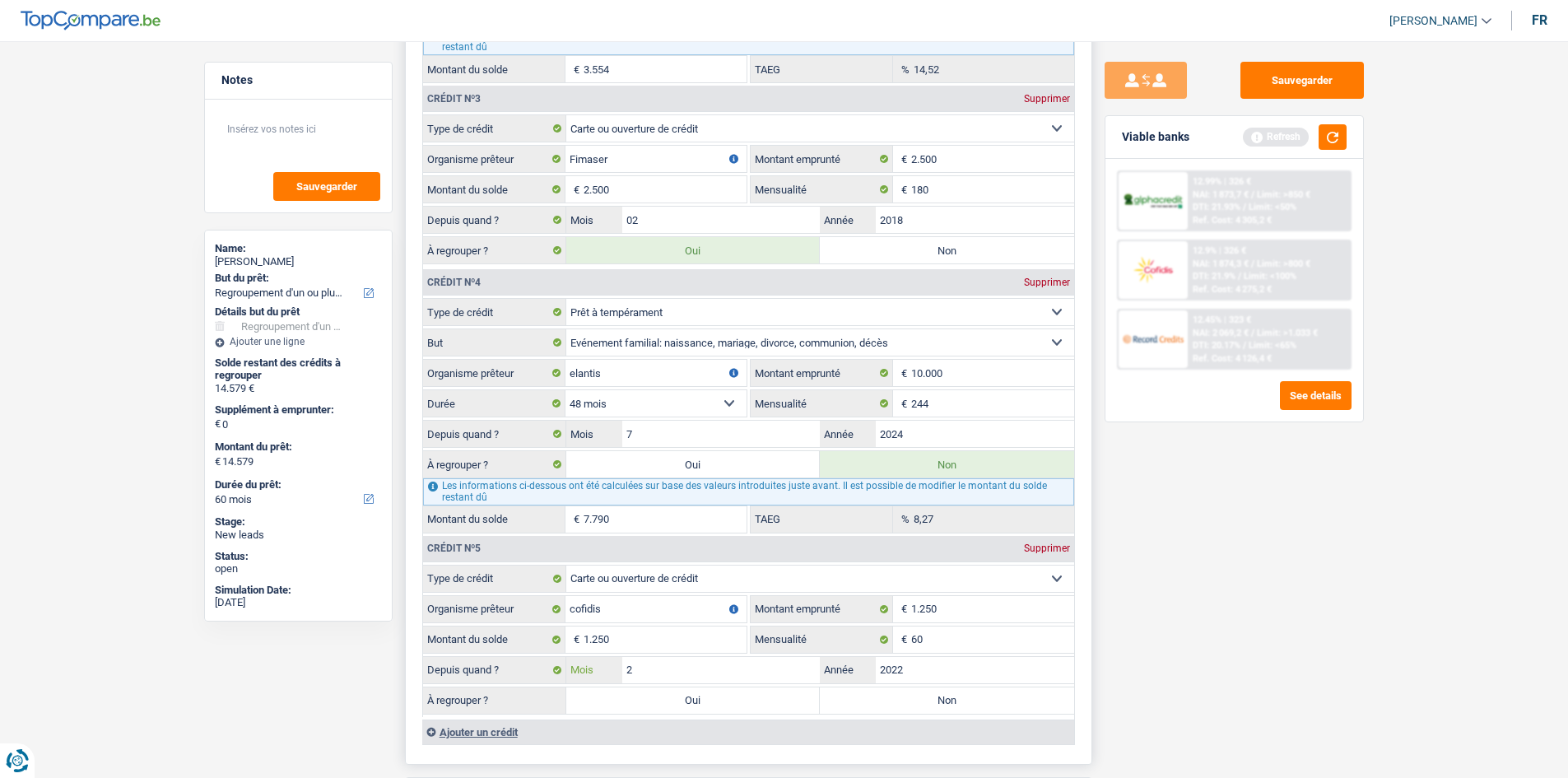 type on "2" 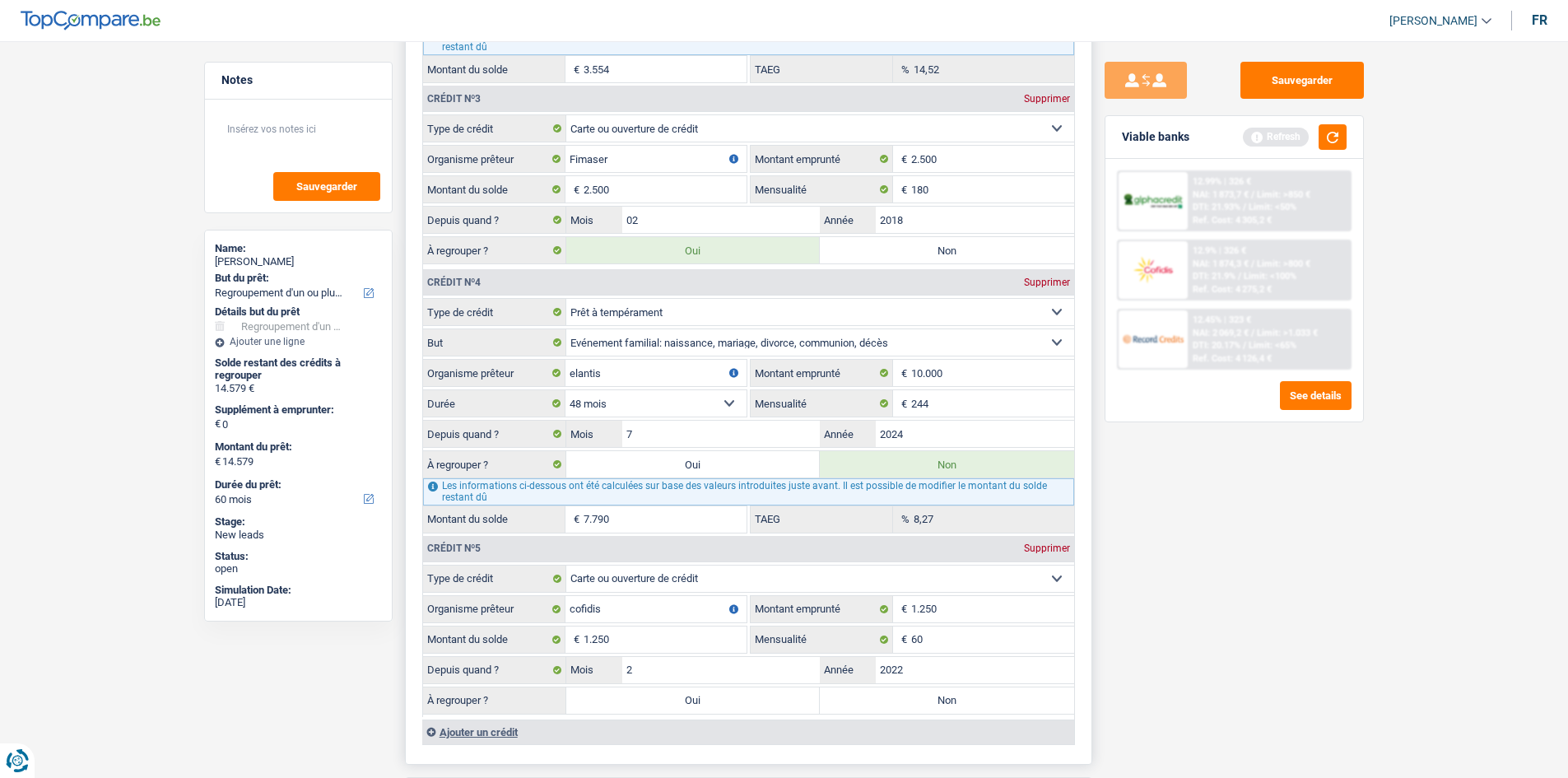 click on "Non" at bounding box center [947, 701] 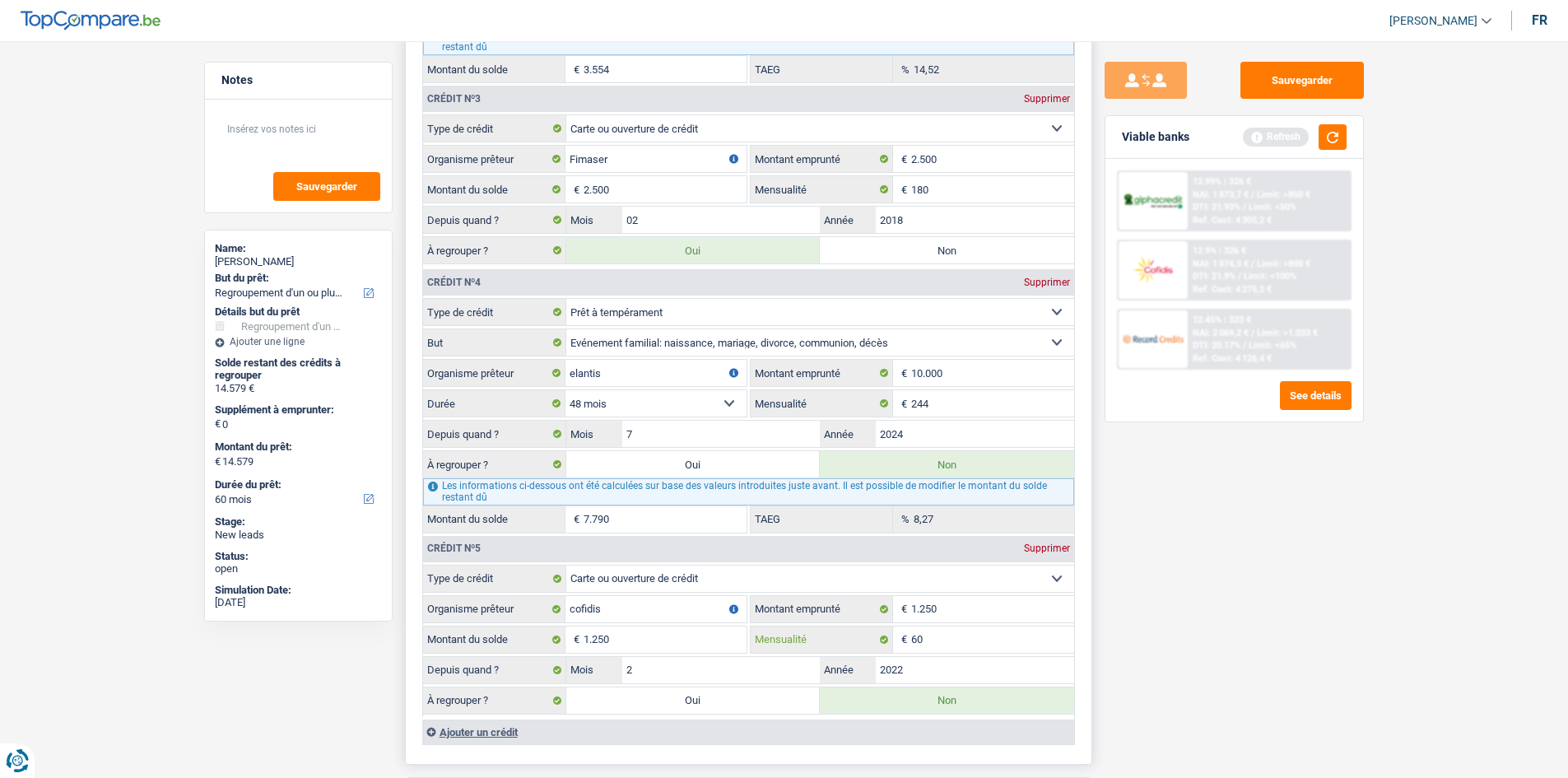 click on "60" at bounding box center [993, 640] 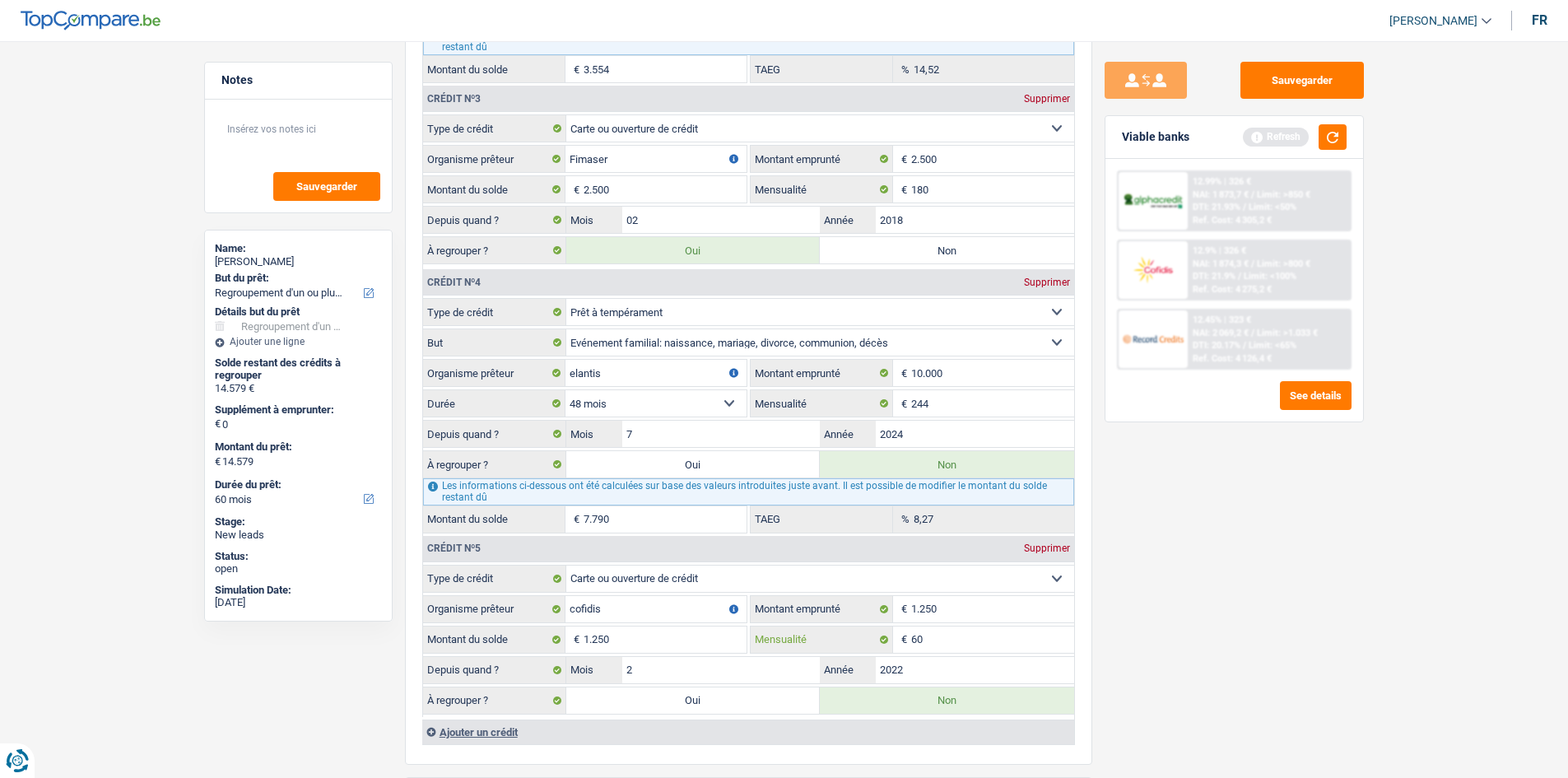 type on "6" 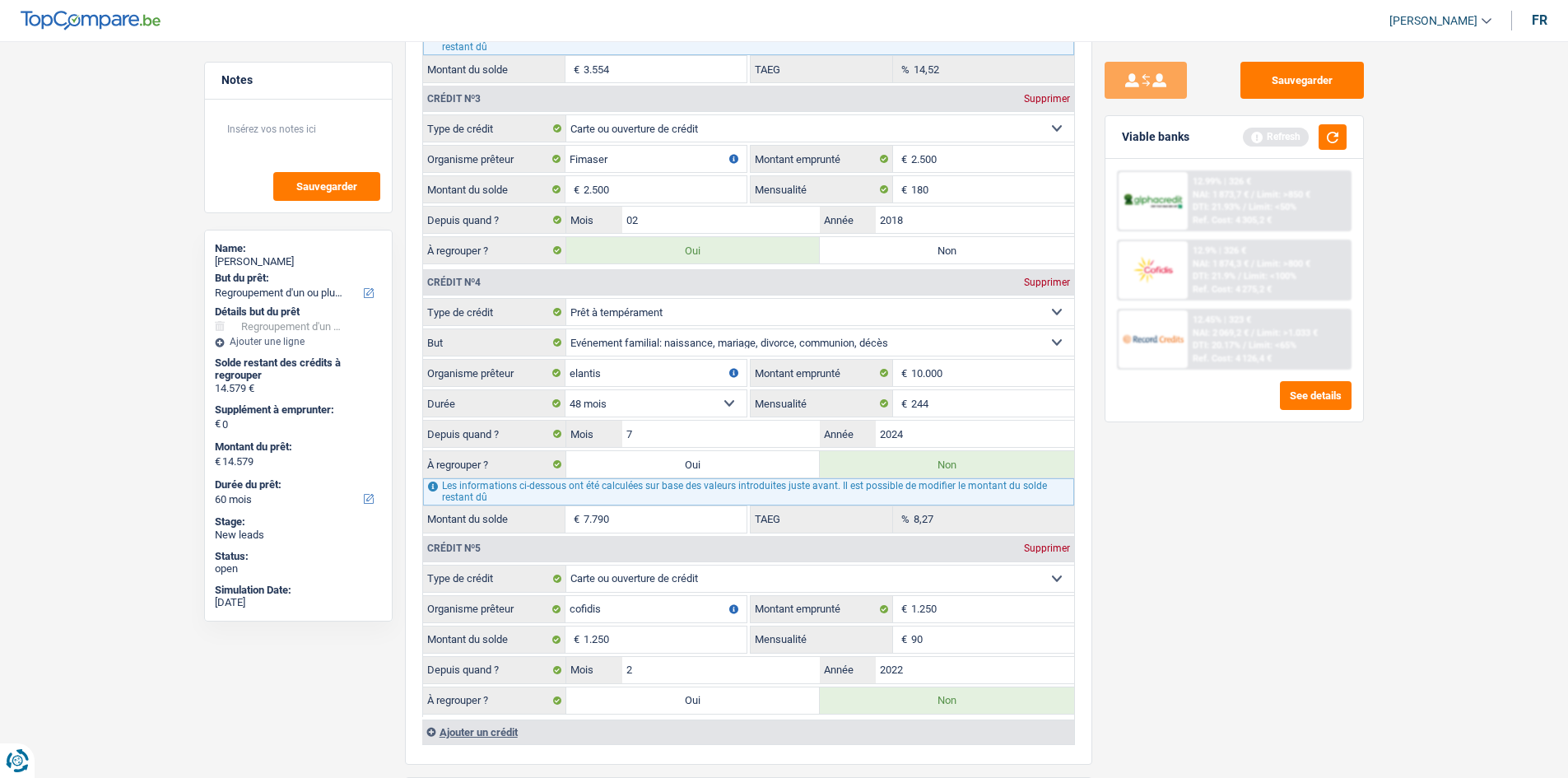 type on "90" 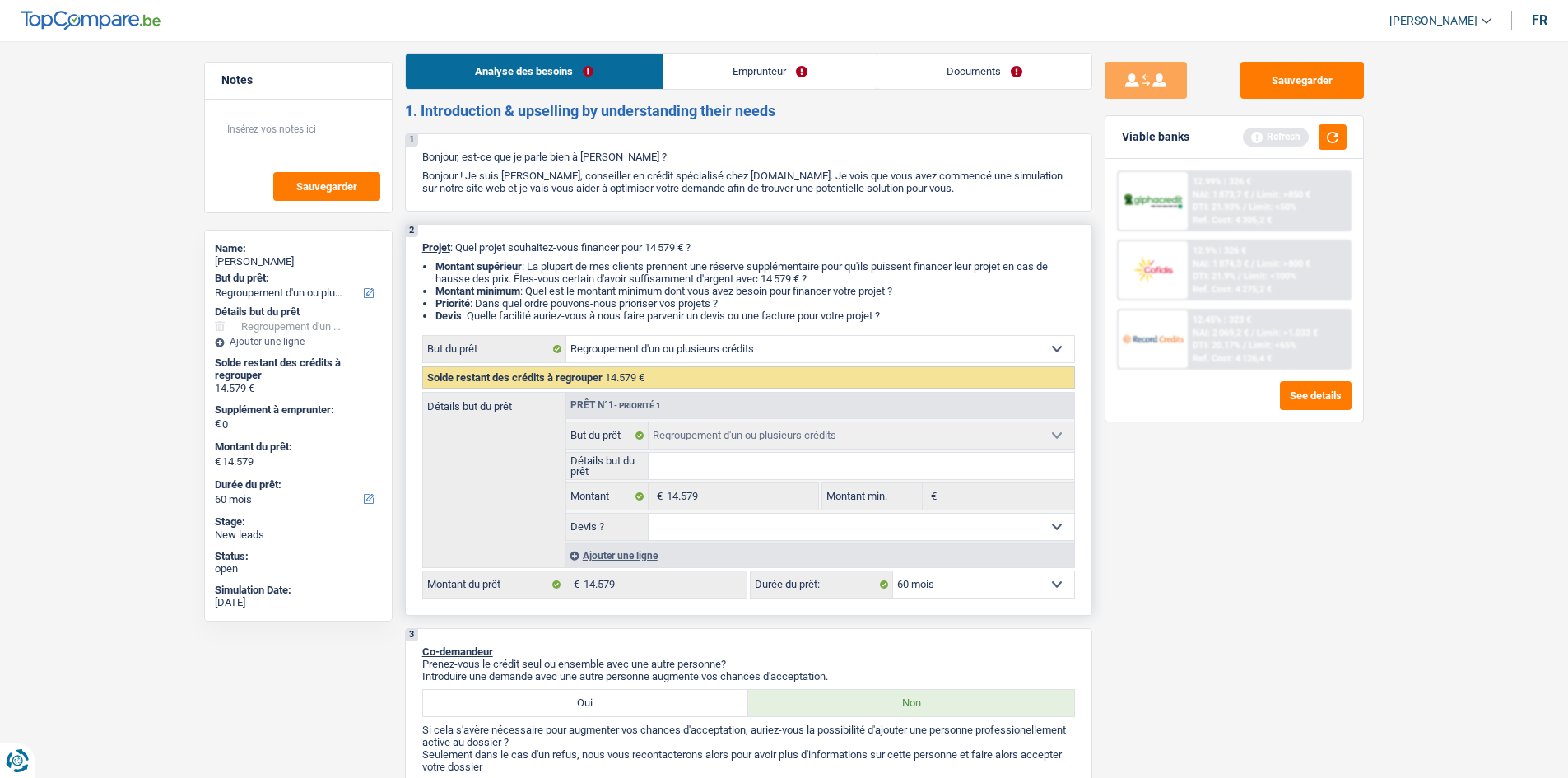 scroll, scrollTop: 0, scrollLeft: 0, axis: both 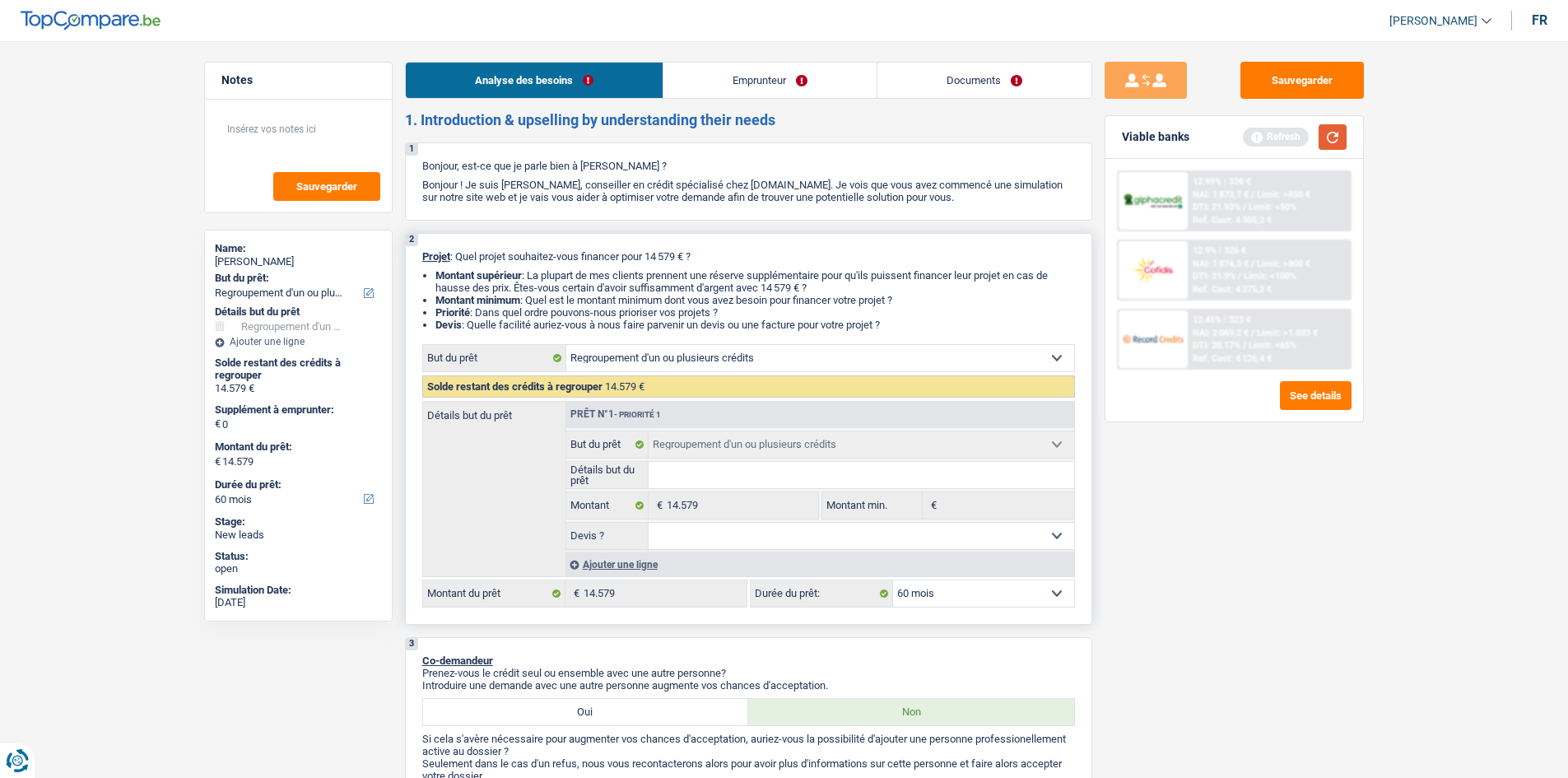 click at bounding box center [1333, 137] 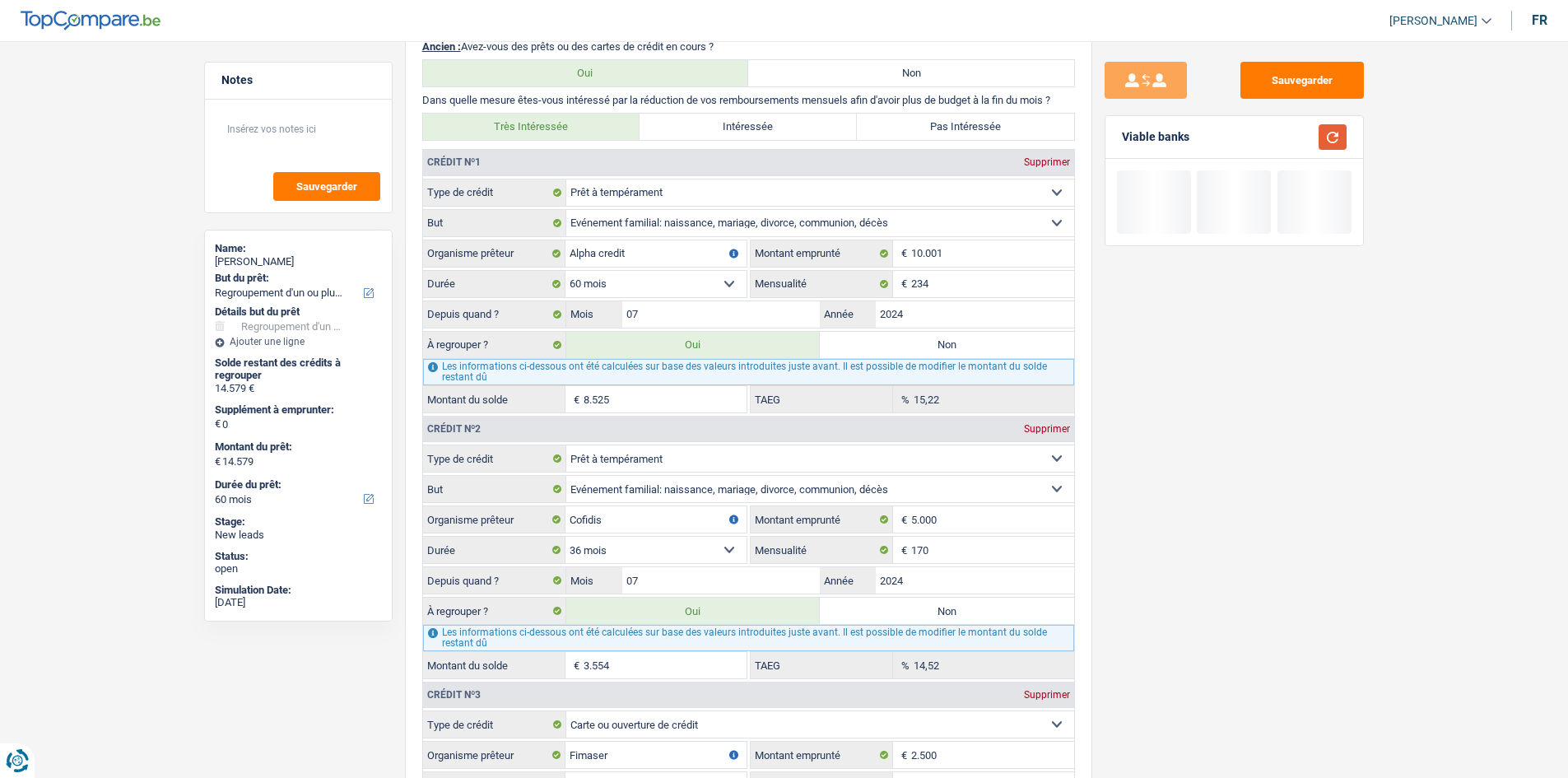 scroll, scrollTop: 1317, scrollLeft: 0, axis: vertical 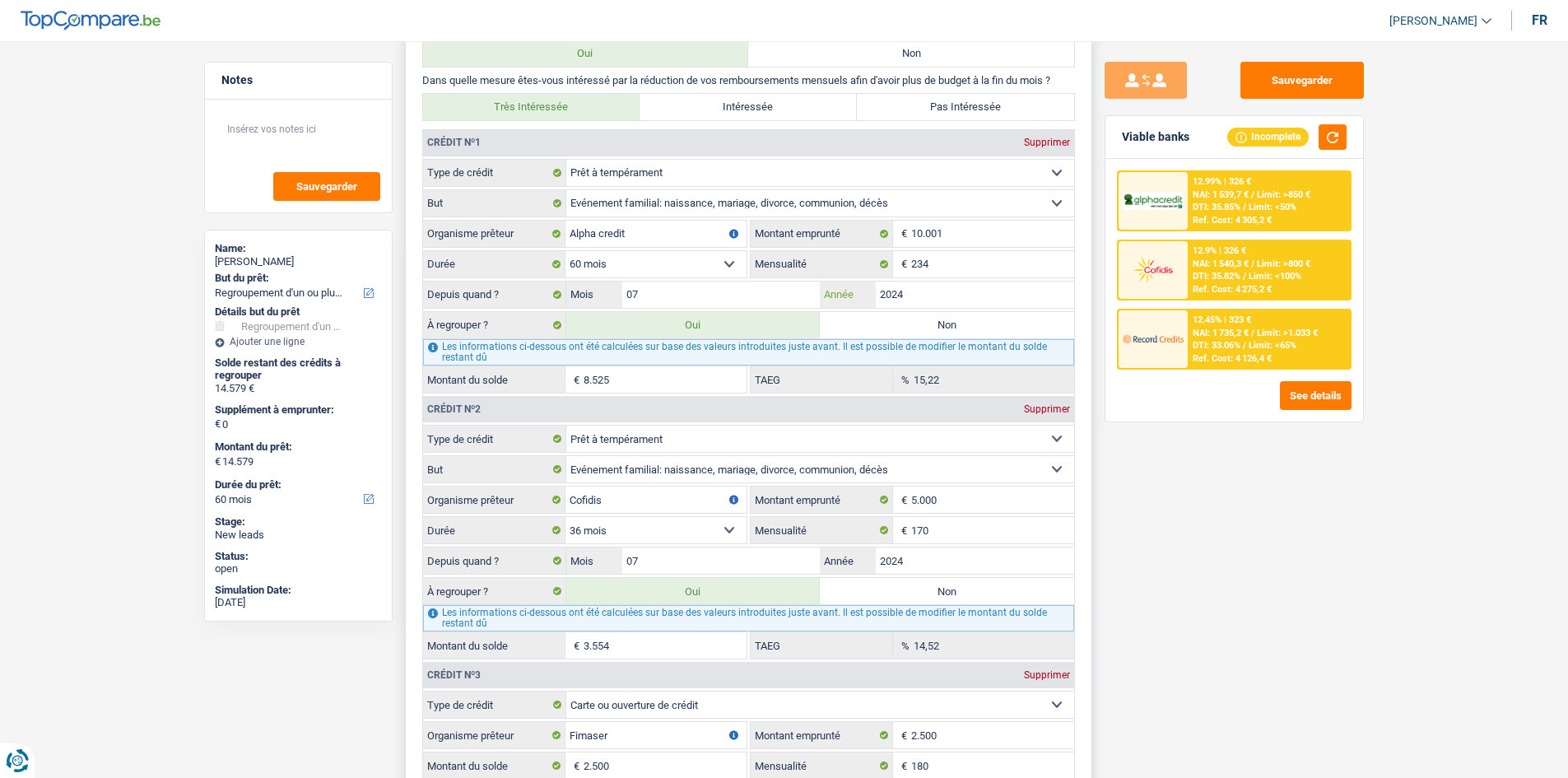 click on "2024" at bounding box center [975, 295] 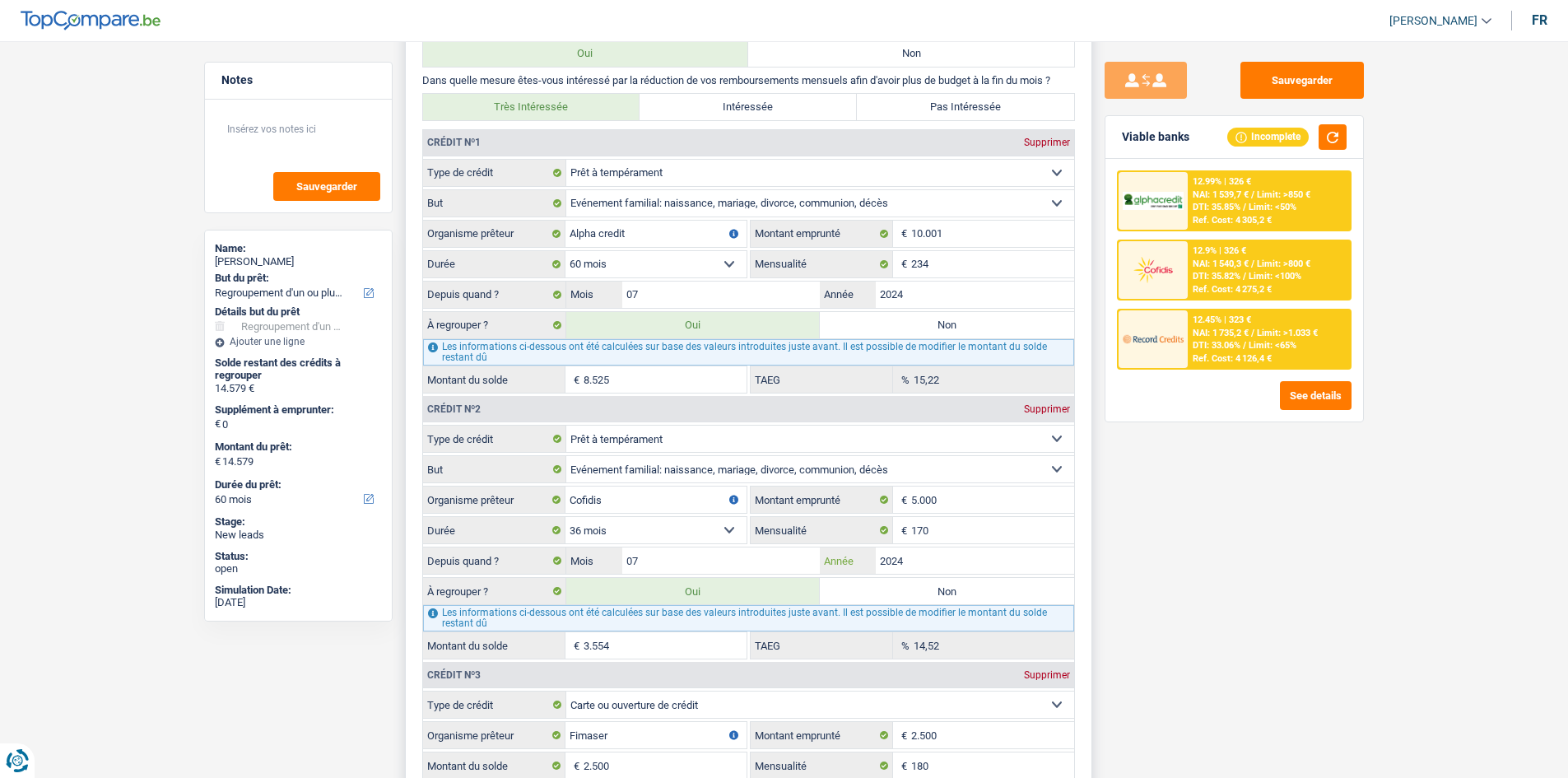 drag, startPoint x: 990, startPoint y: 561, endPoint x: 1025, endPoint y: 559, distance: 35.057096 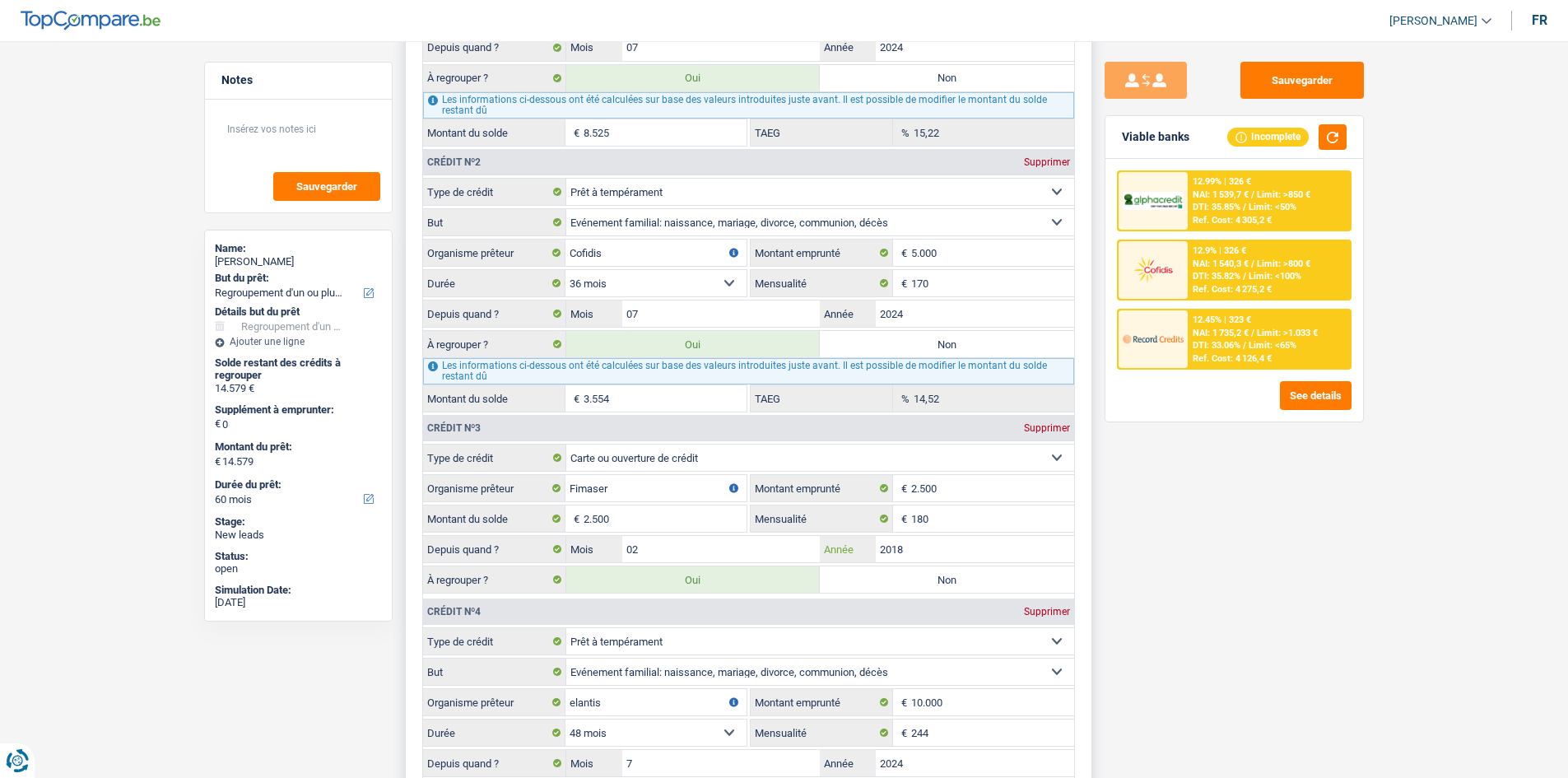 click on "2018" at bounding box center [975, 549] 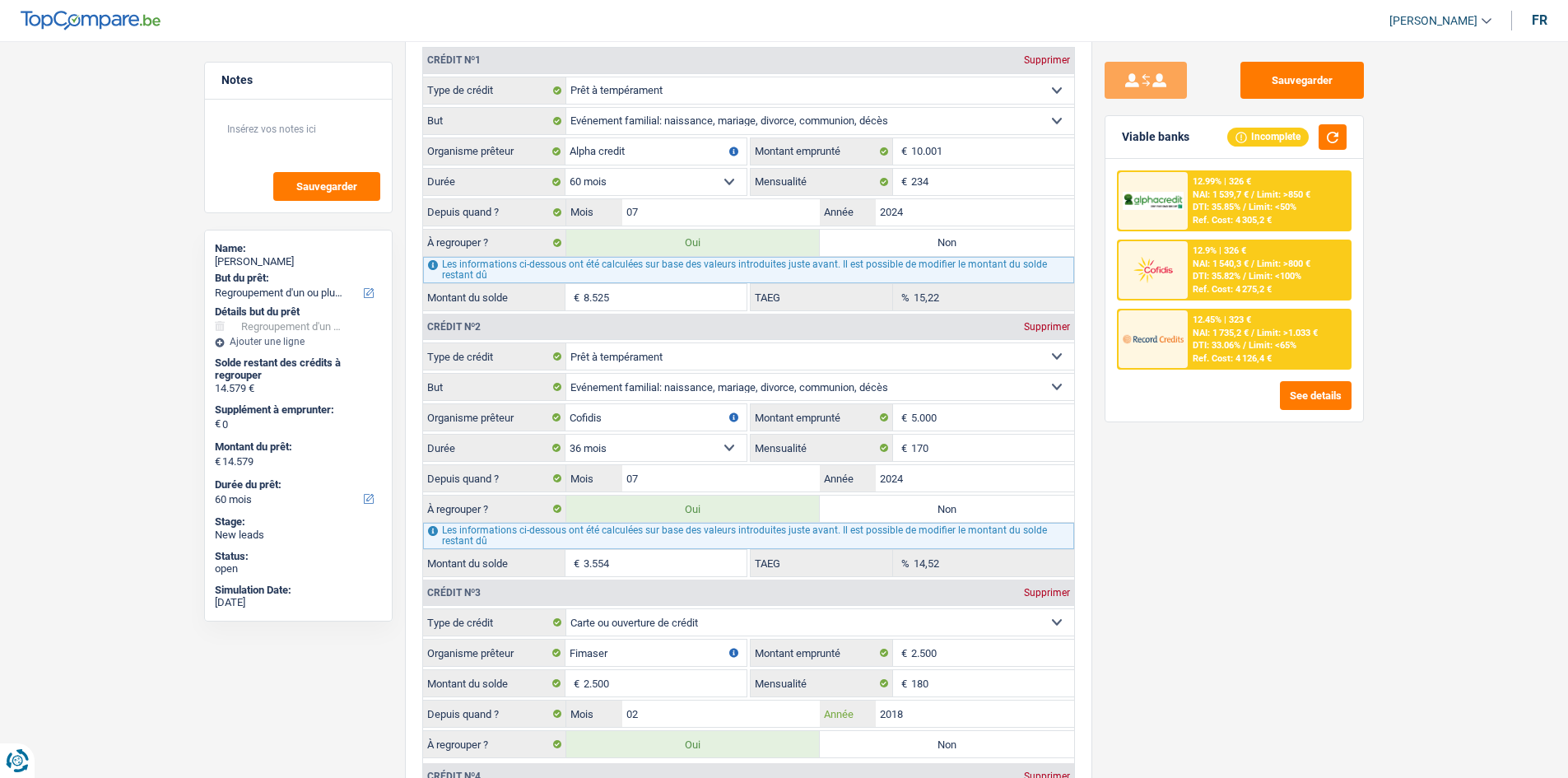 scroll, scrollTop: 1317, scrollLeft: 0, axis: vertical 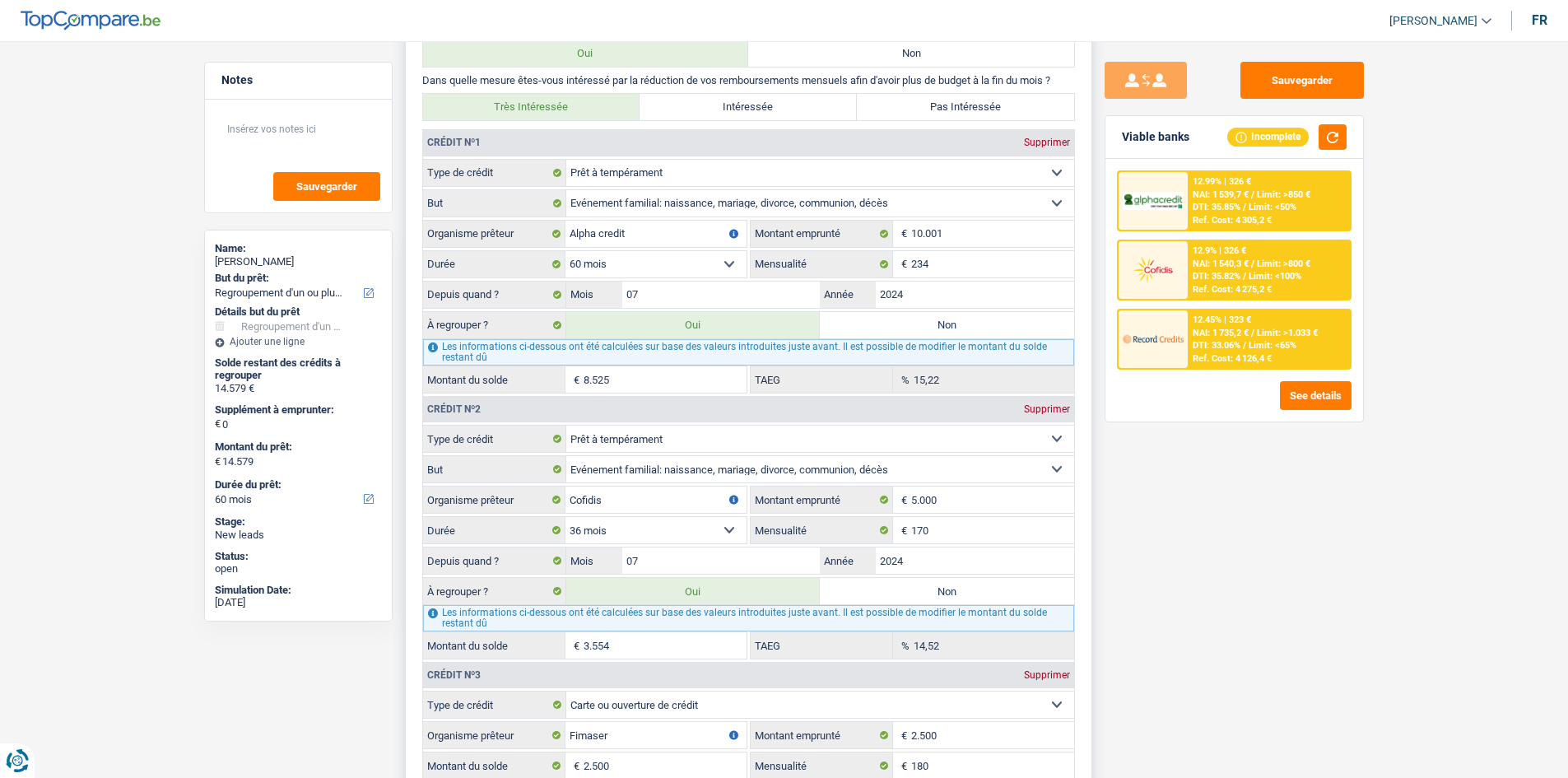 click on "12 mois 18 mois 24 mois 30 mois 36 mois 42 mois 48 mois 60 mois
Sélectionner une option" at bounding box center (656, 264) 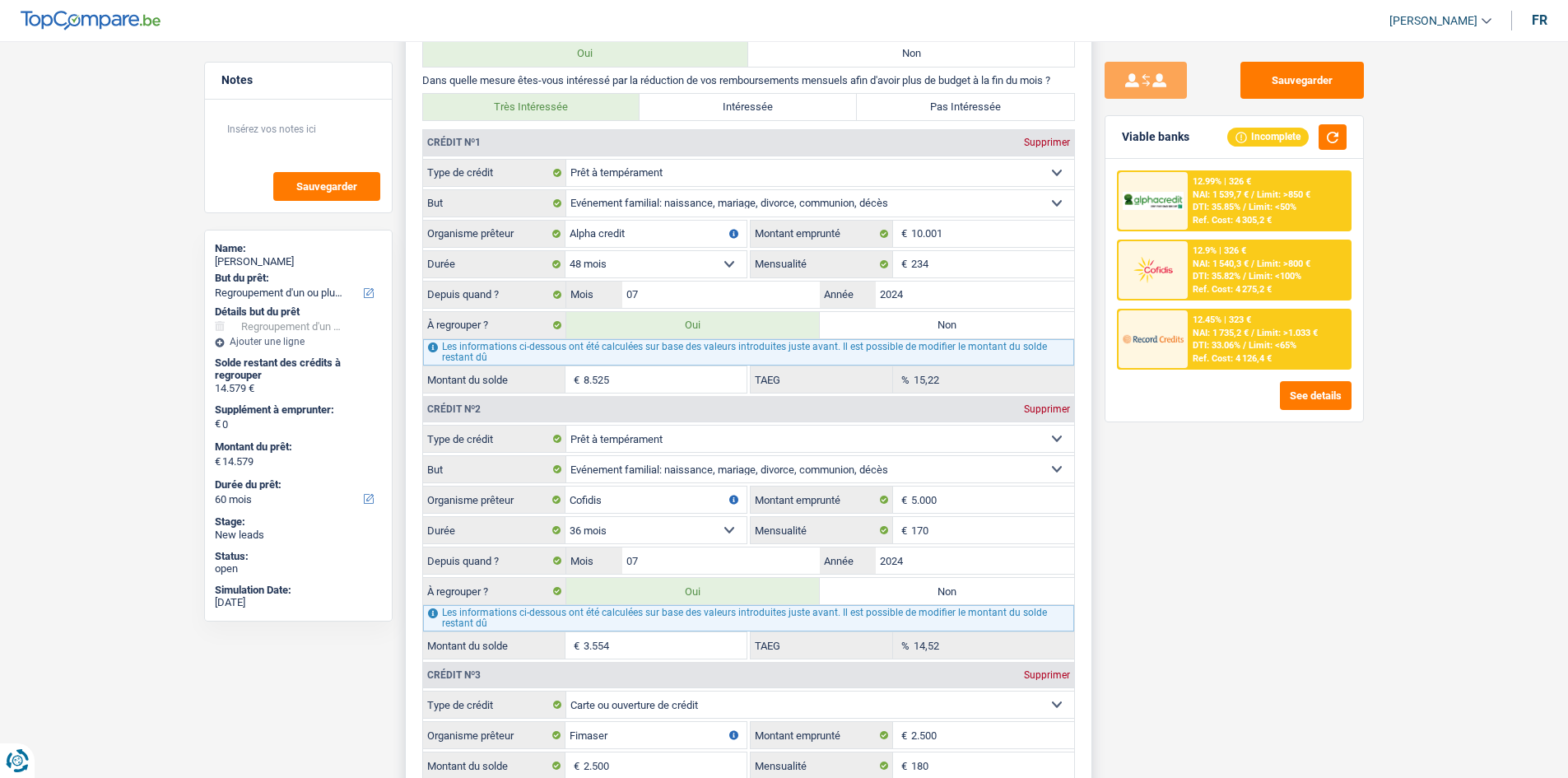 click on "12 mois 18 mois 24 mois 30 mois 36 mois 42 mois 48 mois 60 mois
Sélectionner une option" at bounding box center [656, 264] 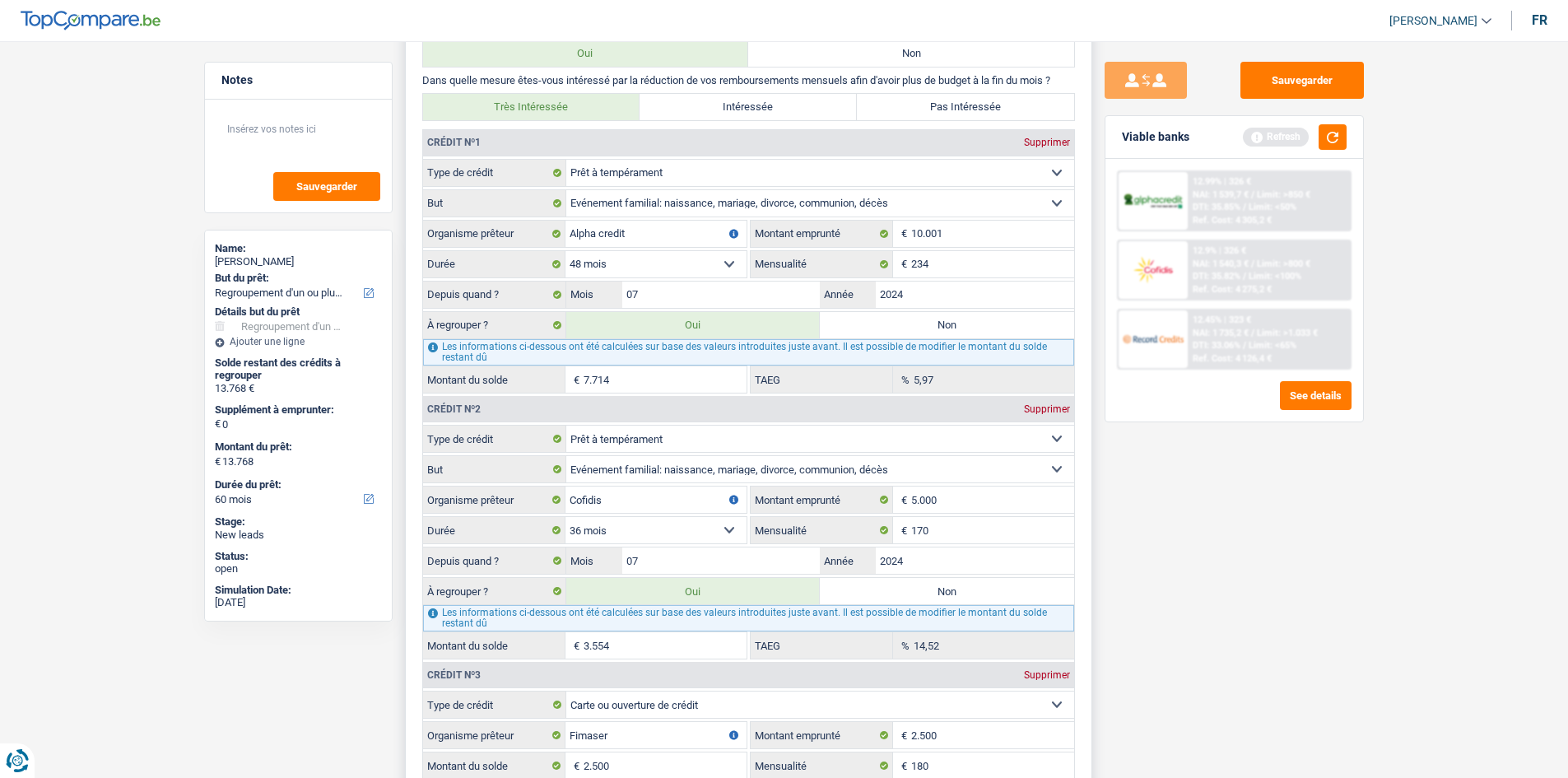 click on "12 mois 18 mois 24 mois 30 mois 36 mois 42 mois 48 mois 60 mois
Sélectionner une option" at bounding box center (656, 264) 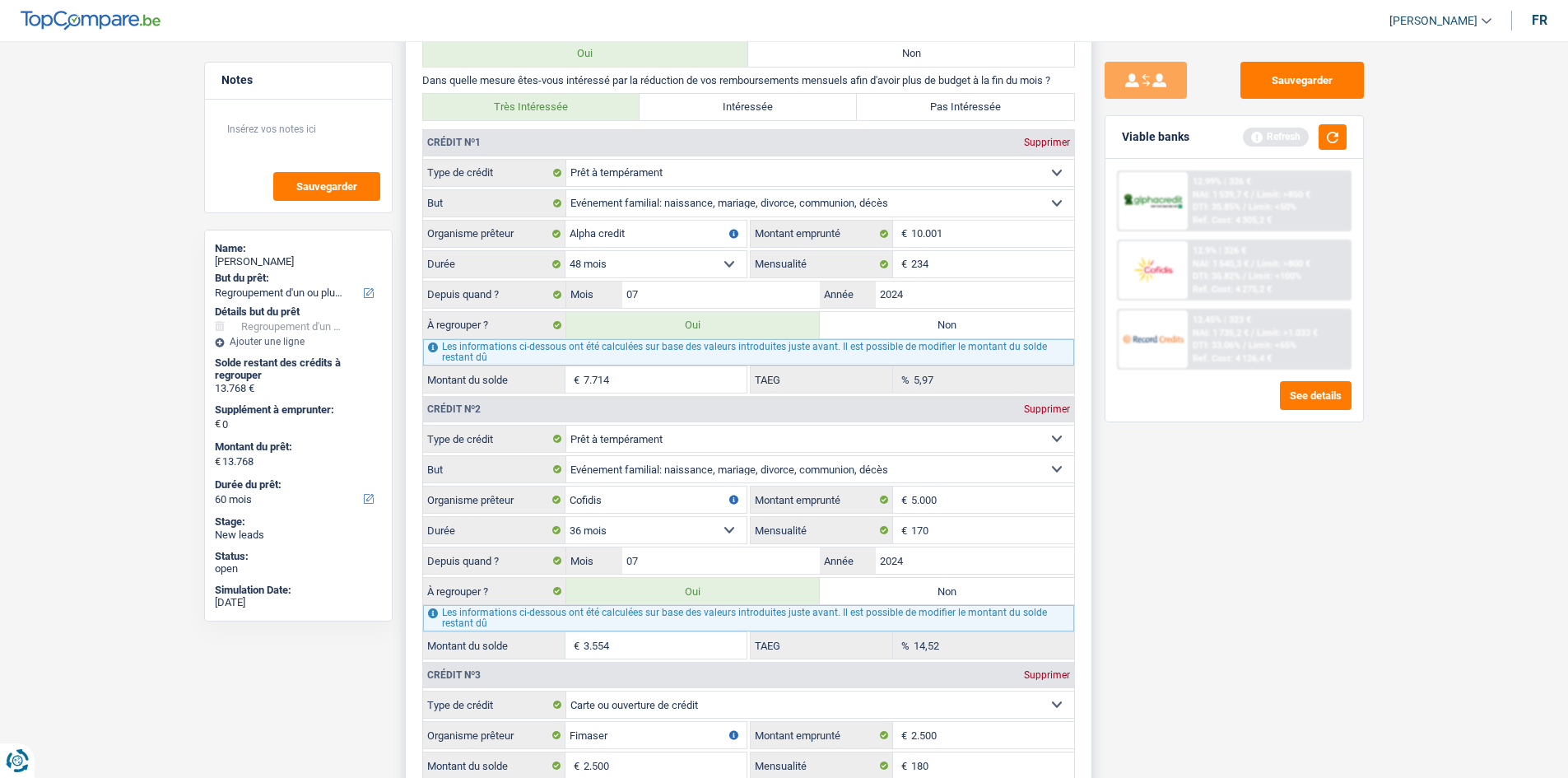select on "60" 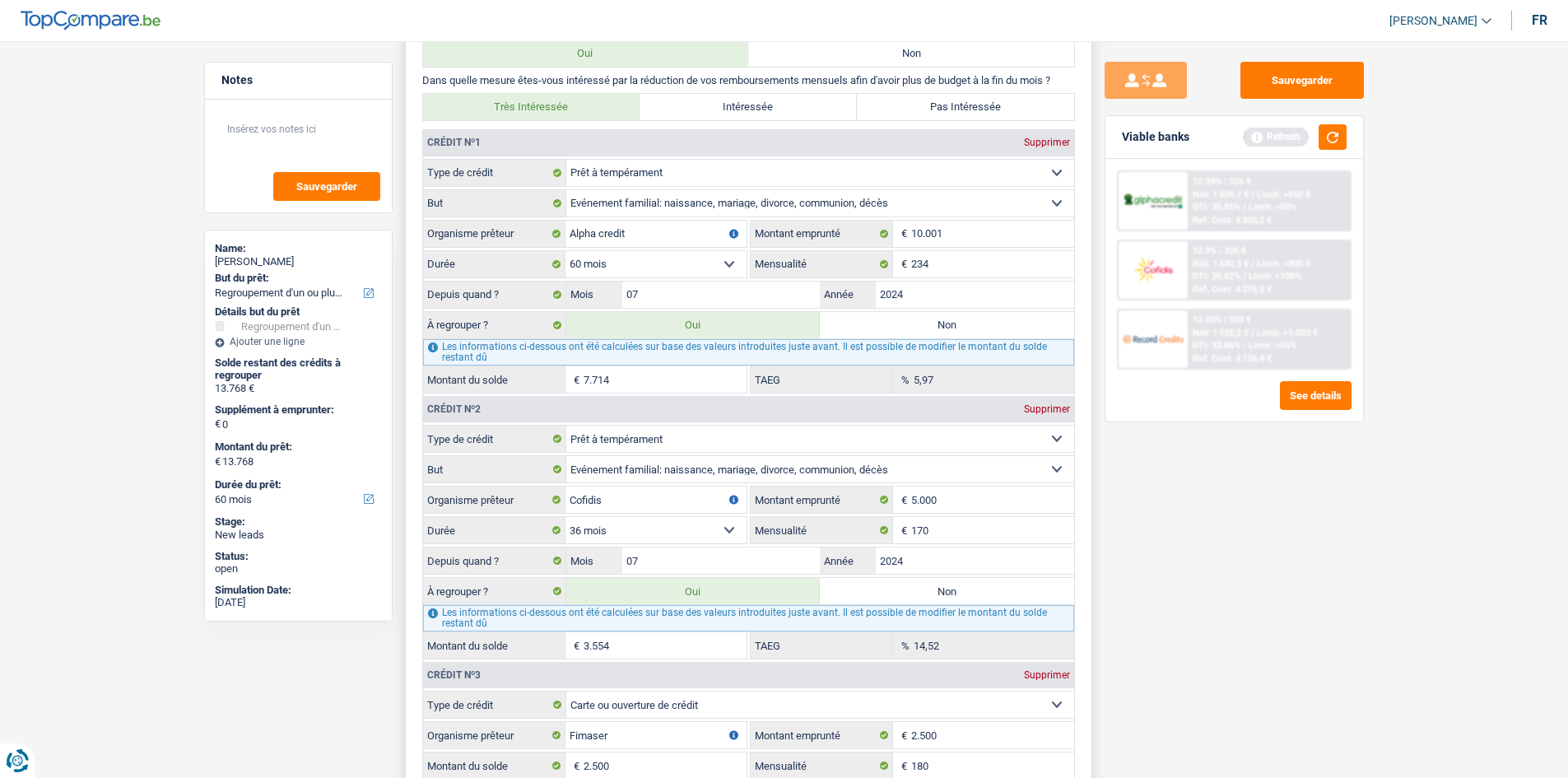 click on "12 mois 18 mois 24 mois 30 mois 36 mois 42 mois 48 mois 60 mois
Sélectionner une option" at bounding box center (656, 264) 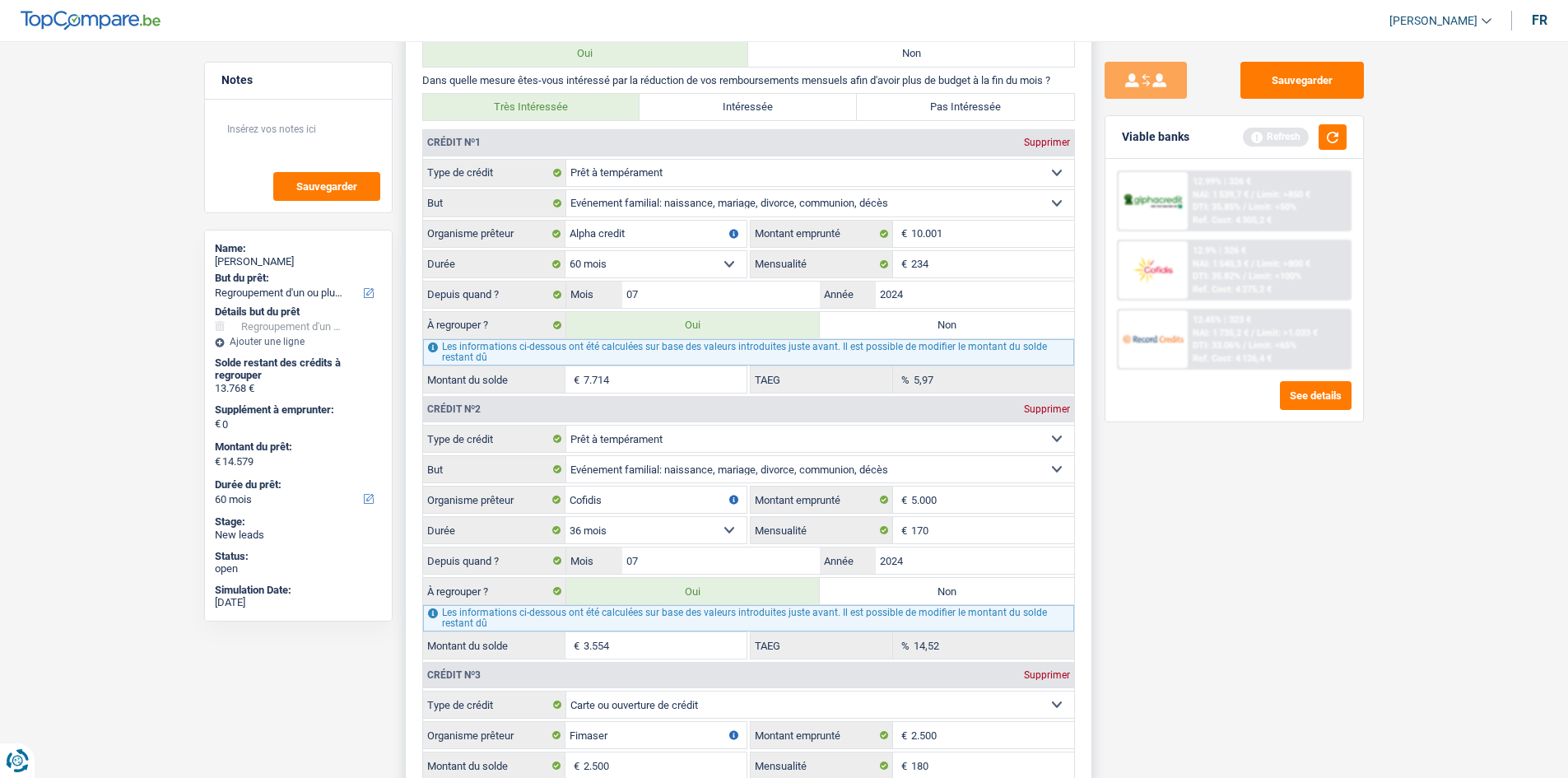 type on "8.525" 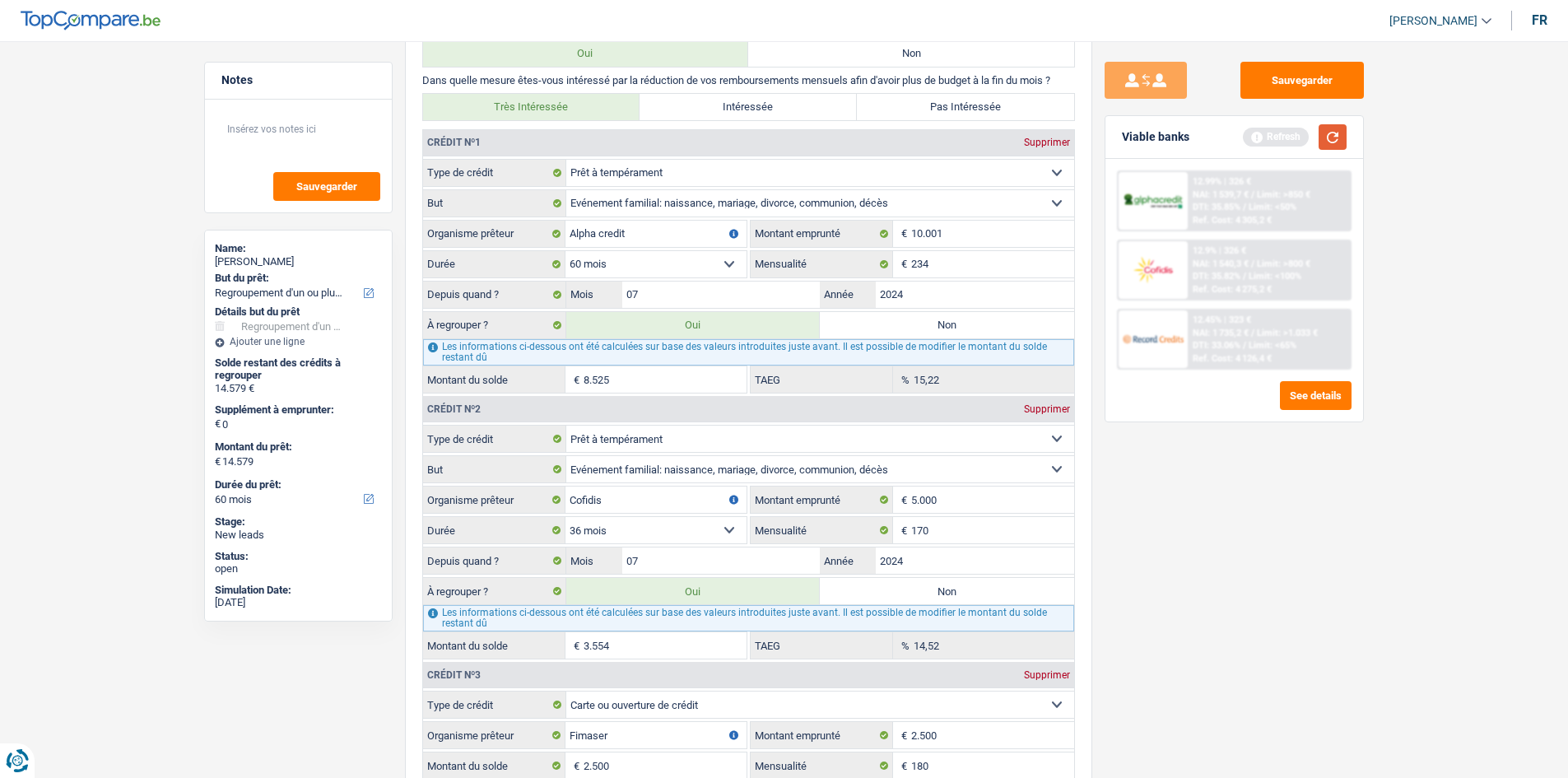 click at bounding box center [1333, 137] 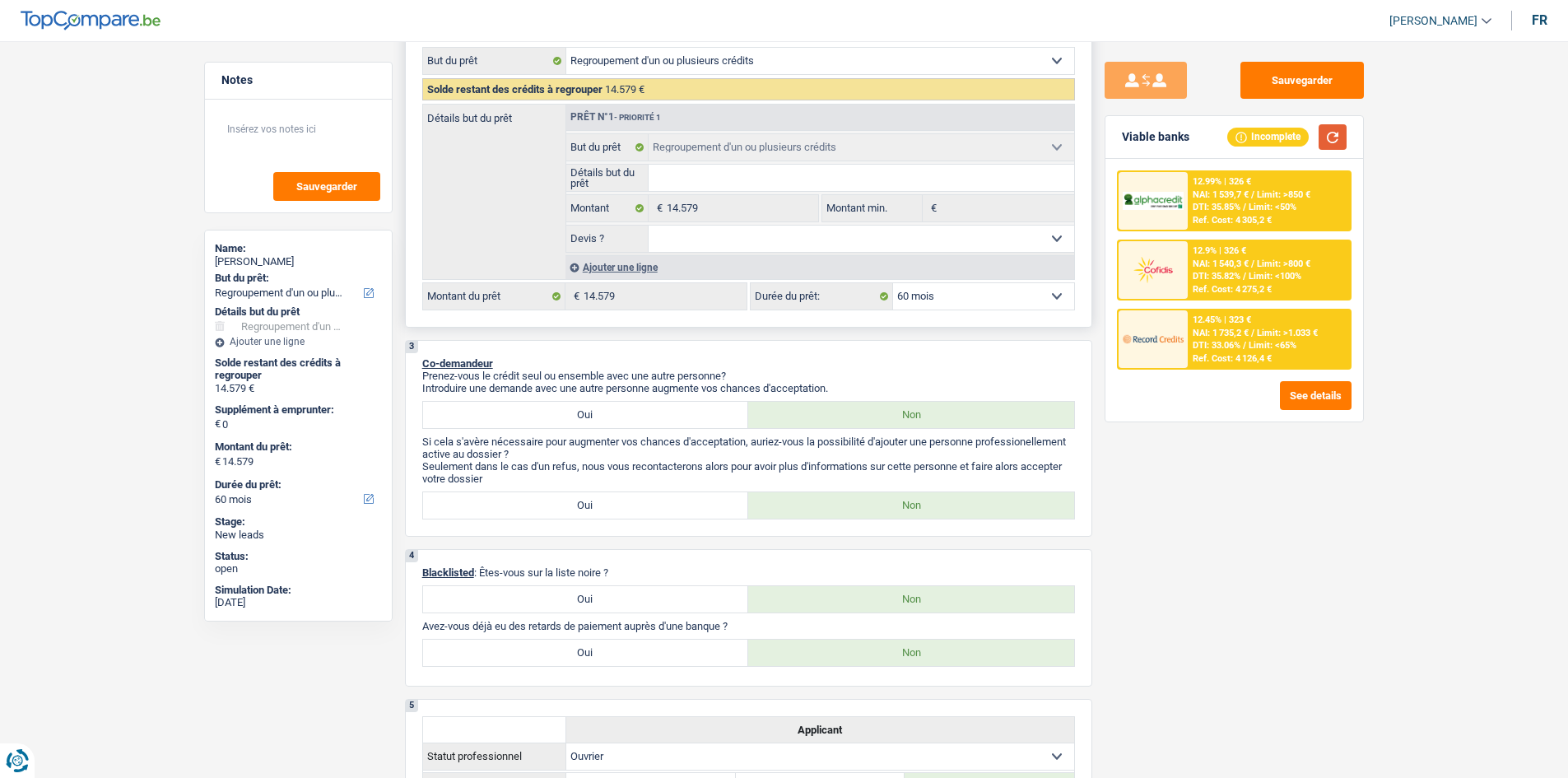 scroll, scrollTop: 82, scrollLeft: 0, axis: vertical 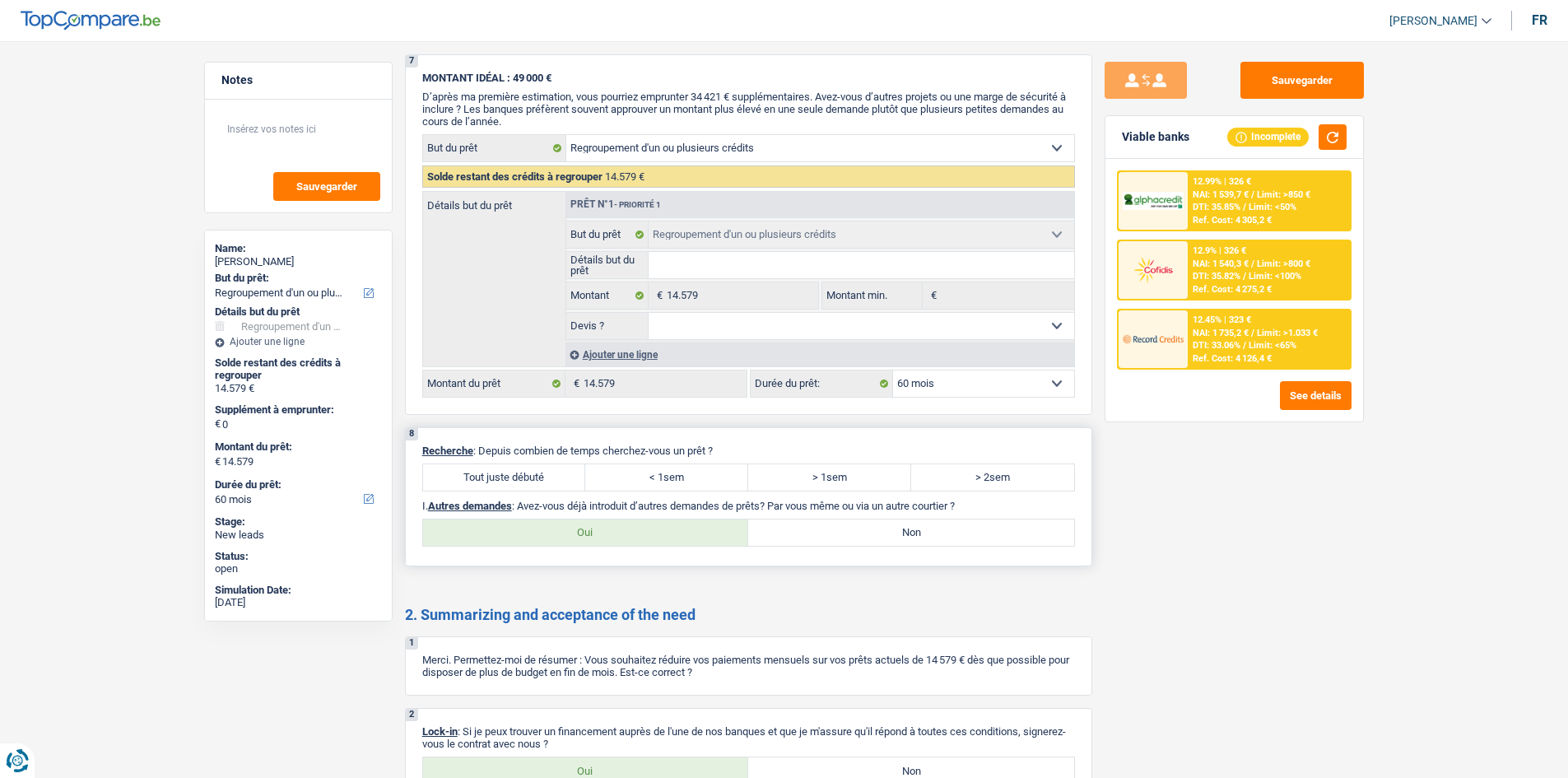 click on "Tout juste débuté" at bounding box center [505, 478] 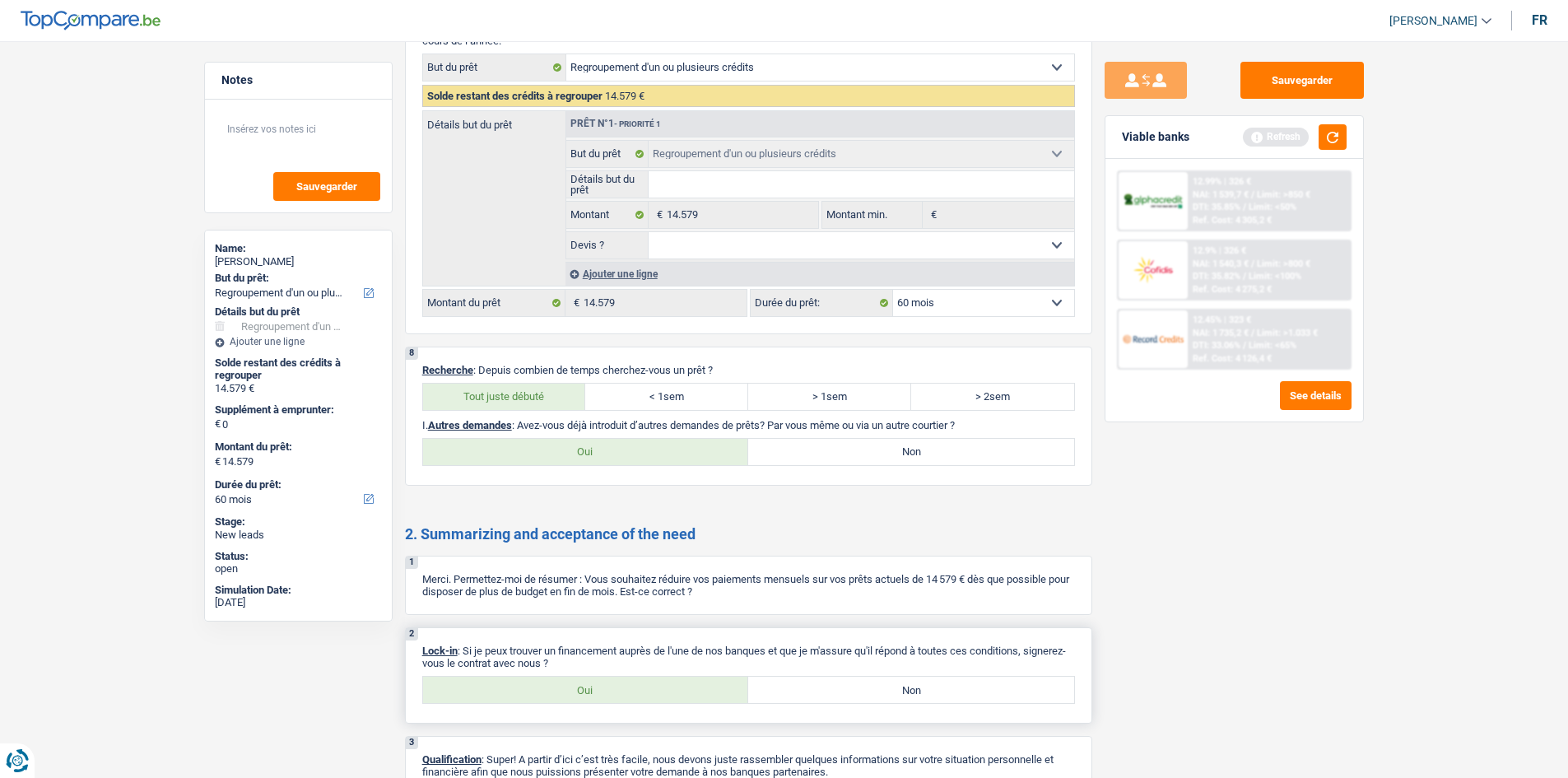 scroll, scrollTop: 2978, scrollLeft: 0, axis: vertical 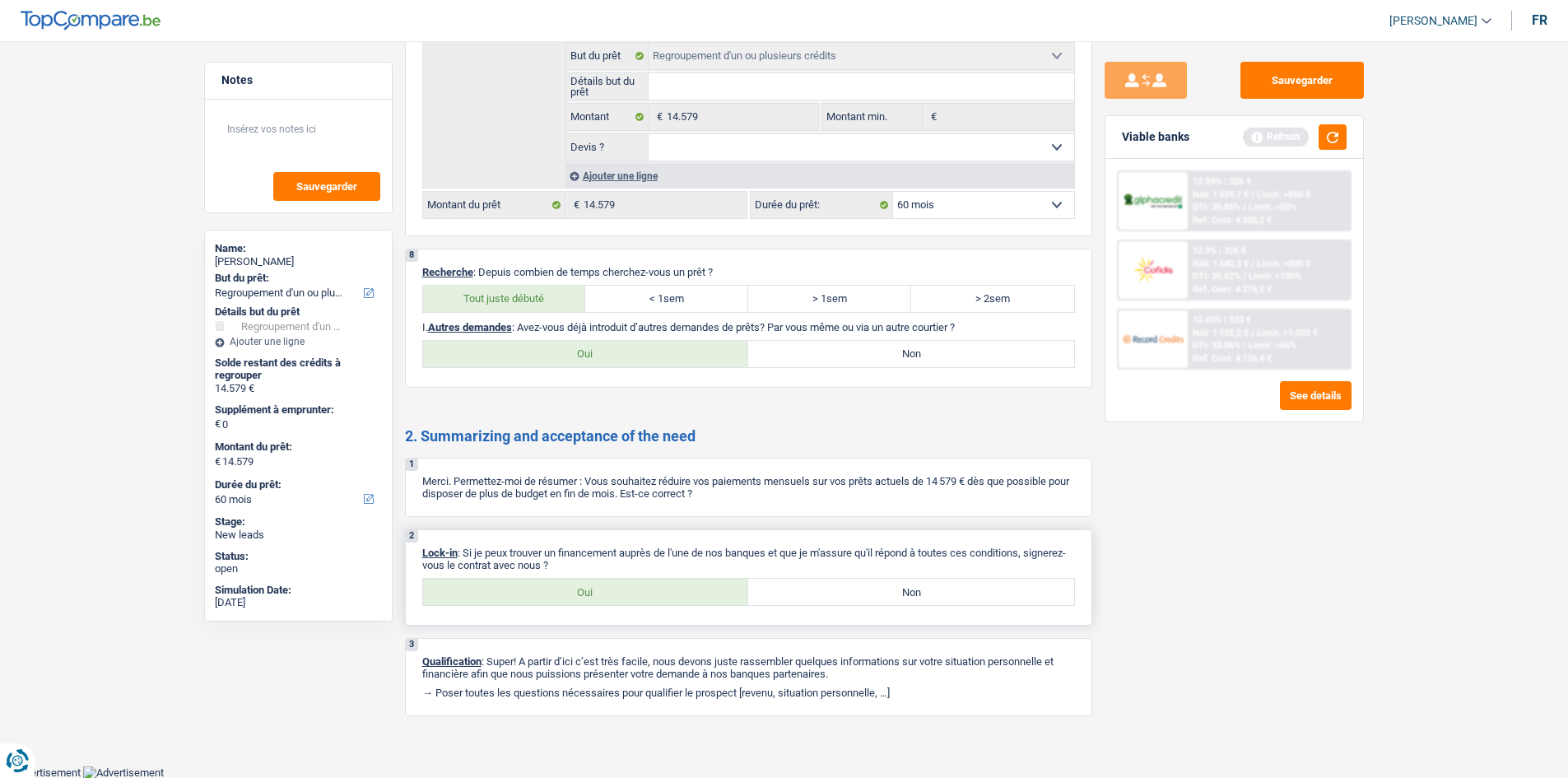 drag, startPoint x: 564, startPoint y: 586, endPoint x: 634, endPoint y: 580, distance: 70.25667 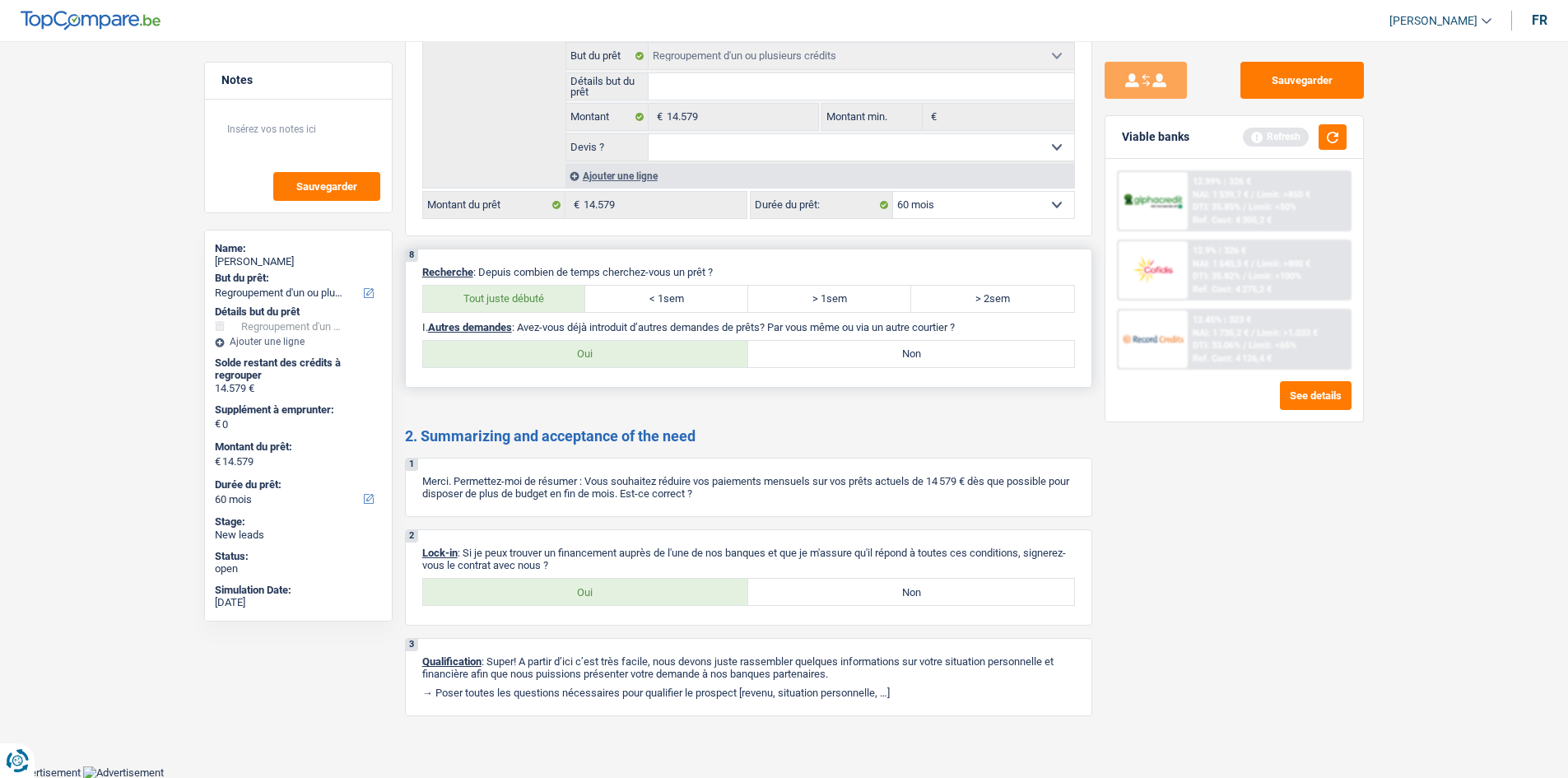 drag, startPoint x: 644, startPoint y: 361, endPoint x: 663, endPoint y: 370, distance: 21.023796 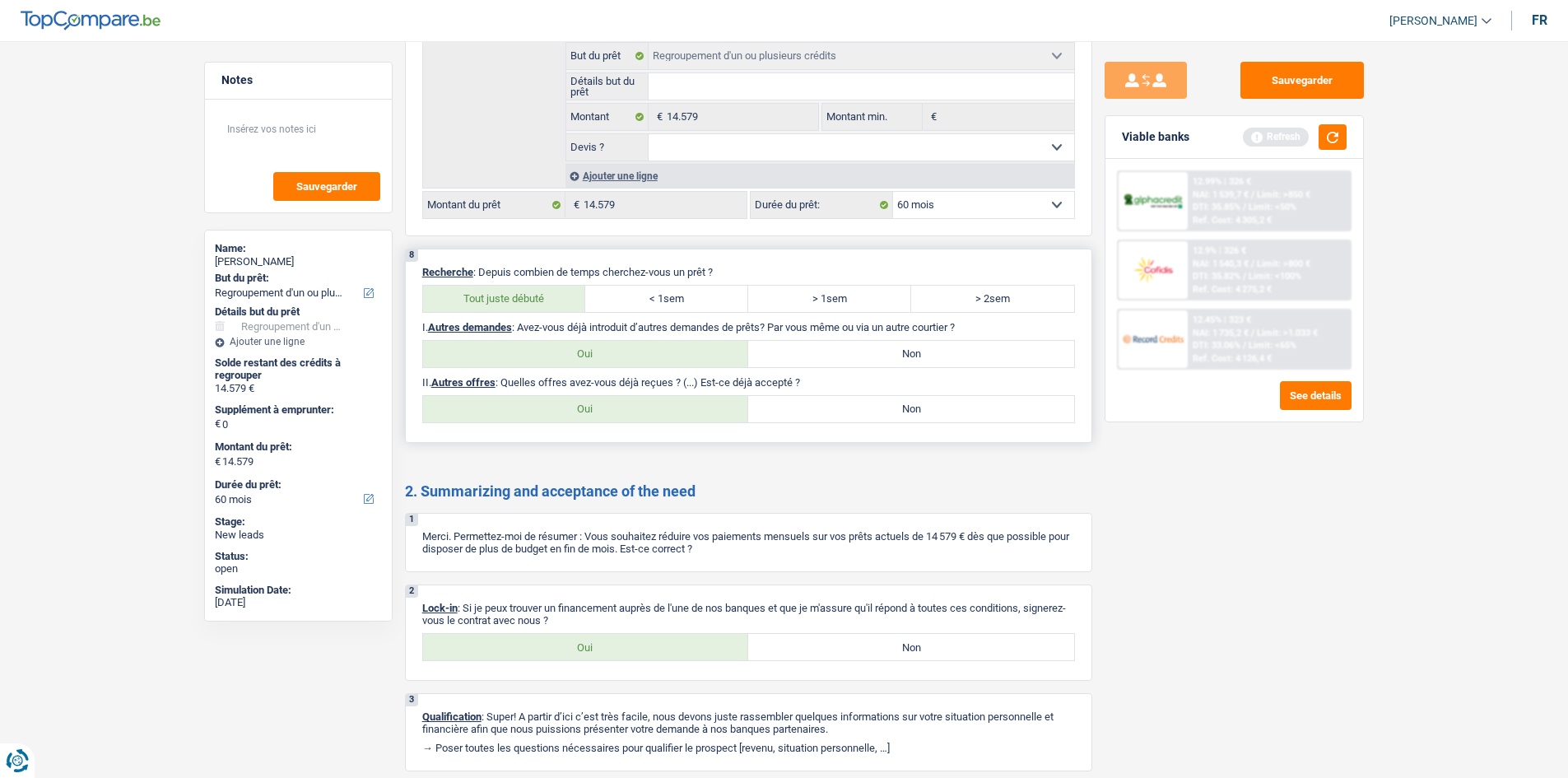 click on "Non" at bounding box center [911, 409] 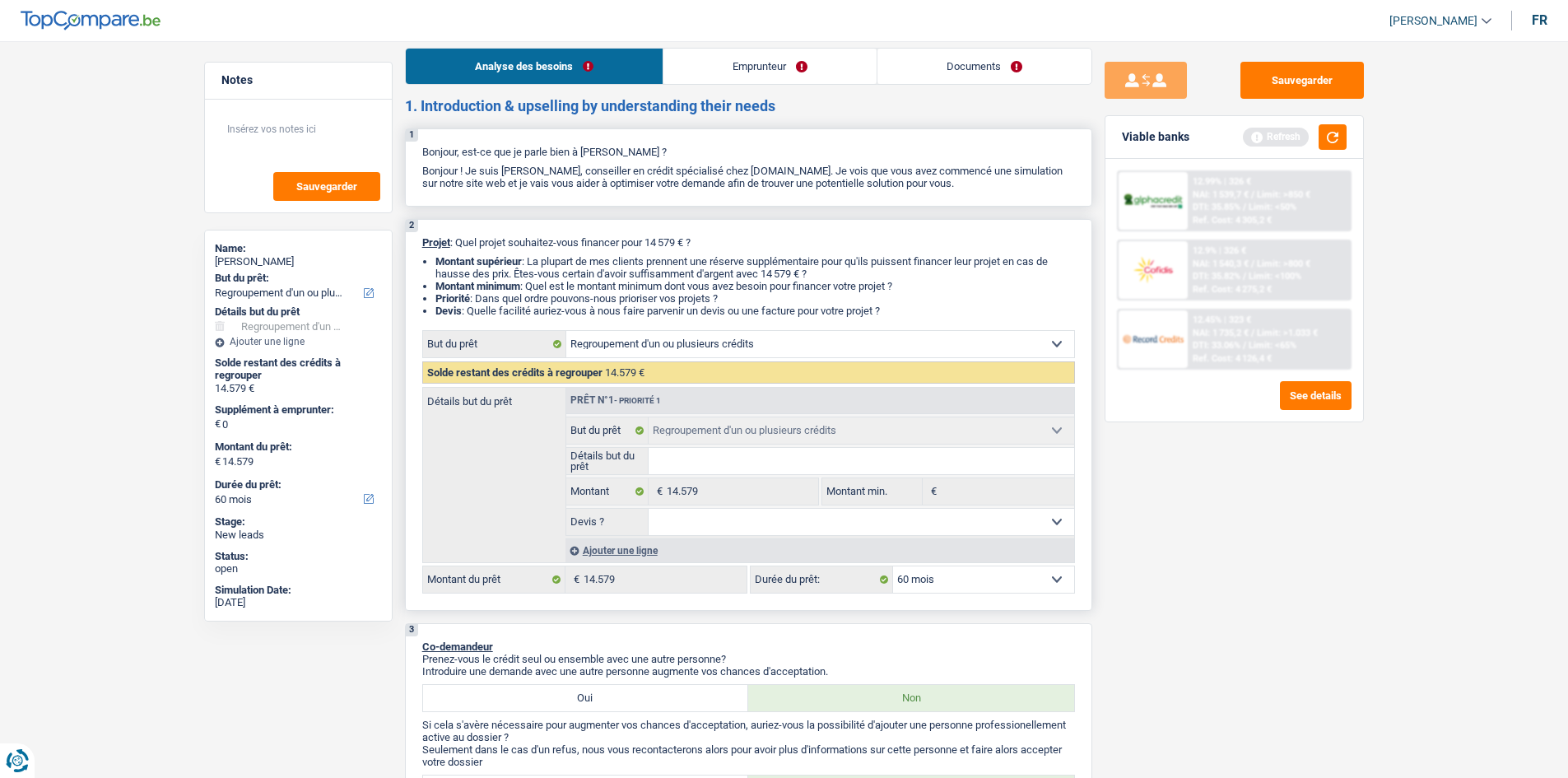 scroll, scrollTop: 0, scrollLeft: 0, axis: both 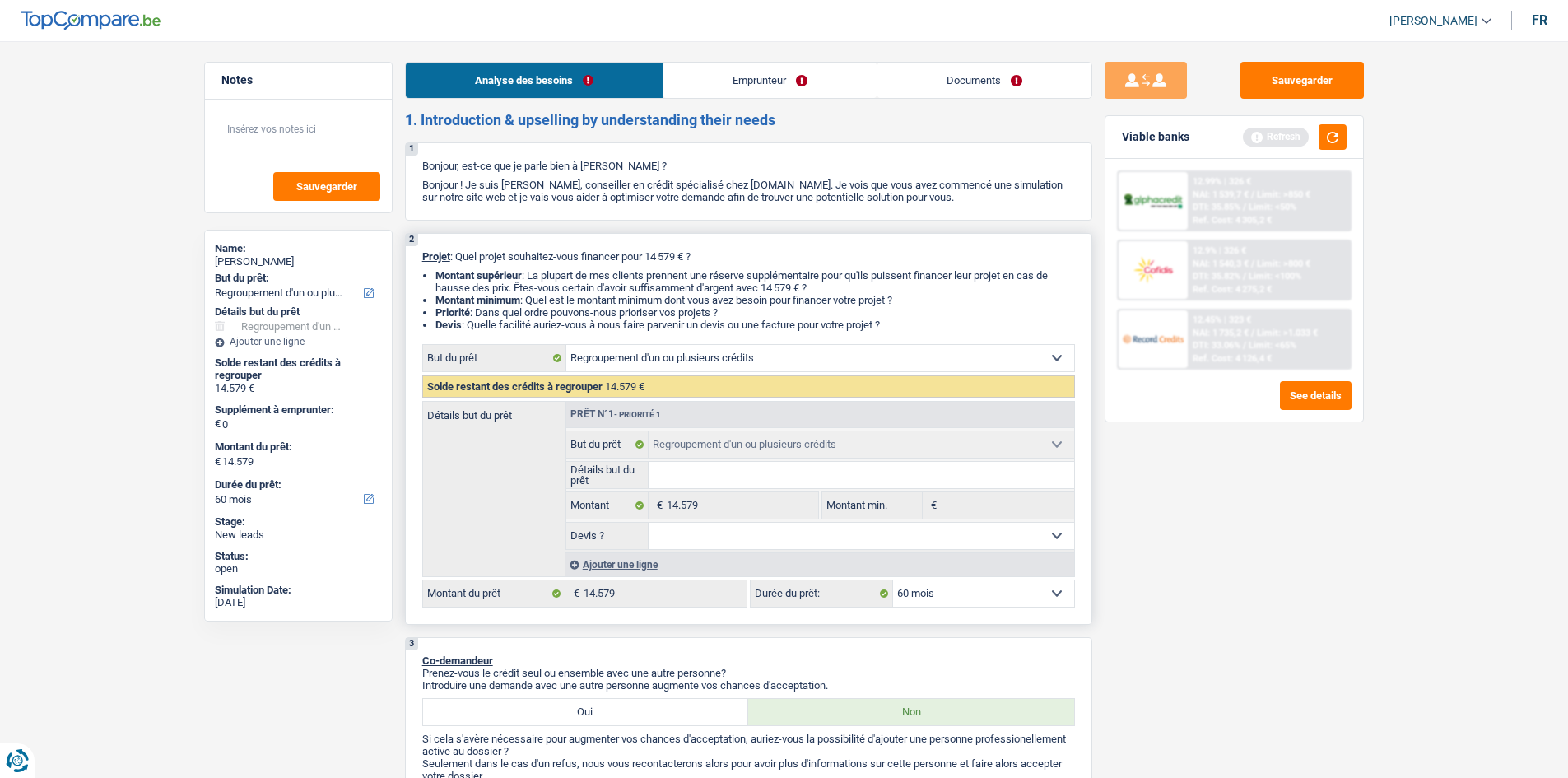 click on "Emprunteur" at bounding box center [770, 80] 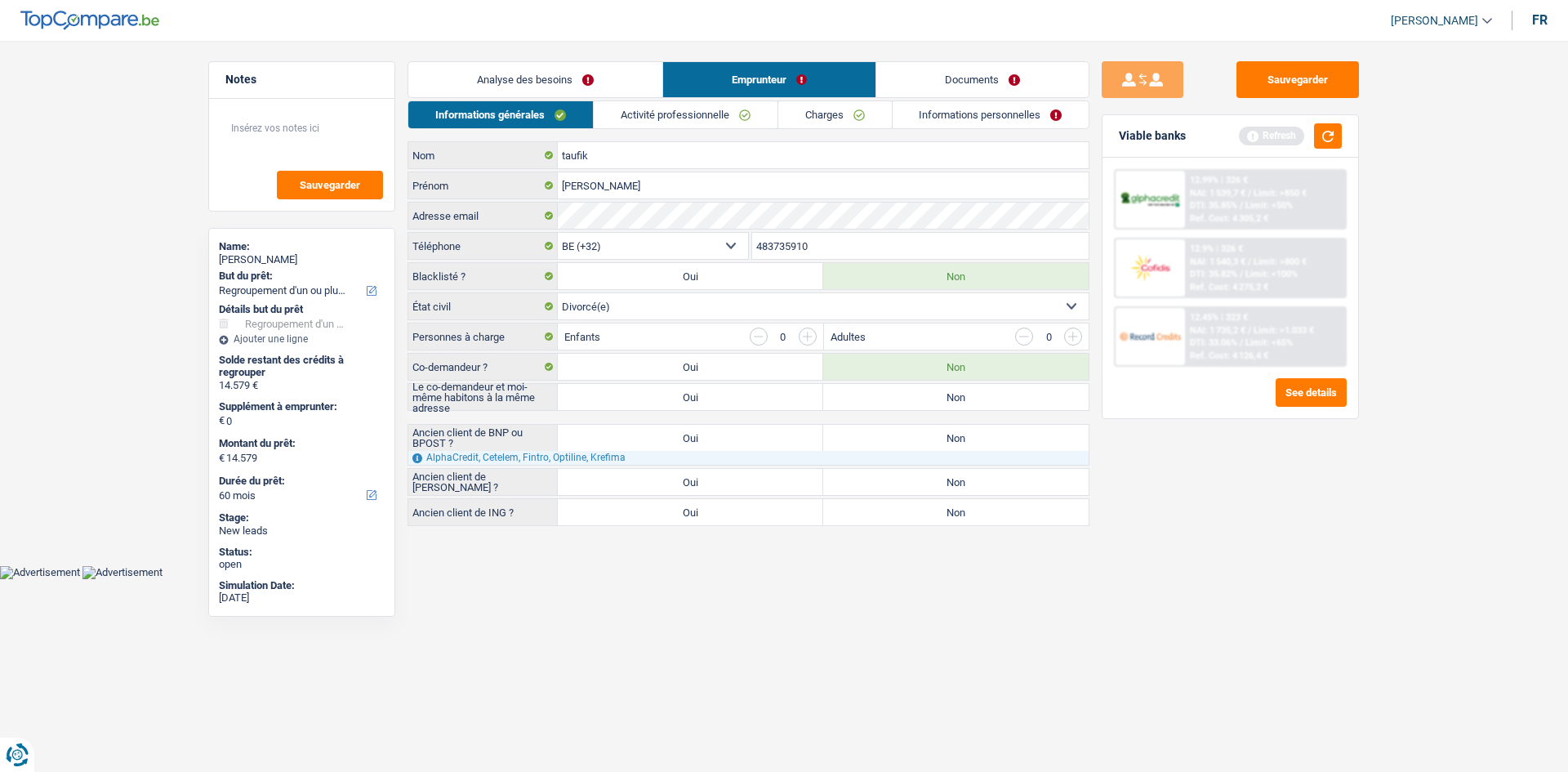click on "Analyse des besoins" at bounding box center (535, 79) 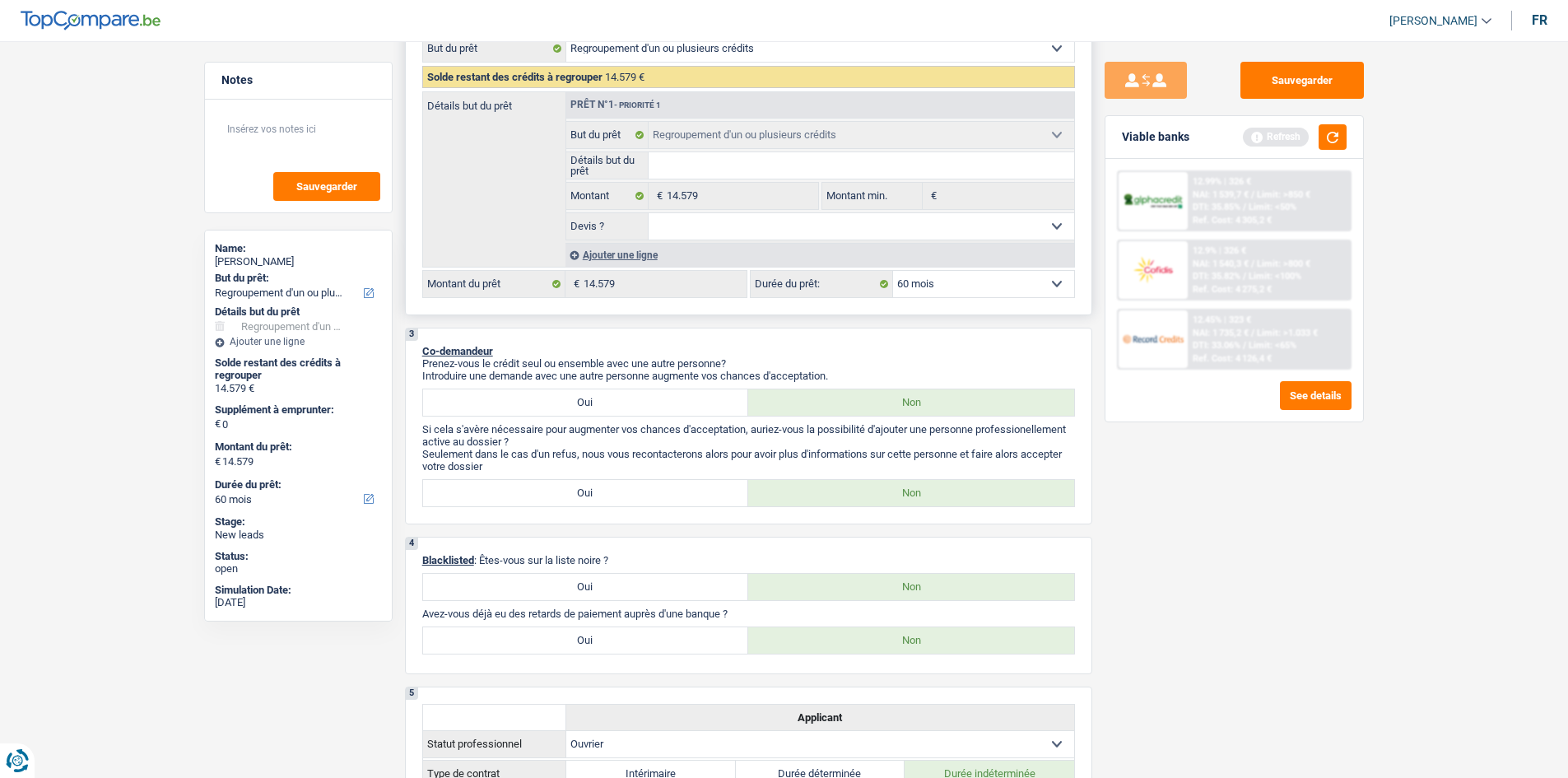 scroll, scrollTop: 0, scrollLeft: 0, axis: both 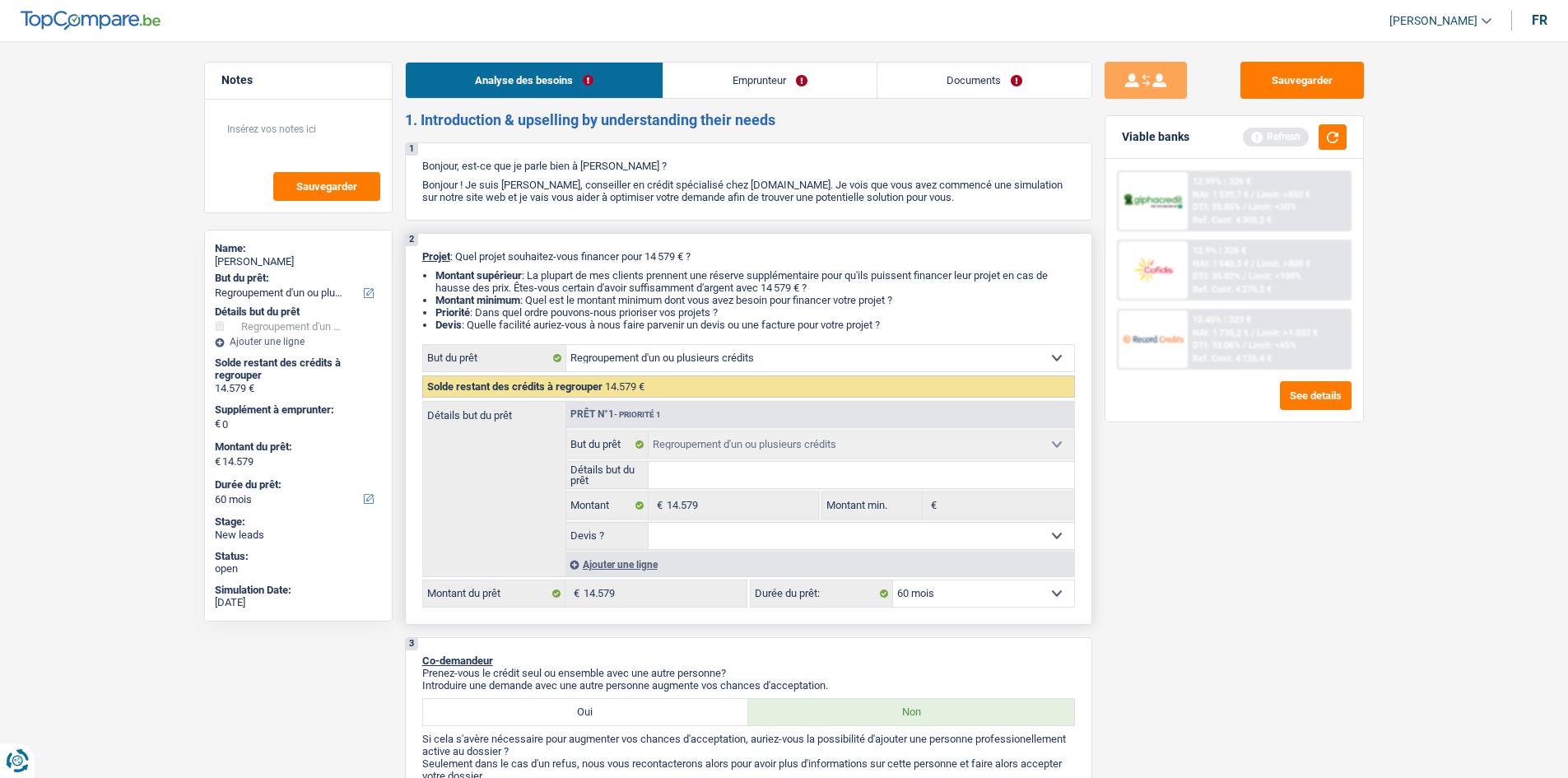 click on "Emprunteur" at bounding box center [770, 80] 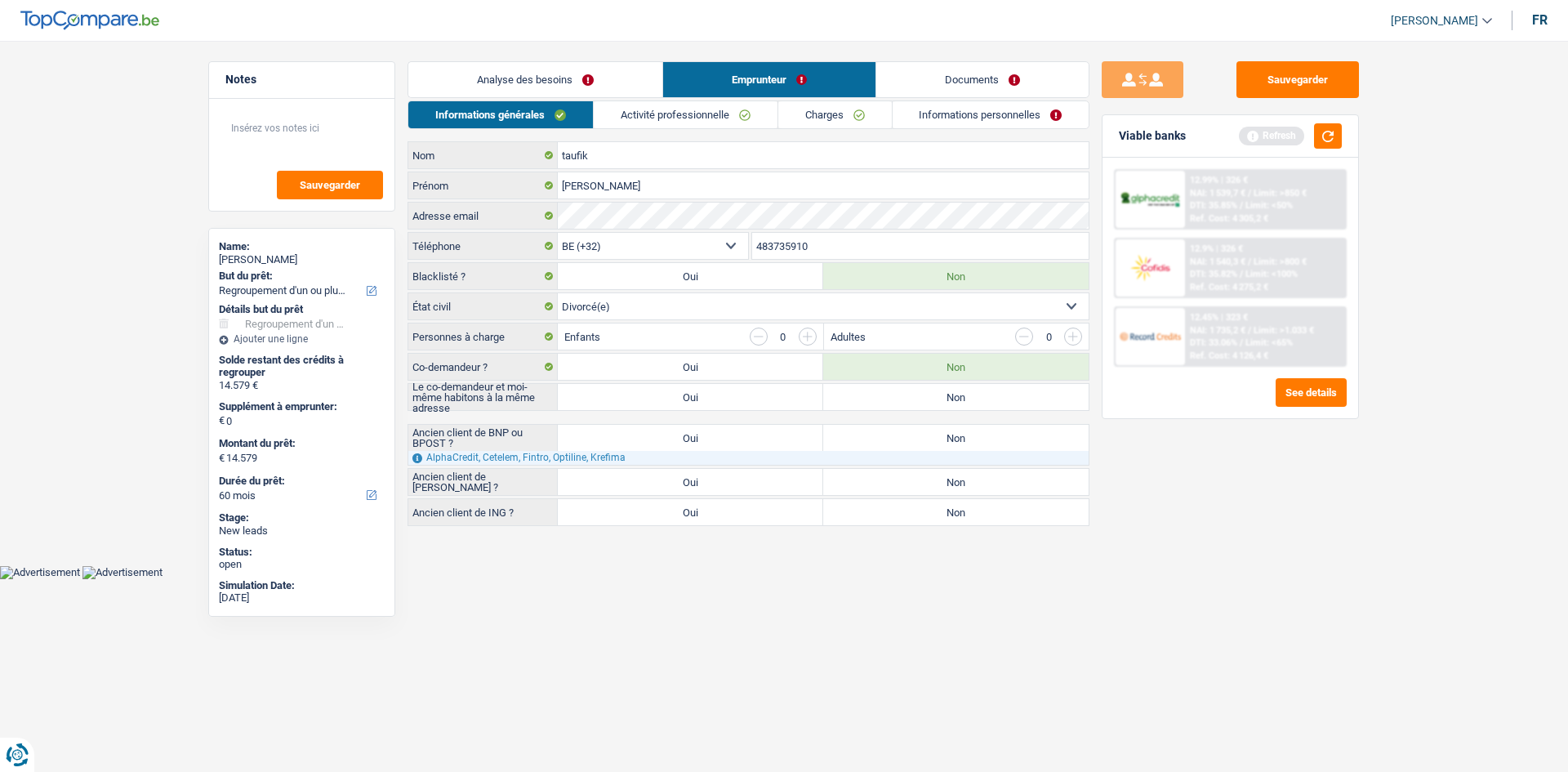 click on "Oui" at bounding box center [690, 438] 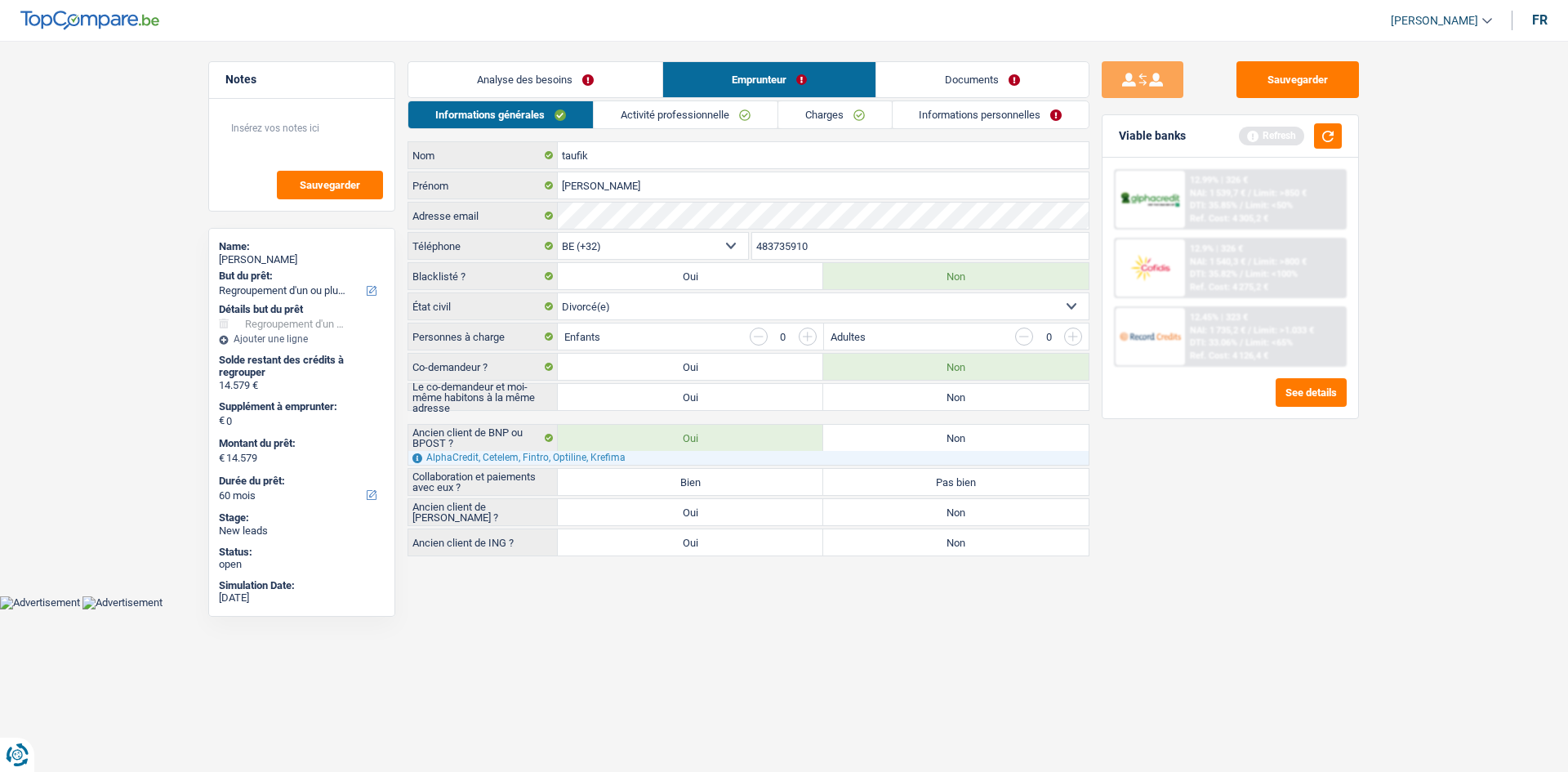 click on "Bien" at bounding box center (690, 482) 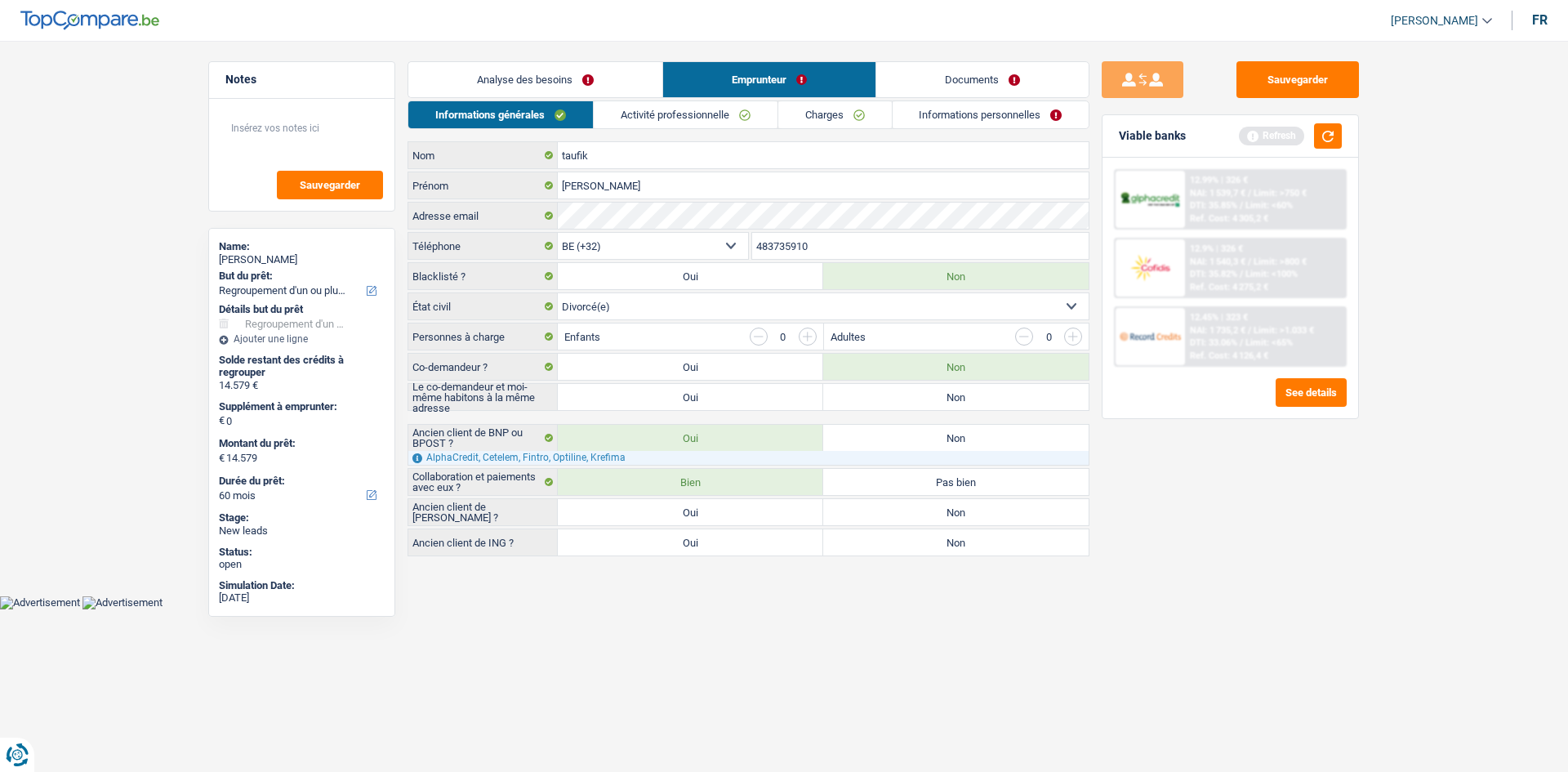 click on "Oui" at bounding box center (690, 512) 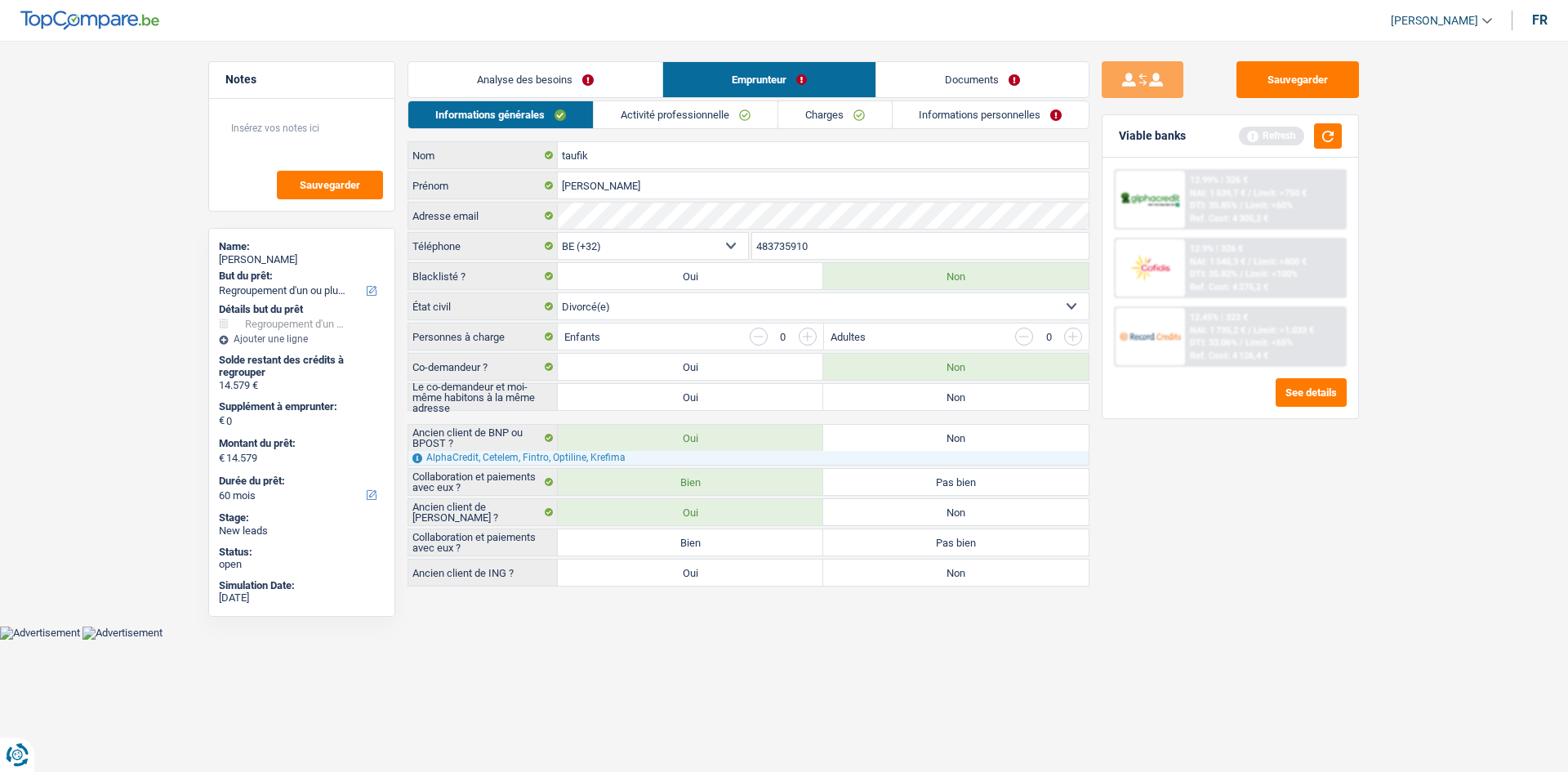 click on "Bien" at bounding box center [690, 542] 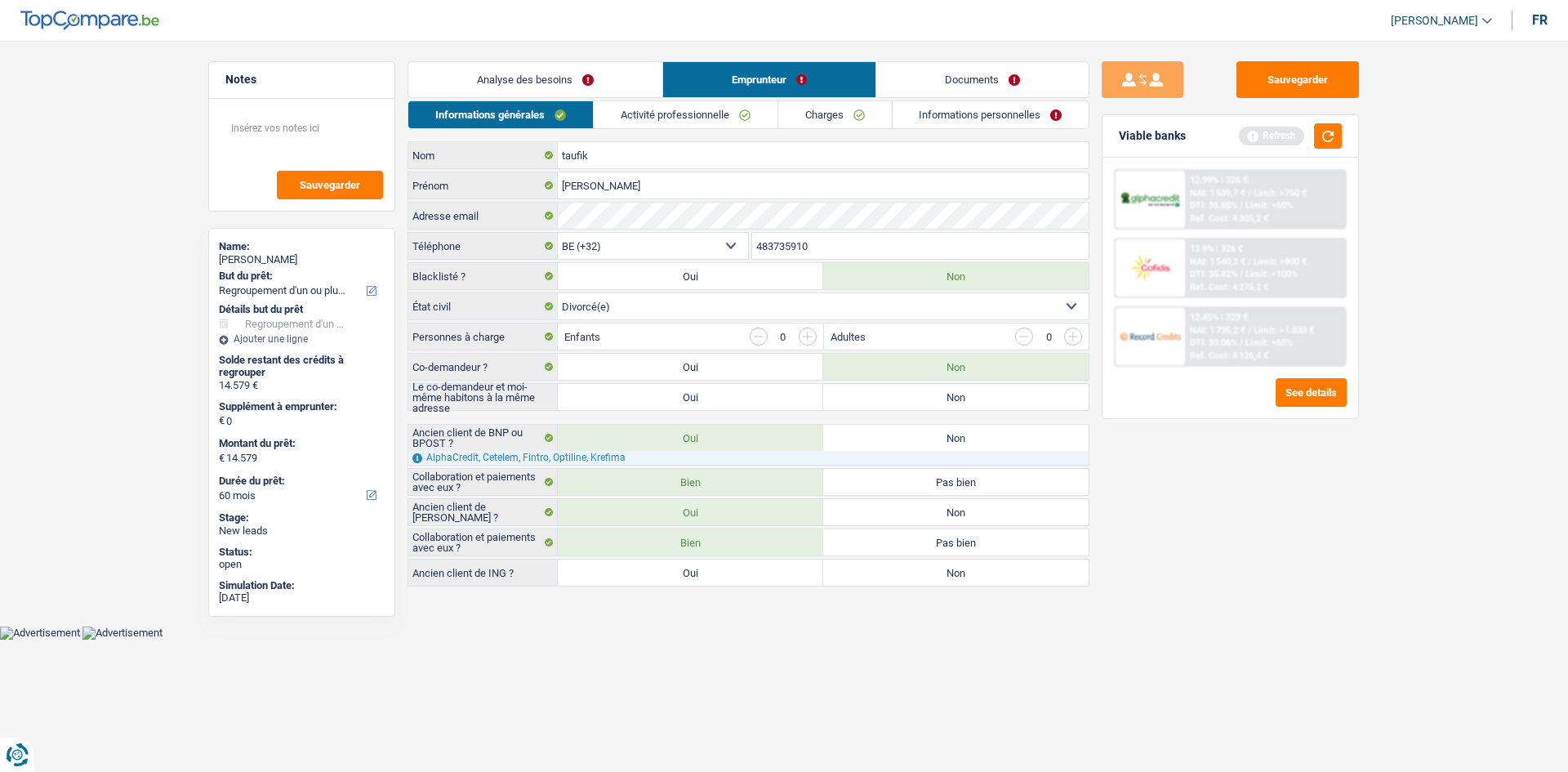 click on "Non" at bounding box center (956, 397) 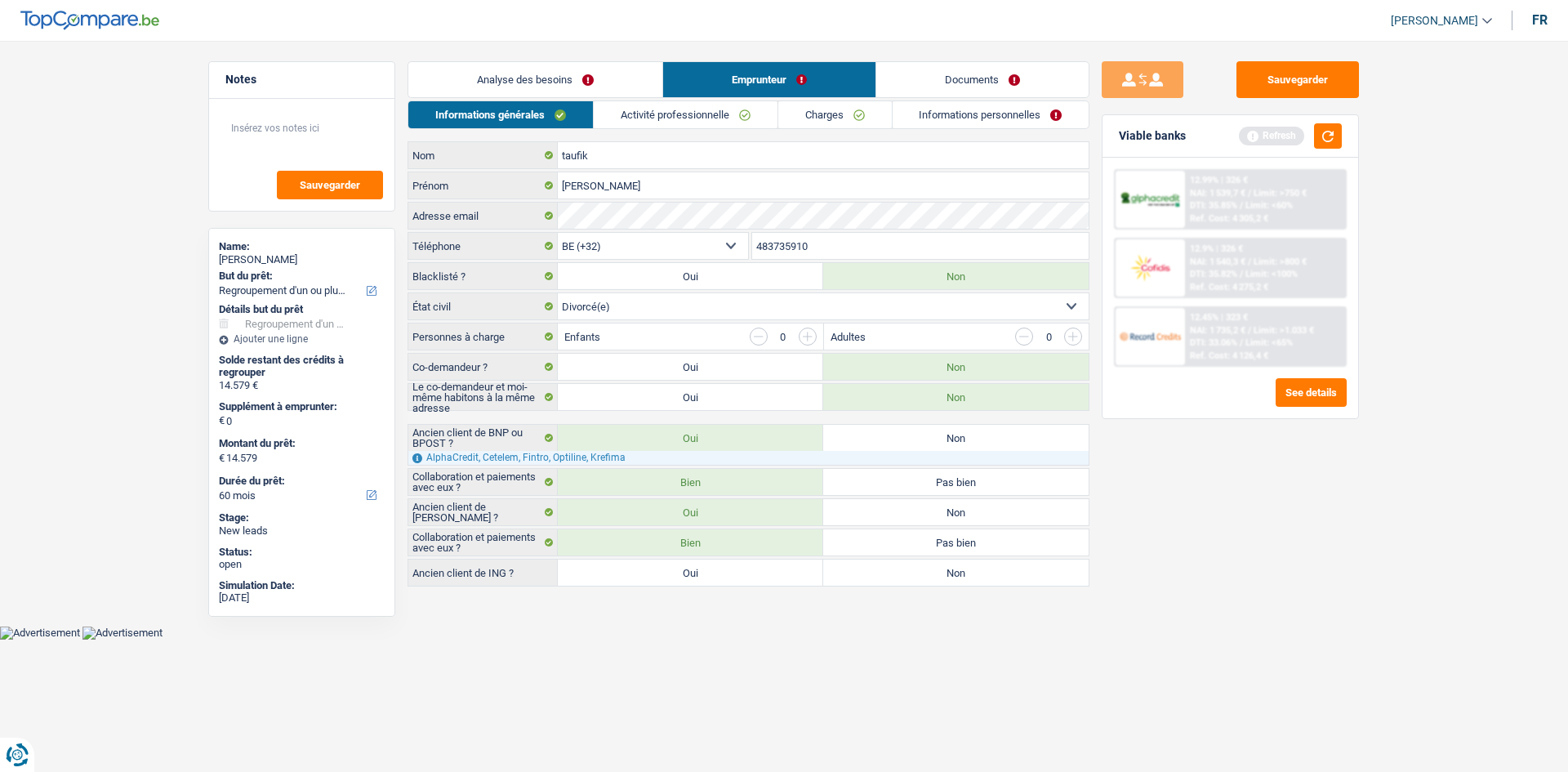 click on "Non" at bounding box center (956, 573) 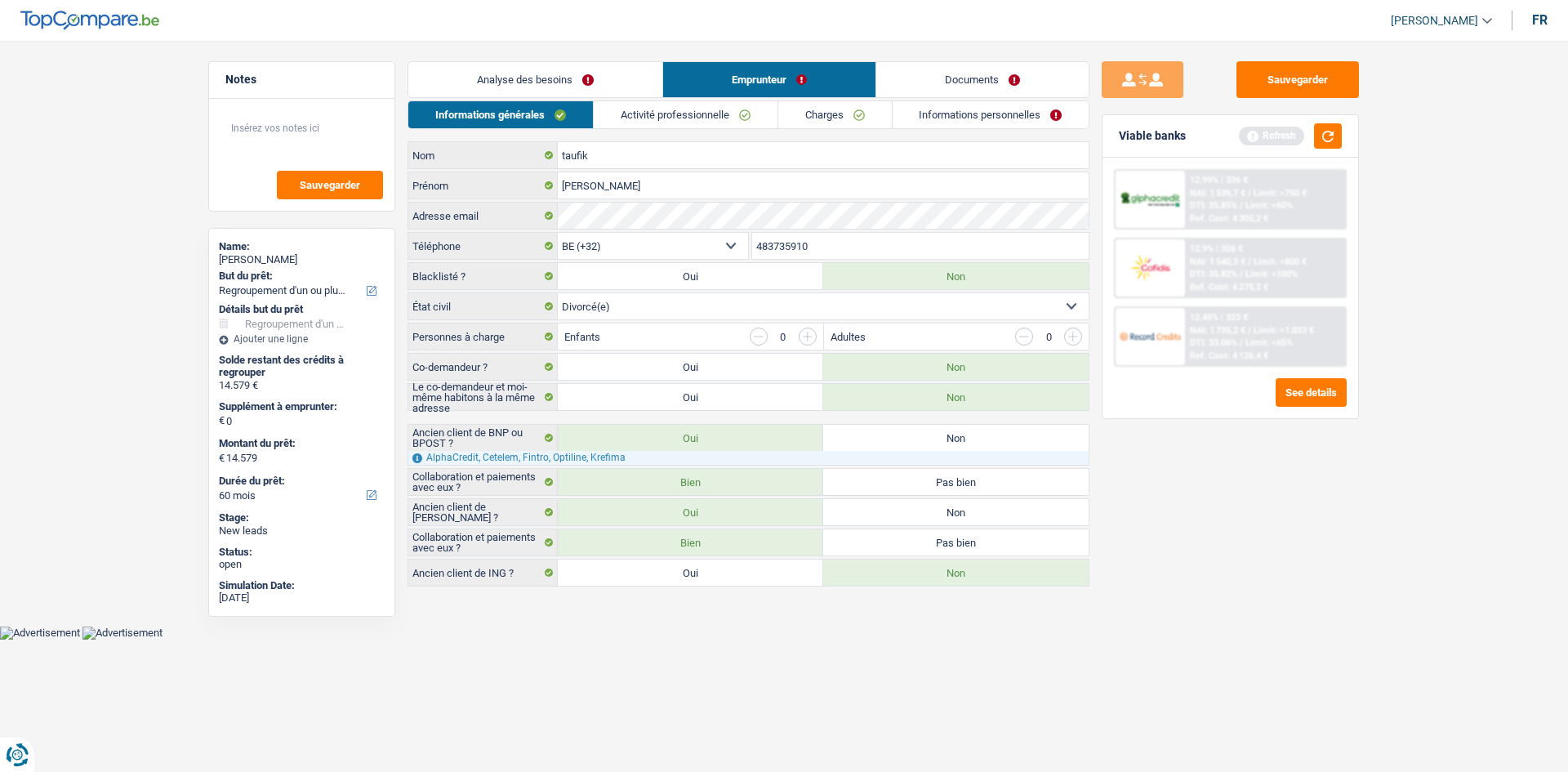 click on "Activité professionnelle" at bounding box center [685, 114] 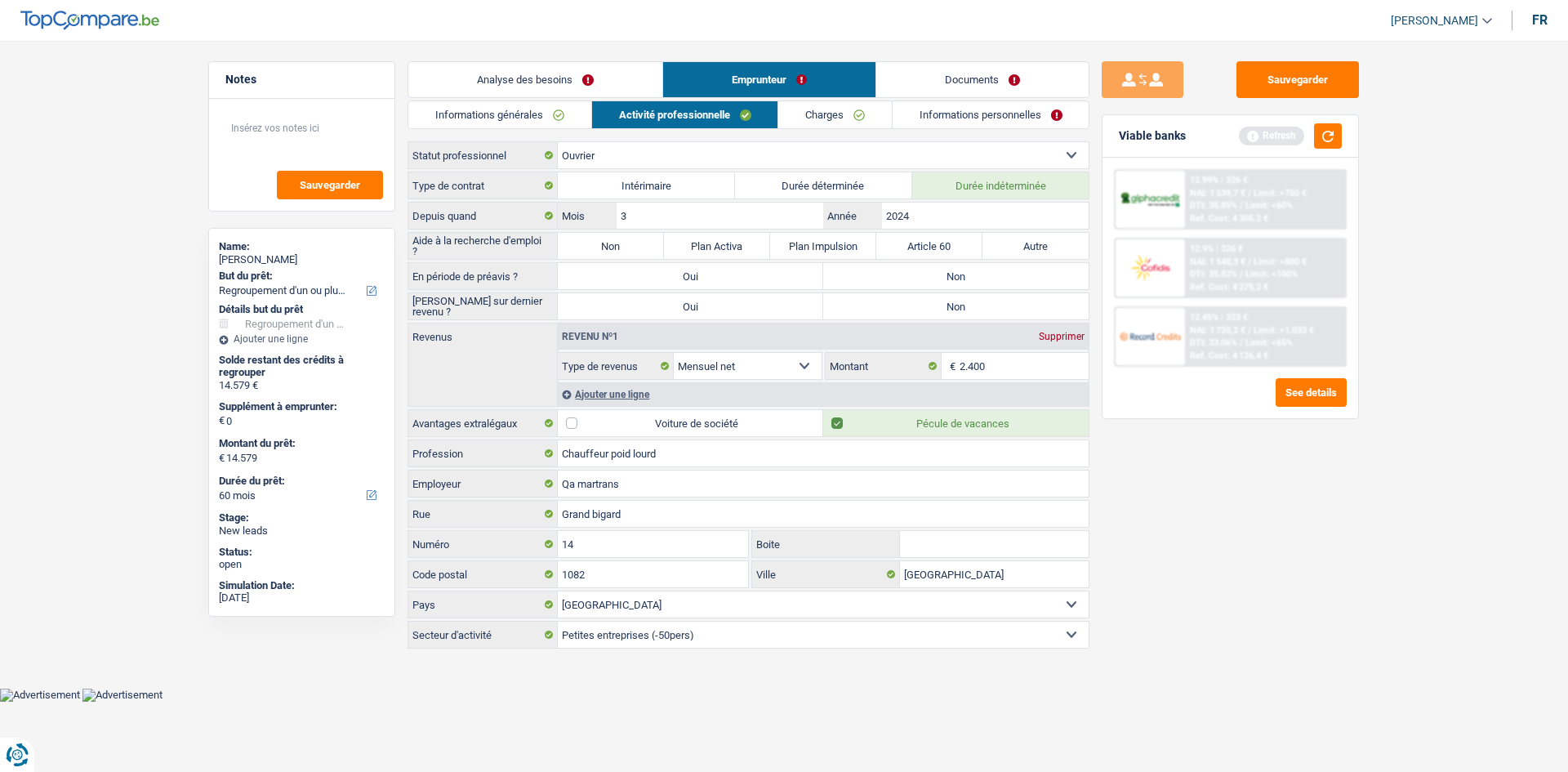drag, startPoint x: 626, startPoint y: 241, endPoint x: 953, endPoint y: 299, distance: 332.1039 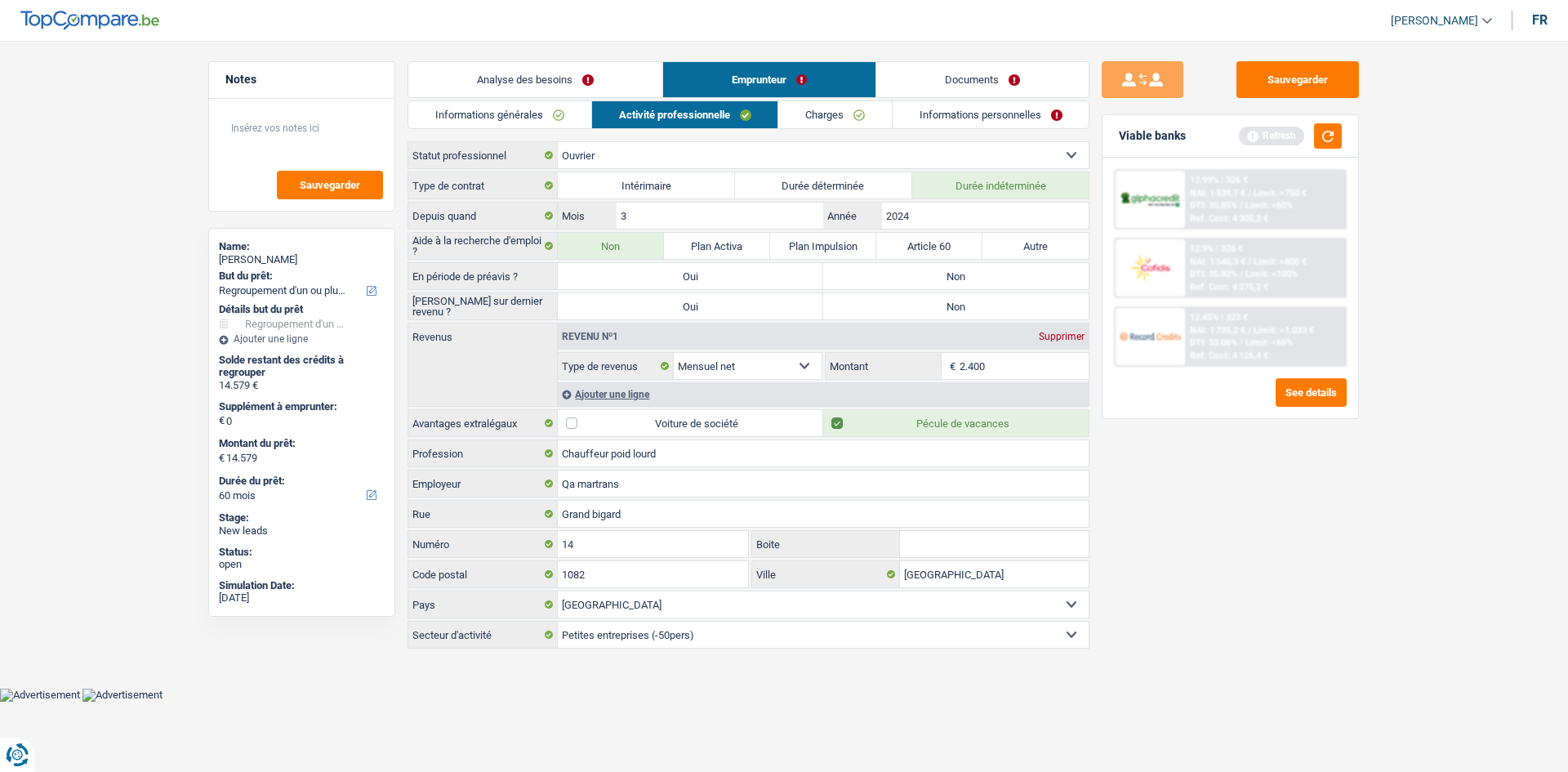 click on "Non" at bounding box center [956, 276] 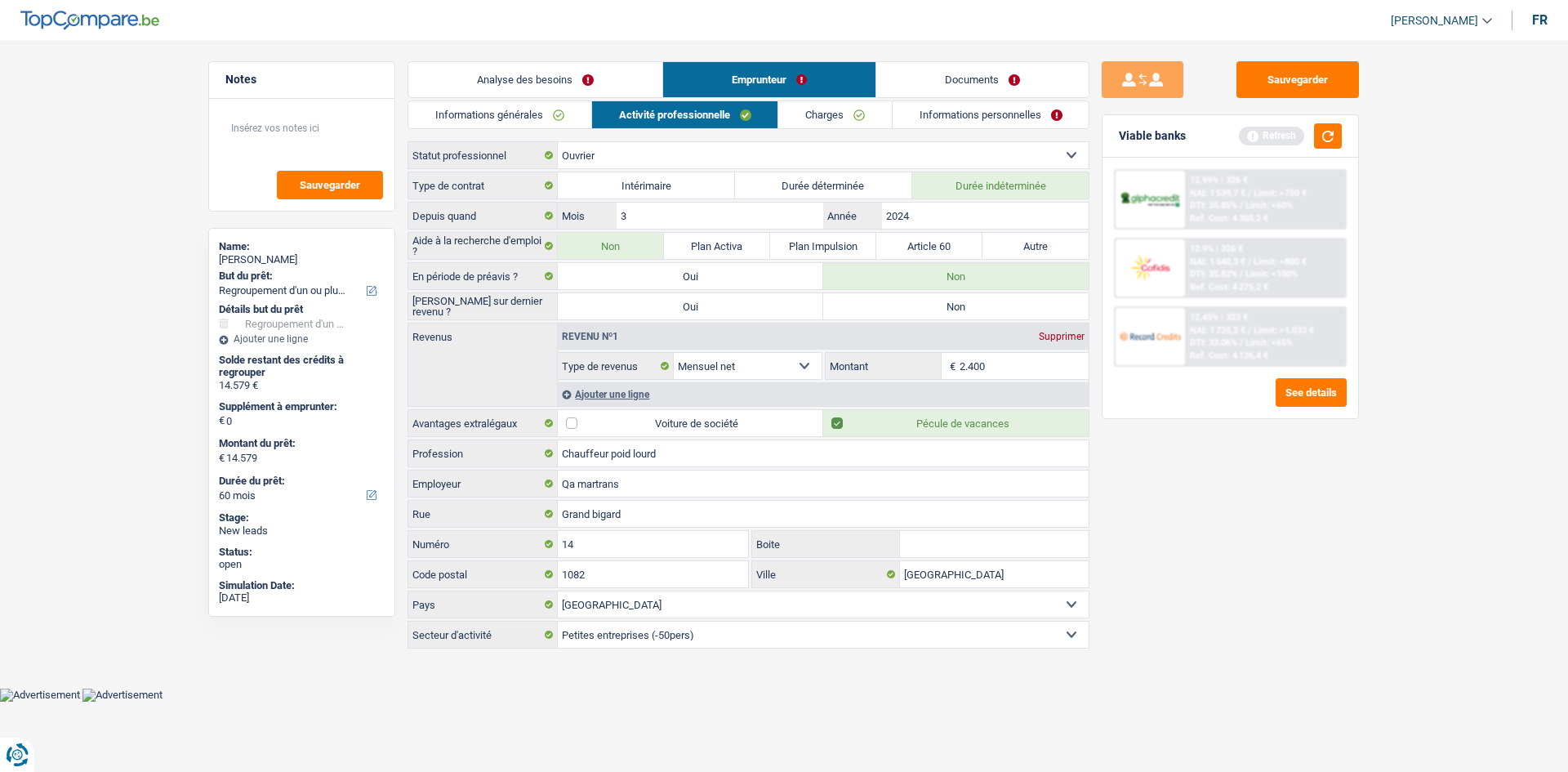 click on "Saisie sur dernier revenu ?
Oui
Non
Tous les champs sont obligatoires. Veuillez sélectionner une option" at bounding box center (748, 306) 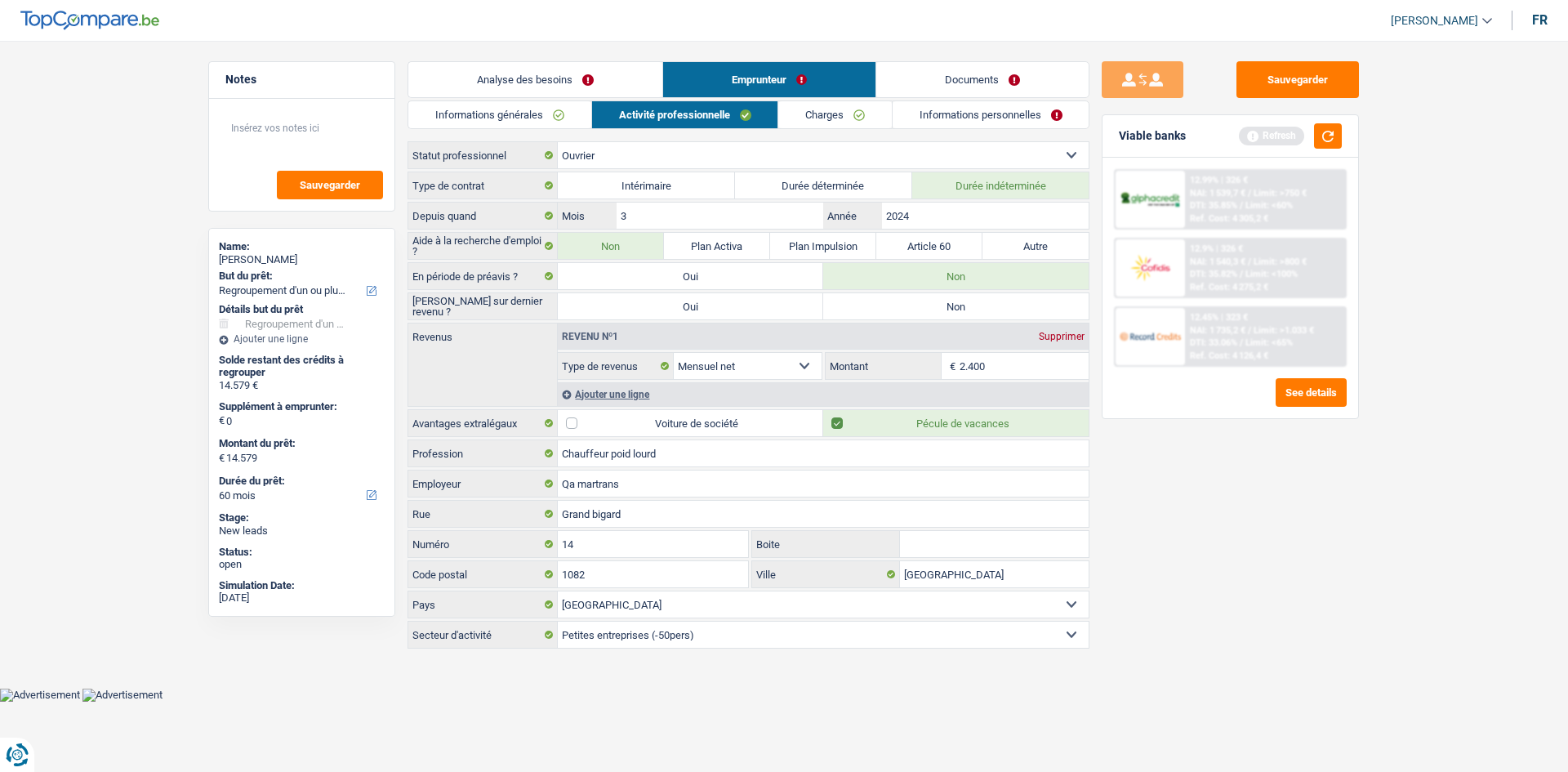 click on "Non" at bounding box center (956, 306) 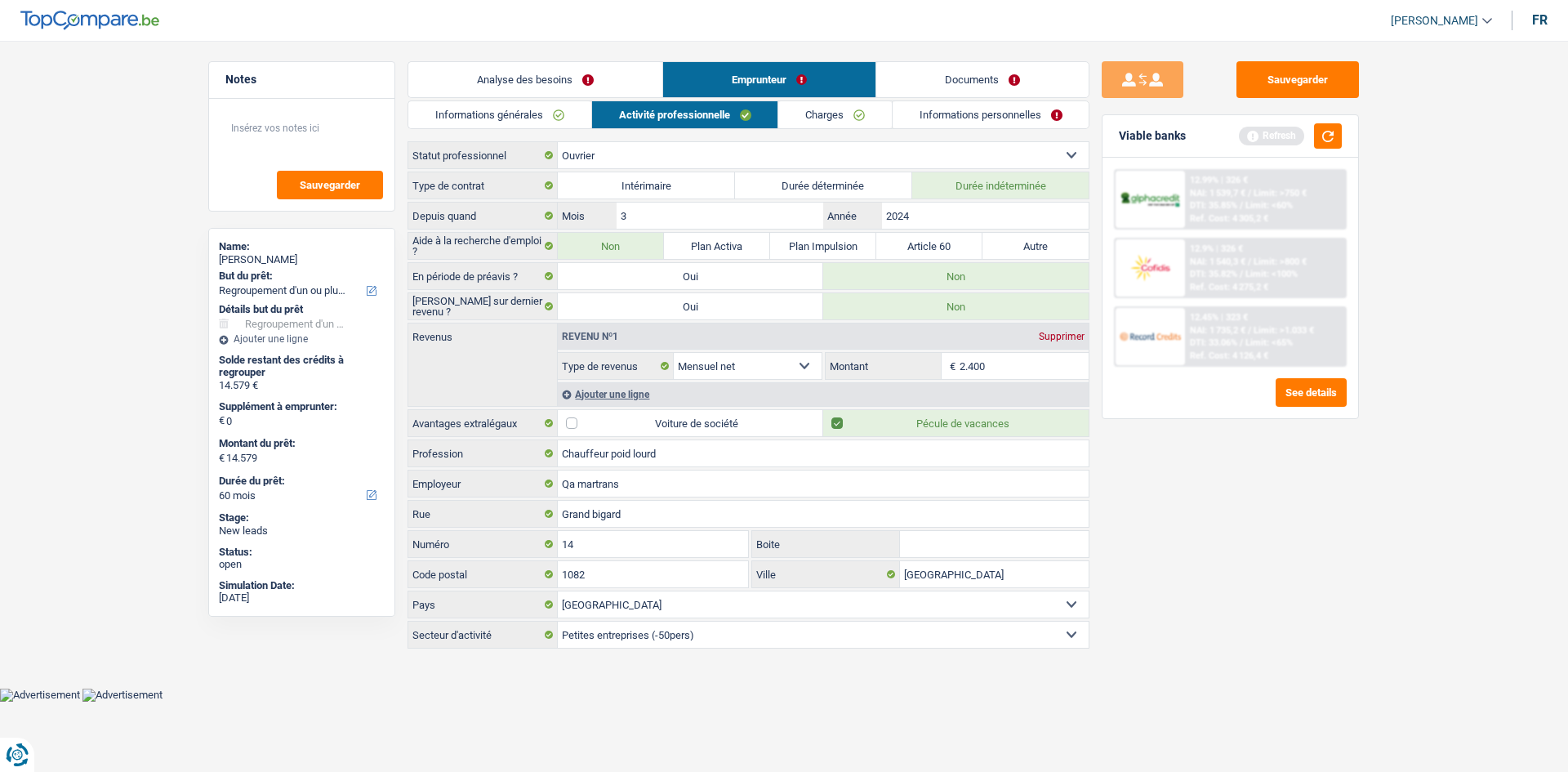 drag, startPoint x: 1235, startPoint y: 582, endPoint x: 1223, endPoint y: 579, distance: 12.36932 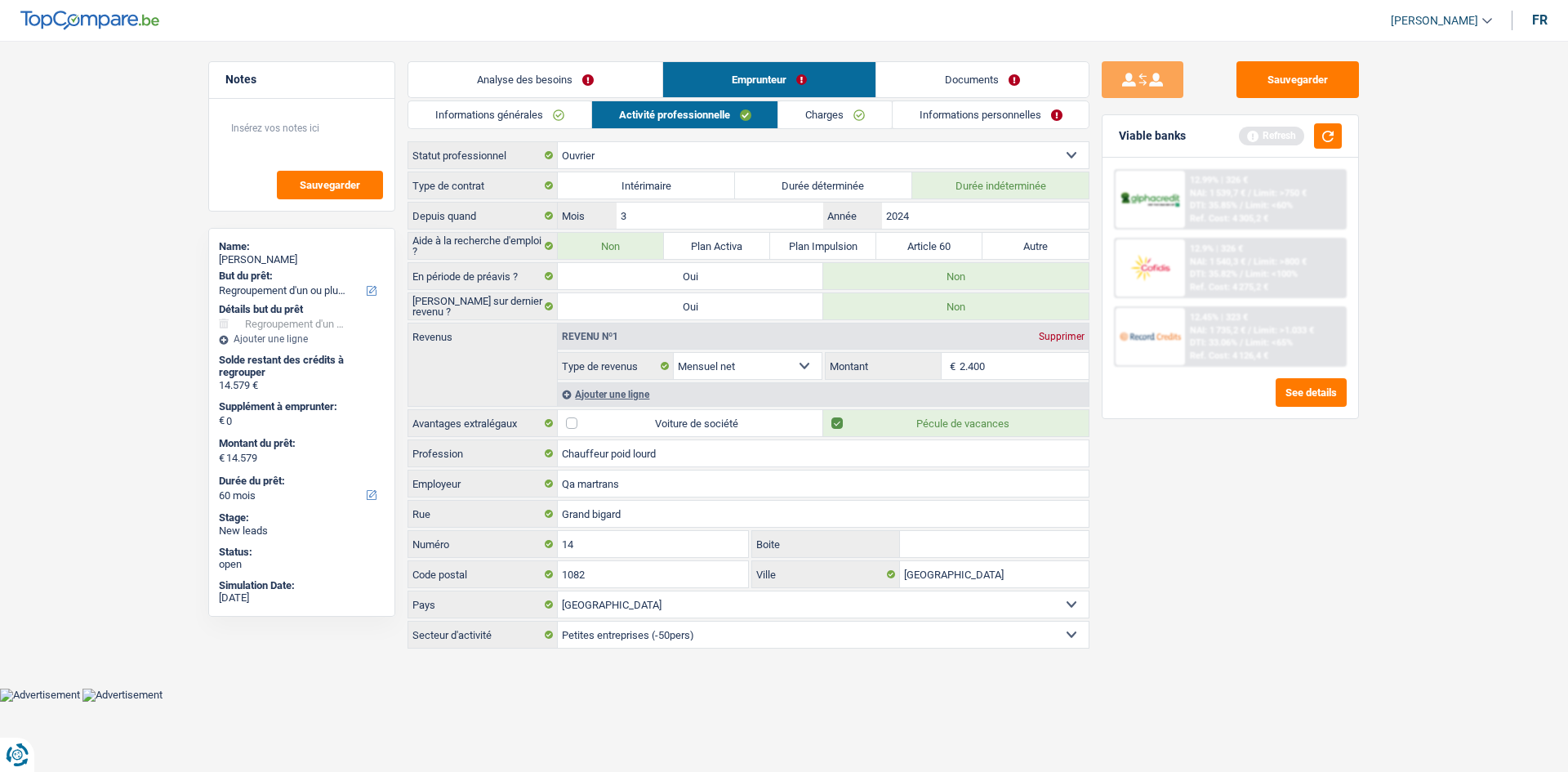 click on "2.400" at bounding box center (1024, 366) 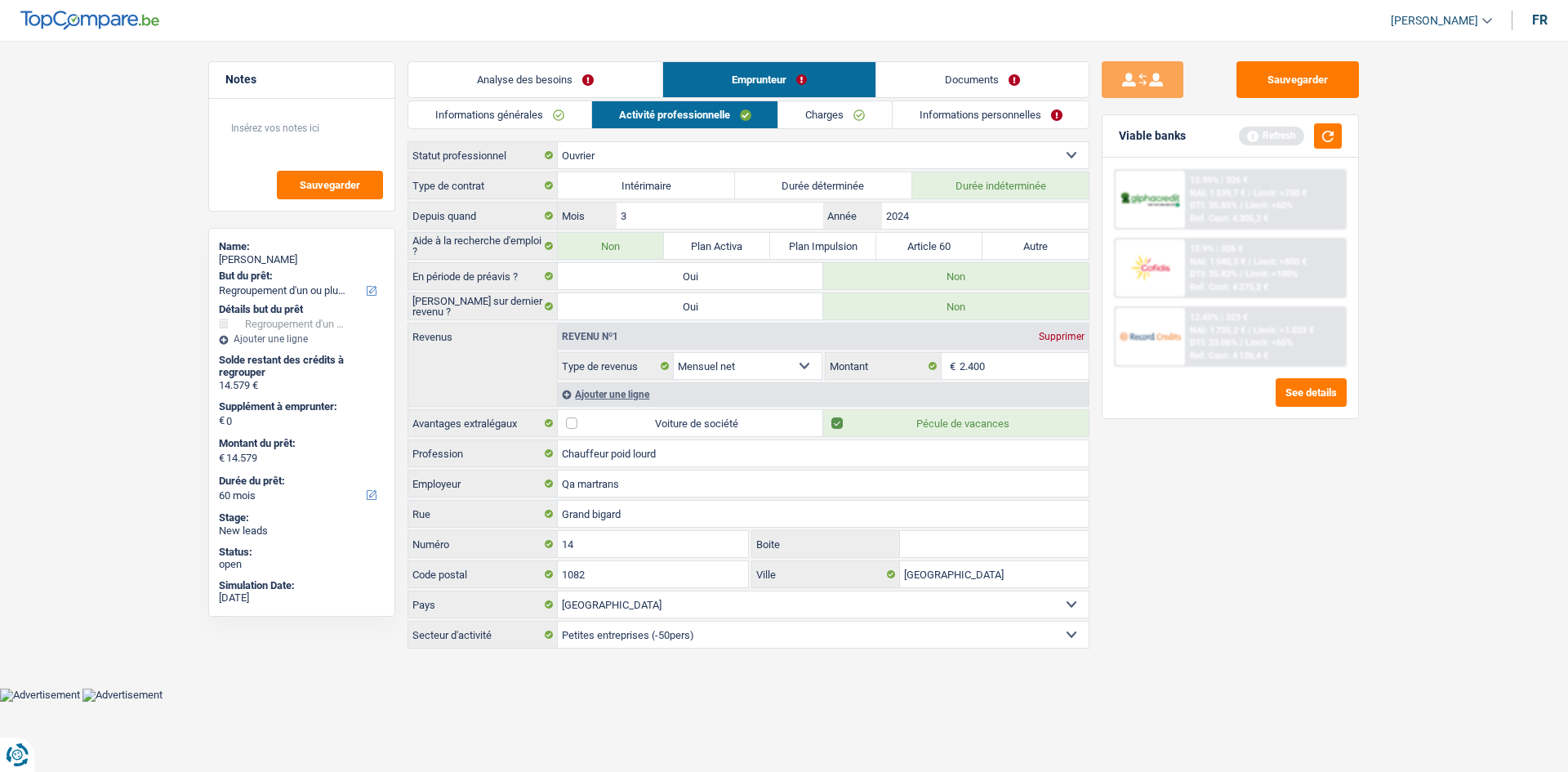 drag, startPoint x: 1209, startPoint y: 487, endPoint x: 1201, endPoint y: 464, distance: 24.351591 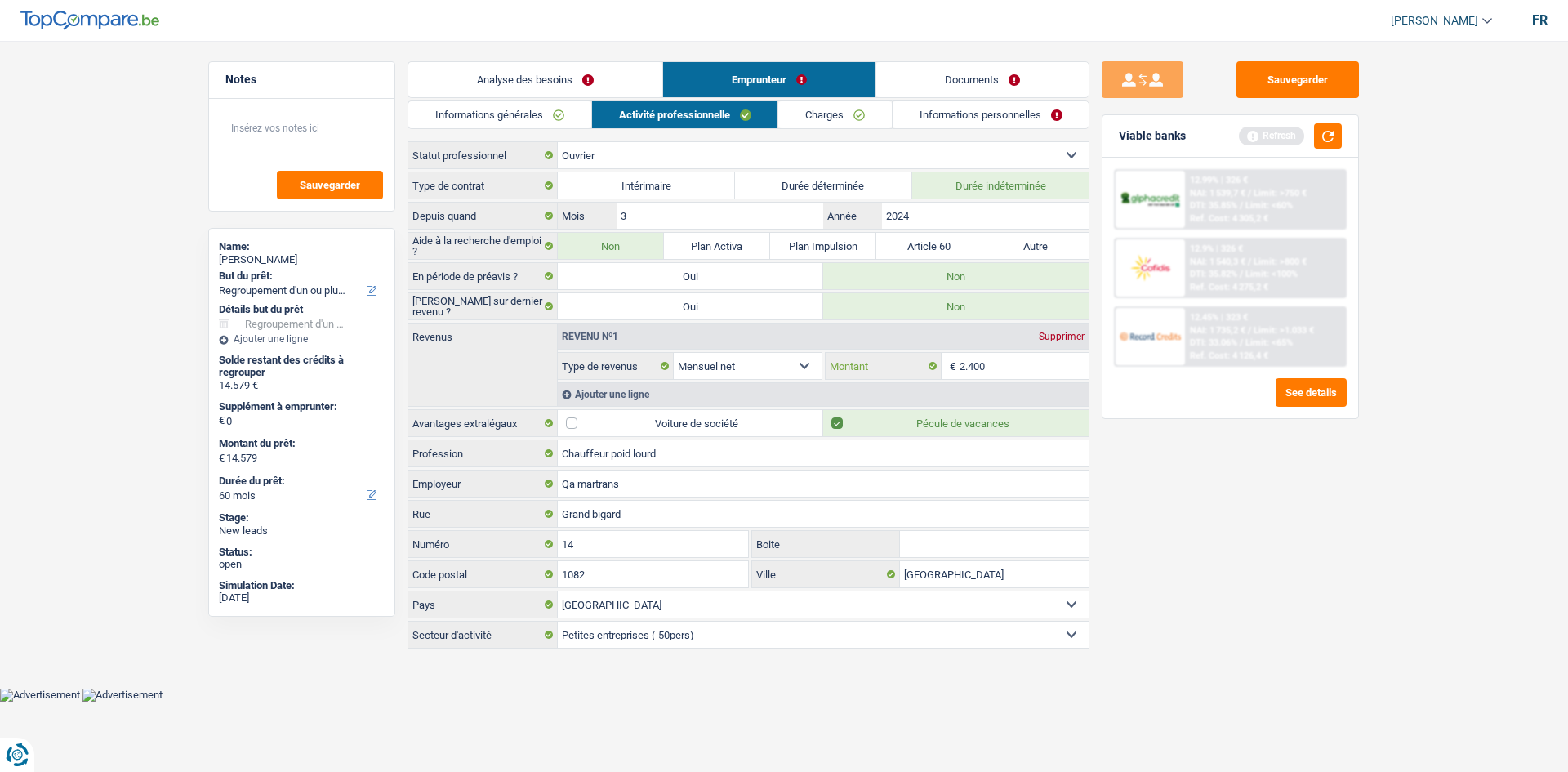 click on "2.400" at bounding box center [1024, 366] 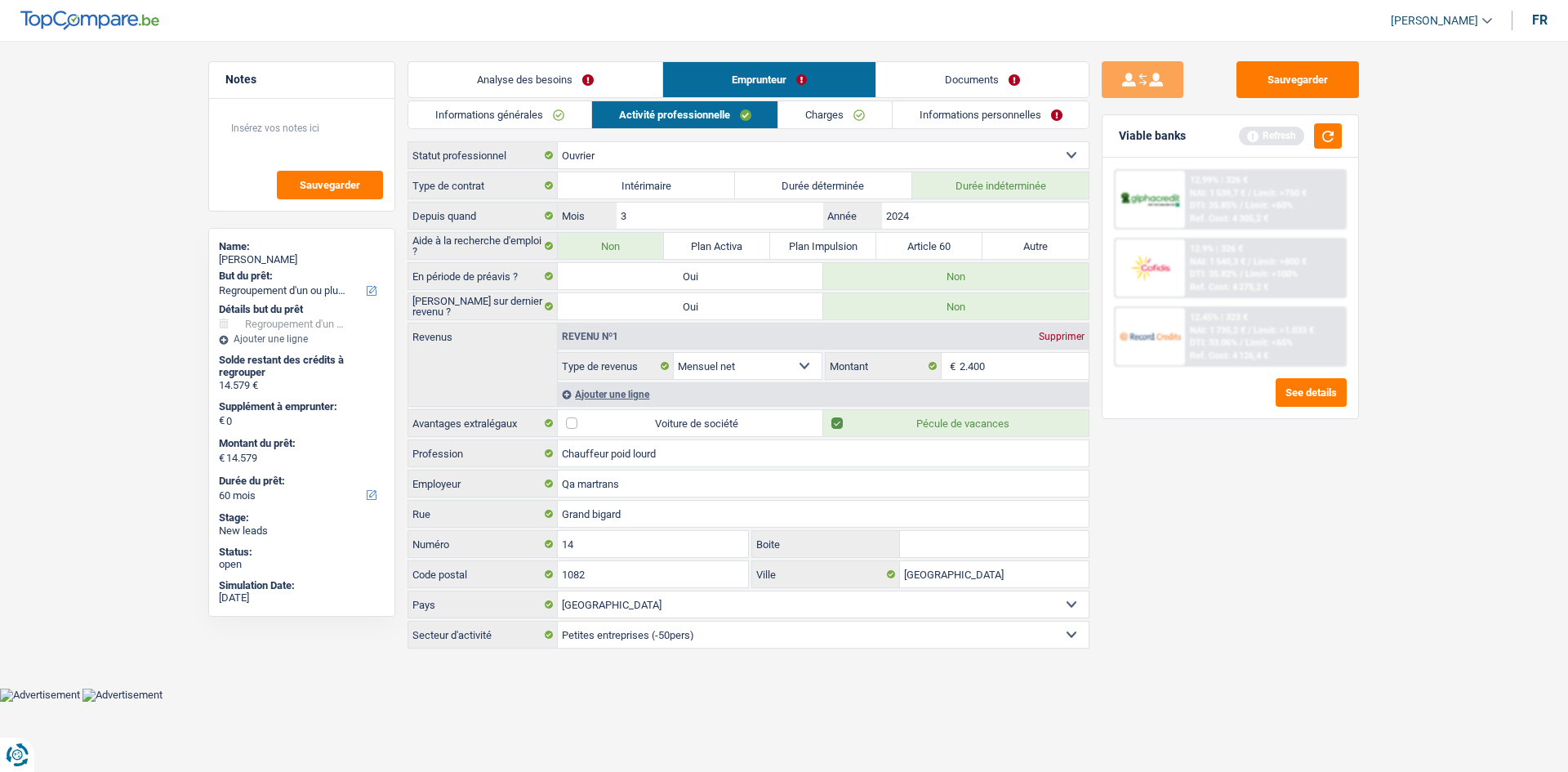 click on "Ajouter une ligne" at bounding box center (823, 394) 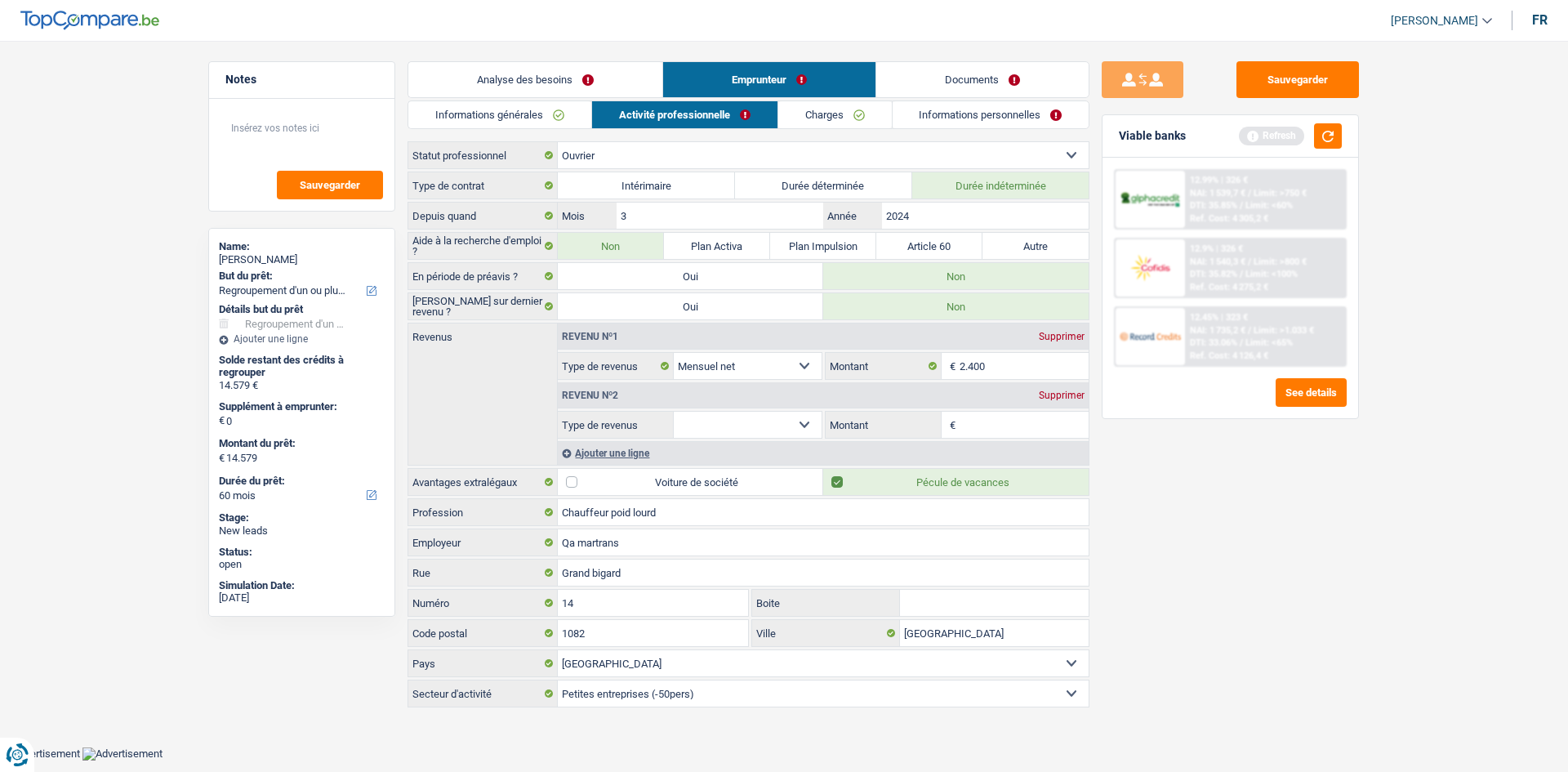 click on "Allocation d'handicap Allocations chômage Allocations familiales Chèques repas Complément d'entreprise Indemnité mutuelle Indépendant complémentaire Mensuel net Pension Pension alimentaire Pension d'invalidité Revenu d'intégration sociale Revenus locatifs Autres revenus
Sélectionner une option" at bounding box center [747, 425] 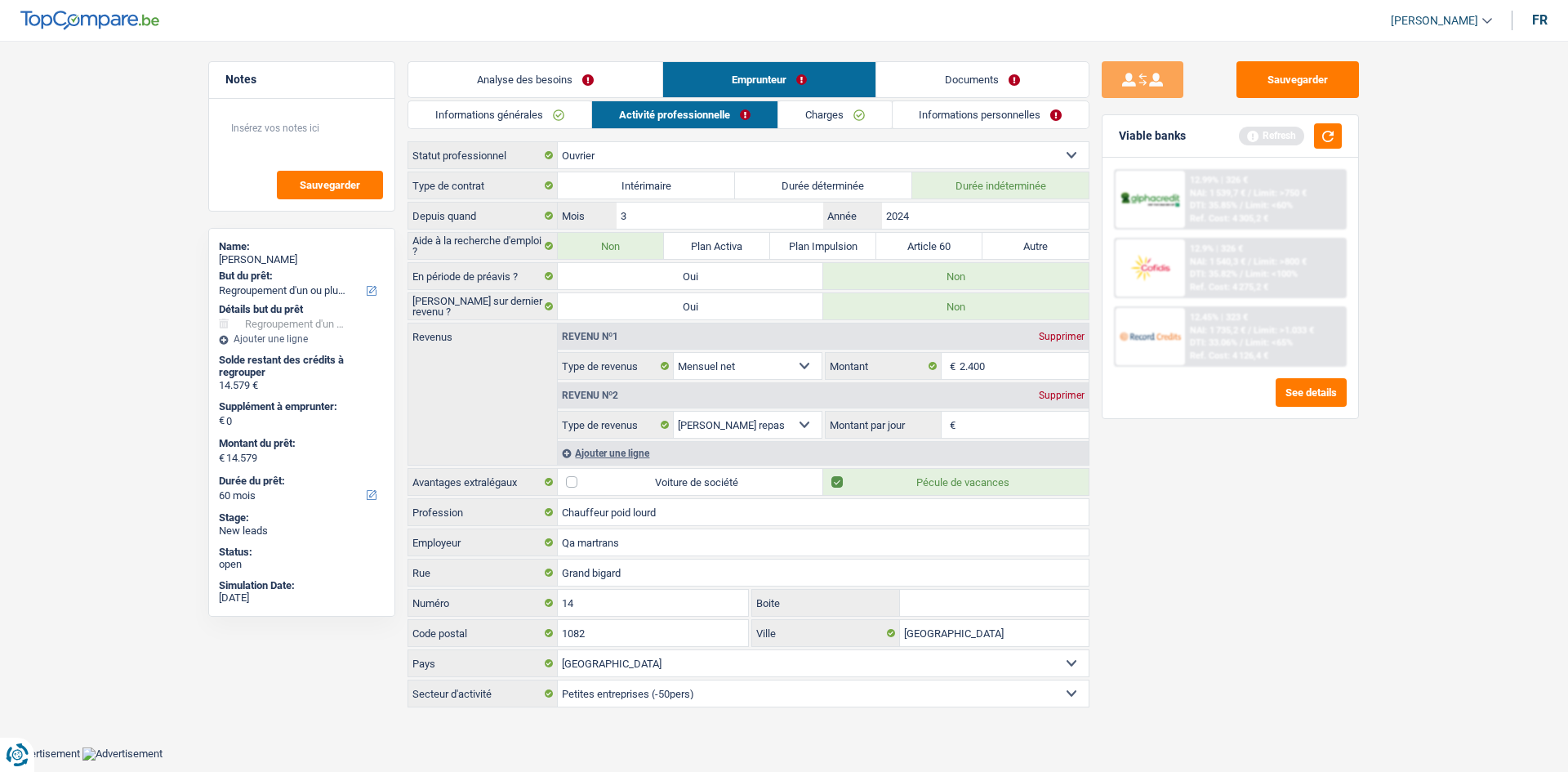 click on "Montant par jour" at bounding box center (1024, 425) 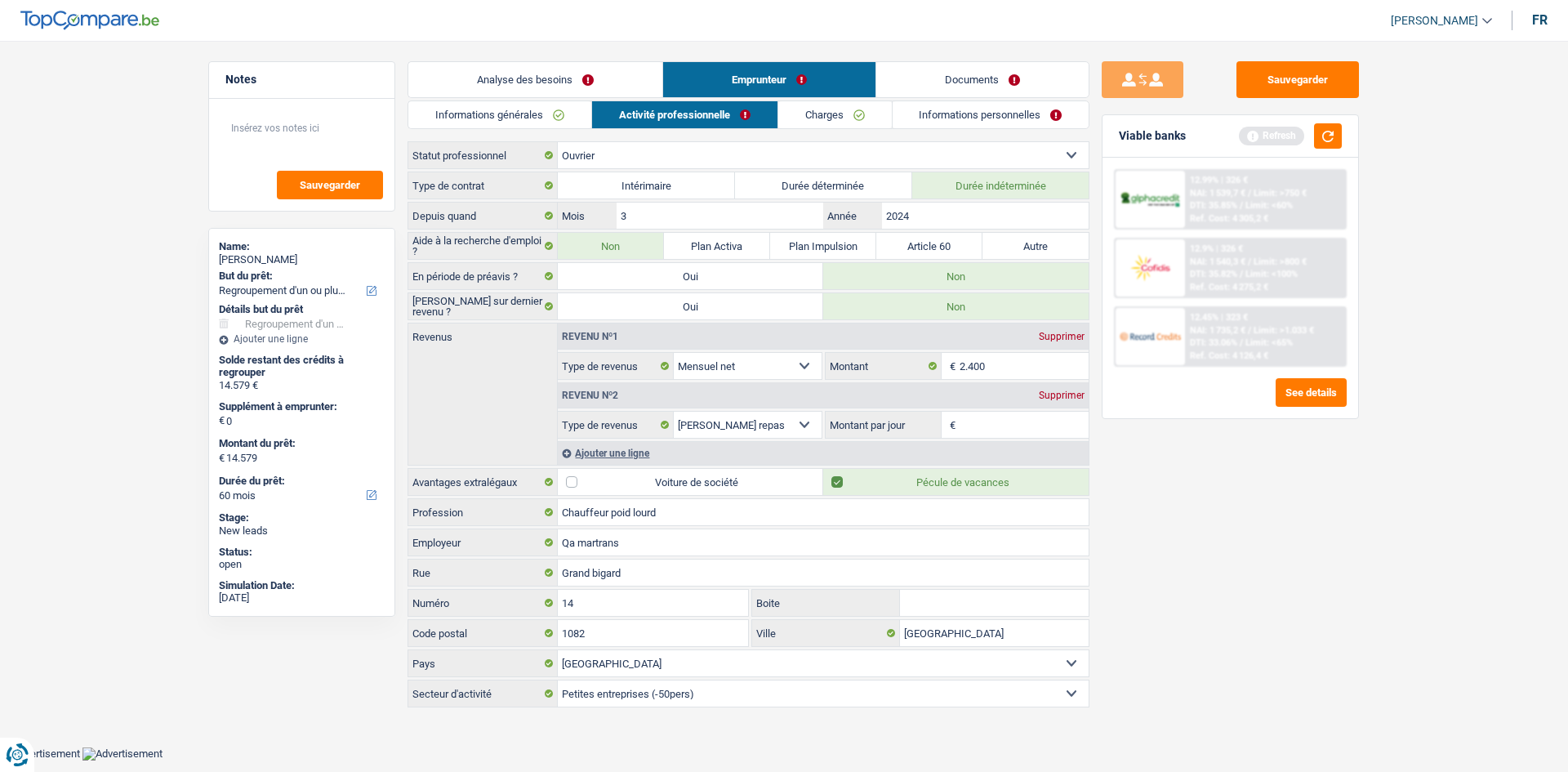 click on "Revenu nº2
Supprimer" at bounding box center [823, 395] 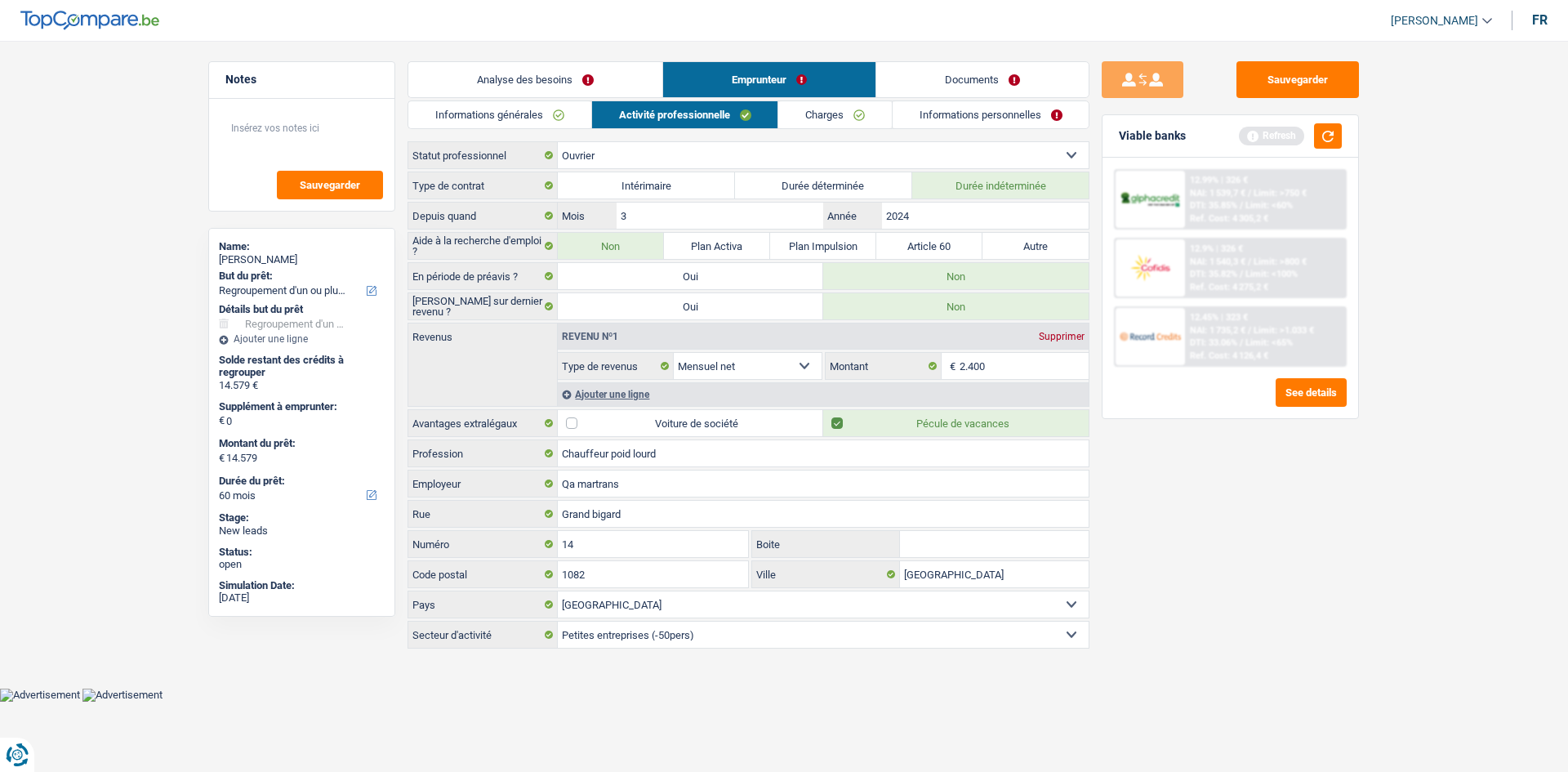 click on "Charges" at bounding box center [835, 114] 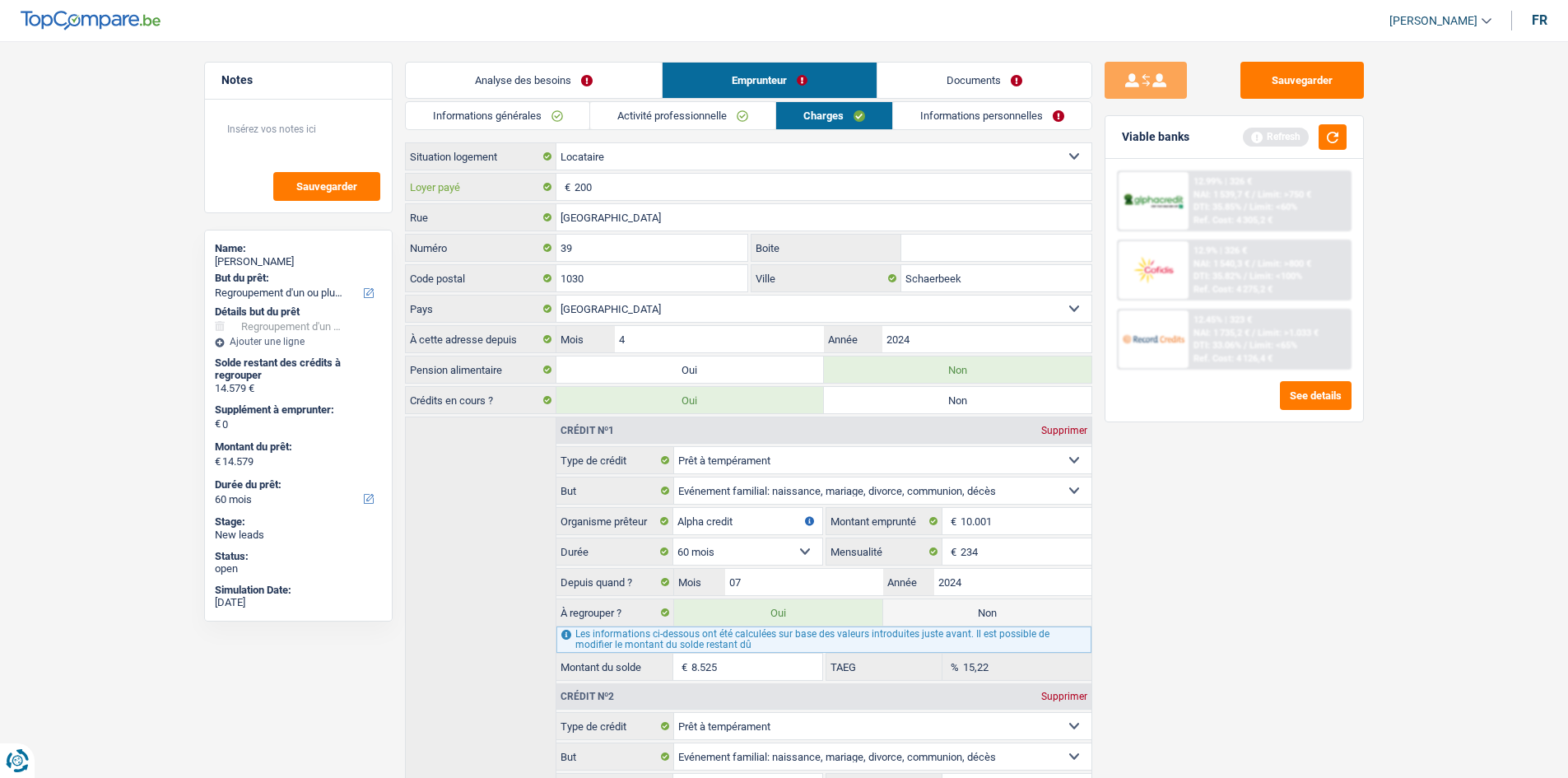 click on "200" at bounding box center (833, 187) 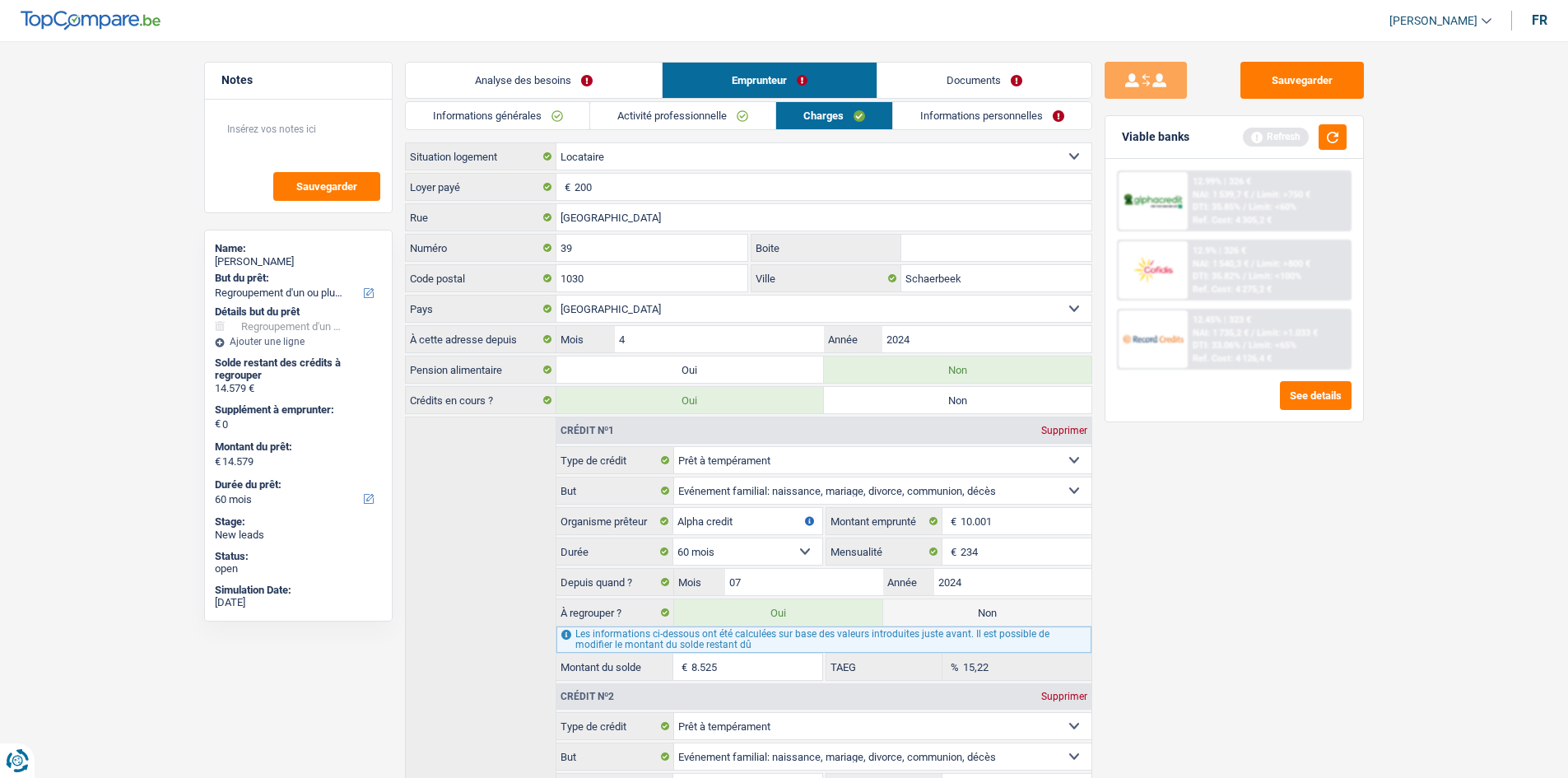 click on "Informations personnelles" at bounding box center [992, 115] 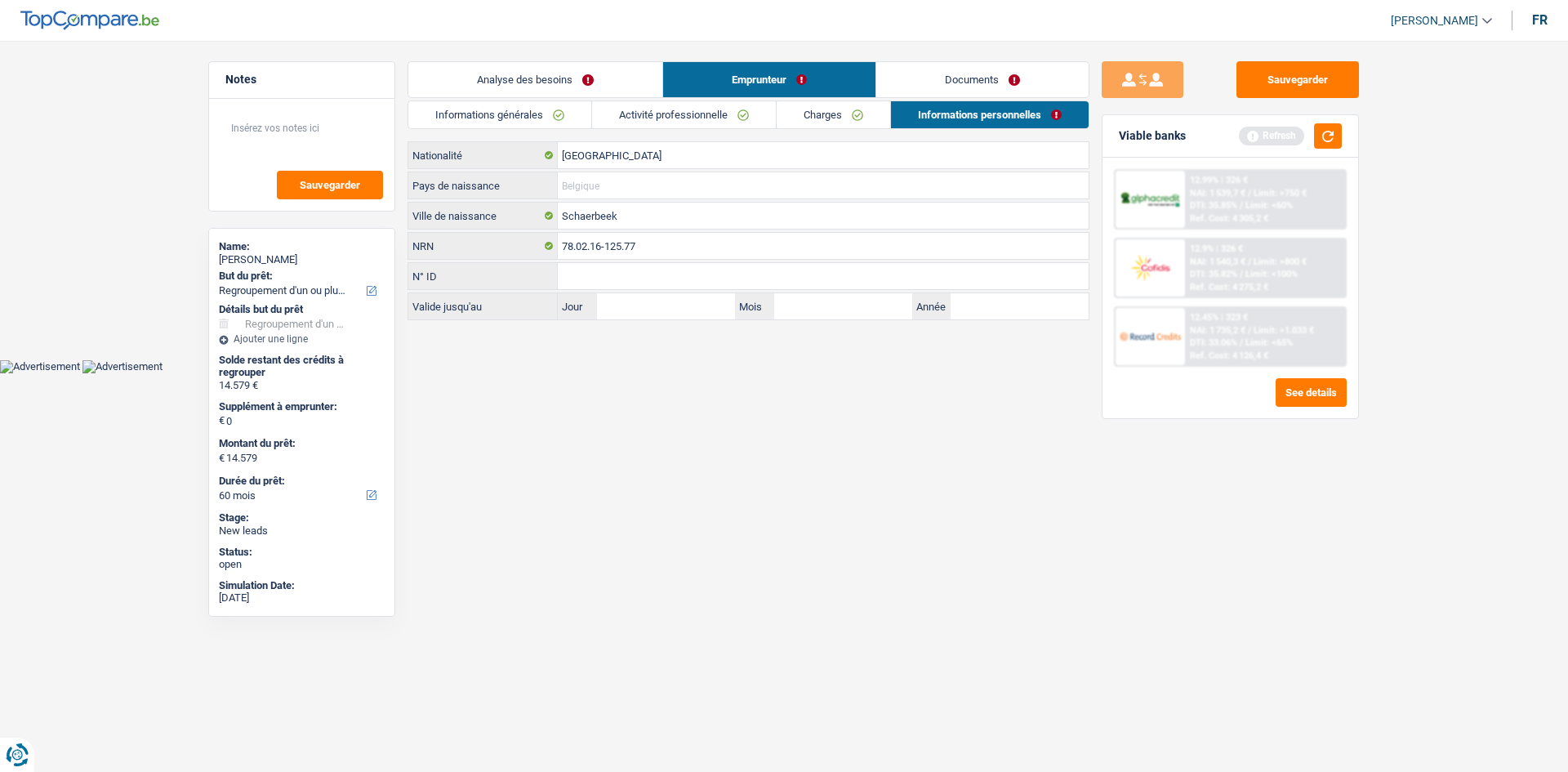 click on "Pays de naissance" at bounding box center (823, 185) 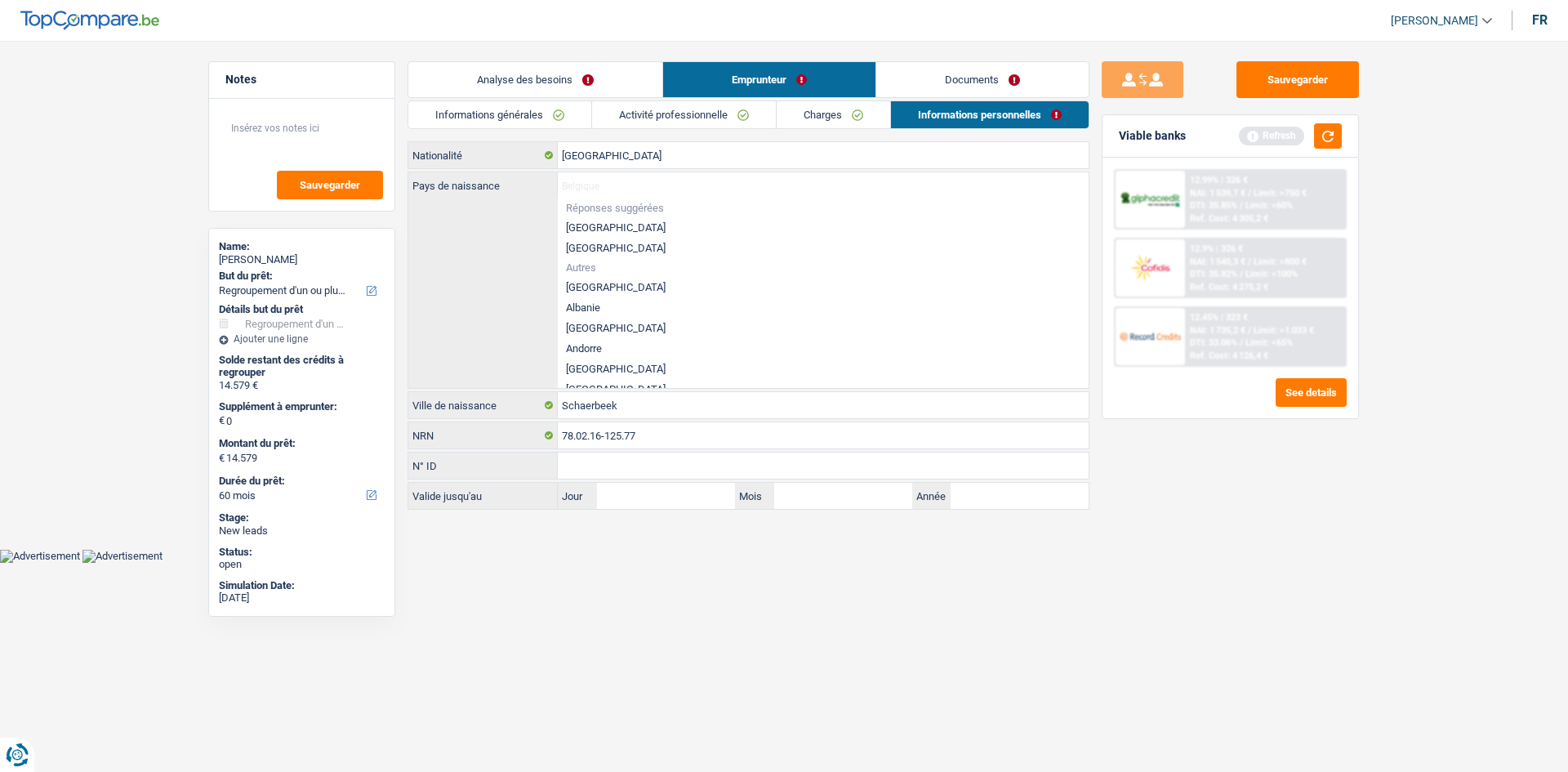 click on "[GEOGRAPHIC_DATA]" at bounding box center (823, 227) 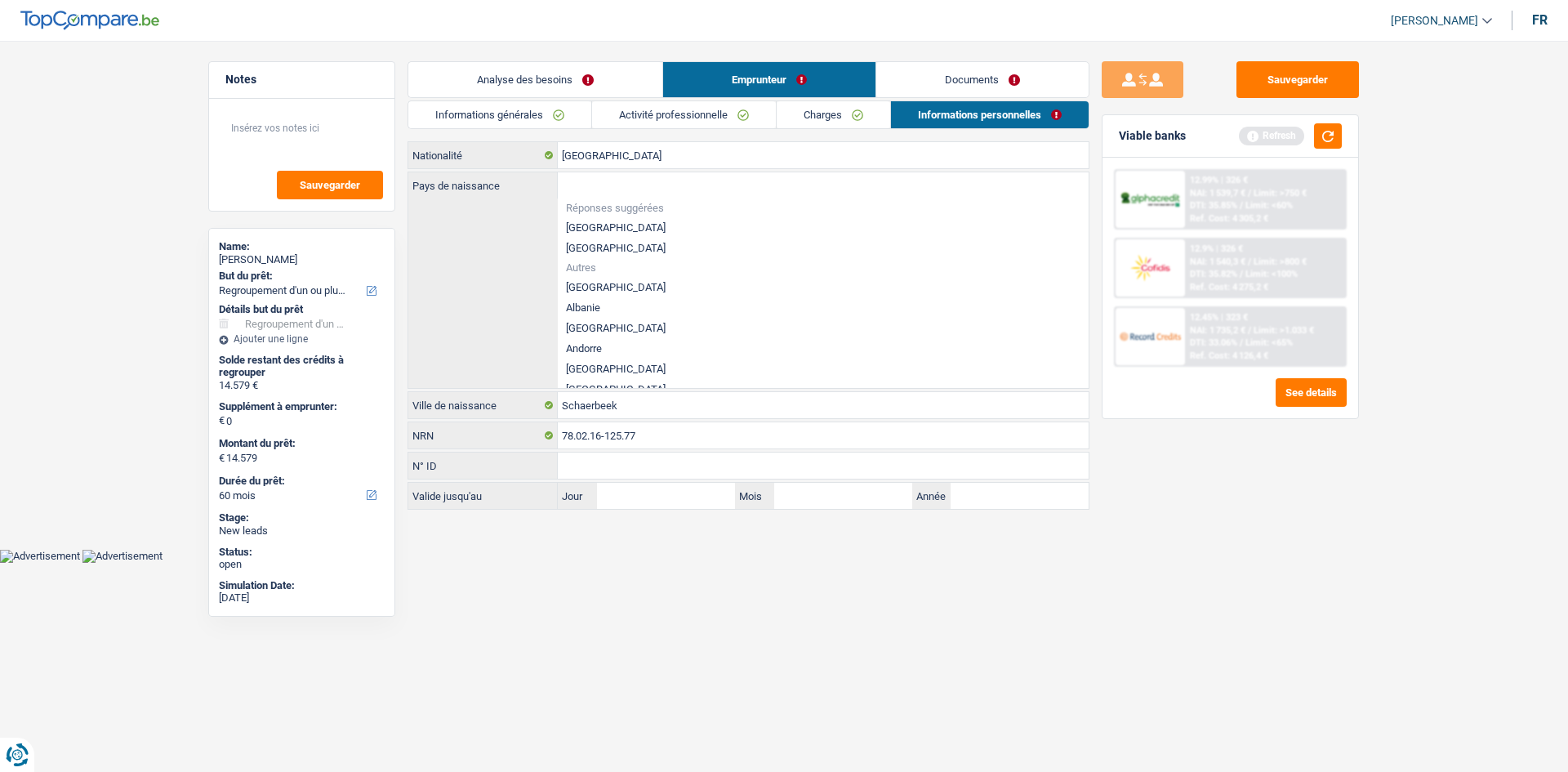 type on "[GEOGRAPHIC_DATA]" 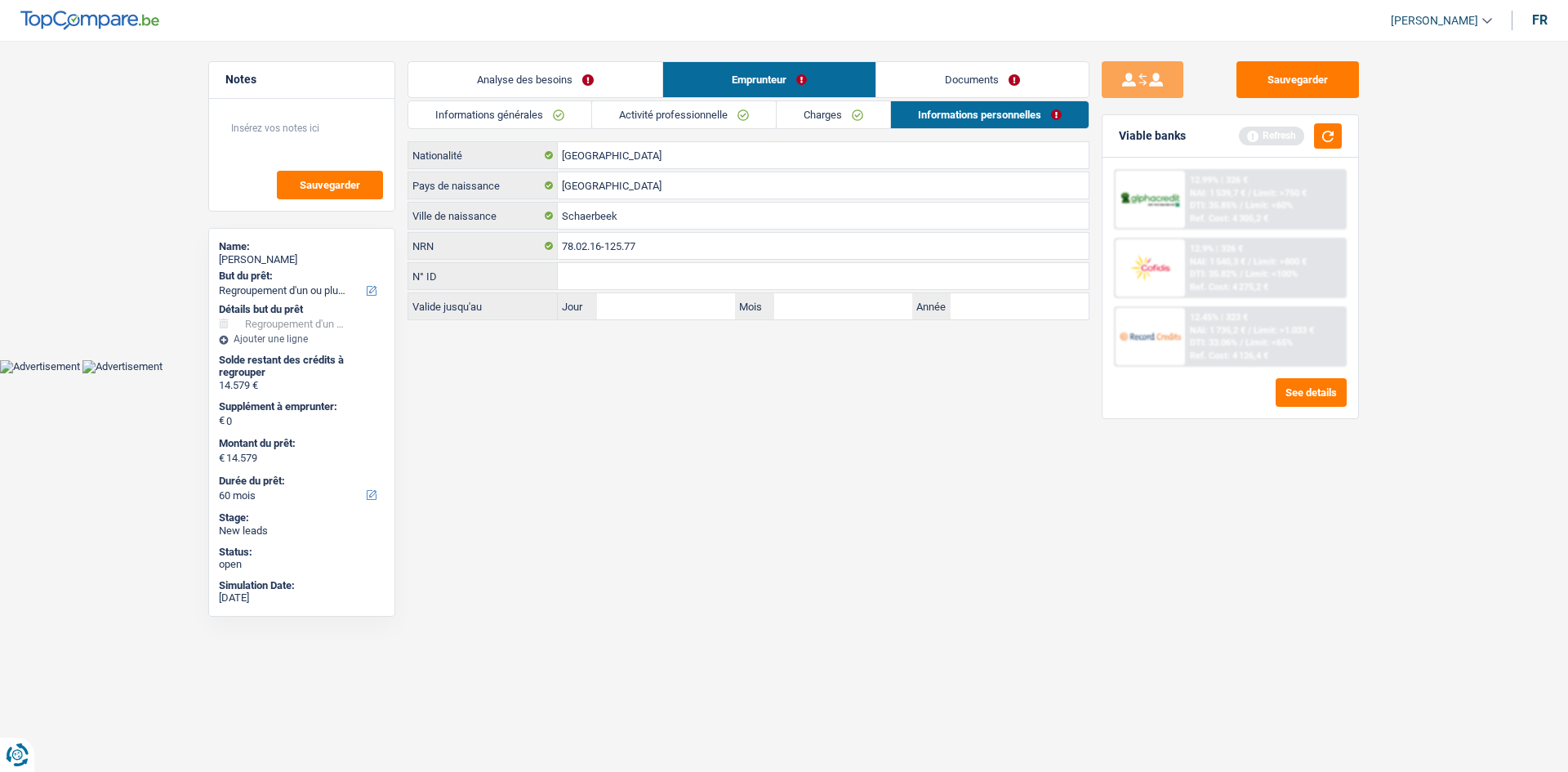 drag, startPoint x: 830, startPoint y: 127, endPoint x: 839, endPoint y: 123, distance: 9.848858 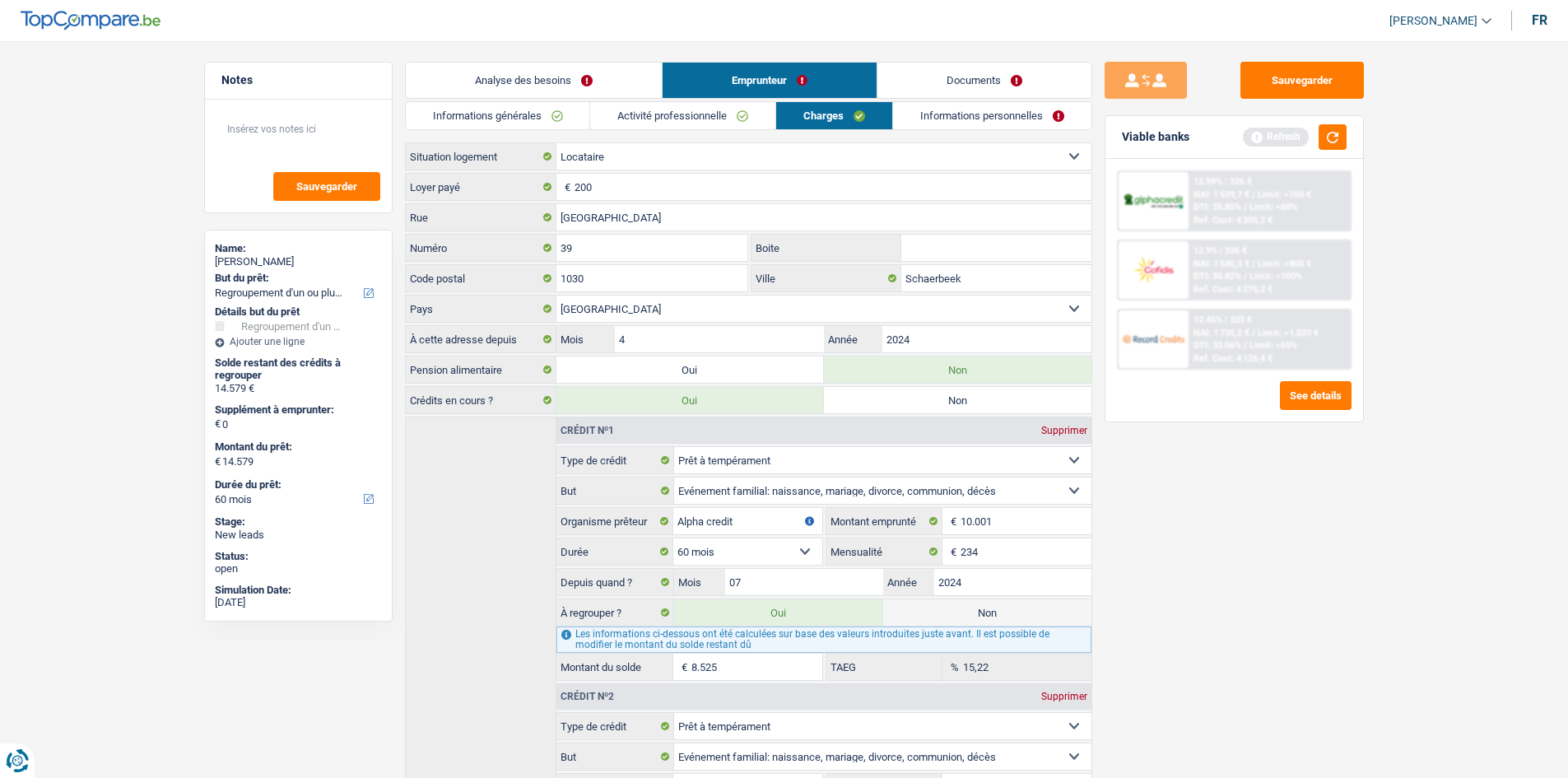 drag, startPoint x: 979, startPoint y: 80, endPoint x: 1007, endPoint y: 82, distance: 28.071338 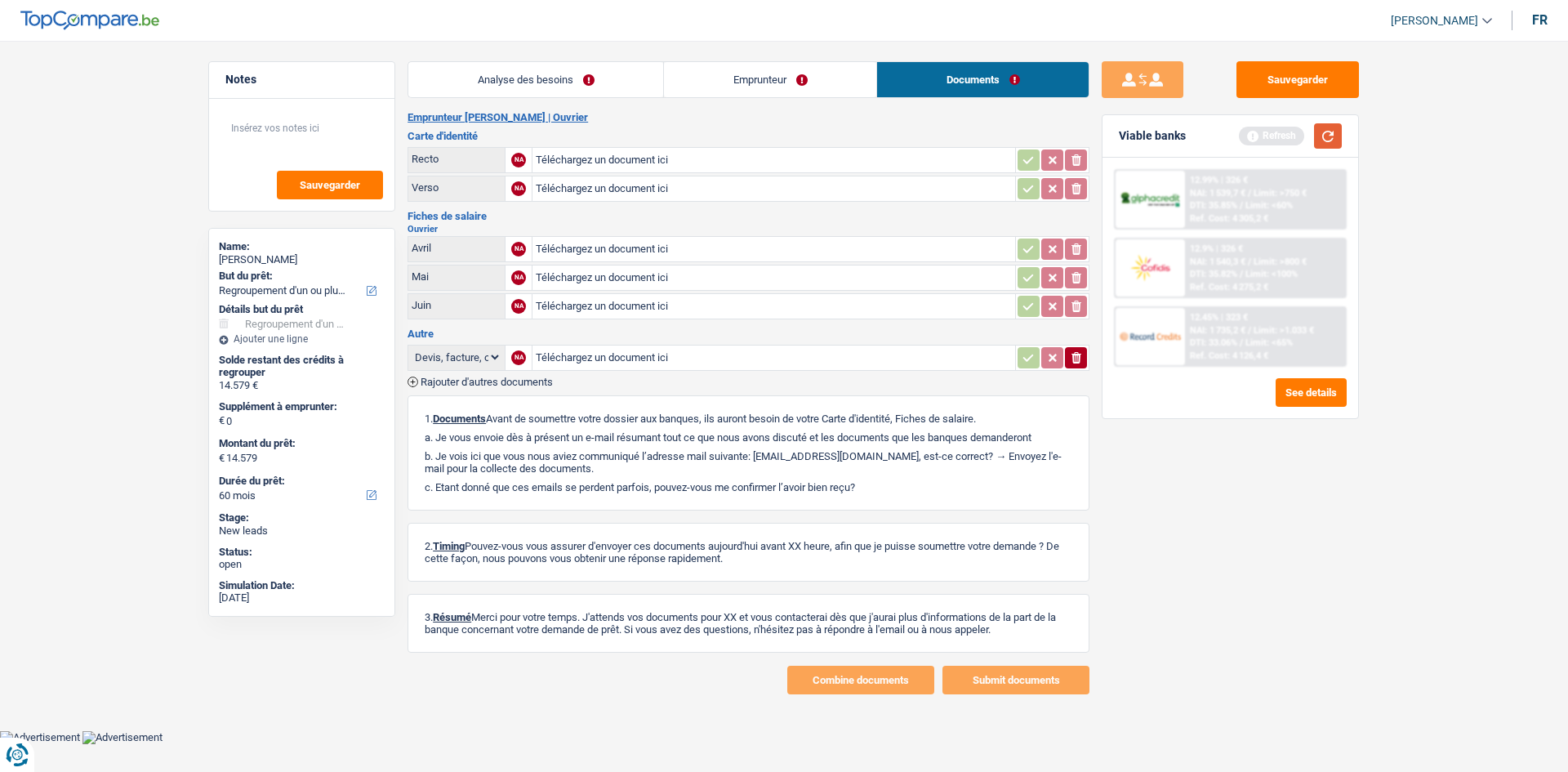 click at bounding box center (1328, 136) 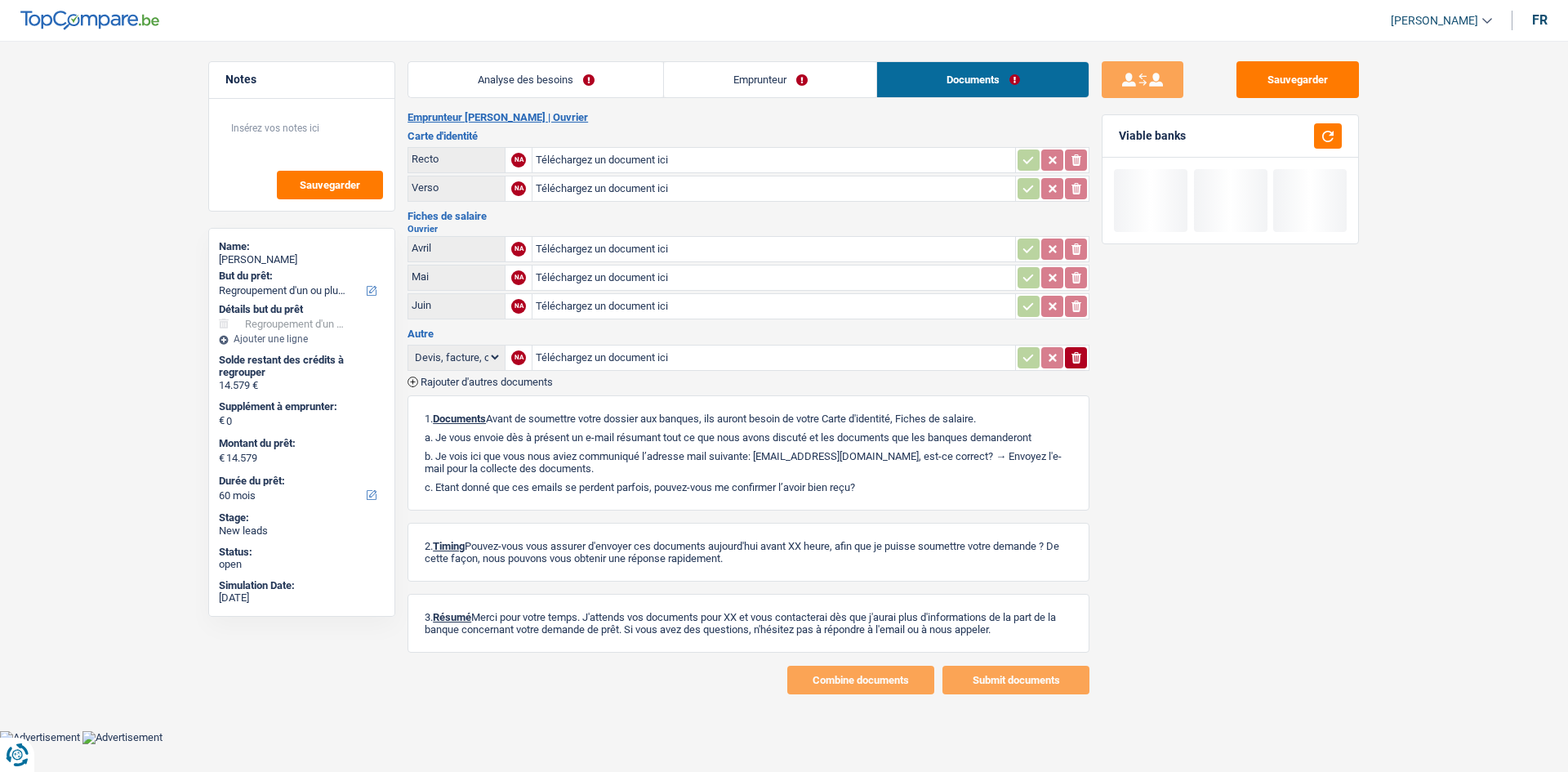 click on "Analyse des besoins" at bounding box center (536, 79) 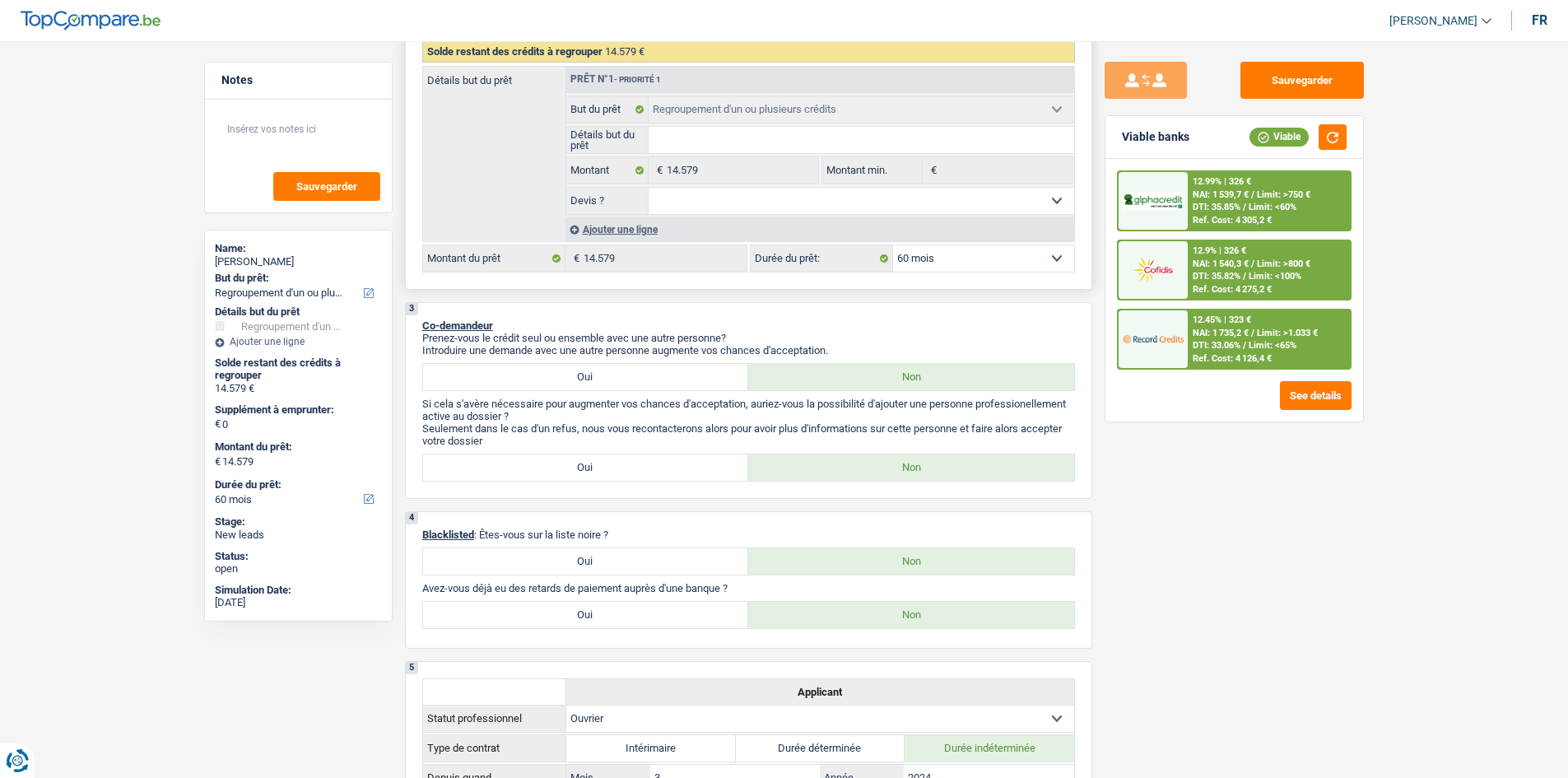 scroll, scrollTop: 0, scrollLeft: 0, axis: both 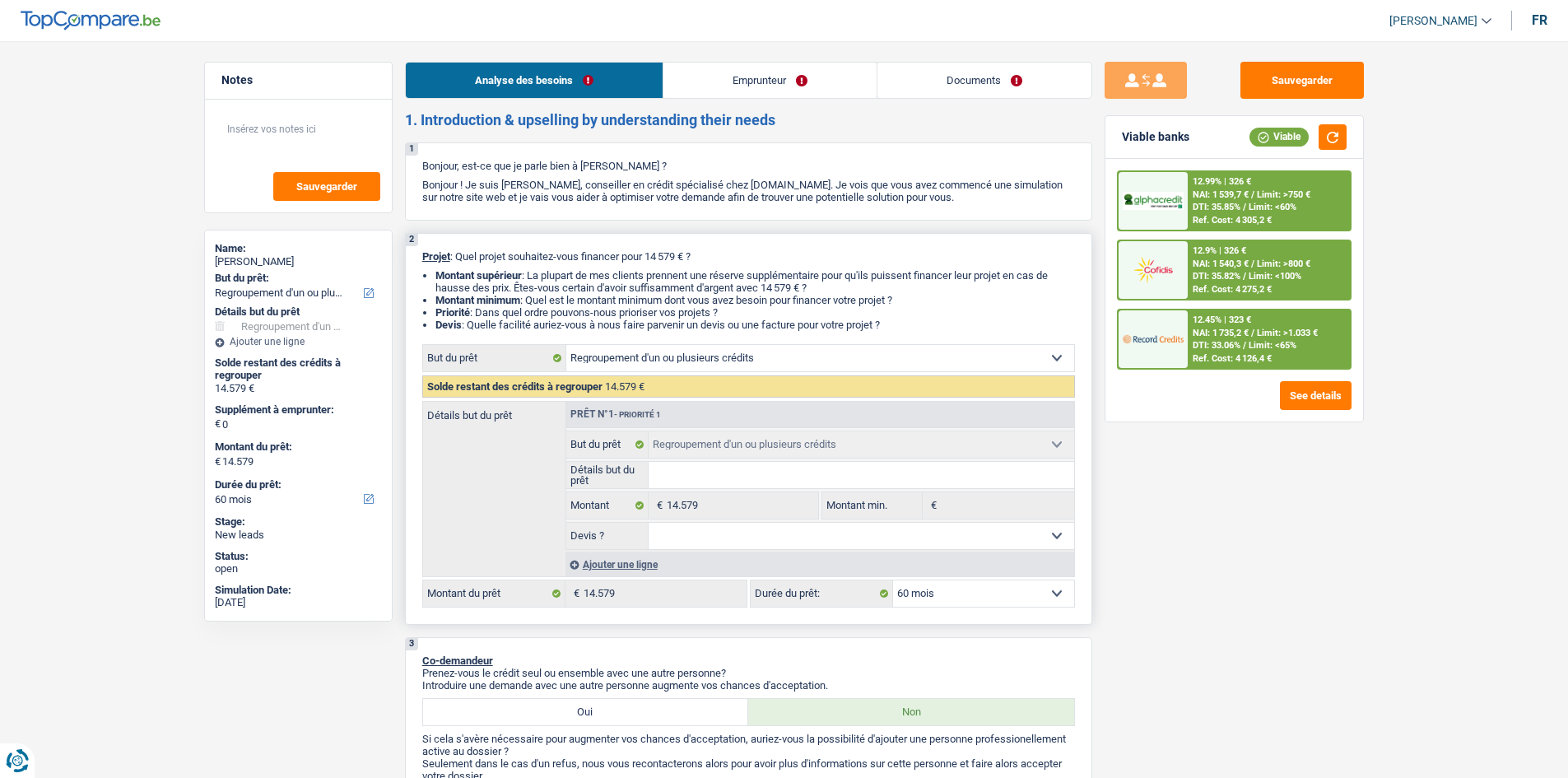 click on "12.45% | 323 €
NAI: 1 735,2 €
/
Limit: >1.033 €
DTI: 33.06%
/
Limit: <65%
Ref. Cost: 4 126,4 €" at bounding box center [1268, 339] 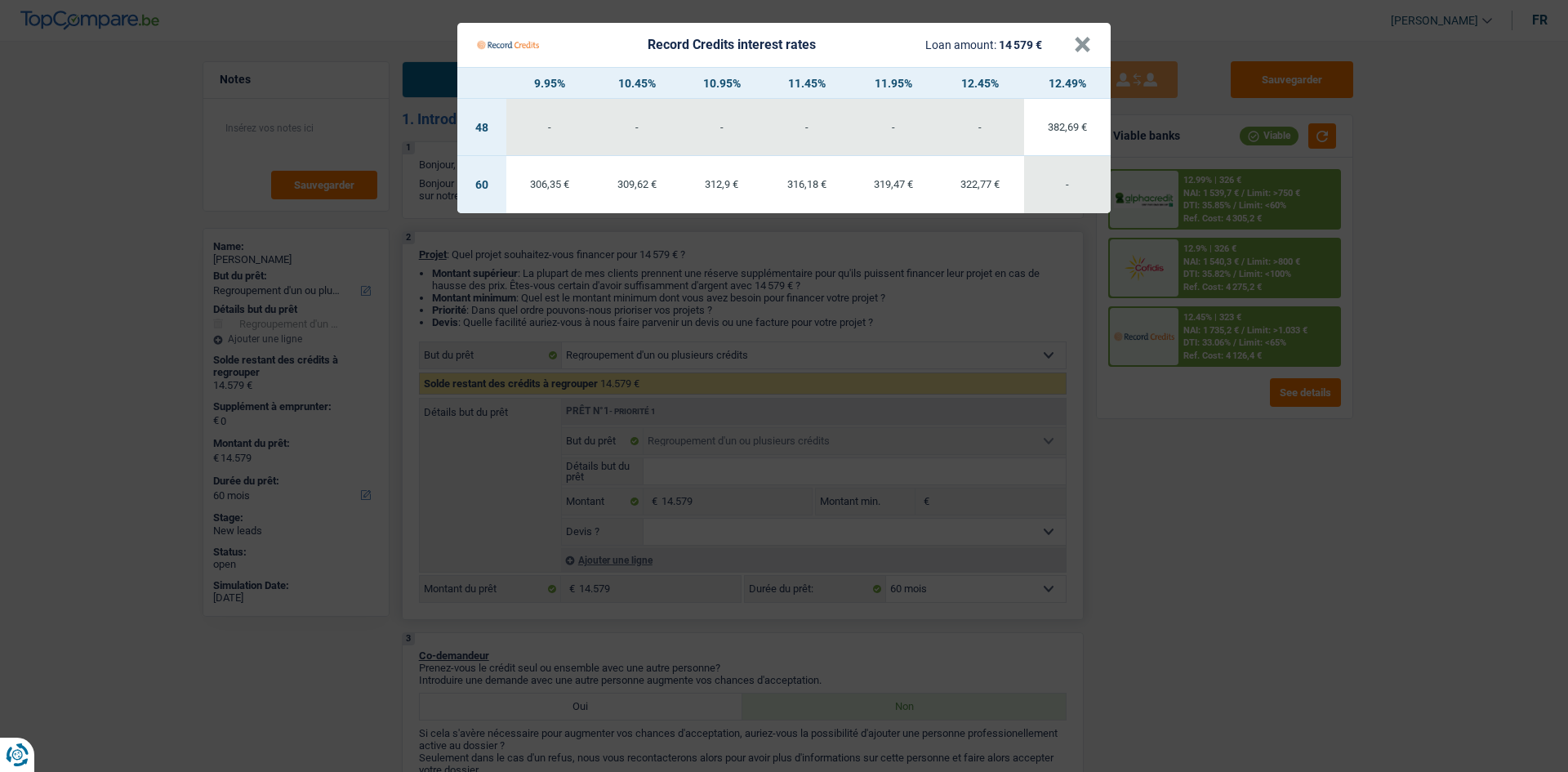 drag, startPoint x: 1152, startPoint y: 492, endPoint x: 1171, endPoint y: 474, distance: 26.172505 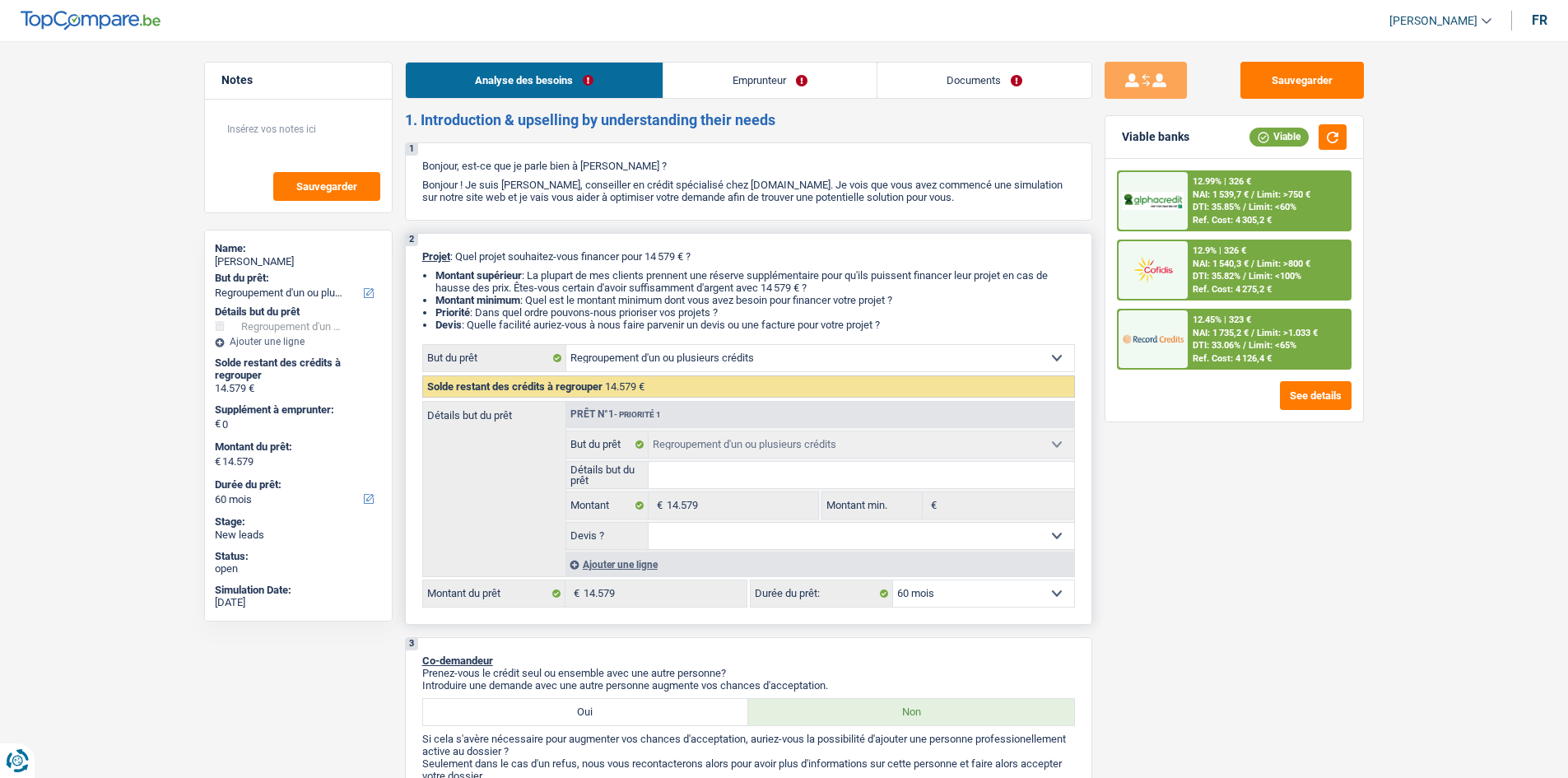 click on "12.9% | 326 €
NAI: 1 540,3 €
/
Limit: >800 €
DTI: 35.82%
/
Limit: <100%
Ref. Cost: 4 275,2 €" at bounding box center (1268, 270) 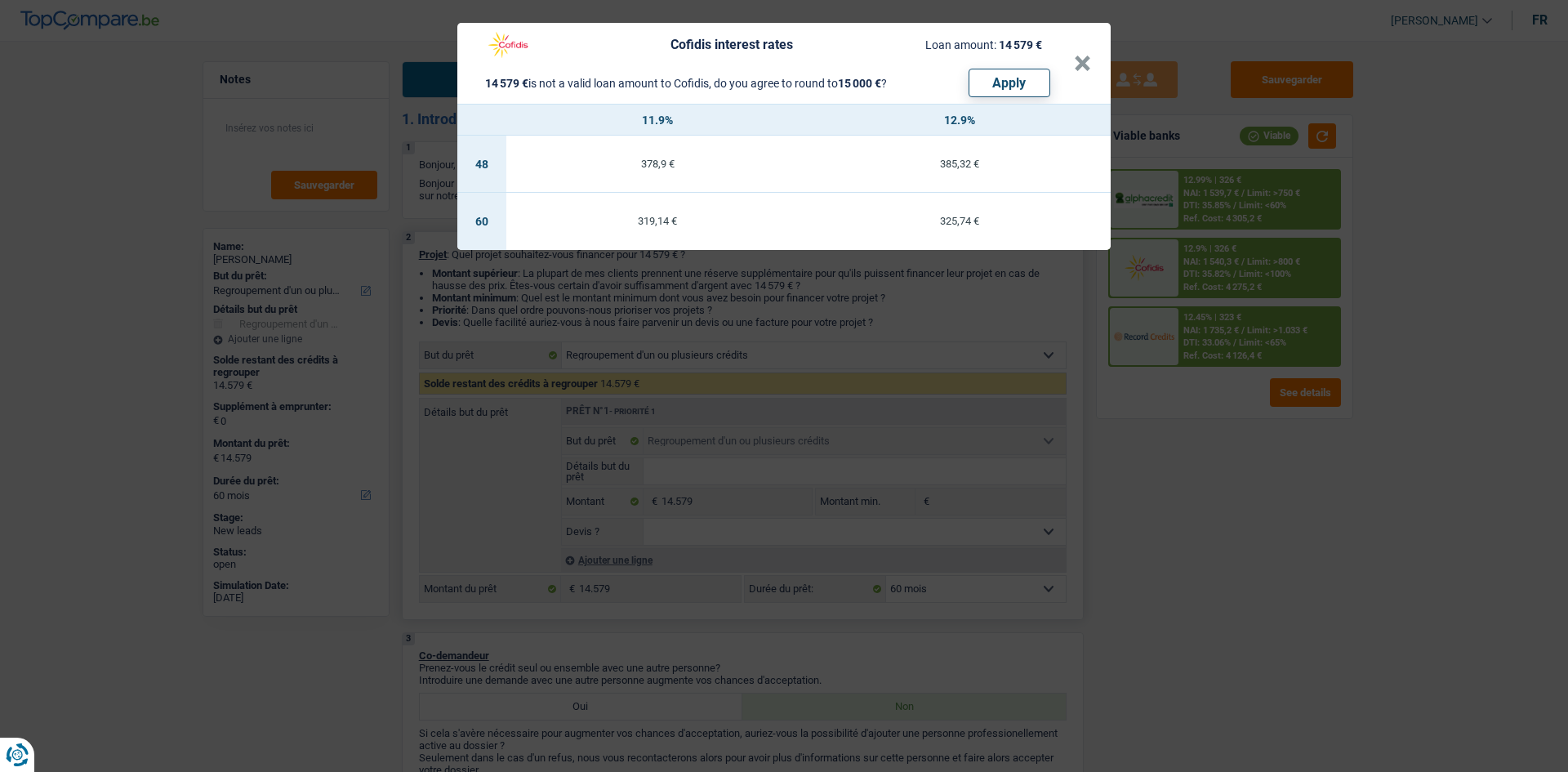 click on "Cofidis interest rates
Loan amount:
14 579 €
14 579 €  is not a valid loan amount to Cofidis, do you agree to round to  15 000 € ?
Apply
×
11.9%
12.9%
48
378,9 €
385,32 €
60
319,14 €
325,74 €" at bounding box center (784, 386) 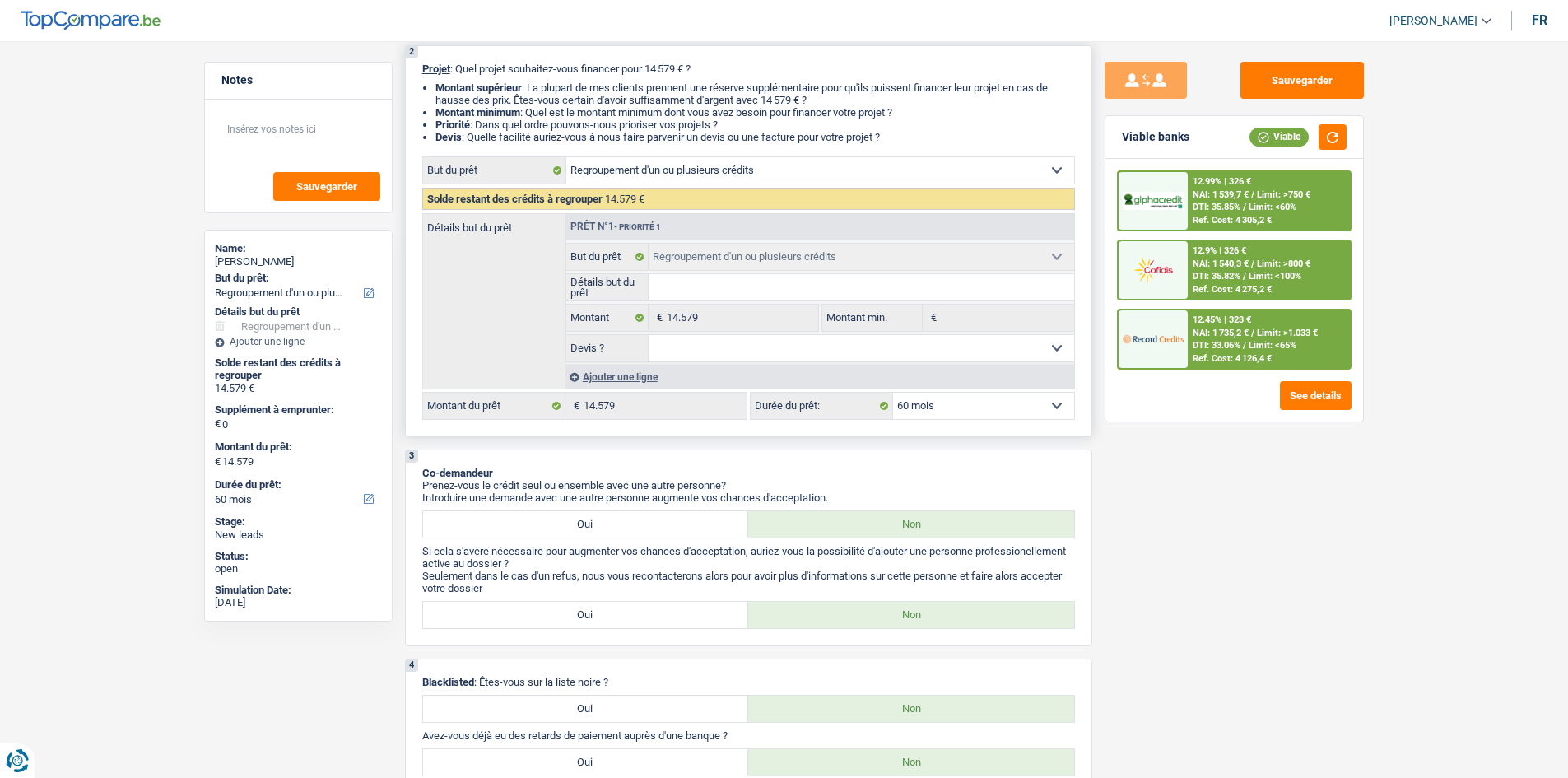 scroll, scrollTop: 0, scrollLeft: 0, axis: both 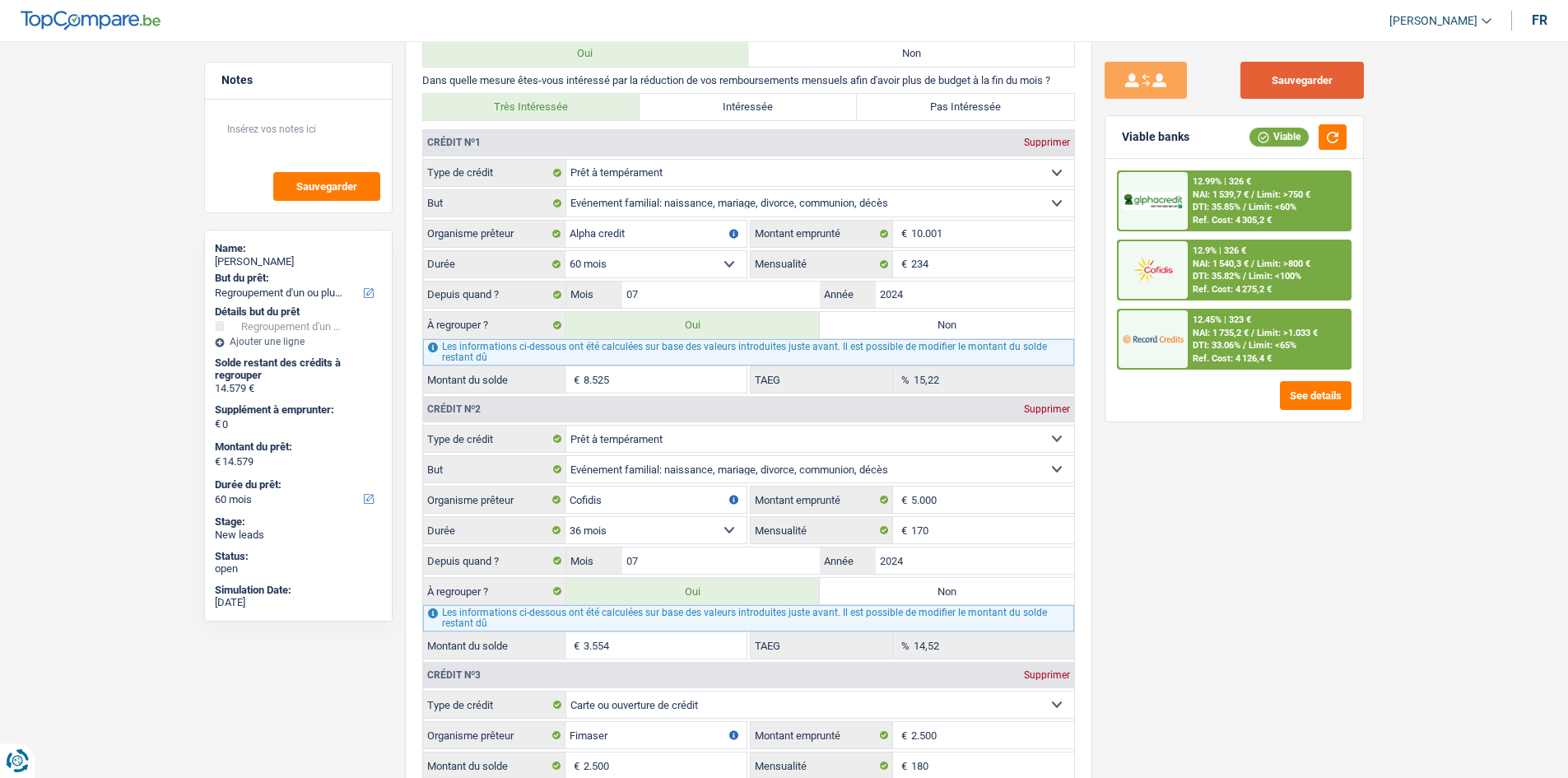 drag, startPoint x: 1316, startPoint y: 81, endPoint x: 1316, endPoint y: 98, distance: 17 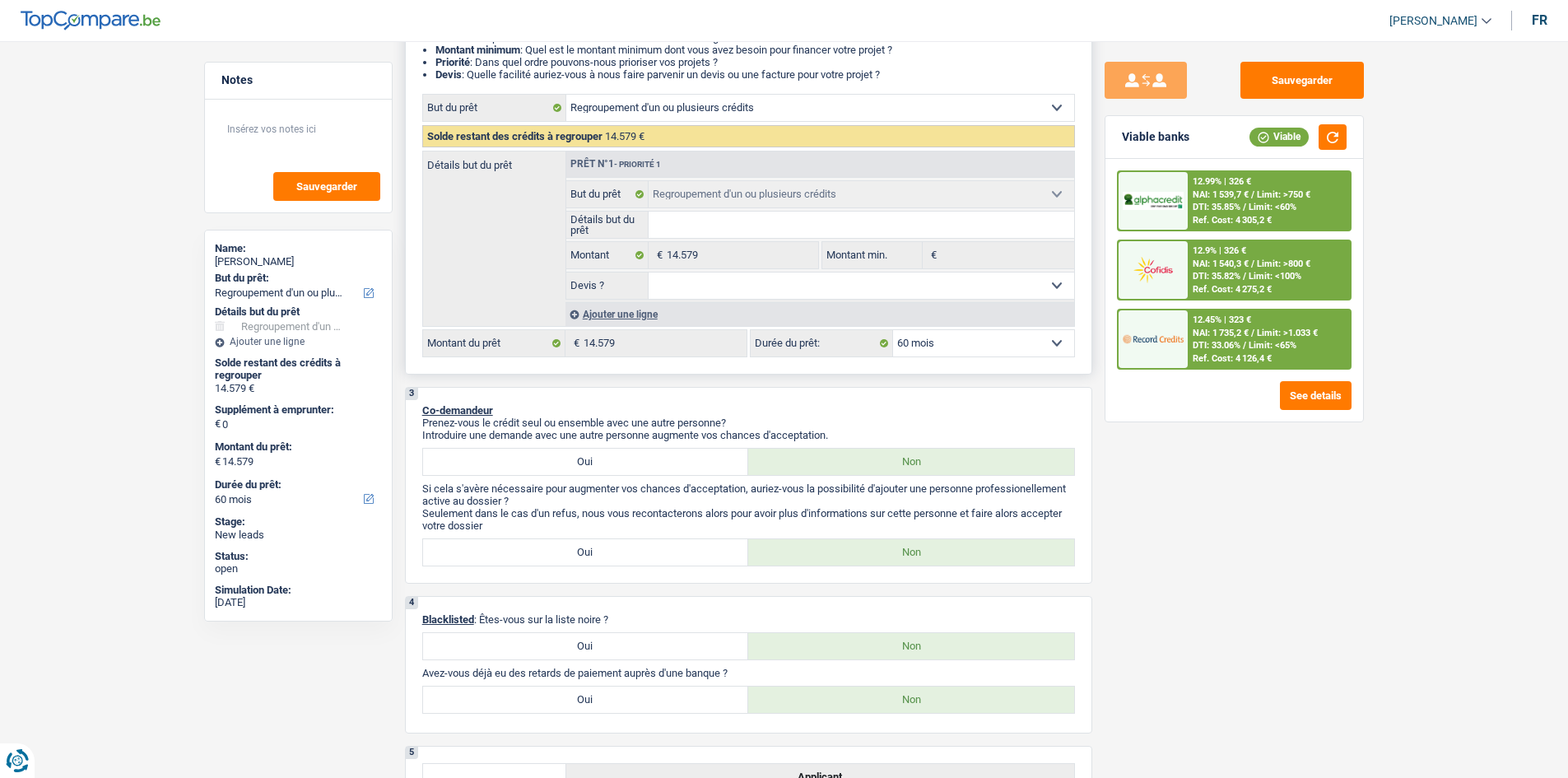 scroll, scrollTop: 0, scrollLeft: 0, axis: both 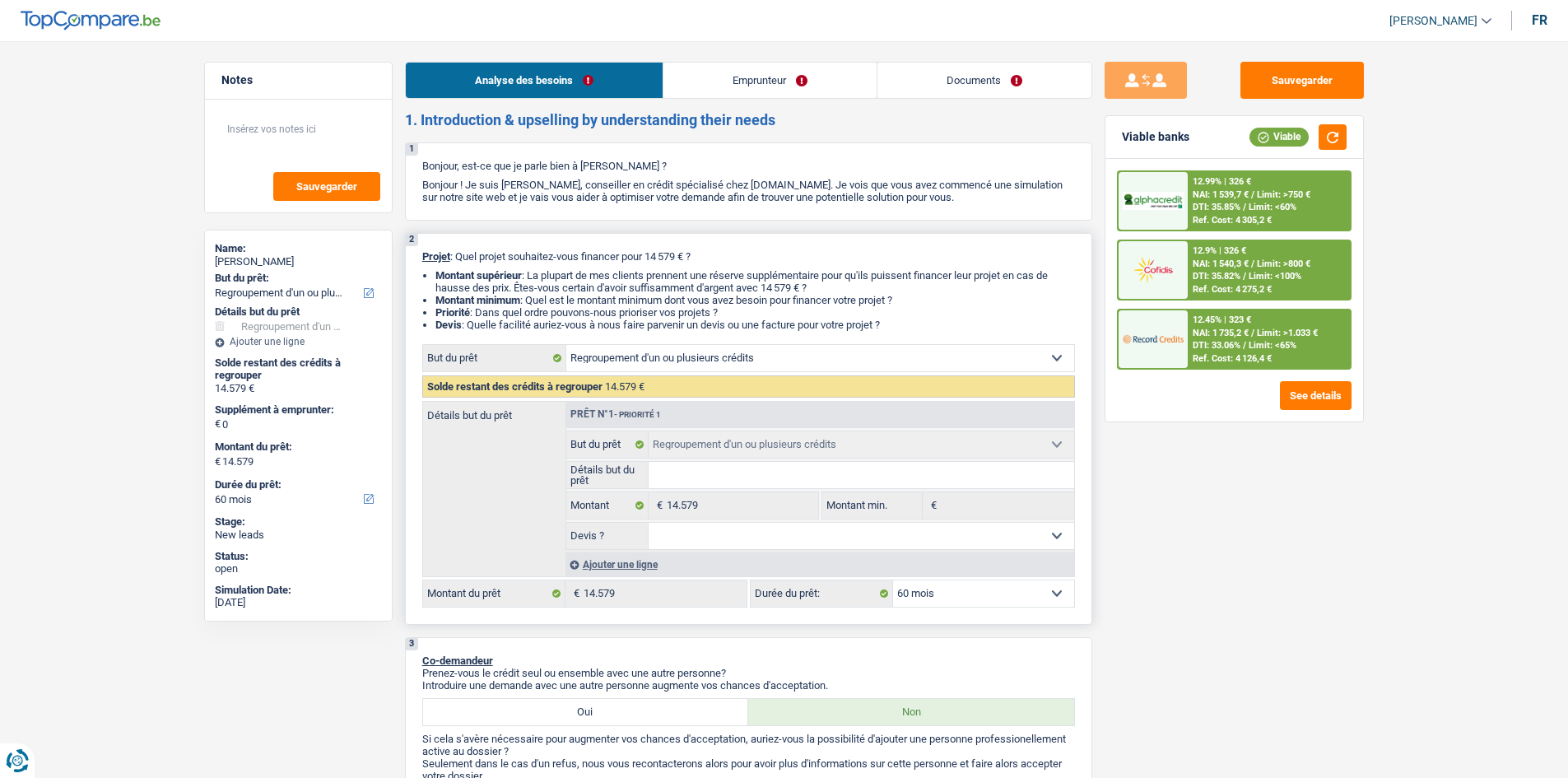 click on "Ajouter une ligne" at bounding box center (820, 564) 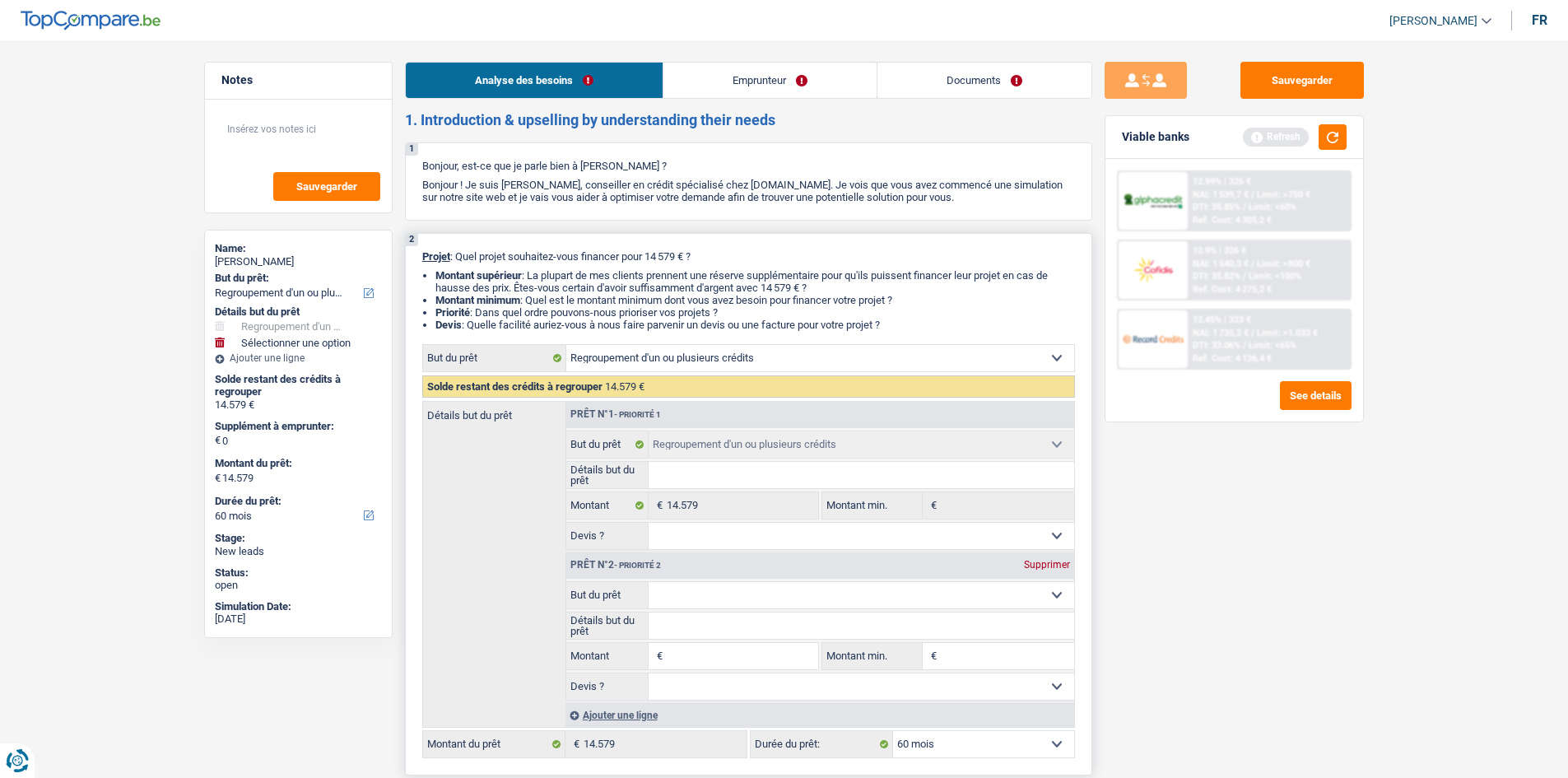 drag, startPoint x: 700, startPoint y: 592, endPoint x: 692, endPoint y: 607, distance: 17 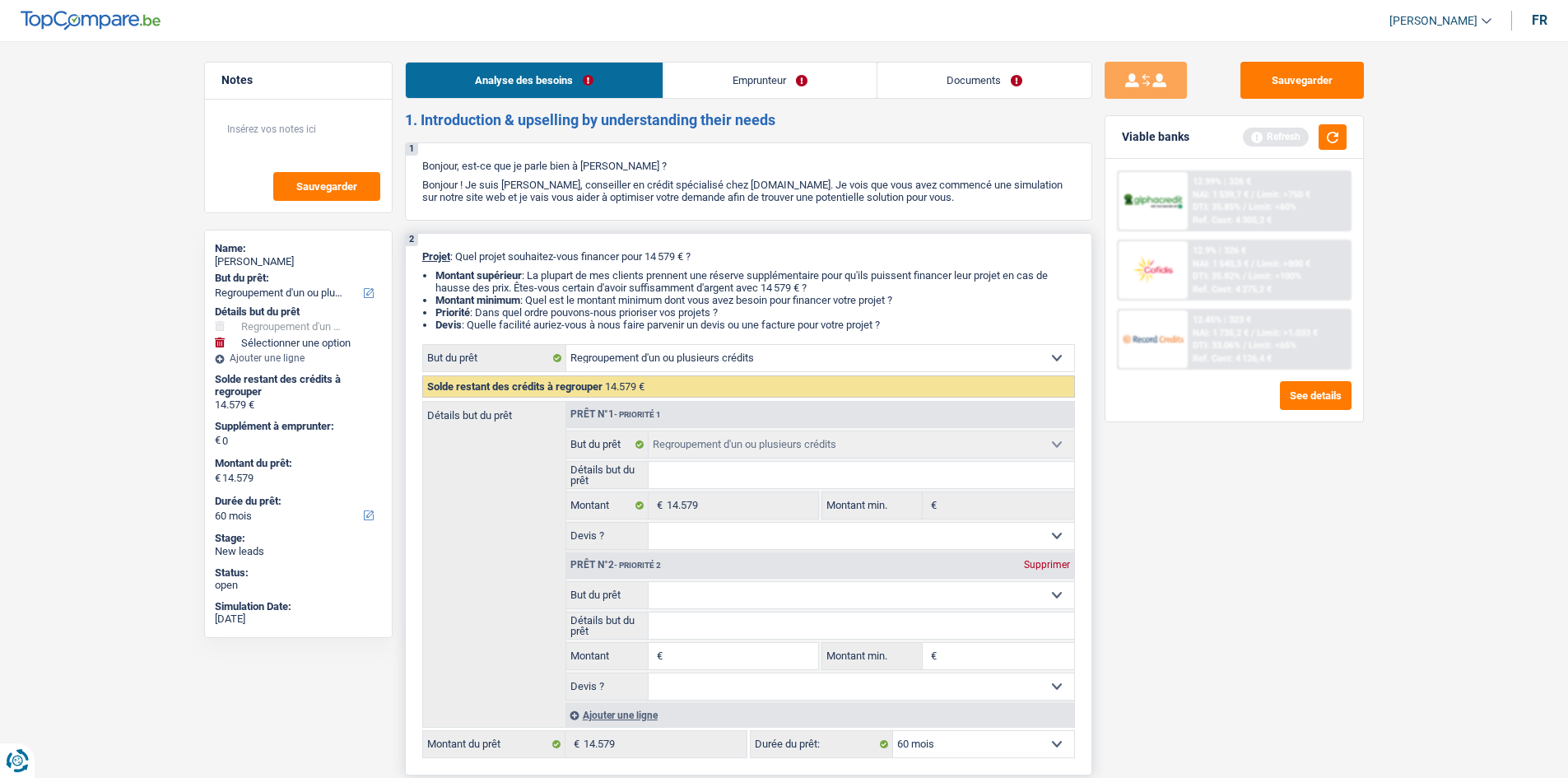 select on "tech" 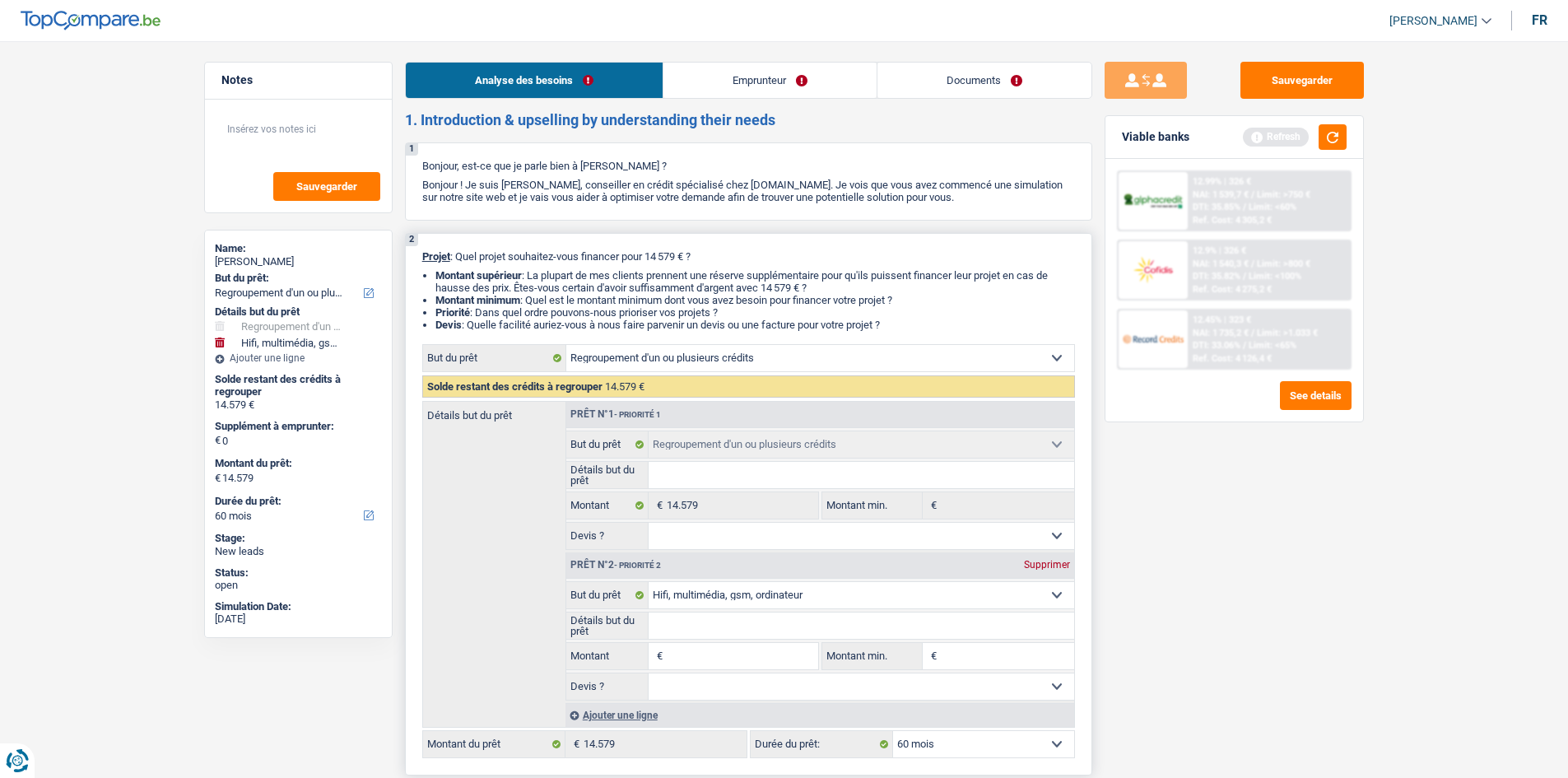 click on "Montant" at bounding box center (742, 656) 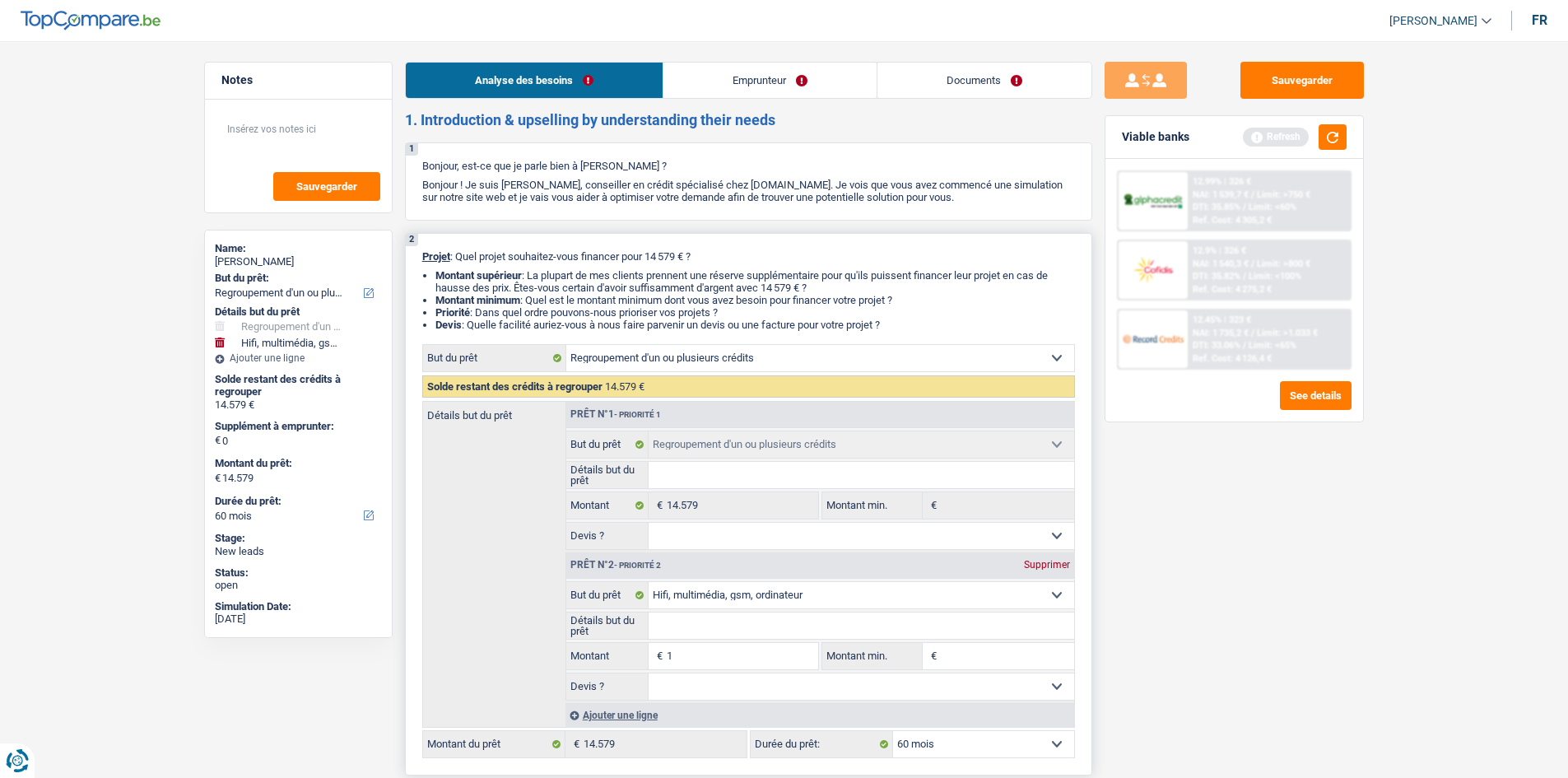 type on "10" 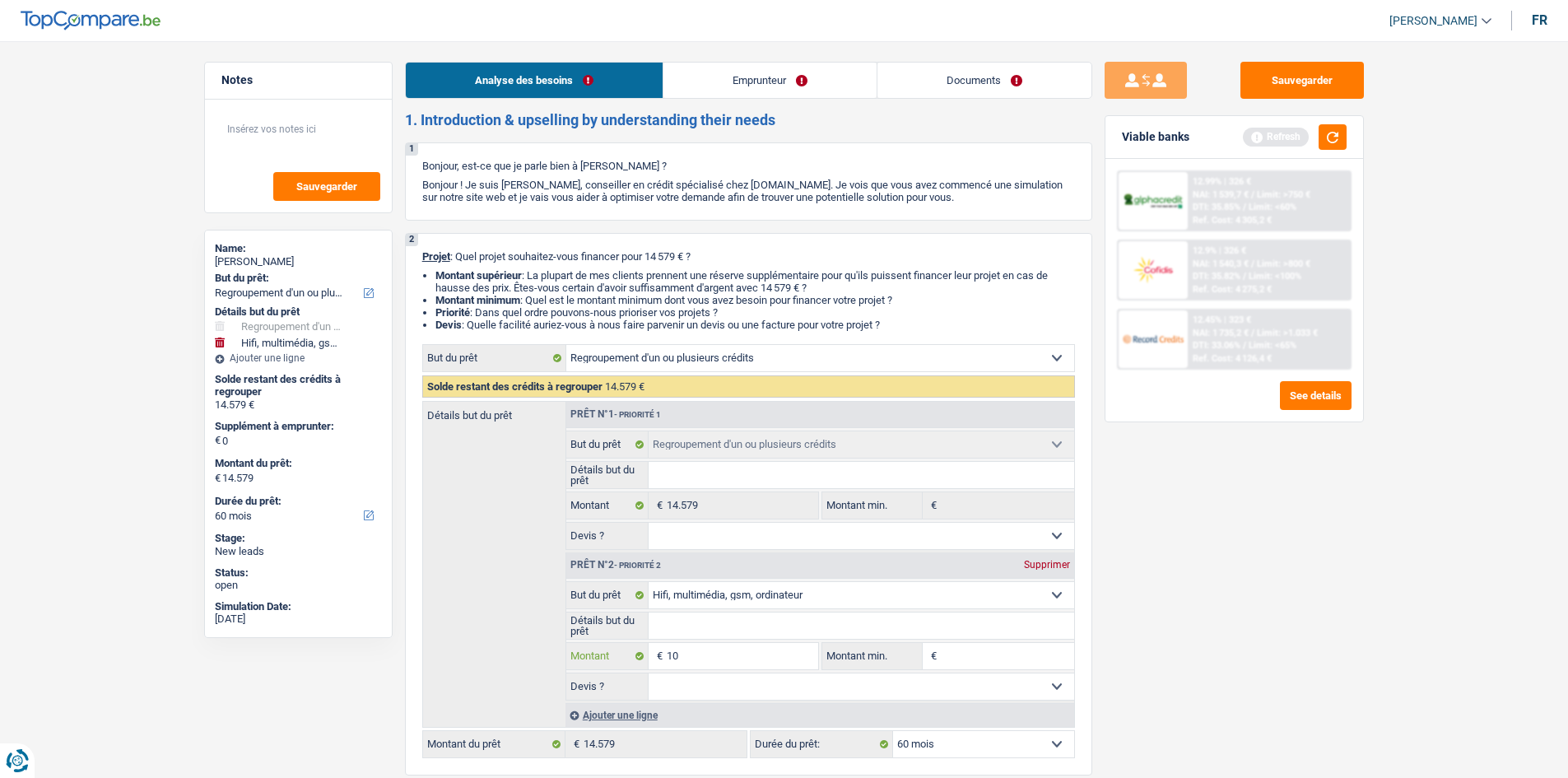 type on "100" 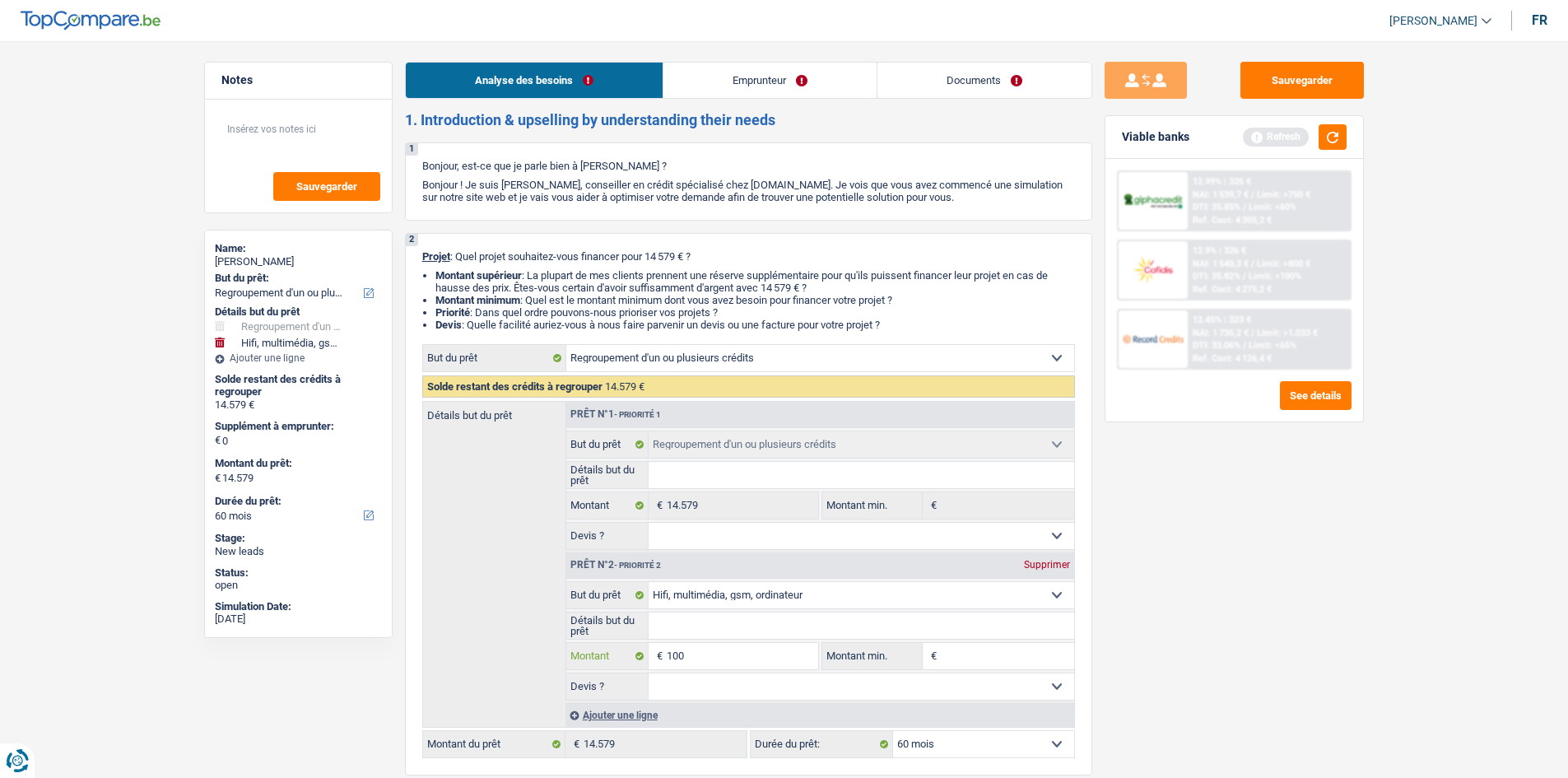 type on "100" 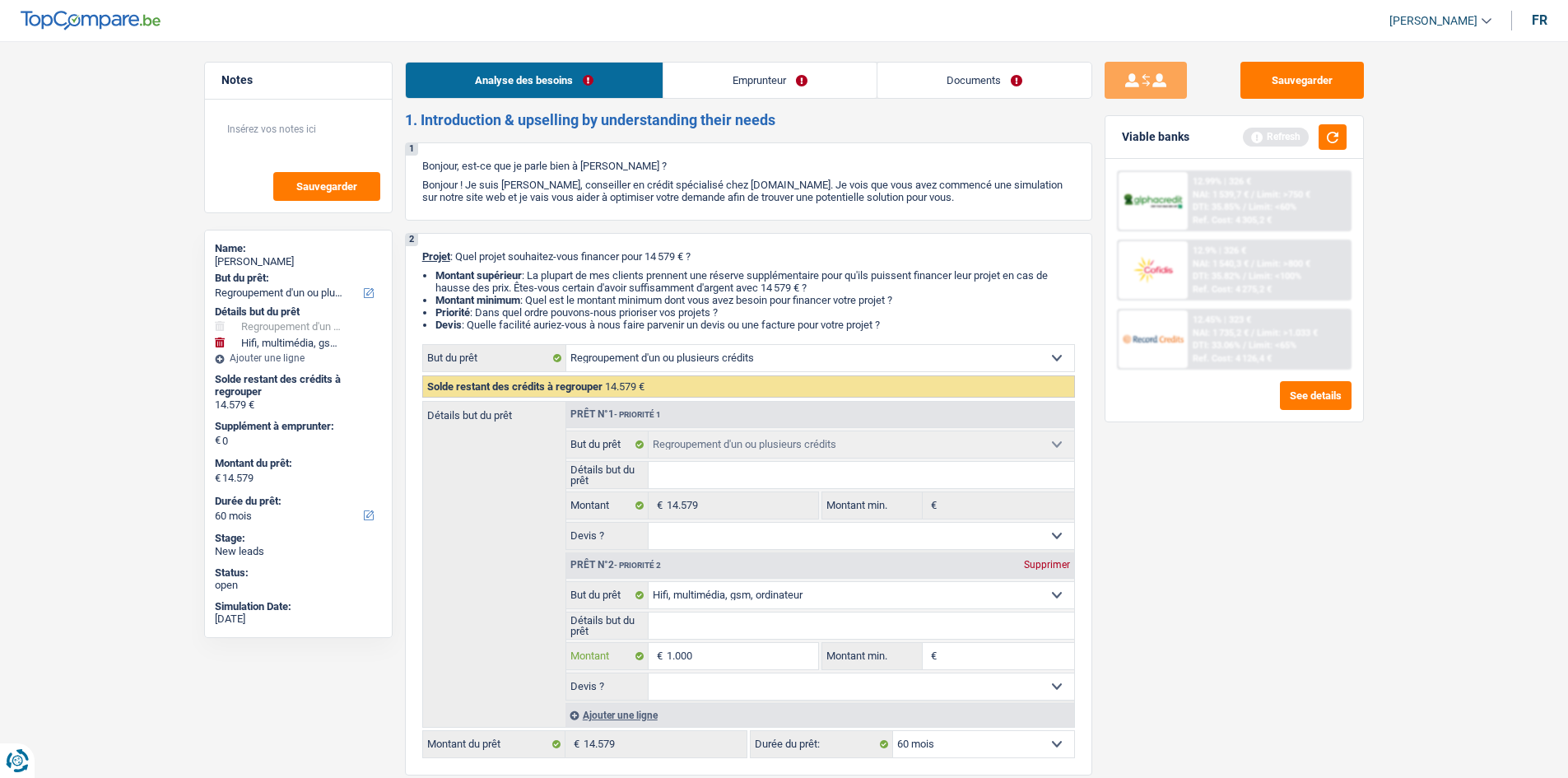 type on "1.000" 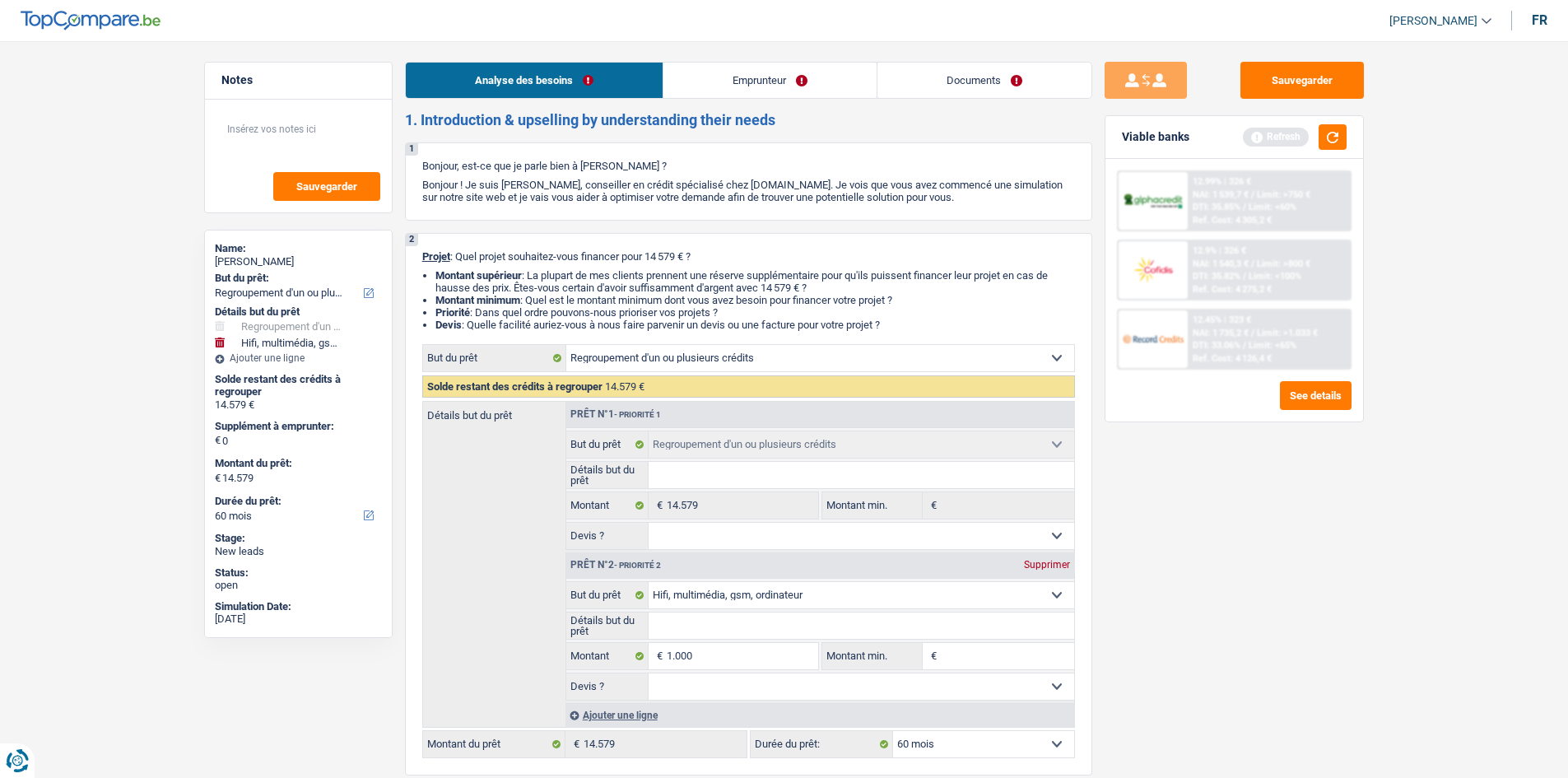 type on "1.000" 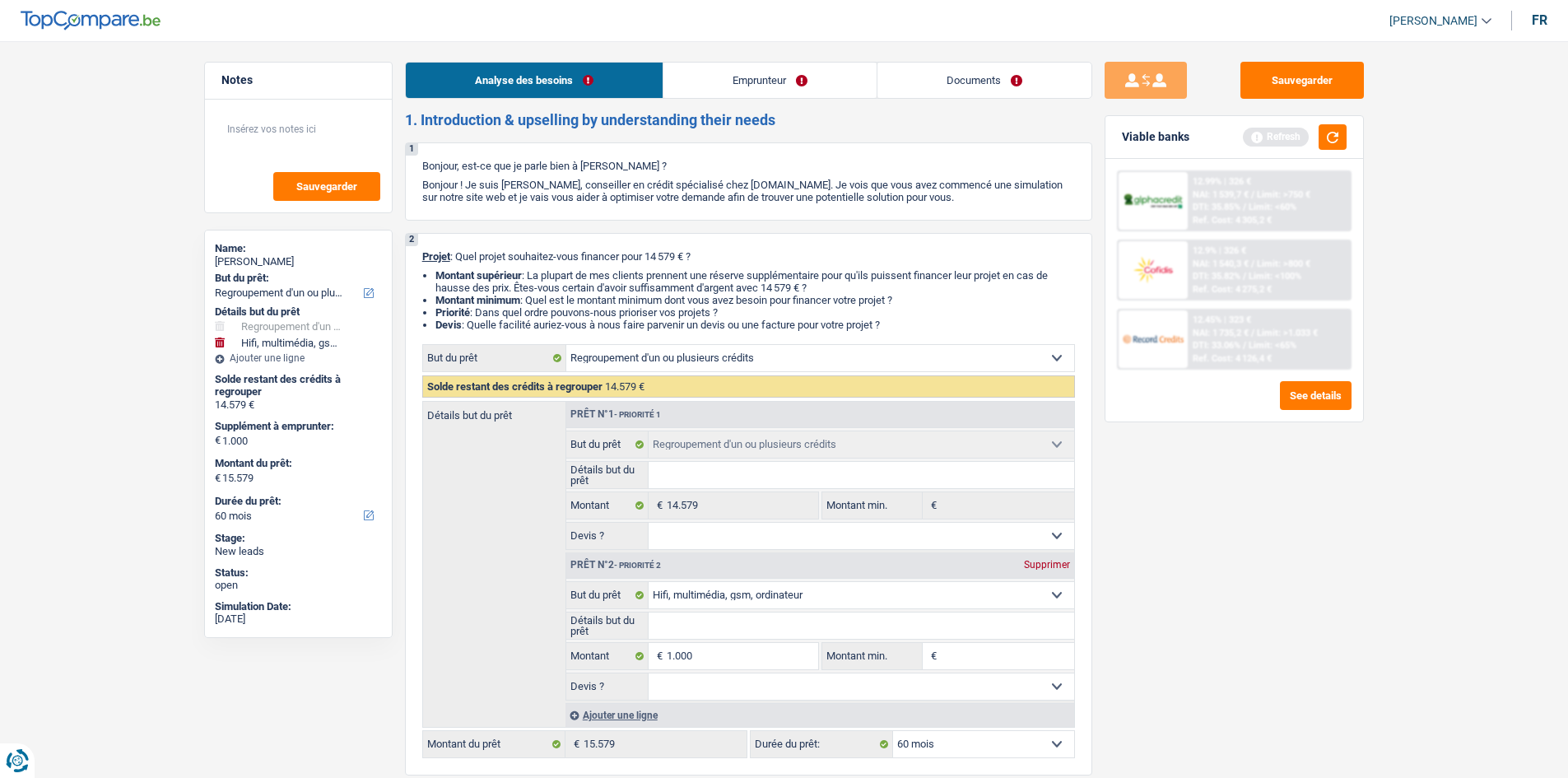 click on "Sauvegarder
Viable banks
Refresh
12.99% | 326 €
NAI: 1 539,7 €
/
Limit: >750 €
DTI: 35.85%
/
Limit: <60%
Ref. Cost: 4 305,2 €
12.9% | 326 €
NAI: 1 540,3 €
/
Limit: >800 €
DTI: 35.82%
/               /       /" at bounding box center [1234, 404] 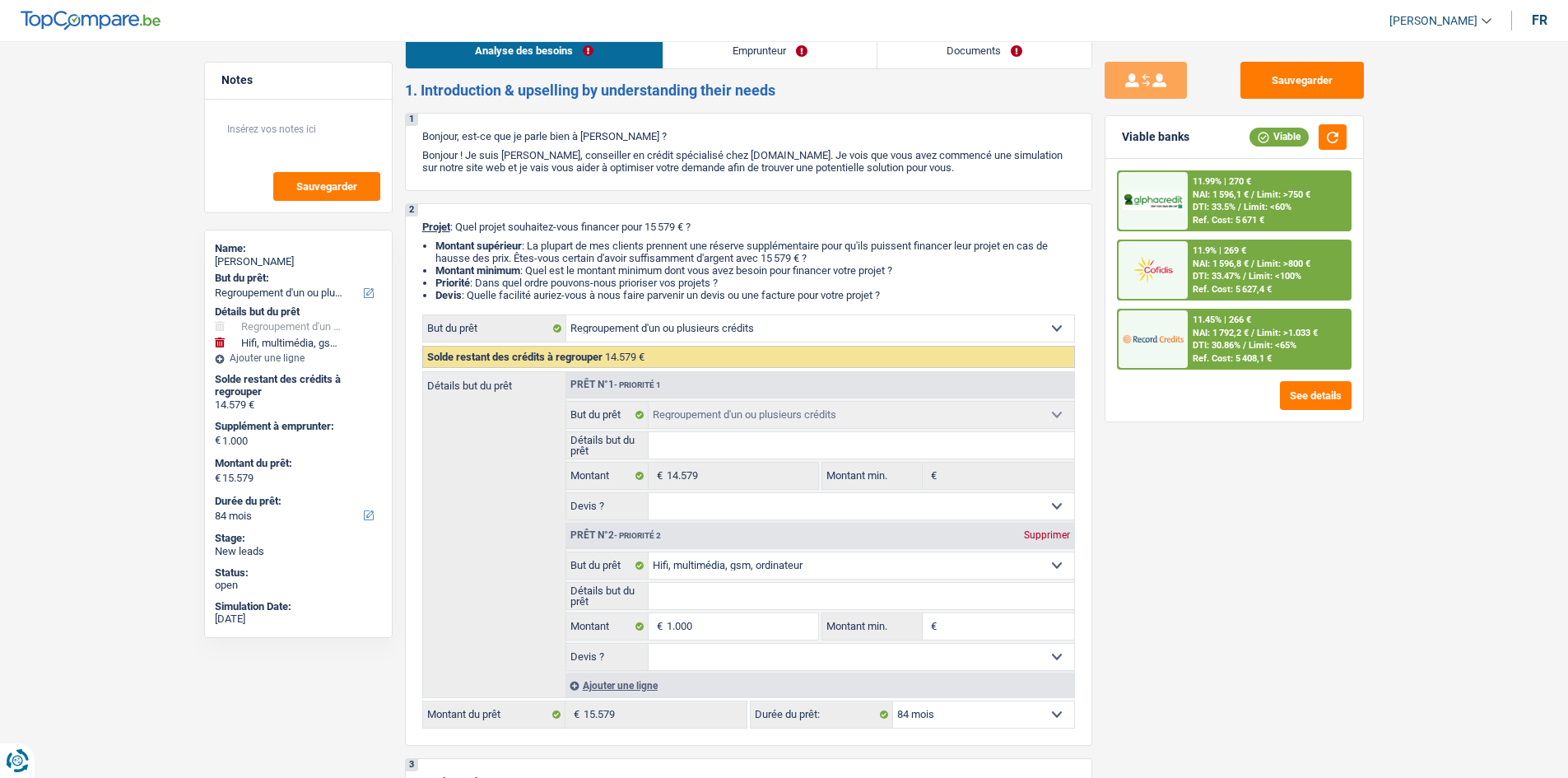 scroll, scrollTop: 82, scrollLeft: 0, axis: vertical 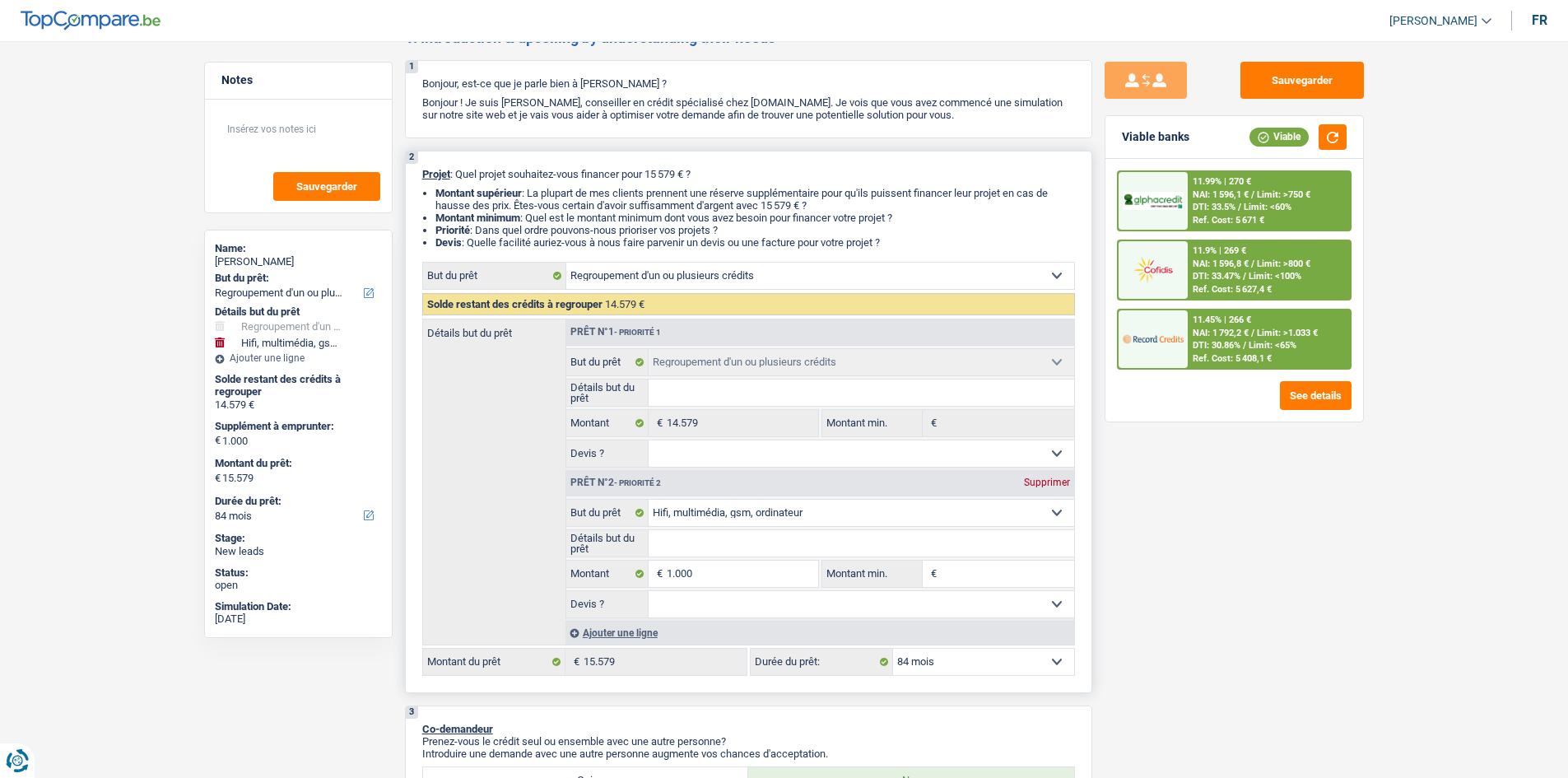click on "12 mois 18 mois 24 mois 30 mois 36 mois 42 mois 48 mois 60 mois 72 mois 84 mois
Sélectionner une option" at bounding box center [984, 662] 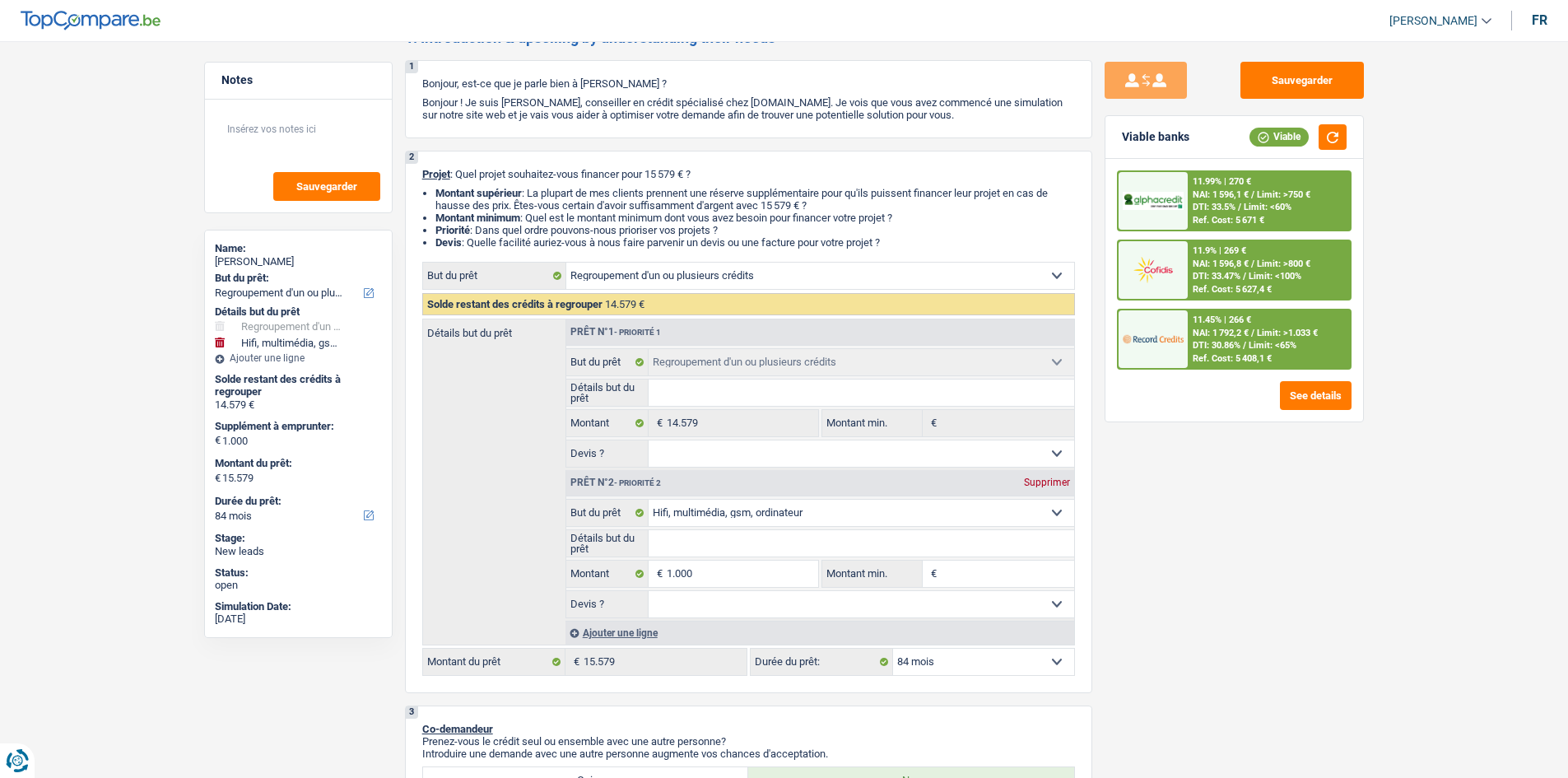 drag, startPoint x: 1268, startPoint y: 642, endPoint x: 1177, endPoint y: 670, distance: 95.210294 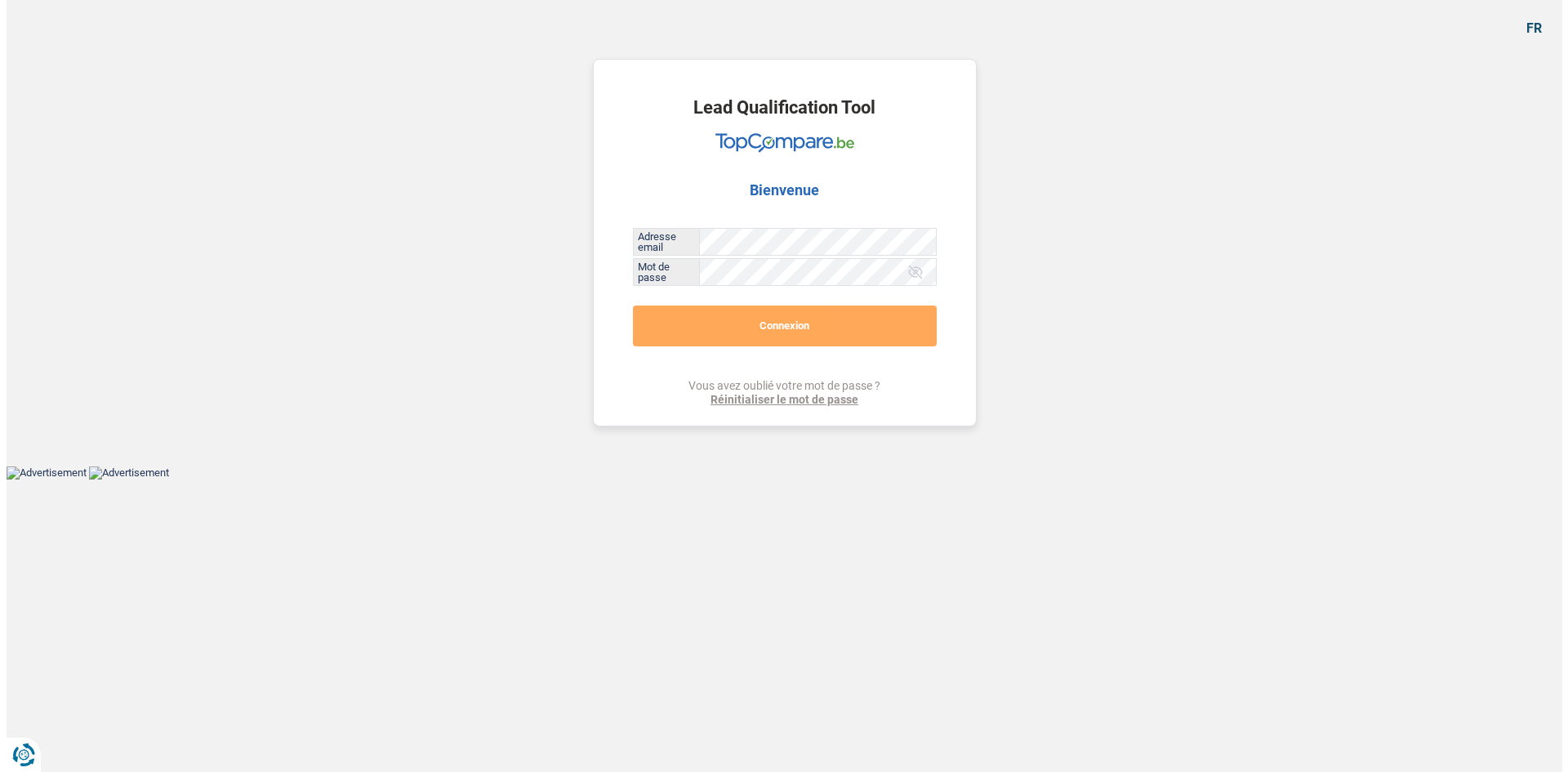 scroll, scrollTop: 0, scrollLeft: 0, axis: both 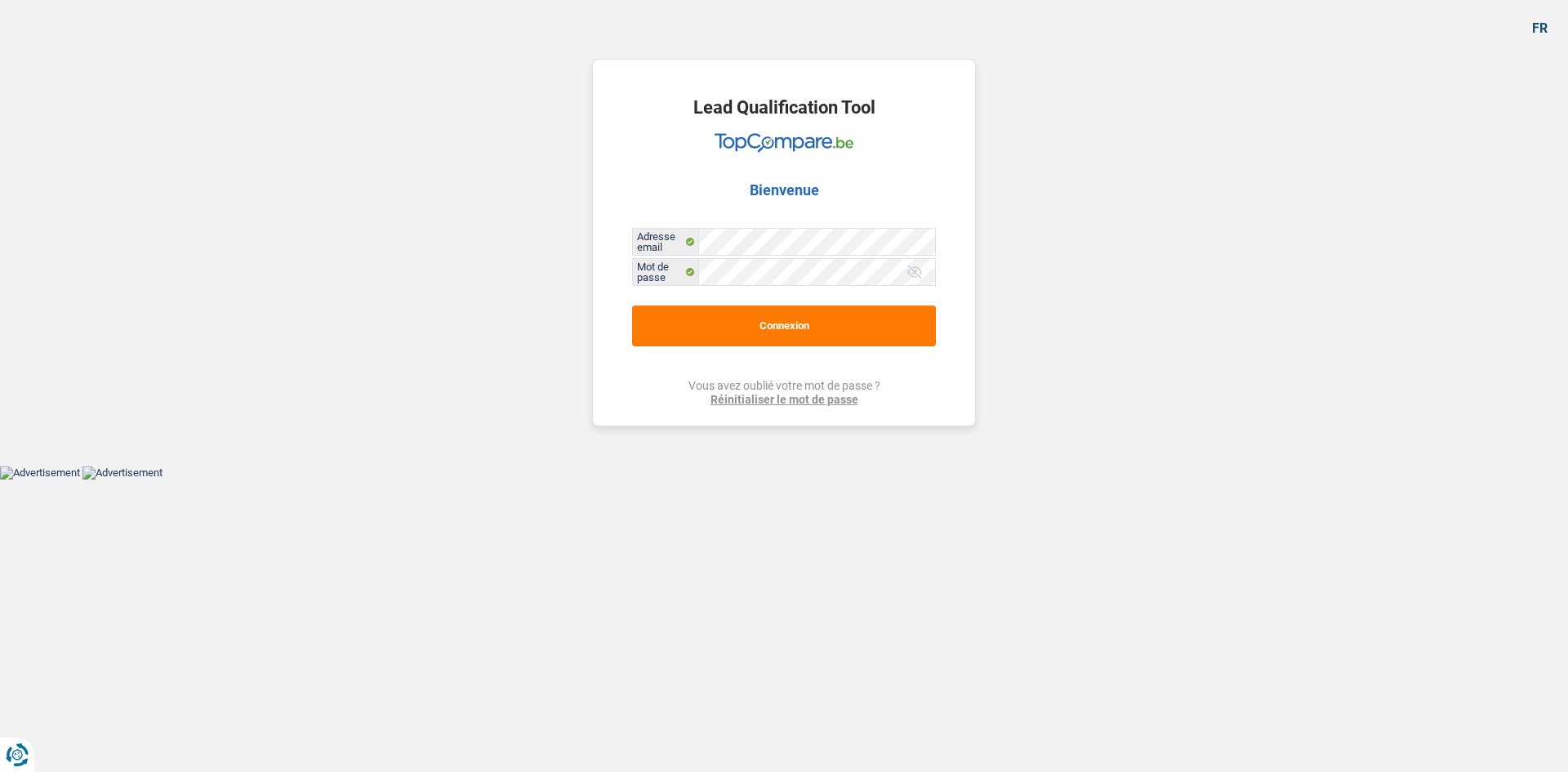 drag, startPoint x: 1346, startPoint y: 711, endPoint x: 1381, endPoint y: 761, distance: 61.03278 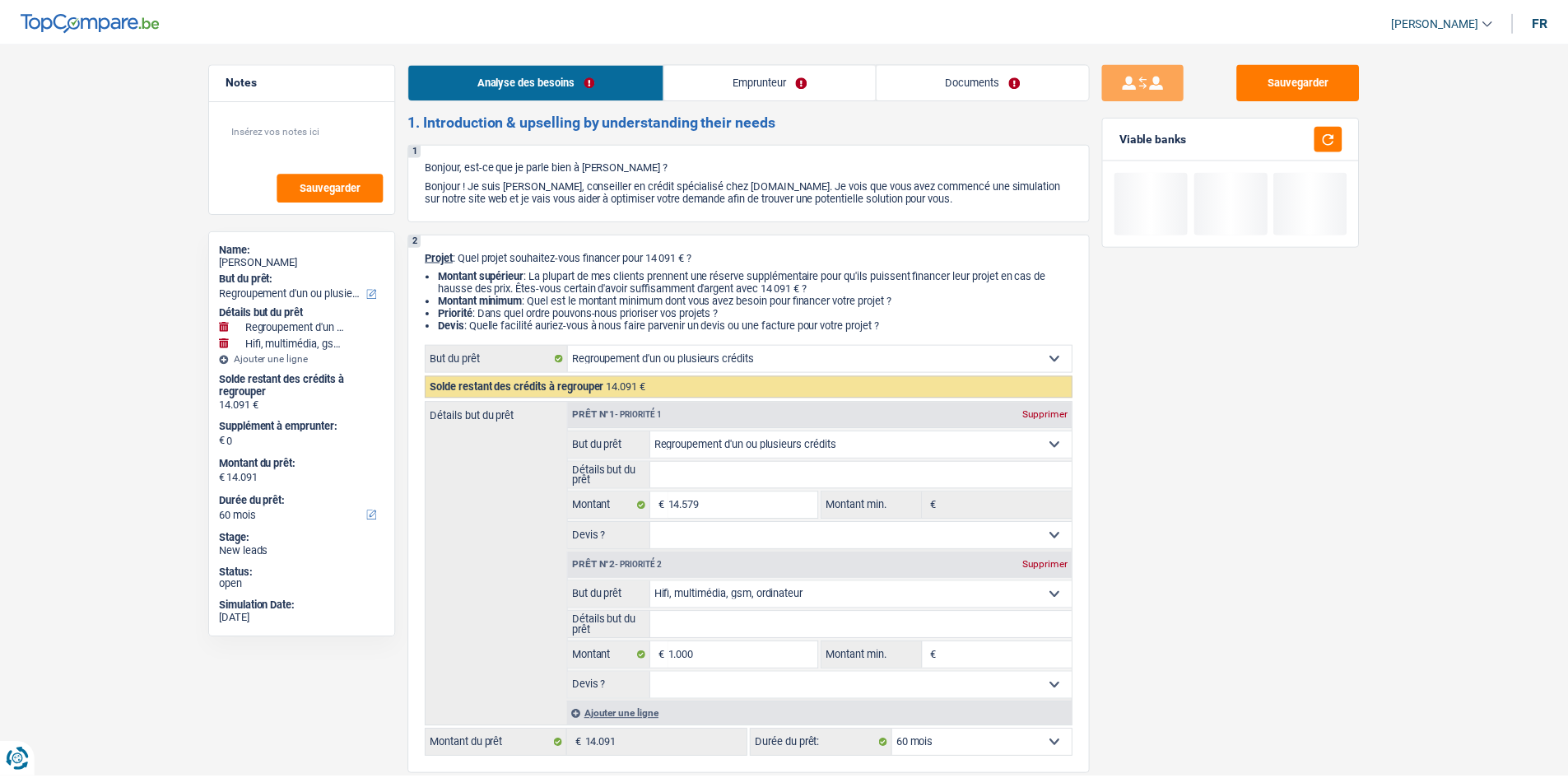 scroll, scrollTop: 82, scrollLeft: 0, axis: vertical 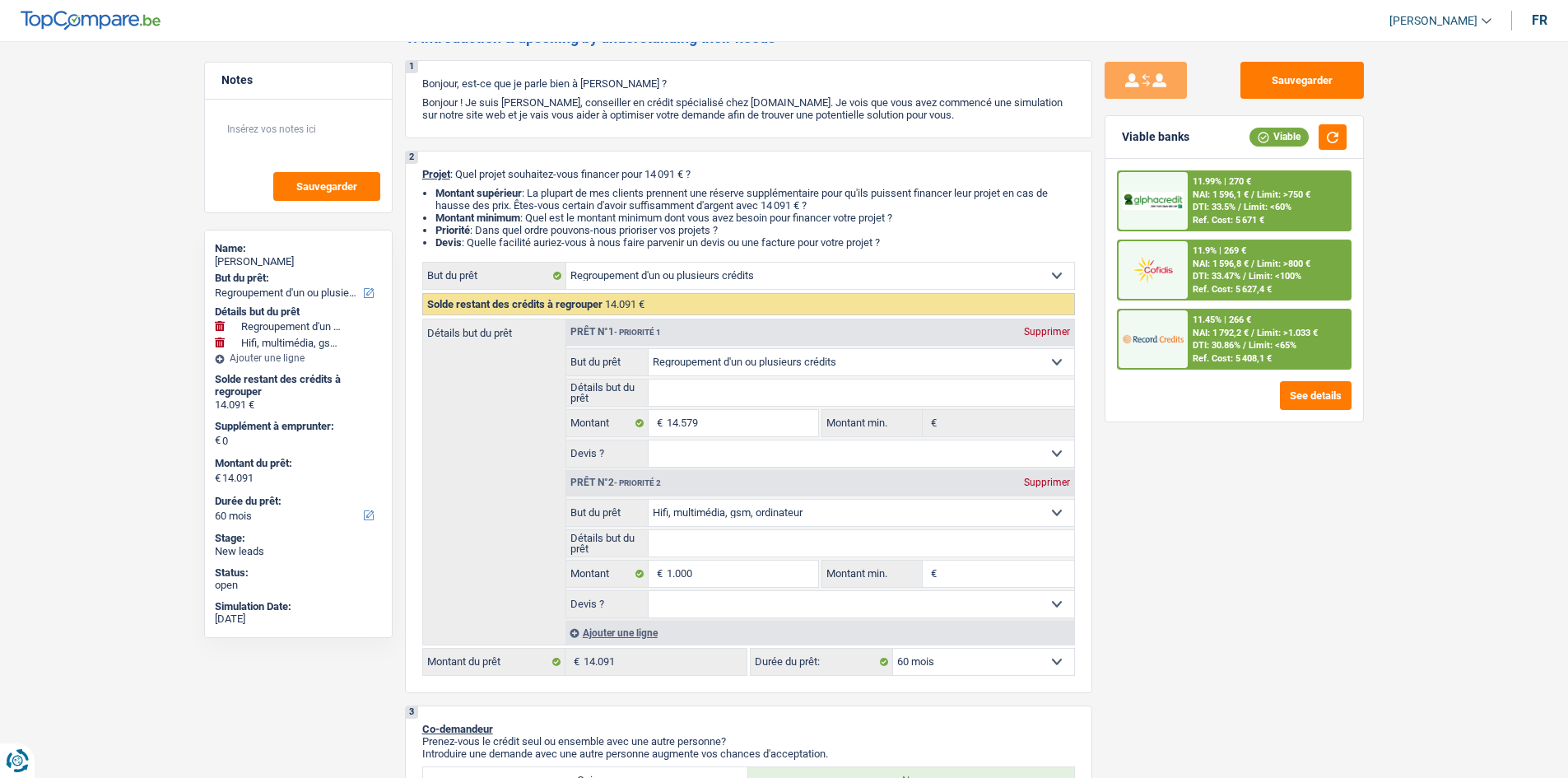 click on "11.45% | 266 €
NAI: 1 792,2 €
/
Limit: >1.033 €
DTI: 30.86%
/
Limit: <65%
Ref. Cost: 5 408,1 €" at bounding box center [1268, 339] 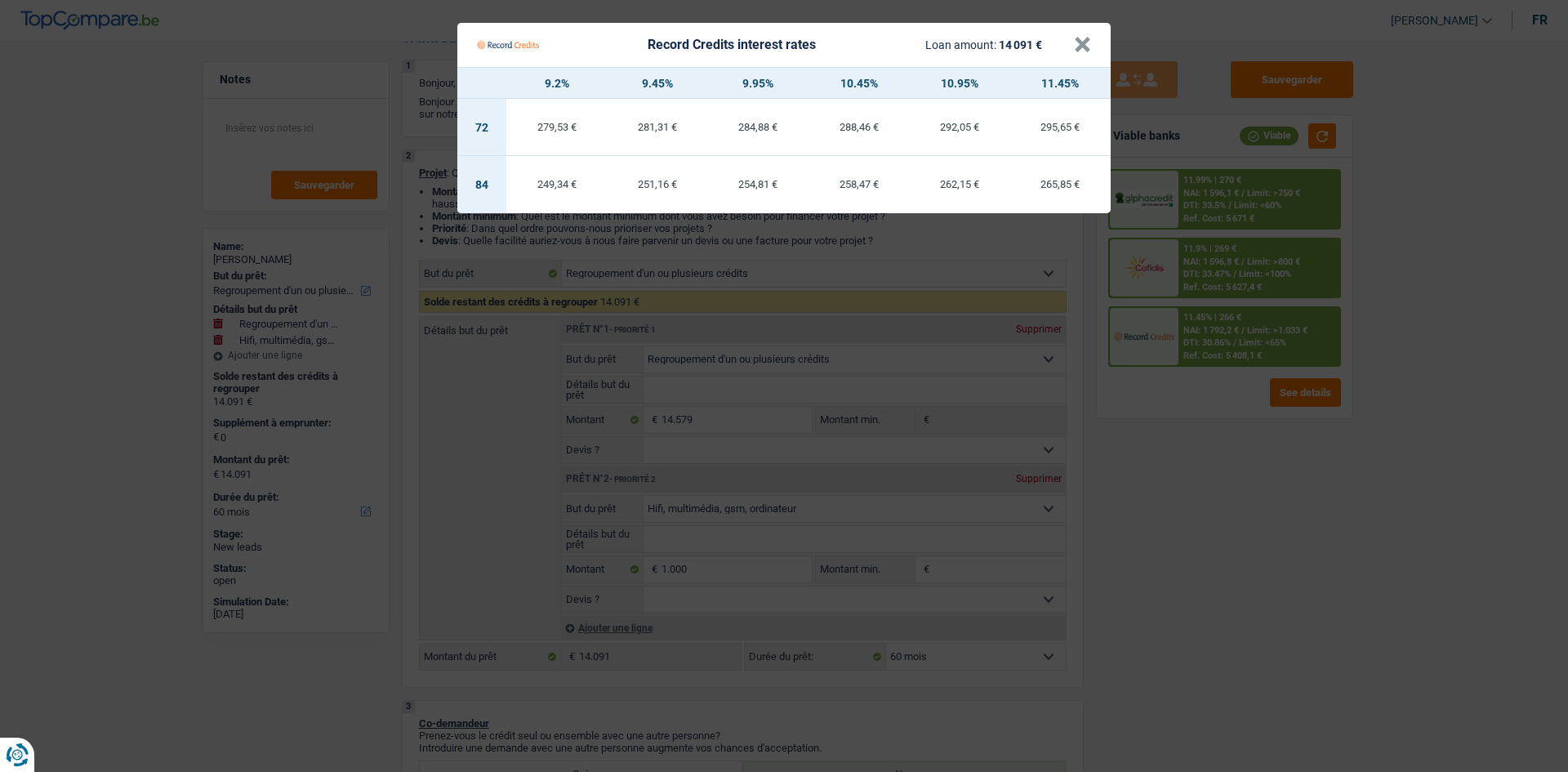 click on "Record Credits interest rates
Loan amount:
14 091 €
×
9.2%
9.45%
9.95%
10.45%
10.95%
11.45%
72
279,53 €
281,31 €
284,88 €
288,46 €
292,05 €
295,65 €
84
249,34 €
251,16 €
254,81 €" at bounding box center (784, 386) 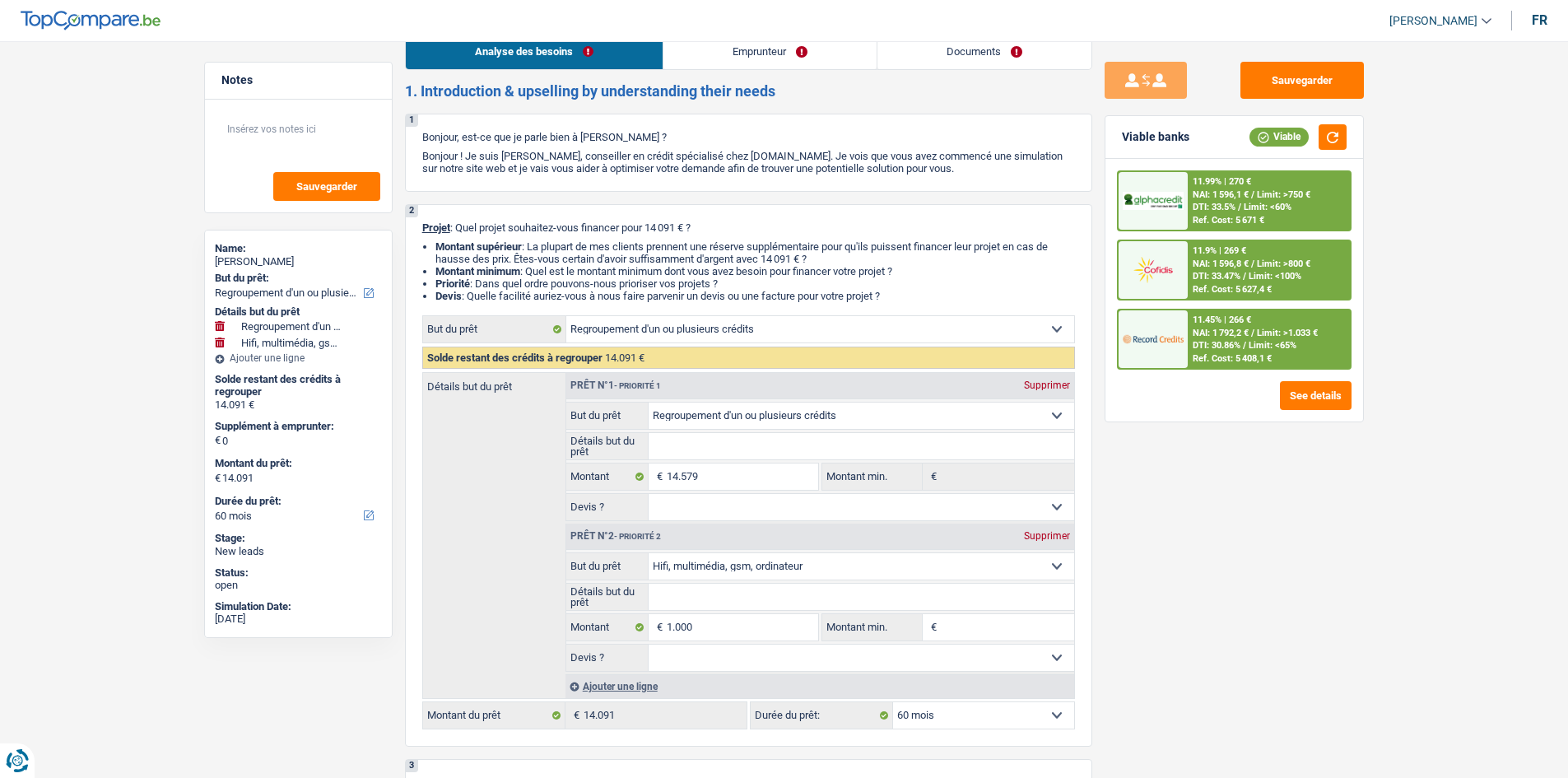 scroll, scrollTop: 0, scrollLeft: 0, axis: both 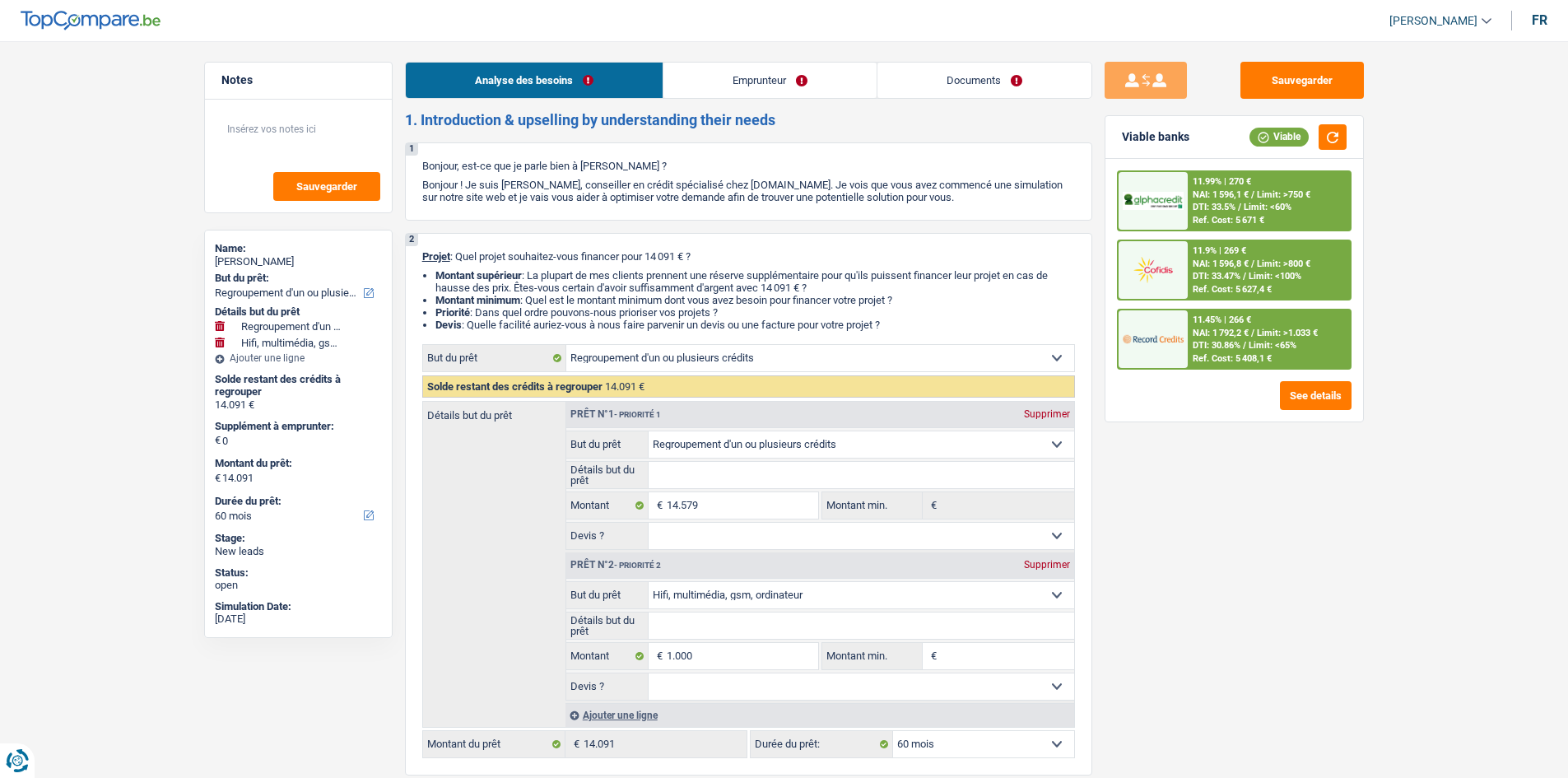 drag, startPoint x: 1006, startPoint y: 77, endPoint x: 987, endPoint y: 96, distance: 26.870058 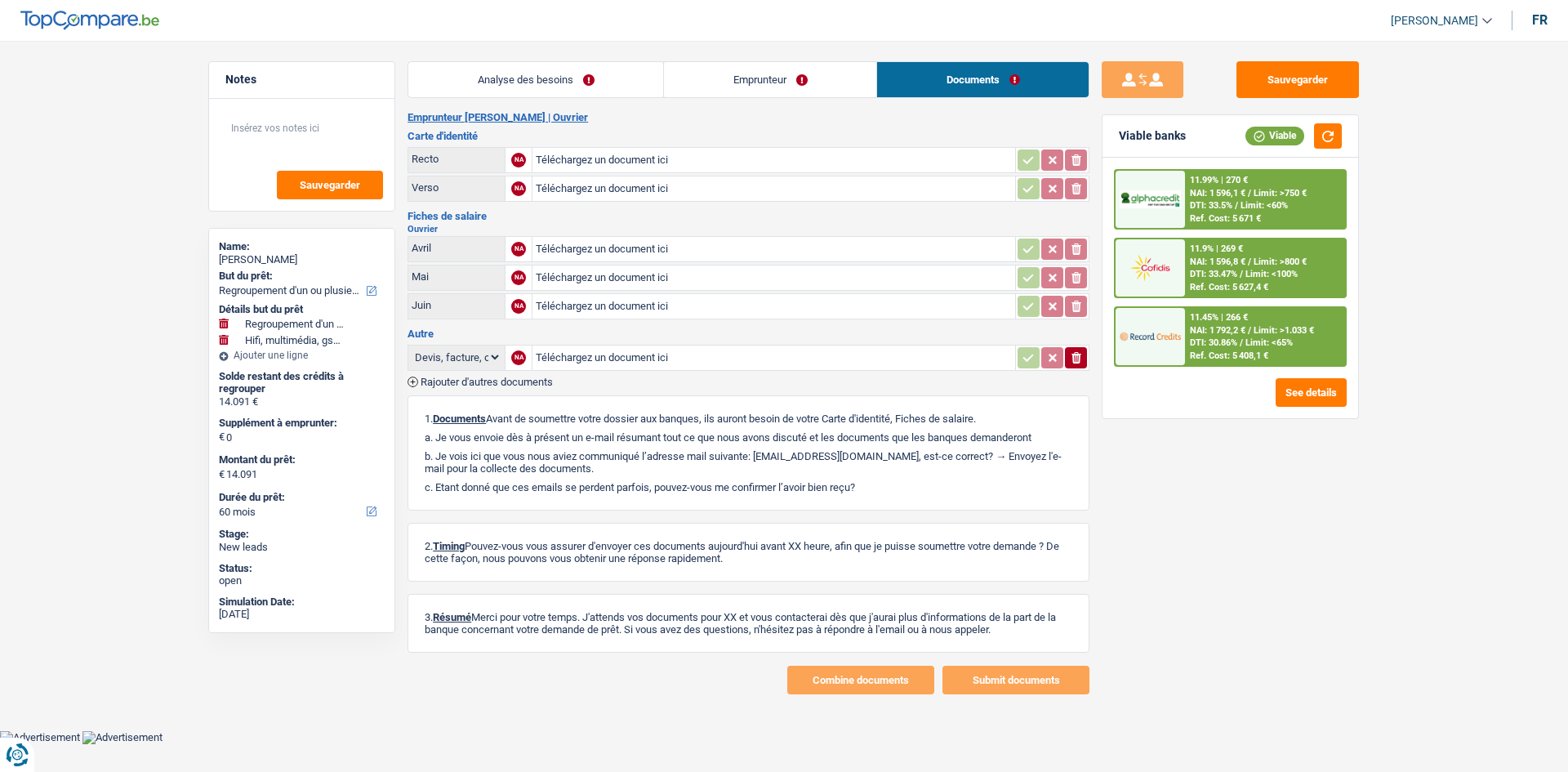 click on "Emprunteur" at bounding box center [770, 79] 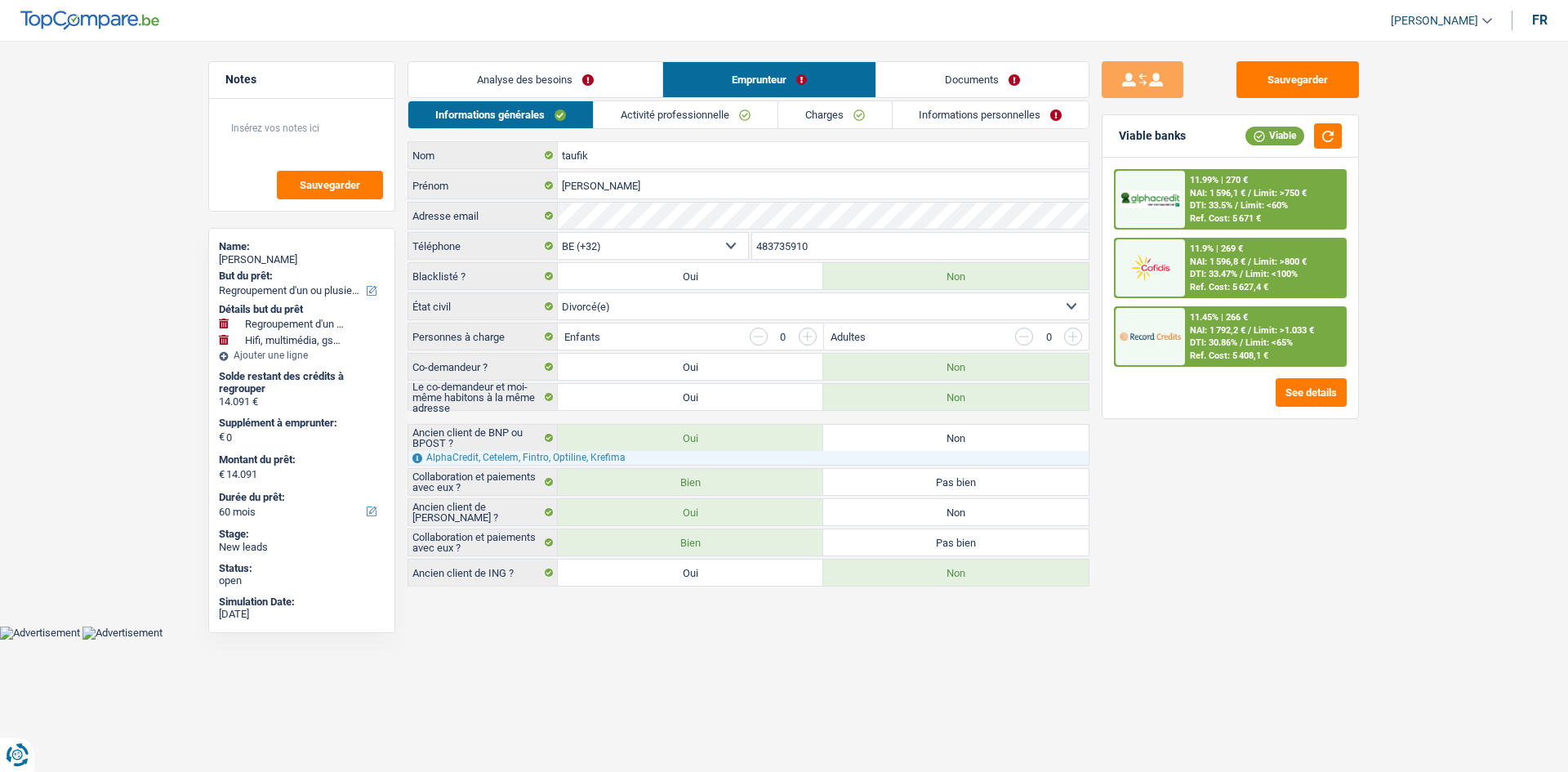 click on "Informations personnelles" at bounding box center (991, 114) 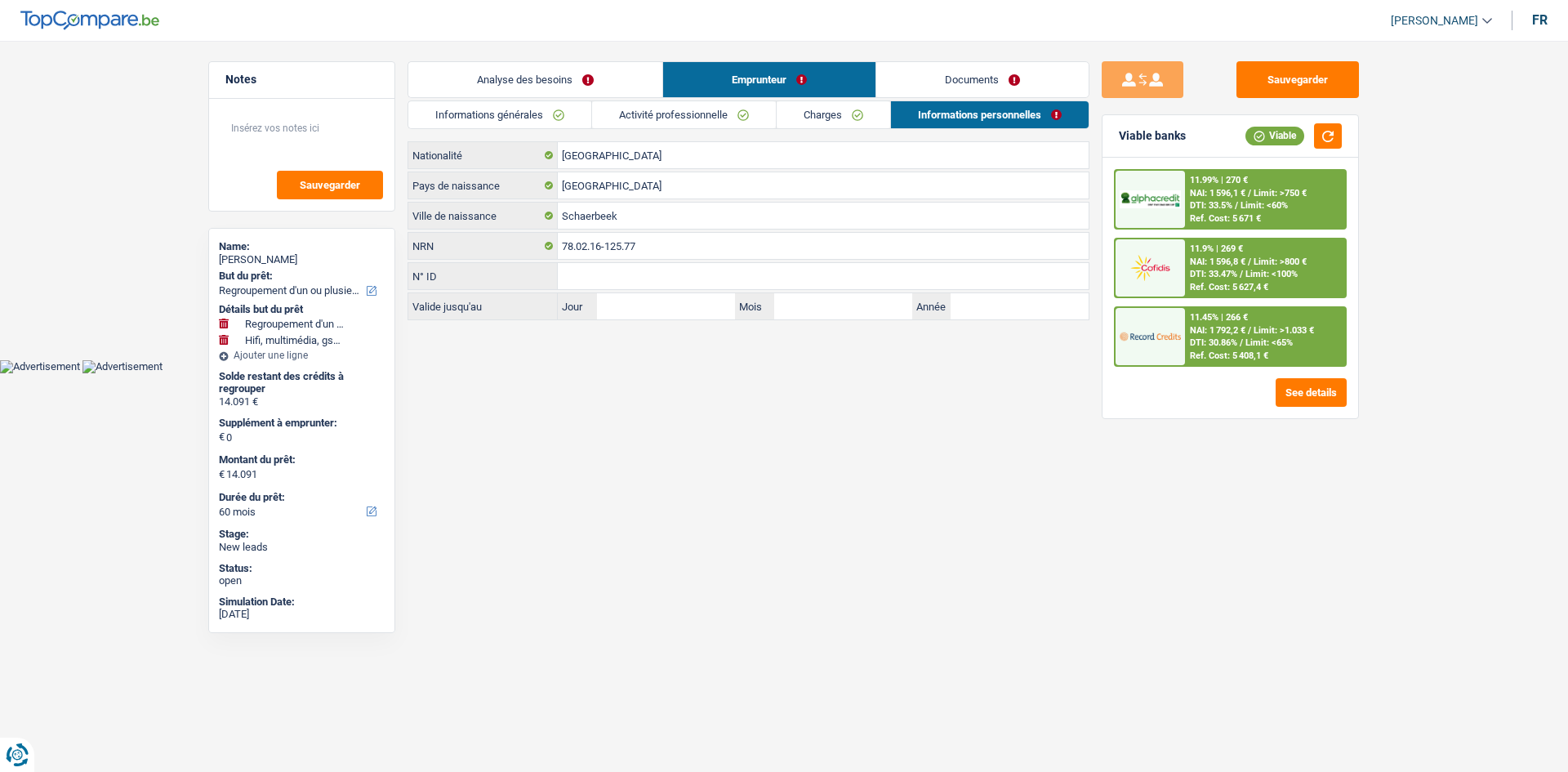 click on "Documents" at bounding box center (982, 79) 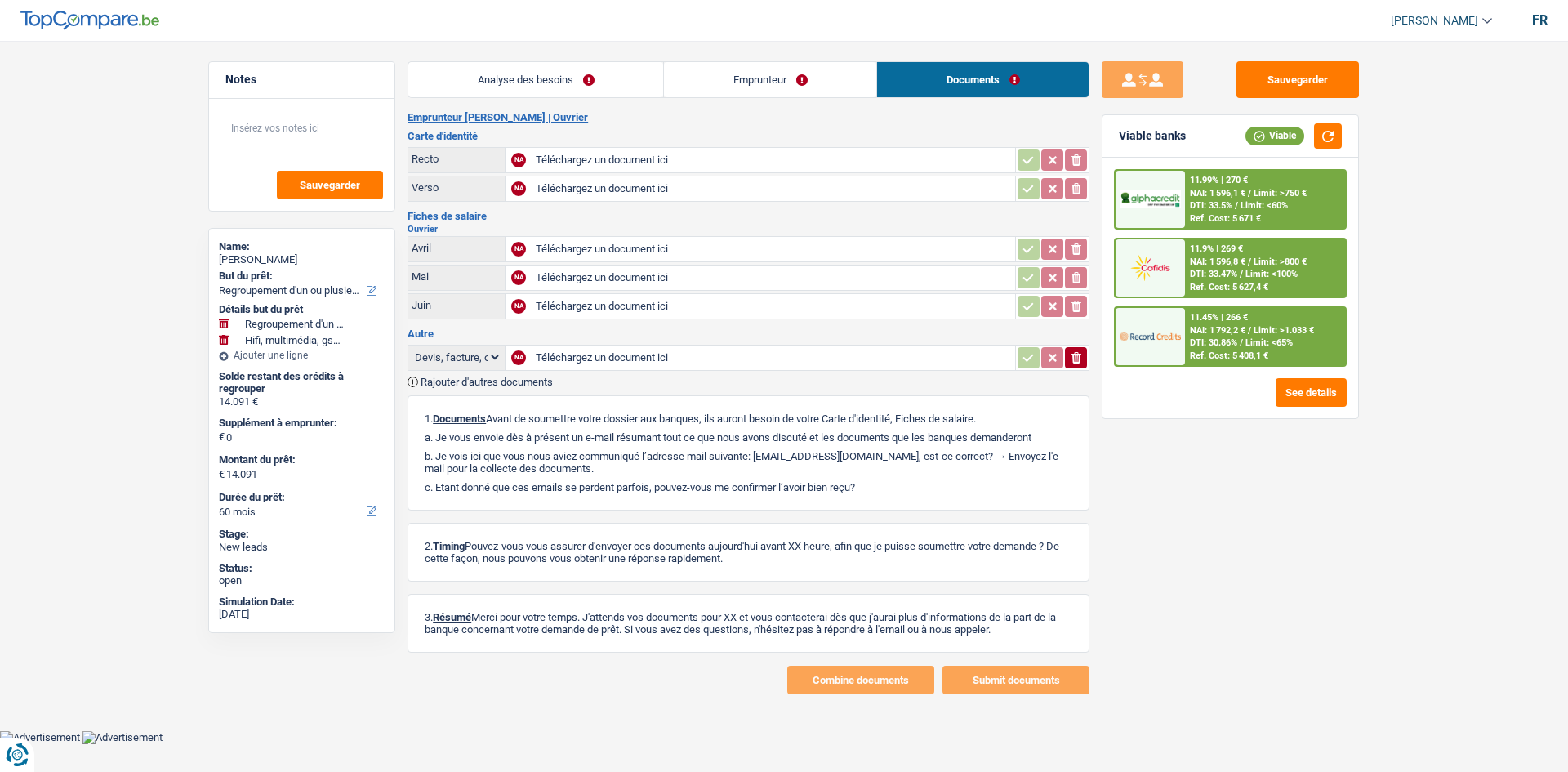 click on "Analyse des besoins" at bounding box center [536, 79] 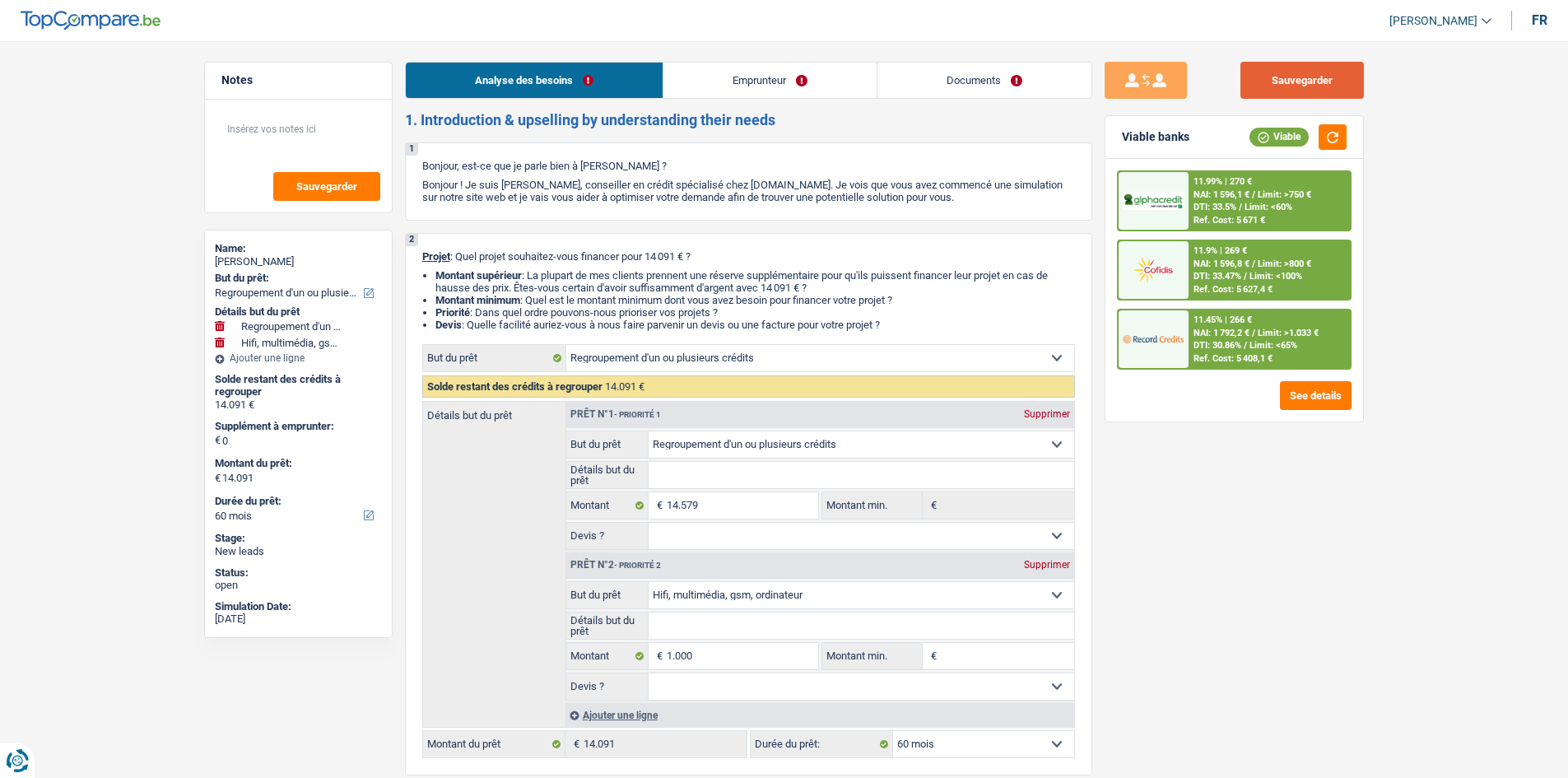 click on "Sauvegarder" at bounding box center (1302, 80) 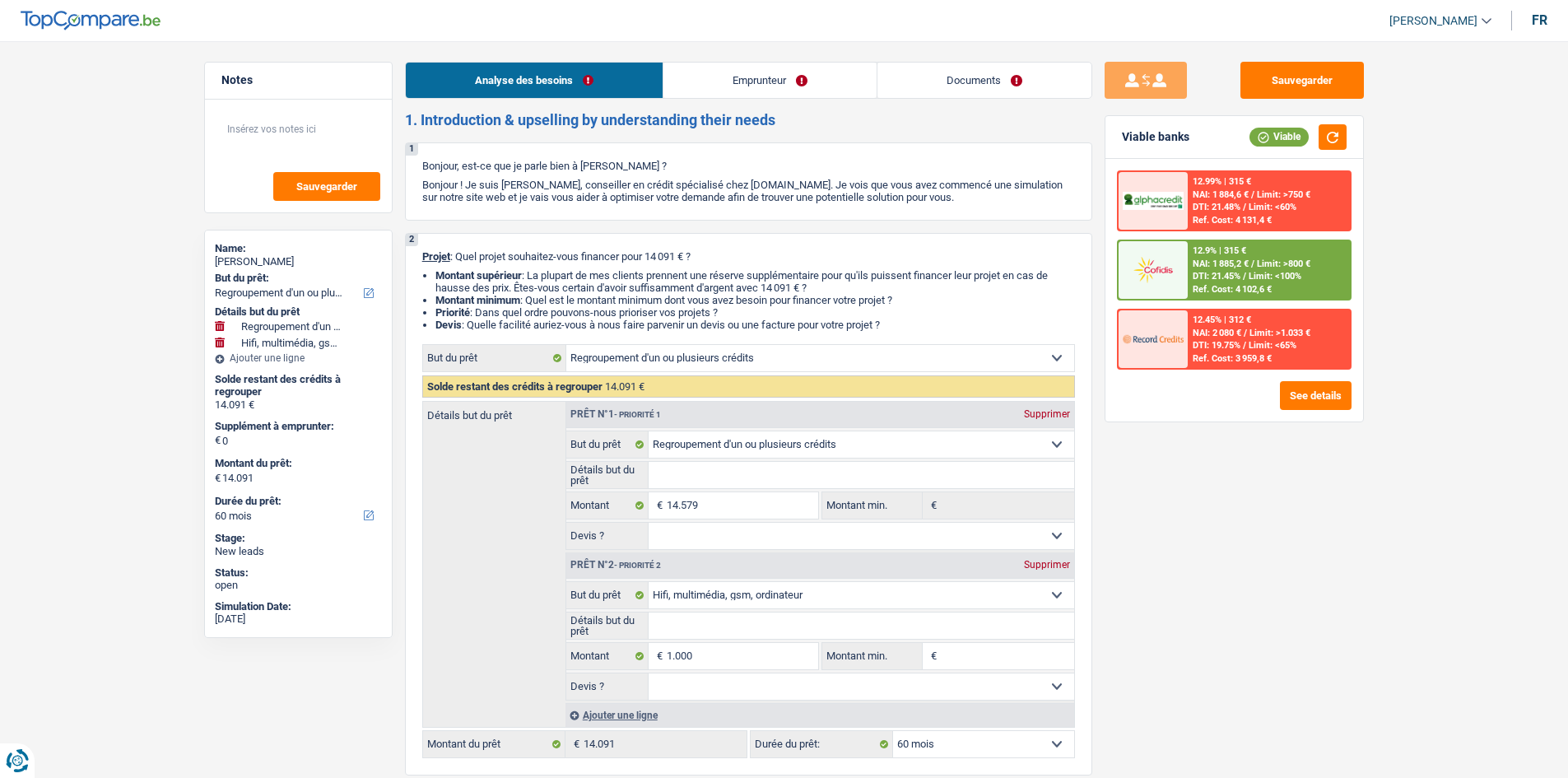 select on "refinancing" 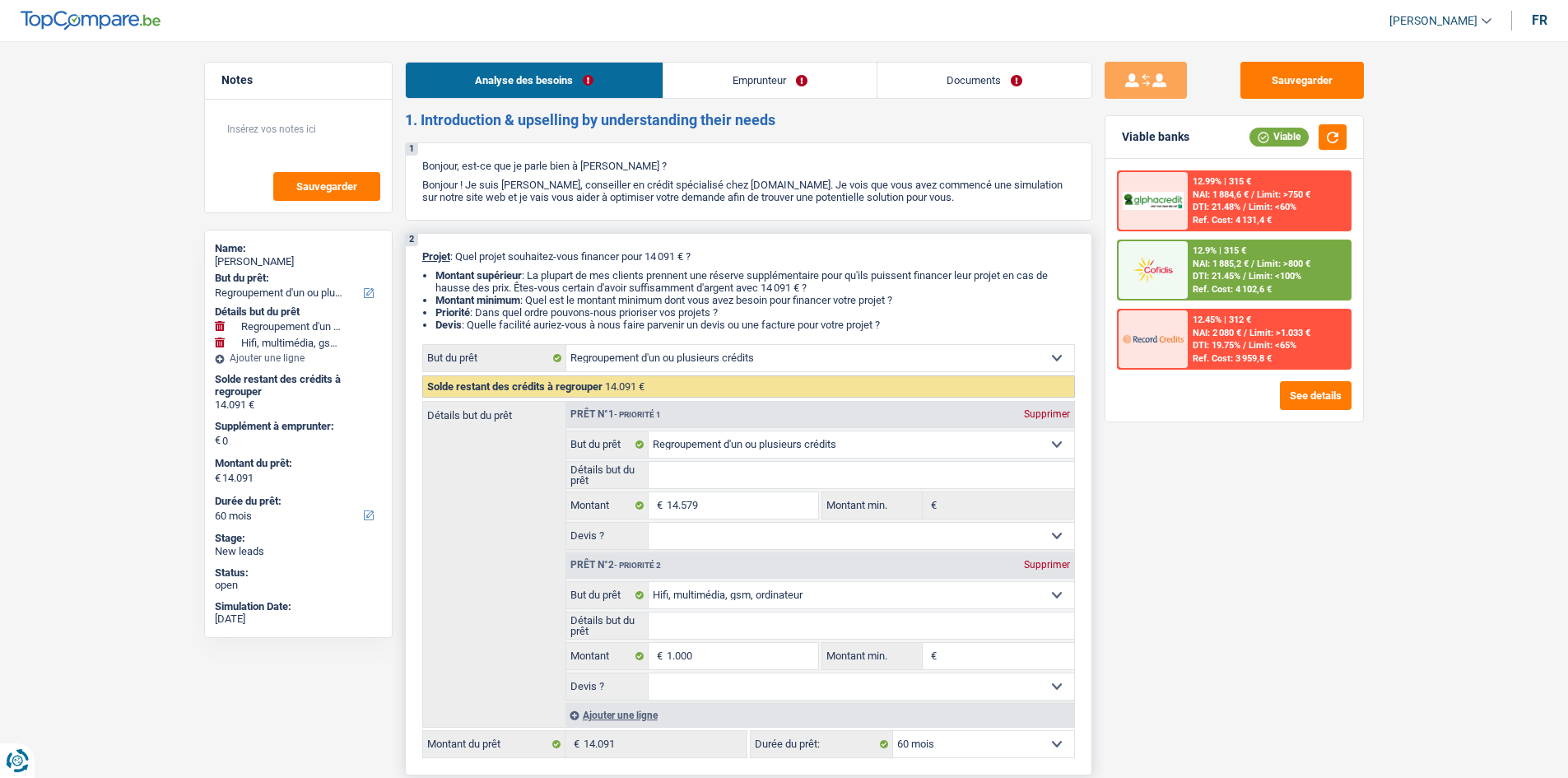 scroll, scrollTop: 0, scrollLeft: 0, axis: both 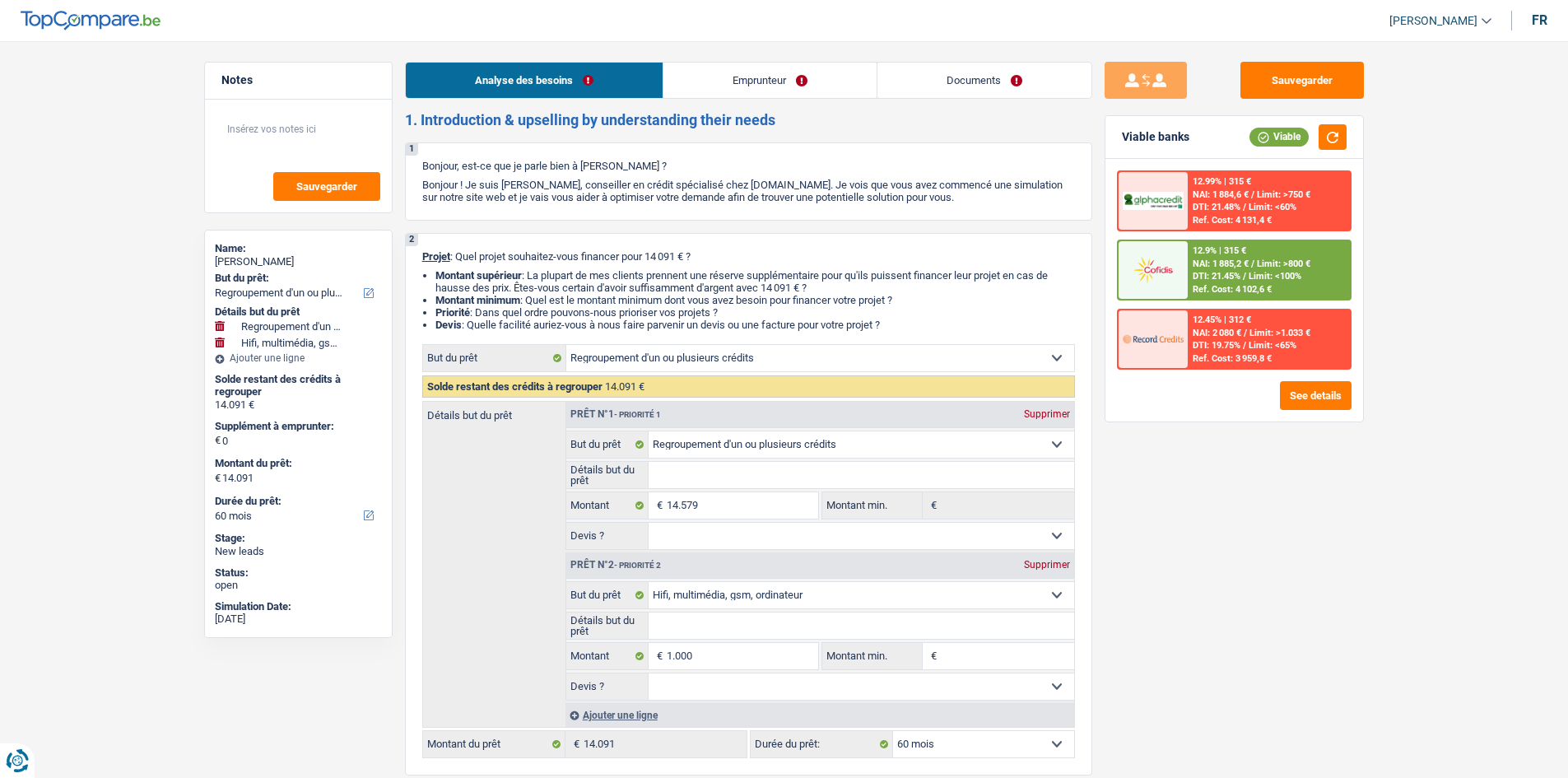 drag, startPoint x: 700, startPoint y: 44, endPoint x: 699, endPoint y: 69, distance: 25.019992 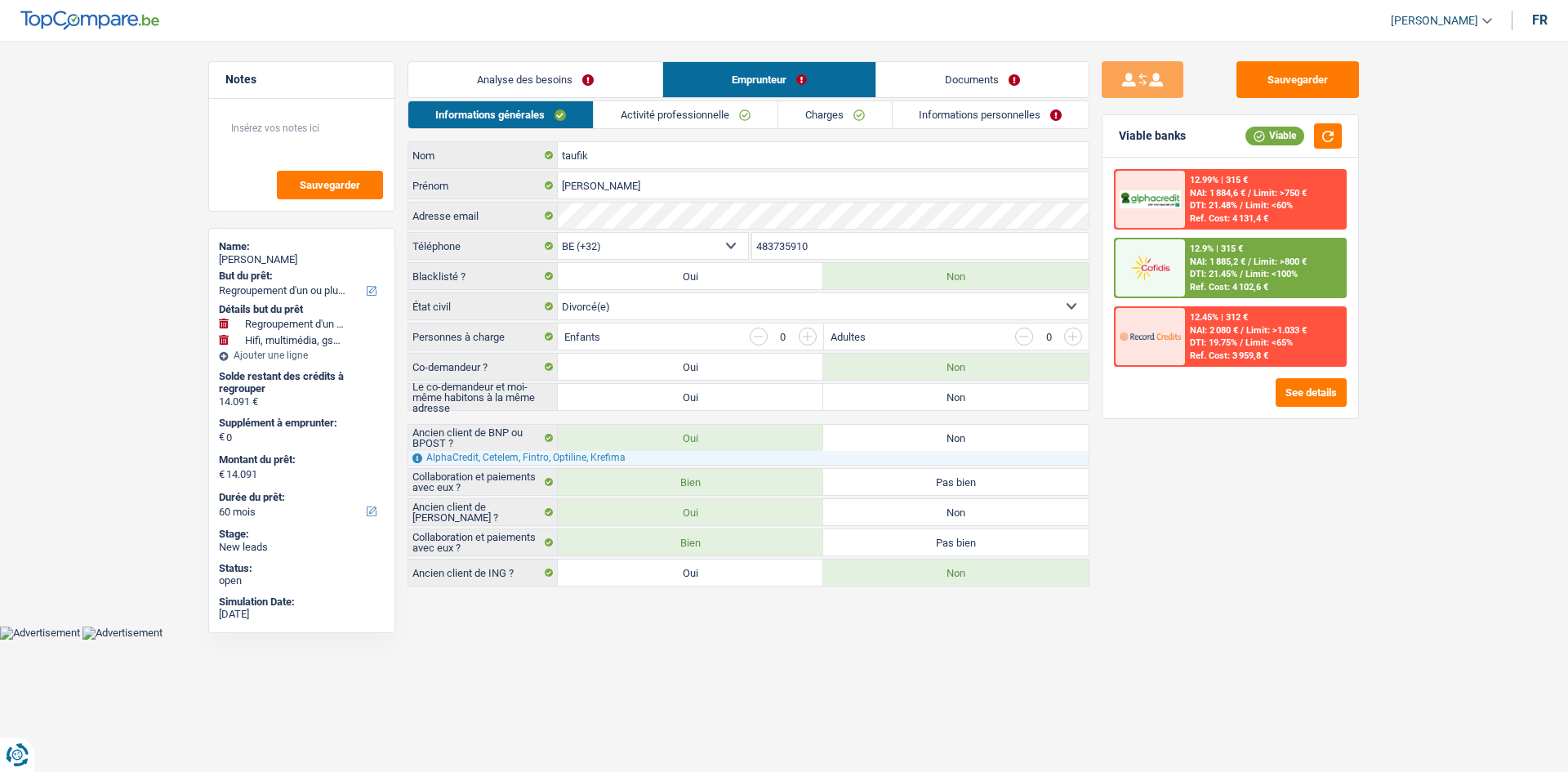 click on "Analyse des besoins" at bounding box center (535, 79) 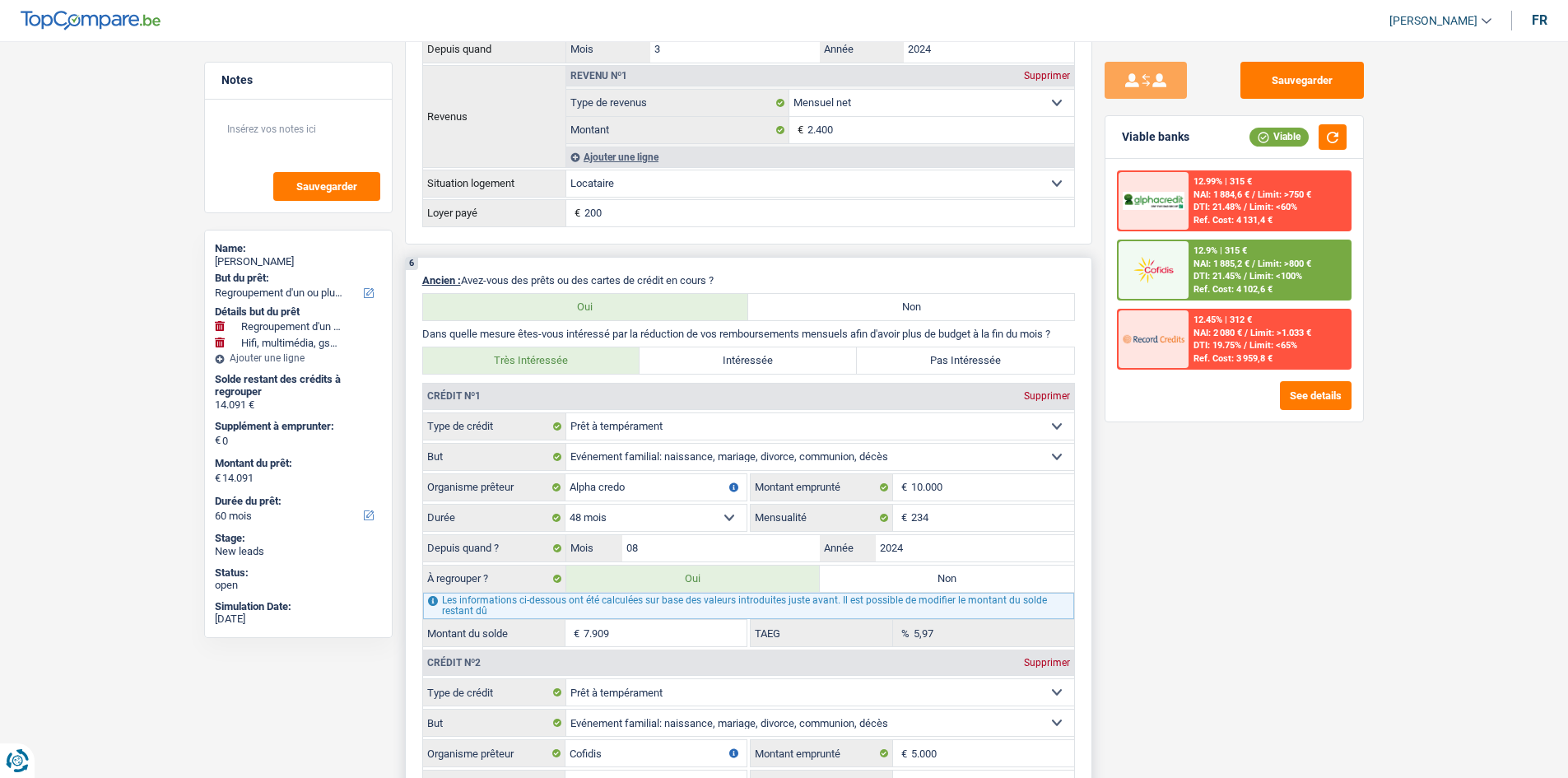 scroll, scrollTop: 1400, scrollLeft: 0, axis: vertical 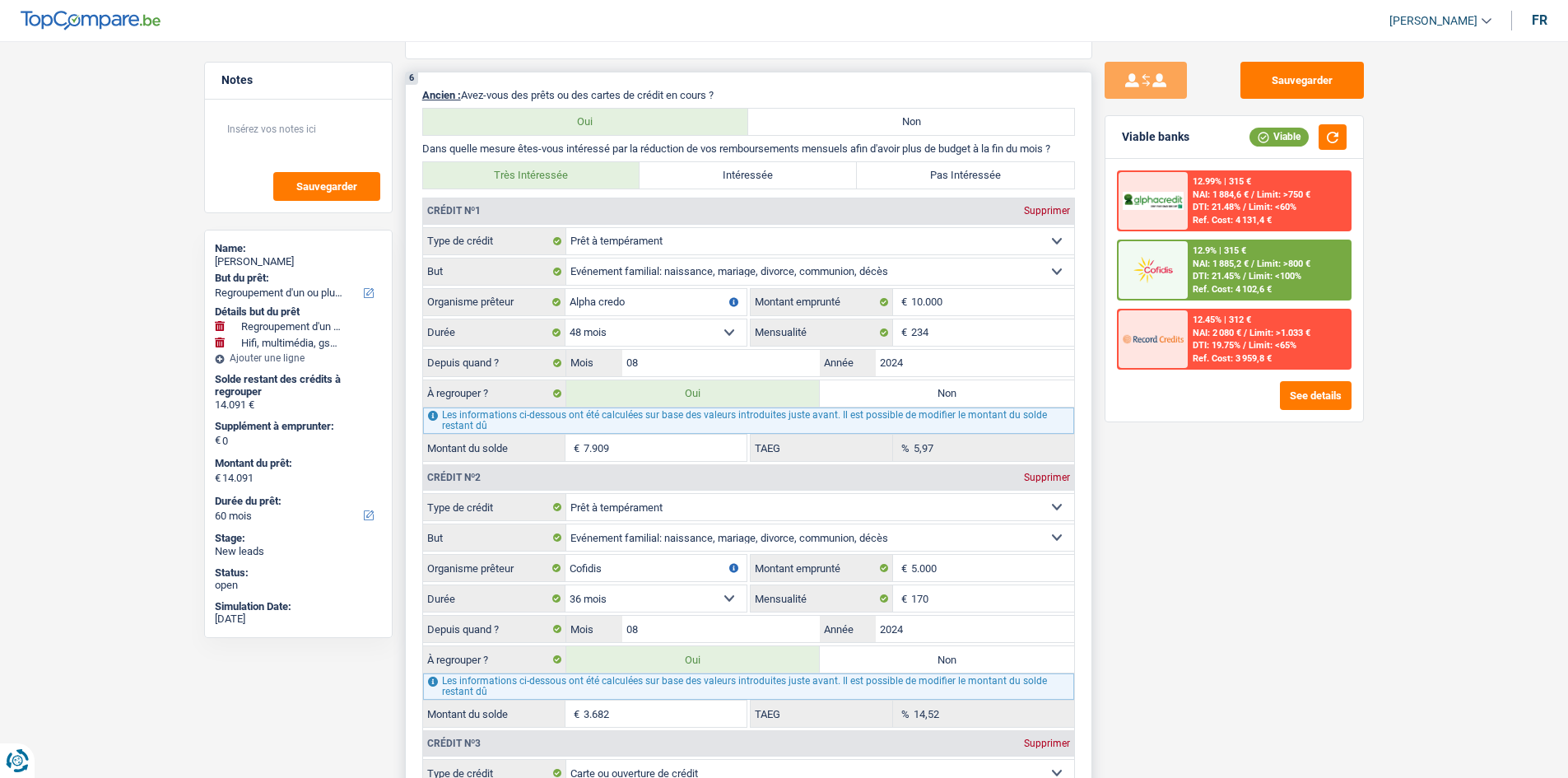 click on "12 mois 18 mois 24 mois 30 mois 36 mois 42 mois 48 mois
Sélectionner une option" at bounding box center [656, 333] 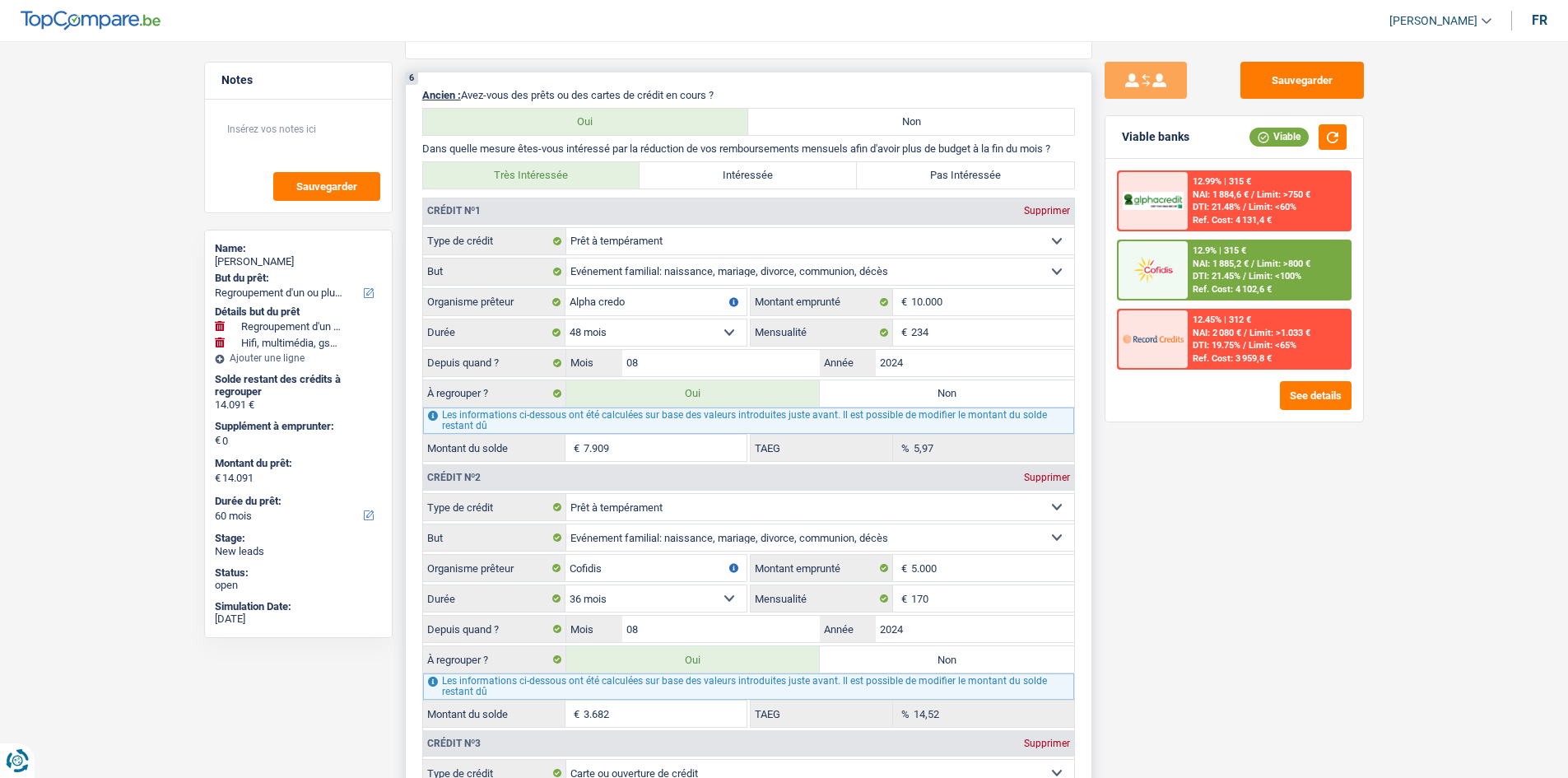 click on "12 mois 18 mois 24 mois 30 mois 36 mois 42 mois 48 mois
Sélectionner une option" at bounding box center [656, 333] 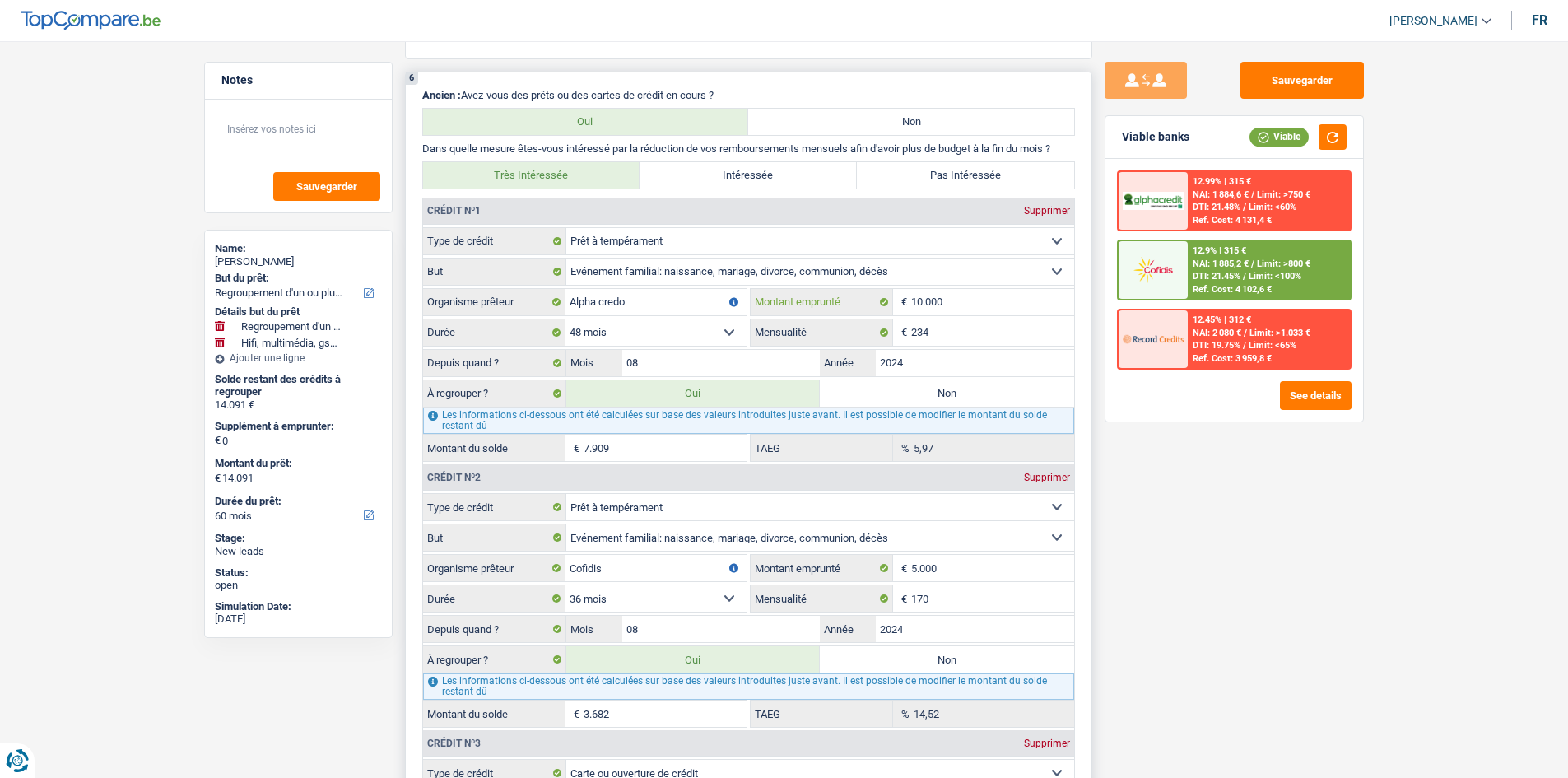 click on "10.000" at bounding box center (993, 302) 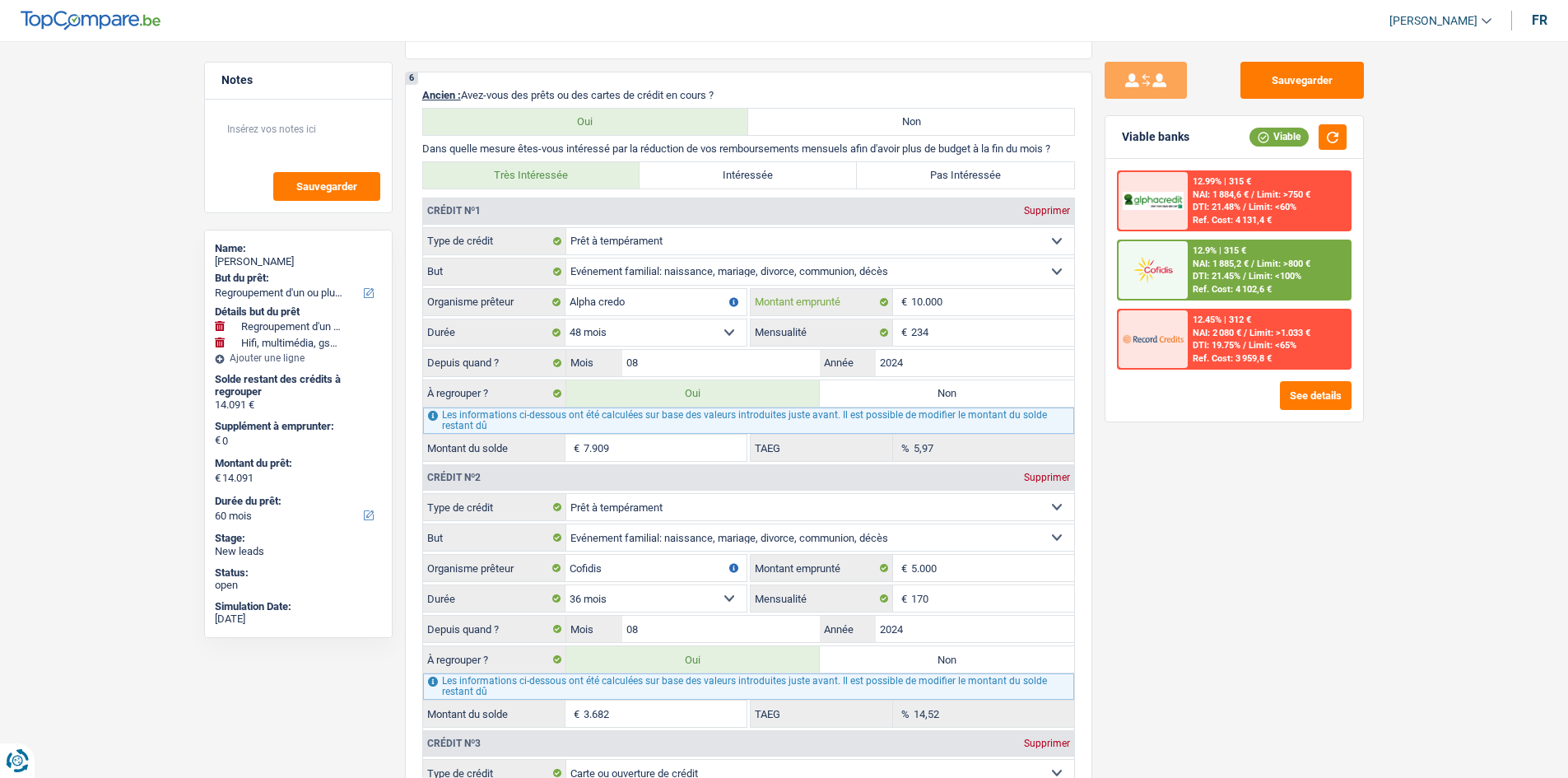 type on "1.000" 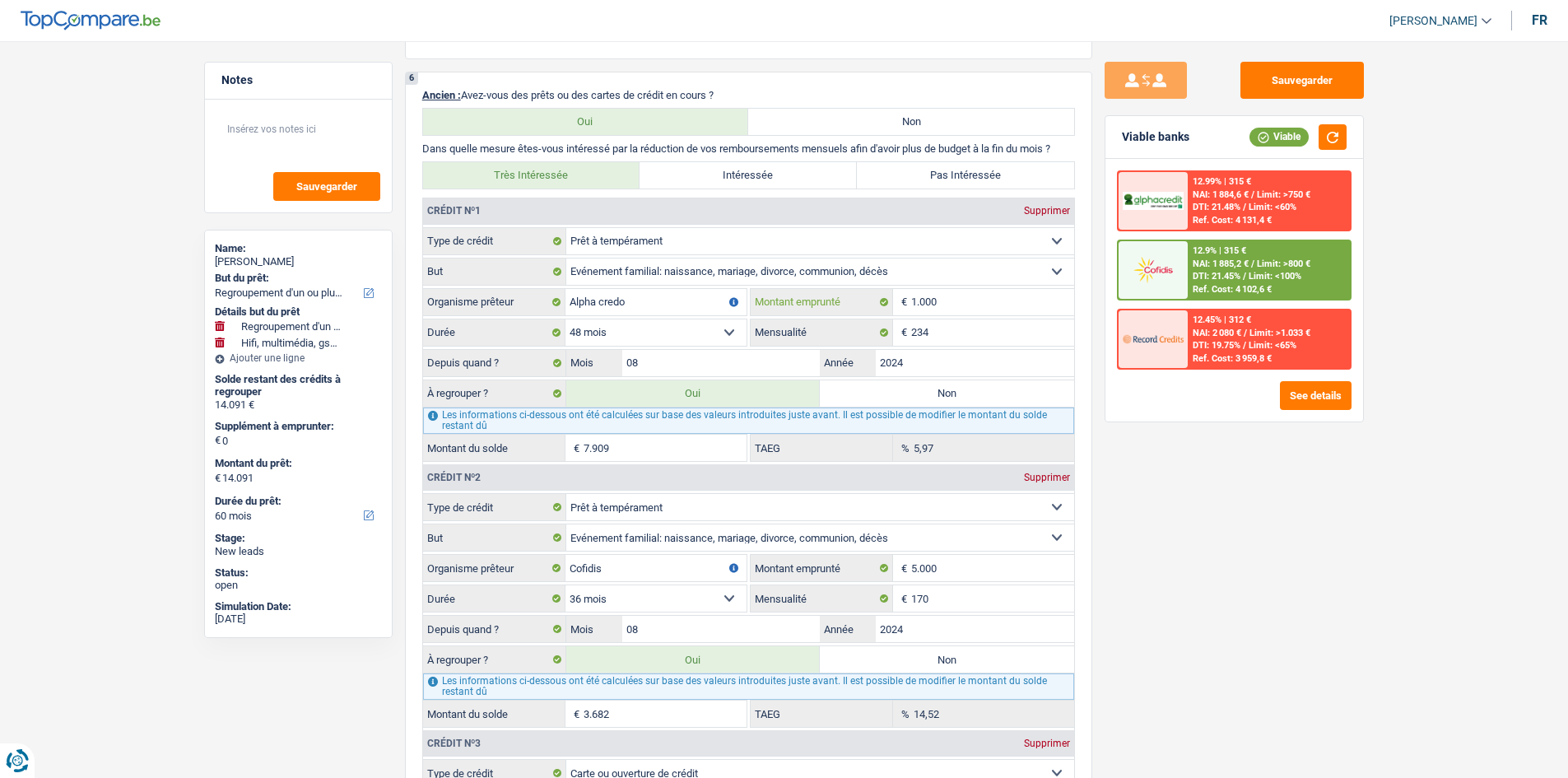select 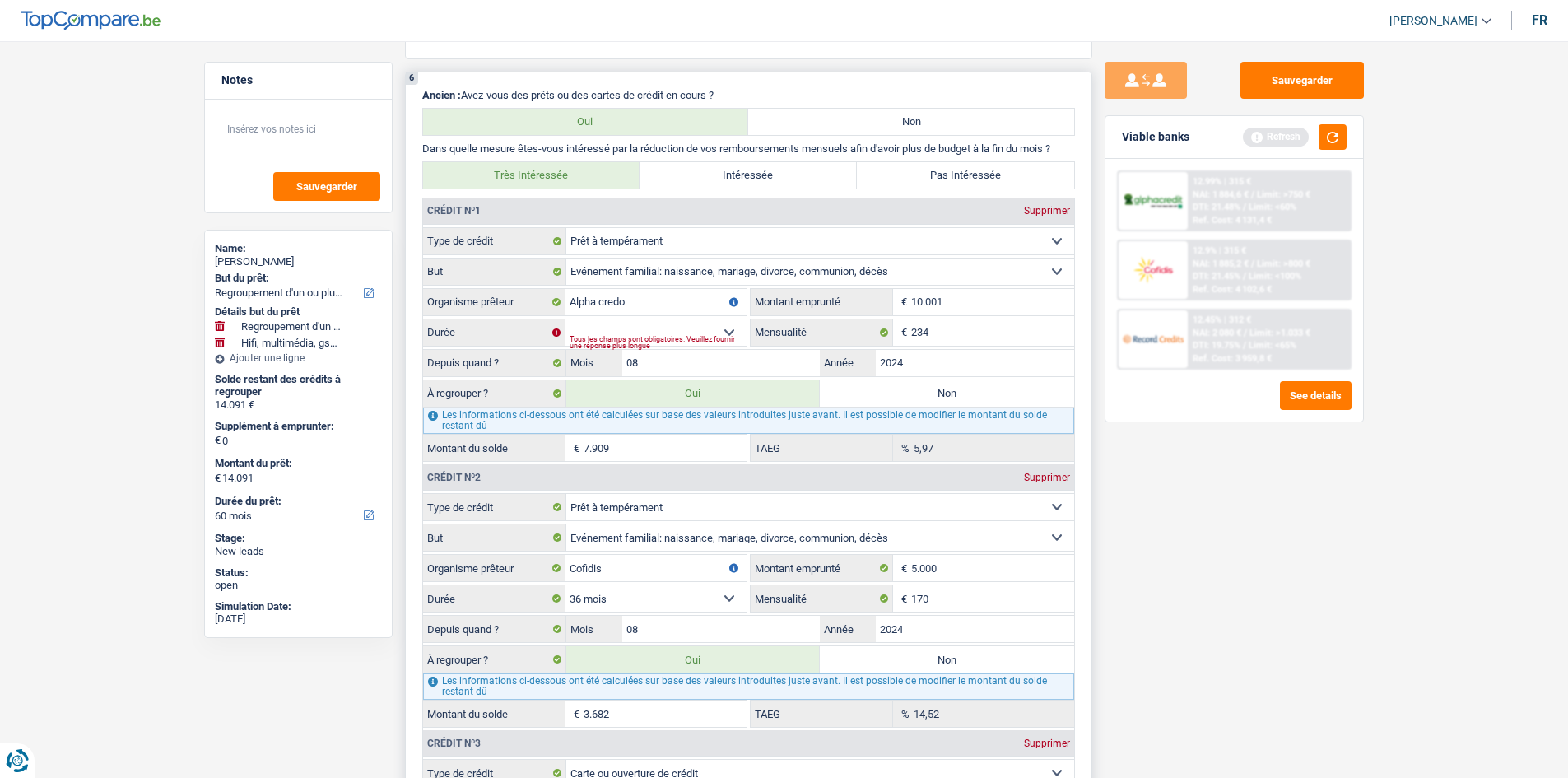 type on "10.001" 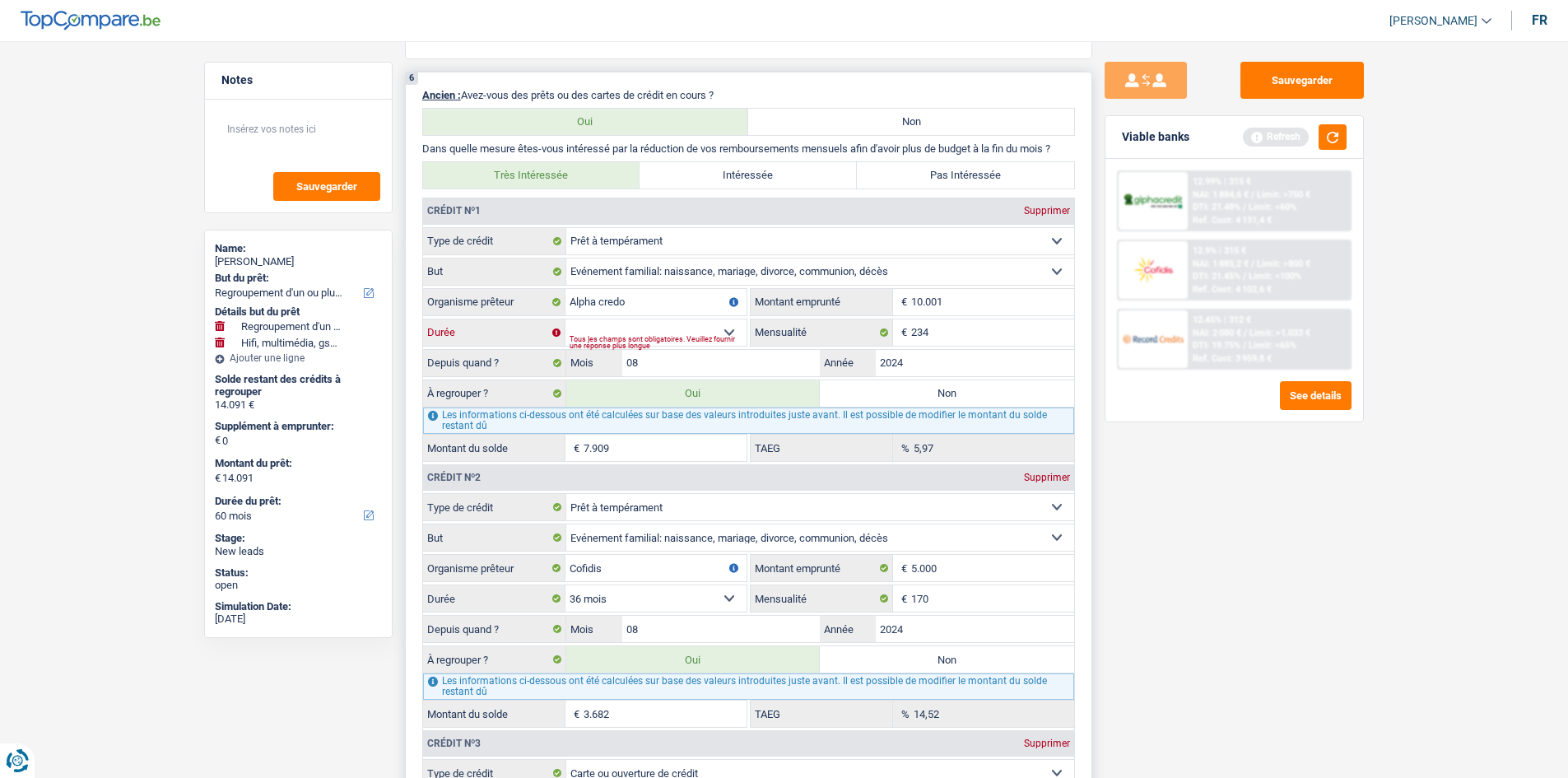 type 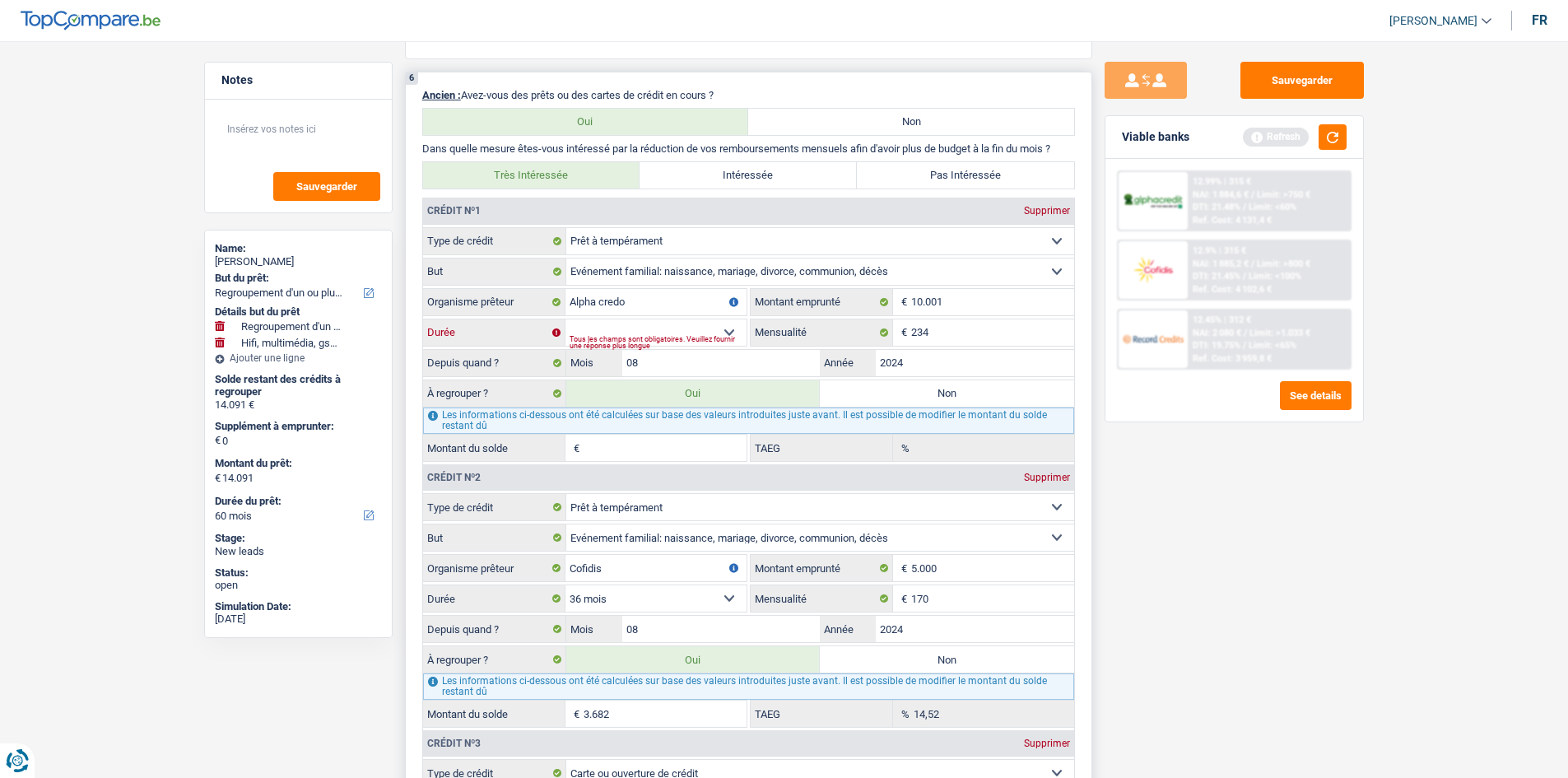 drag, startPoint x: 614, startPoint y: 320, endPoint x: 626, endPoint y: 344, distance: 26.832816 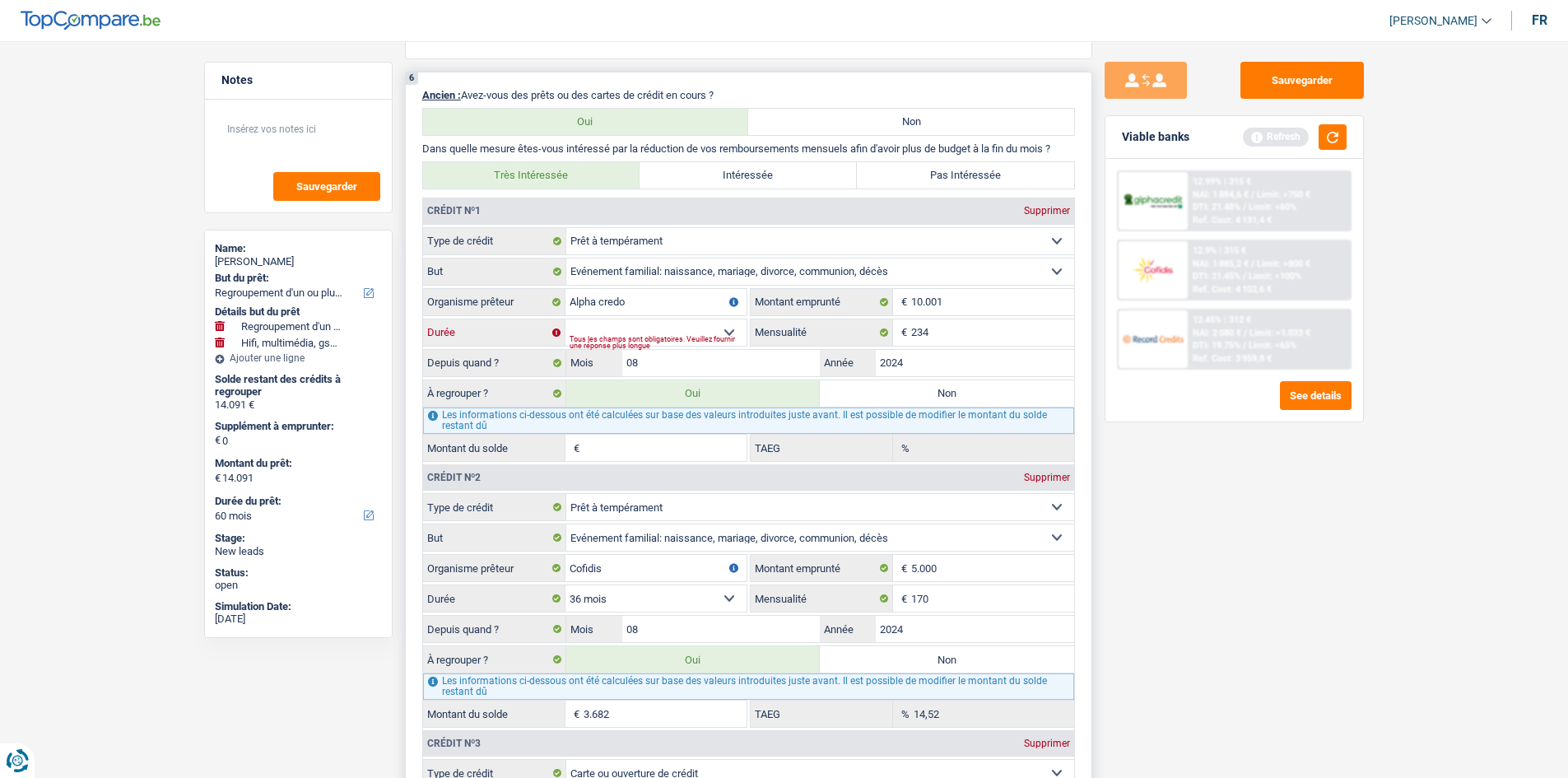 select on "60" 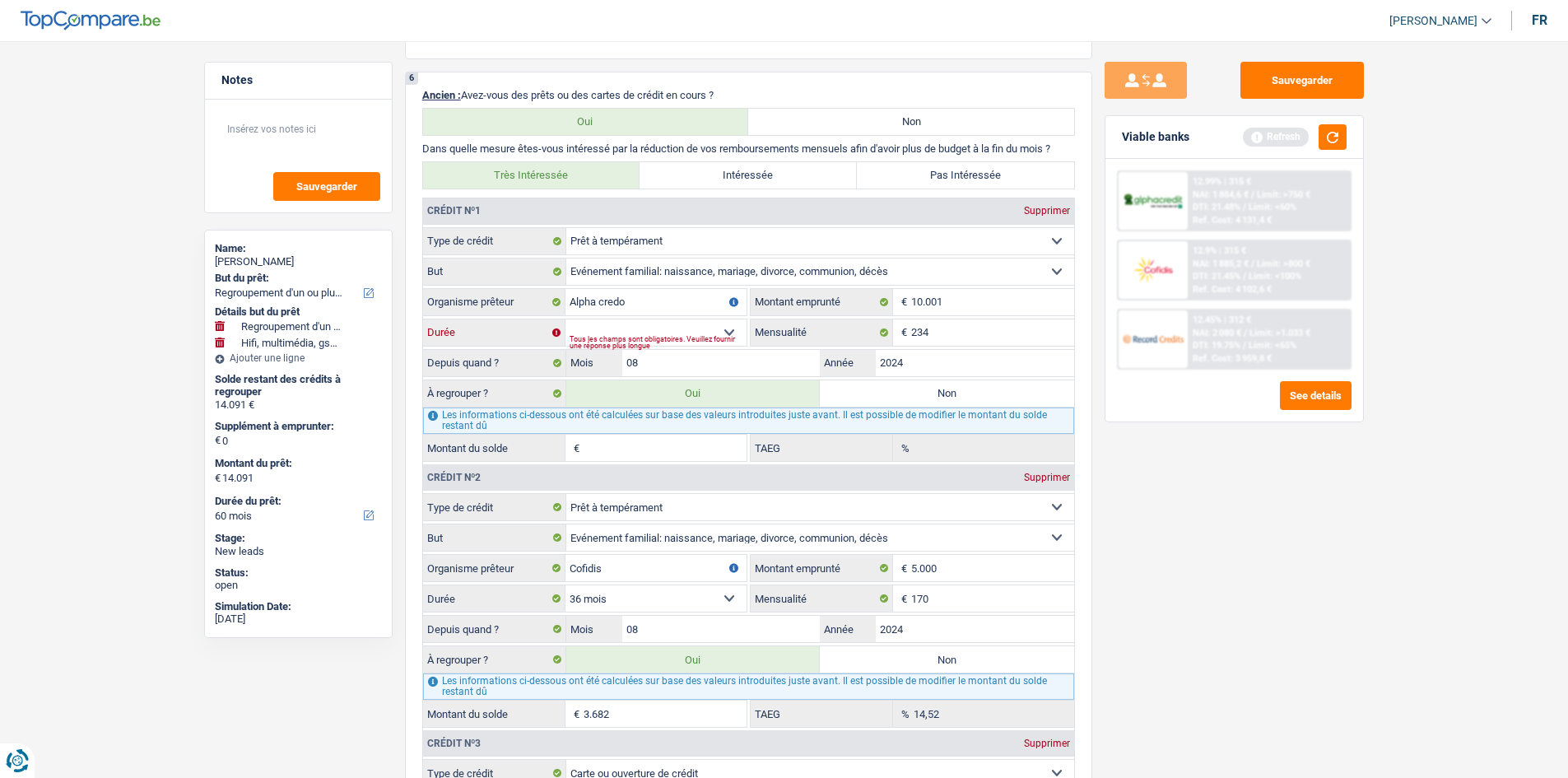 type on "741" 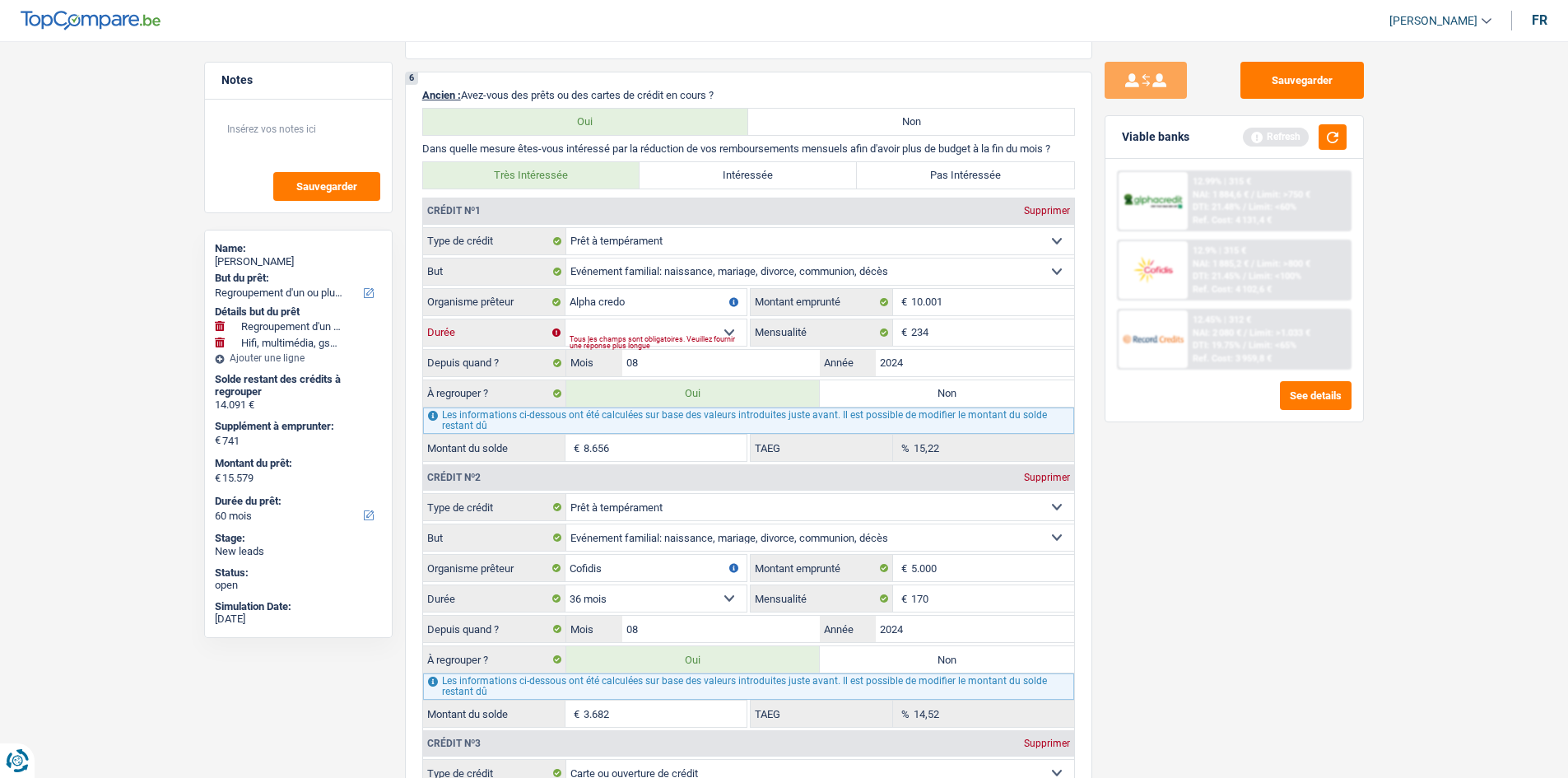 select on "84" 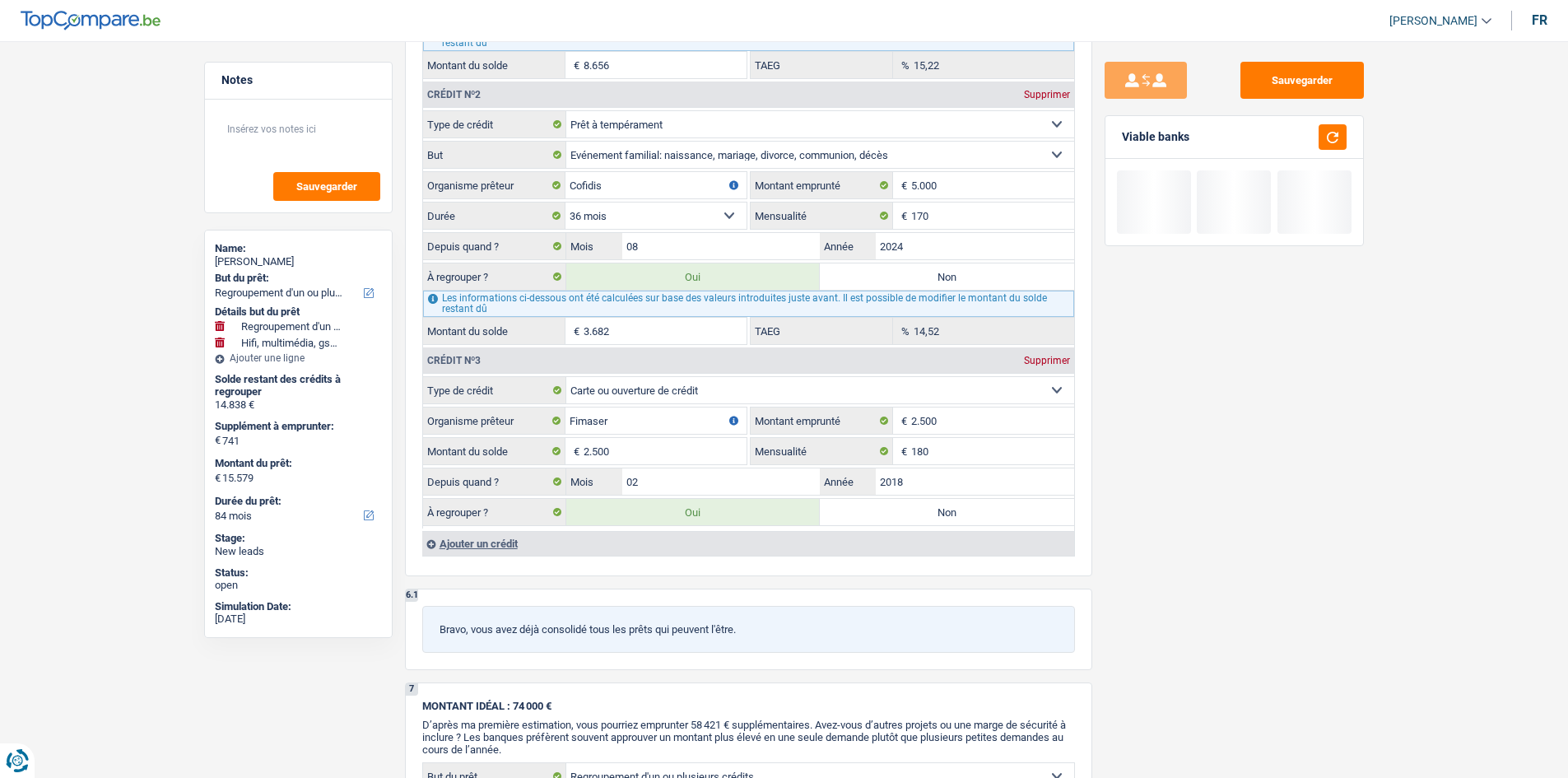 scroll, scrollTop: 1811, scrollLeft: 0, axis: vertical 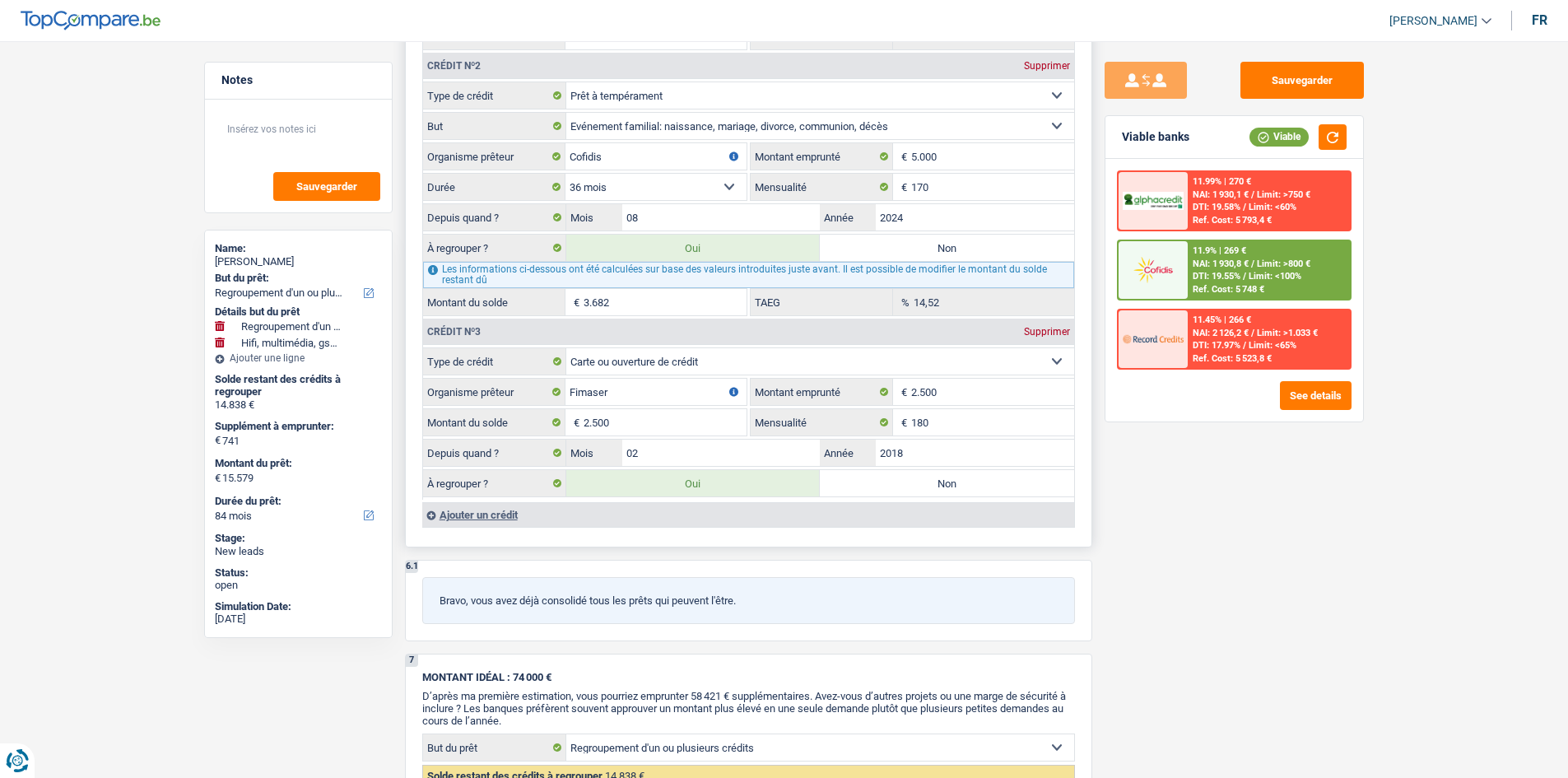click on "Ajouter un crédit" at bounding box center (748, 515) 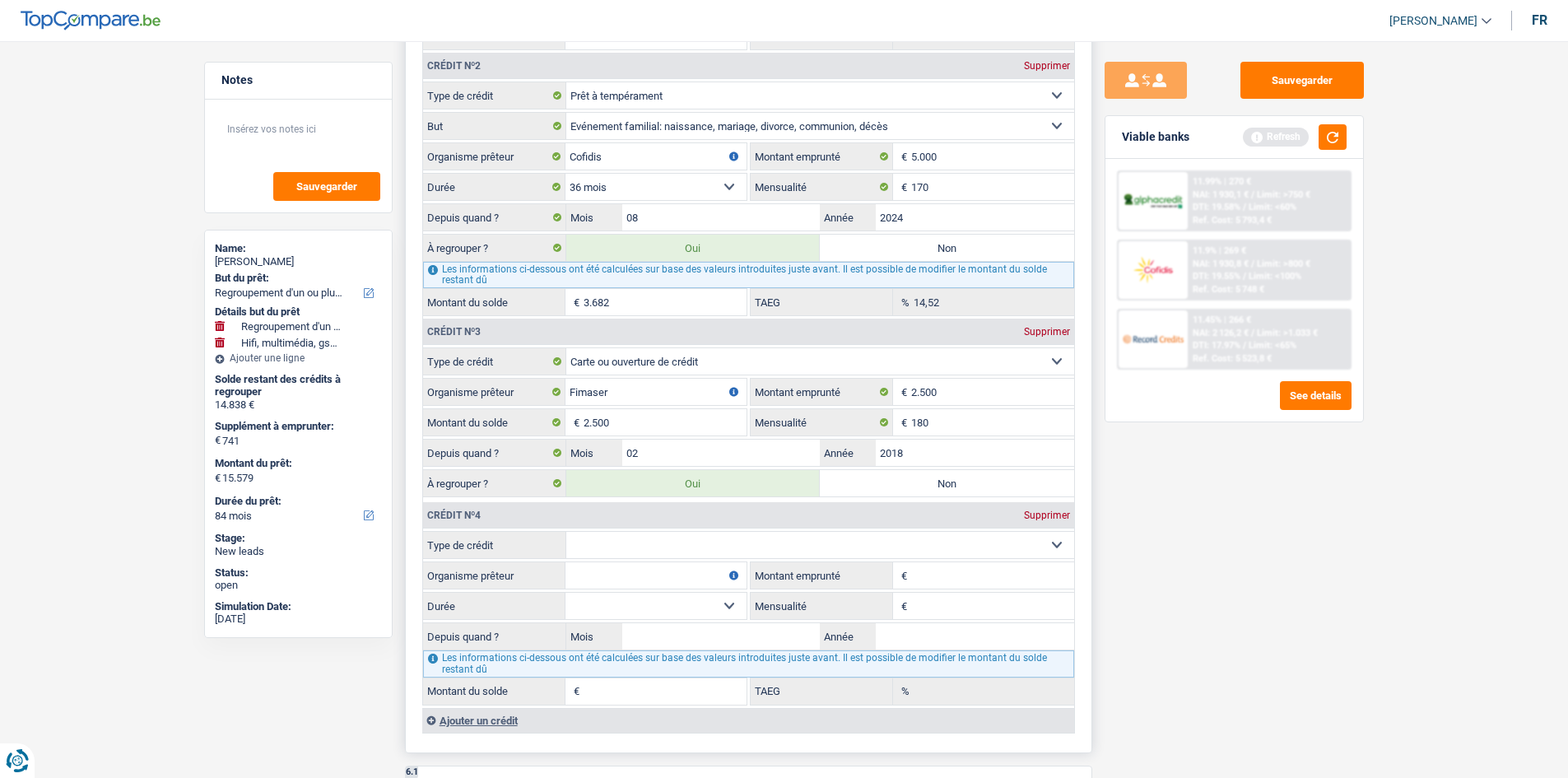 click on "Carte ou ouverture de crédit Prêt hypothécaire Vente à tempérament Prêt à tempérament Prêt rénovation Prêt voiture Regroupement d'un ou plusieurs crédits
Sélectionner une option" at bounding box center (820, 545) 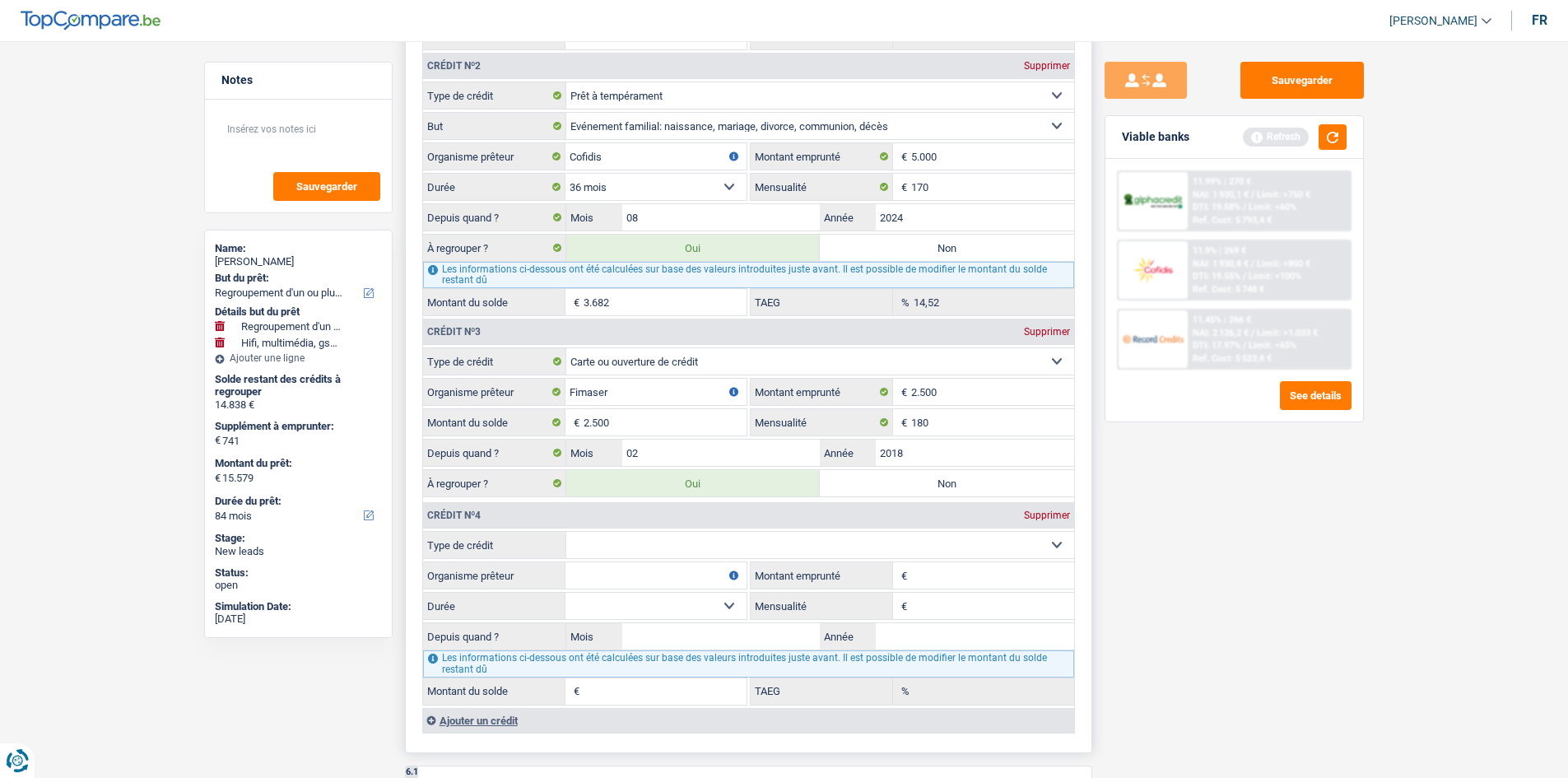 select on "personalLoan" 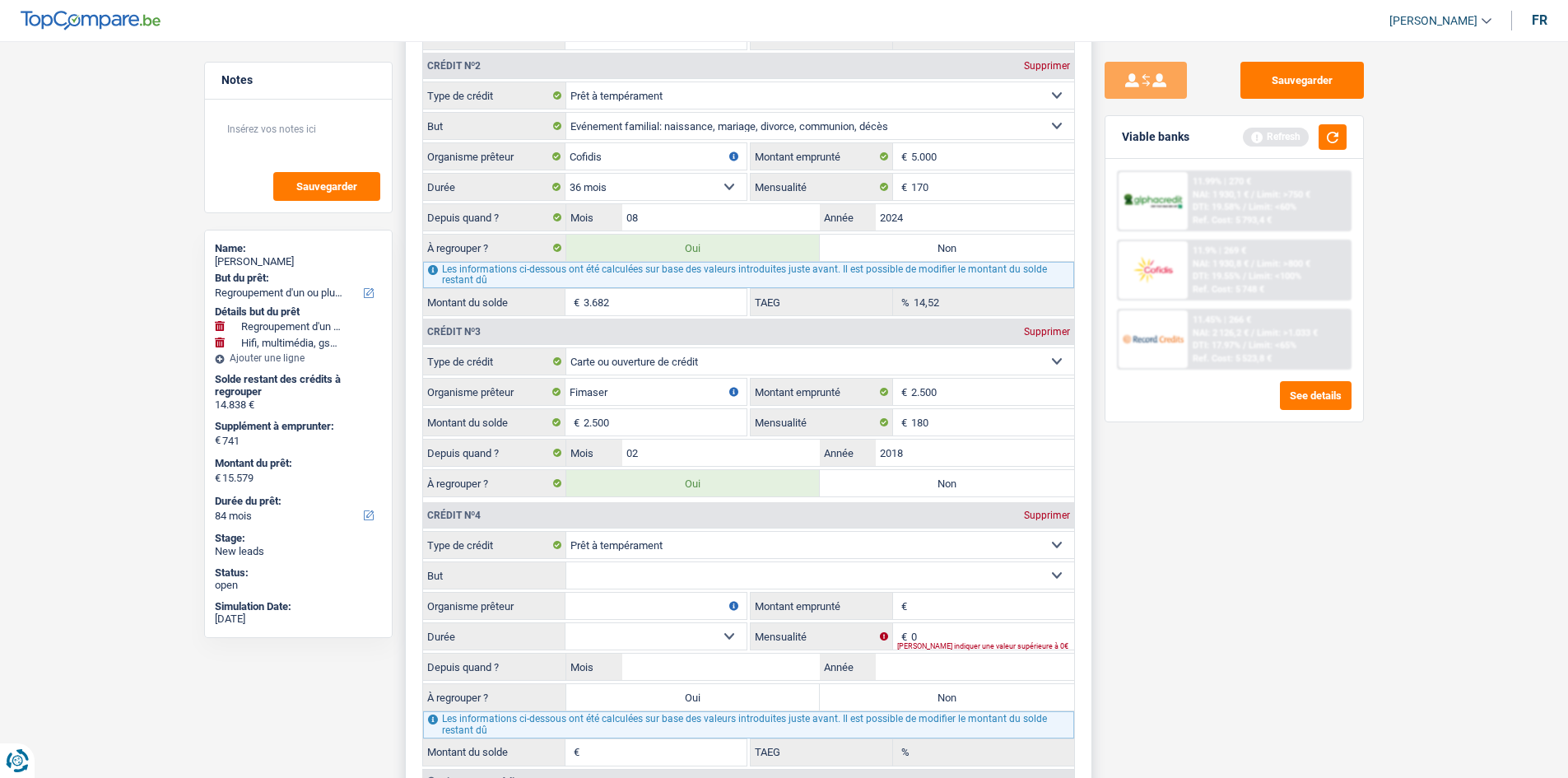 click on "Confort maison: meubles, textile, peinture, électroménager, outillage non-professionnel, Hifi, multimédia, gsm, ordinateur, Frais installation, déménagement Evénement familial: naissance, mariage, divorce, communion, décès Frais médicaux Frais d'études Remboursement prêt Frais permis de conduire Loisirs: voyage, sport, musique Petits travaux maison et jardin Frais divers (max 2.000€) Frais judiciaires Réparation voiture Autre
Sélectionner une option" at bounding box center (820, 575) 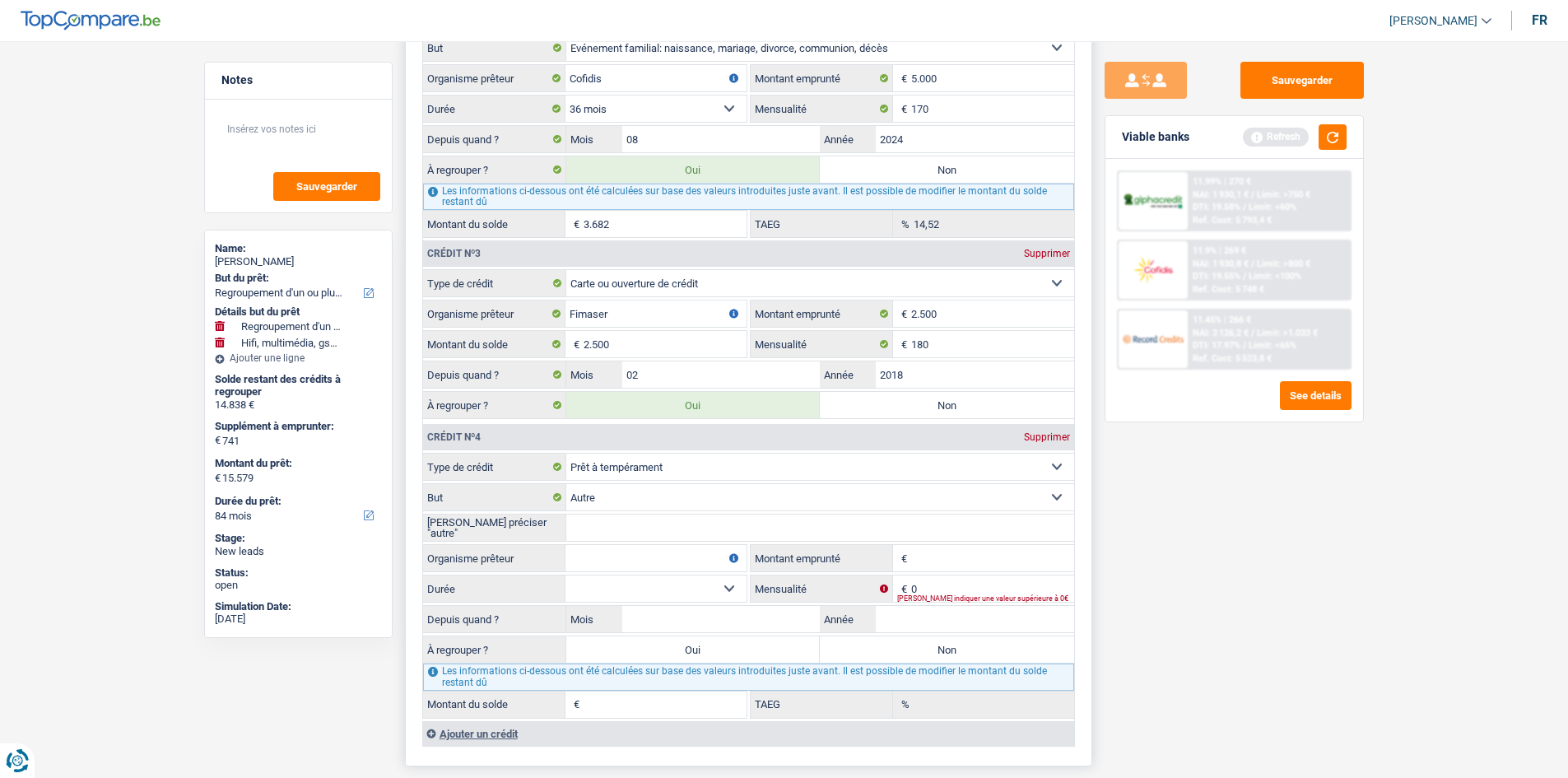 scroll, scrollTop: 1894, scrollLeft: 0, axis: vertical 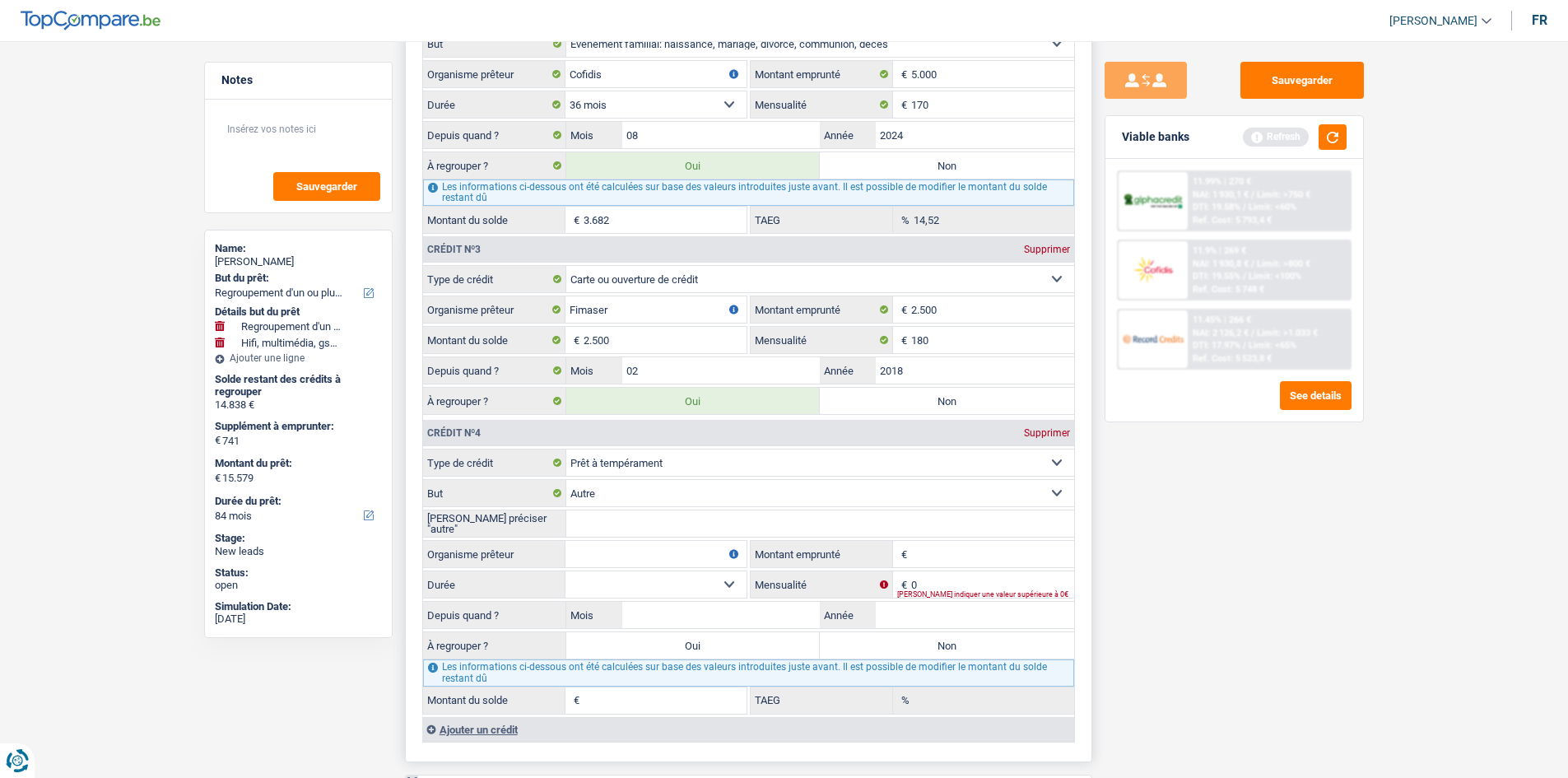 click on "Veuillez préciser "autre"" at bounding box center (820, 524) 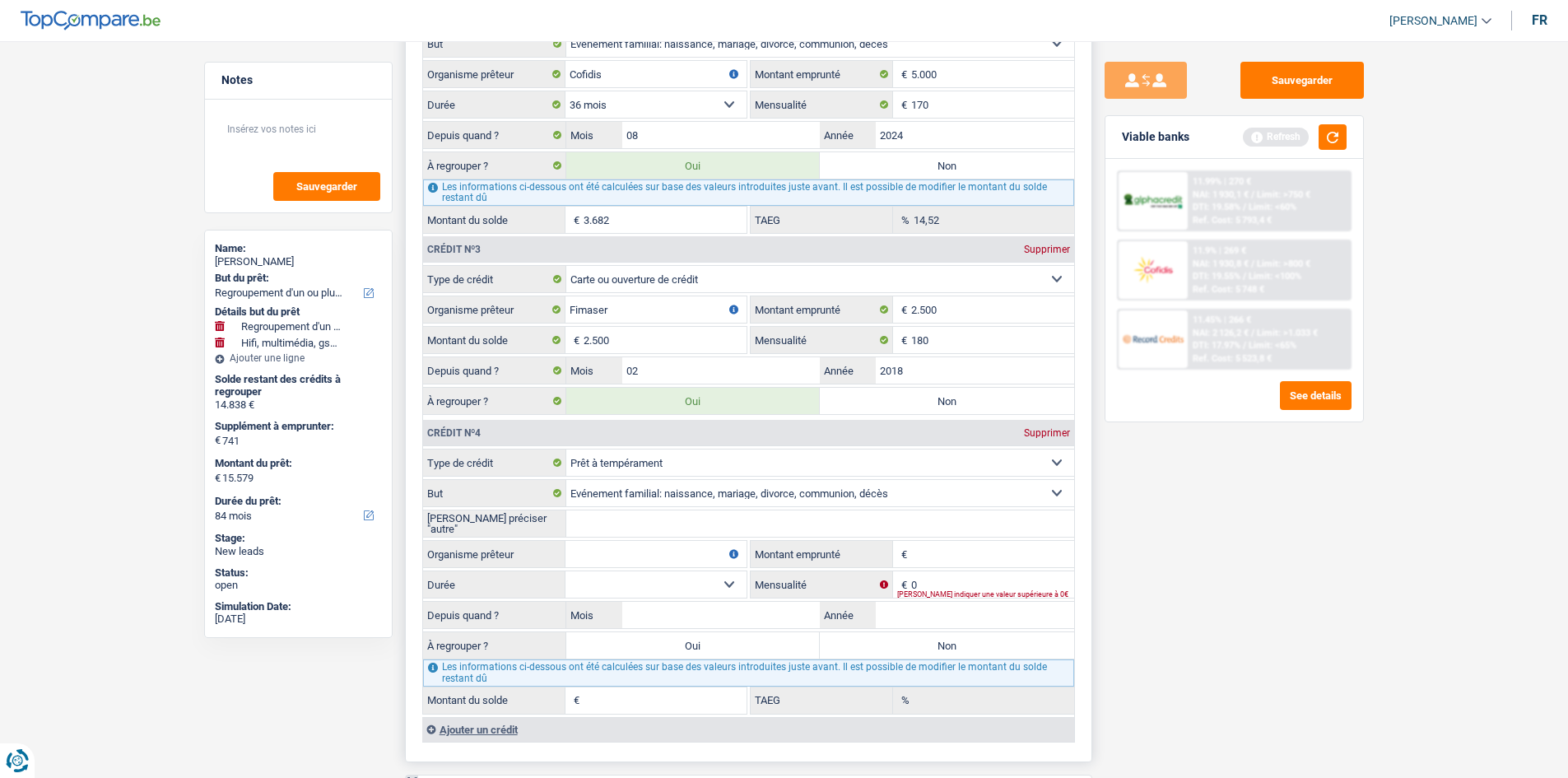 click on "Confort maison: meubles, textile, peinture, électroménager, outillage non-professionnel, Hifi, multimédia, gsm, ordinateur, Frais installation, déménagement Evénement familial: naissance, mariage, divorce, communion, décès Frais médicaux Frais d'études Remboursement prêt Frais permis de conduire Loisirs: voyage, sport, musique Petits travaux maison et jardin Frais divers (max 2.000€) Frais judiciaires Réparation voiture Autre
Sélectionner une option" at bounding box center (820, 493) 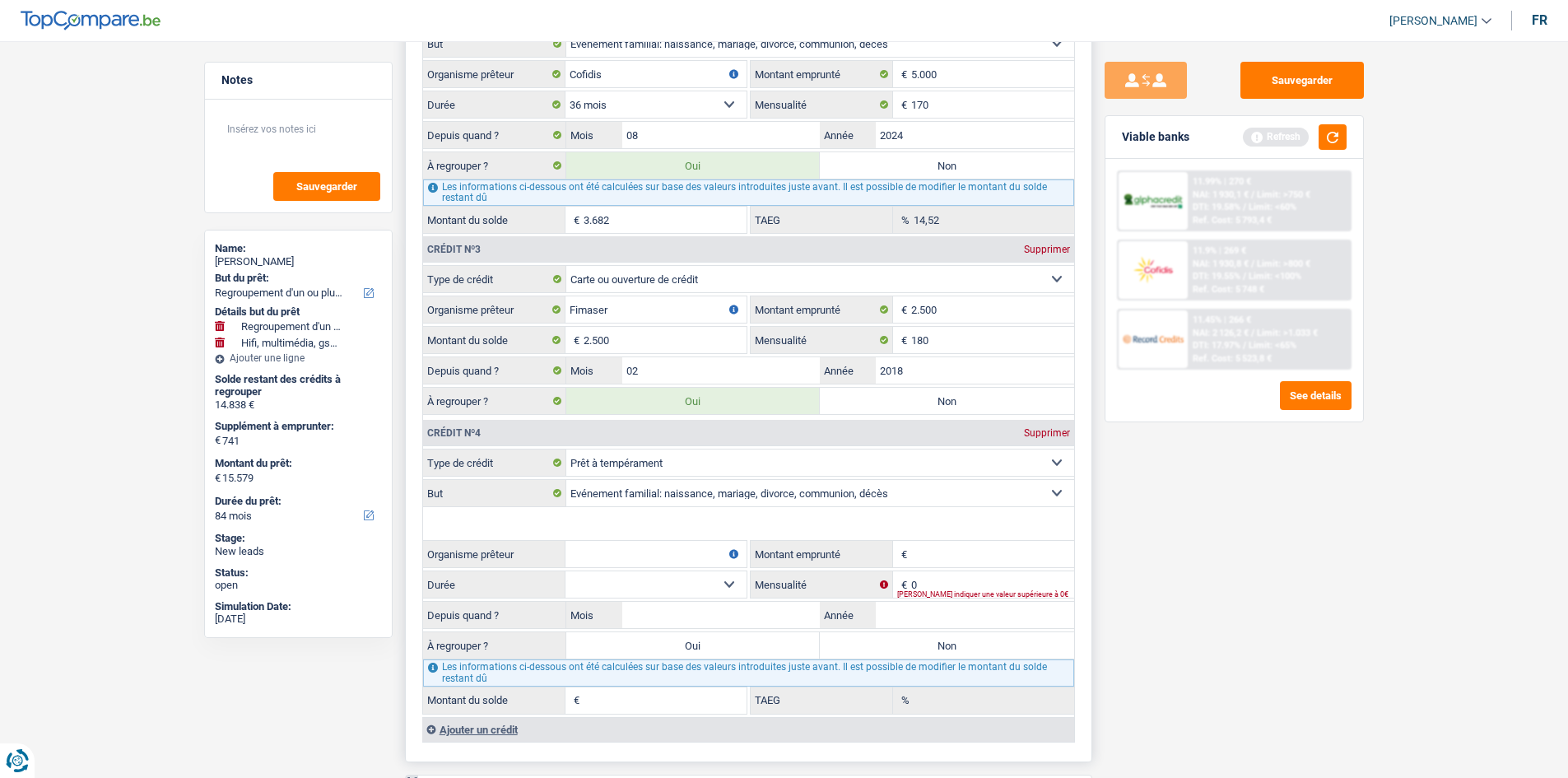click on "Organisme prêteur" at bounding box center (656, 554) 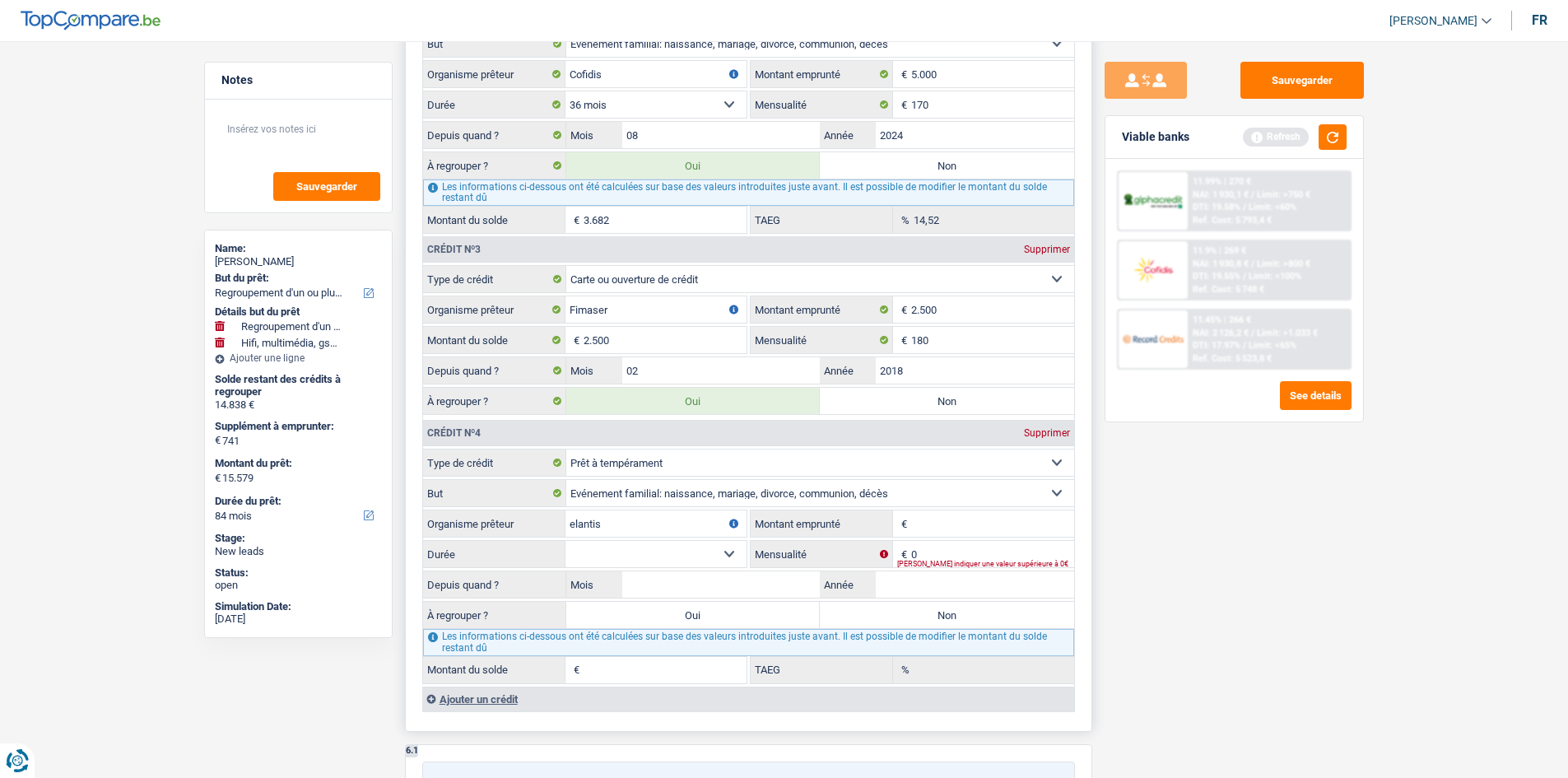 type on "elantis" 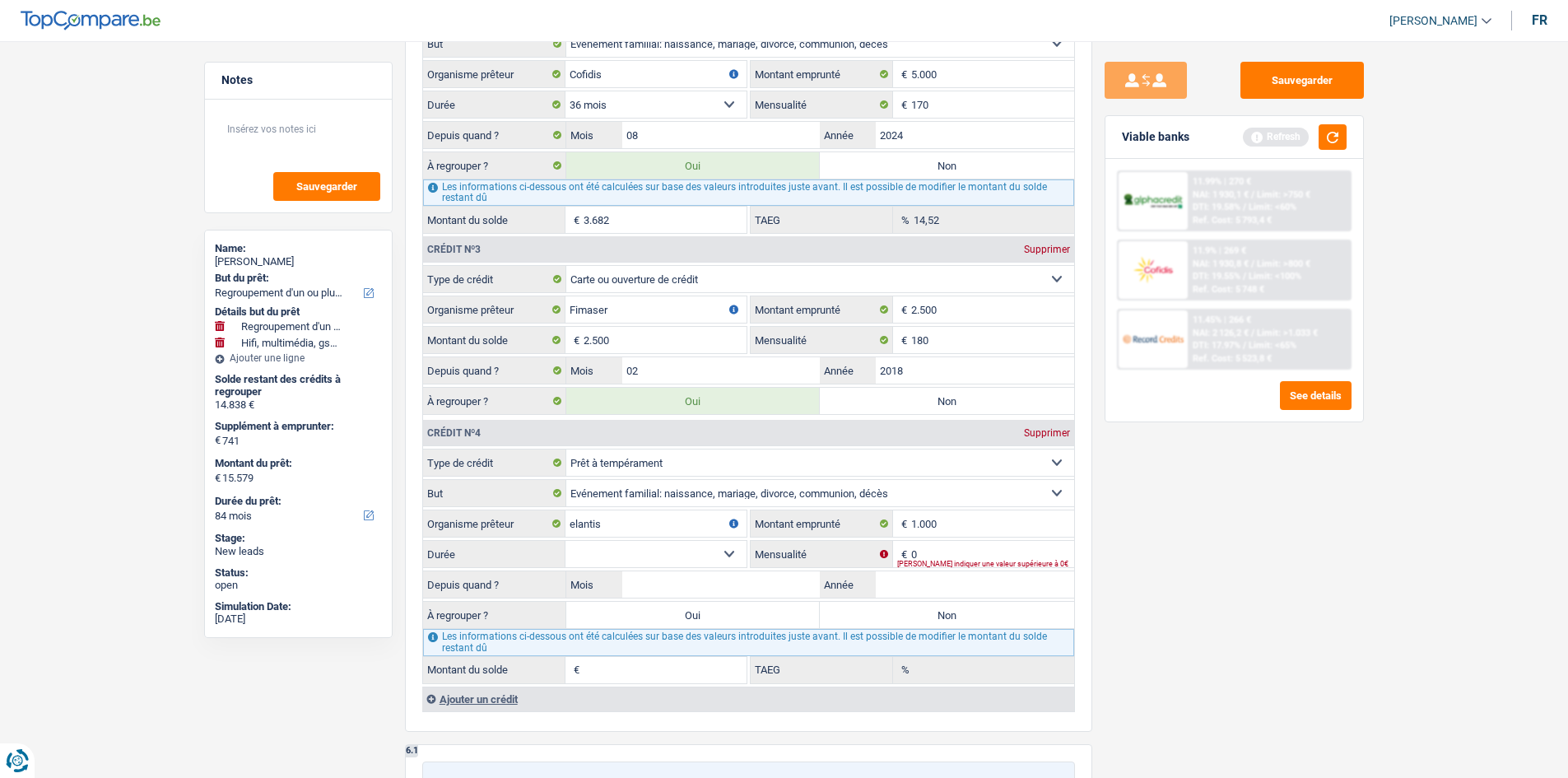 click on "Sauvegarder
Viable banks
Refresh
11.99% | 270 €
NAI: 1 930,1 €
/
Limit: >750 €
DTI: 19.58%
/
Limit: <60%
Ref. Cost: 5 793,4 €
11.9% | 269 €
NAI: 1 930,8 €
/
Limit: >800 €
DTI: 19.55%
/               /       /" at bounding box center [1234, 404] 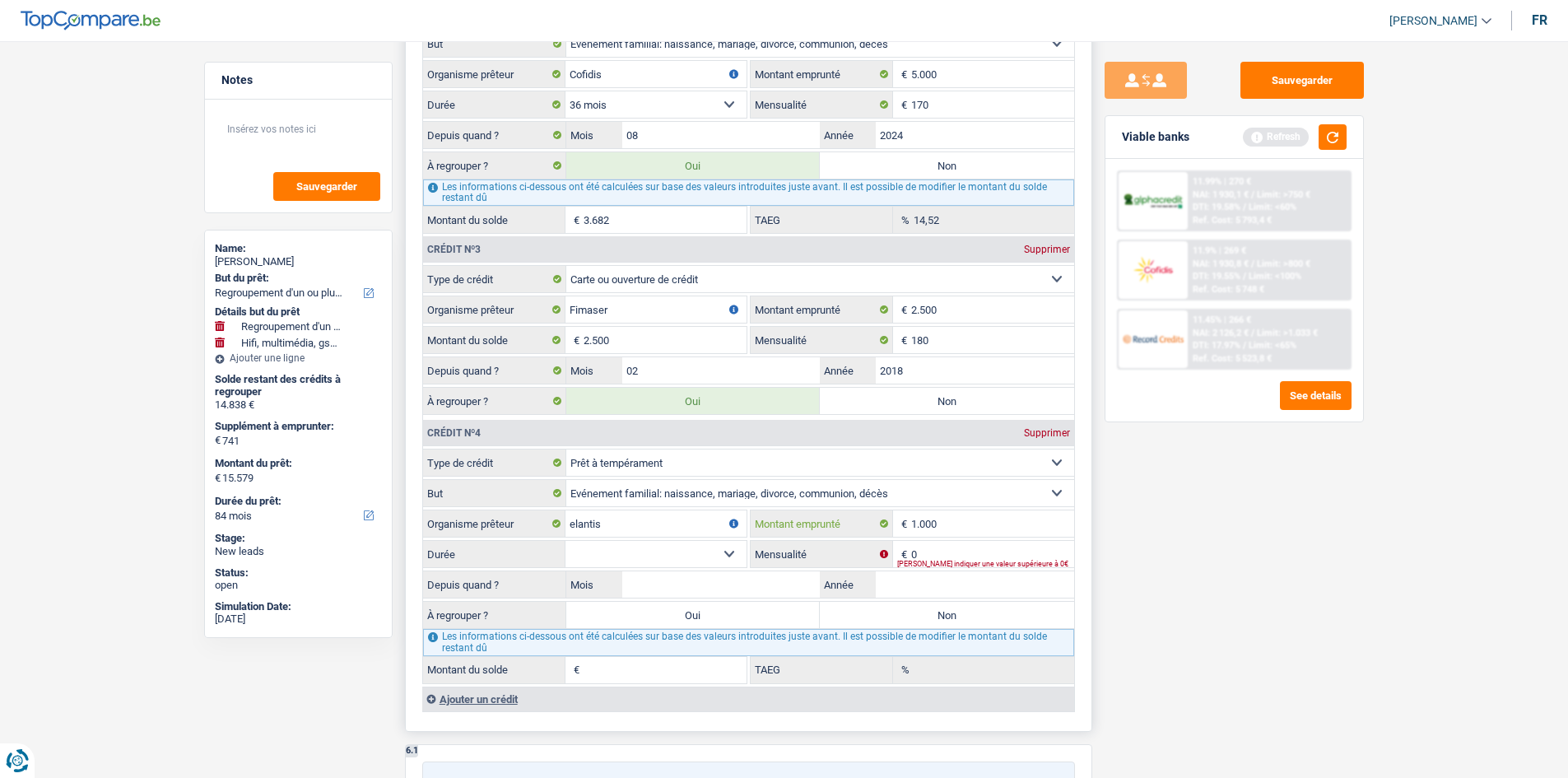 click on "1.000" at bounding box center (993, 524) 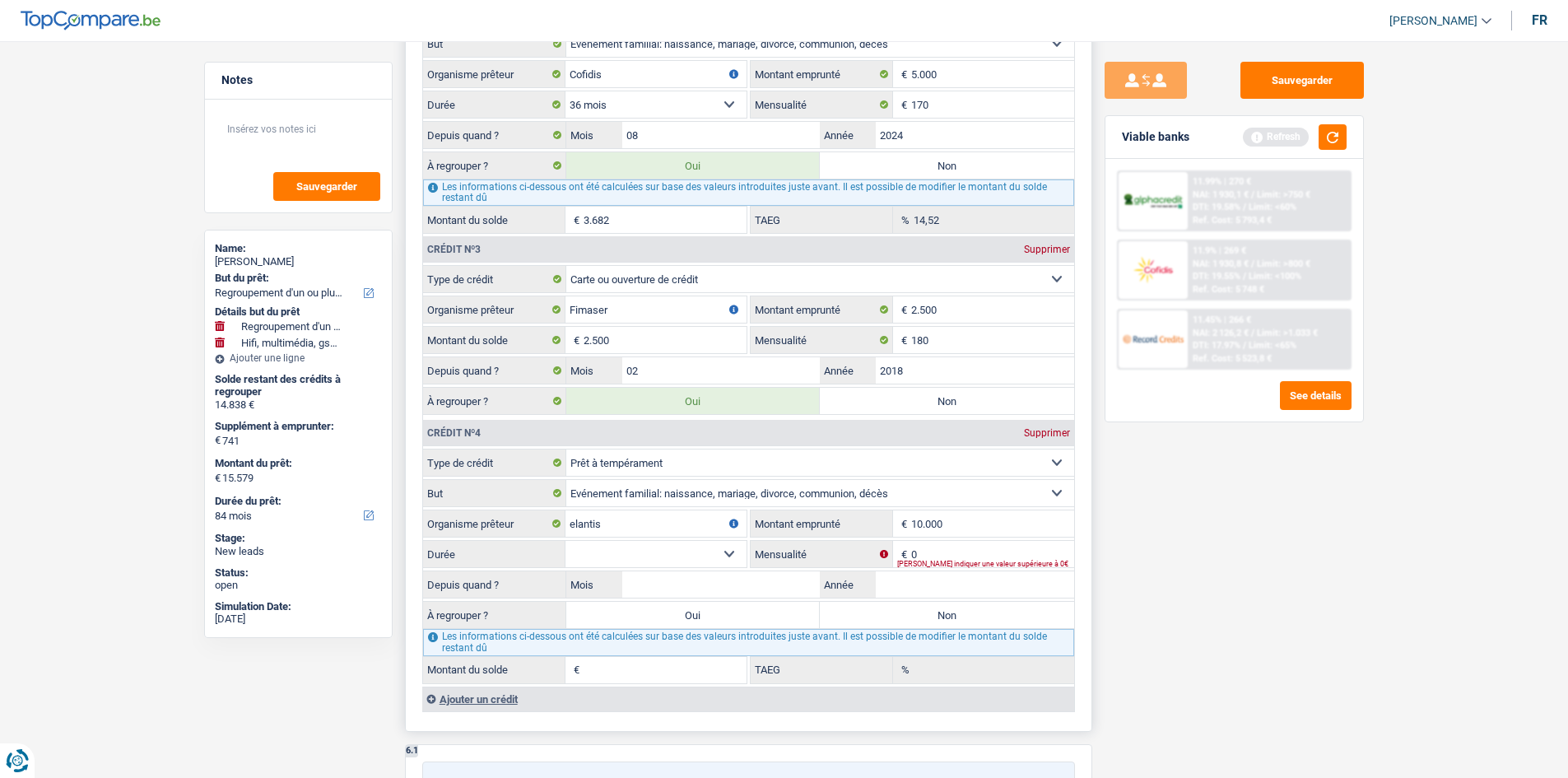 type on "10.000" 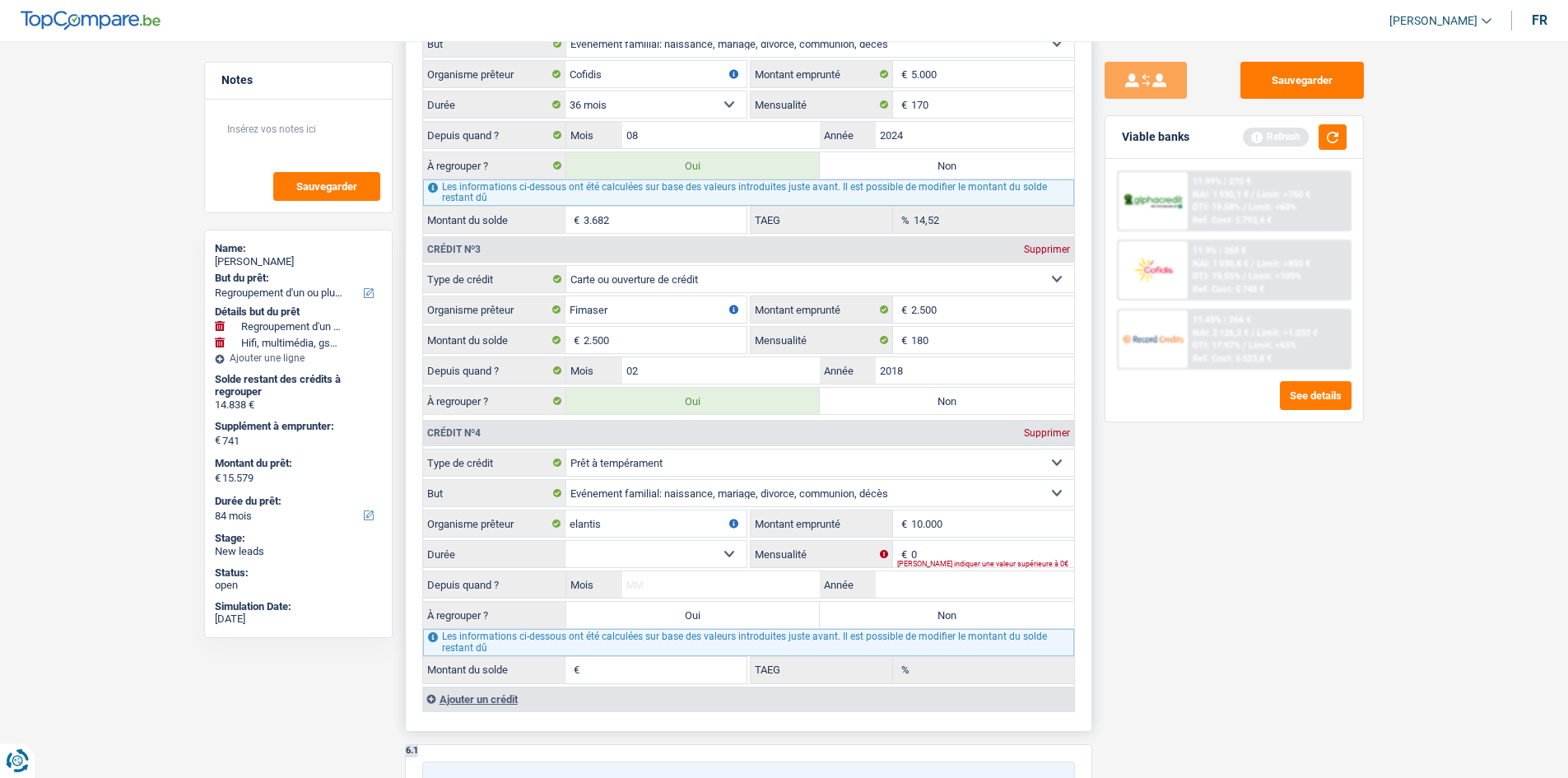 click on "Mois" at bounding box center (721, 585) 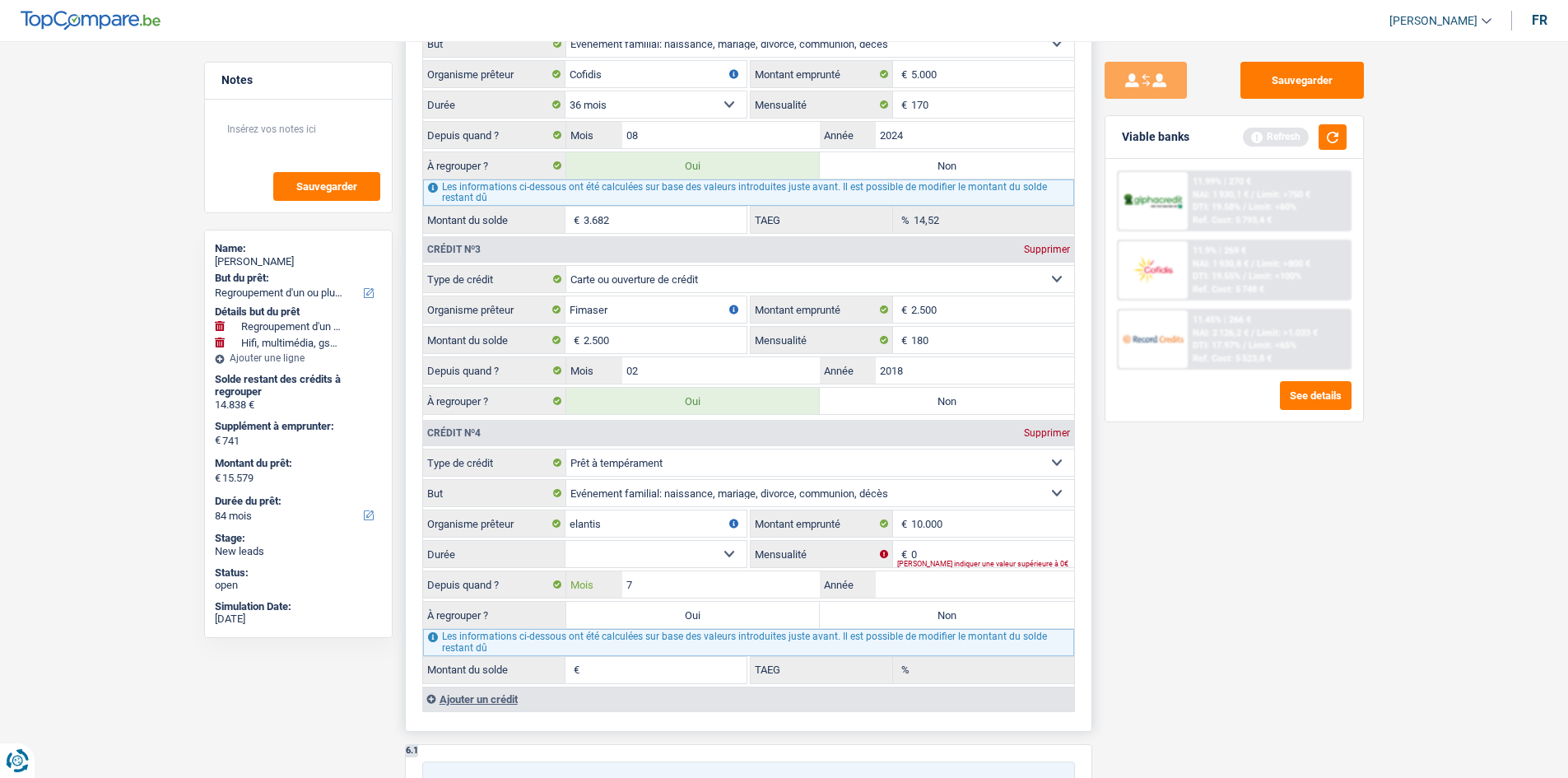 type on "7" 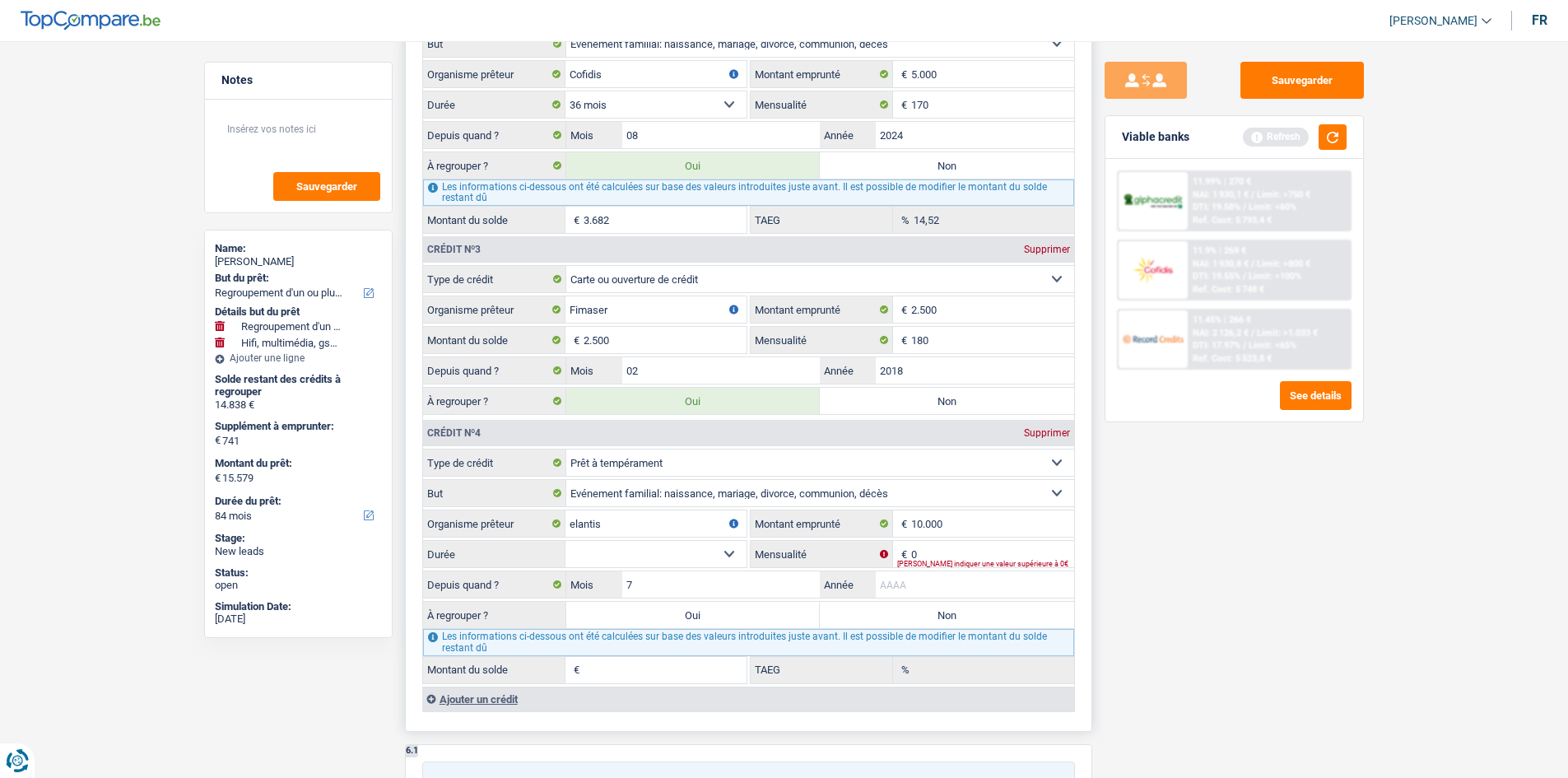 click on "Année" at bounding box center [975, 585] 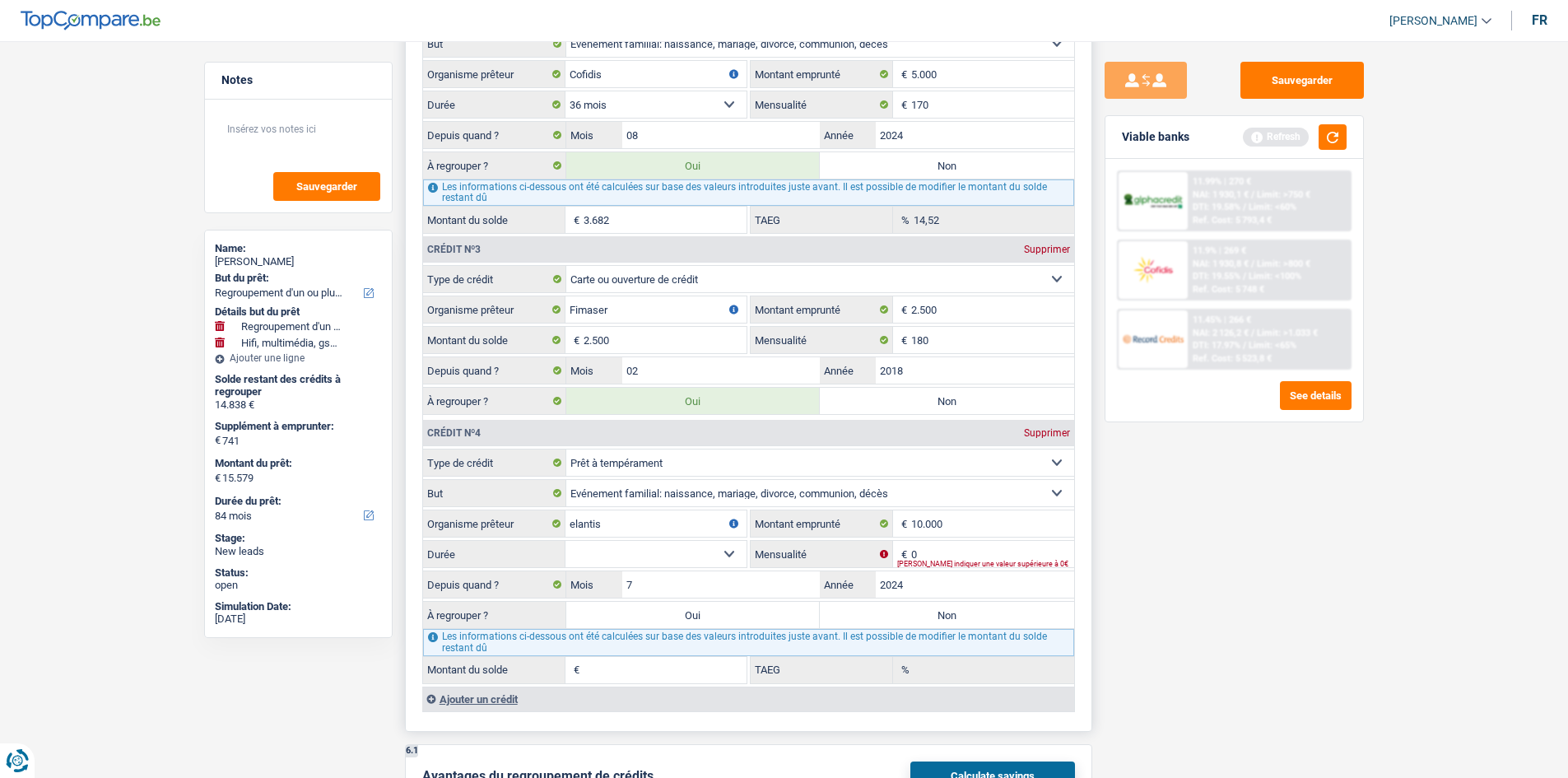 type on "2024" 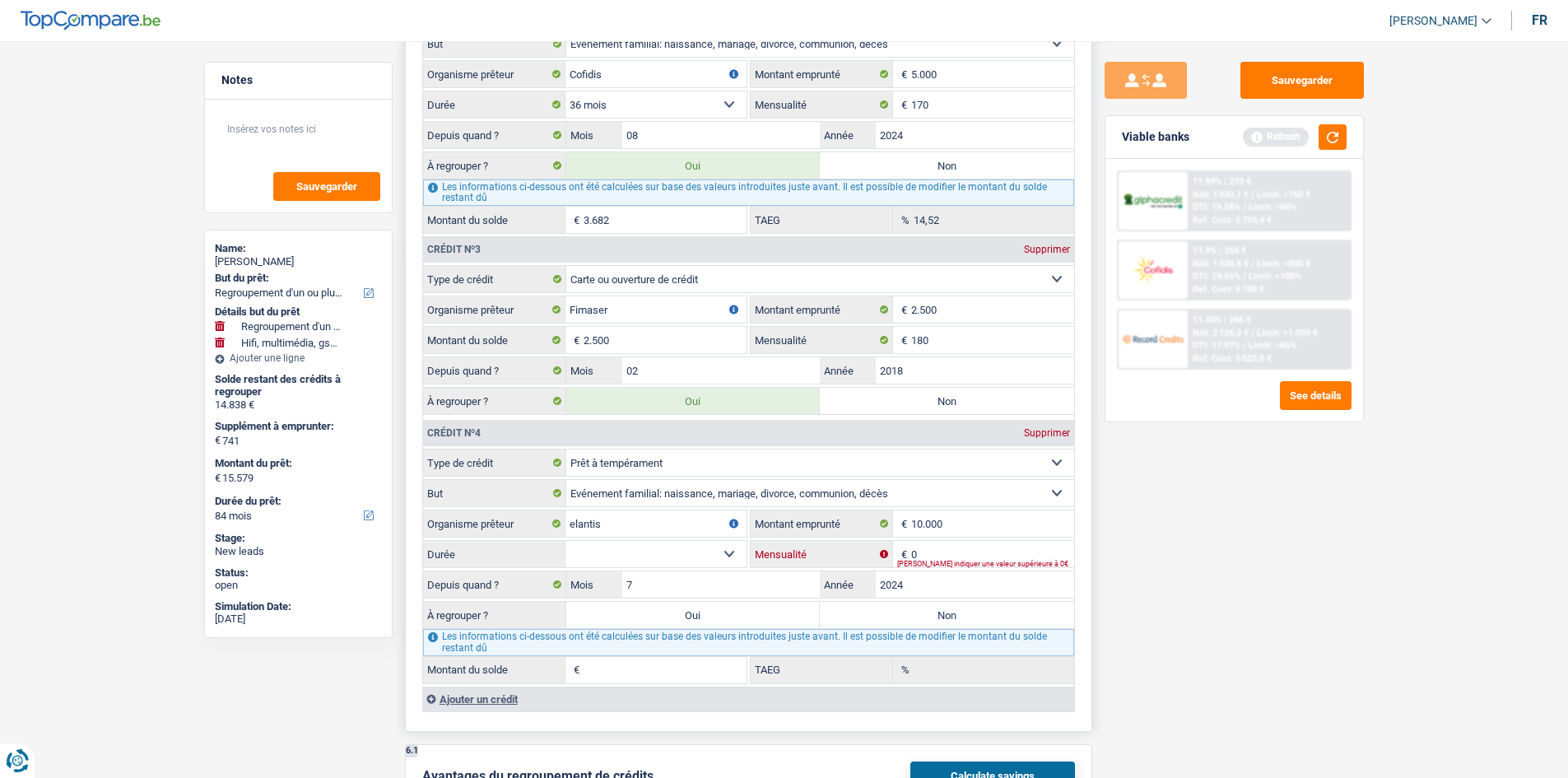 click on "0" at bounding box center [993, 554] 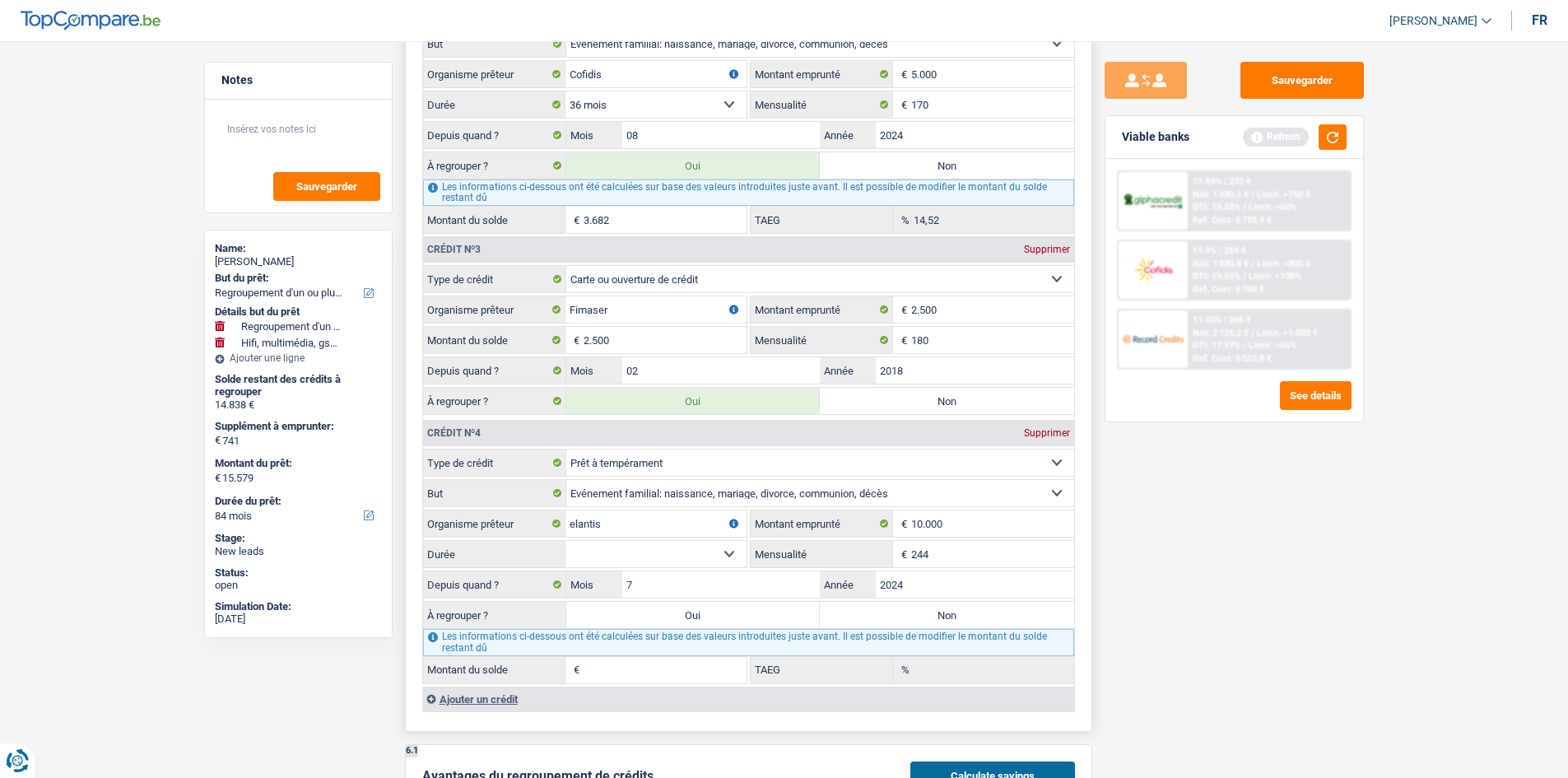 type on "244" 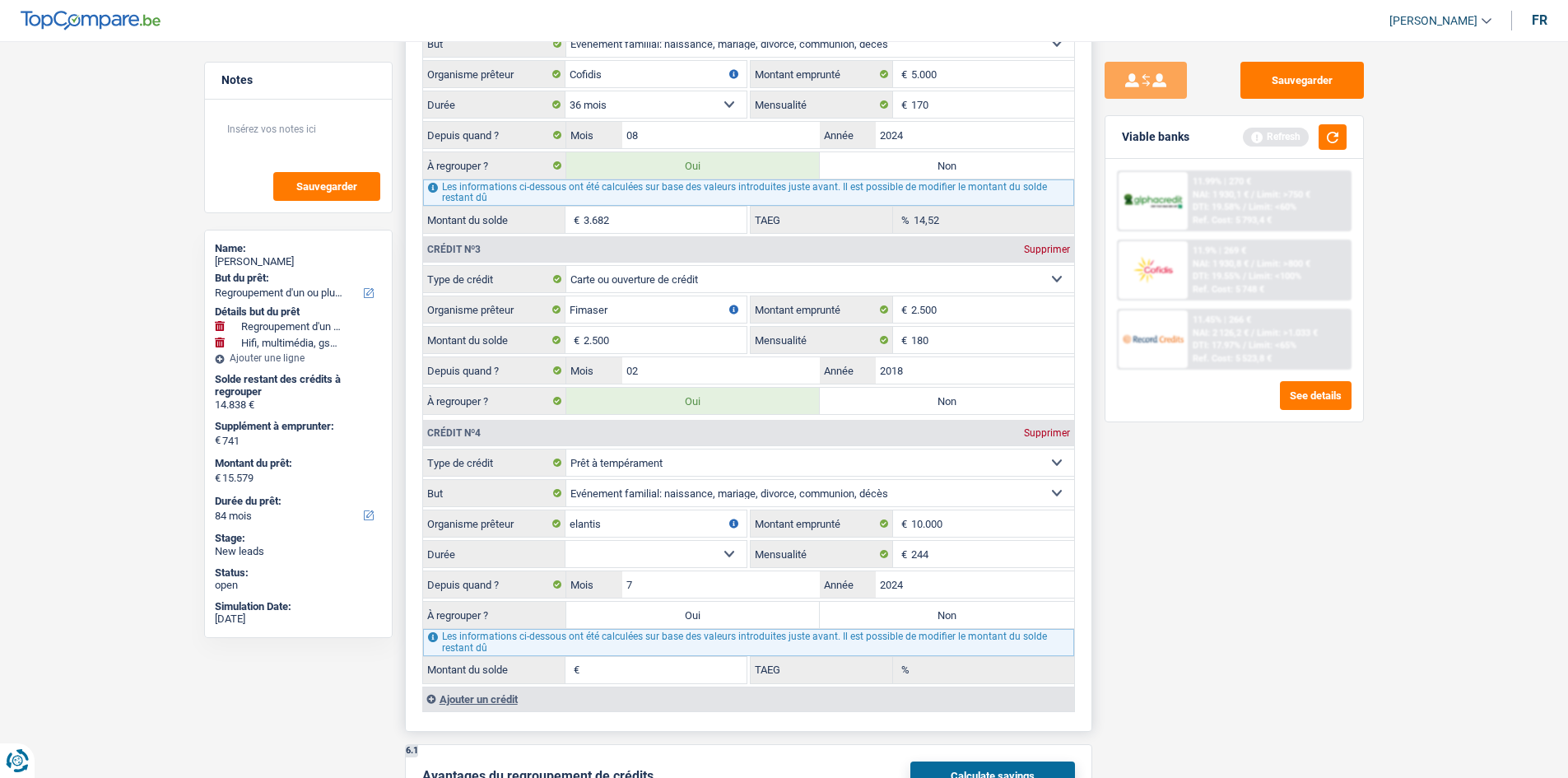 select on "48" 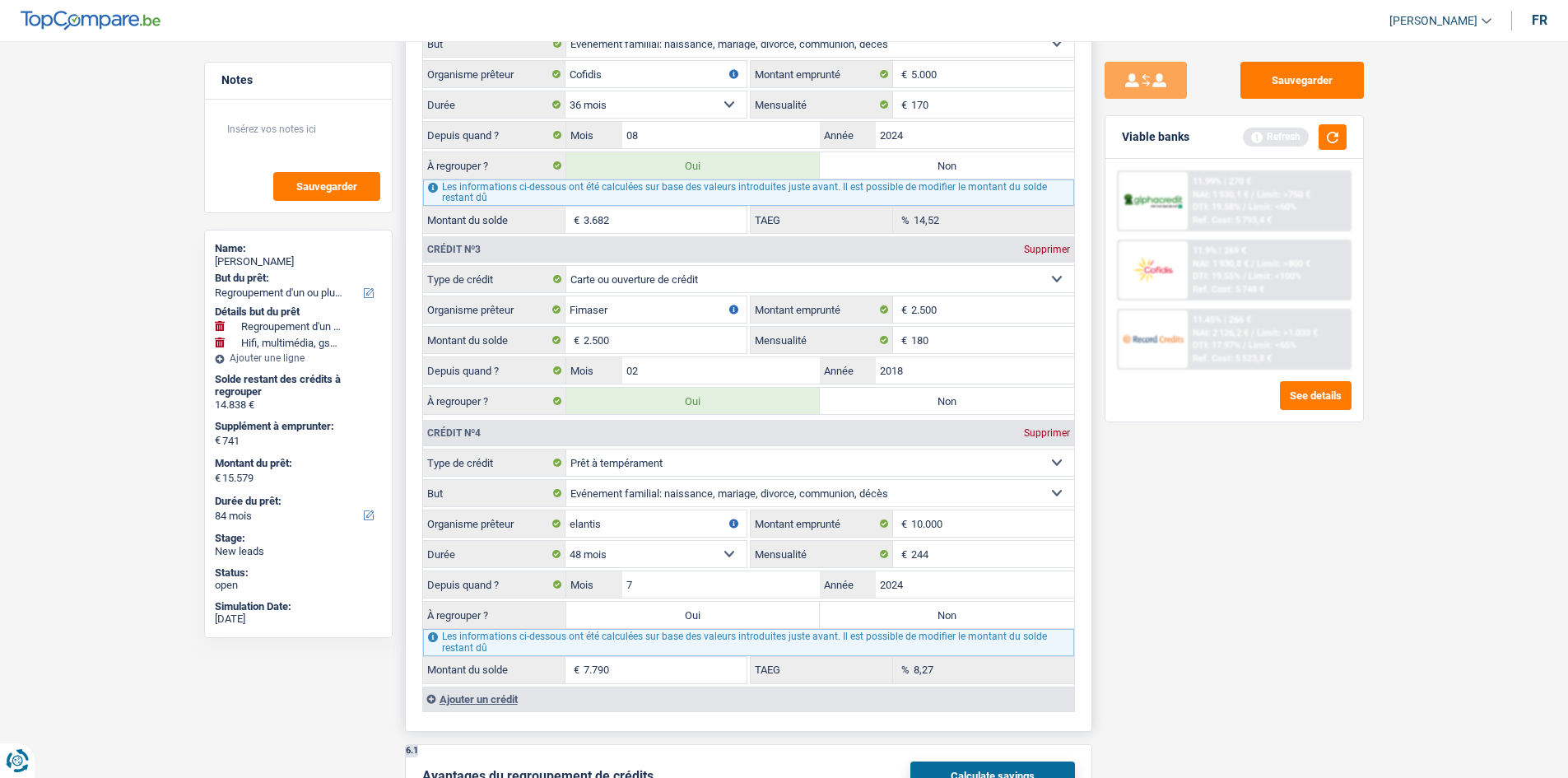 click on "Non" at bounding box center [947, 615] 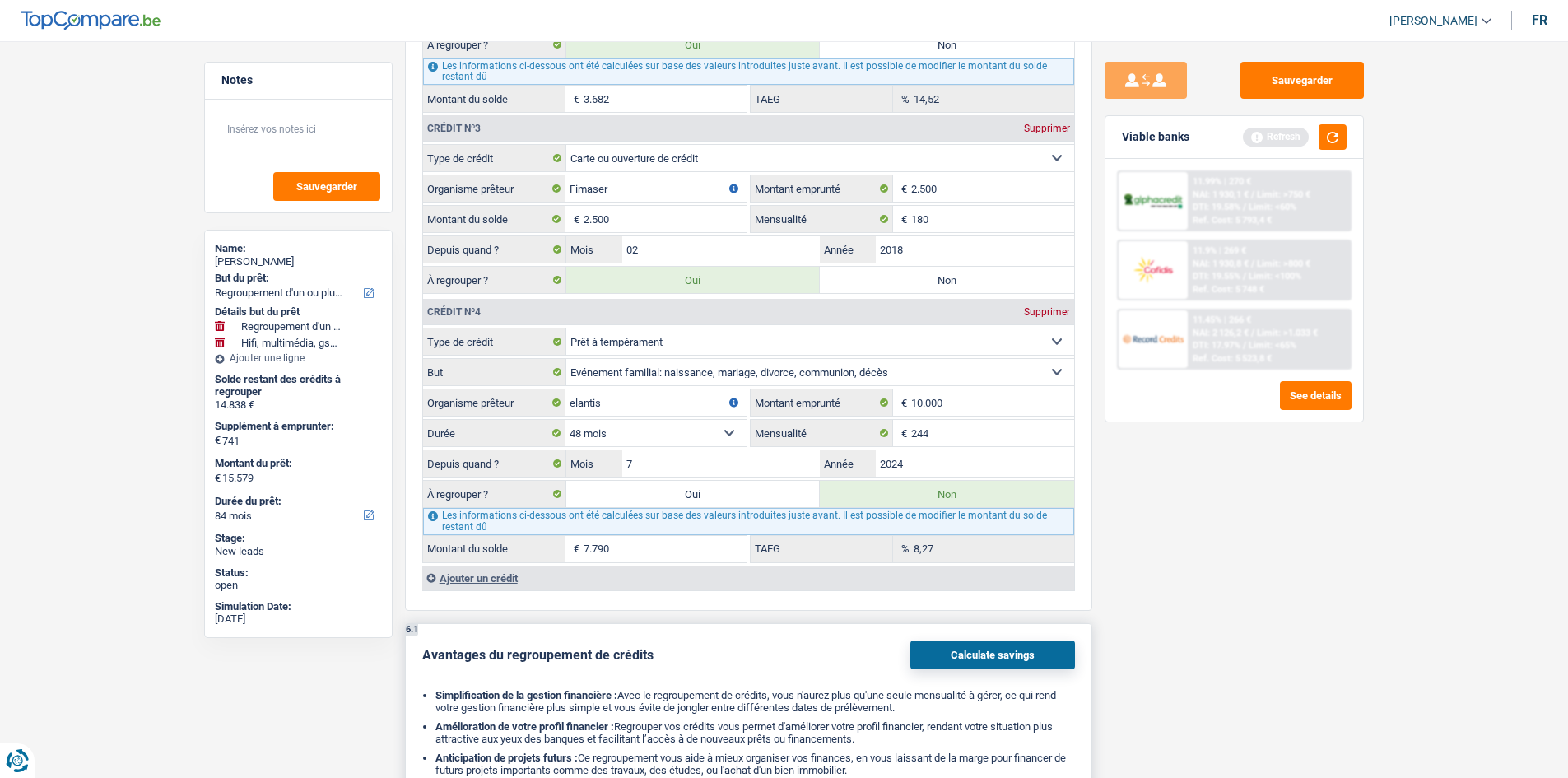 scroll, scrollTop: 2141, scrollLeft: 0, axis: vertical 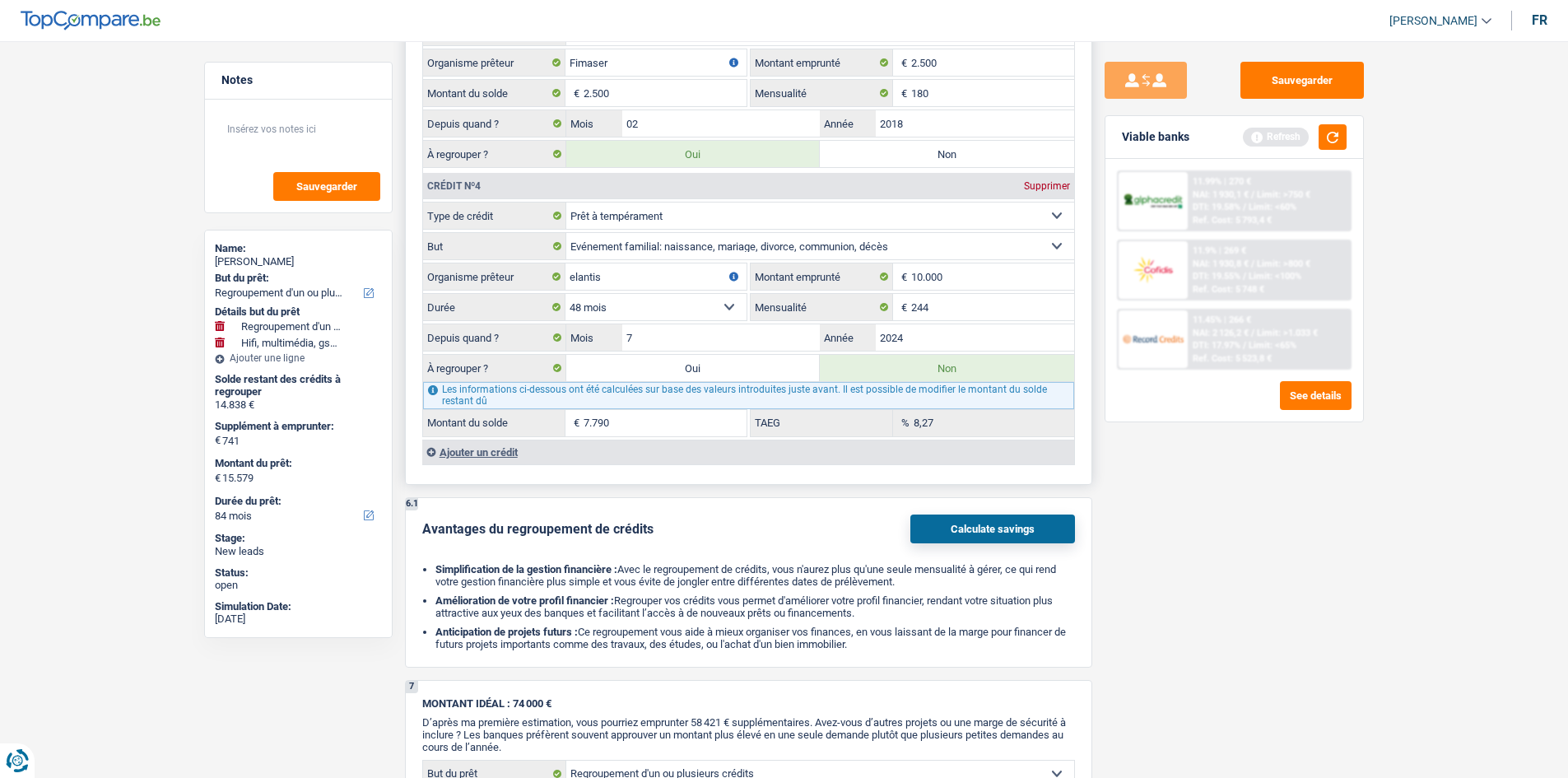 click on "Ajouter un crédit" at bounding box center (748, 452) 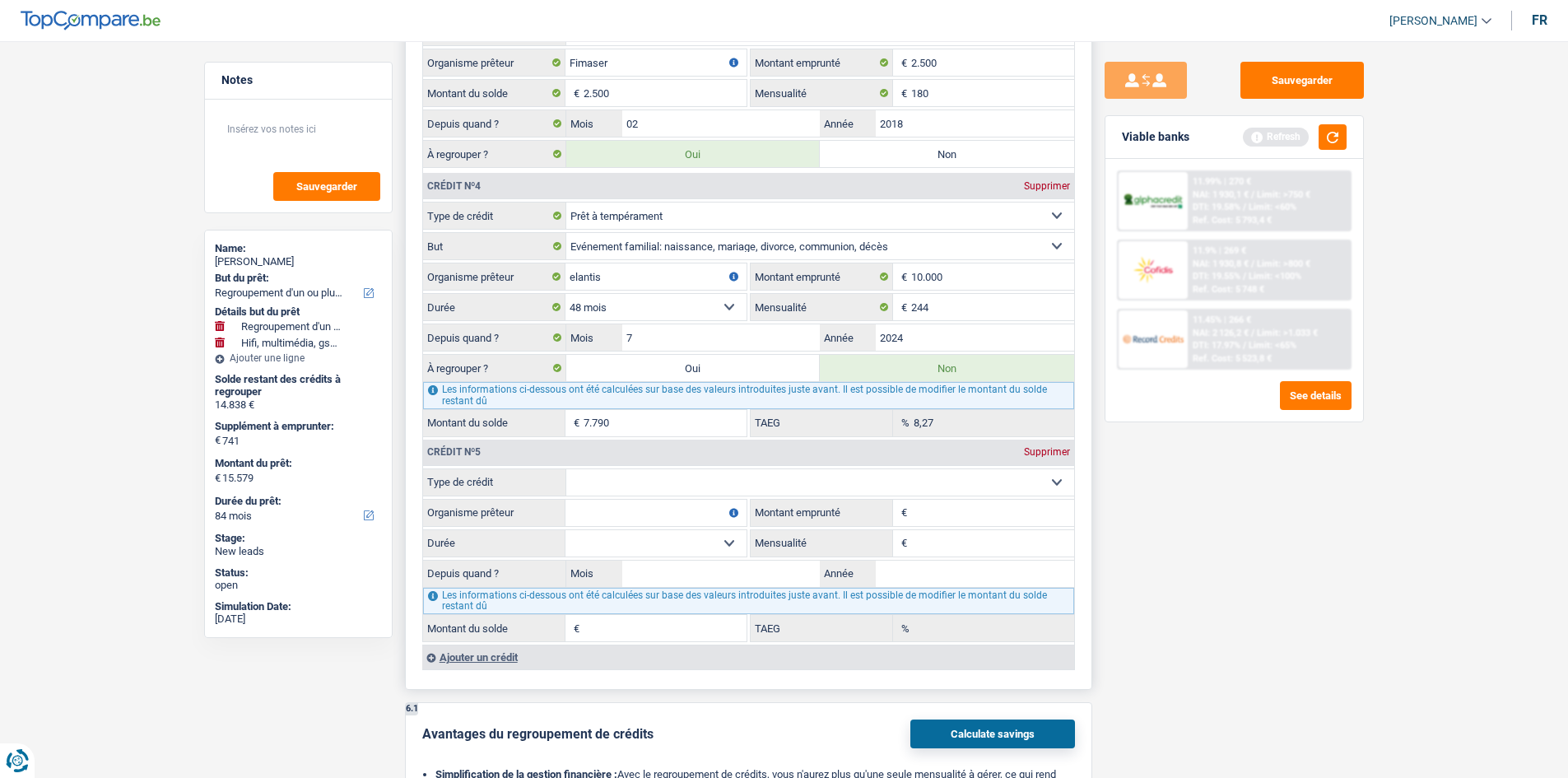 click on "Carte ou ouverture de crédit Prêt hypothécaire Vente à tempérament Prêt à tempérament Prêt rénovation Prêt voiture Regroupement d'un ou plusieurs crédits
Sélectionner une option" at bounding box center (820, 482) 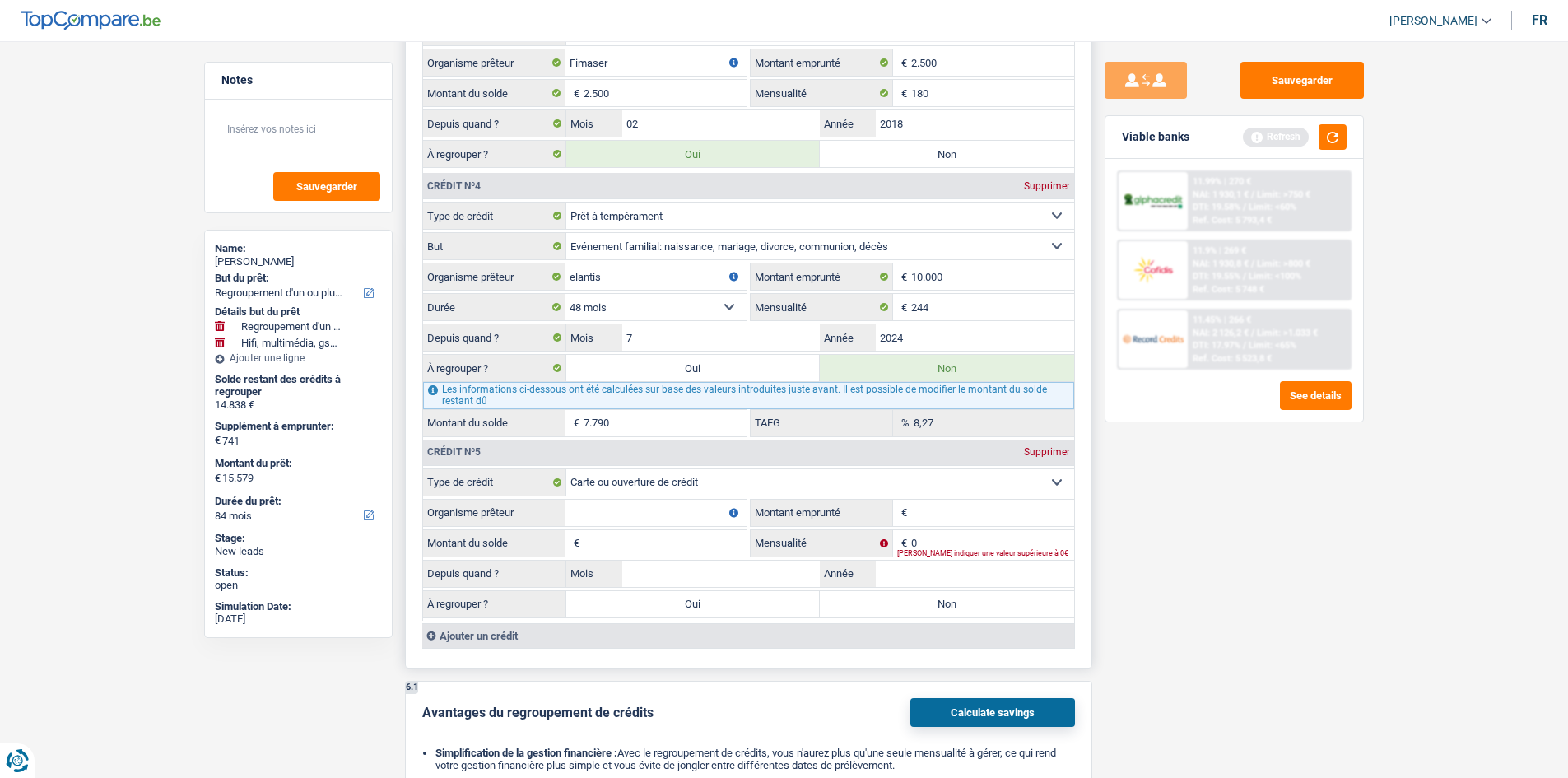 click on "Montant emprunté" at bounding box center (993, 513) 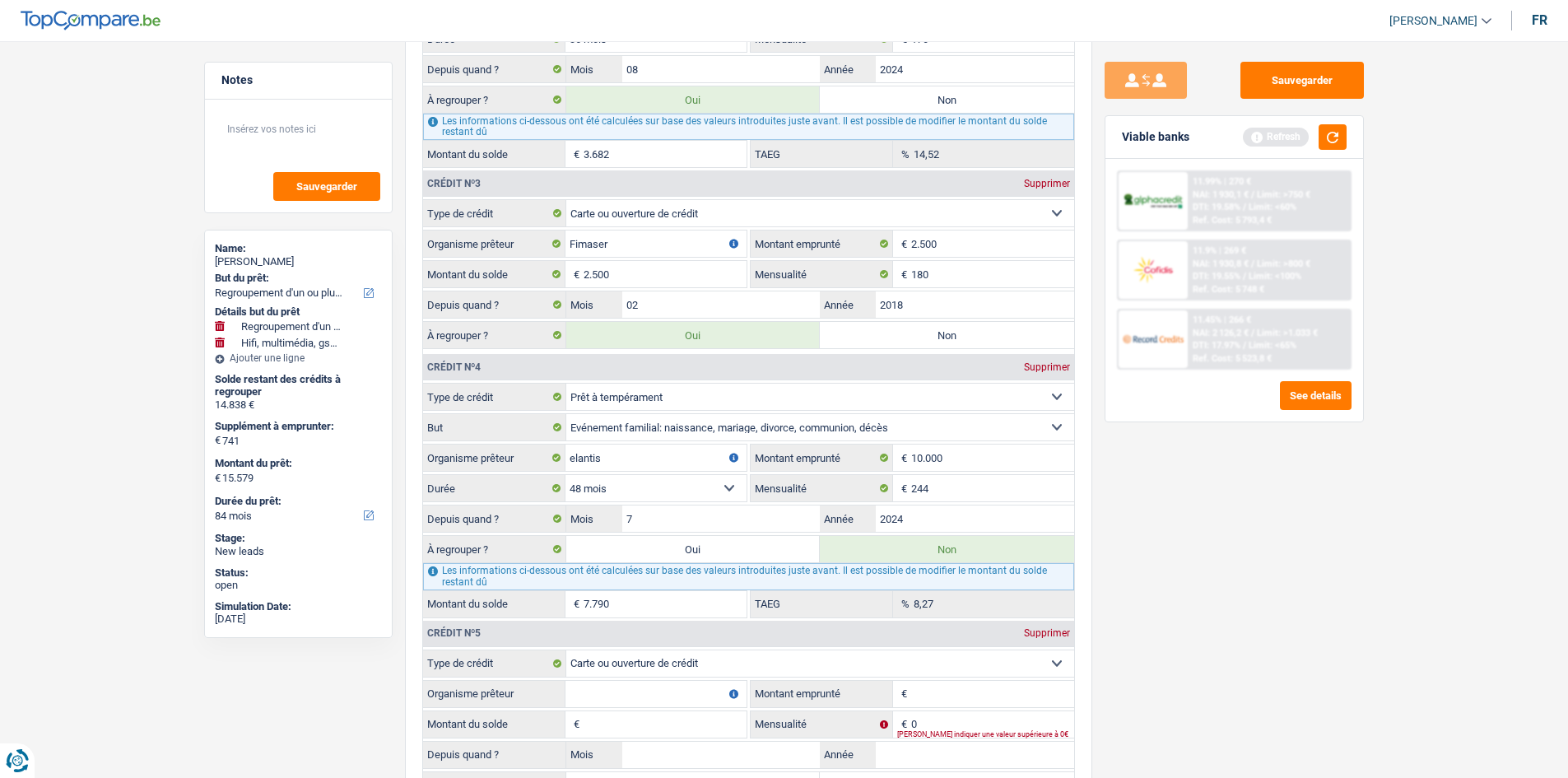 scroll, scrollTop: 2058, scrollLeft: 0, axis: vertical 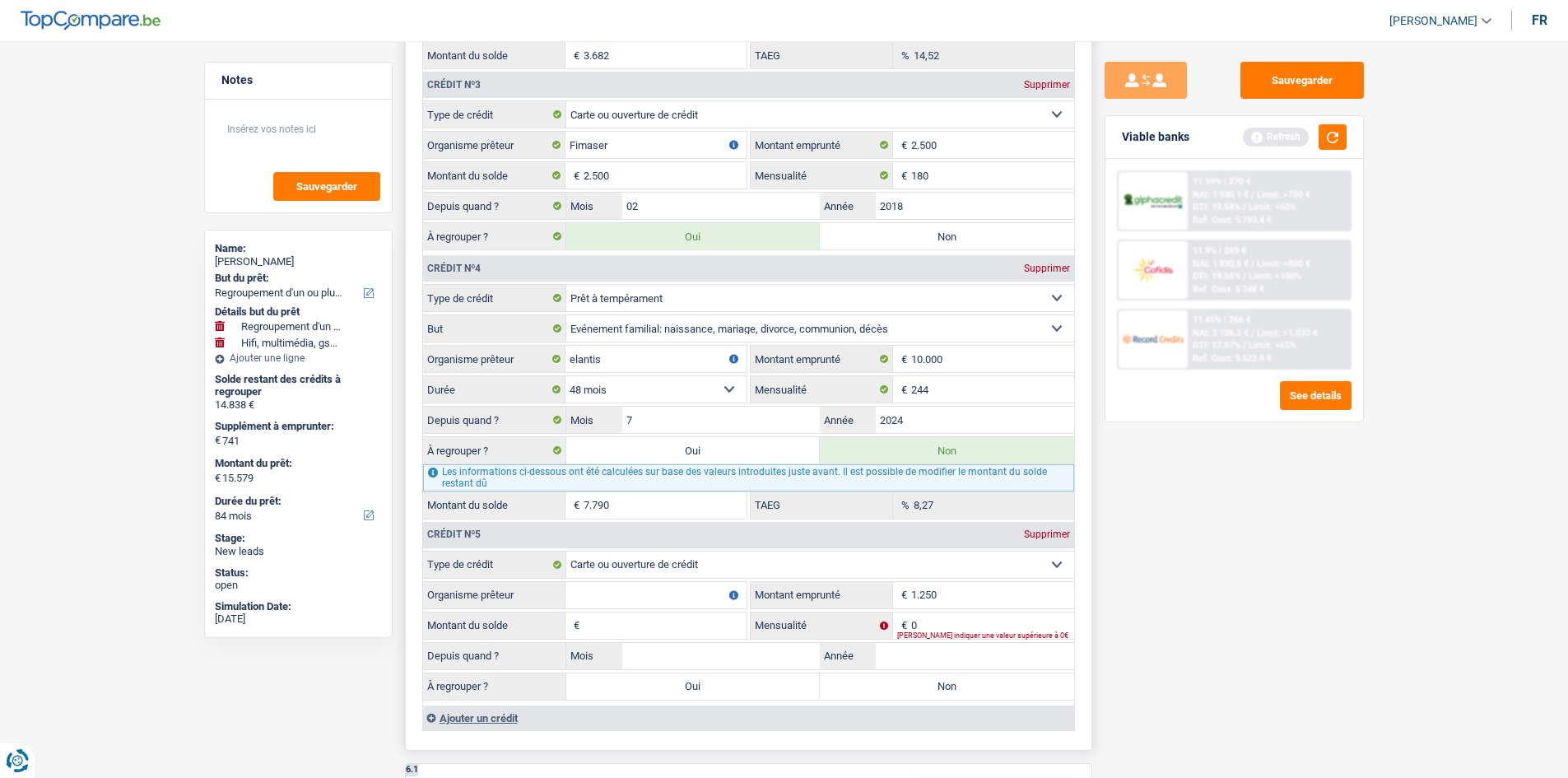 type on "1.250" 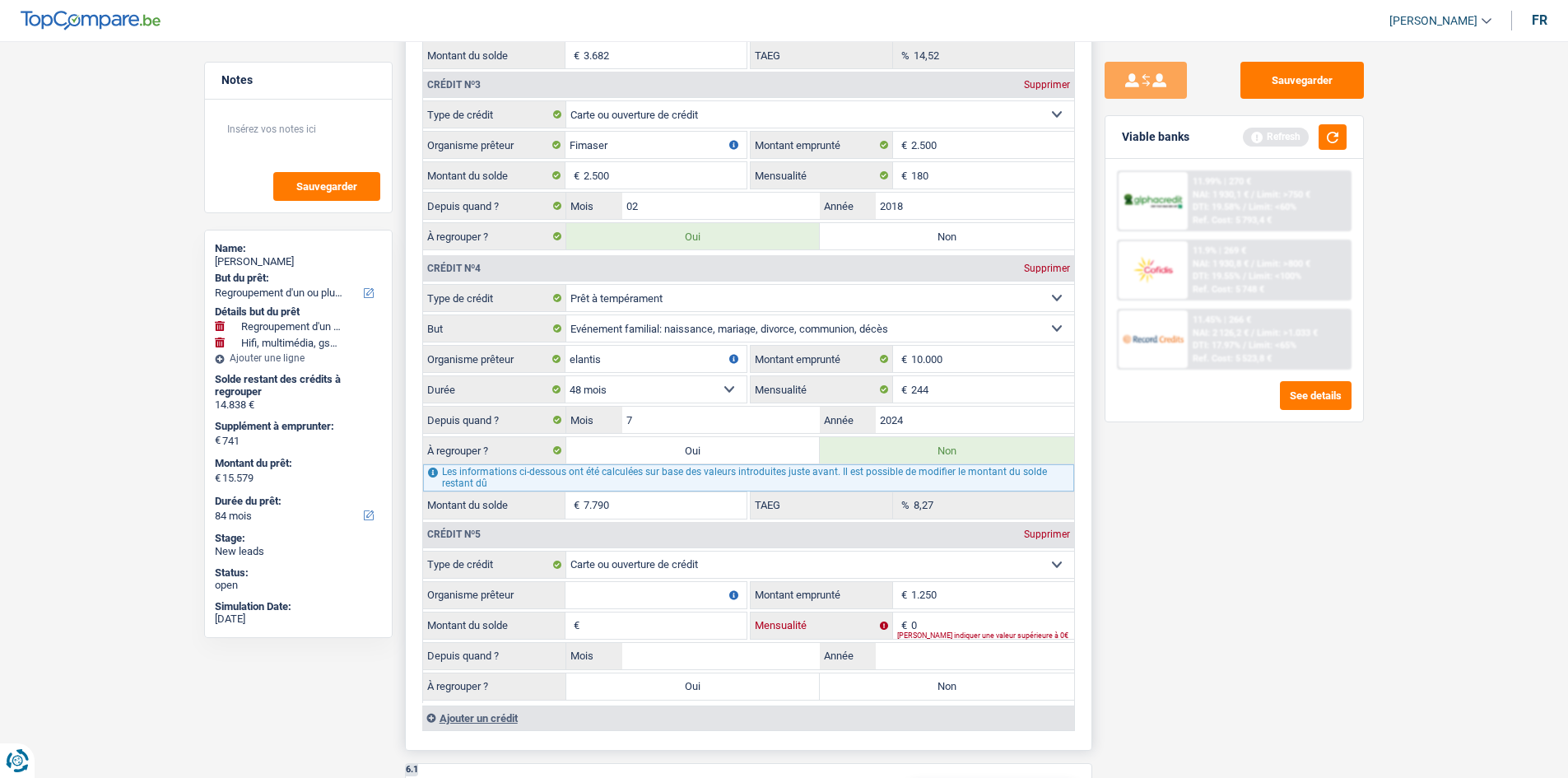 click on "0" at bounding box center (993, 626) 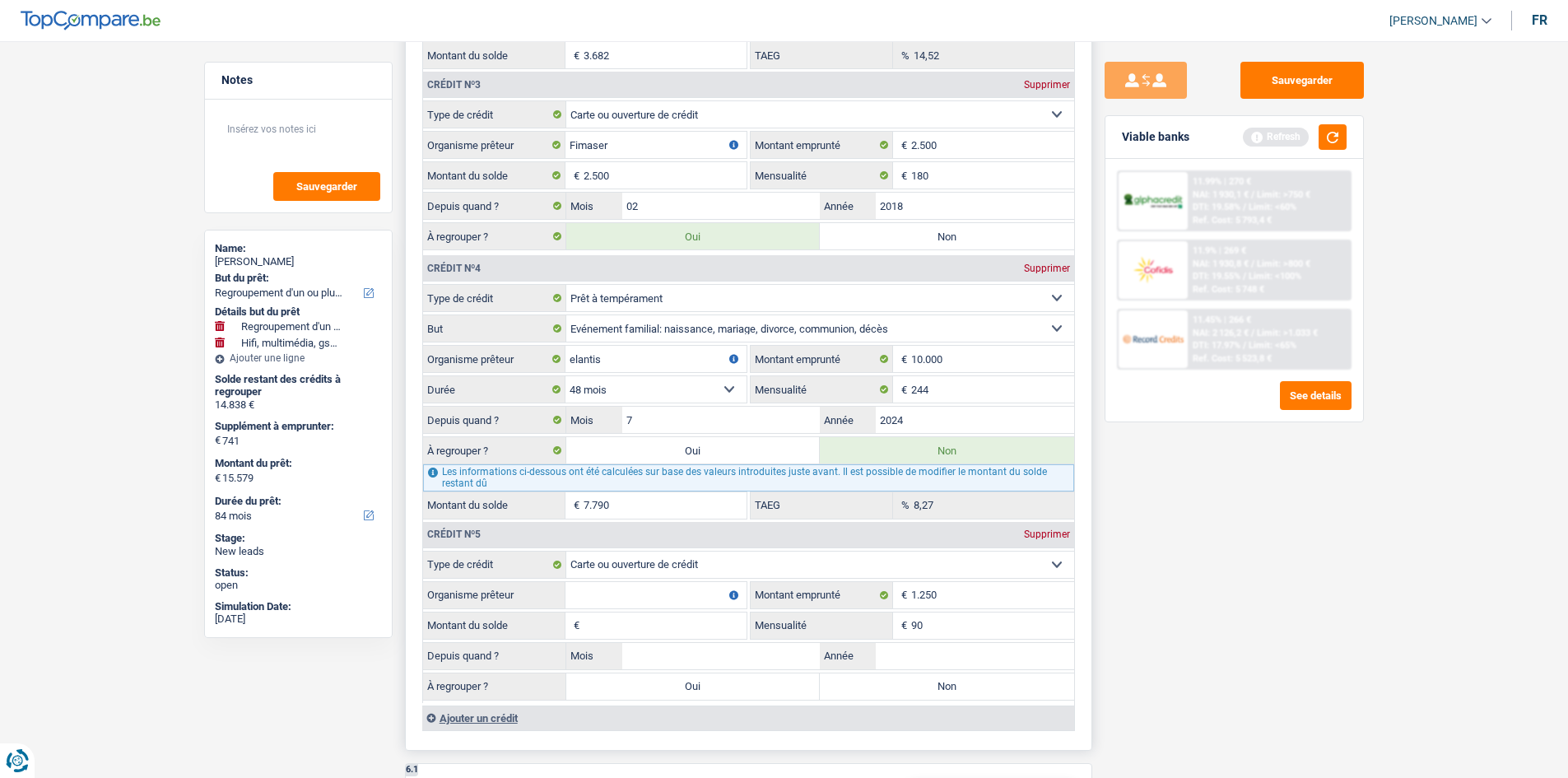 type on "90" 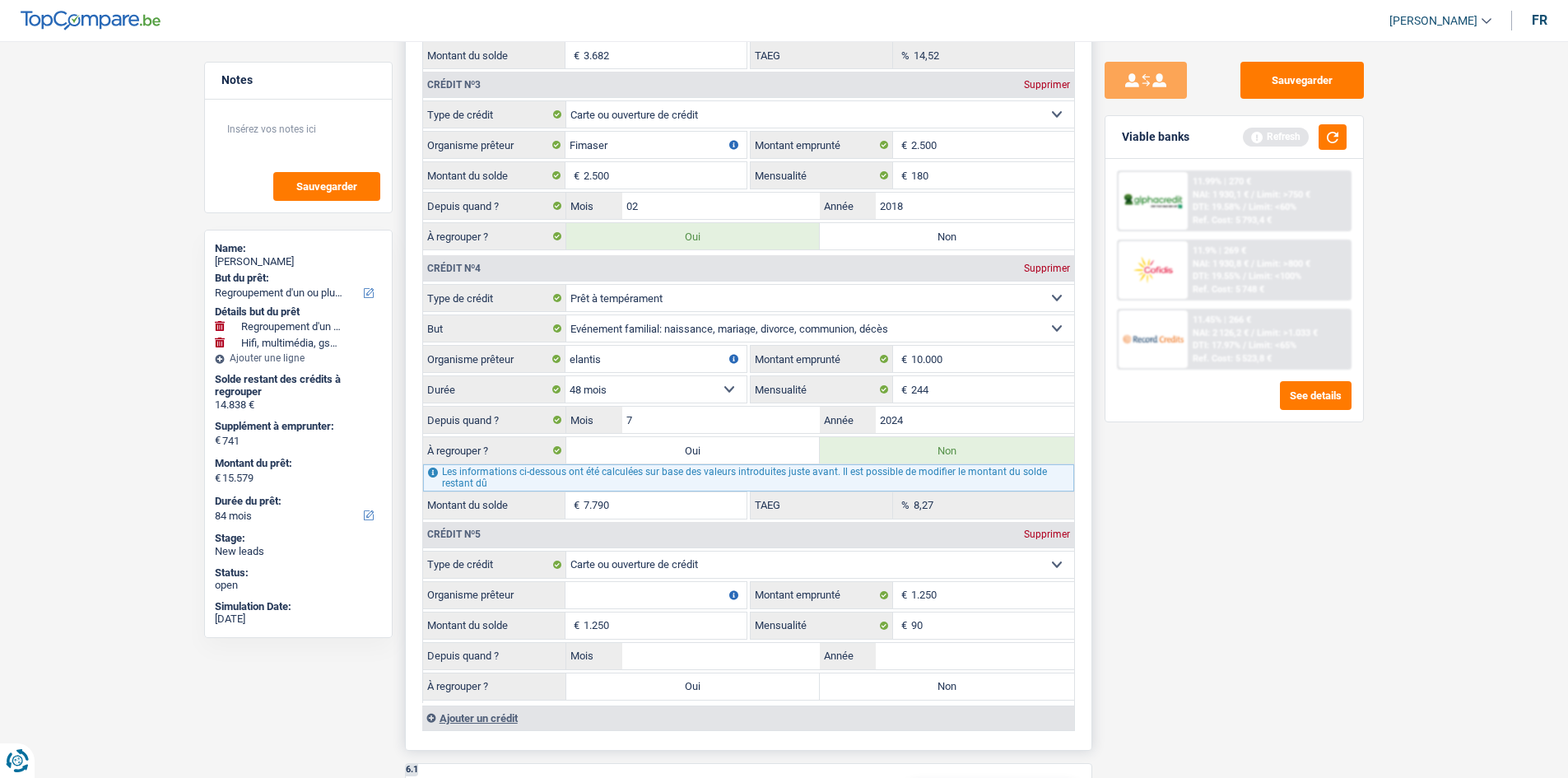 type on "1.250" 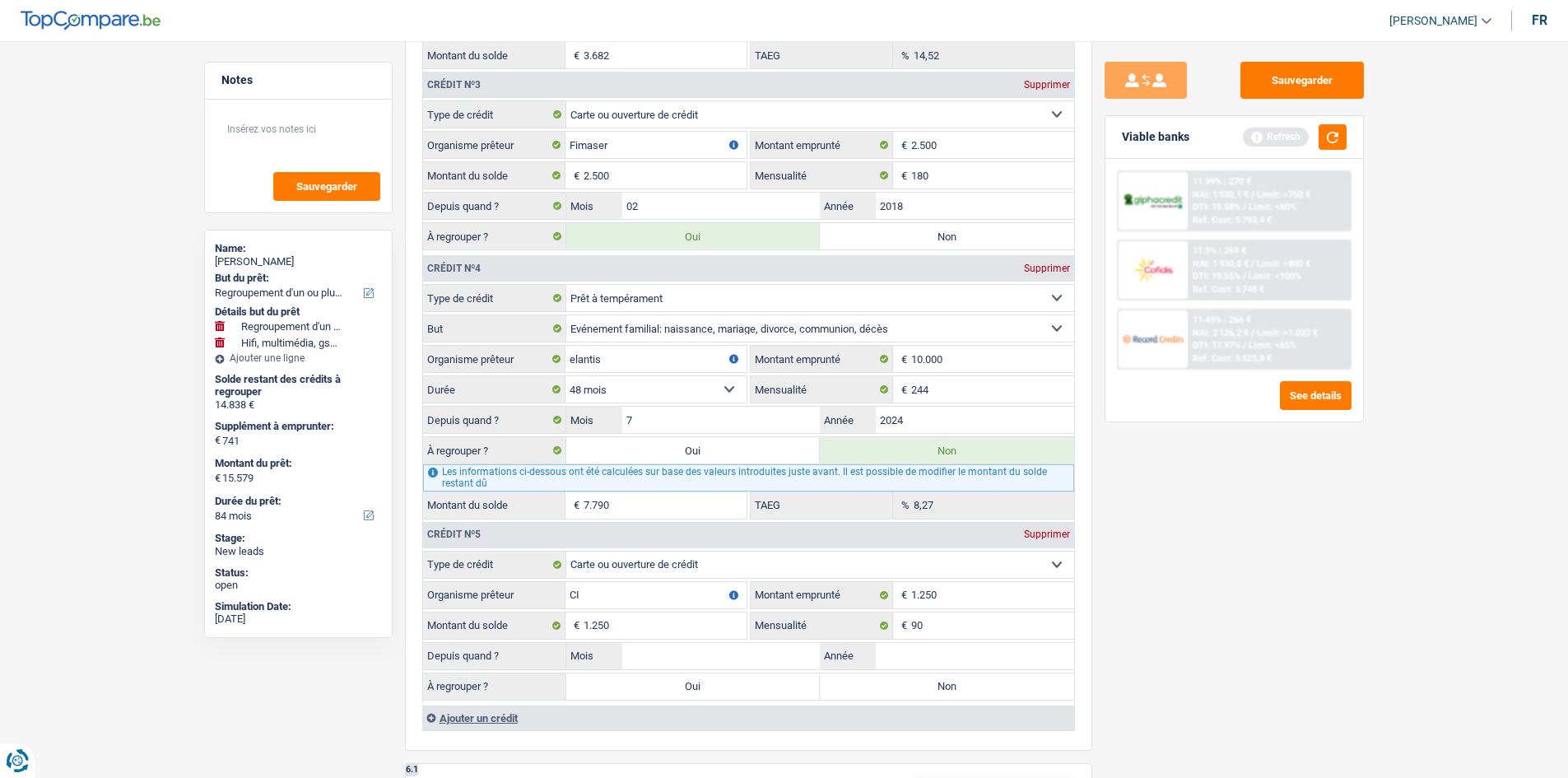 type on "C" 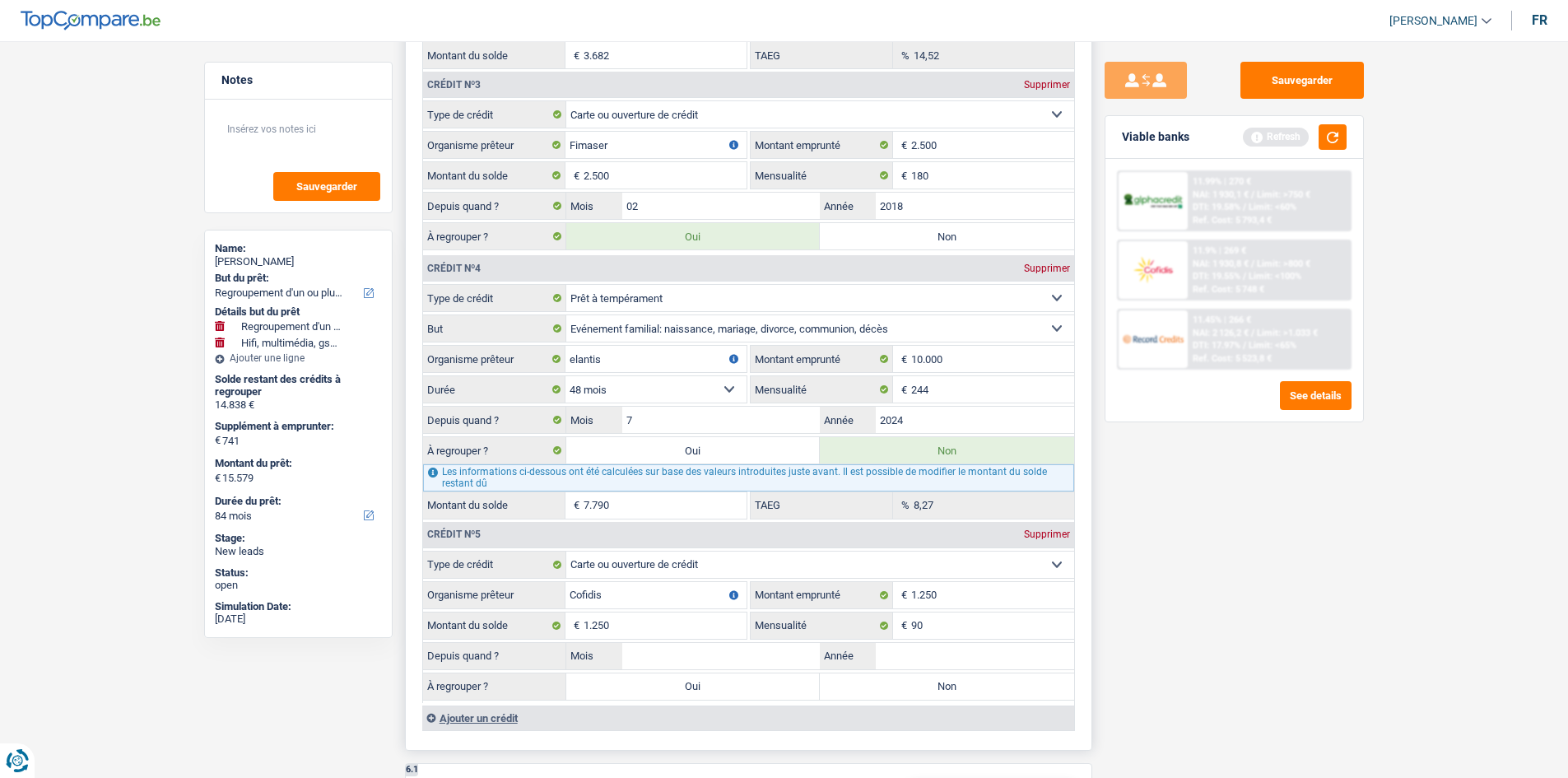 type on "Cofidis" 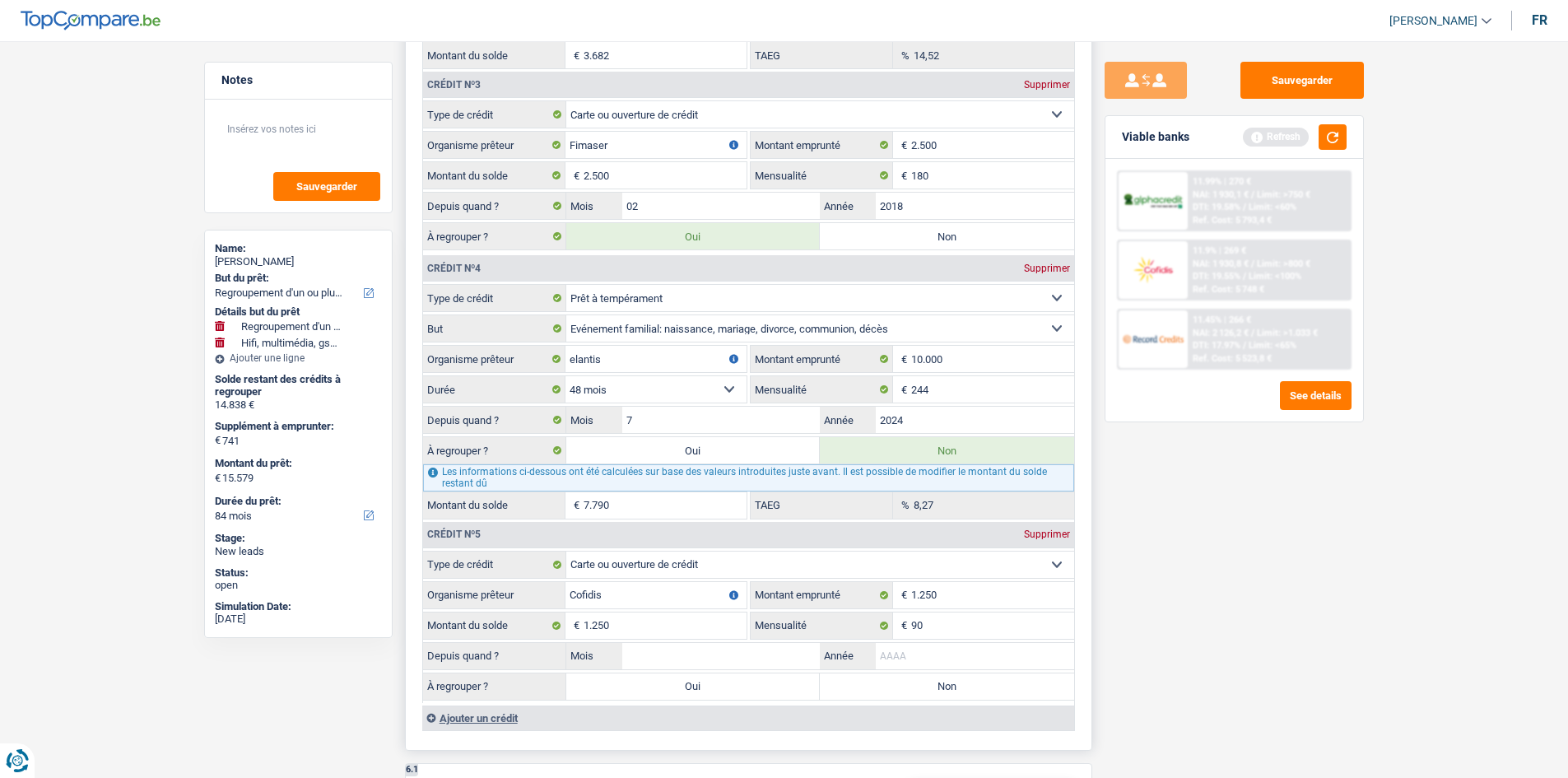 click on "Année" at bounding box center [975, 656] 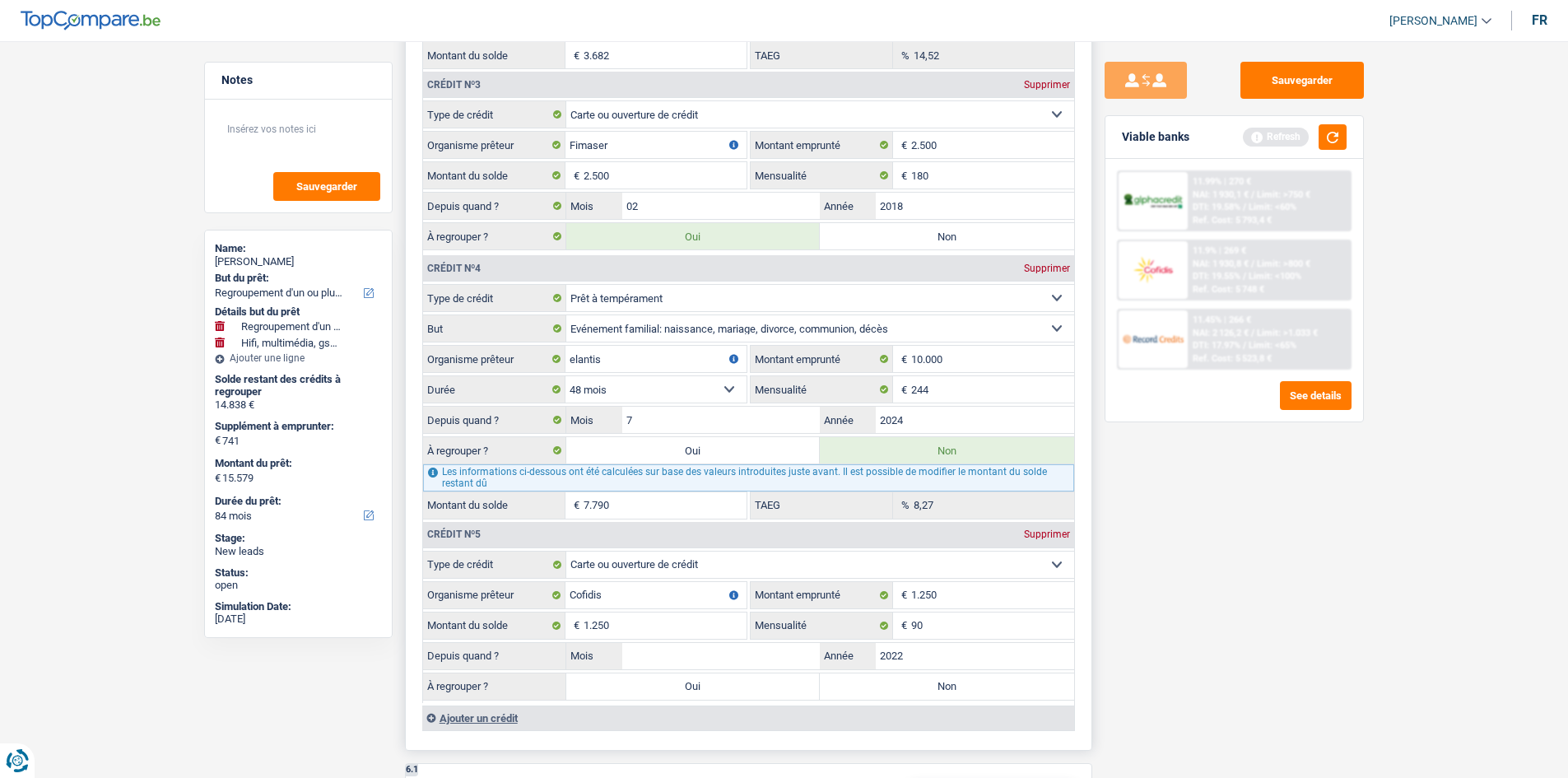 type on "2022" 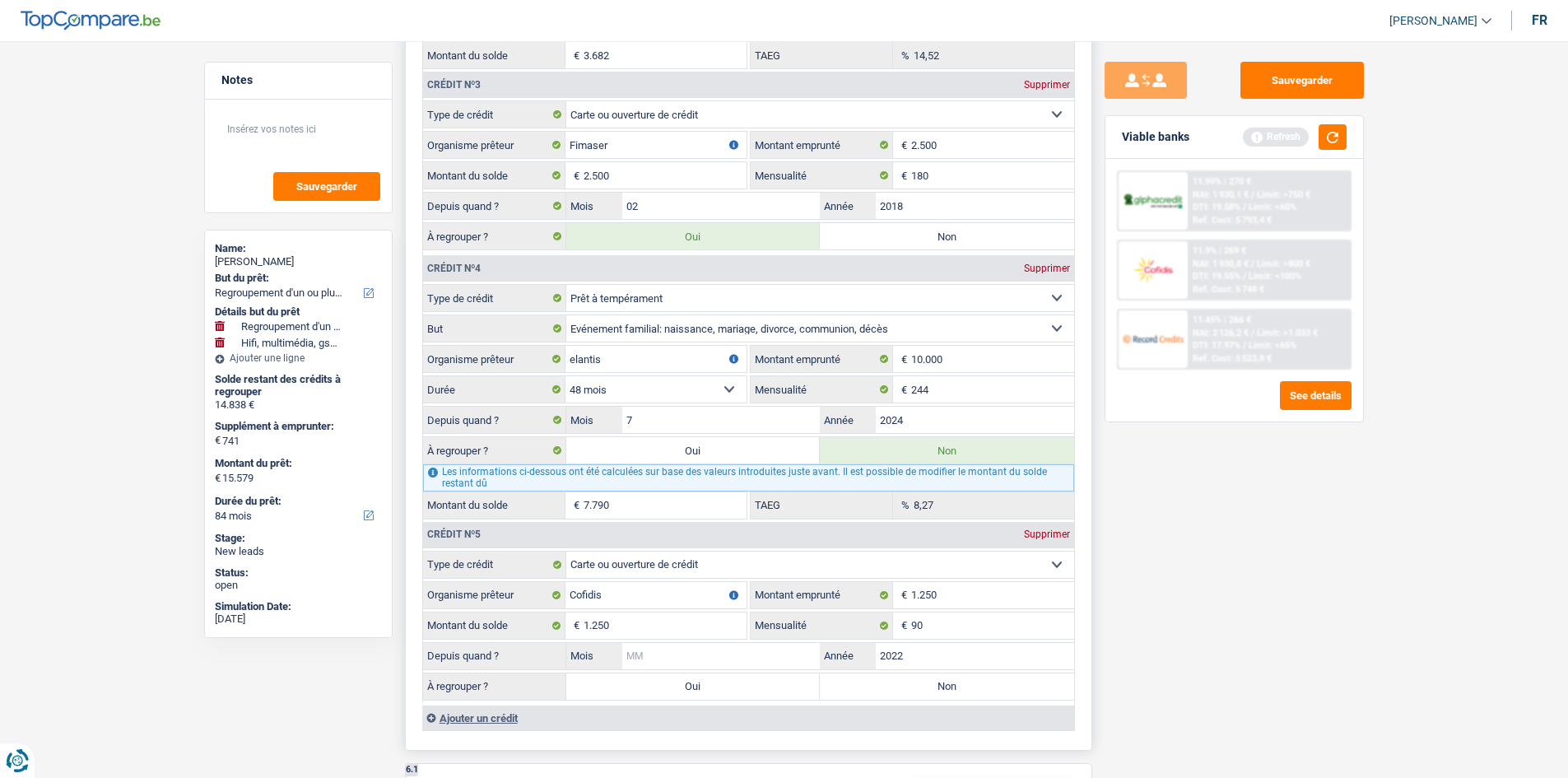 click on "Mois" at bounding box center (721, 656) 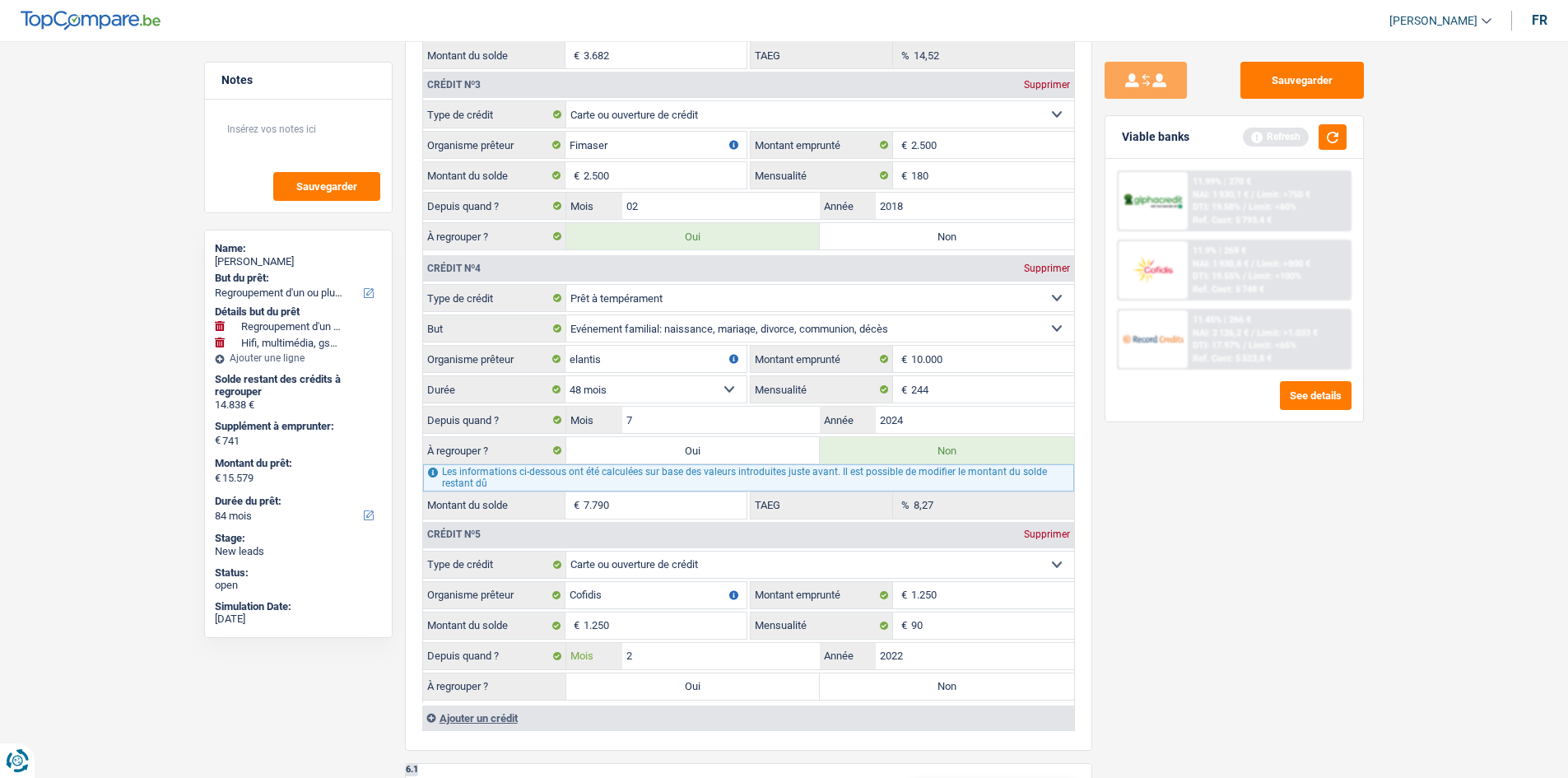 type on "2" 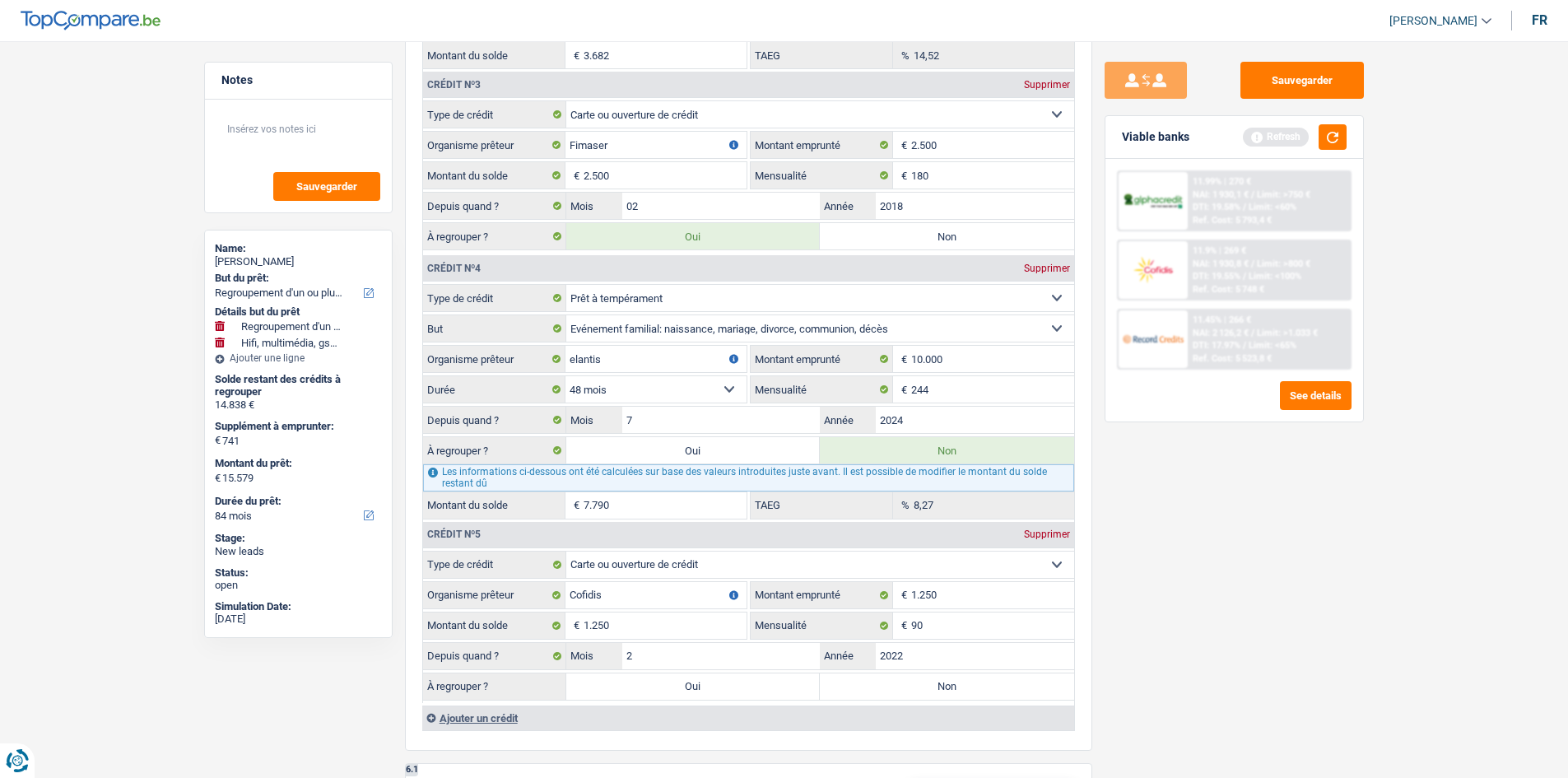 drag, startPoint x: 1285, startPoint y: 617, endPoint x: 1184, endPoint y: 641, distance: 103.81233 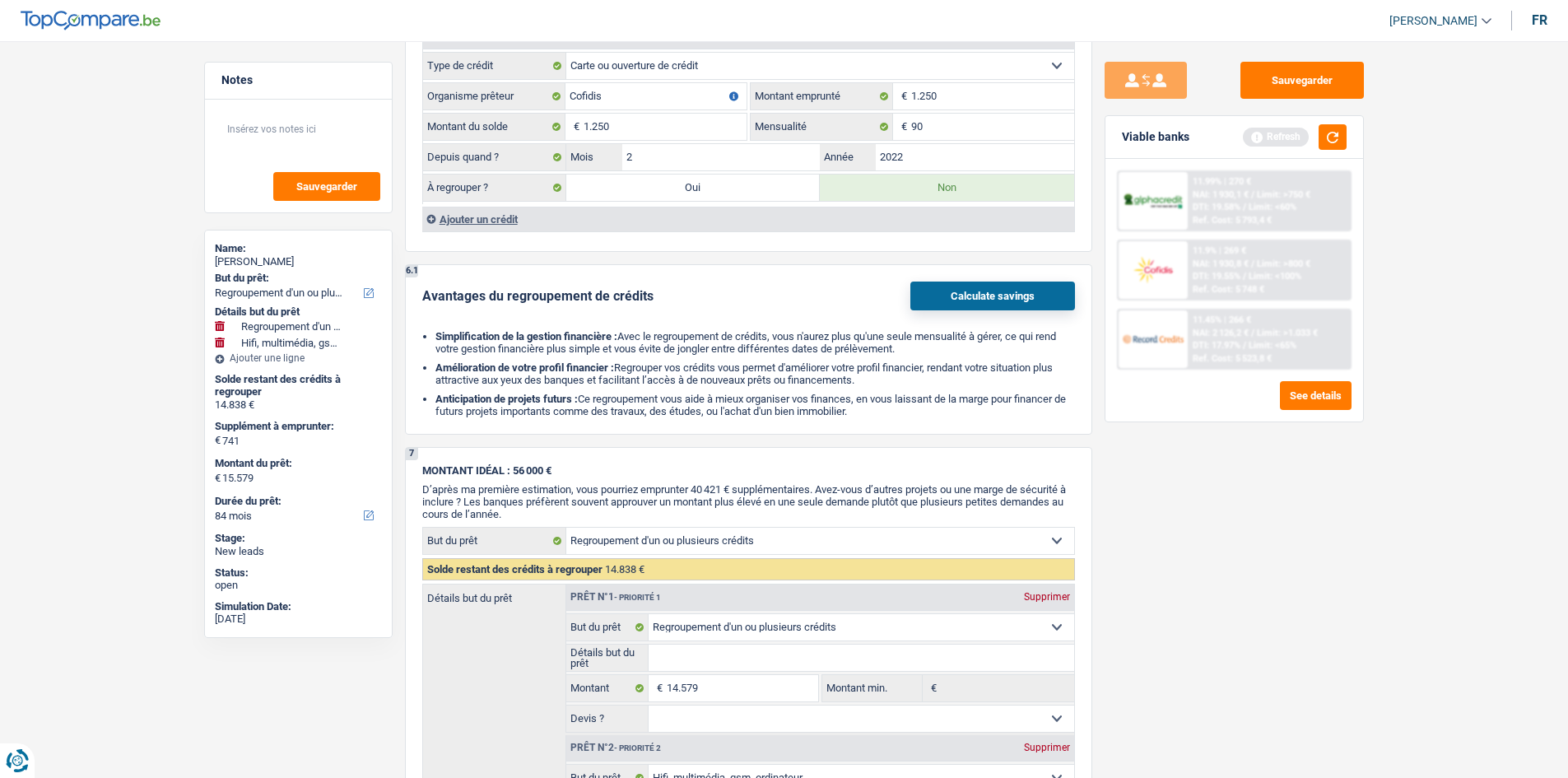 scroll, scrollTop: 2634, scrollLeft: 0, axis: vertical 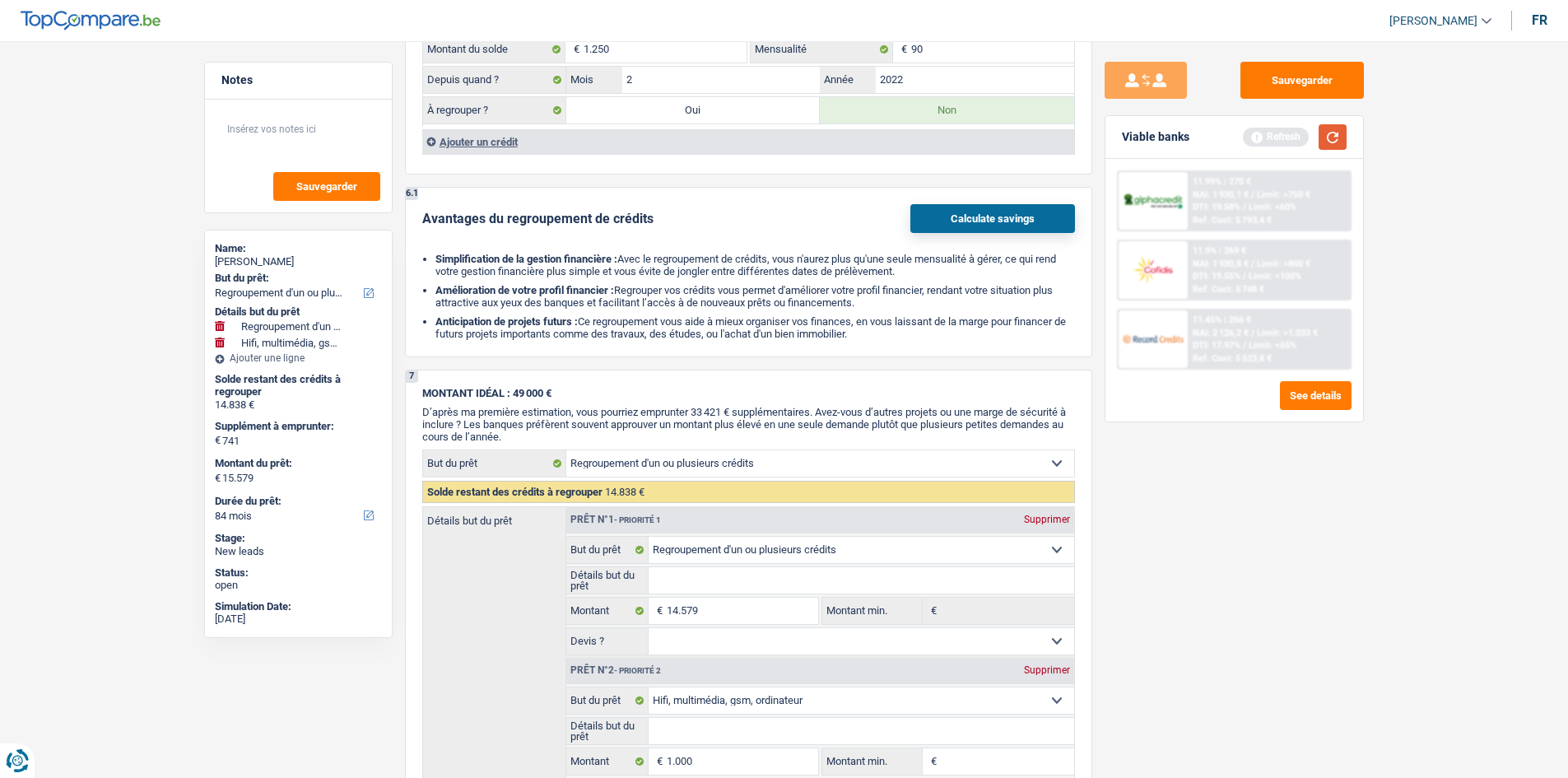 click at bounding box center (1333, 137) 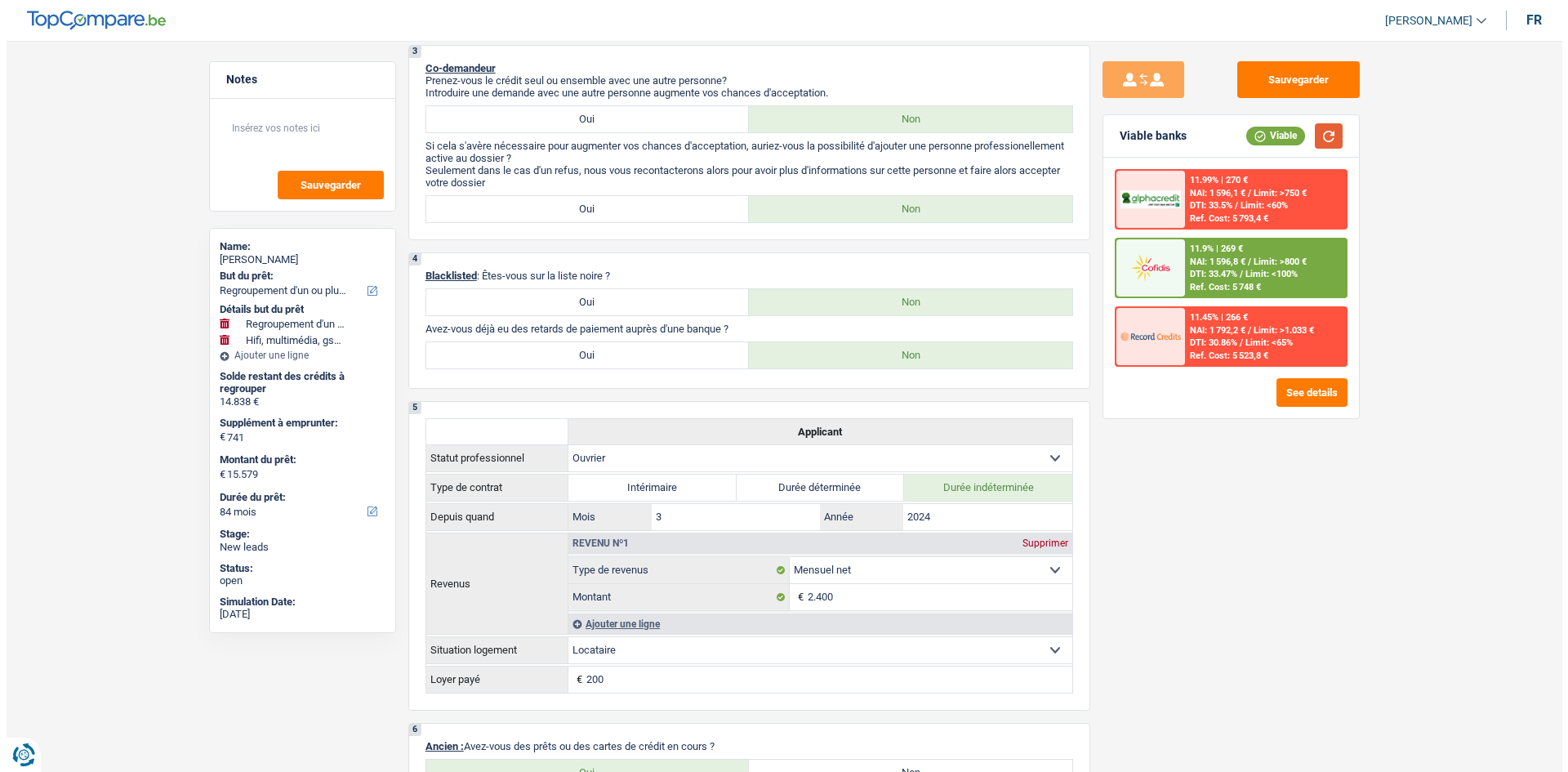 scroll, scrollTop: 735, scrollLeft: 0, axis: vertical 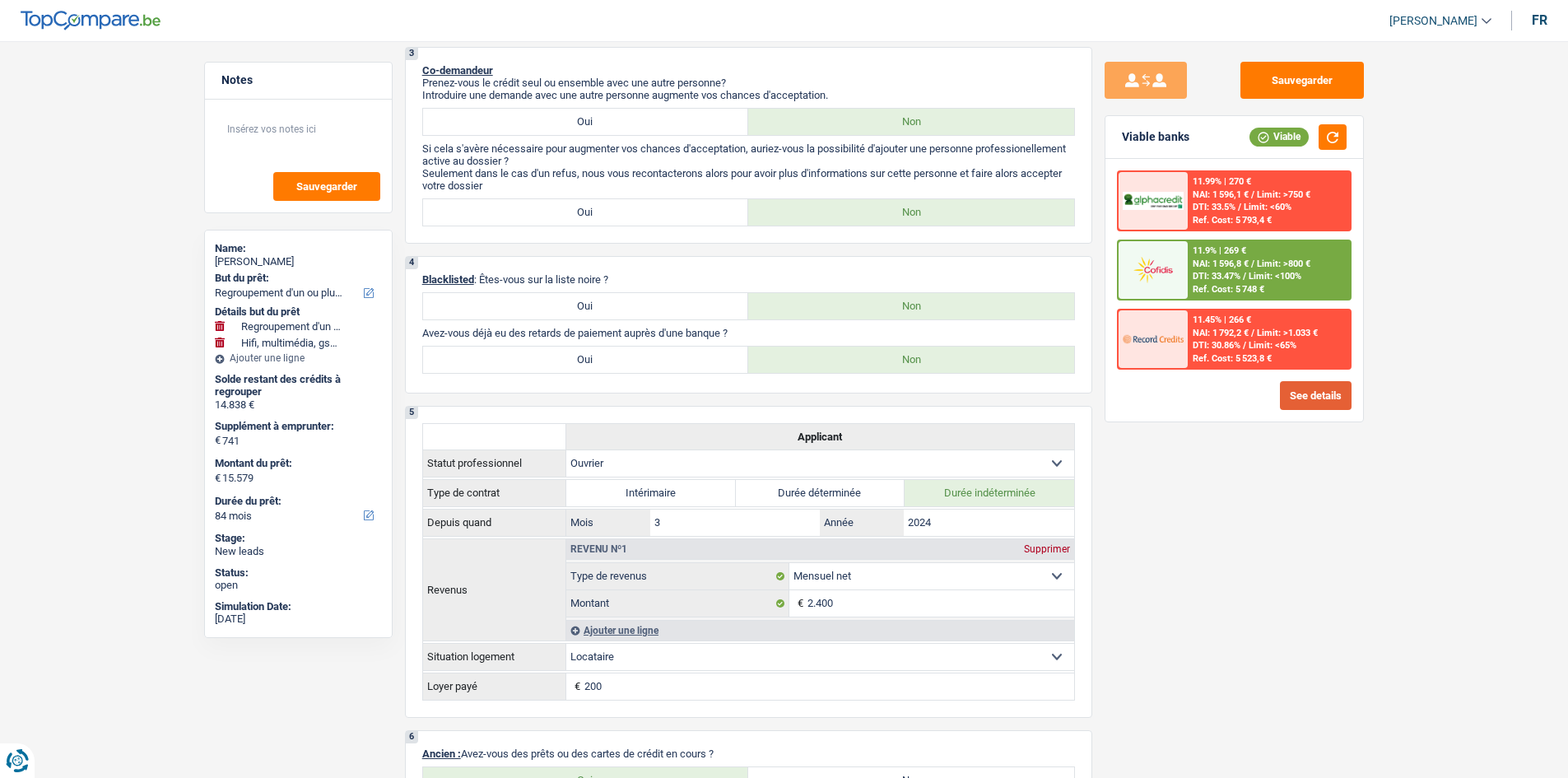 click on "See details" at bounding box center (1315, 395) 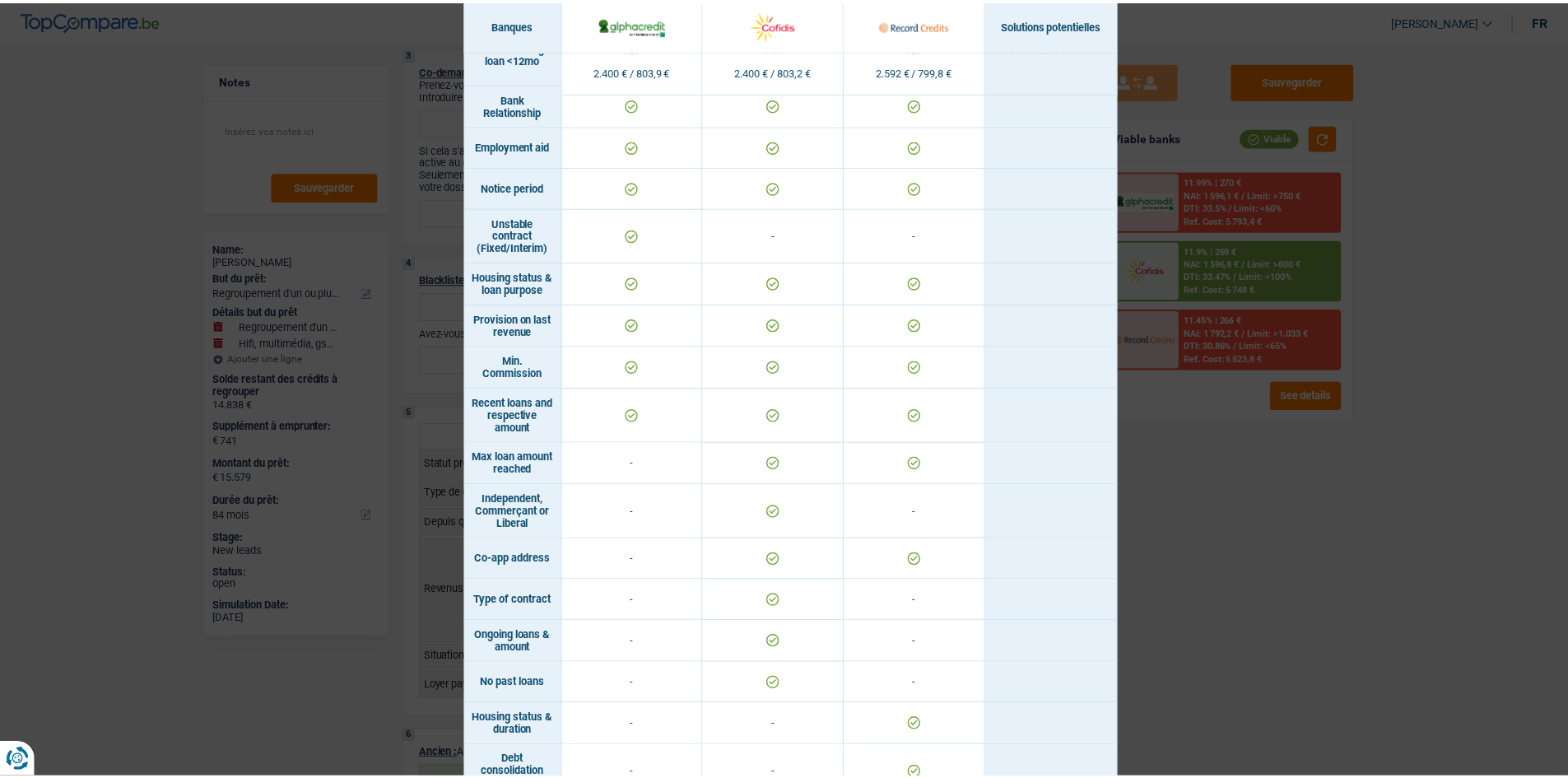 scroll, scrollTop: 660, scrollLeft: 0, axis: vertical 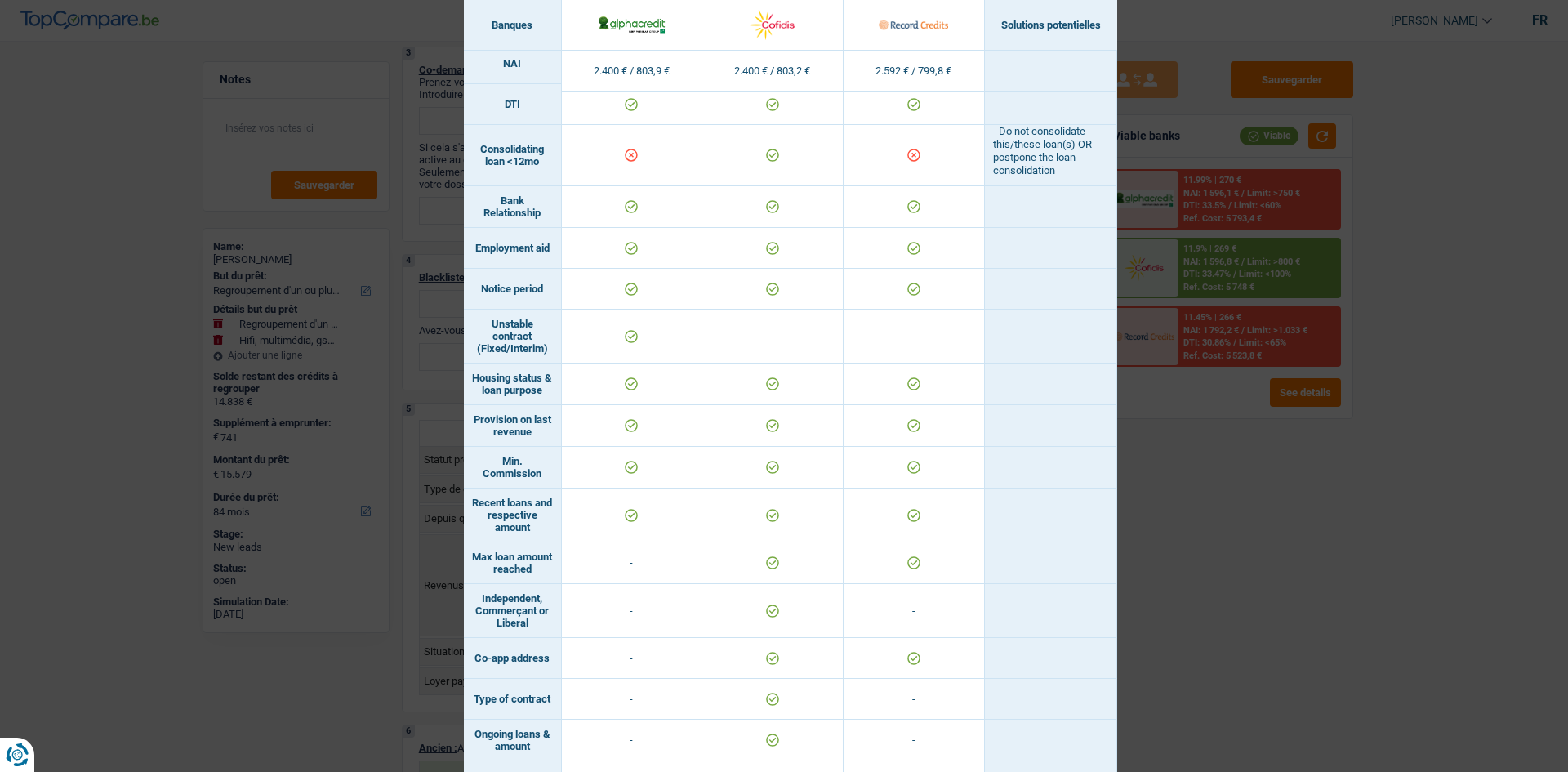 click on "Banks conditions ×
Banques
Solutions potentielles
Revenus / Charges
2.400 € / 803,9 €
2.400 € / 803,2 €
2.592 € / 799,8 €
Loan for legal fees
-
-
Housing status & amount
-
Professional activity" at bounding box center [784, 386] 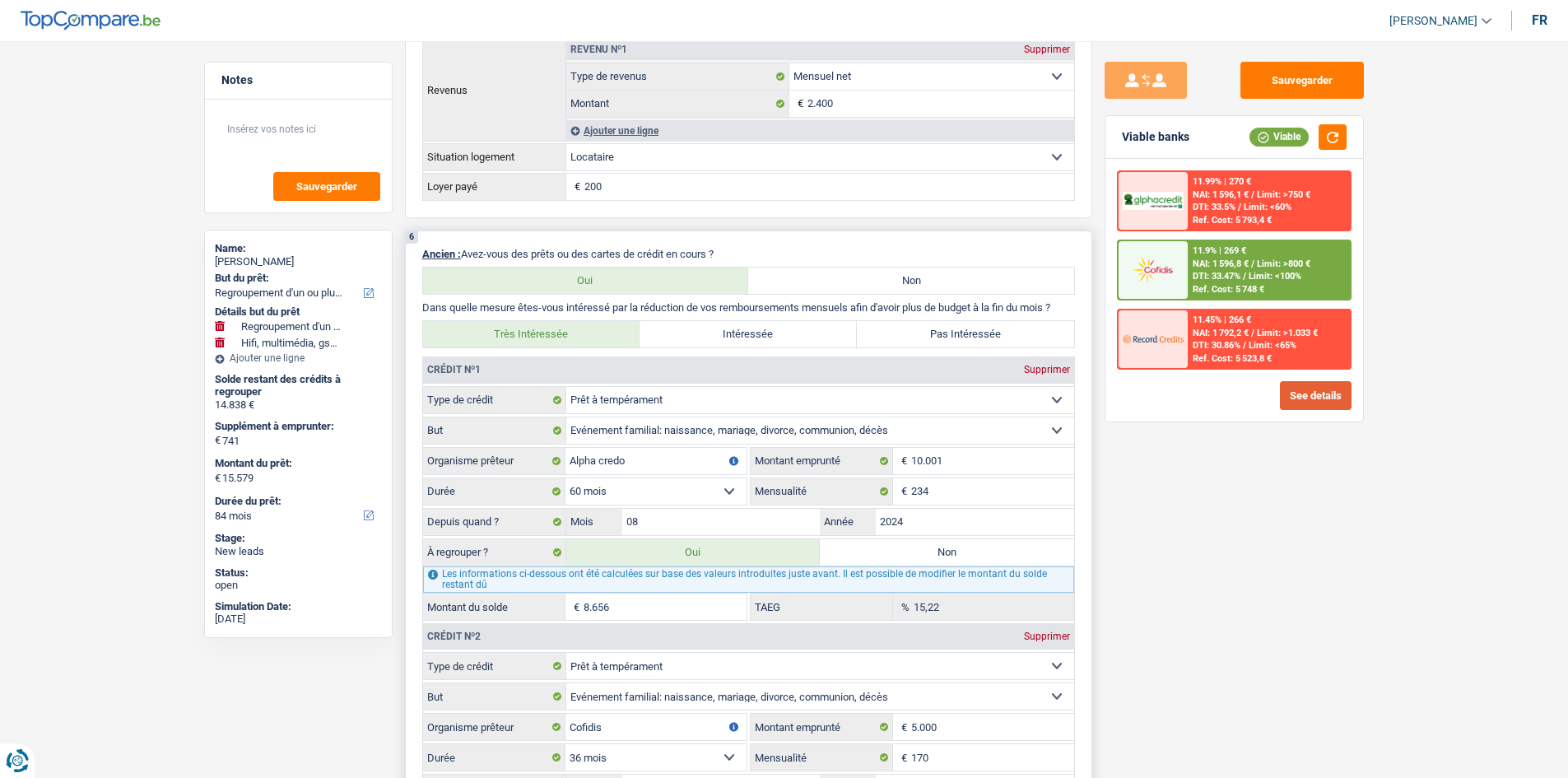 scroll, scrollTop: 1317, scrollLeft: 0, axis: vertical 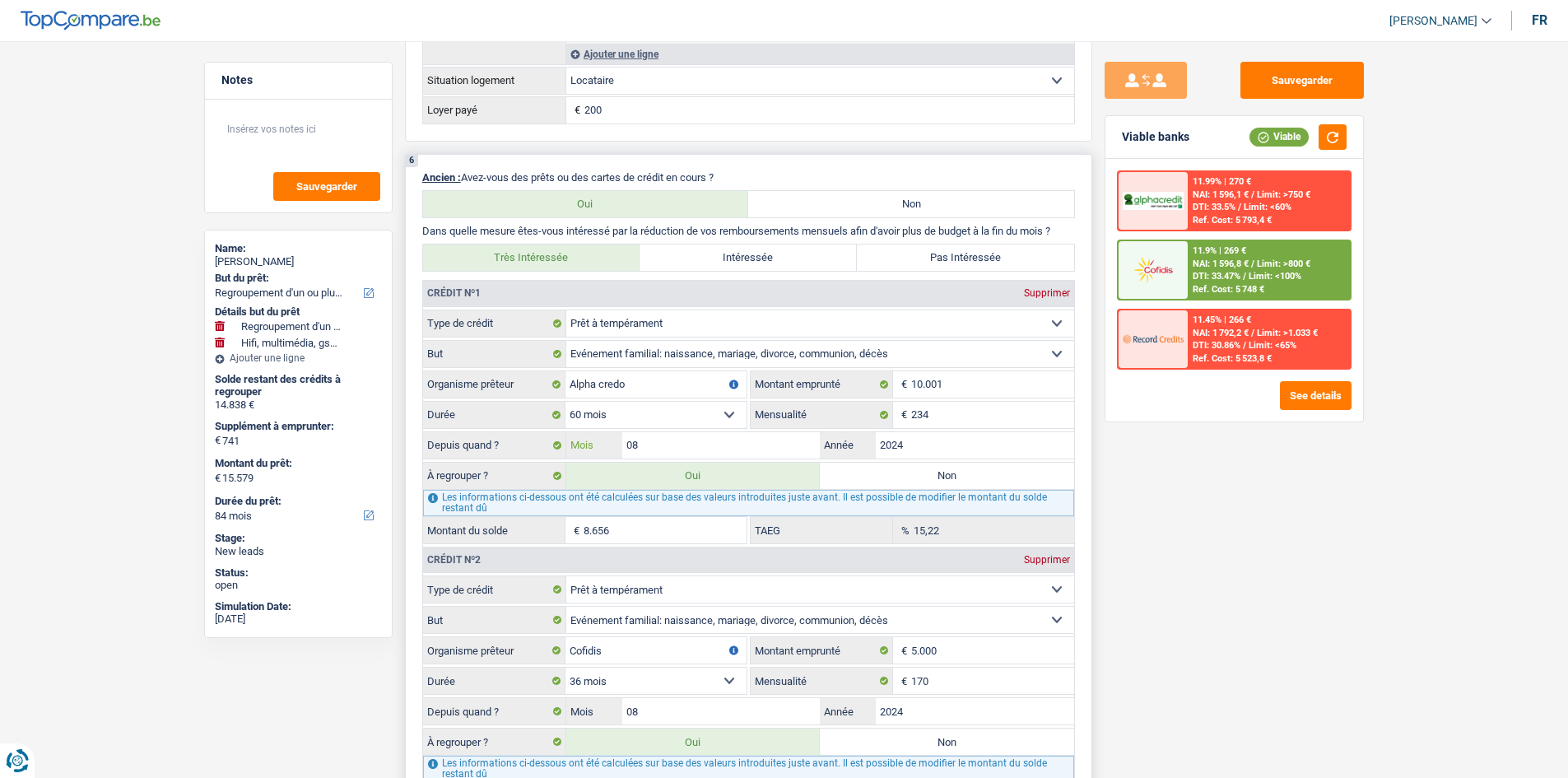 click on "08" at bounding box center (721, 445) 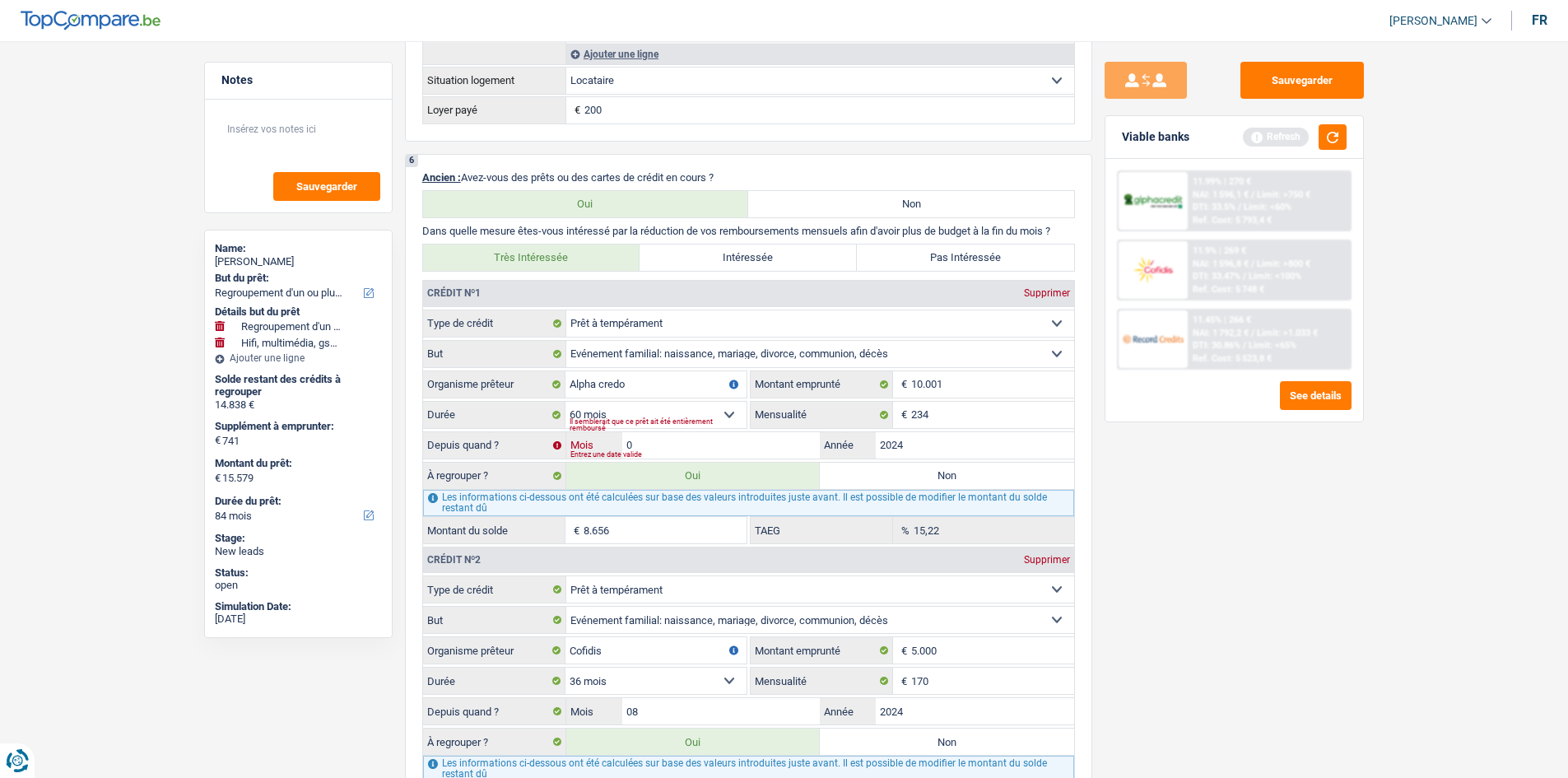 type on "07" 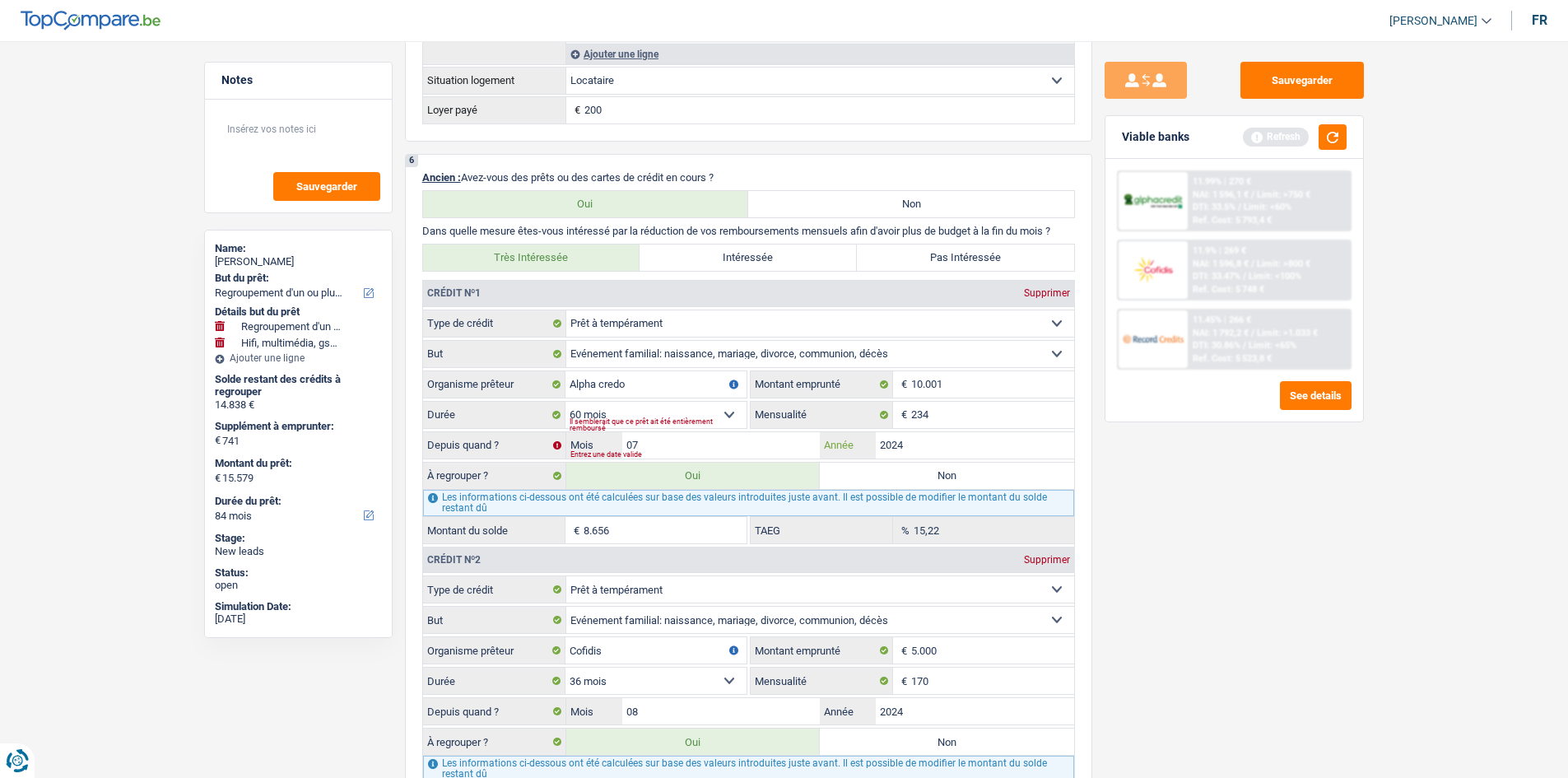 type on "872" 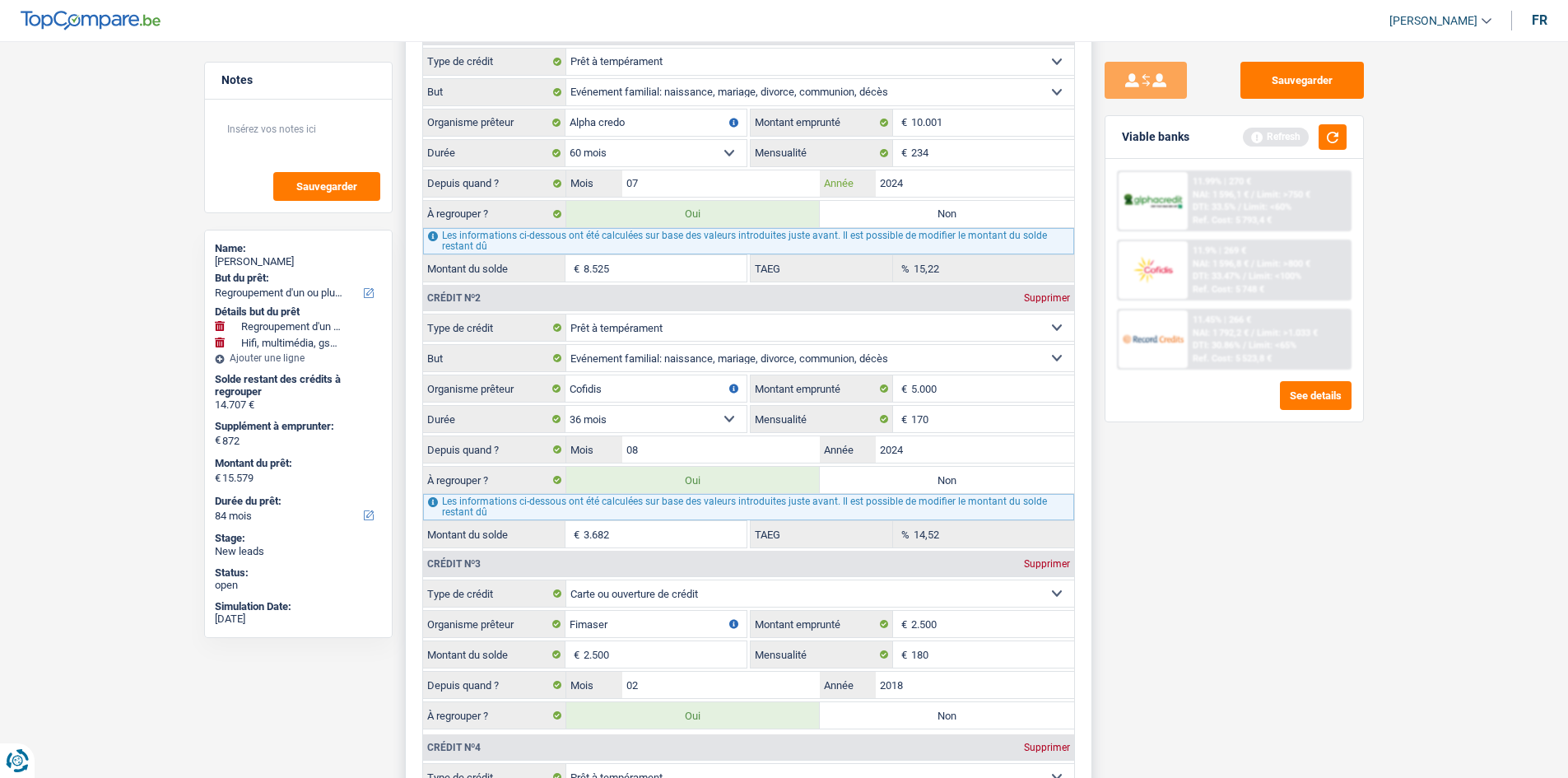 scroll, scrollTop: 1647, scrollLeft: 0, axis: vertical 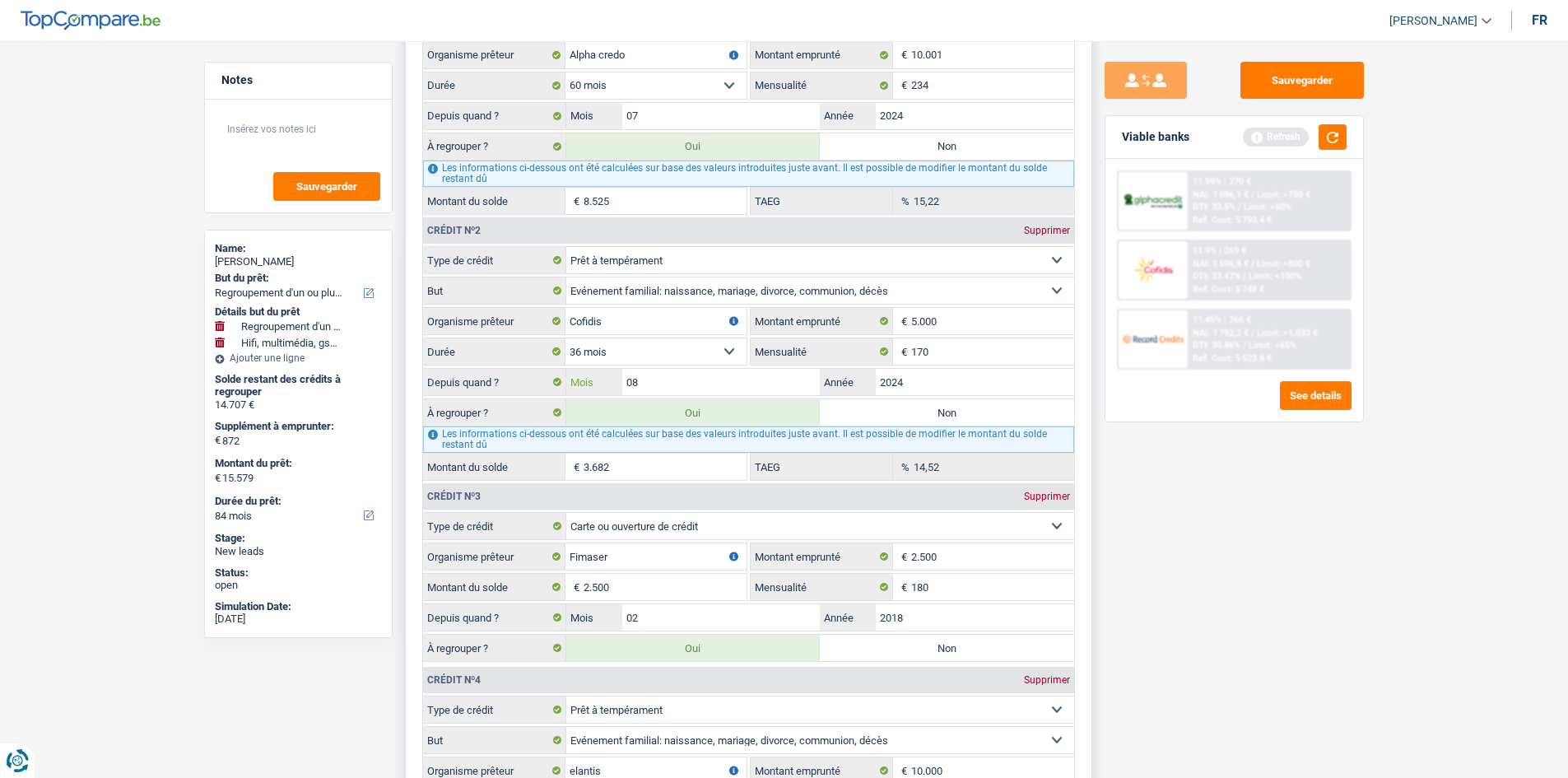 click on "08" at bounding box center (721, 382) 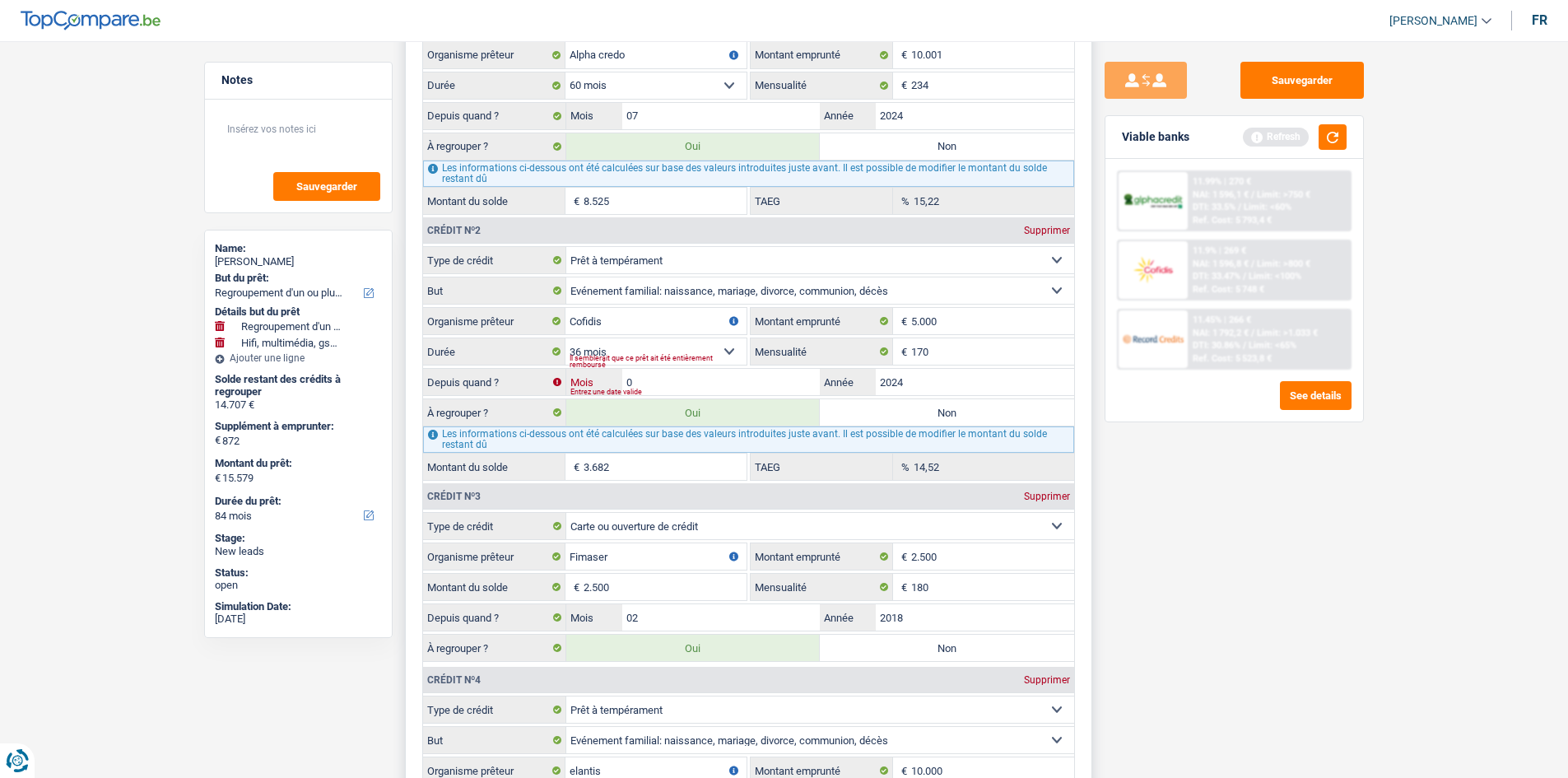 type on "07" 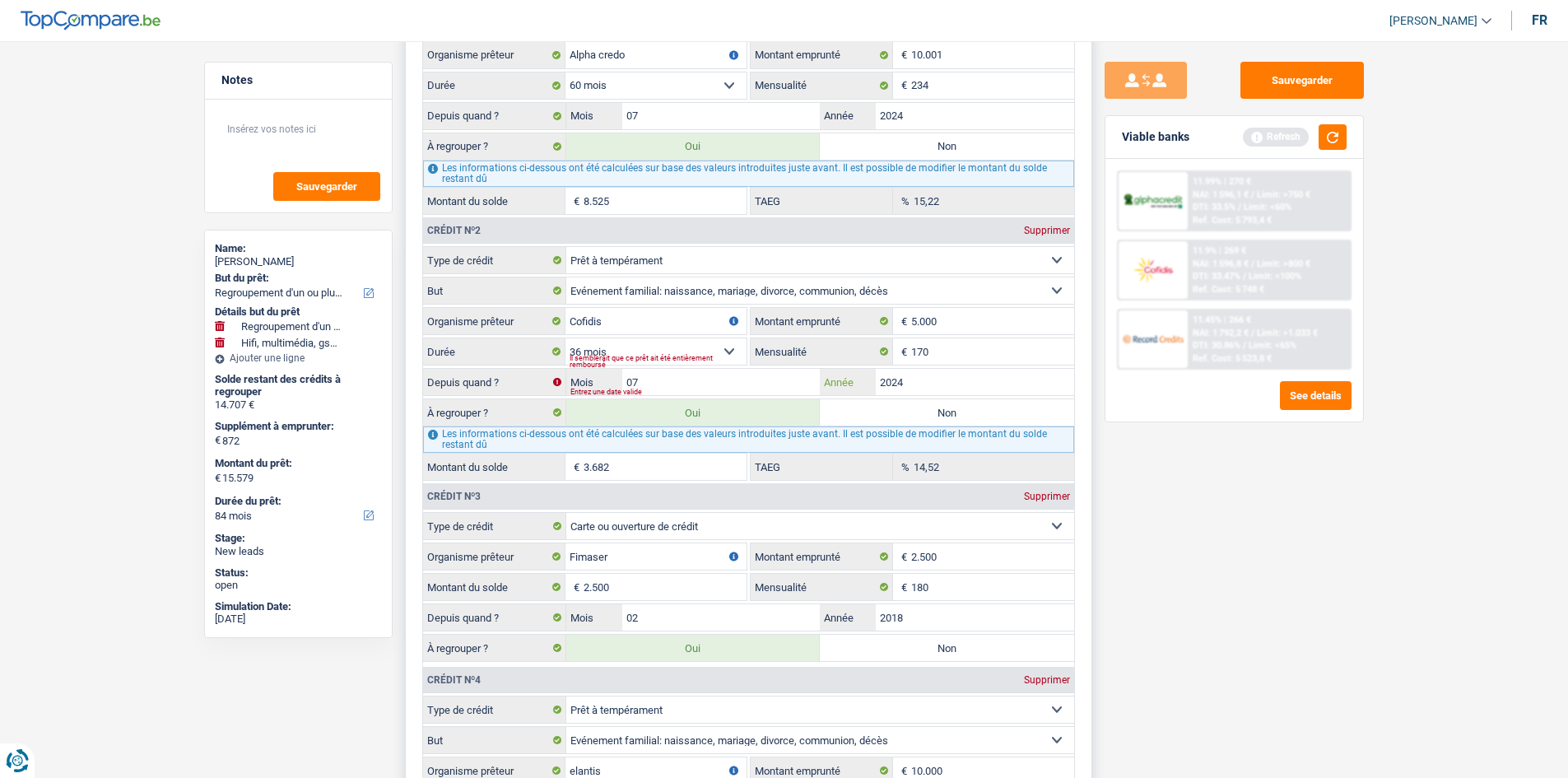 type on "1.000" 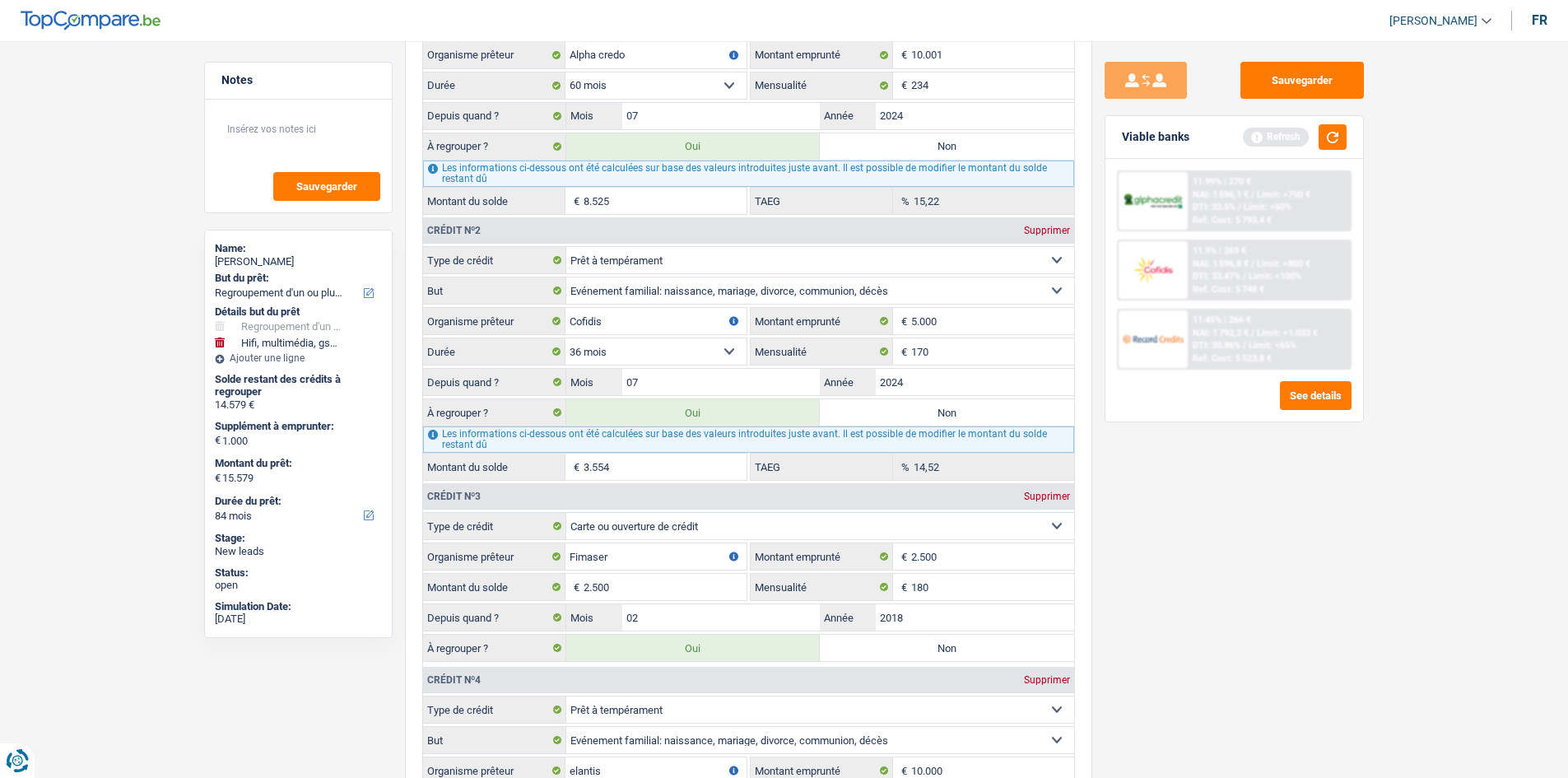 click on "Sauvegarder
Viable banks
Refresh
11.99% | 270 €
NAI: 1 596,1 €
/
Limit: >750 €
DTI: 33.5%
/
Limit: <60%
Ref. Cost: 5 793,4 €
11.9% | 269 €
NAI: 1 596,8 €
/
Limit: >800 €
DTI: 33.47%
/               /       /" at bounding box center (1234, 404) 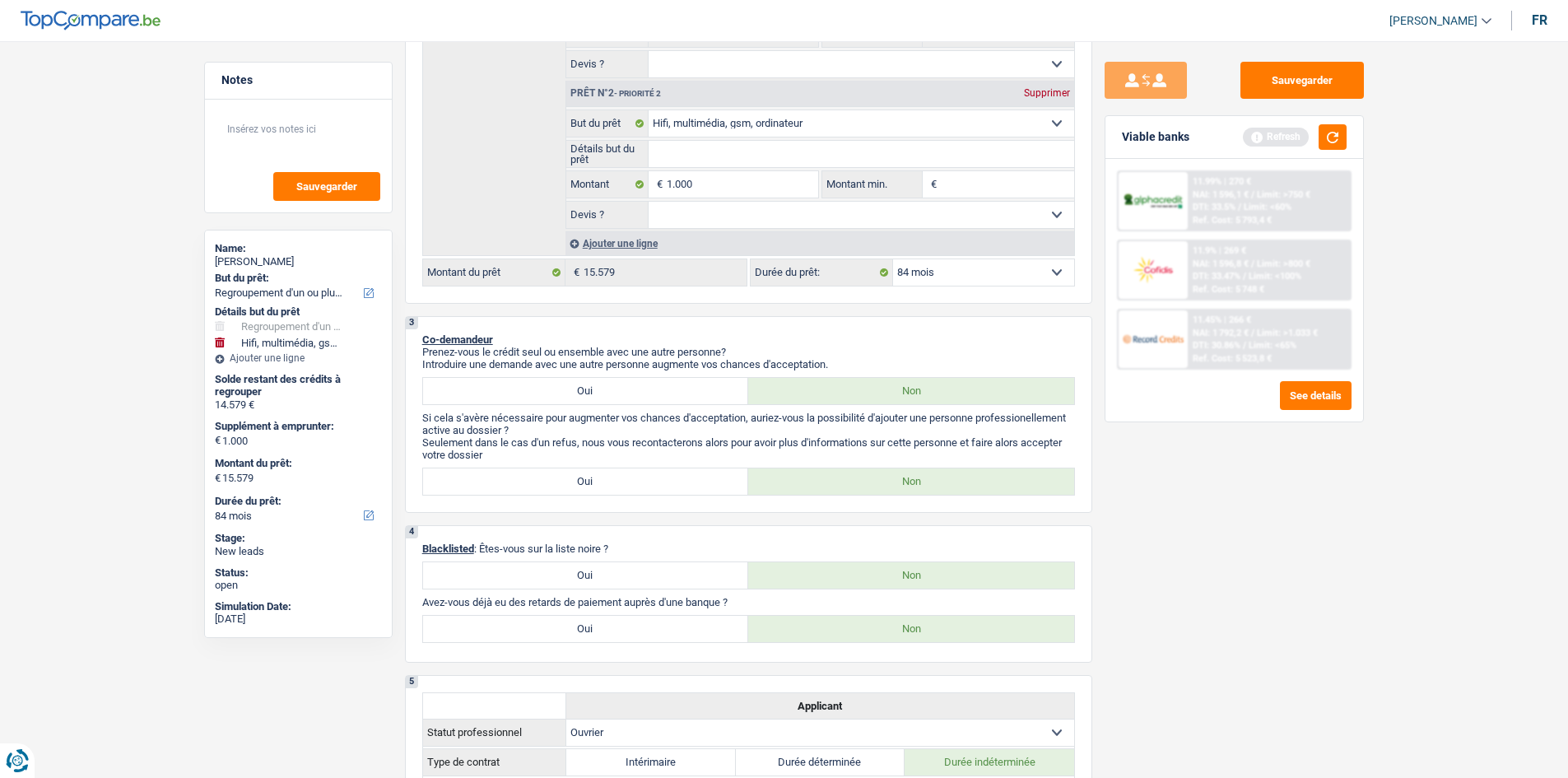 scroll, scrollTop: 247, scrollLeft: 0, axis: vertical 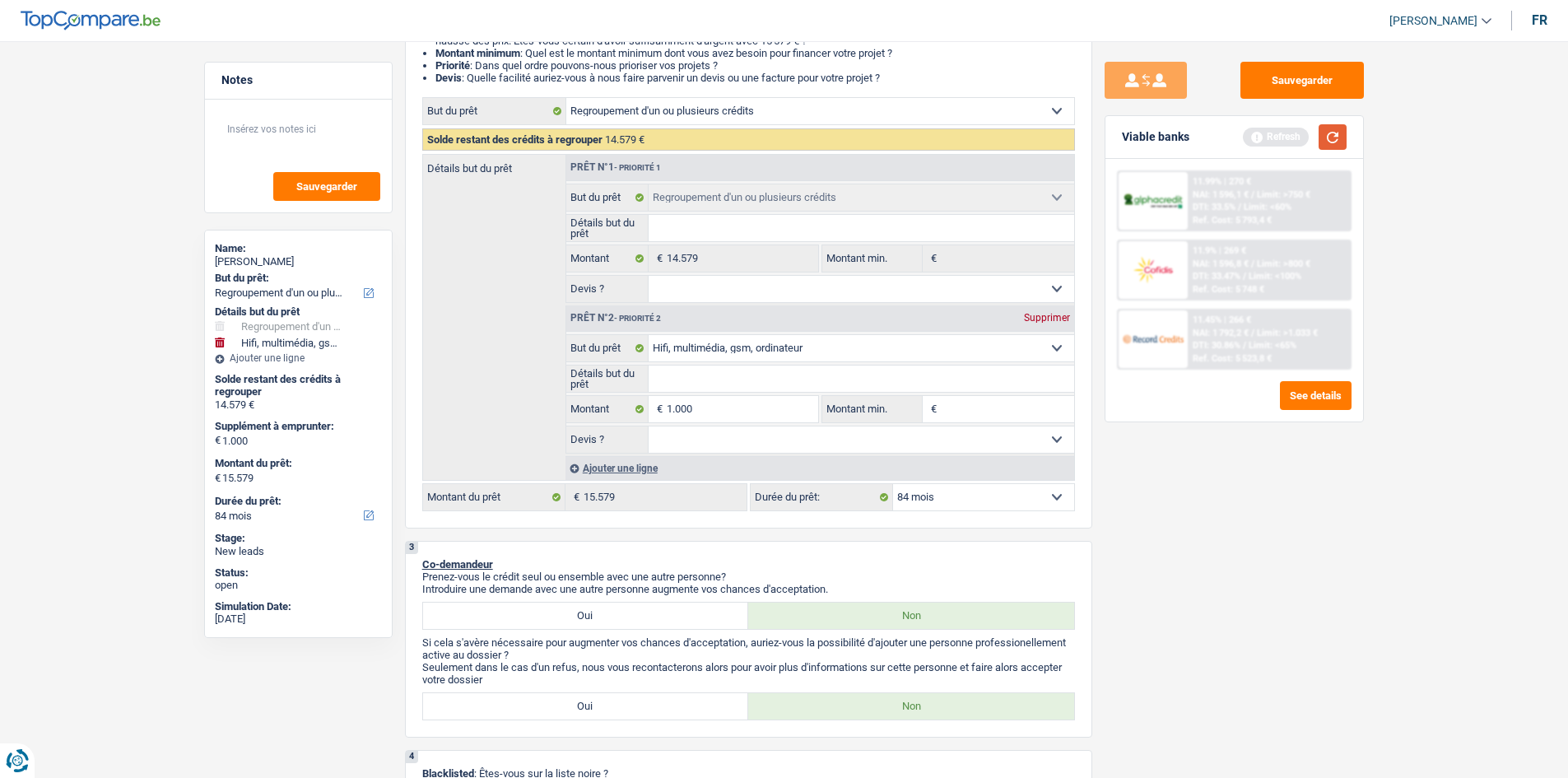 click at bounding box center (1333, 137) 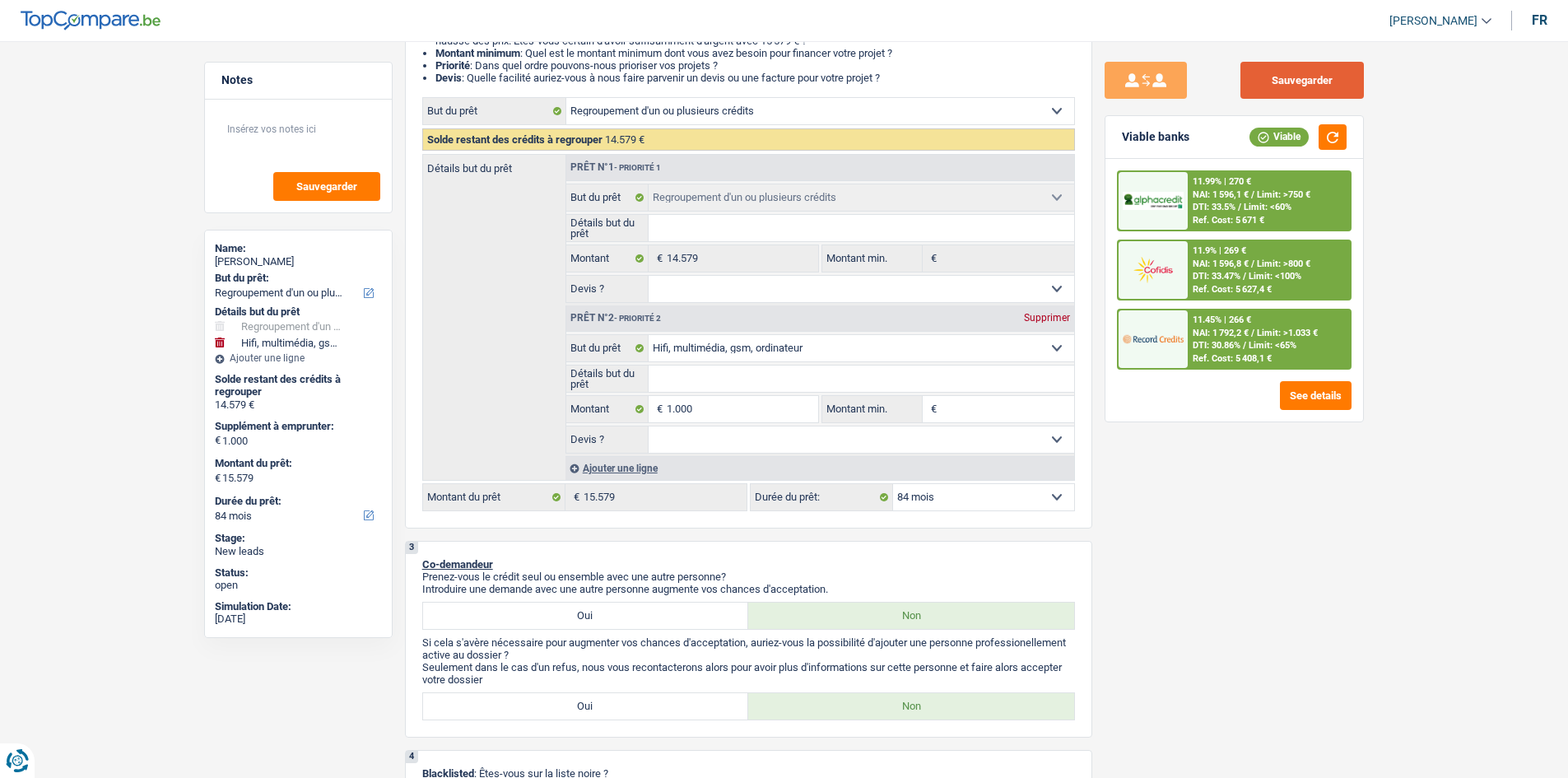click on "Sauvegarder" at bounding box center (1302, 80) 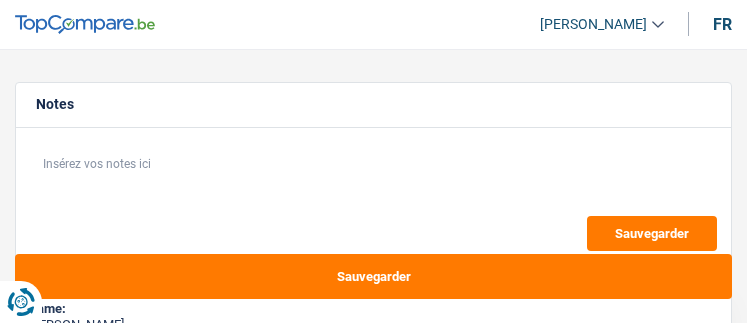 select on "refinancing" 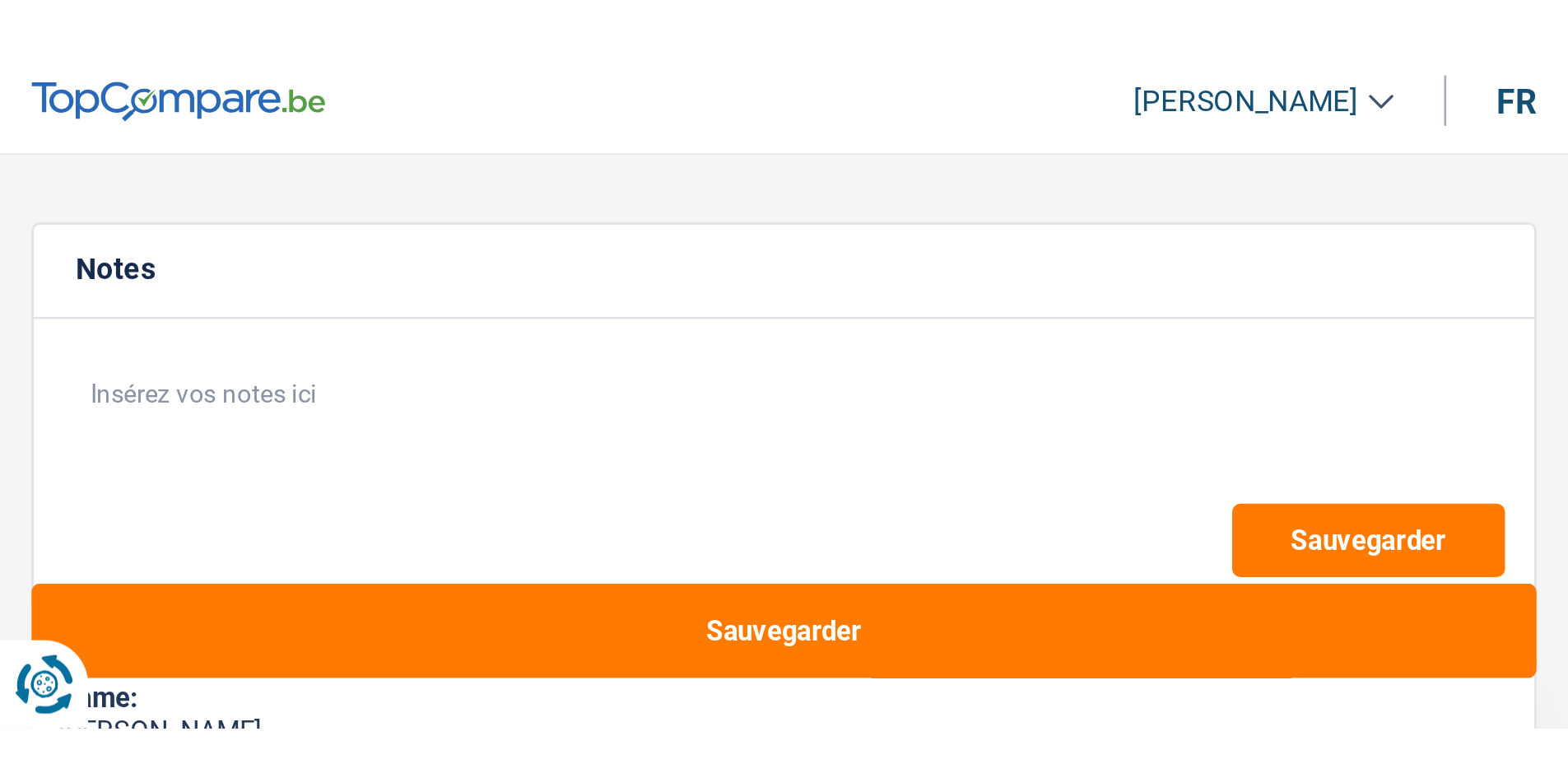 scroll, scrollTop: 0, scrollLeft: 0, axis: both 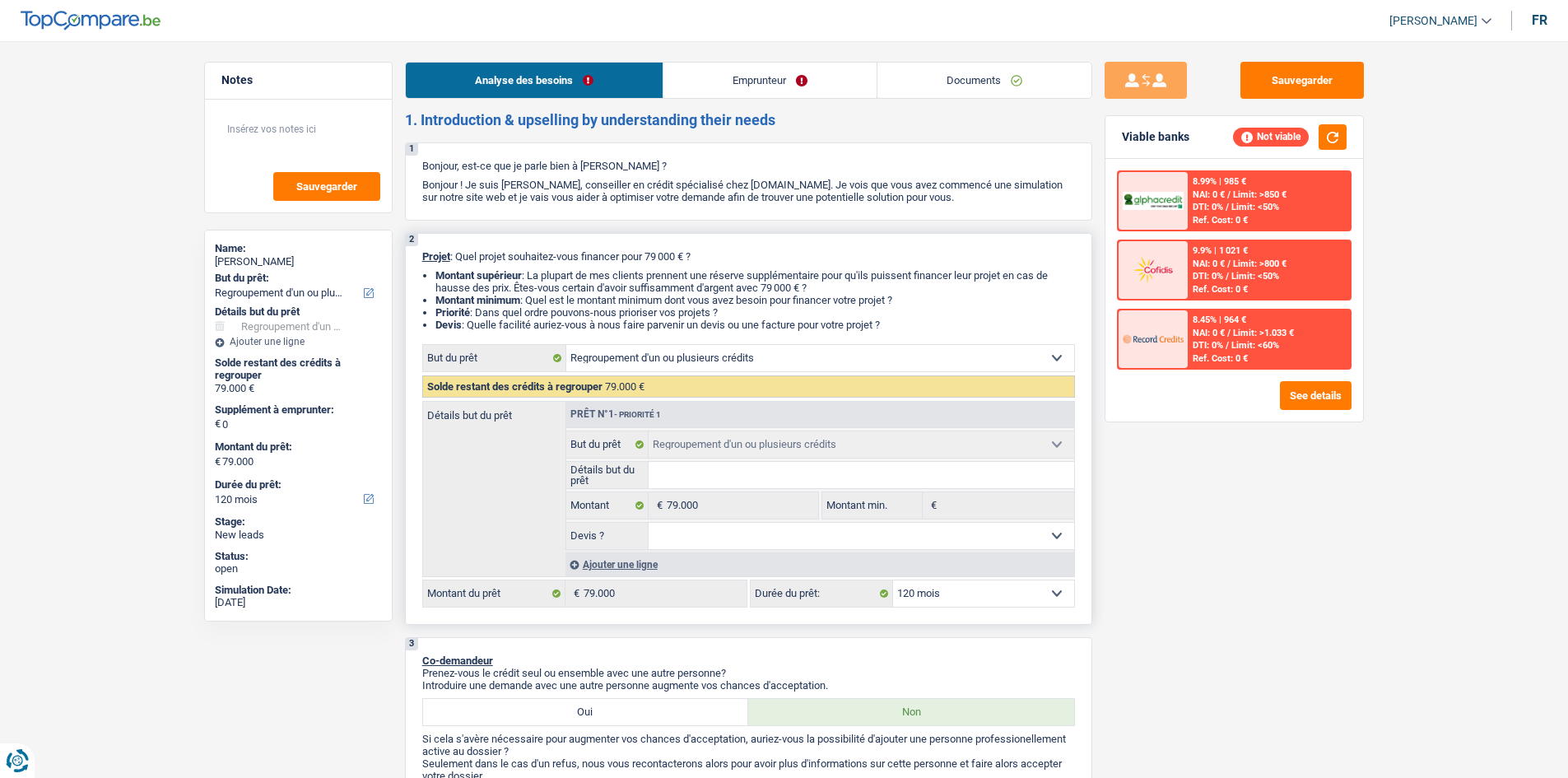 click on "Confort maison: meubles, textile, peinture, électroménager, outillage non-professionnel Hifi, multimédia, gsm, ordinateur Aménagement: frais d'installation, déménagement Evénement familial: naissance, mariage, divorce, communion, décès Frais médicaux Frais d'études Frais permis de conduire Regroupement d'un ou plusieurs crédits Loisirs: voyage, sport, musique Rafraîchissement: petits travaux maison et jardin Frais judiciaires Réparation voiture Prêt rénovation (non disponible pour les non-propriétaires) Prêt énergie (non disponible pour les non-propriétaires) Prêt voiture Taxes, impôts non professionnels Rénovation bien à l'étranger Dettes familiales Assurance Autre
Sélectionner une option" at bounding box center [820, 358] 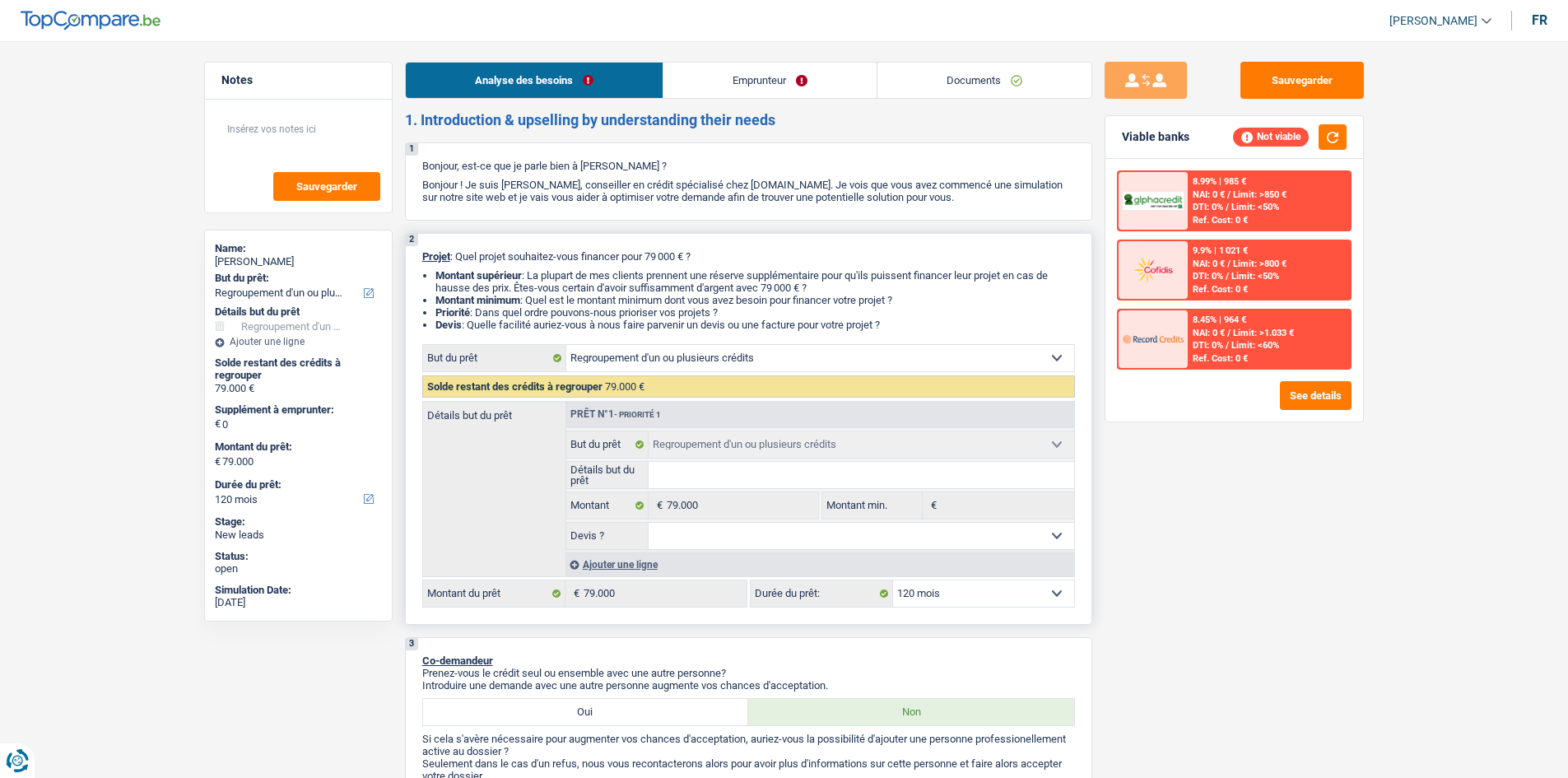 select on "other" 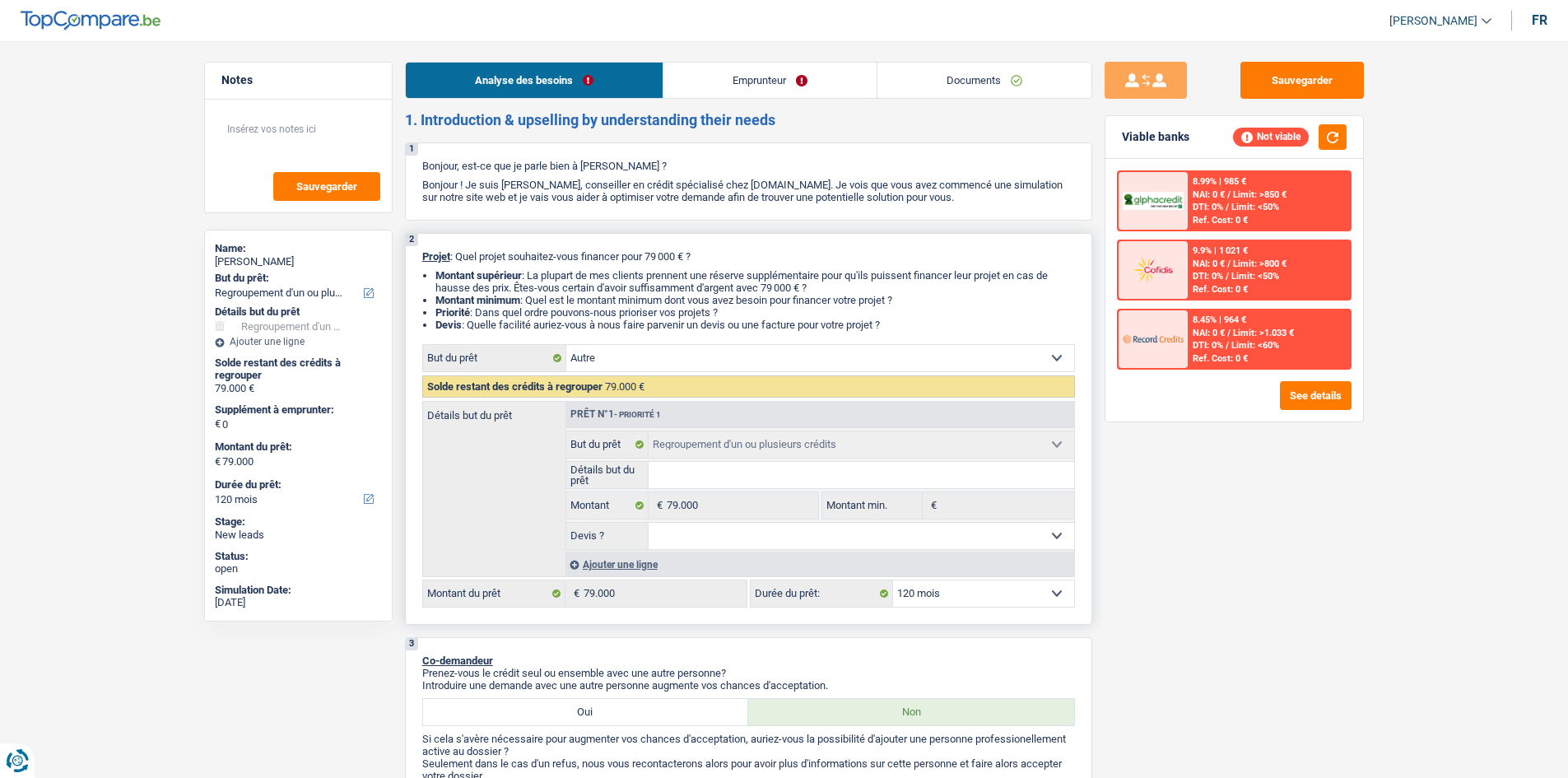 click on "Confort maison: meubles, textile, peinture, électroménager, outillage non-professionnel Hifi, multimédia, gsm, ordinateur Aménagement: frais d'installation, déménagement Evénement familial: naissance, mariage, divorce, communion, décès Frais médicaux Frais d'études Frais permis de conduire Regroupement d'un ou plusieurs crédits Loisirs: voyage, sport, musique Rafraîchissement: petits travaux maison et jardin Frais judiciaires Réparation voiture Prêt rénovation (non disponible pour les non-propriétaires) Prêt énergie (non disponible pour les non-propriétaires) Prêt voiture Taxes, impôts non professionnels Rénovation bien à l'étranger Dettes familiales Assurance Autre
Sélectionner une option" at bounding box center (820, 358) 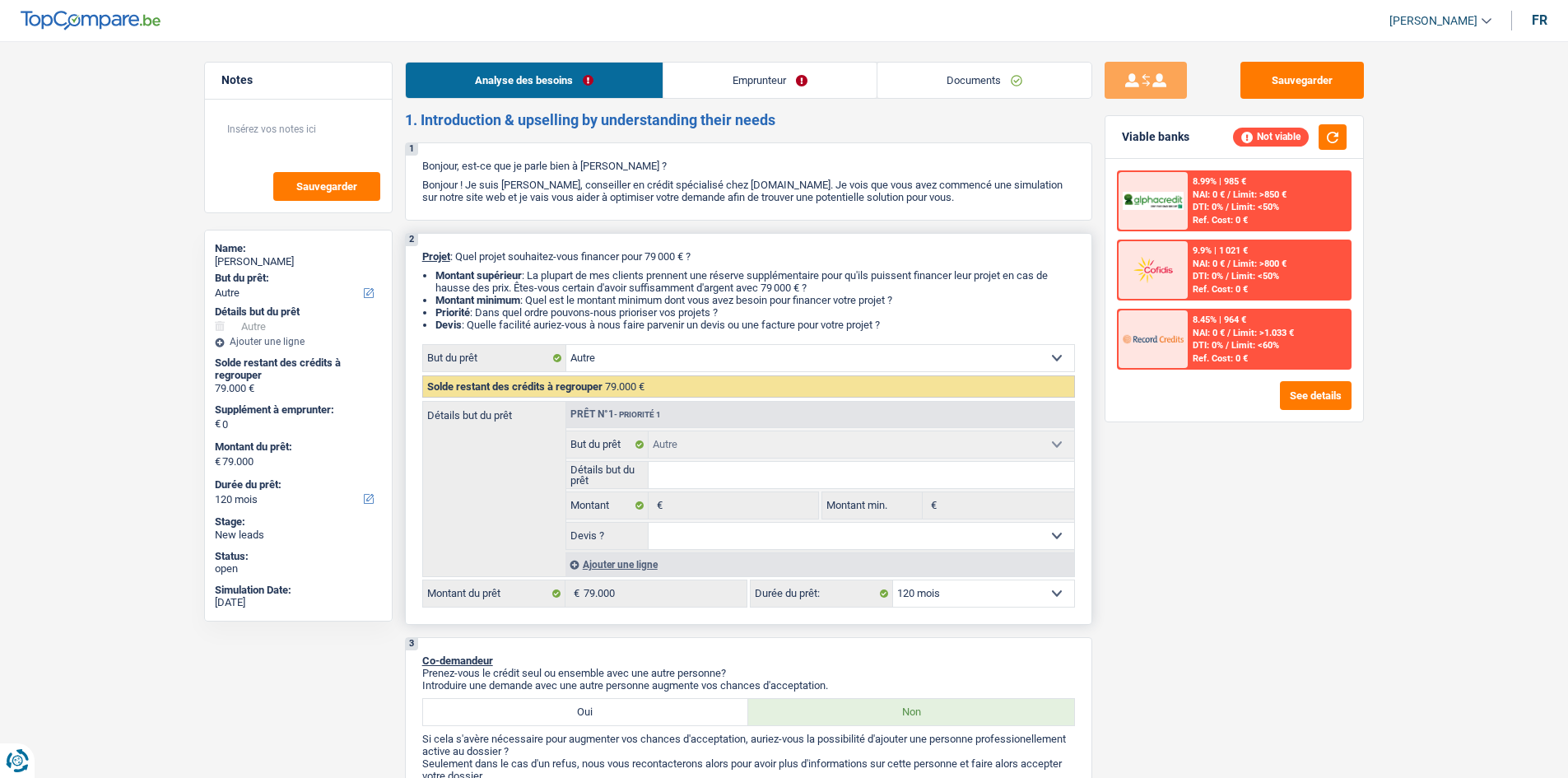 select on "other" 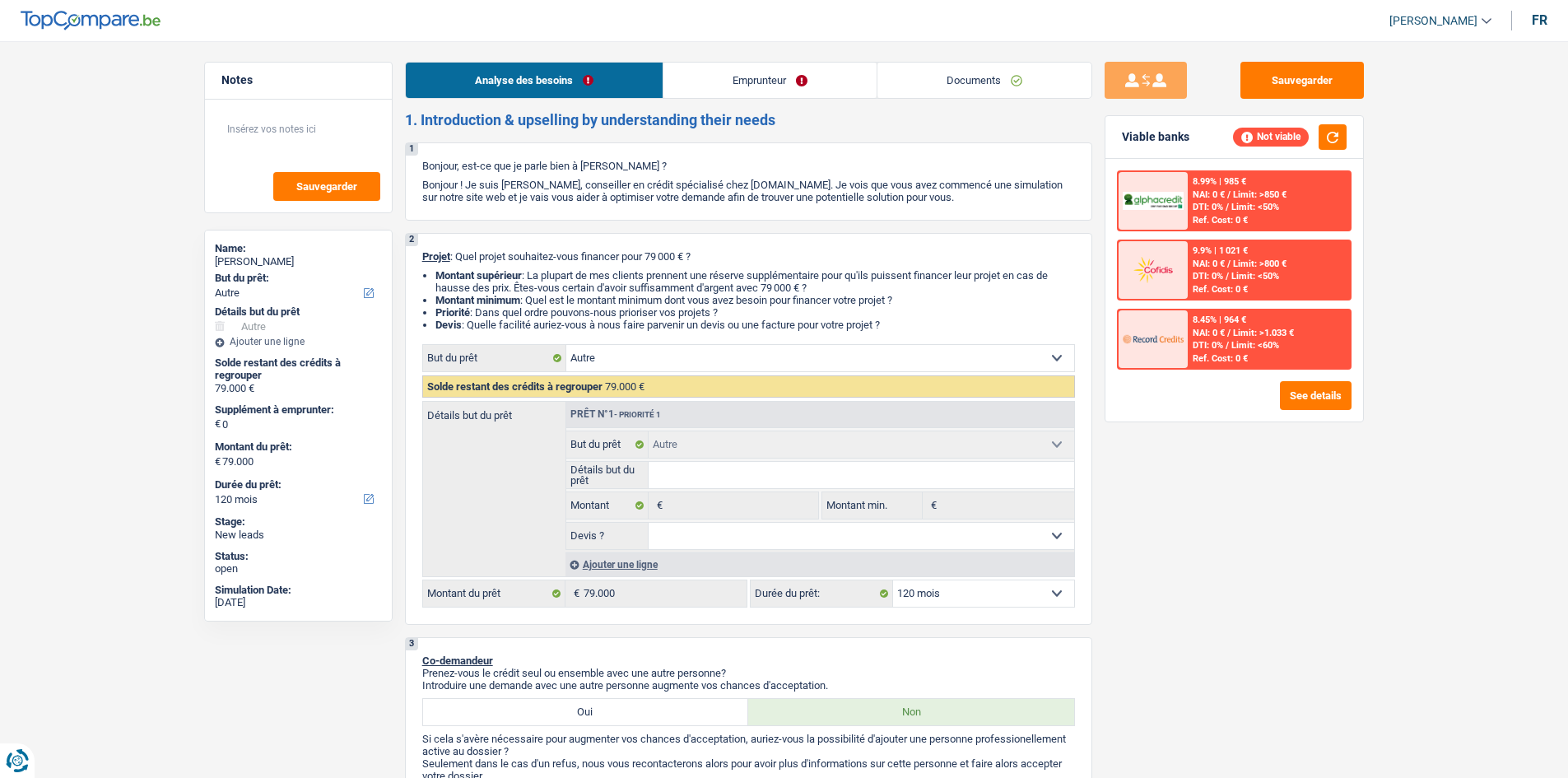 select on "refinancing" 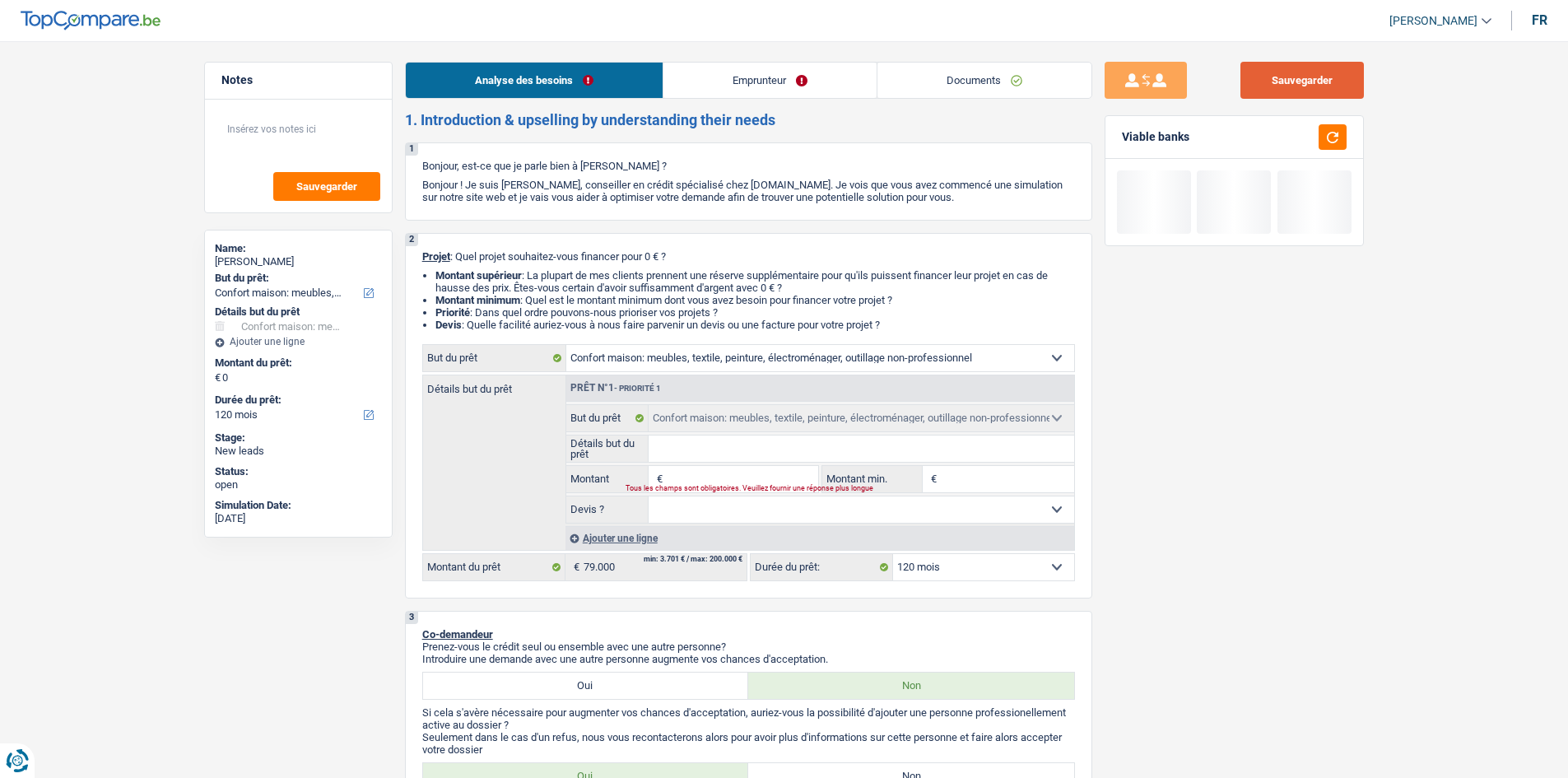click on "Sauvegarder" at bounding box center [1302, 80] 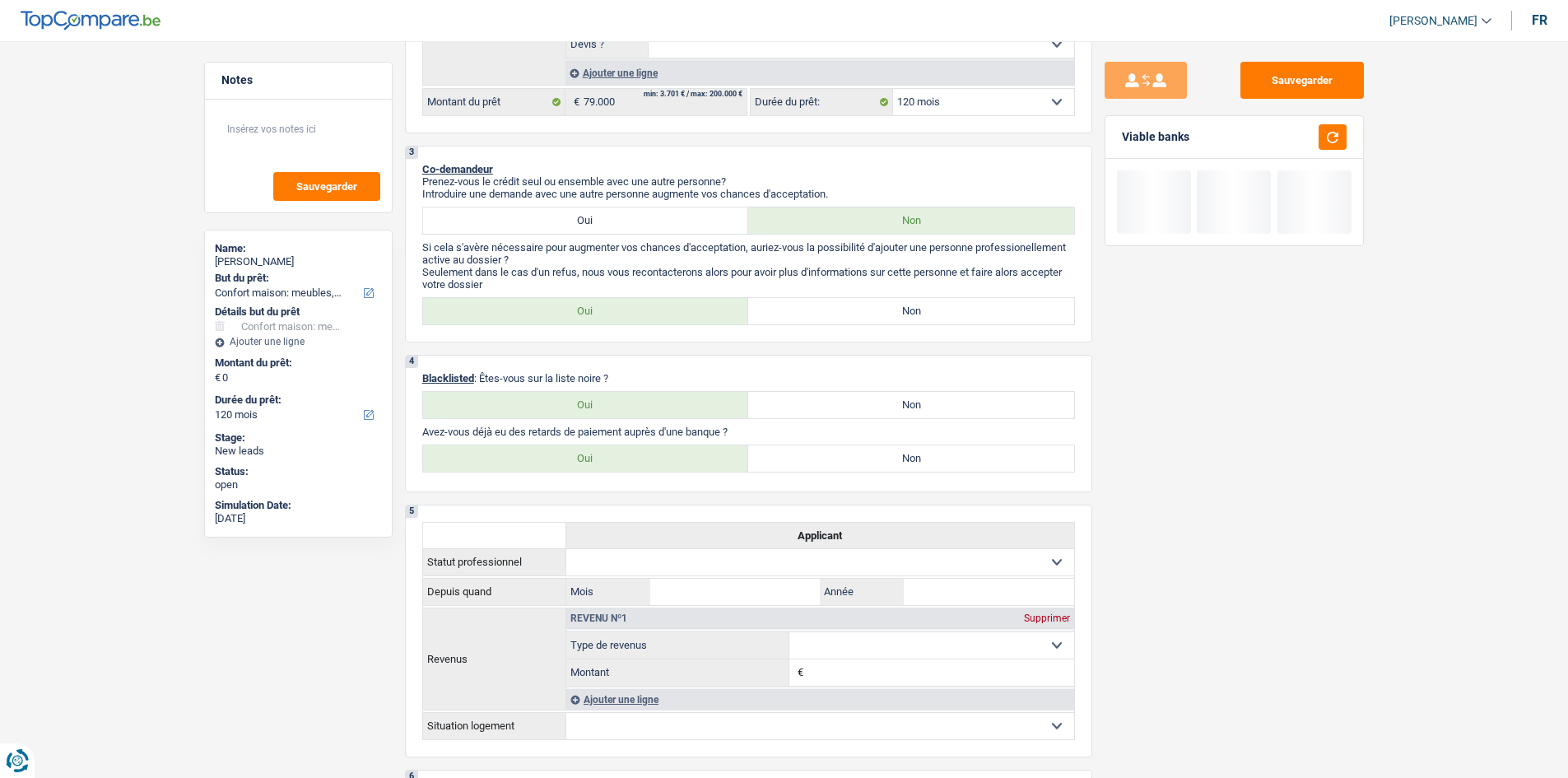 scroll, scrollTop: 494, scrollLeft: 0, axis: vertical 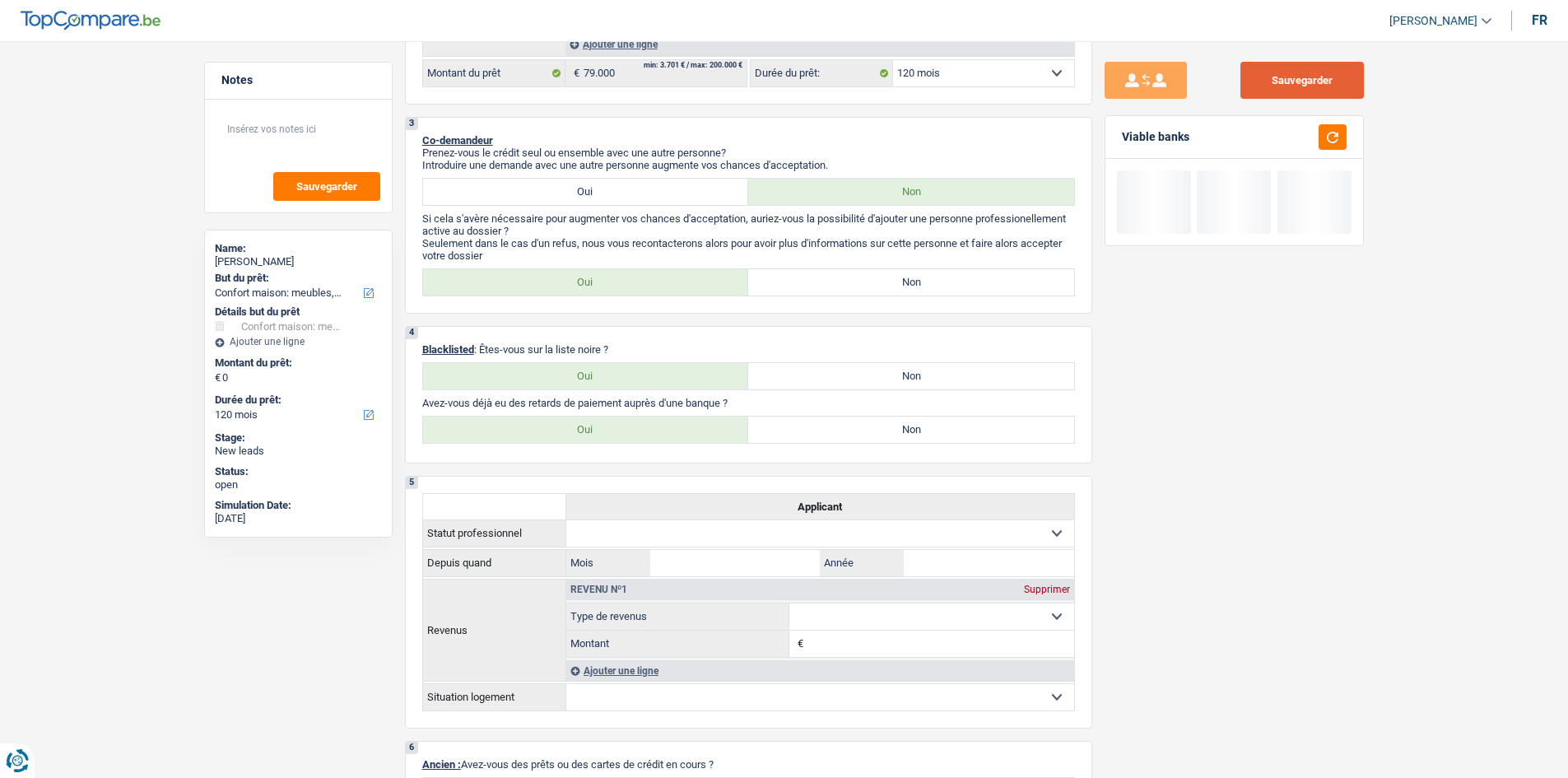 click on "Sauvegarder" at bounding box center (1302, 80) 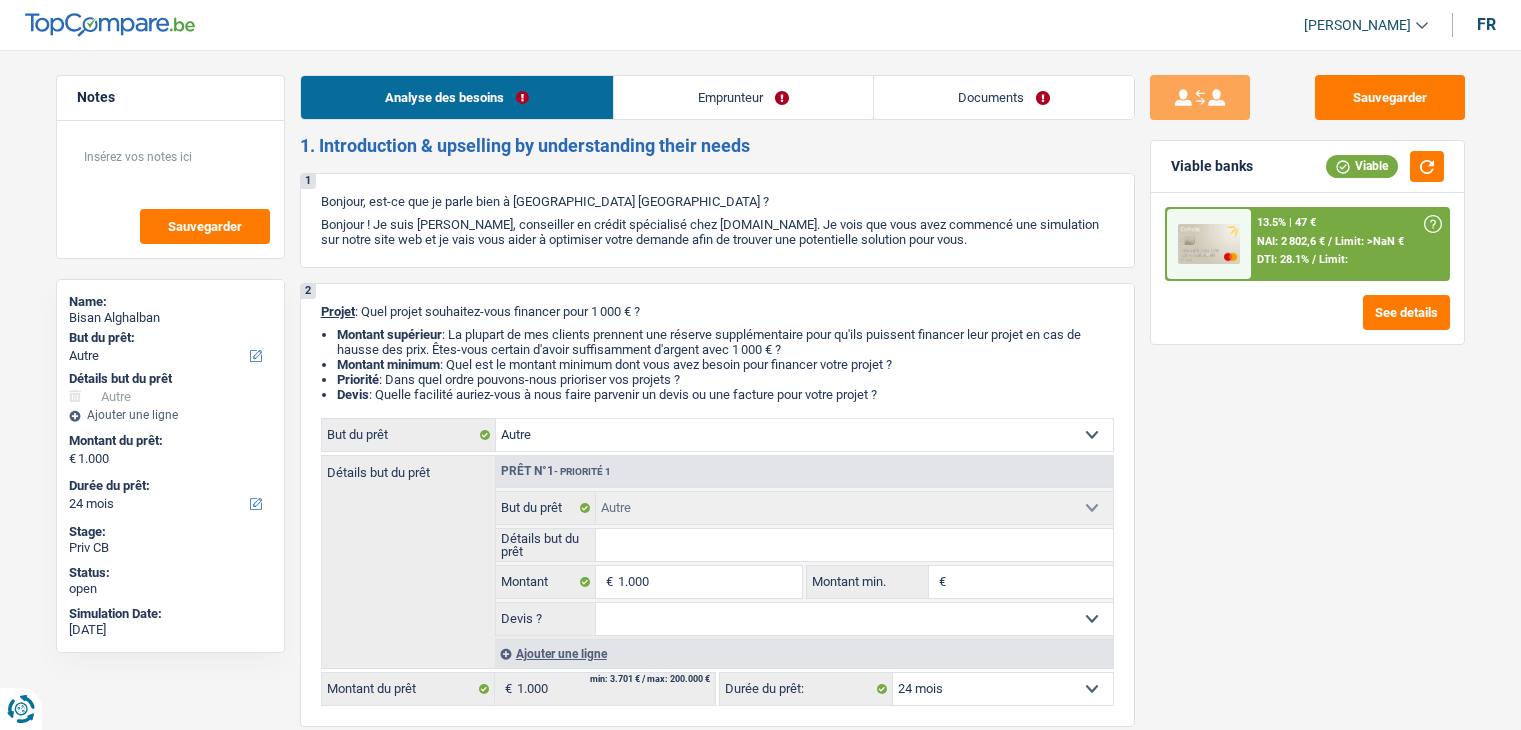 select on "other" 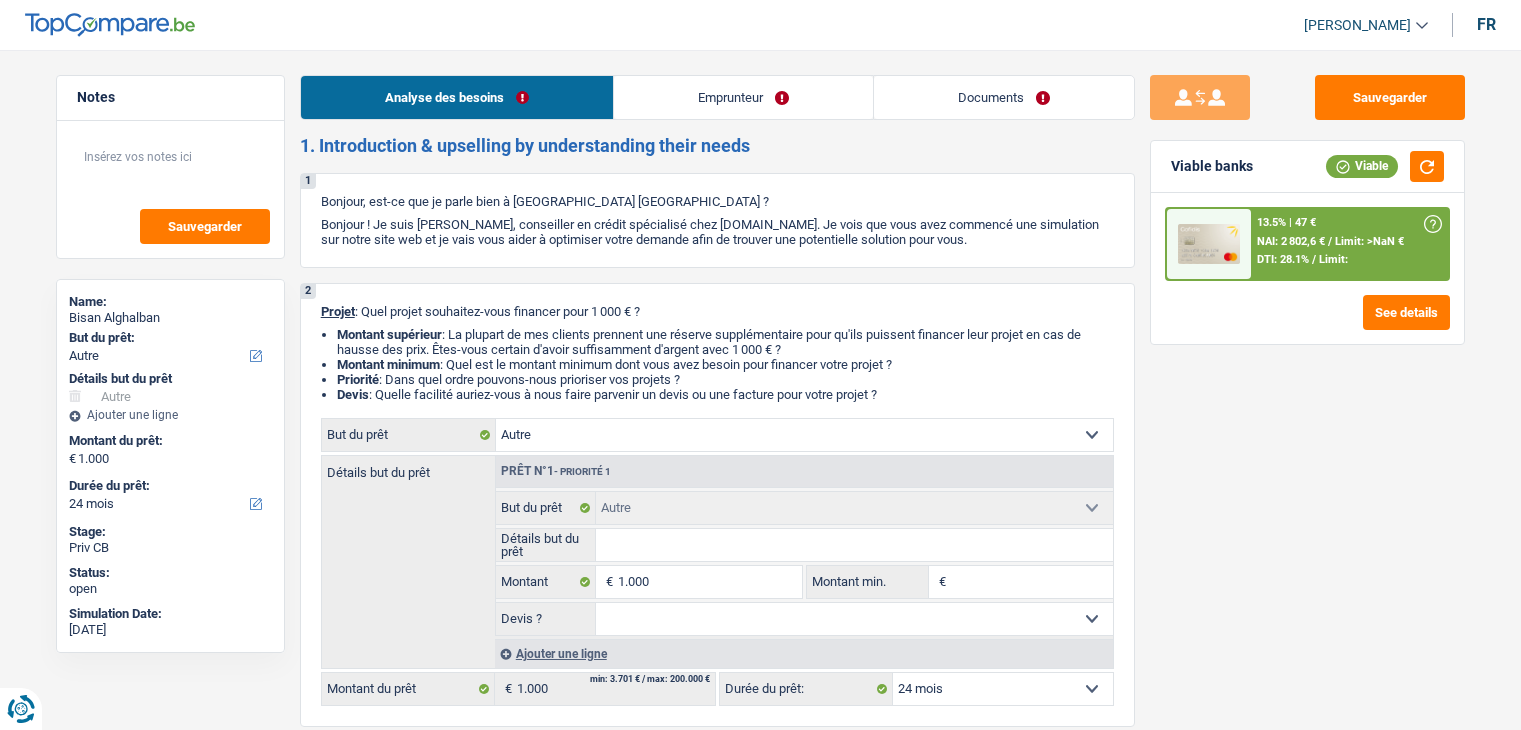 scroll, scrollTop: 0, scrollLeft: 0, axis: both 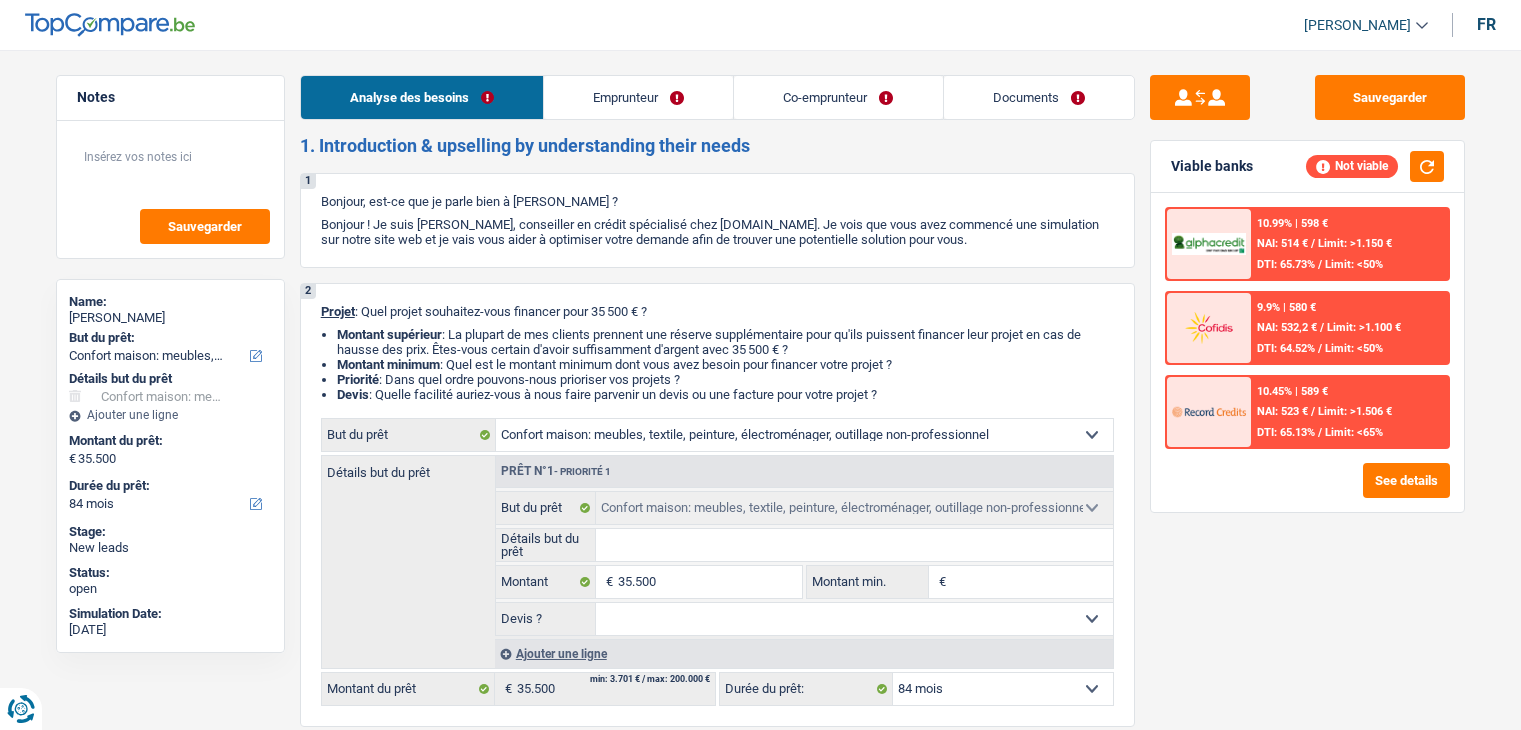 select on "household" 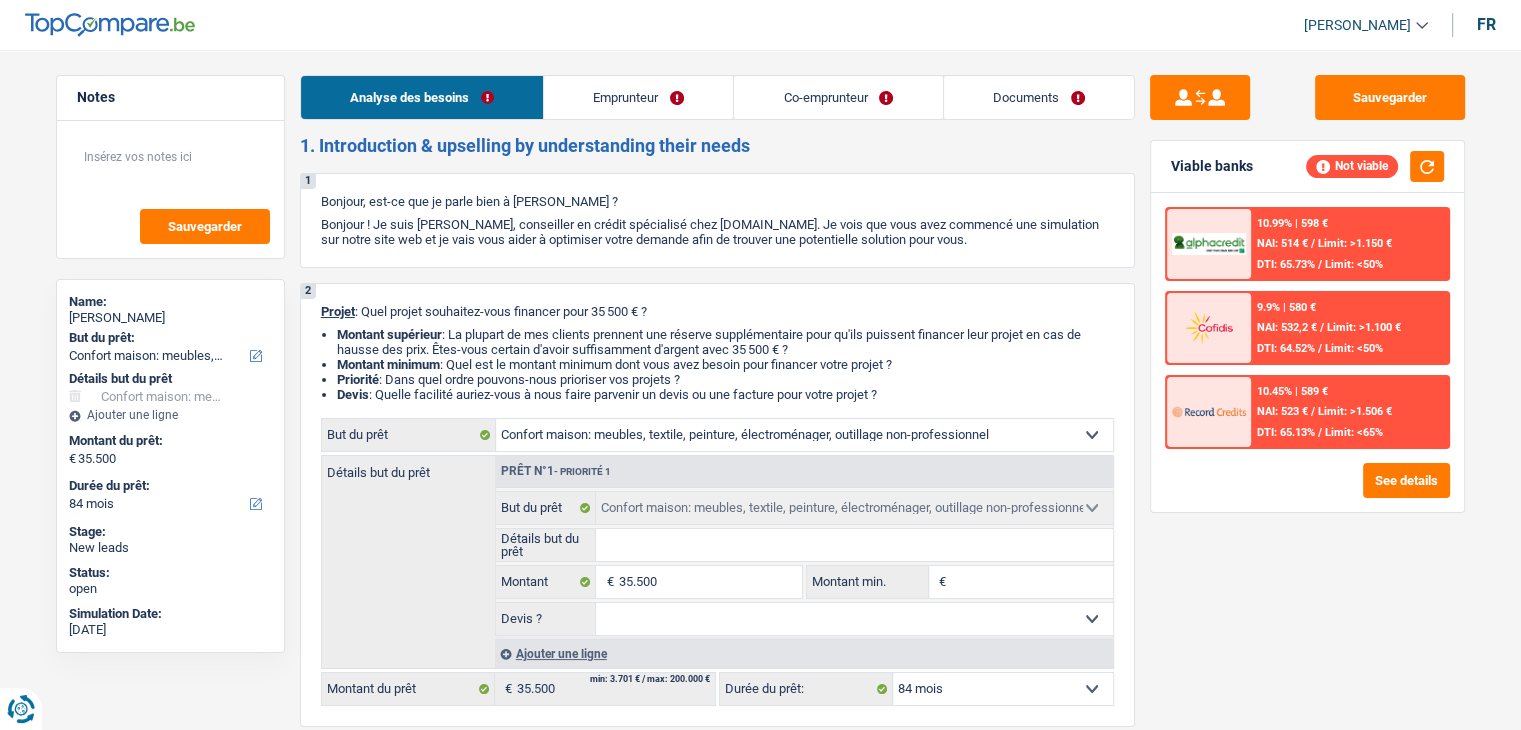 scroll, scrollTop: 0, scrollLeft: 0, axis: both 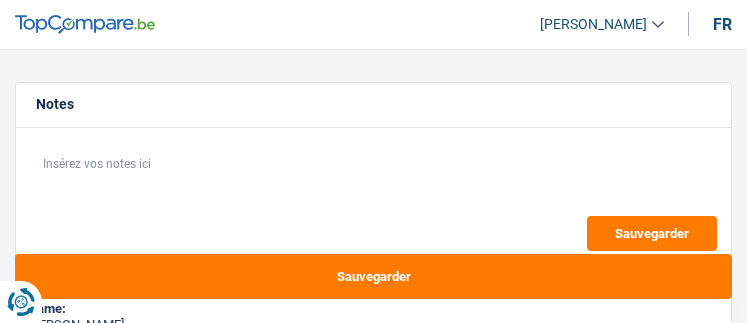 select on "hobbies" 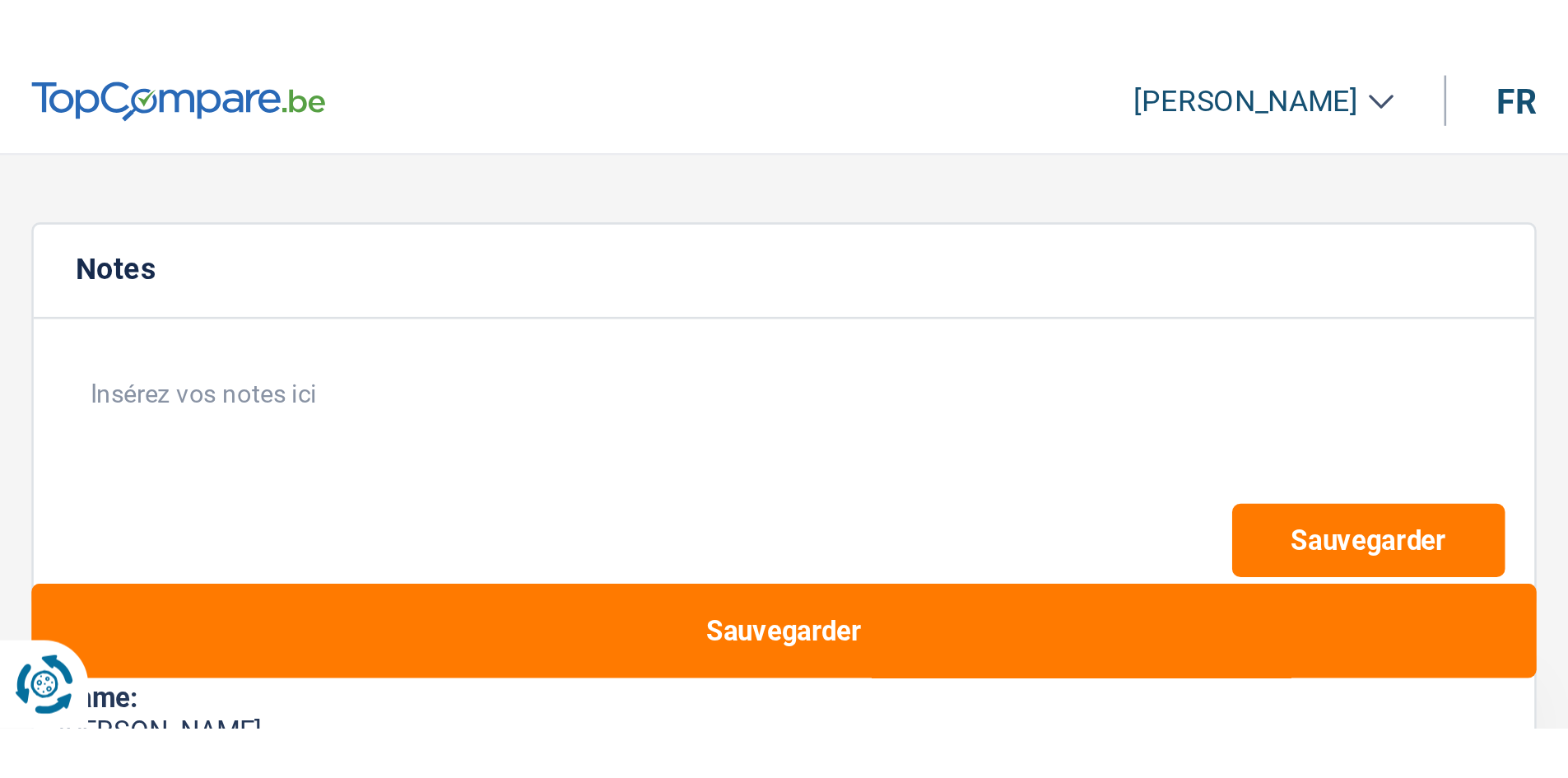 scroll, scrollTop: 0, scrollLeft: 0, axis: both 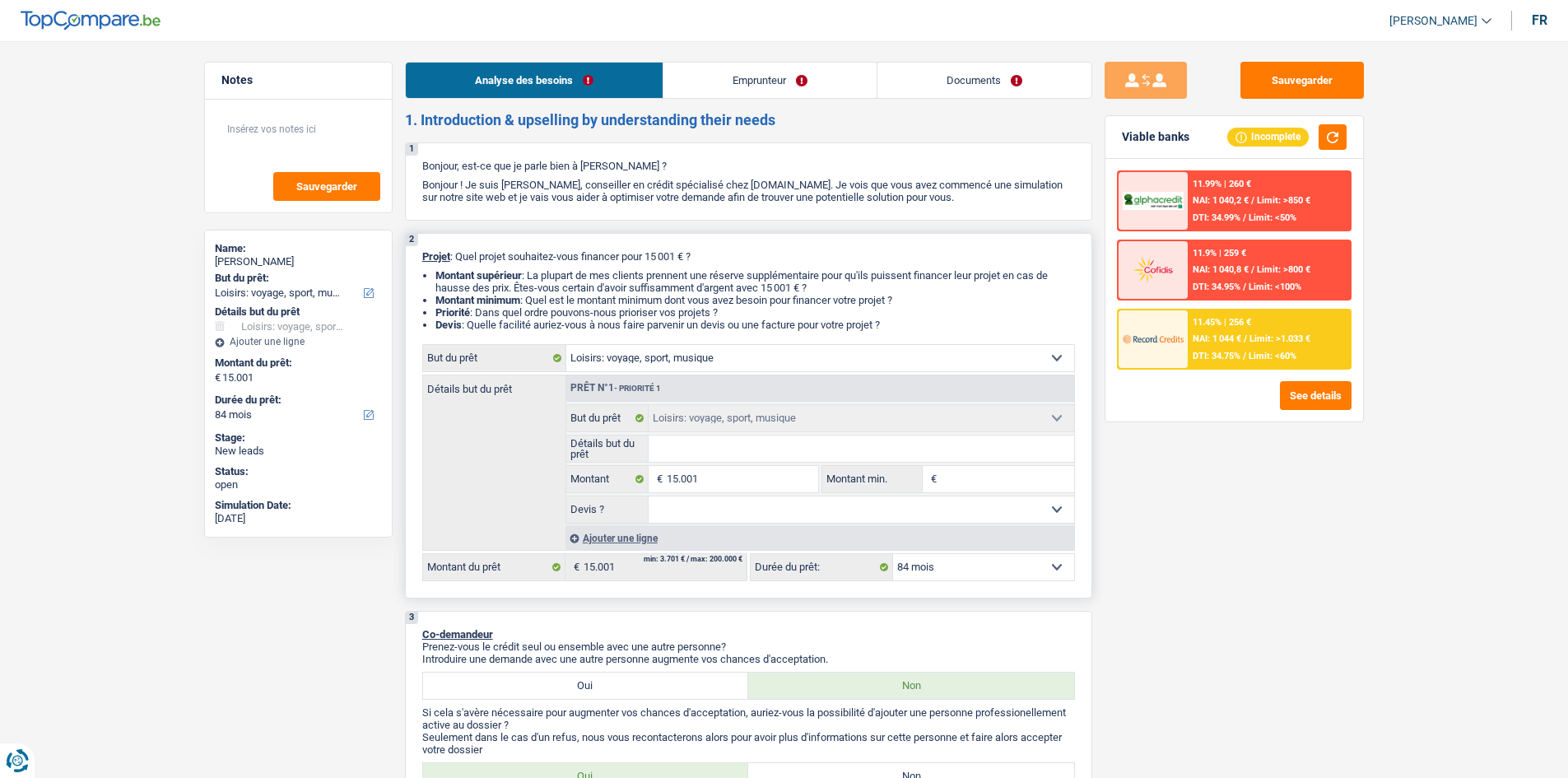 click on "Détails but du prêt" at bounding box center (861, 449) 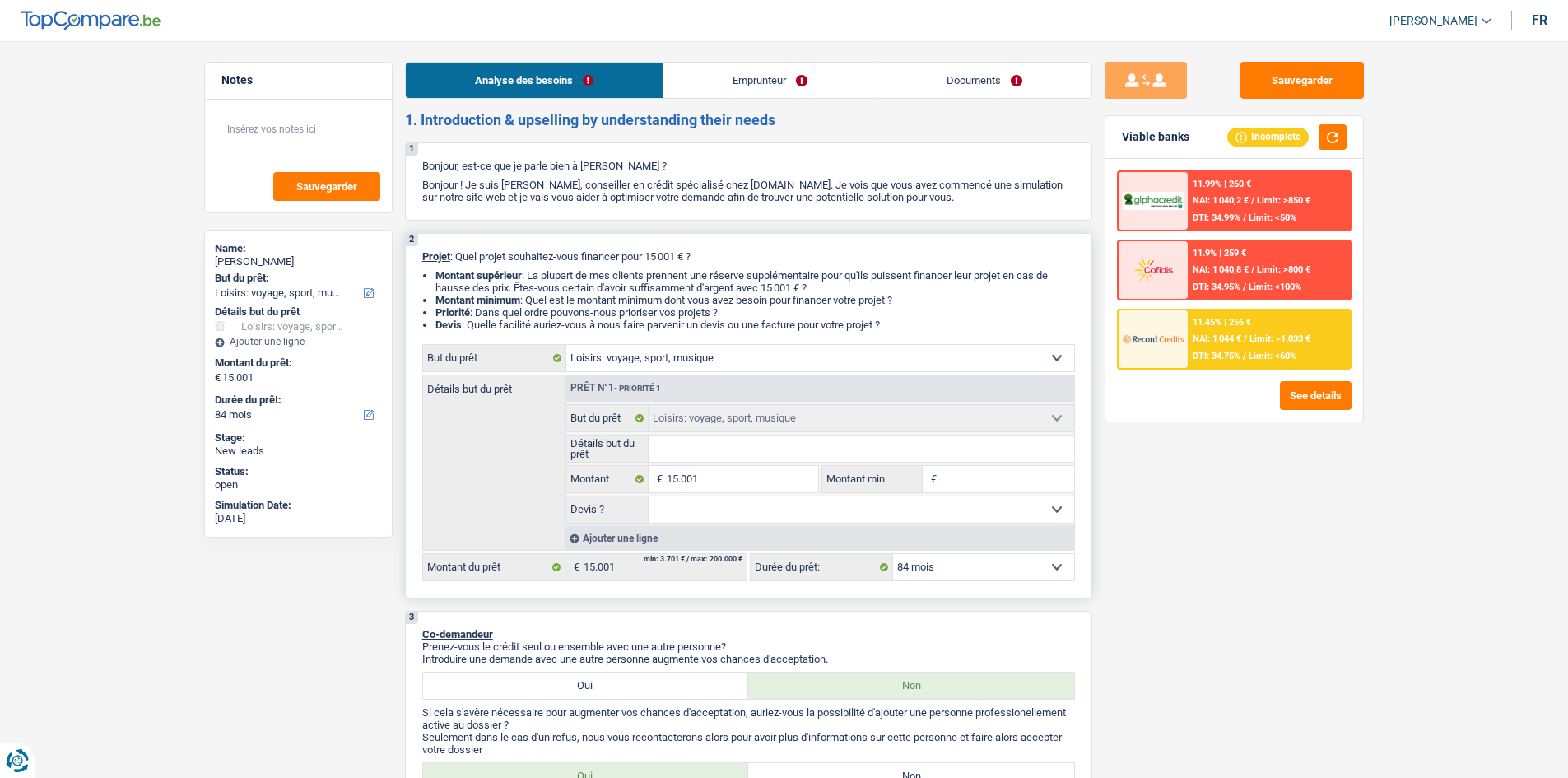 click on "Confort maison: meubles, textile, peinture, électroménager, outillage non-professionnel Hifi, multimédia, gsm, ordinateur Aménagement: frais d'installation, déménagement Evénement familial: naissance, mariage, divorce, communion, décès Frais médicaux Frais d'études Frais permis de conduire Loisirs: voyage, sport, musique Rafraîchissement: petits travaux maison et jardin Frais judiciaires Réparation voiture Prêt rénovation (non disponible pour les non-propriétaires) Prêt énergie (non disponible pour les non-propriétaires) Prêt voiture Taxes, impôts non professionnels Rénovation bien à l'étranger Dettes familiales Assurance Autre
Sélectionner une option" at bounding box center (820, 358) 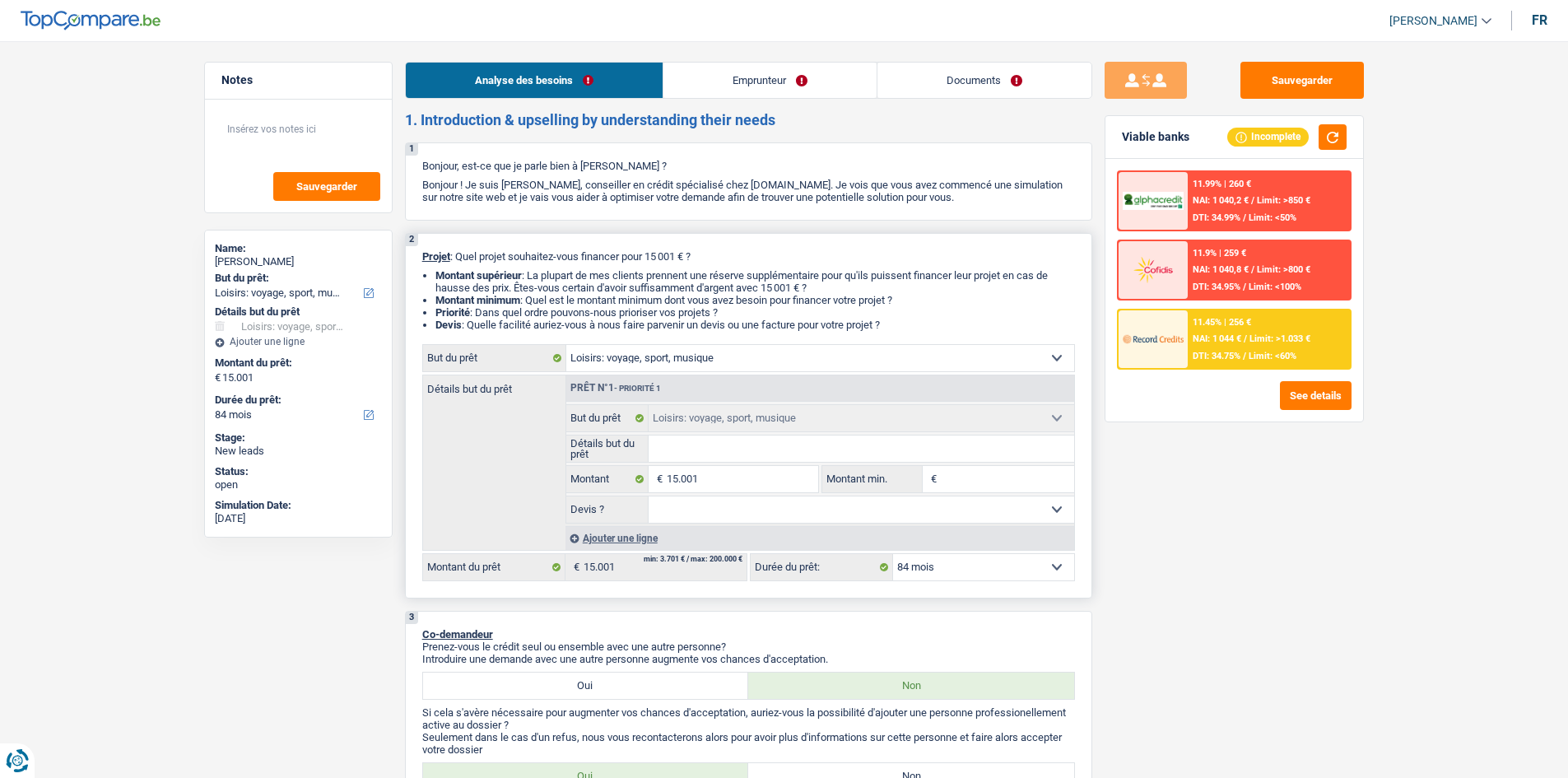 click on "Confort maison: meubles, textile, peinture, électroménager, outillage non-professionnel Hifi, multimédia, gsm, ordinateur Aménagement: frais d'installation, déménagement Evénement familial: naissance, mariage, divorce, communion, décès Frais médicaux Frais d'études Frais permis de conduire Loisirs: voyage, sport, musique Rafraîchissement: petits travaux maison et jardin Frais judiciaires Réparation voiture Prêt rénovation (non disponible pour les non-propriétaires) Prêt énergie (non disponible pour les non-propriétaires) Prêt voiture Taxes, impôts non professionnels Rénovation bien à l'étranger Dettes familiales Assurance Autre
Sélectionner une option" at bounding box center [820, 358] 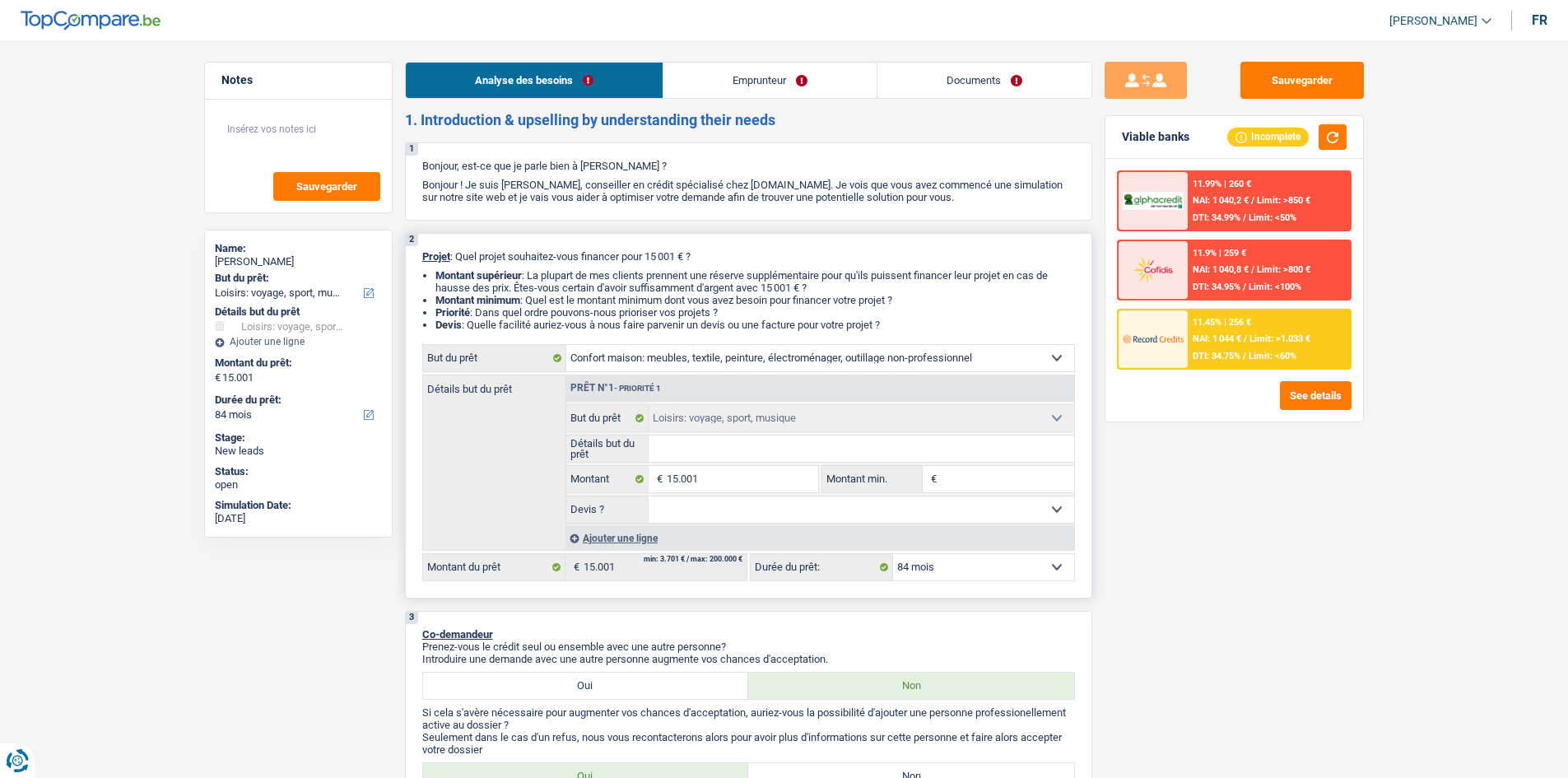 click on "Confort maison: meubles, textile, peinture, électroménager, outillage non-professionnel Hifi, multimédia, gsm, ordinateur Aménagement: frais d'installation, déménagement Evénement familial: naissance, mariage, divorce, communion, décès Frais médicaux Frais d'études Frais permis de conduire Loisirs: voyage, sport, musique Rafraîchissement: petits travaux maison et jardin Frais judiciaires Réparation voiture Prêt rénovation (non disponible pour les non-propriétaires) Prêt énergie (non disponible pour les non-propriétaires) Prêt voiture Taxes, impôts non professionnels Rénovation bien à l'étranger Dettes familiales Assurance Autre
Sélectionner une option" at bounding box center [820, 358] 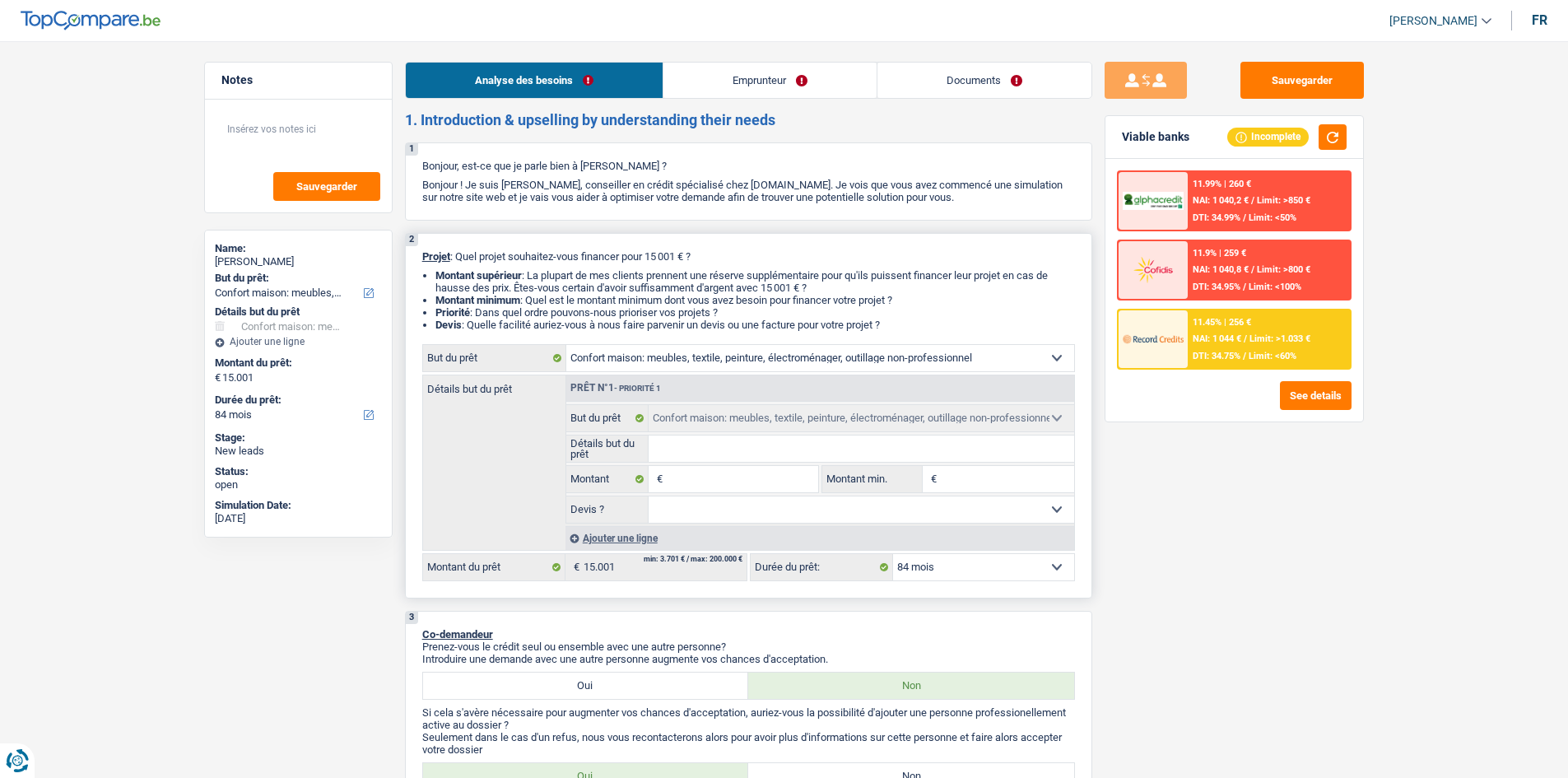 select on "hobbies" 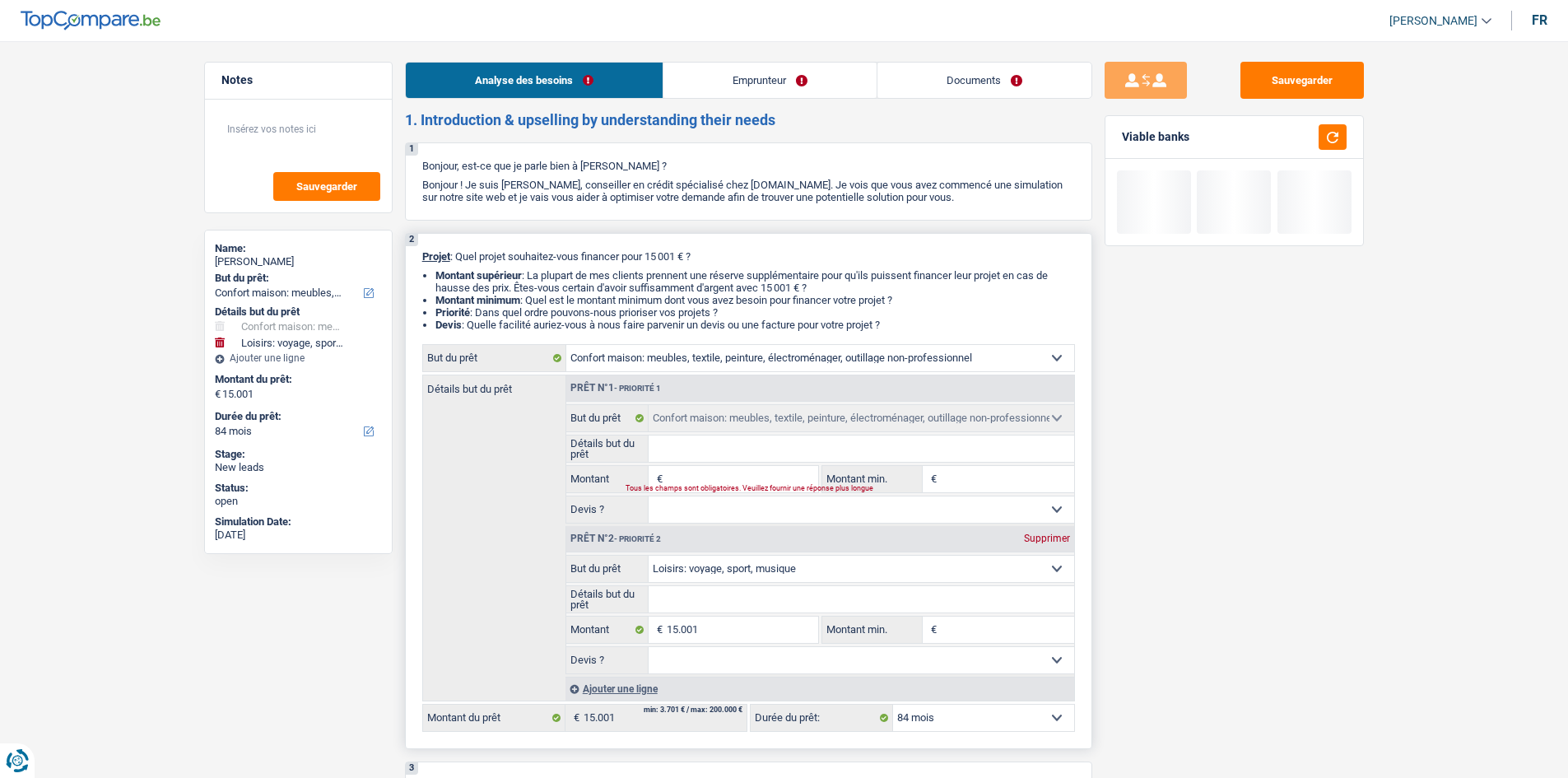 click on "Montant" at bounding box center [742, 479] 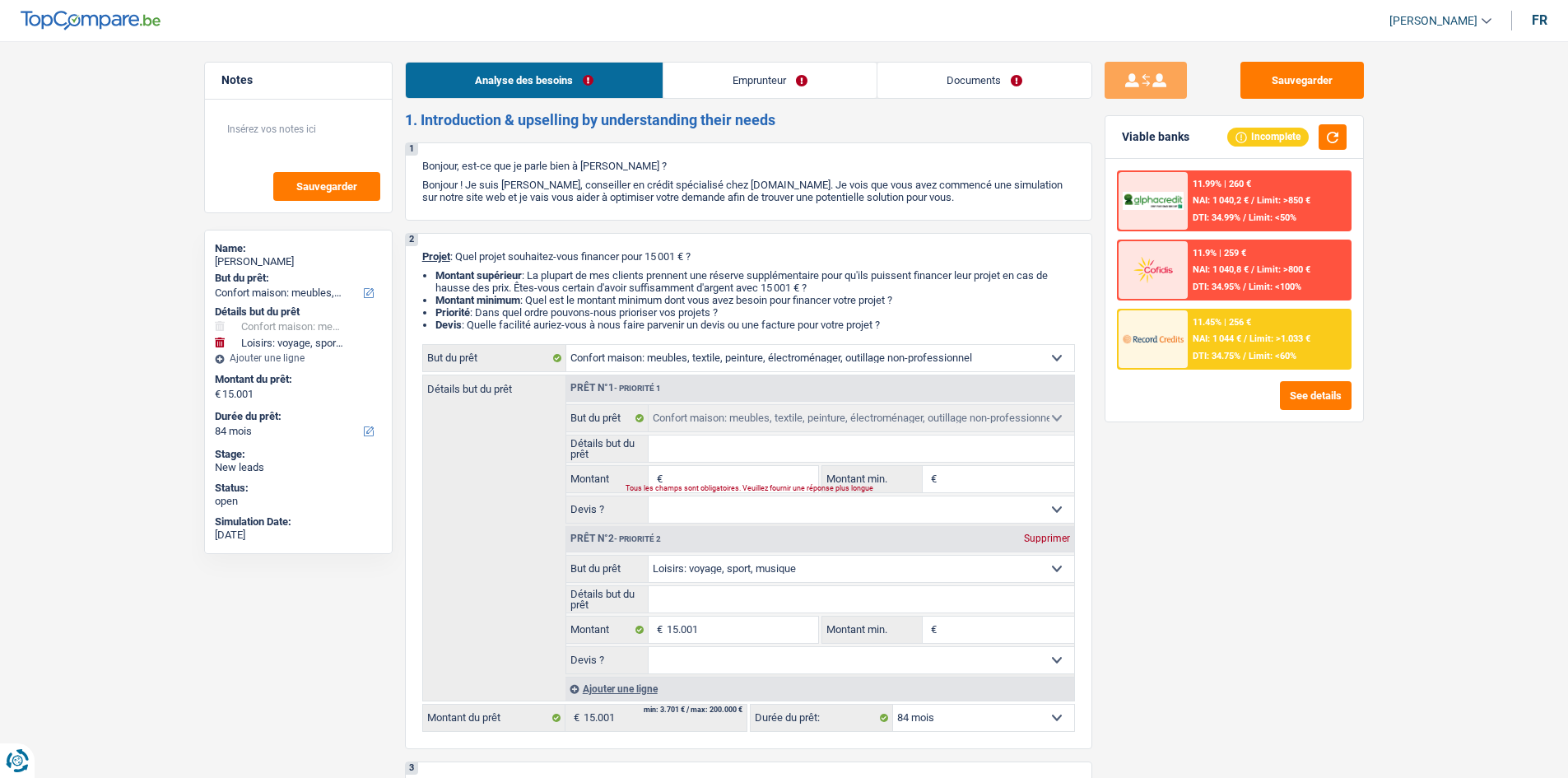 drag, startPoint x: 716, startPoint y: 601, endPoint x: 1161, endPoint y: 631, distance: 446.01009 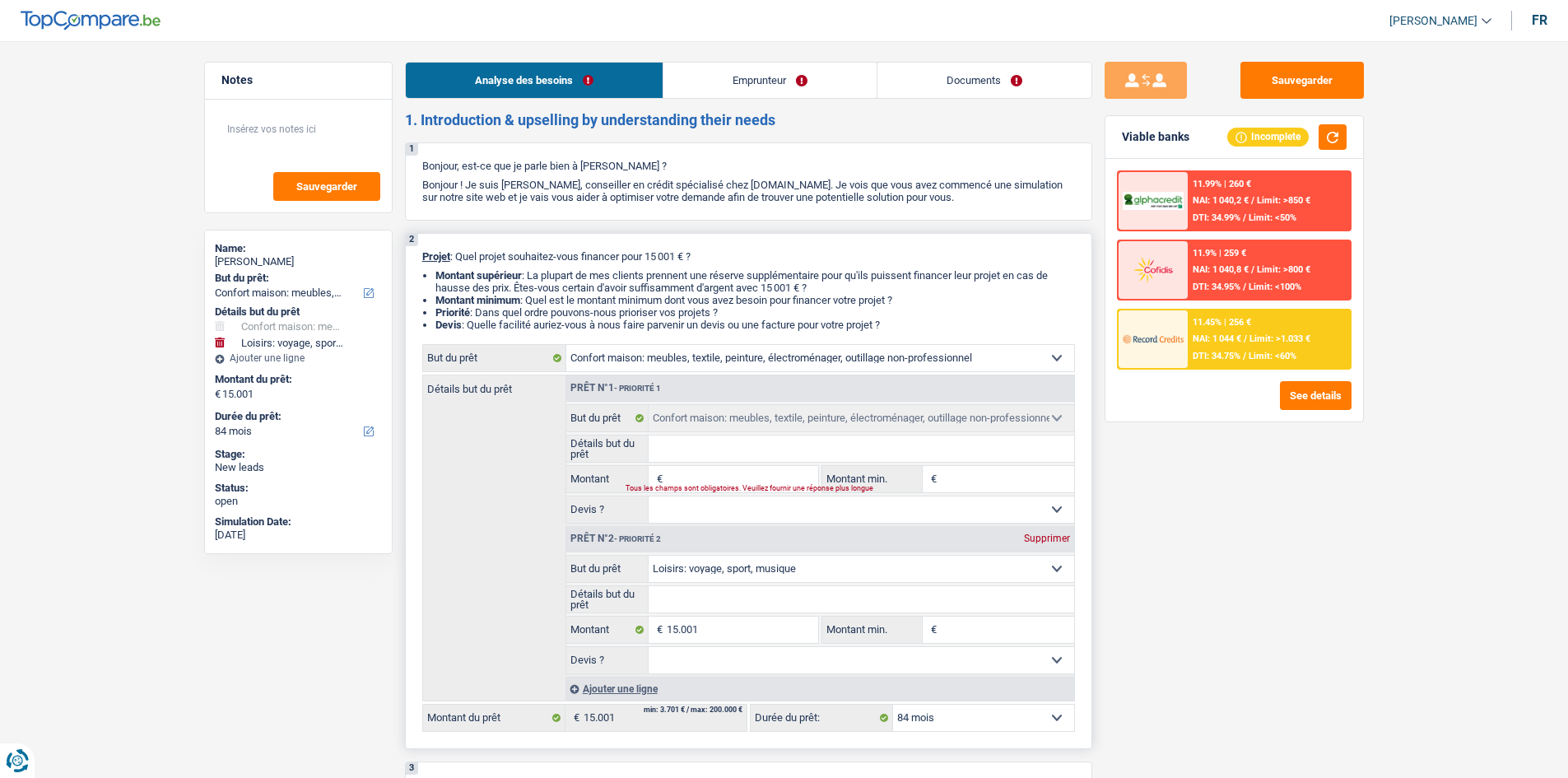 click on "Montant" at bounding box center [742, 479] 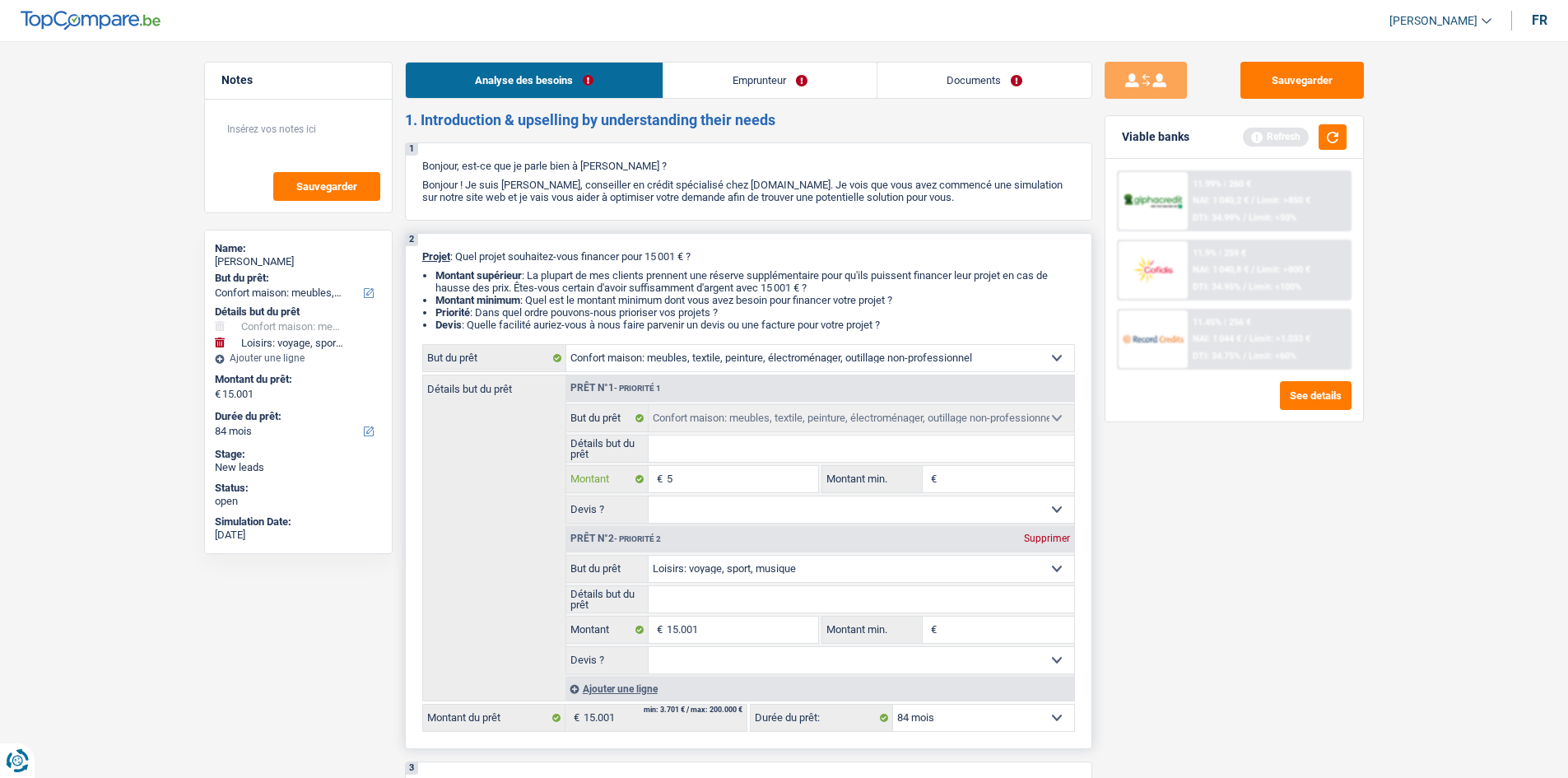 type on "50" 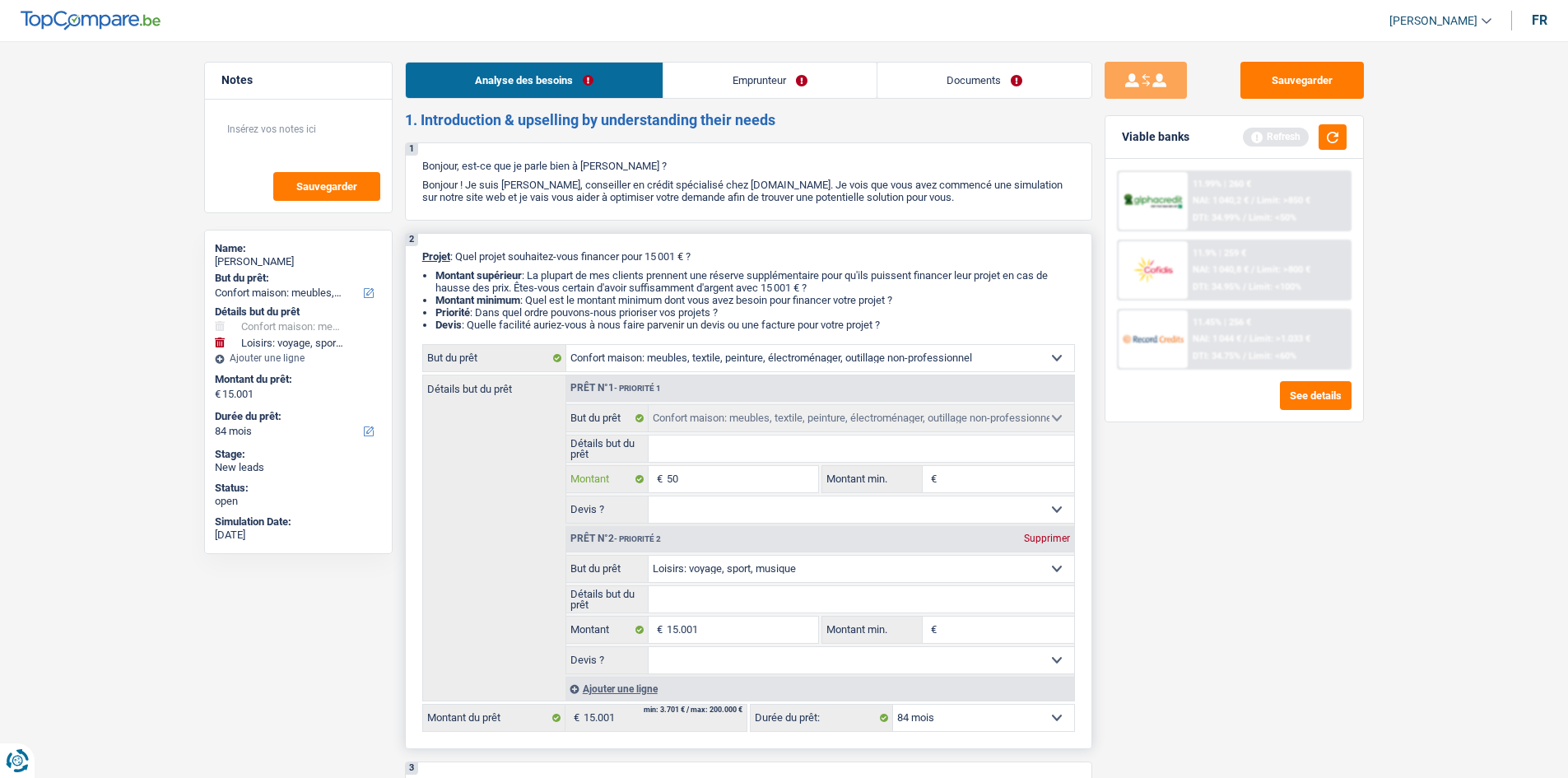 type on "500" 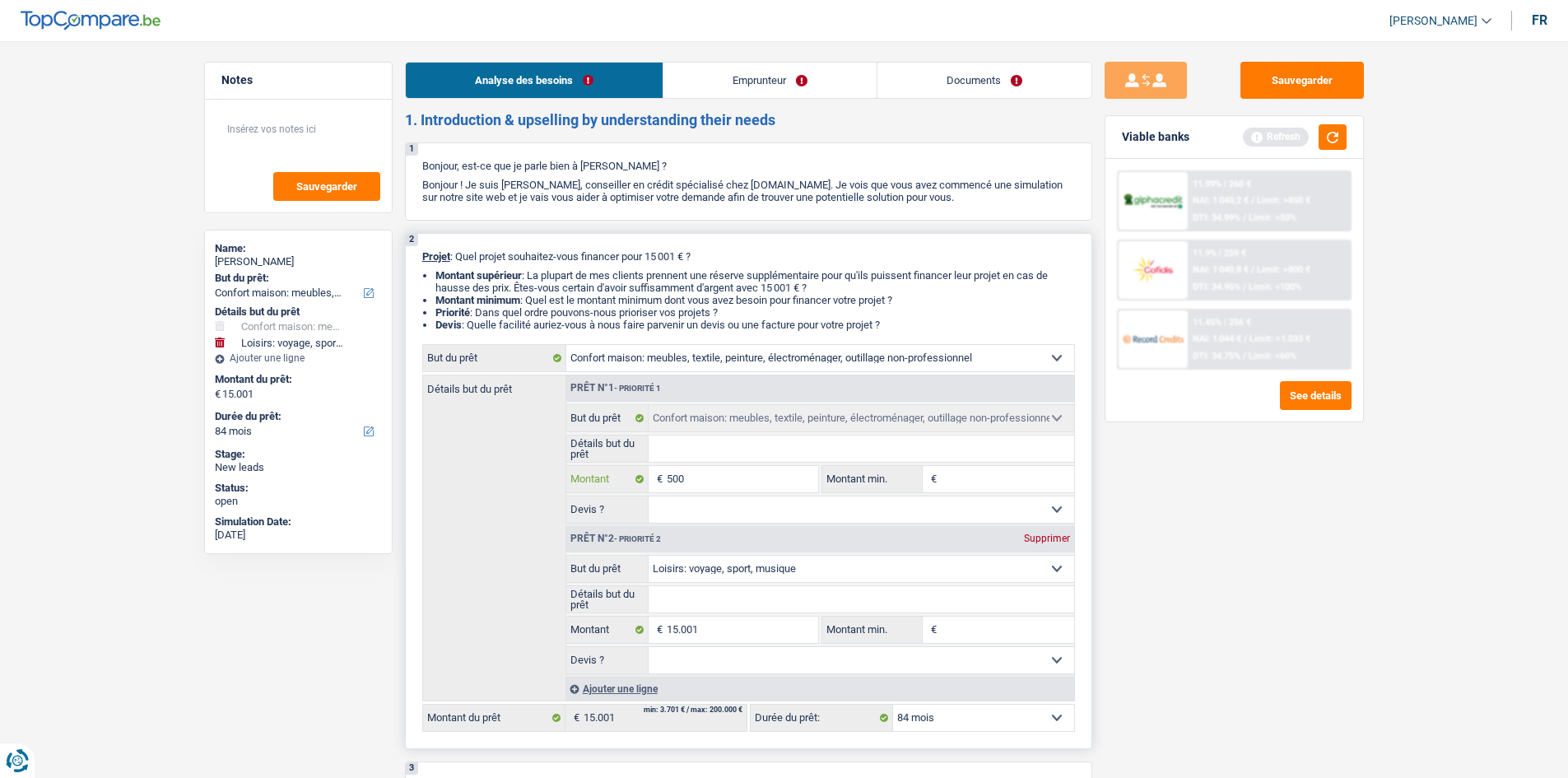 type on "5.000" 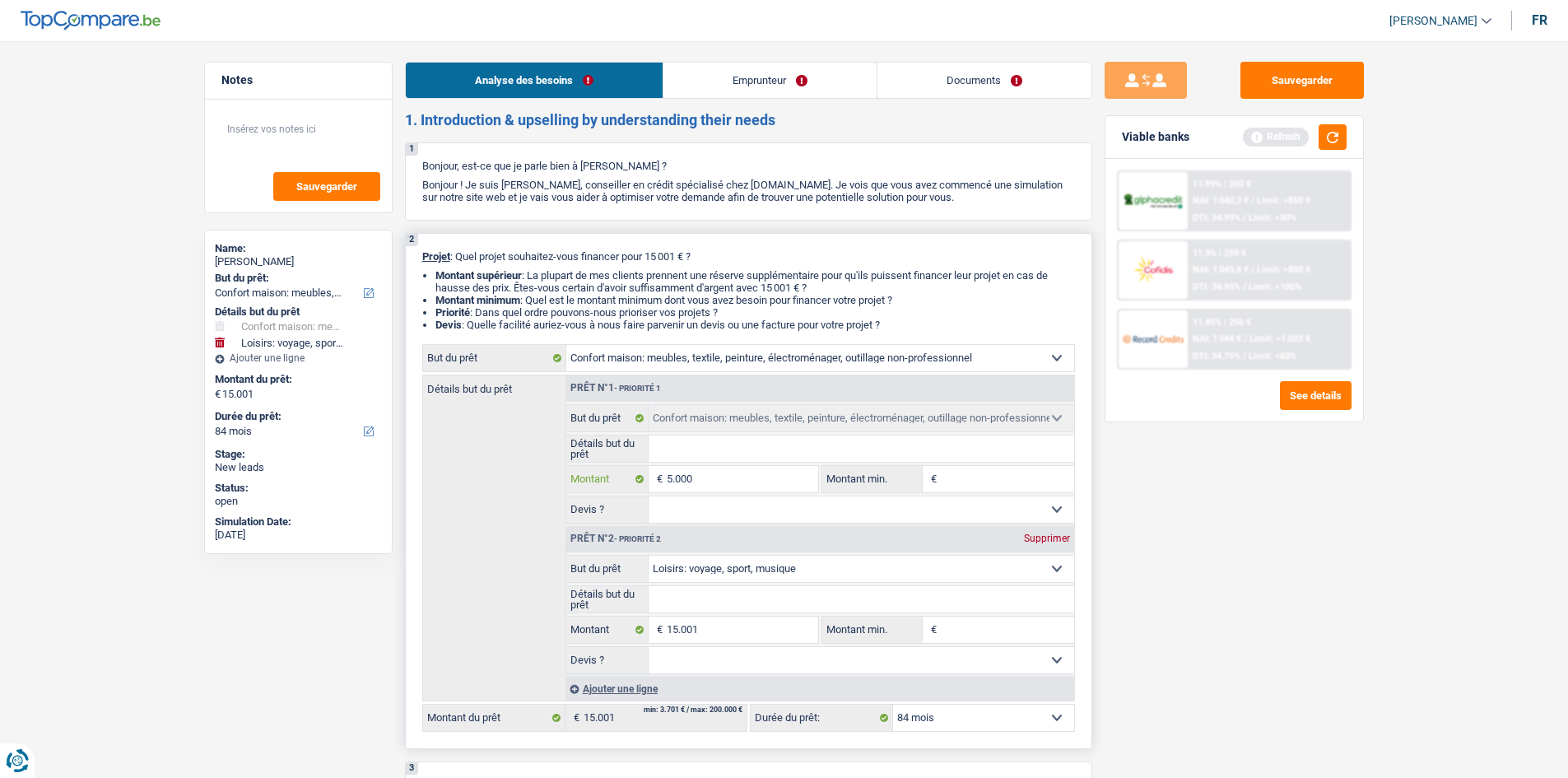 type on "5.000" 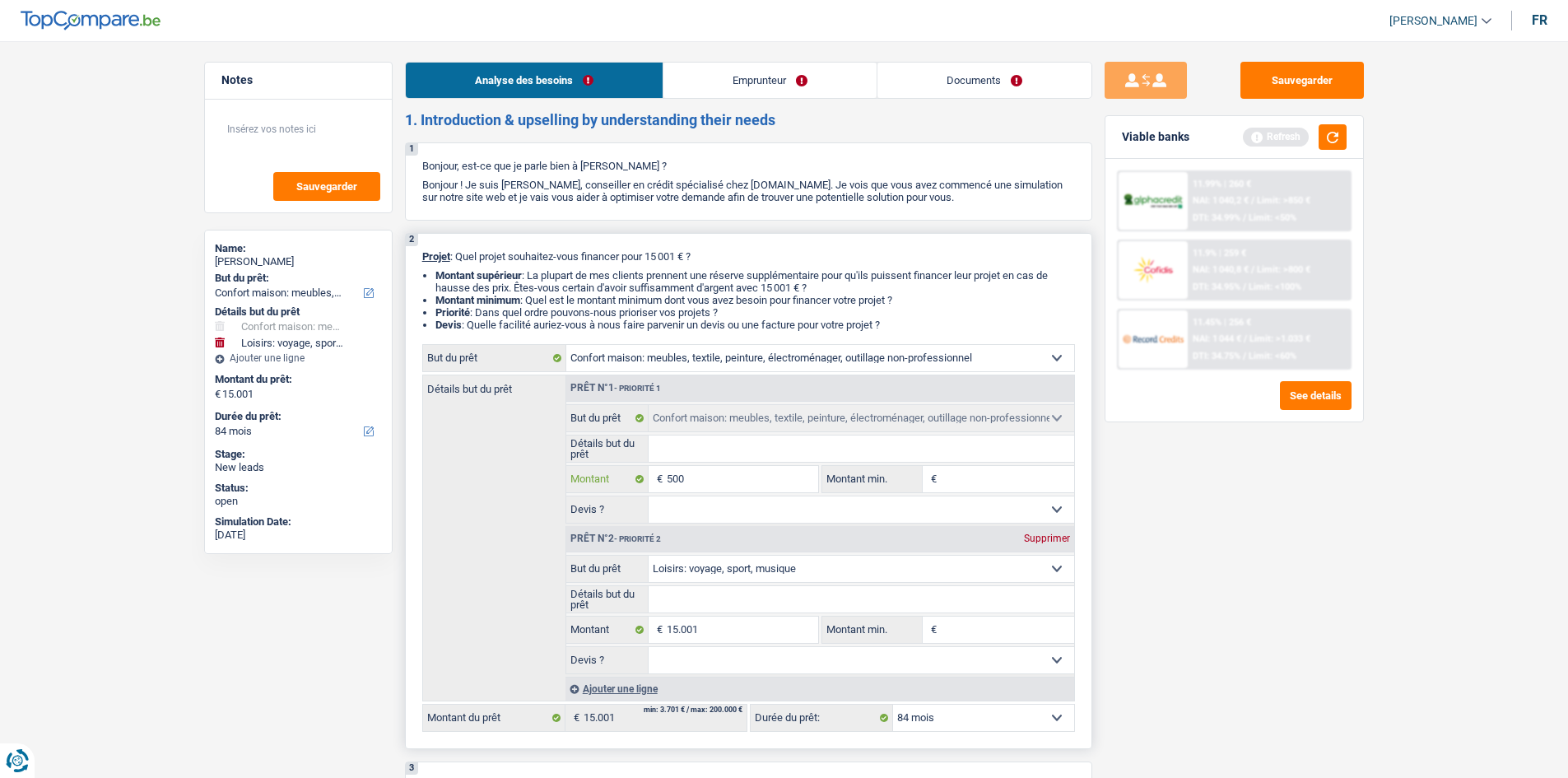 type on "500" 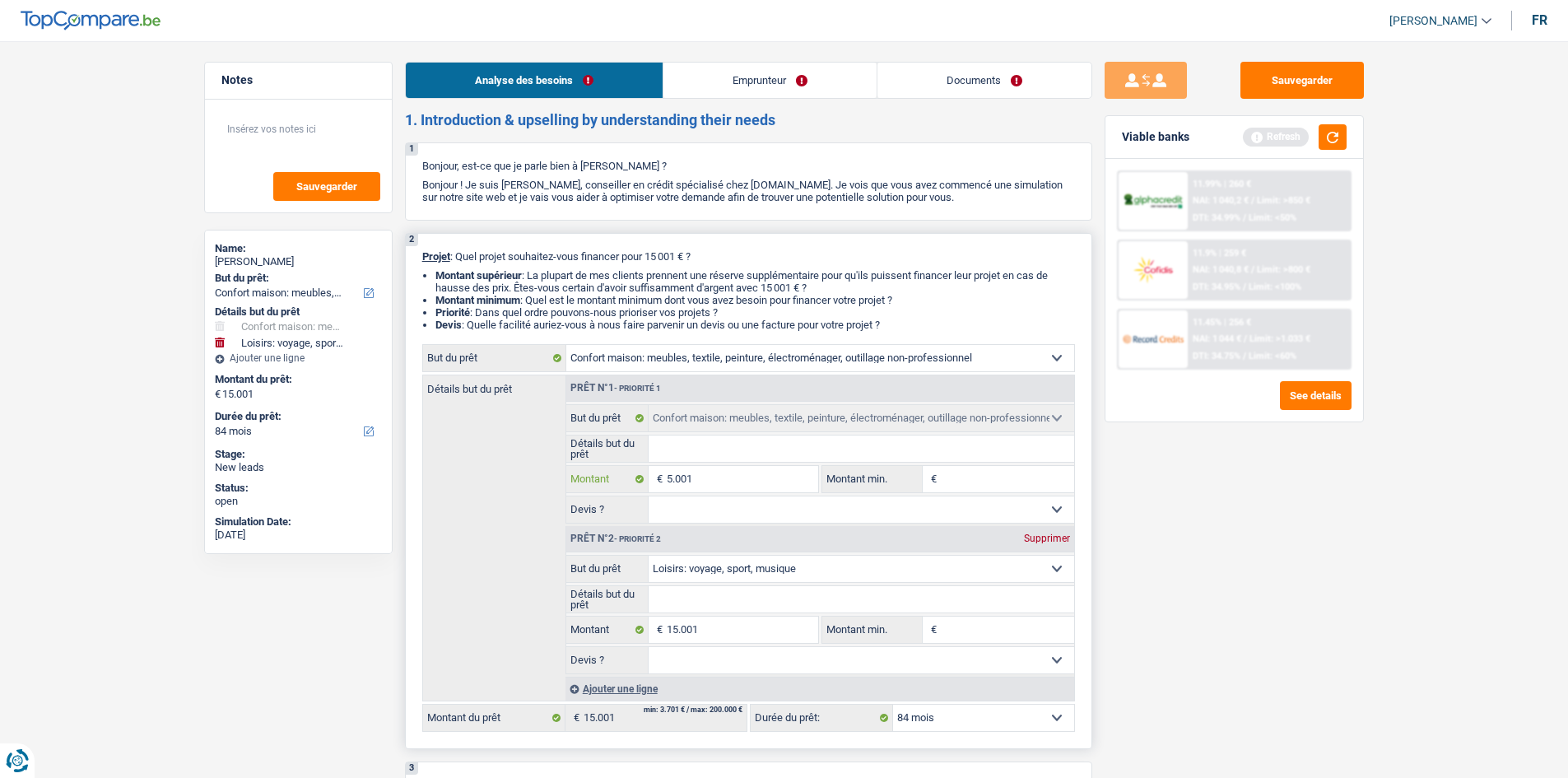 type on "5.001" 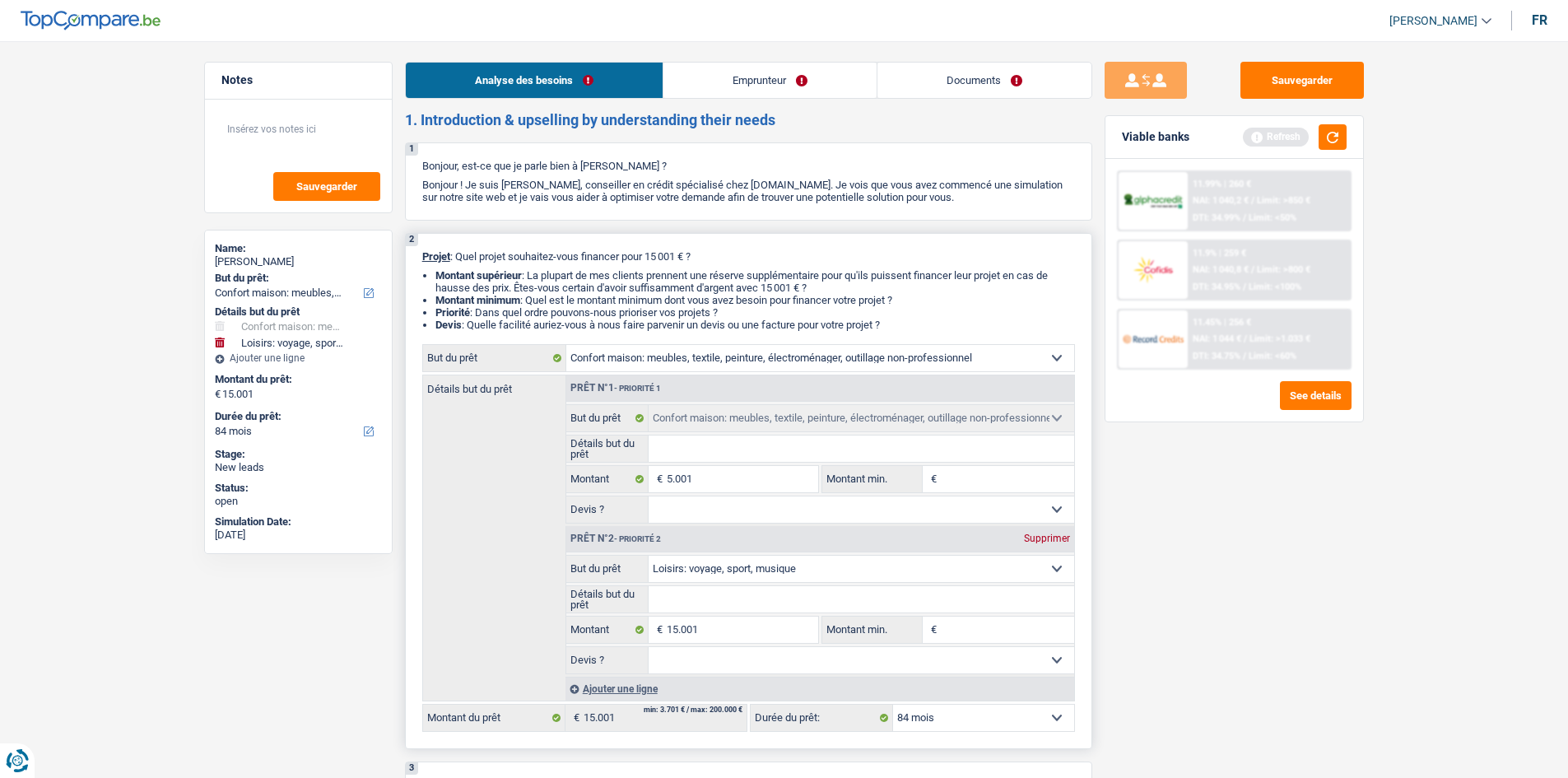 click on "Détails but du prêt" at bounding box center (861, 599) 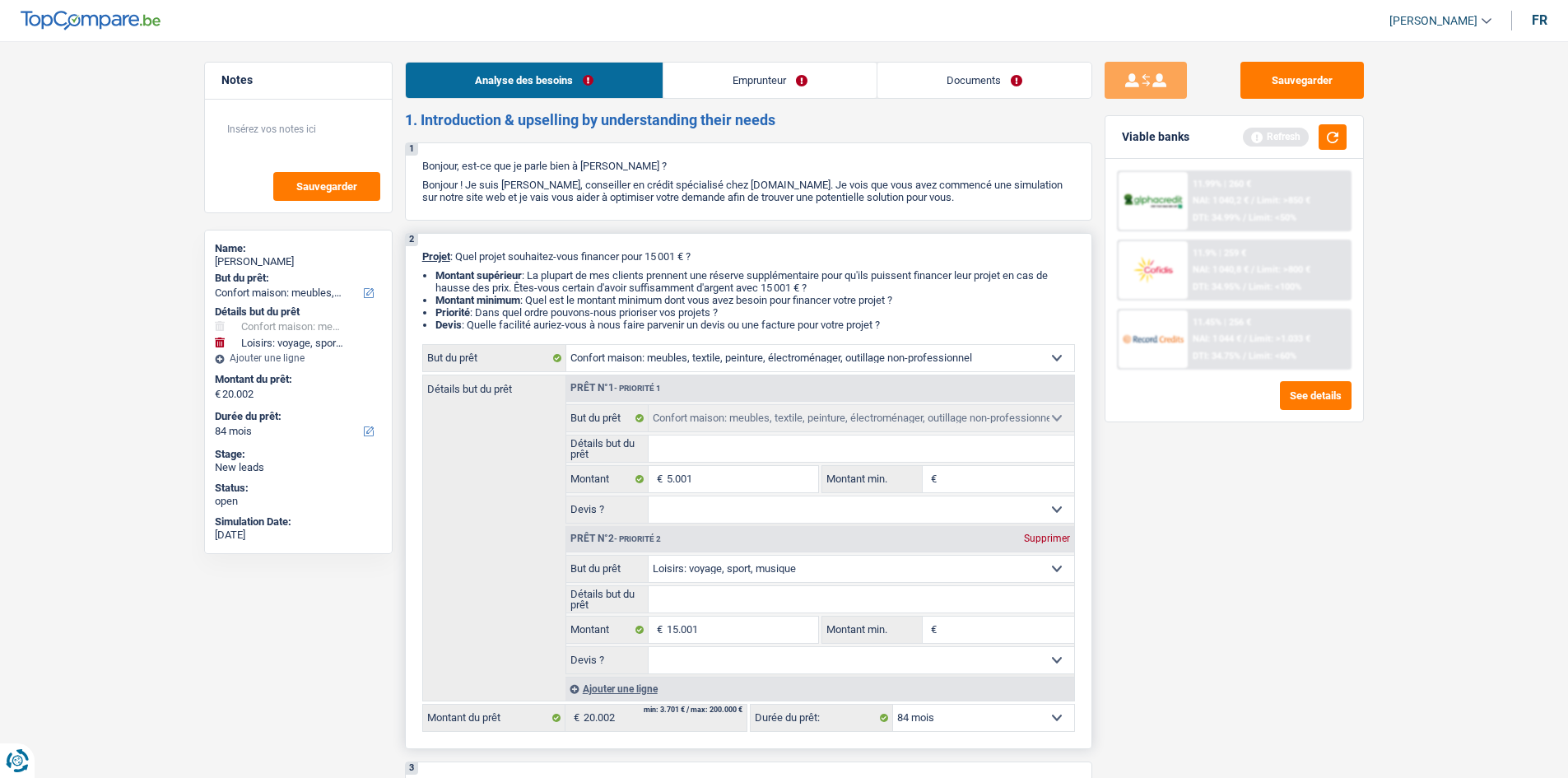 select on "120" 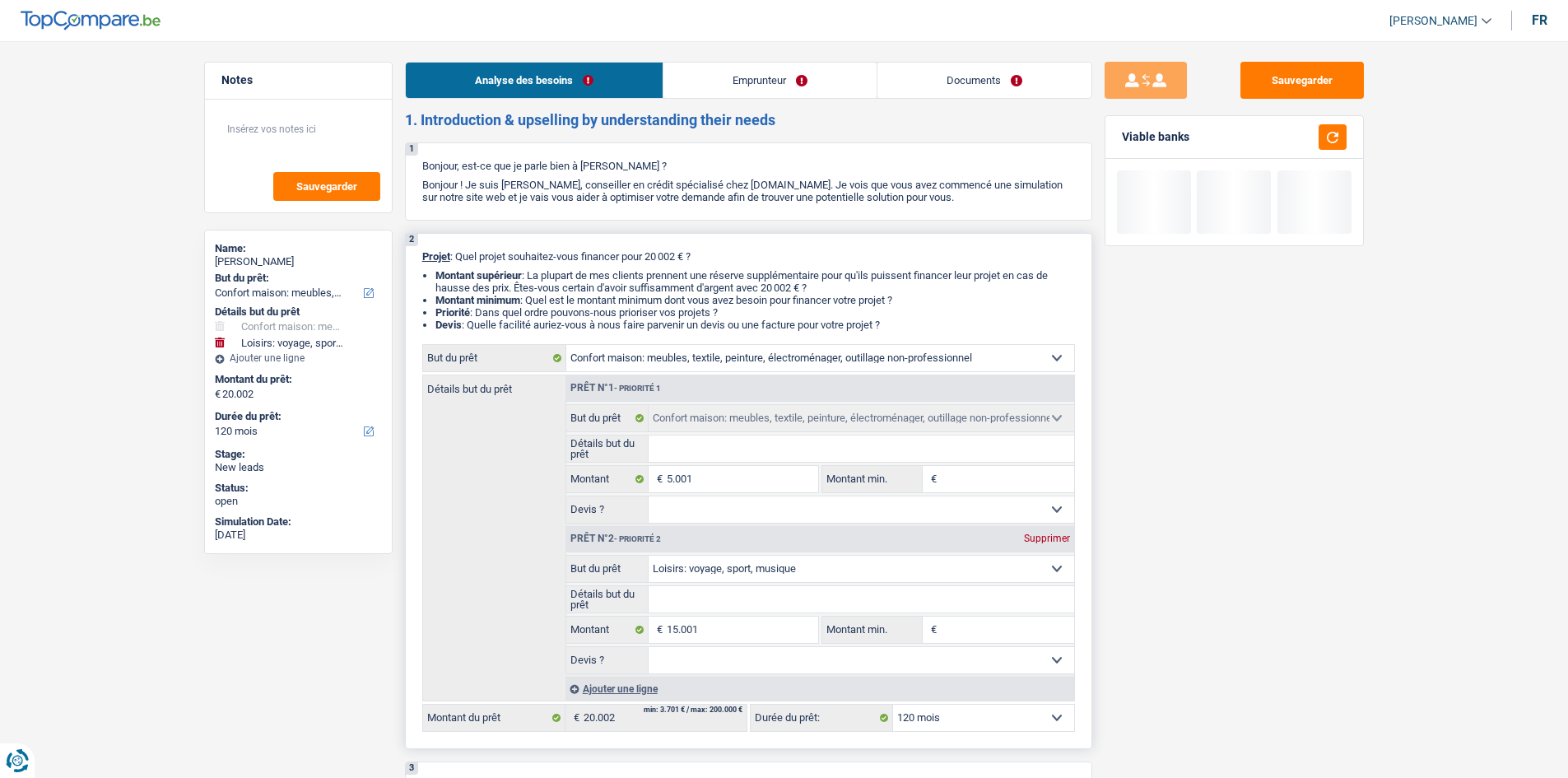 type on "M" 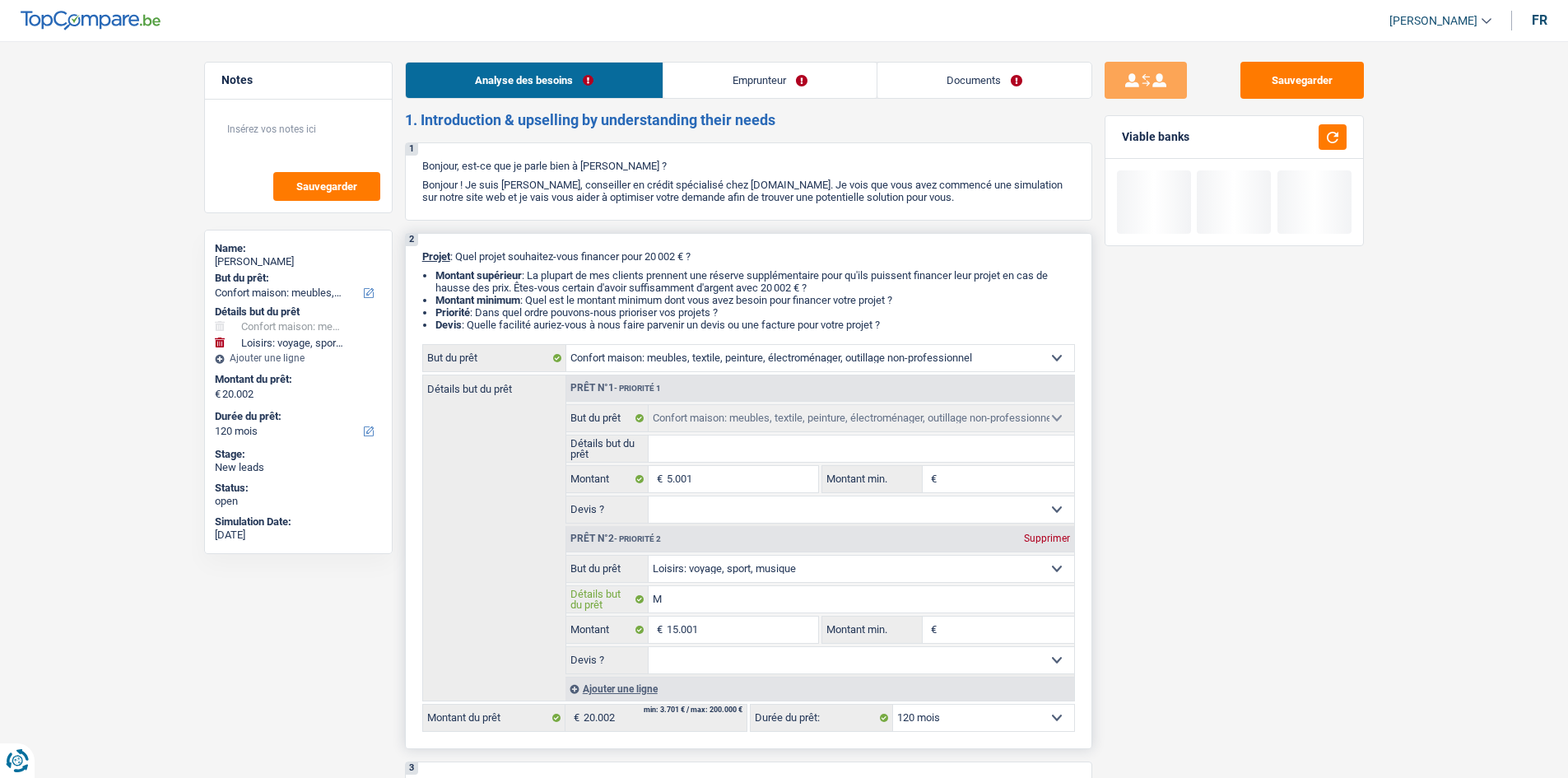 type on "Ma" 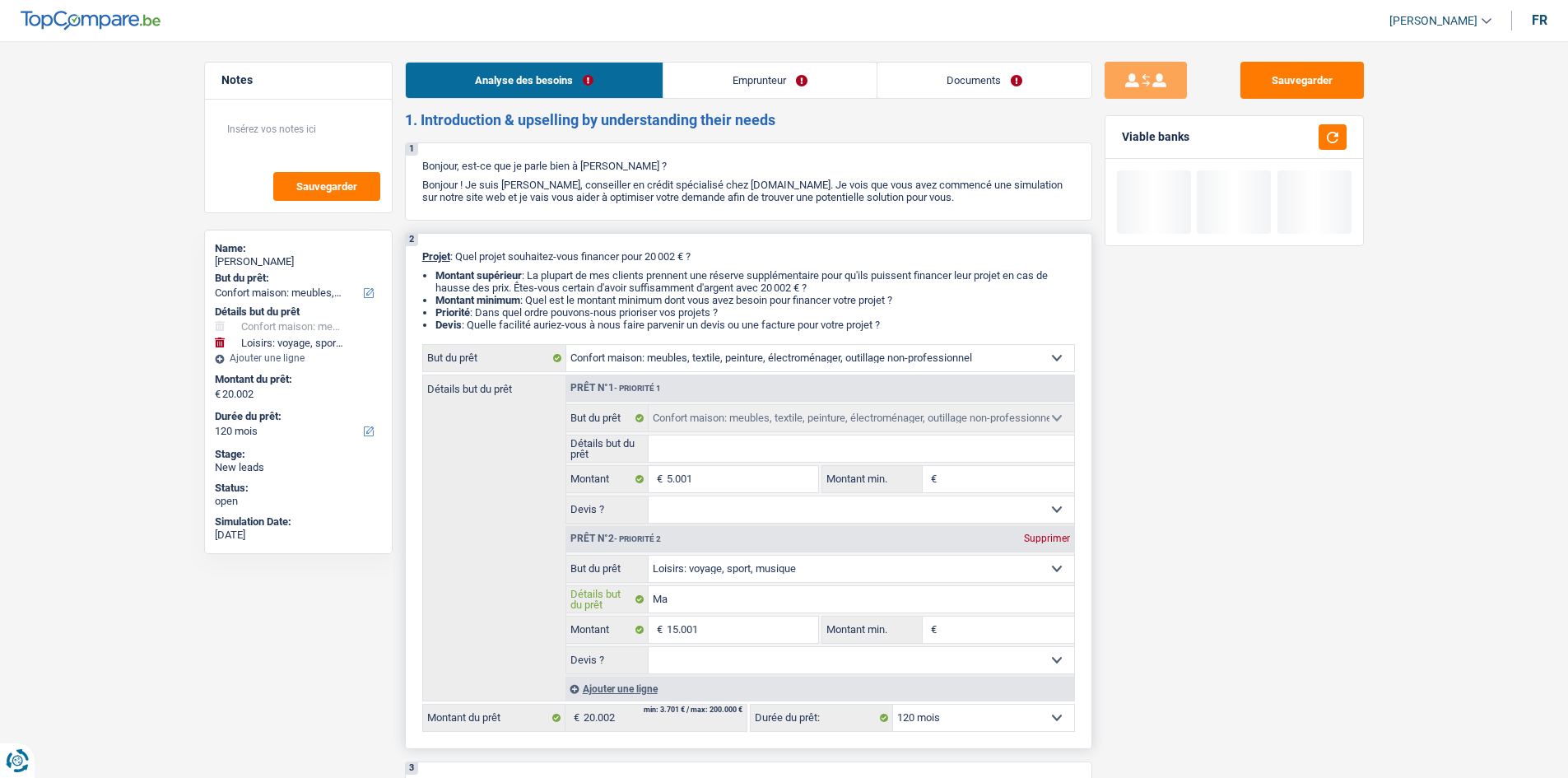 type on "Mar" 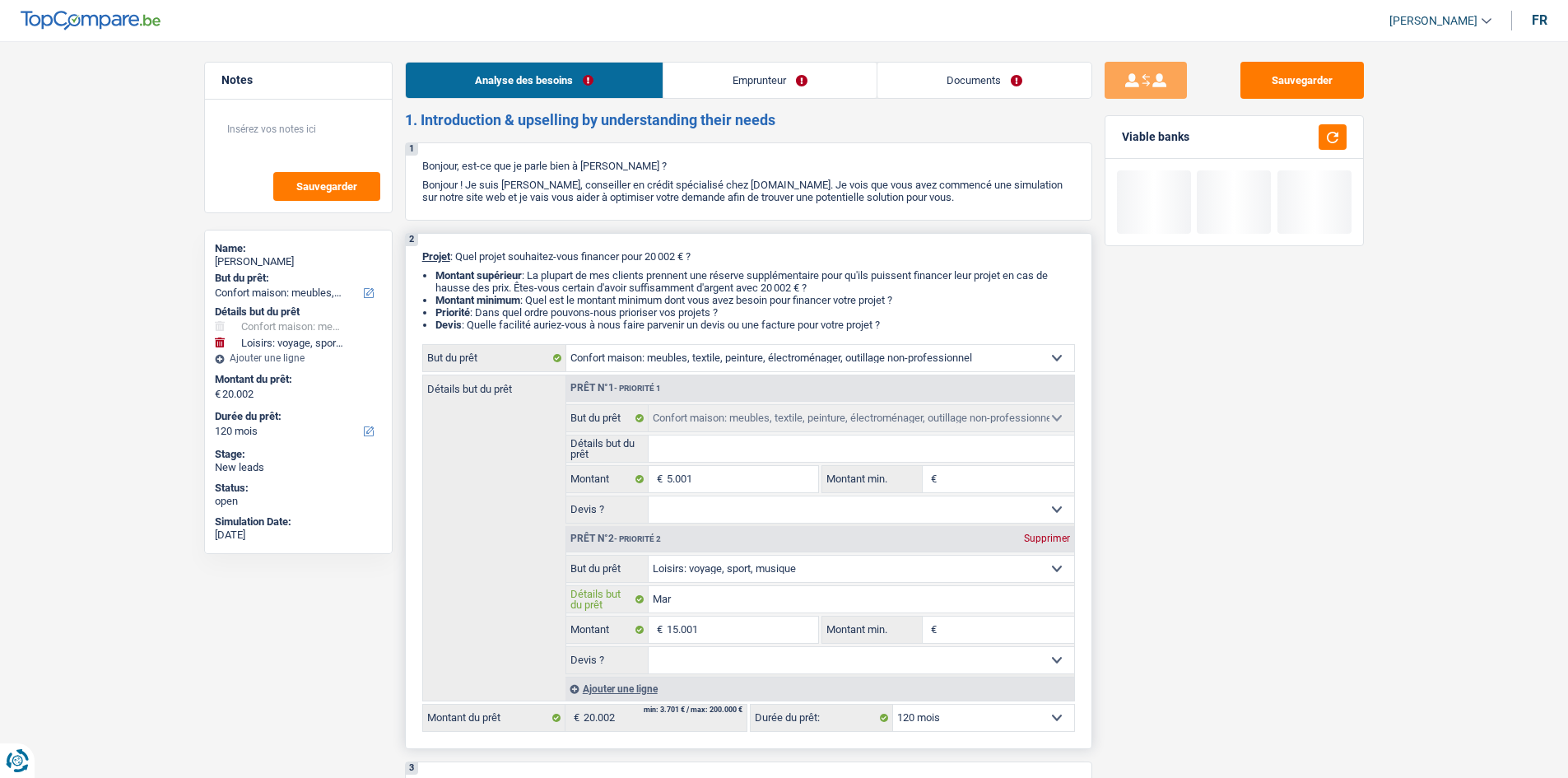 type on "Maro" 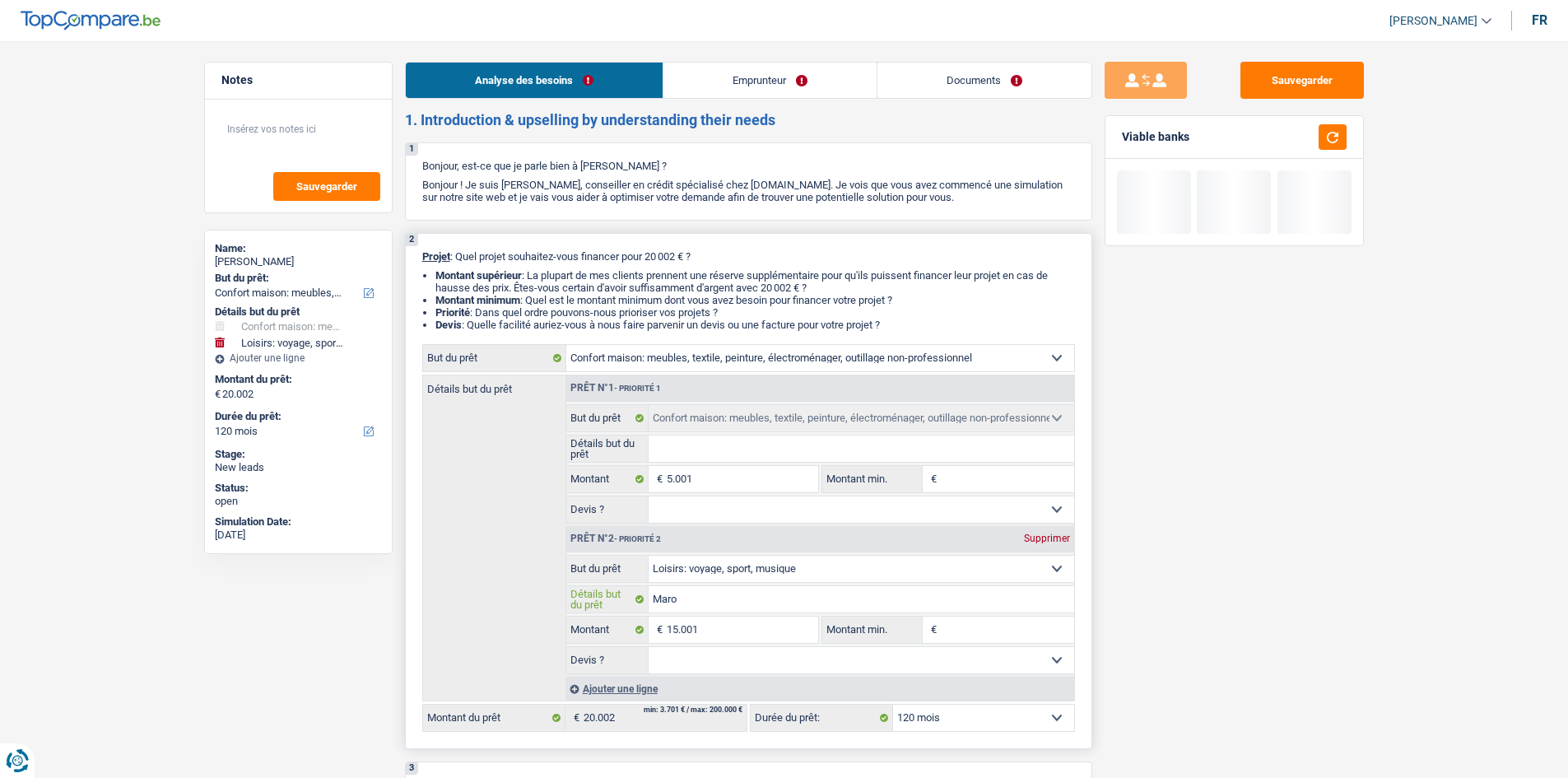 type on "[GEOGRAPHIC_DATA]" 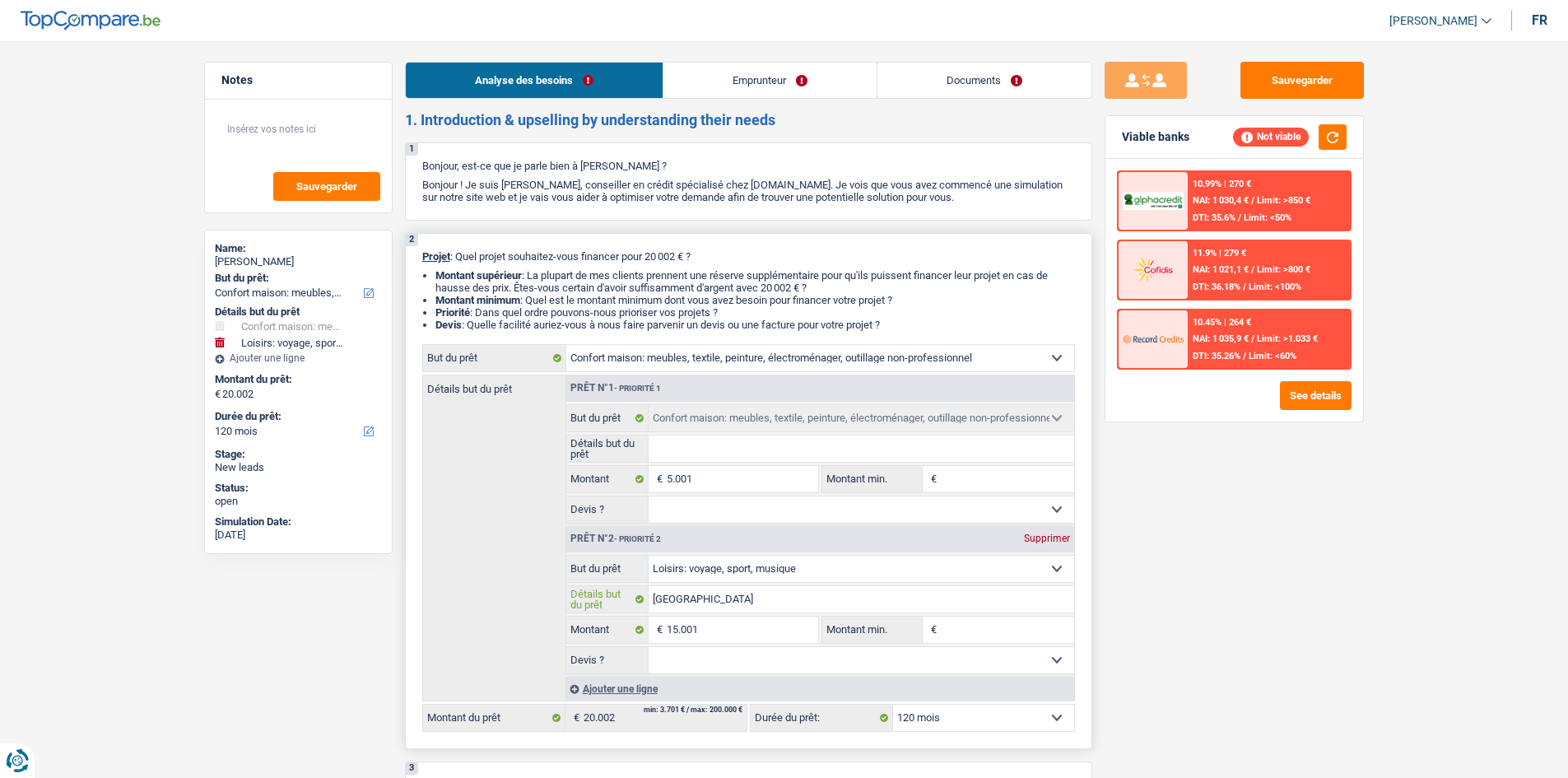type on "[GEOGRAPHIC_DATA]" 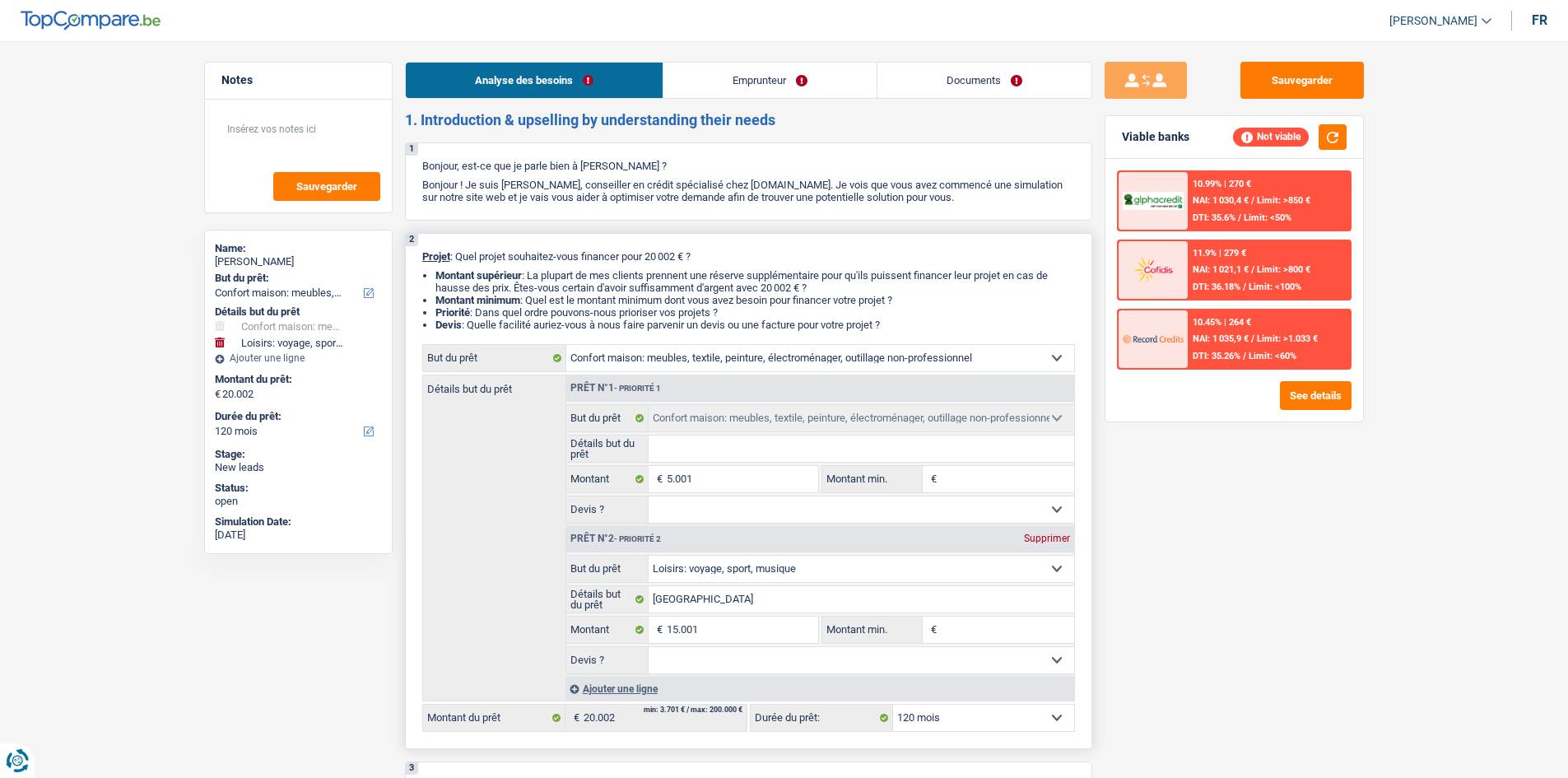 click on "Supprimer" at bounding box center (1047, 538) 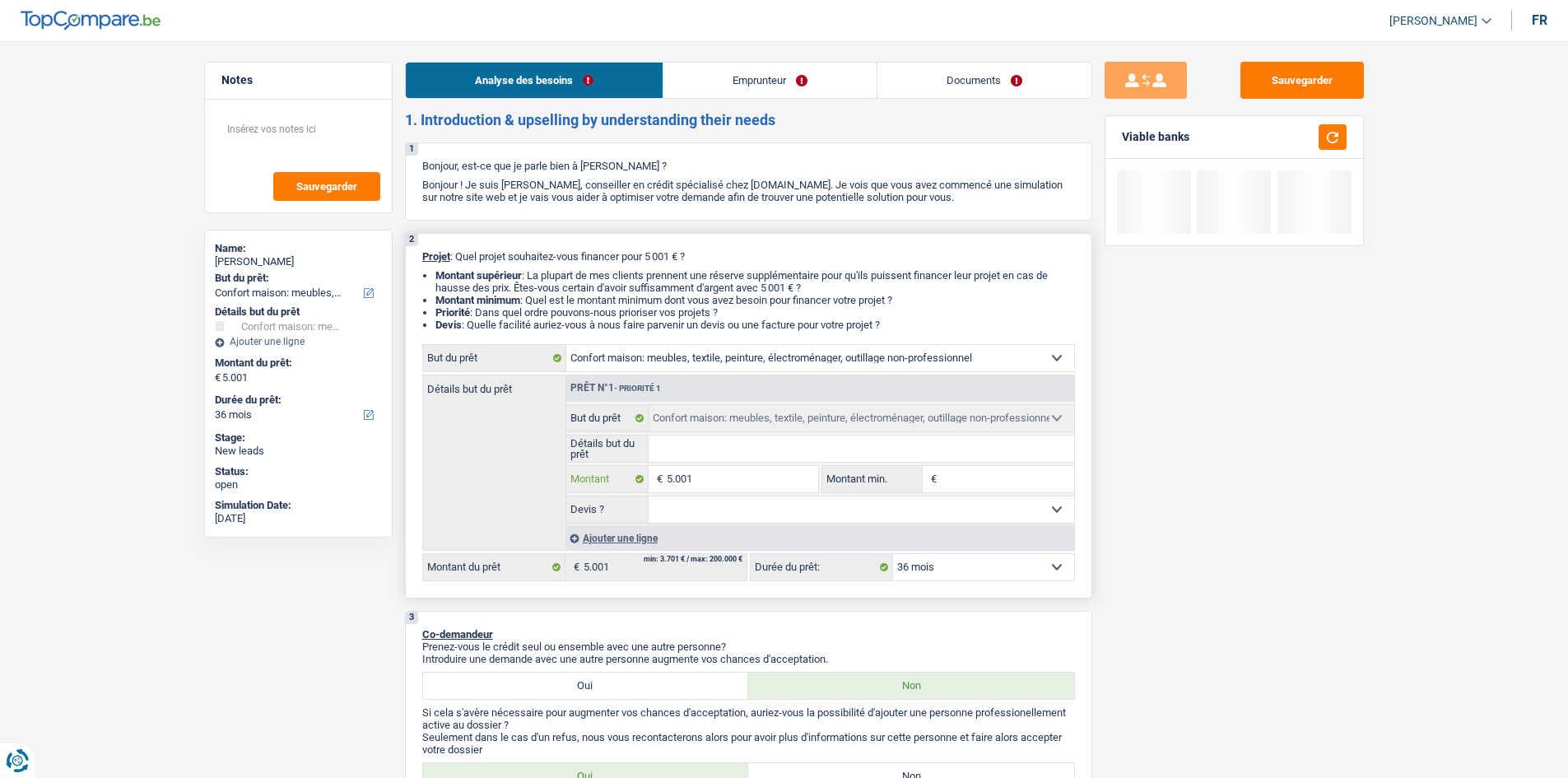 click on "5.001" at bounding box center (742, 479) 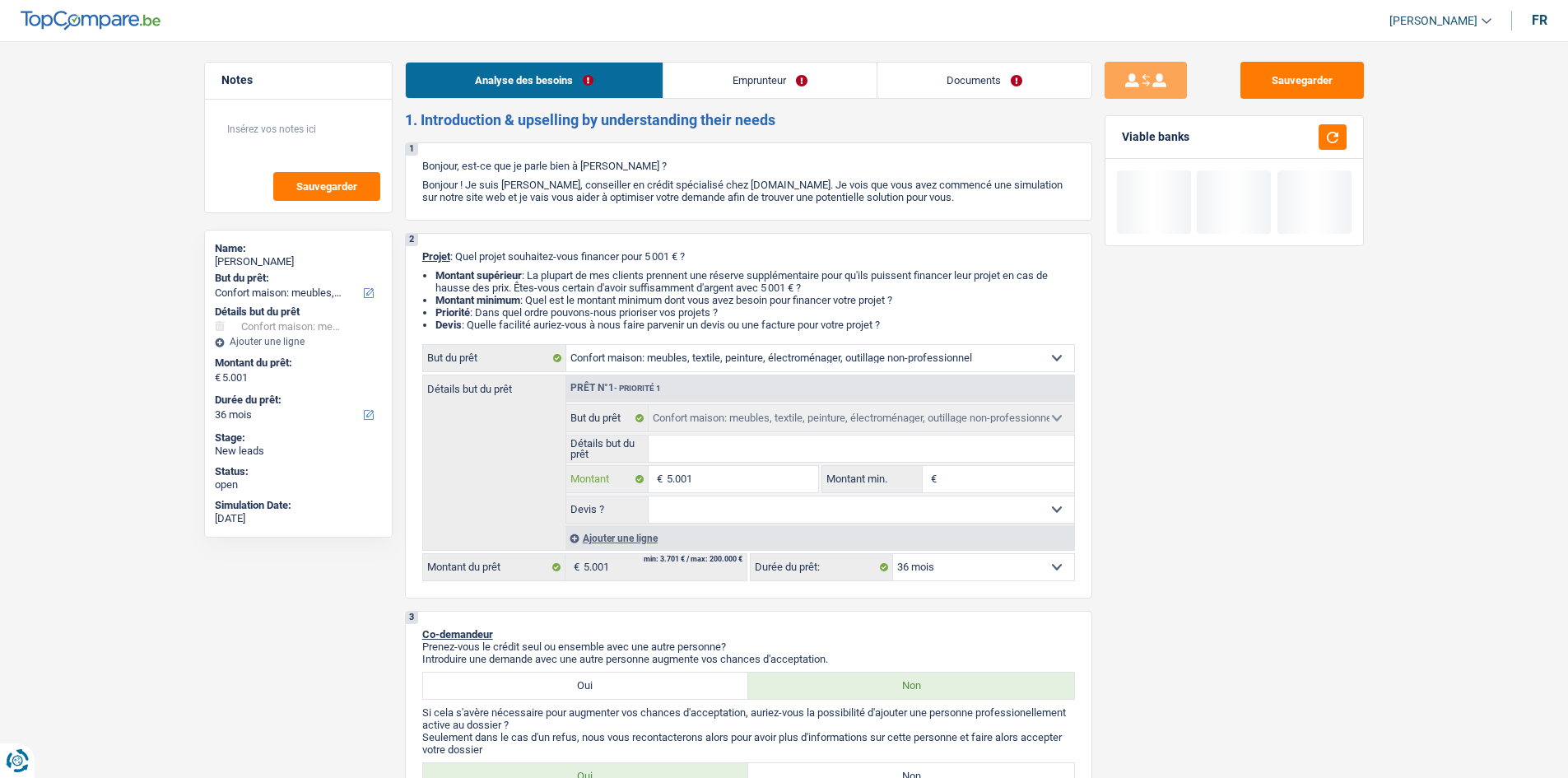 type on "500" 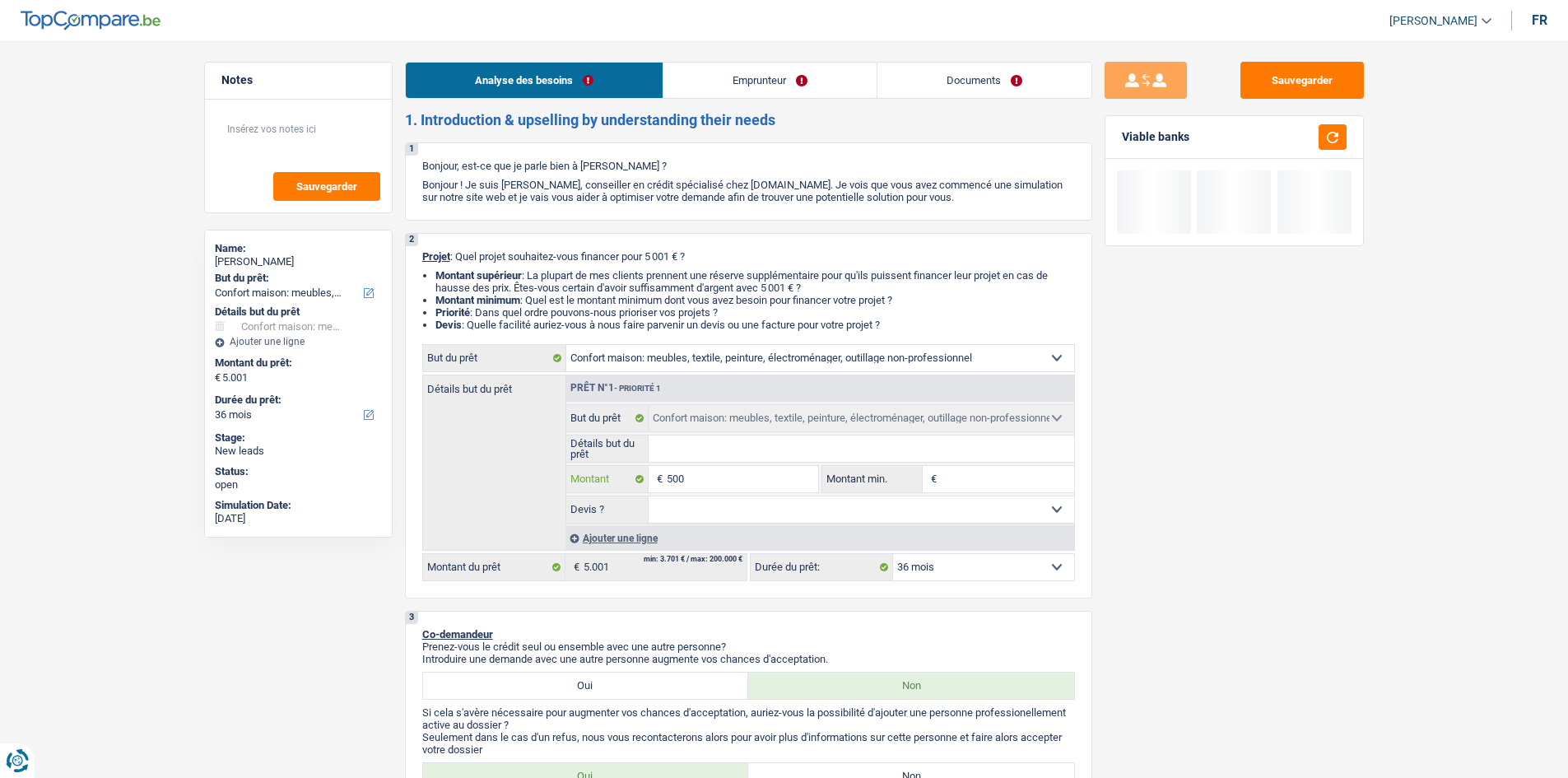 type on "50" 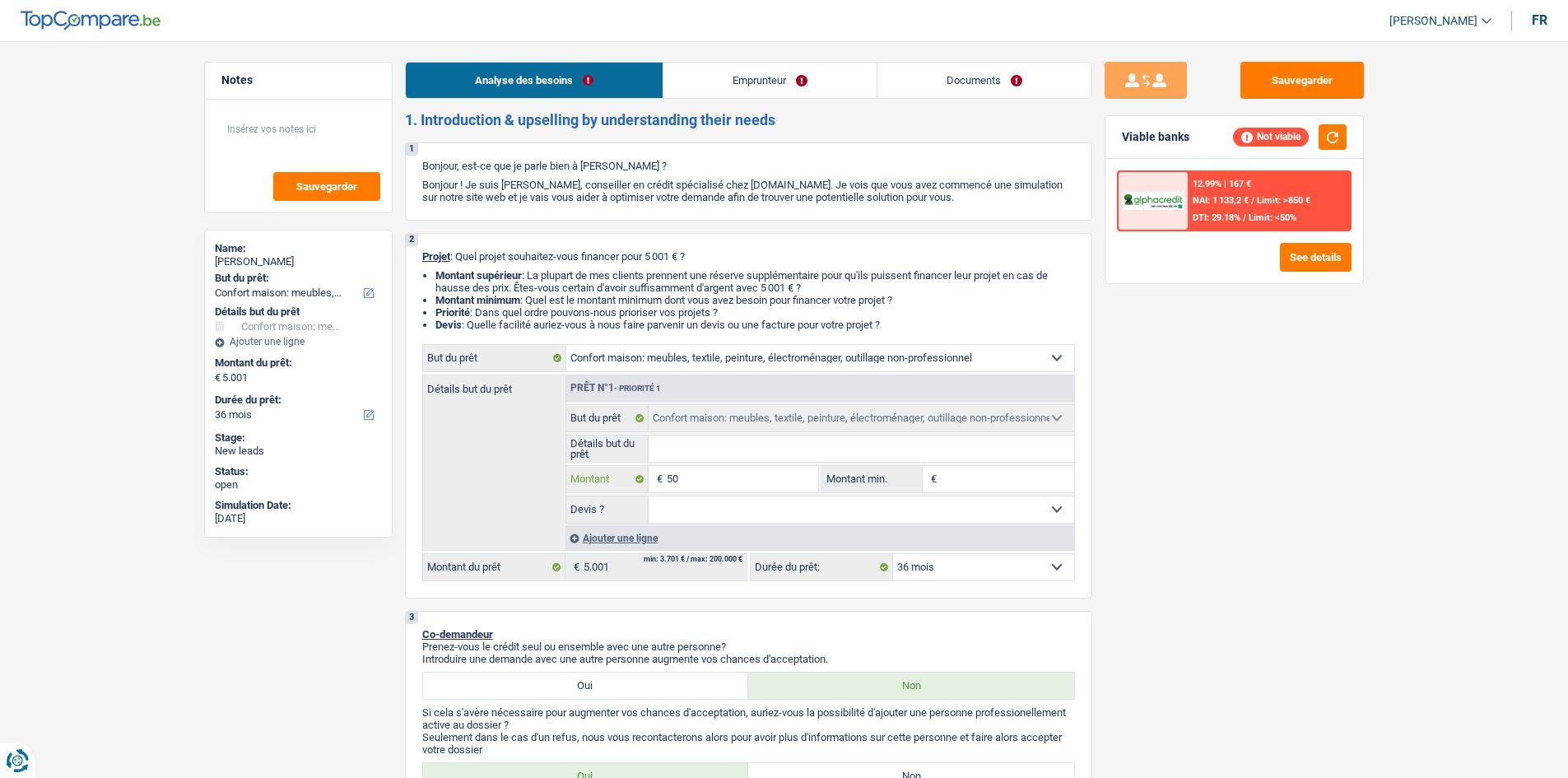 type on "5" 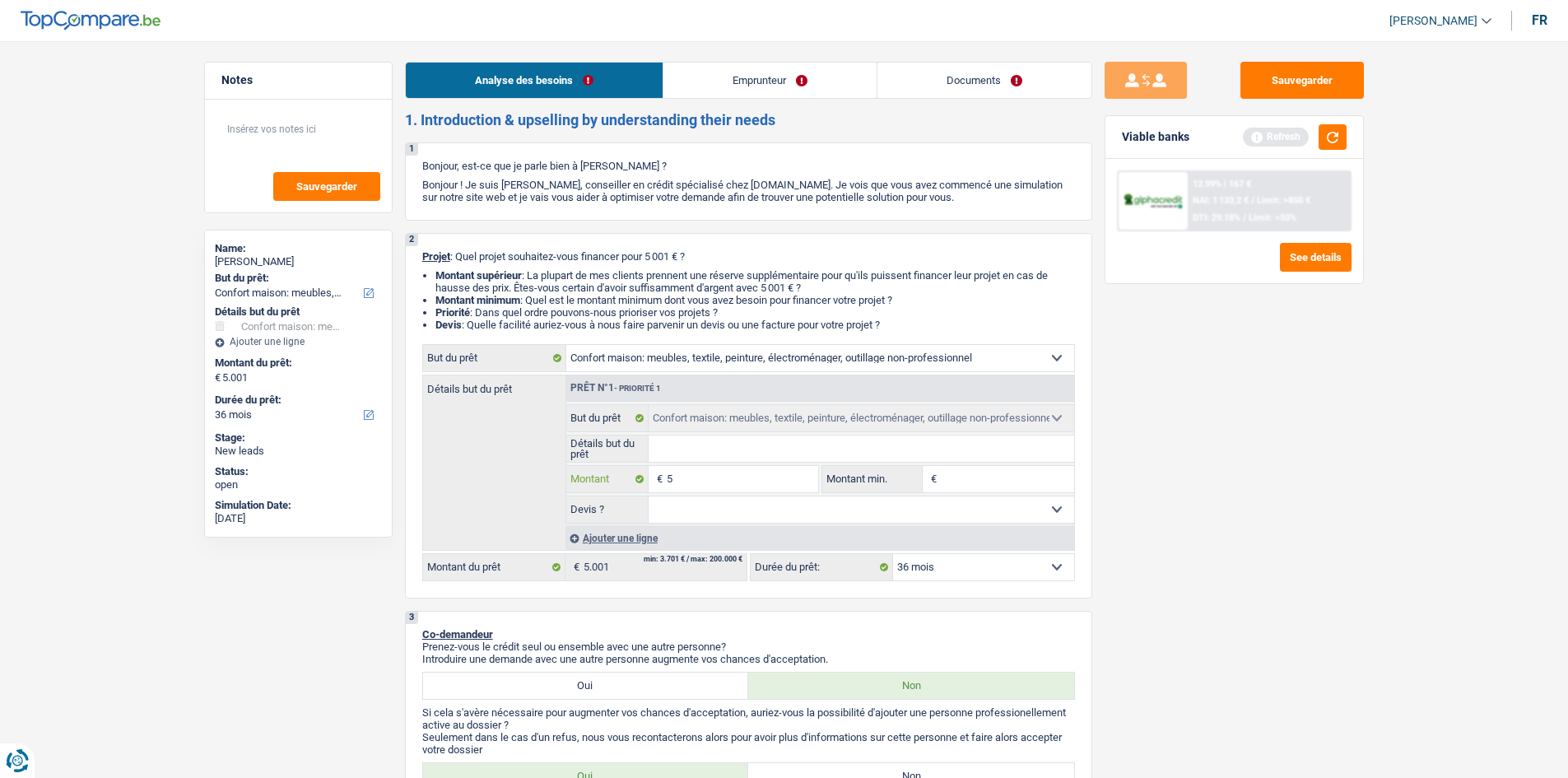 type 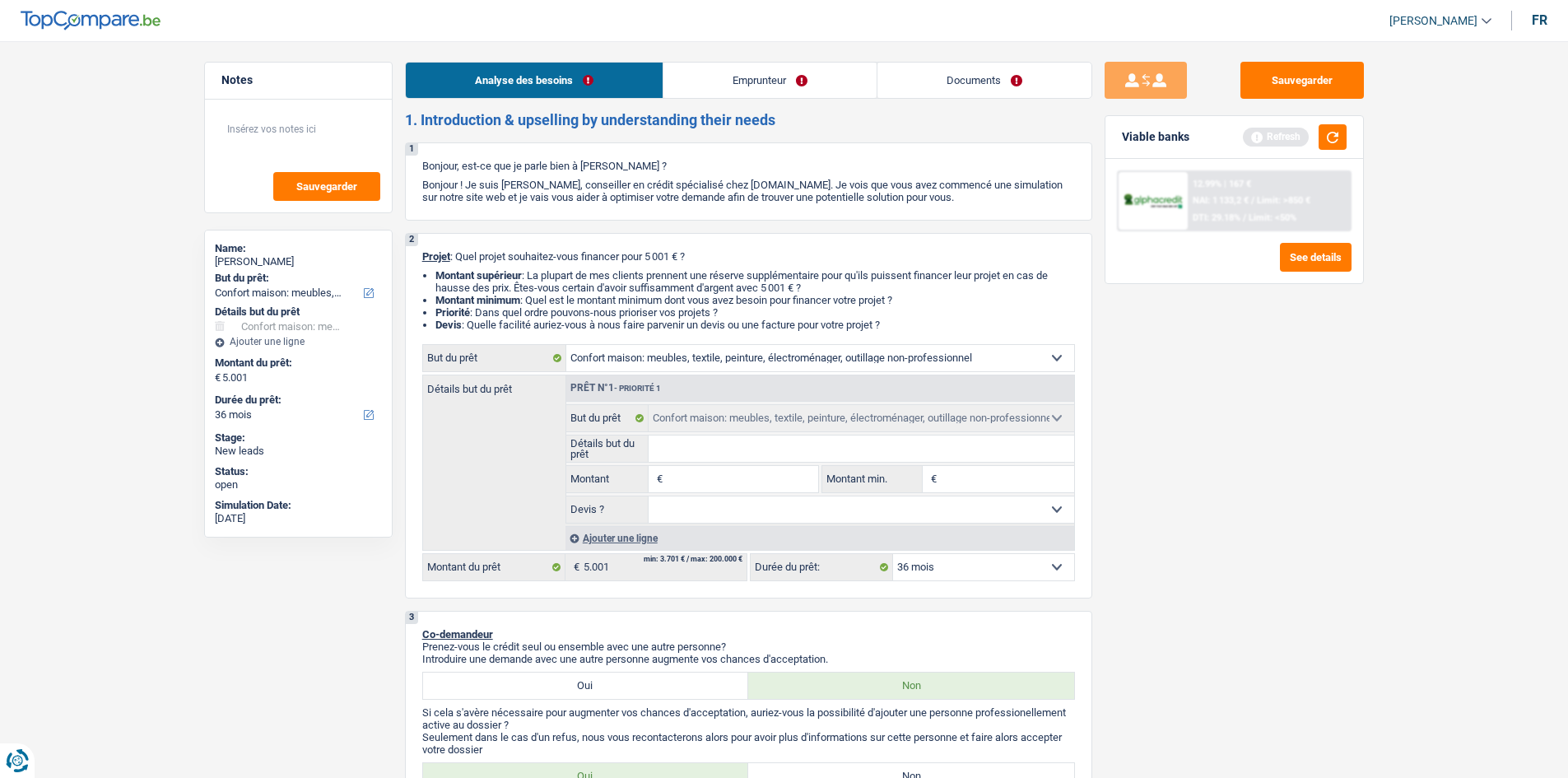 type on "1" 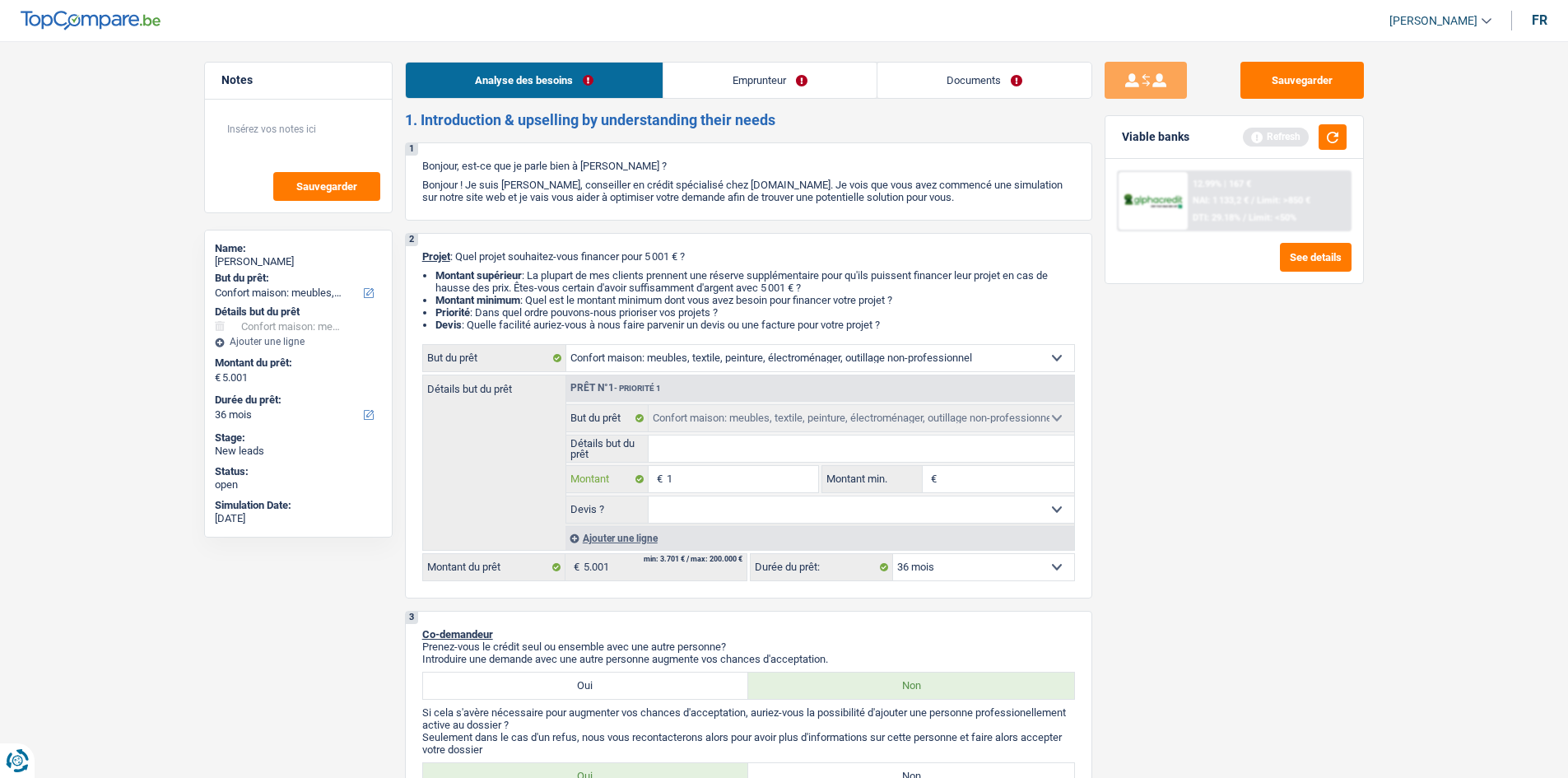 type on "15" 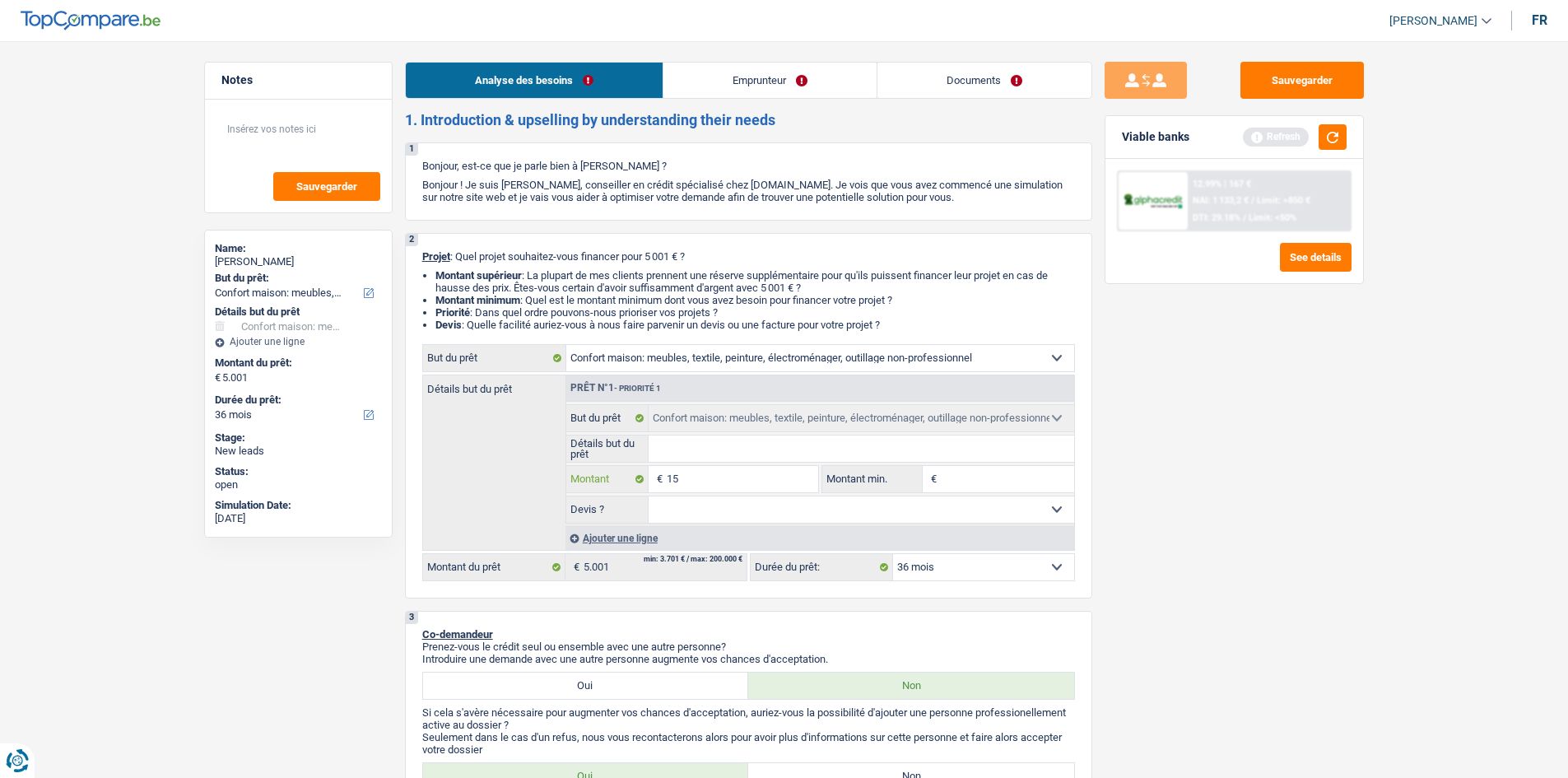type on "150" 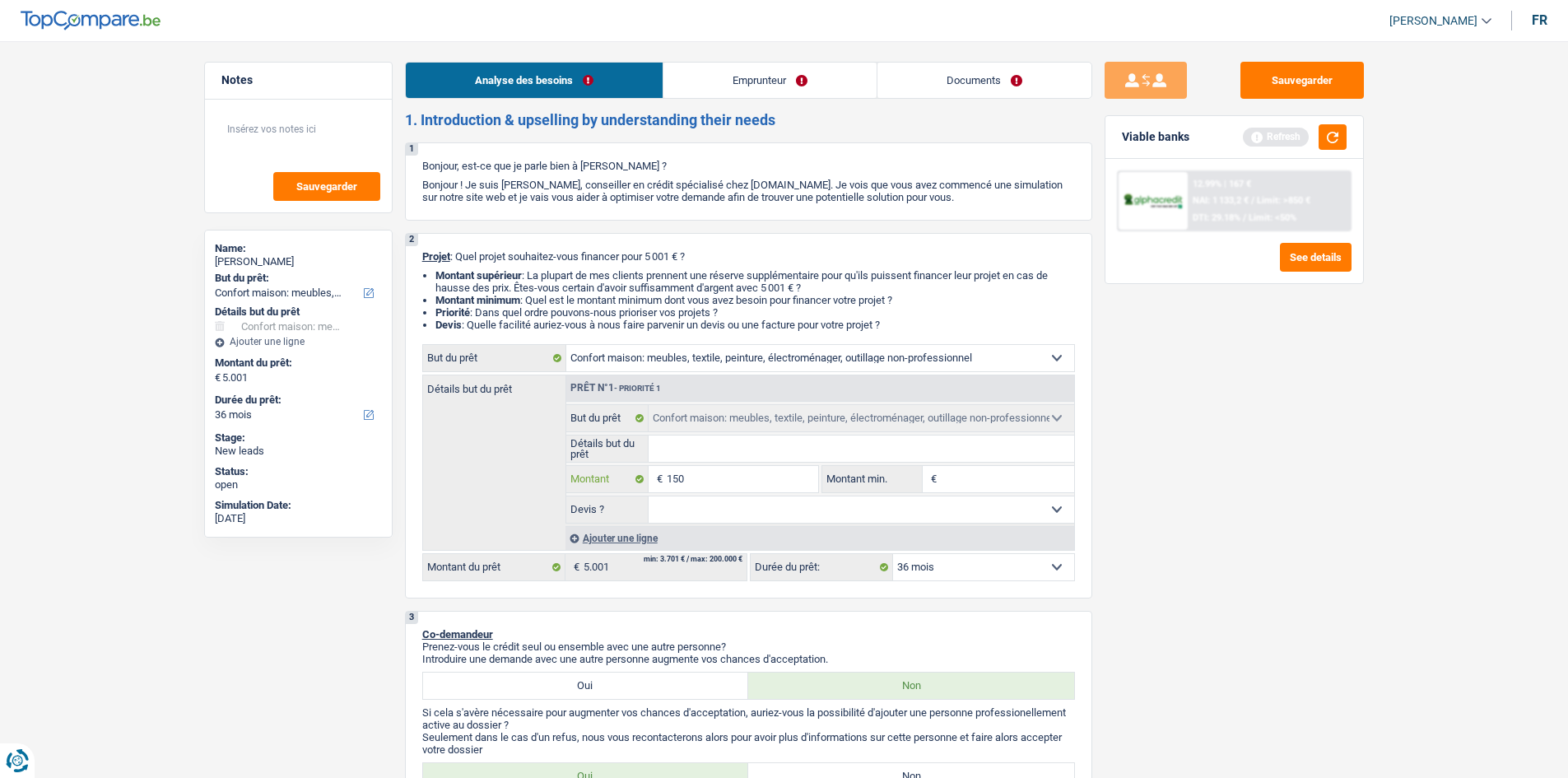 type on "1.500" 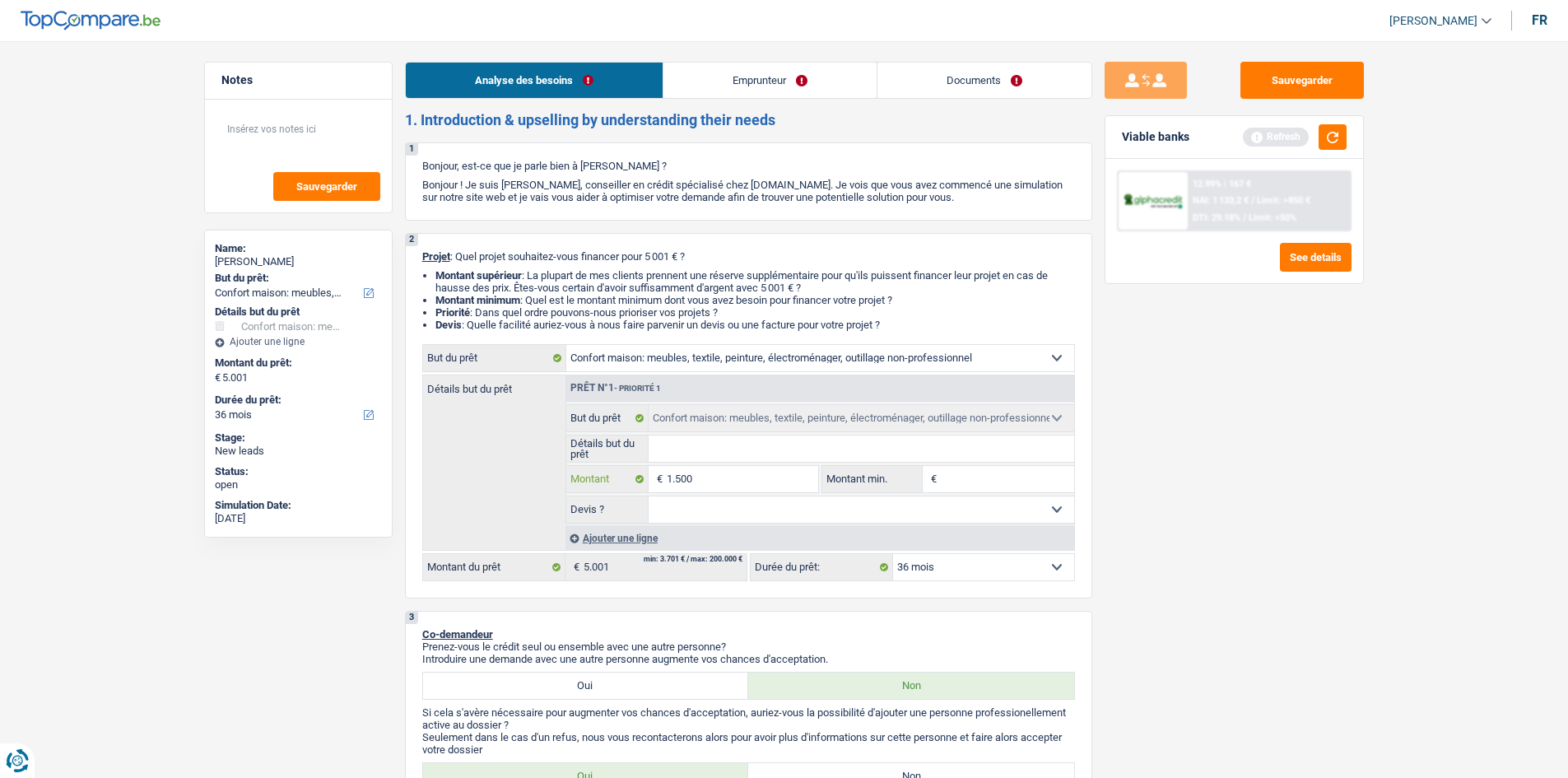 type on "15.001" 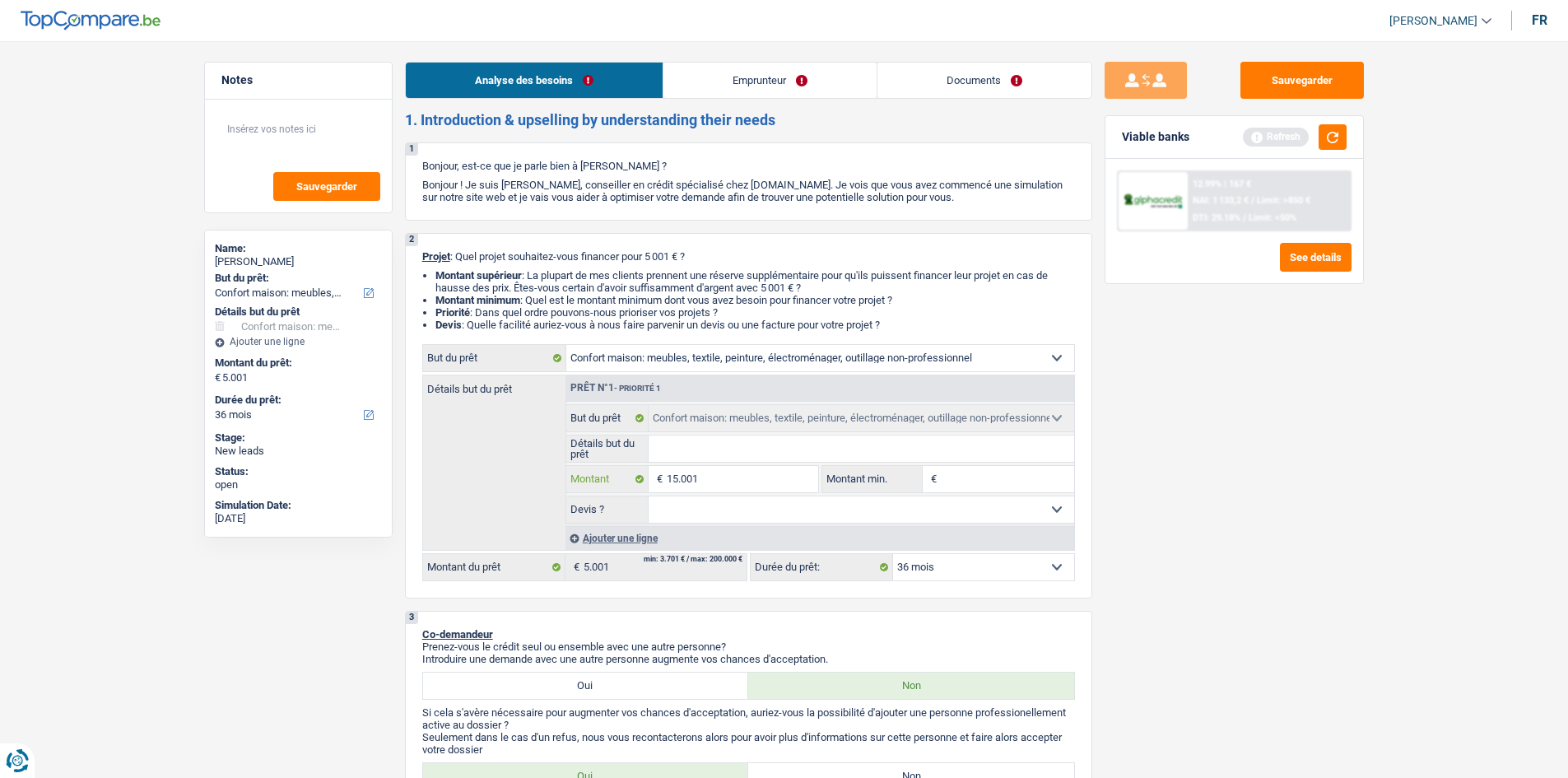 type on "15.001" 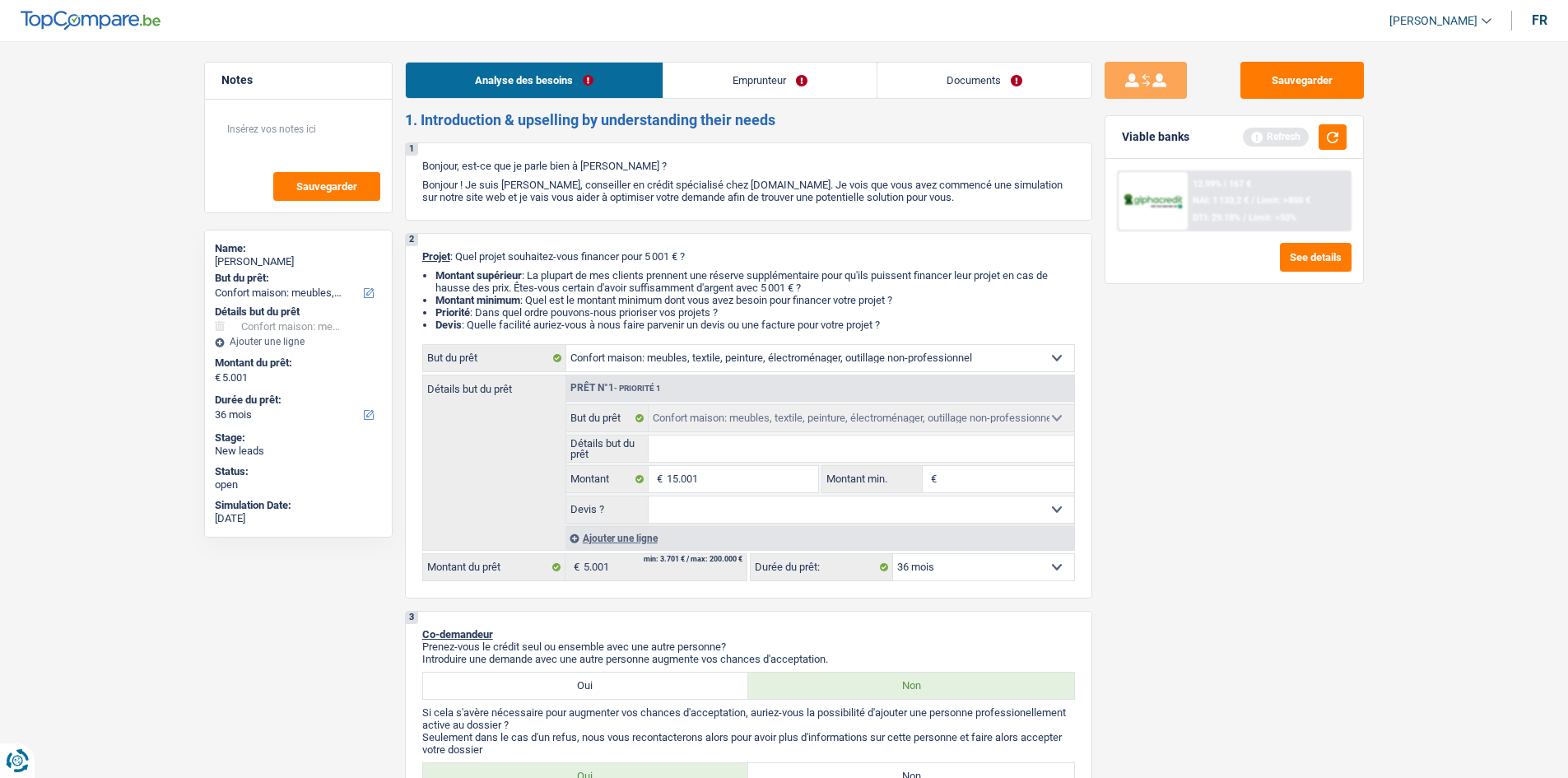 type on "15.001" 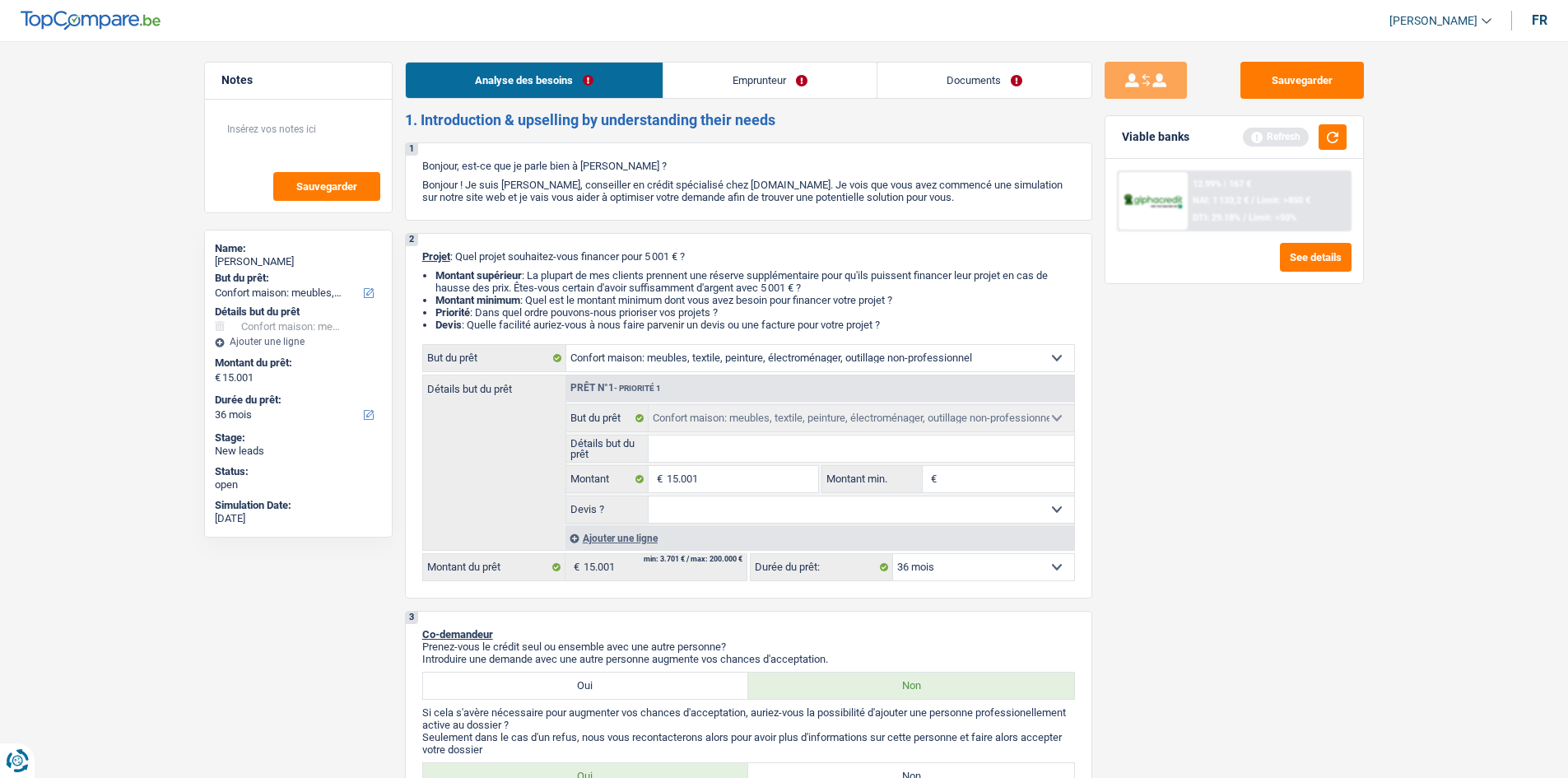 drag, startPoint x: 1170, startPoint y: 566, endPoint x: 1115, endPoint y: 570, distance: 55.1453 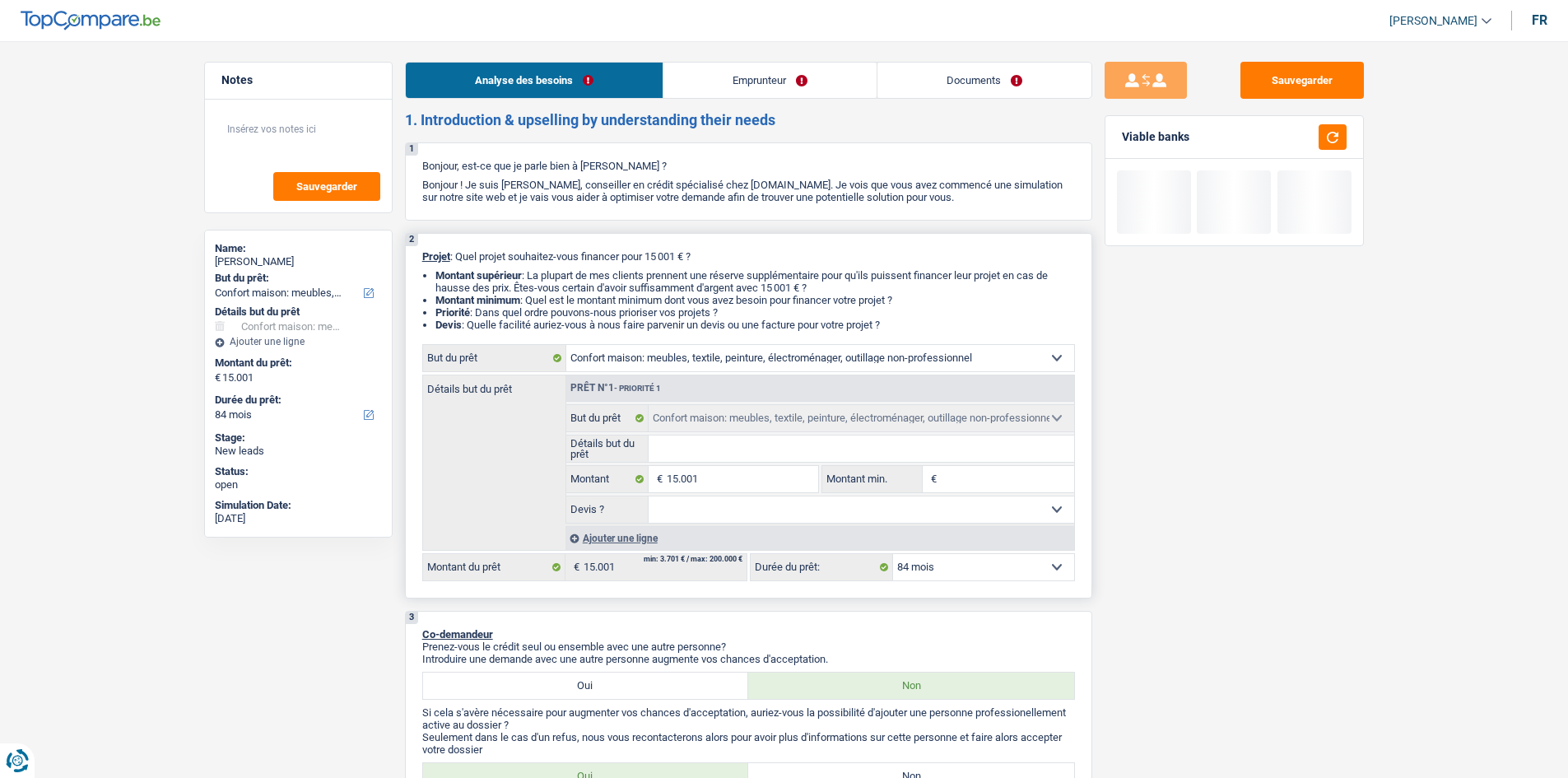 click on "Ajouter une ligne" at bounding box center (820, 538) 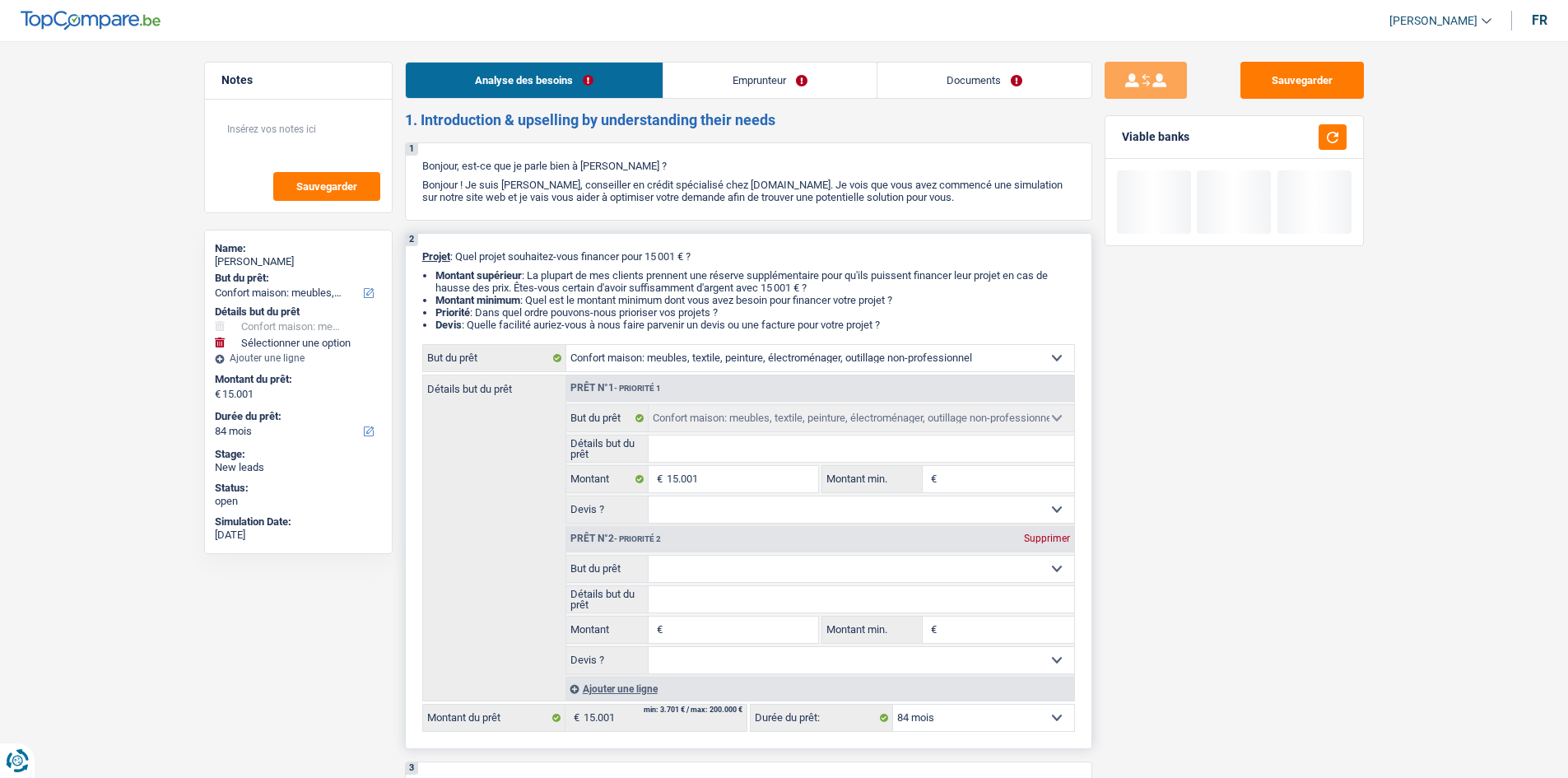 click on "Confort maison: meubles, textile, peinture, électroménager, outillage non-professionnel Hifi, multimédia, gsm, ordinateur Aménagement: frais d'installation, déménagement Evénement familial: naissance, mariage, divorce, communion, décès Frais médicaux Frais d'études Frais permis de conduire Loisirs: voyage, sport, musique Rafraîchissement: petits travaux maison et jardin Frais judiciaires Réparation voiture Prêt rénovation (non disponible pour les non-propriétaires) Prêt énergie (non disponible pour les non-propriétaires) Prêt voiture Taxes, impôts non professionnels Rénovation bien à l'étranger Dettes familiales Assurance Autre
Sélectionner une option" at bounding box center [861, 569] 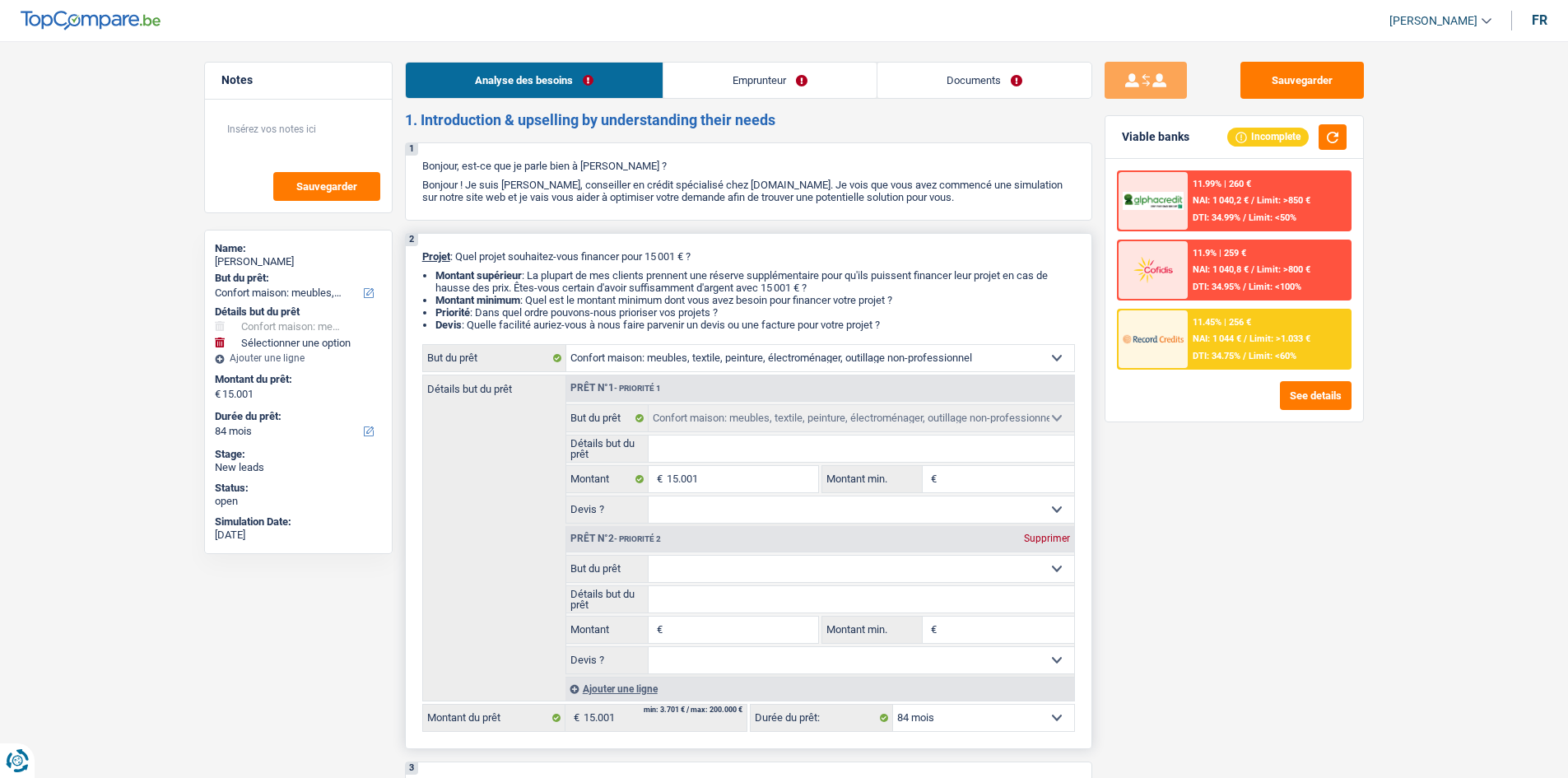 select on "familyEvent" 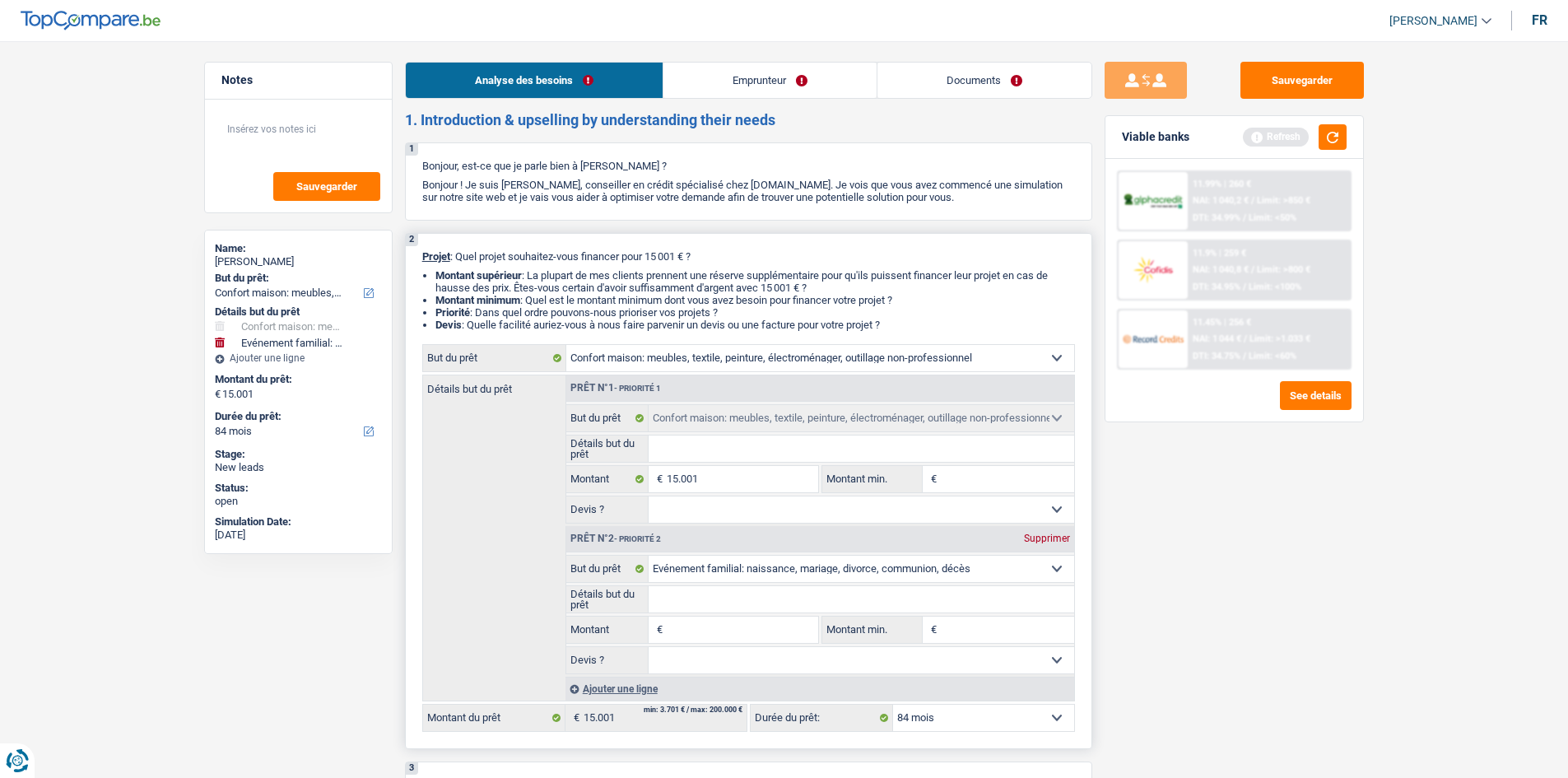 click on "Détails but du prêt" at bounding box center [861, 449] 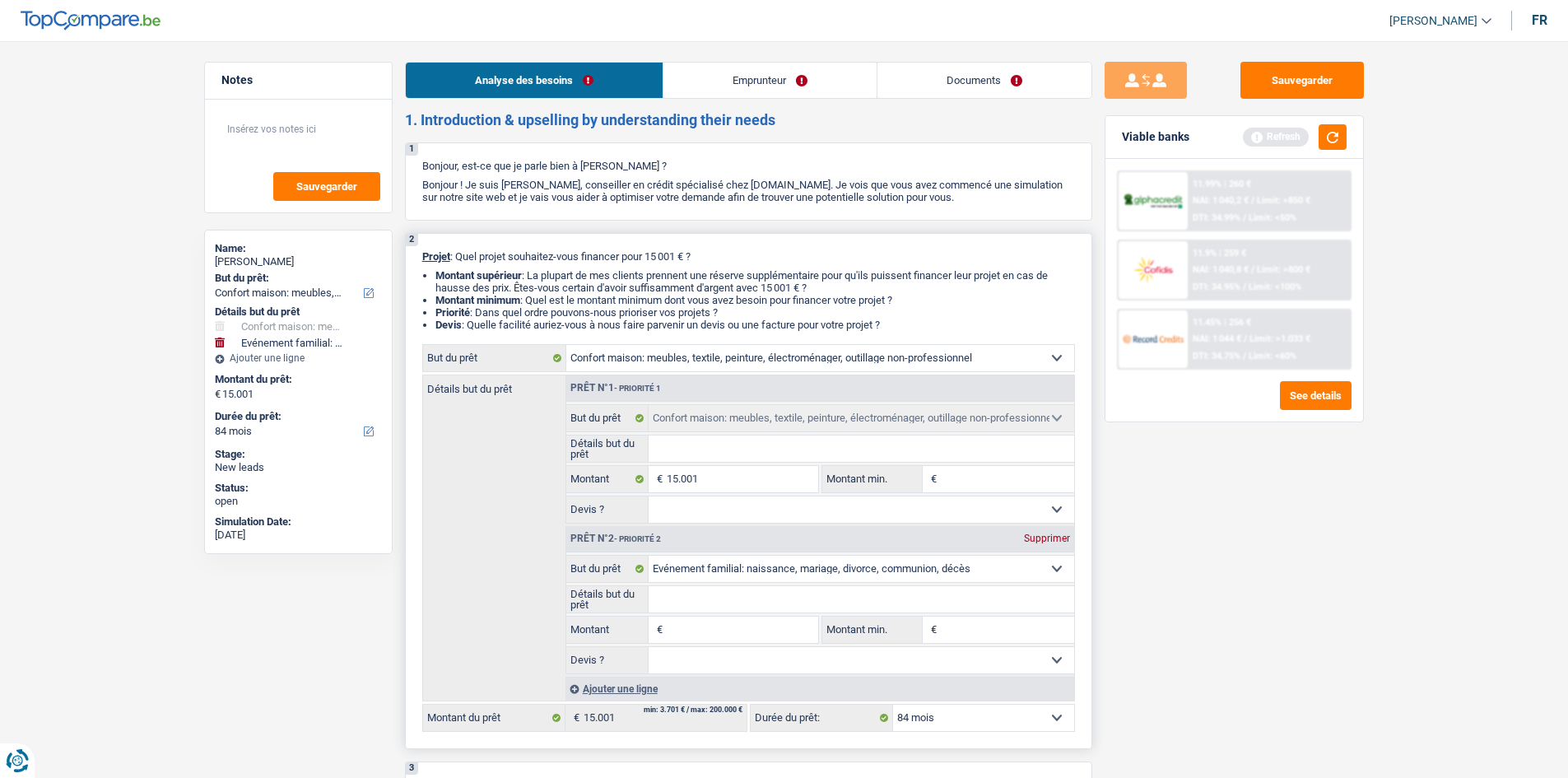 drag, startPoint x: 692, startPoint y: 600, endPoint x: 690, endPoint y: 609, distance: 9.219544 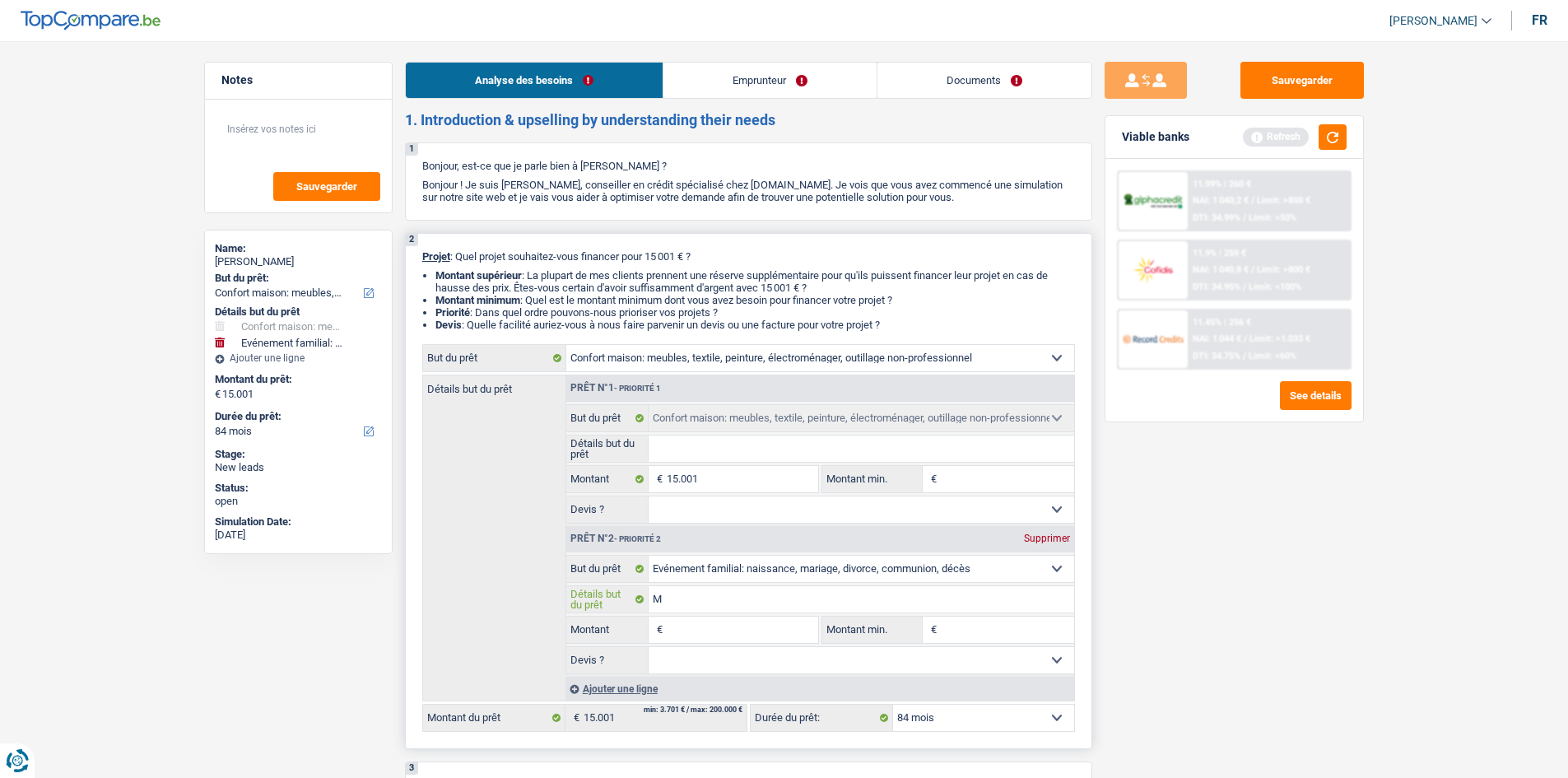 type on "Ma" 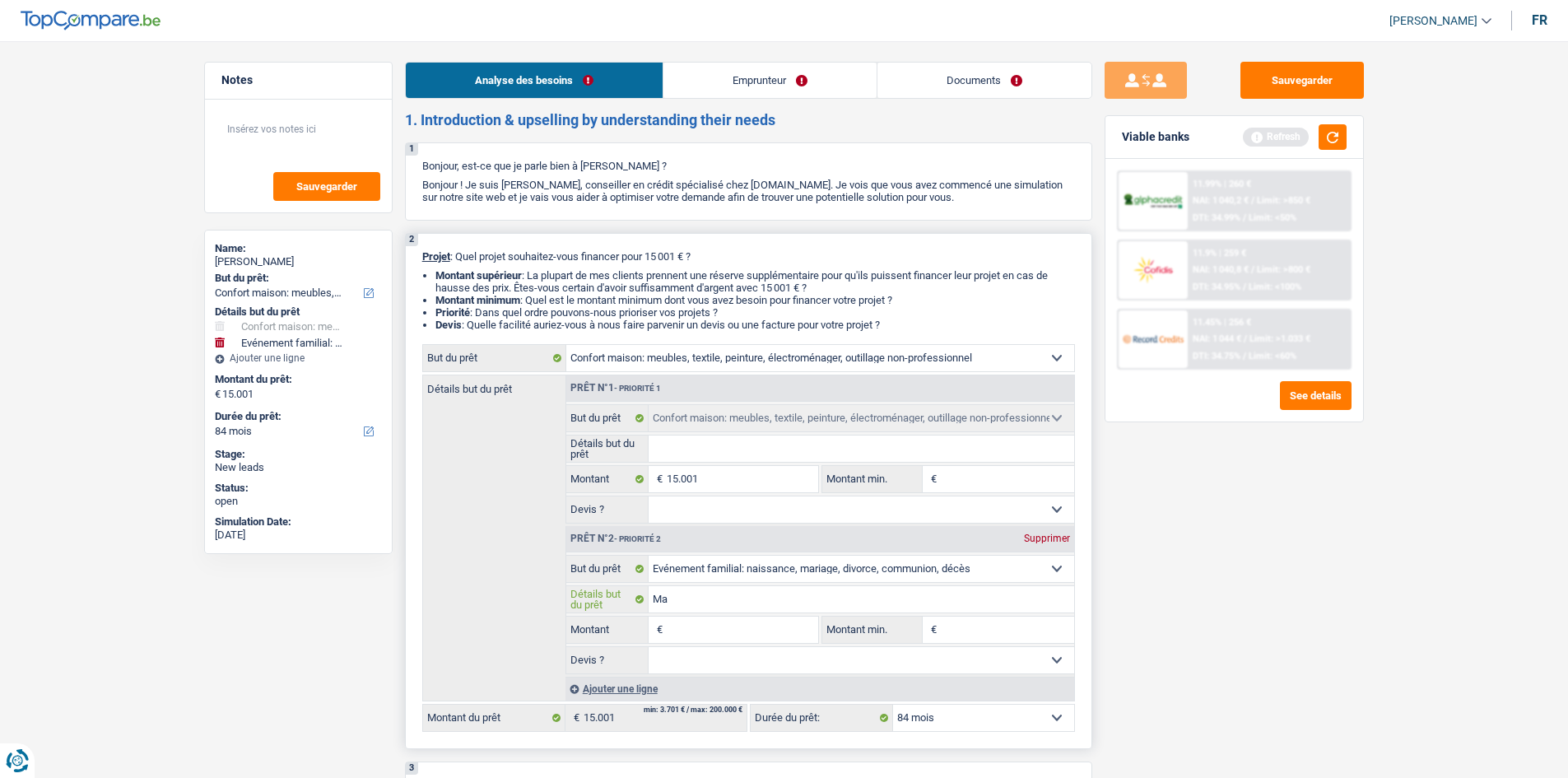 type on "Ma" 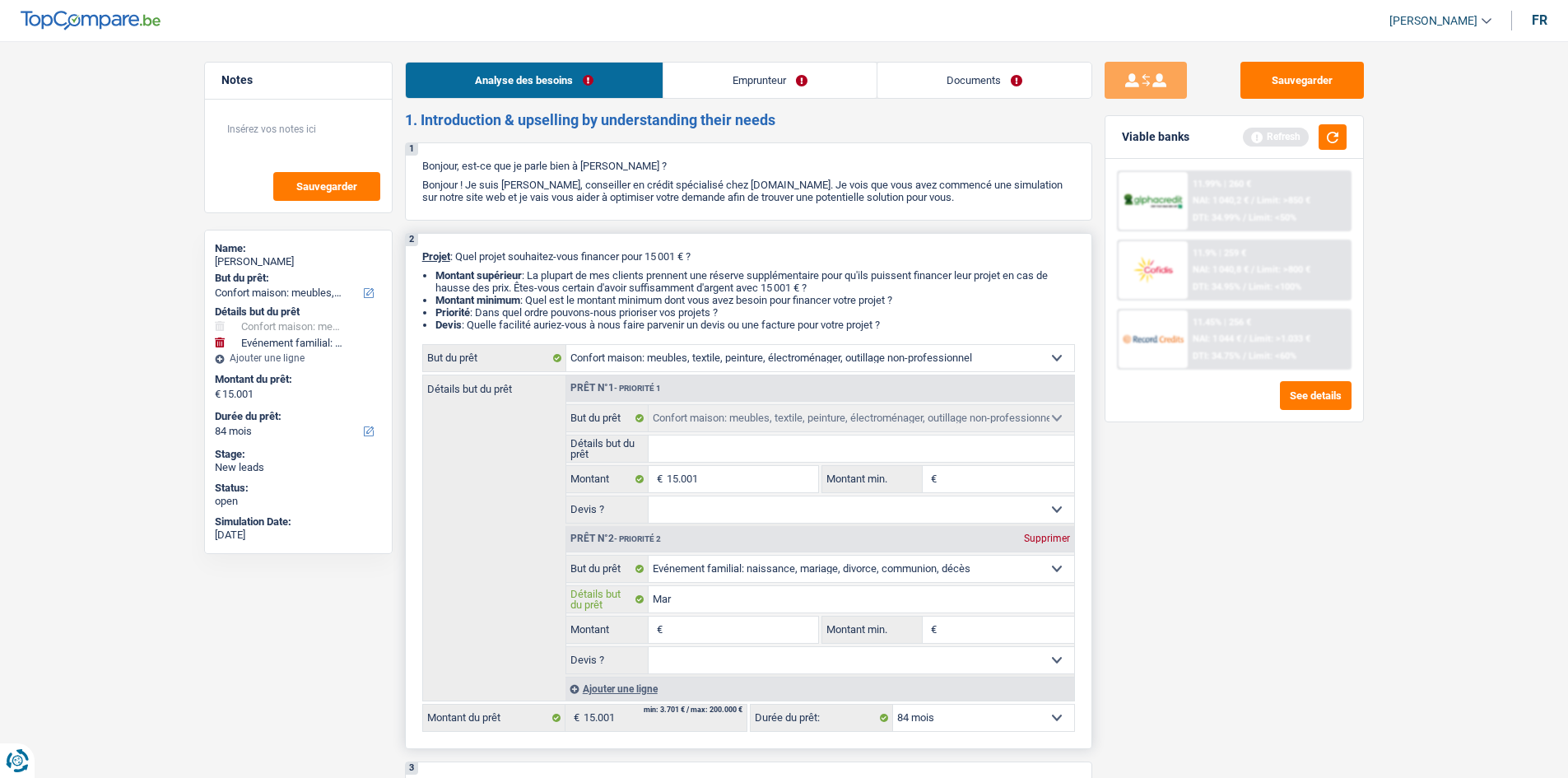 type on "Maro" 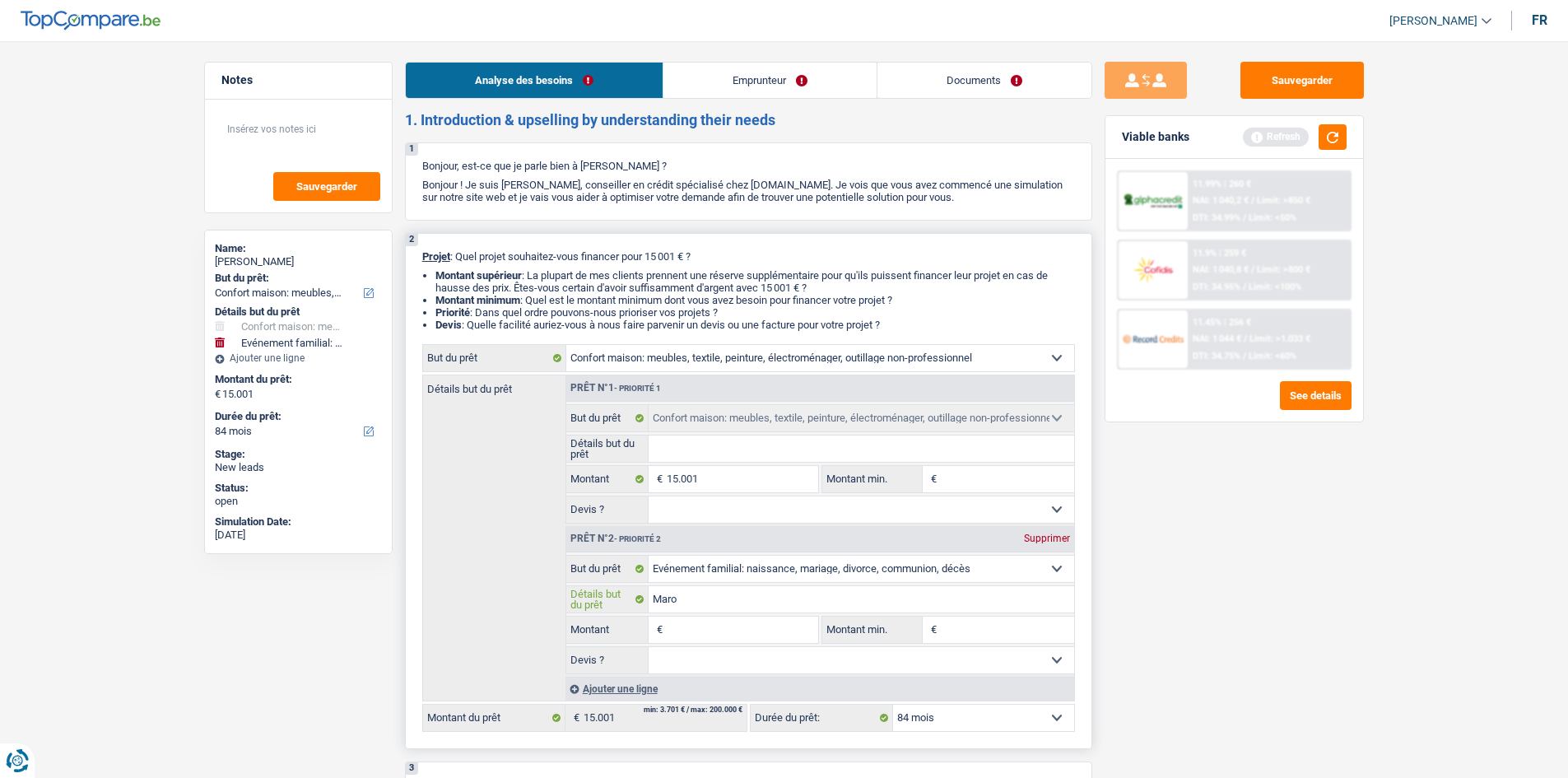 type on "[GEOGRAPHIC_DATA]" 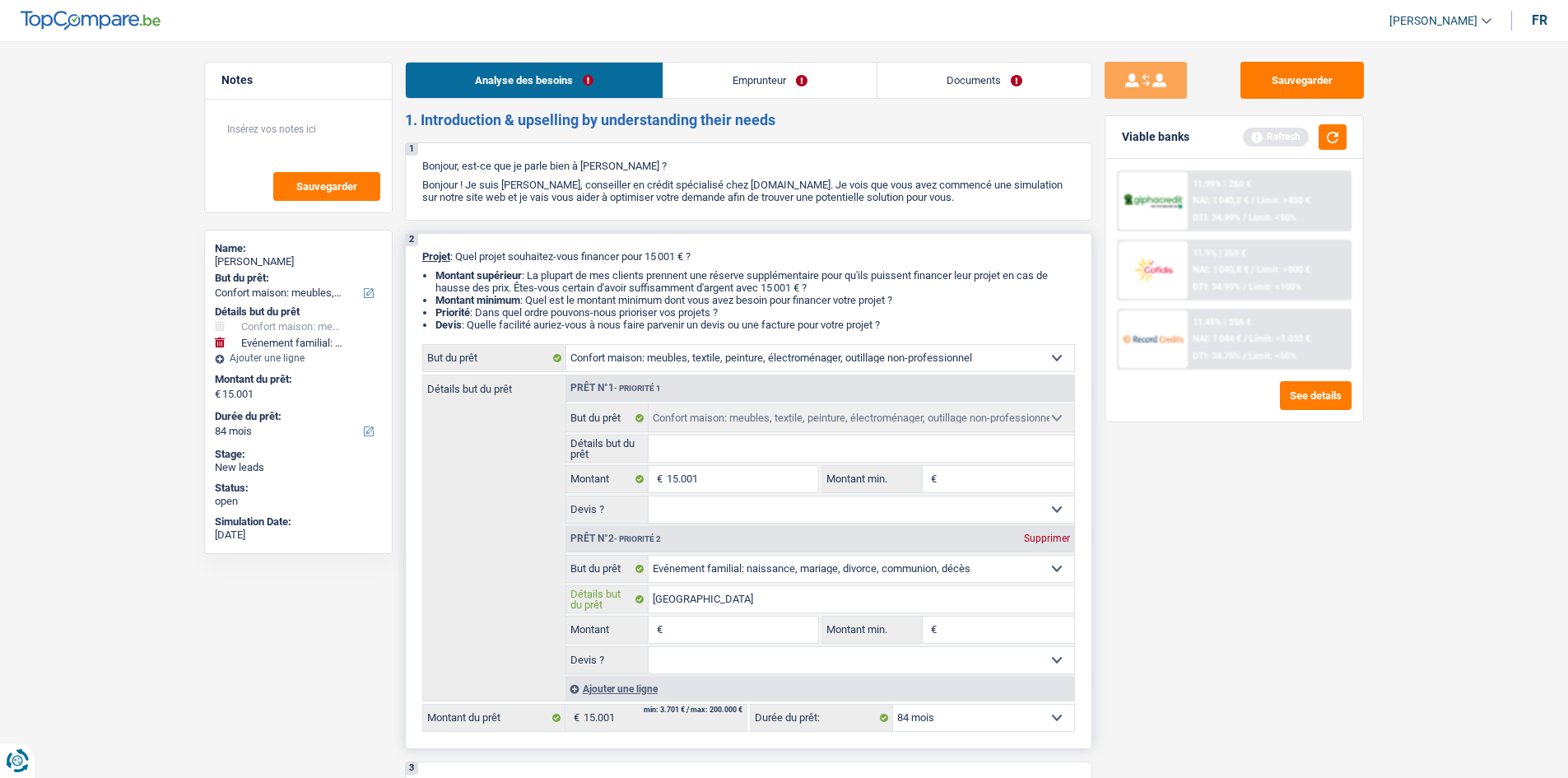 type on "[GEOGRAPHIC_DATA]" 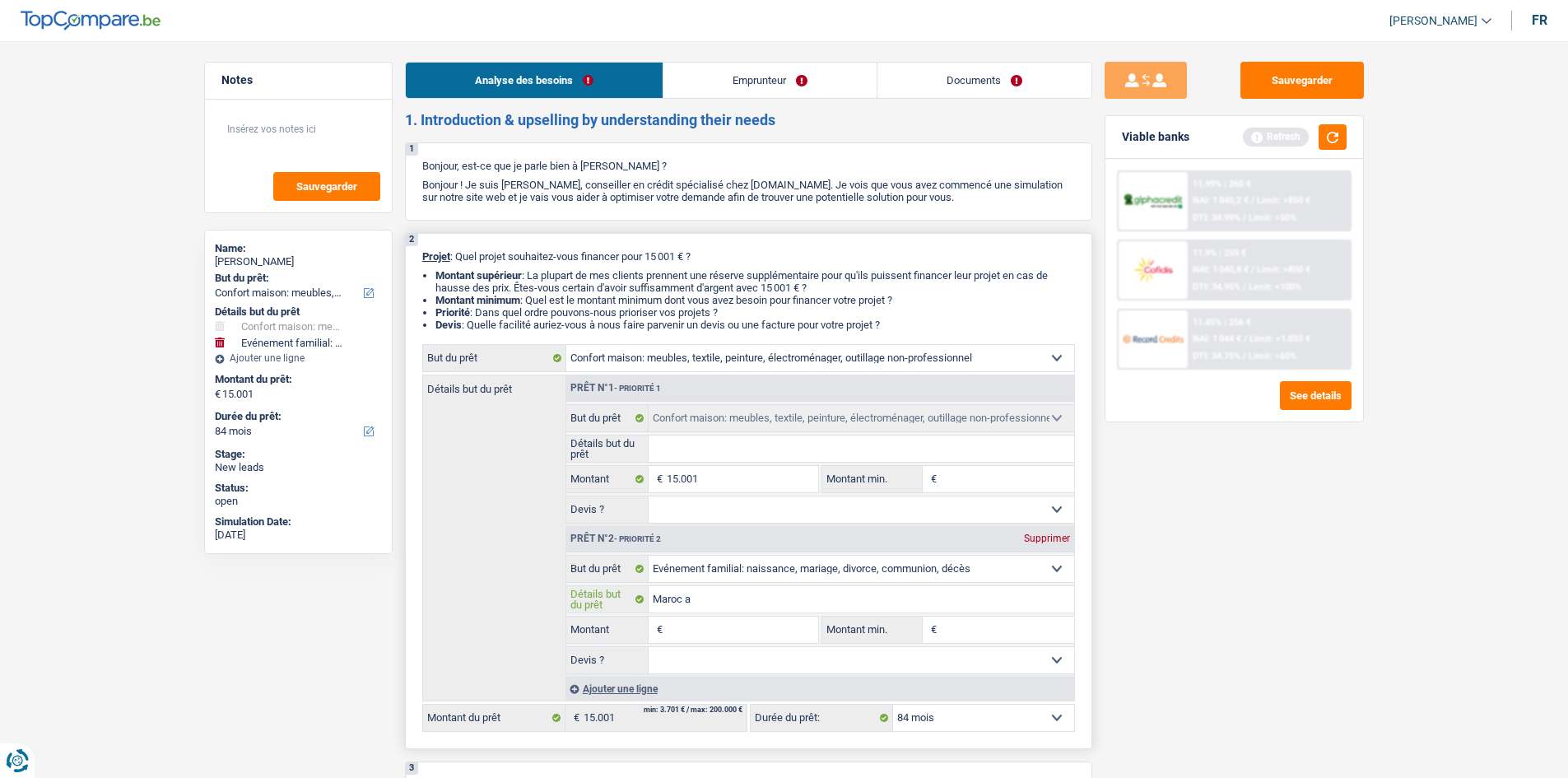 type on "Maroc a" 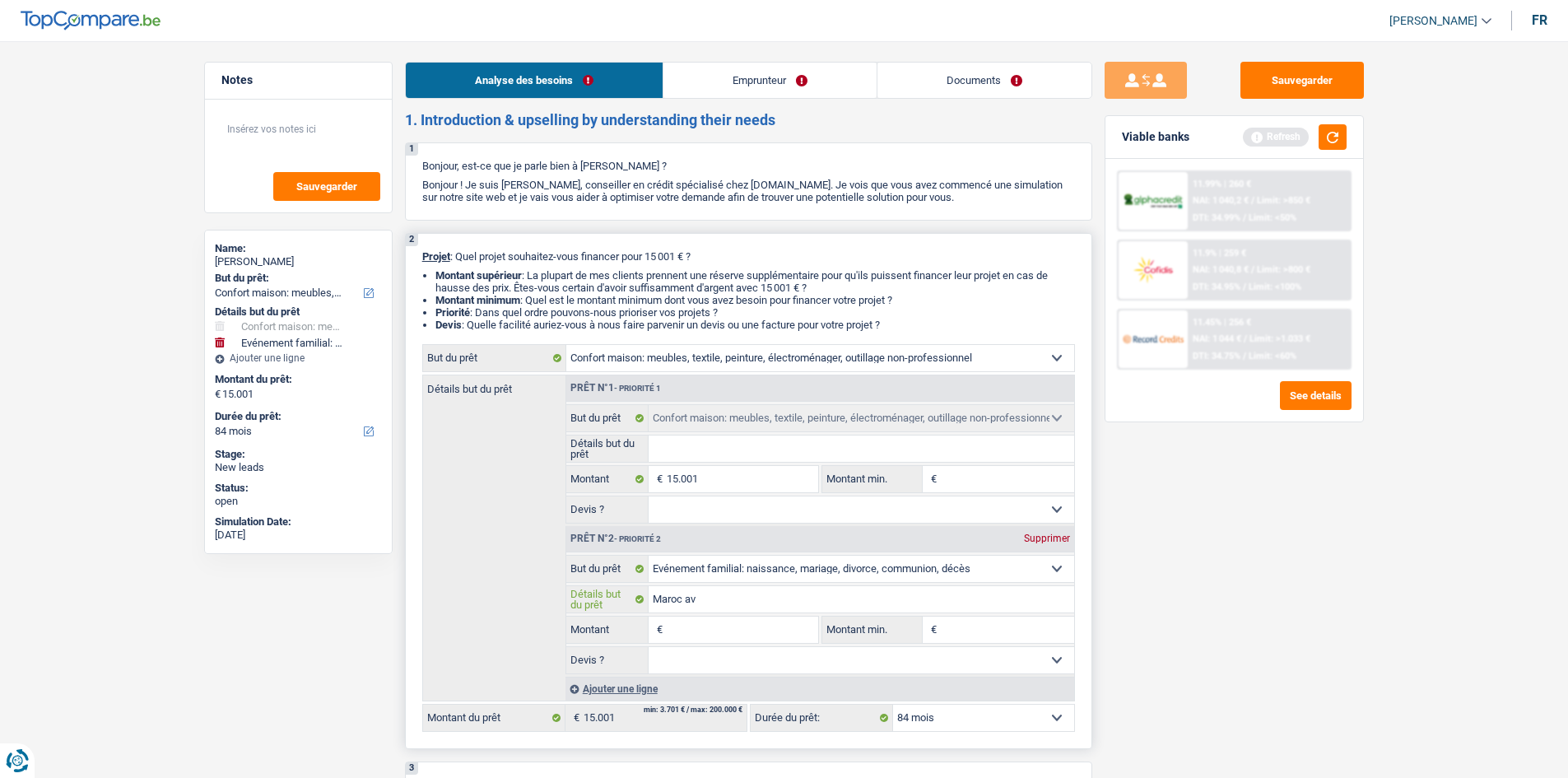 type on "Maroc ave" 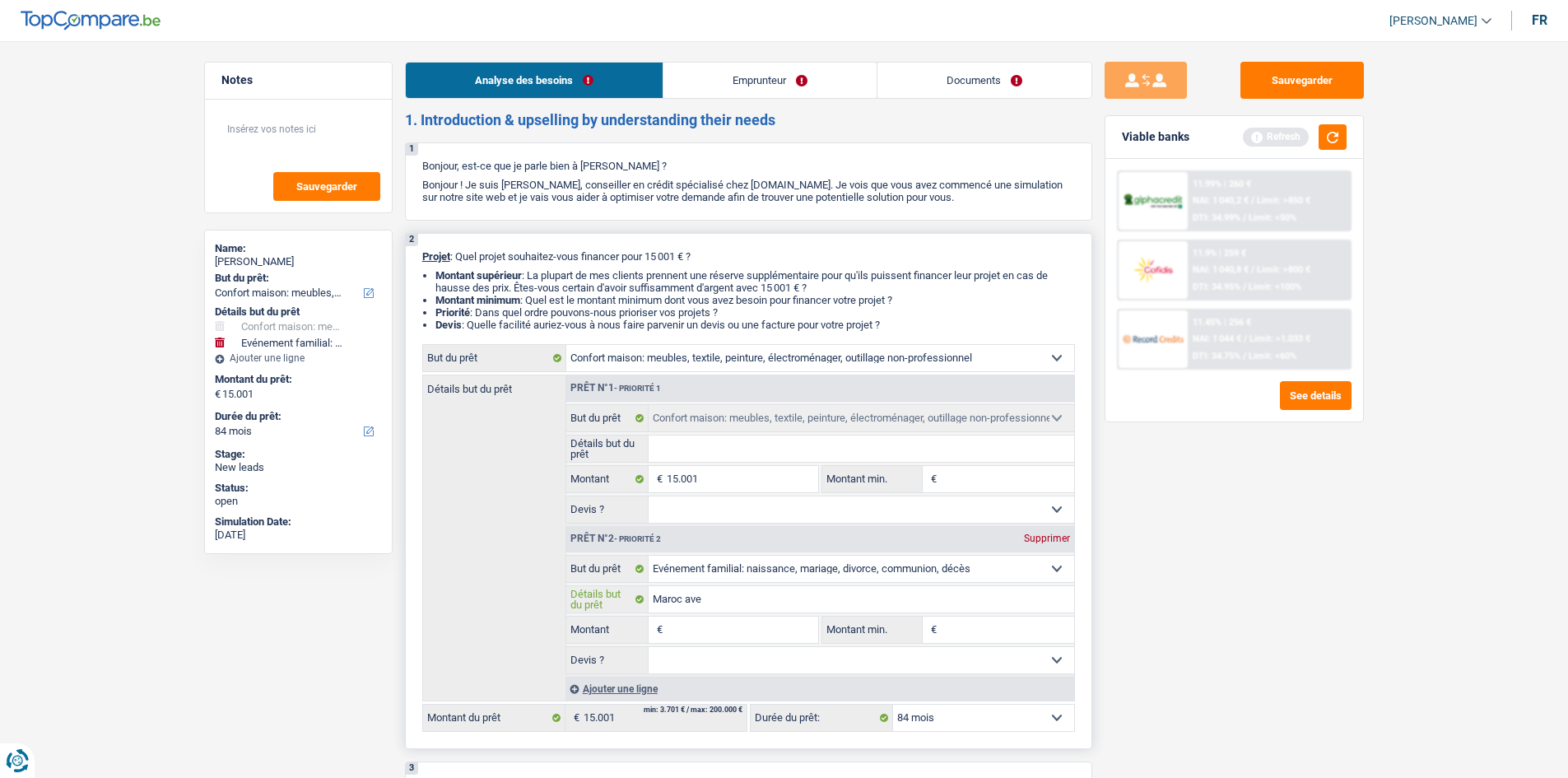 type on "Maroc ave" 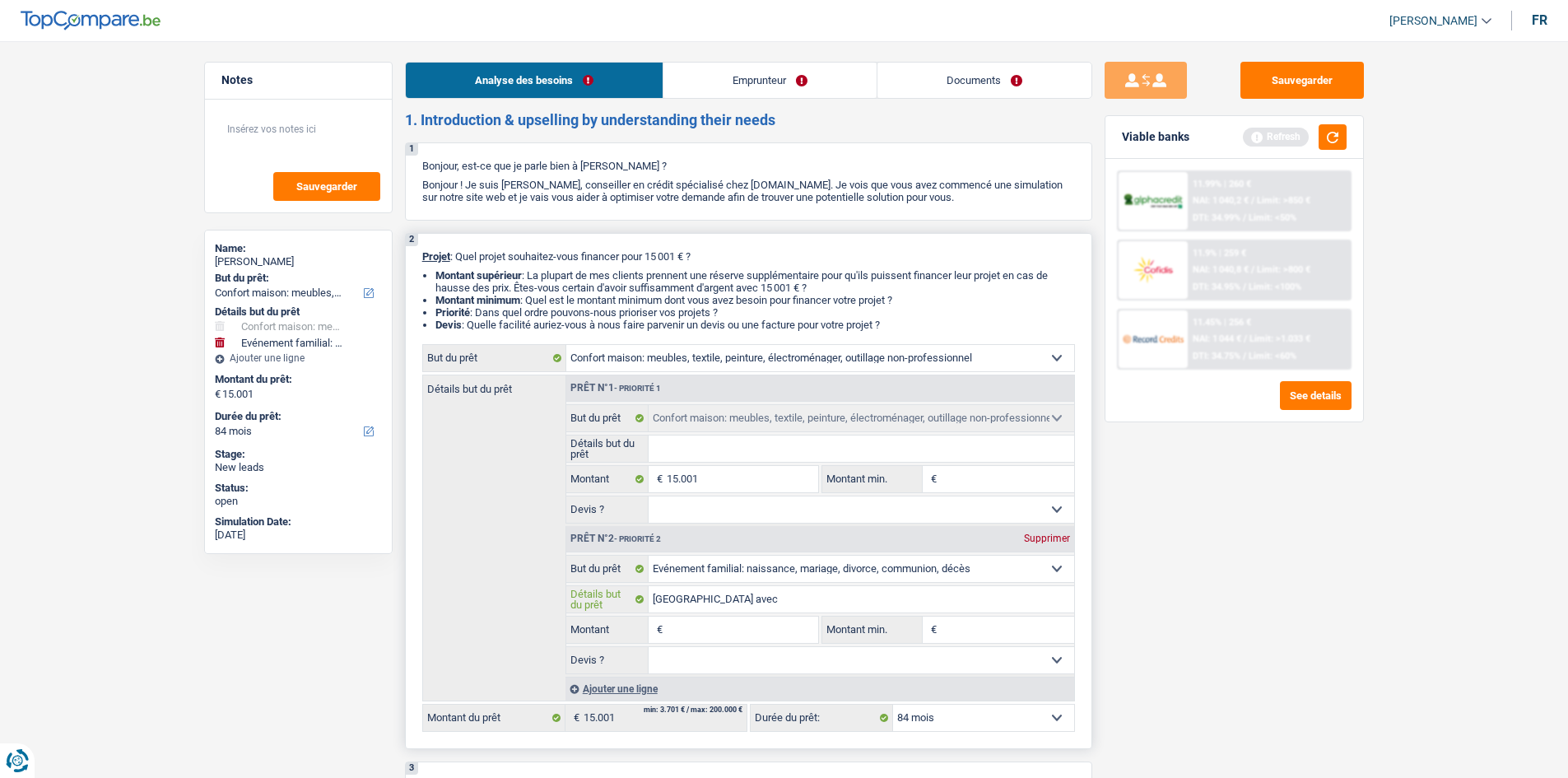 type on "[GEOGRAPHIC_DATA] avec" 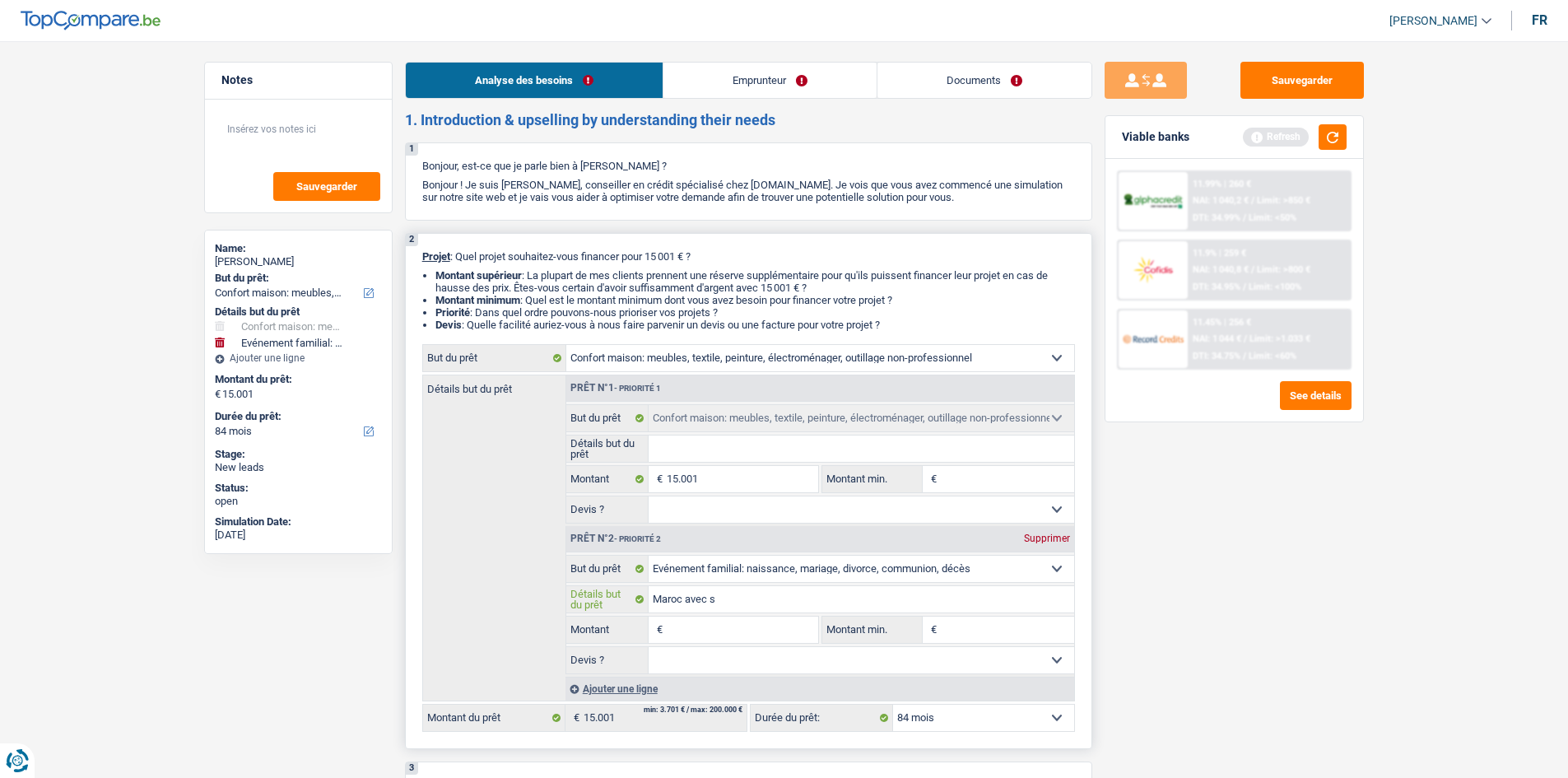 type on "Maroc avec so" 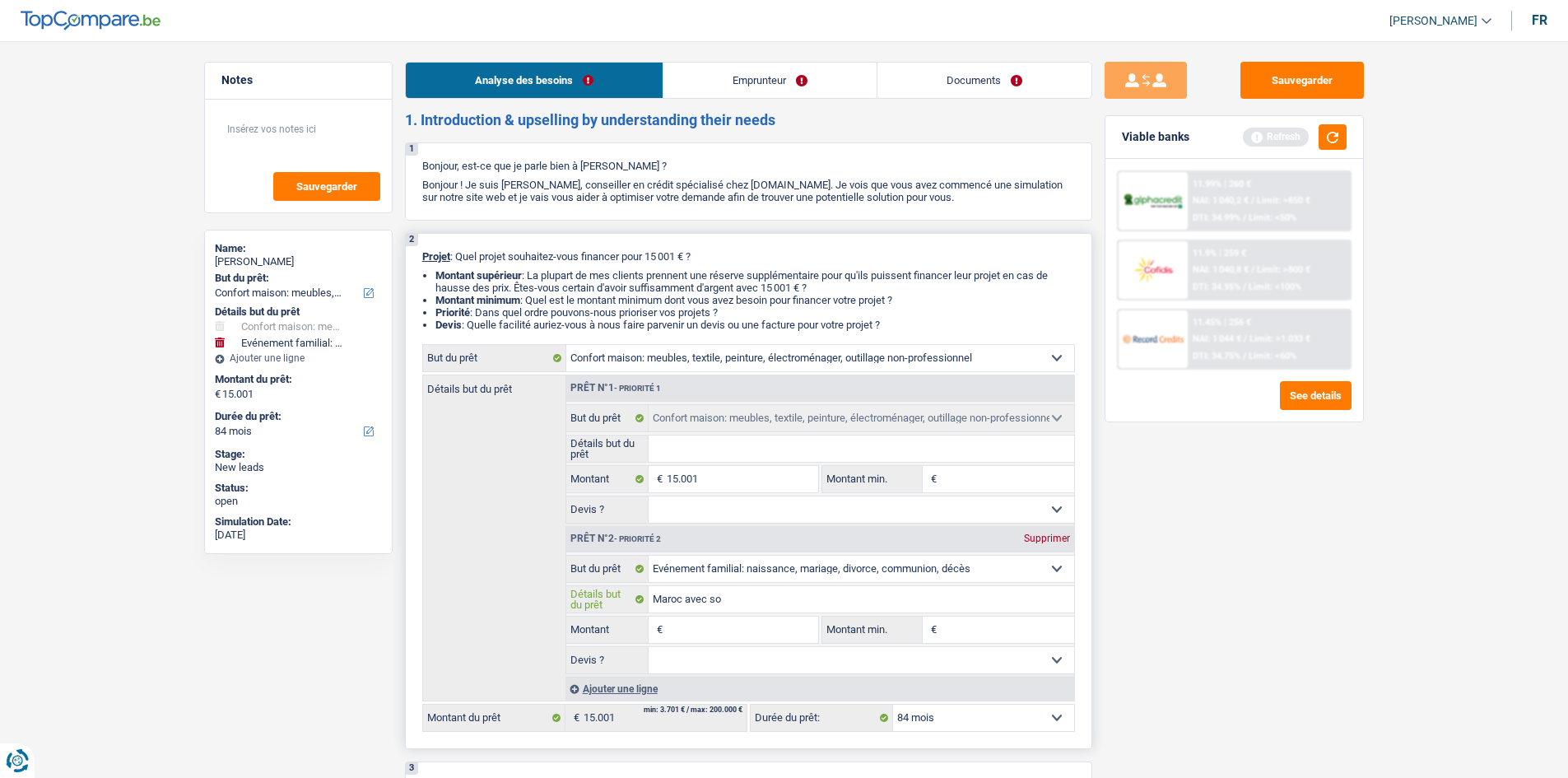 type on "Maroc avec son" 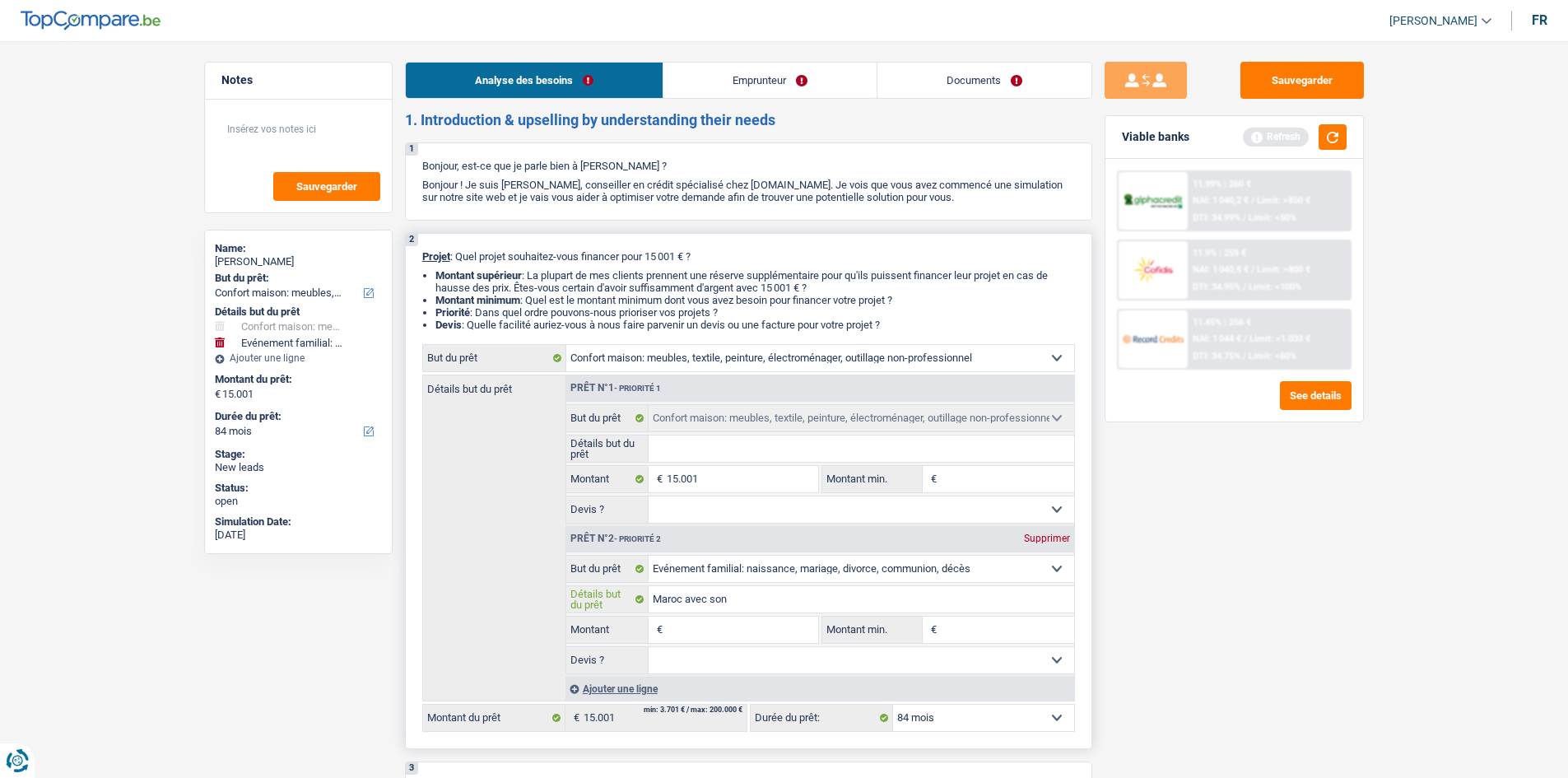 type on "Maroc avec son" 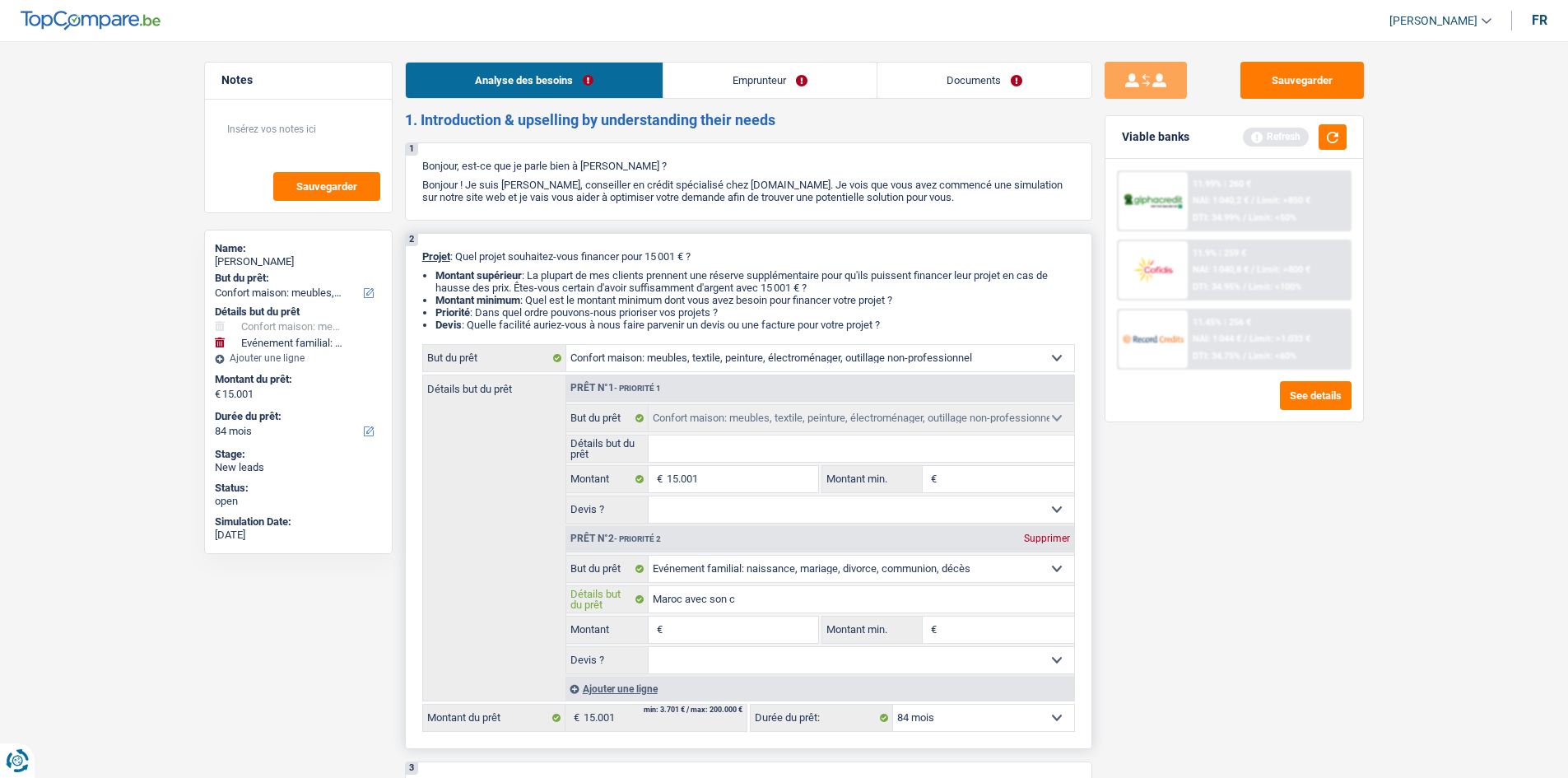 type on "Maroc avec son co" 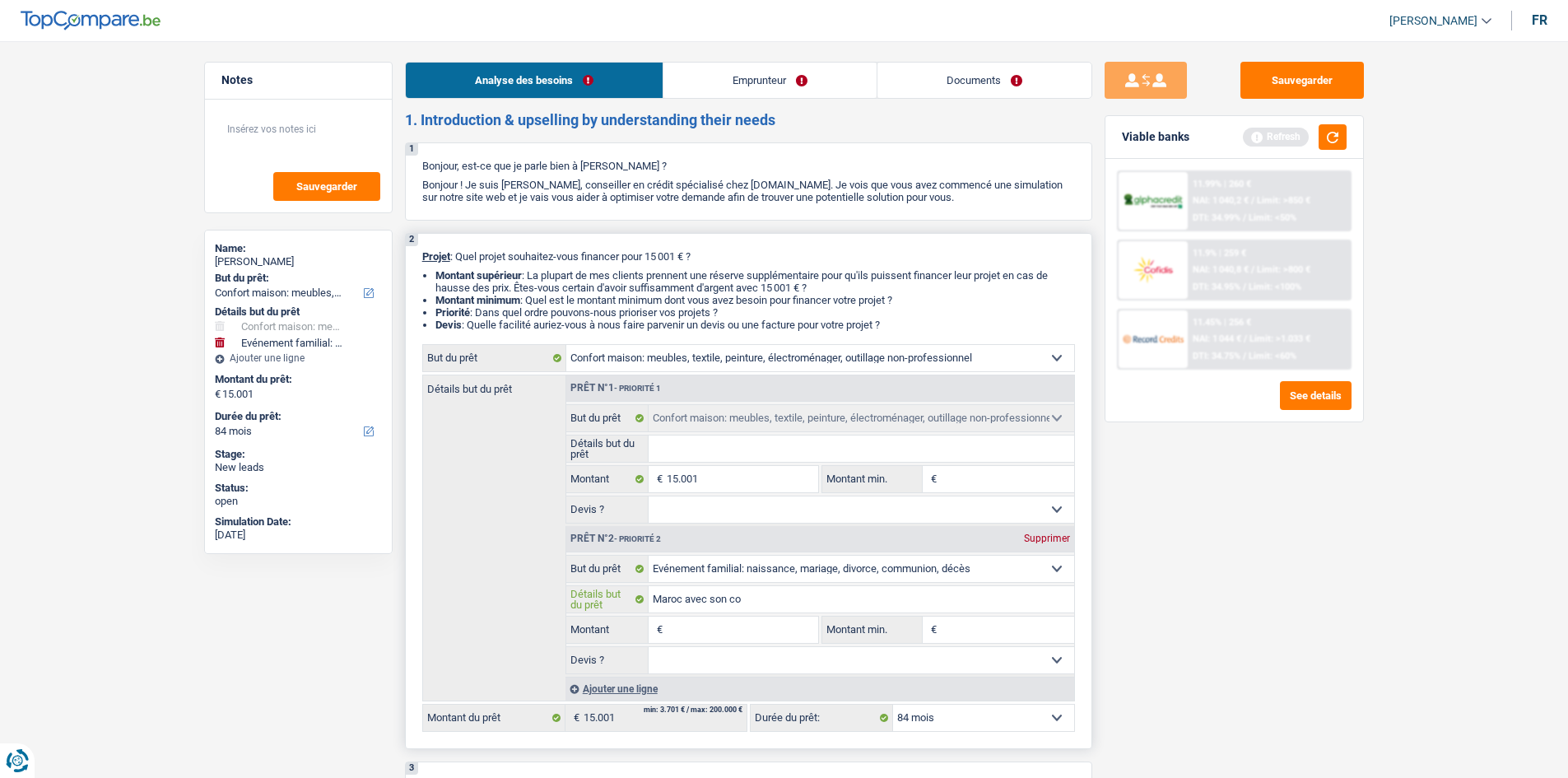 type on "Maroc avec son con" 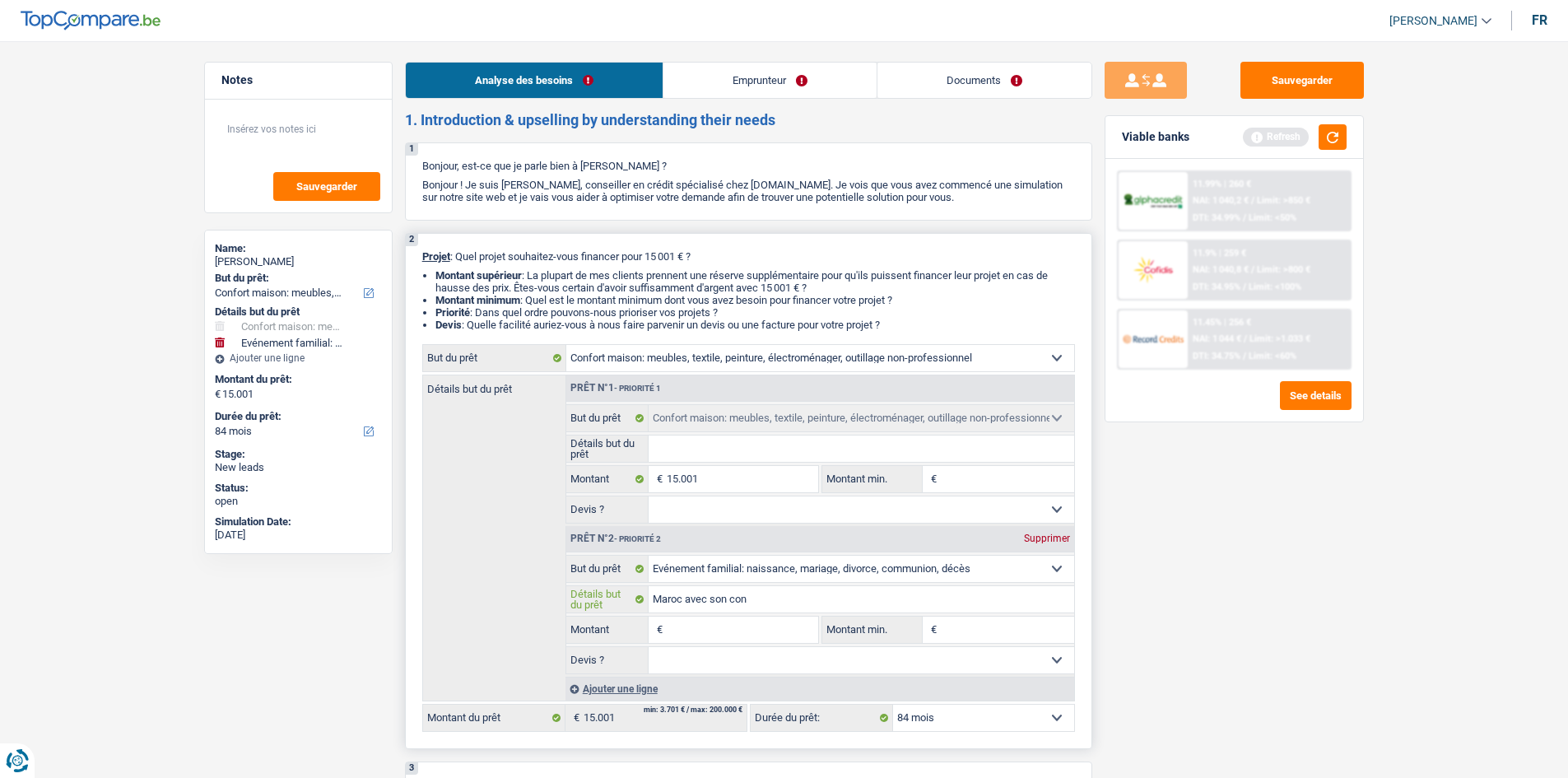 type on "Maroc avec son conj" 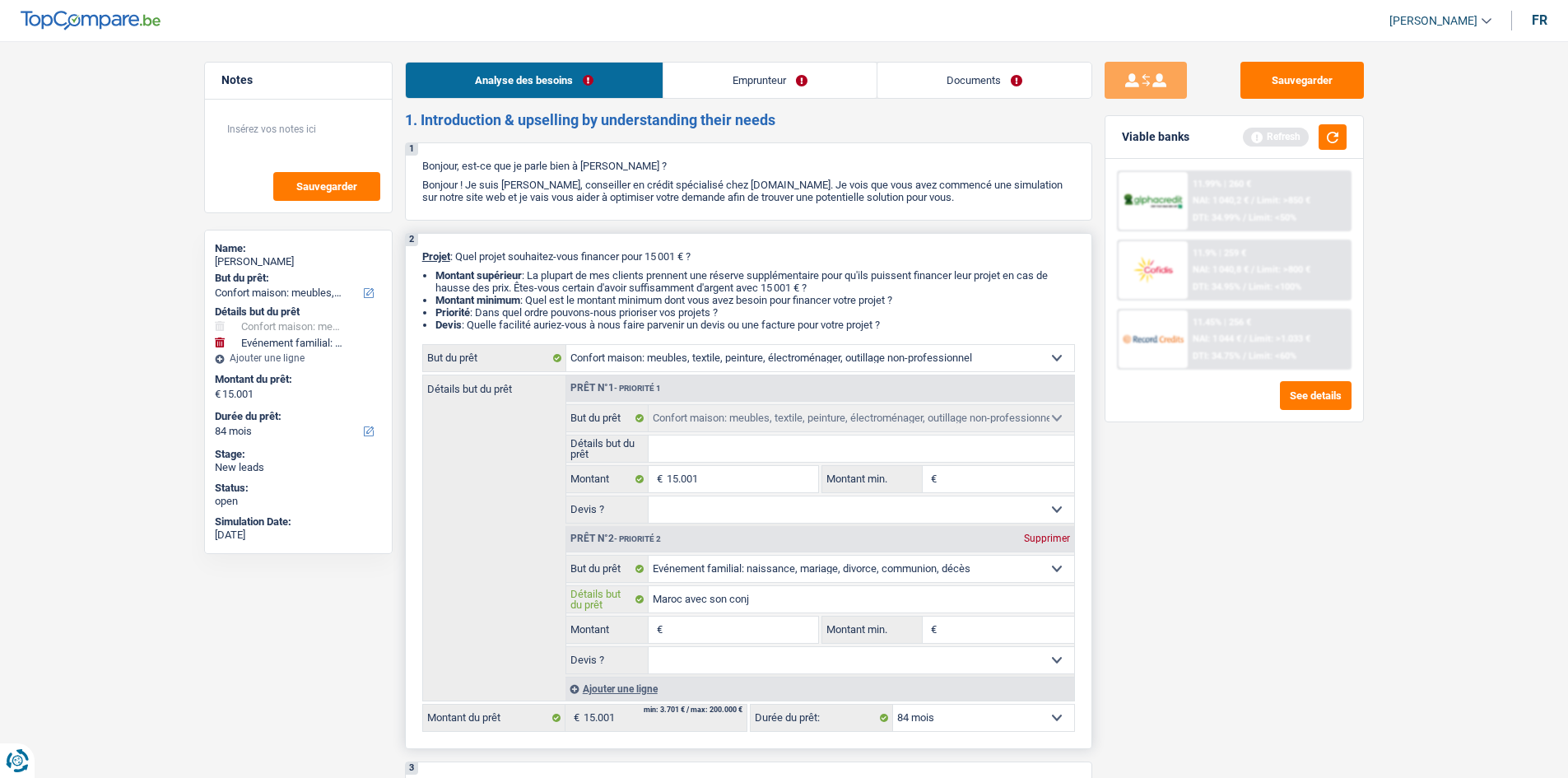 type on "Maroc avec son conjo" 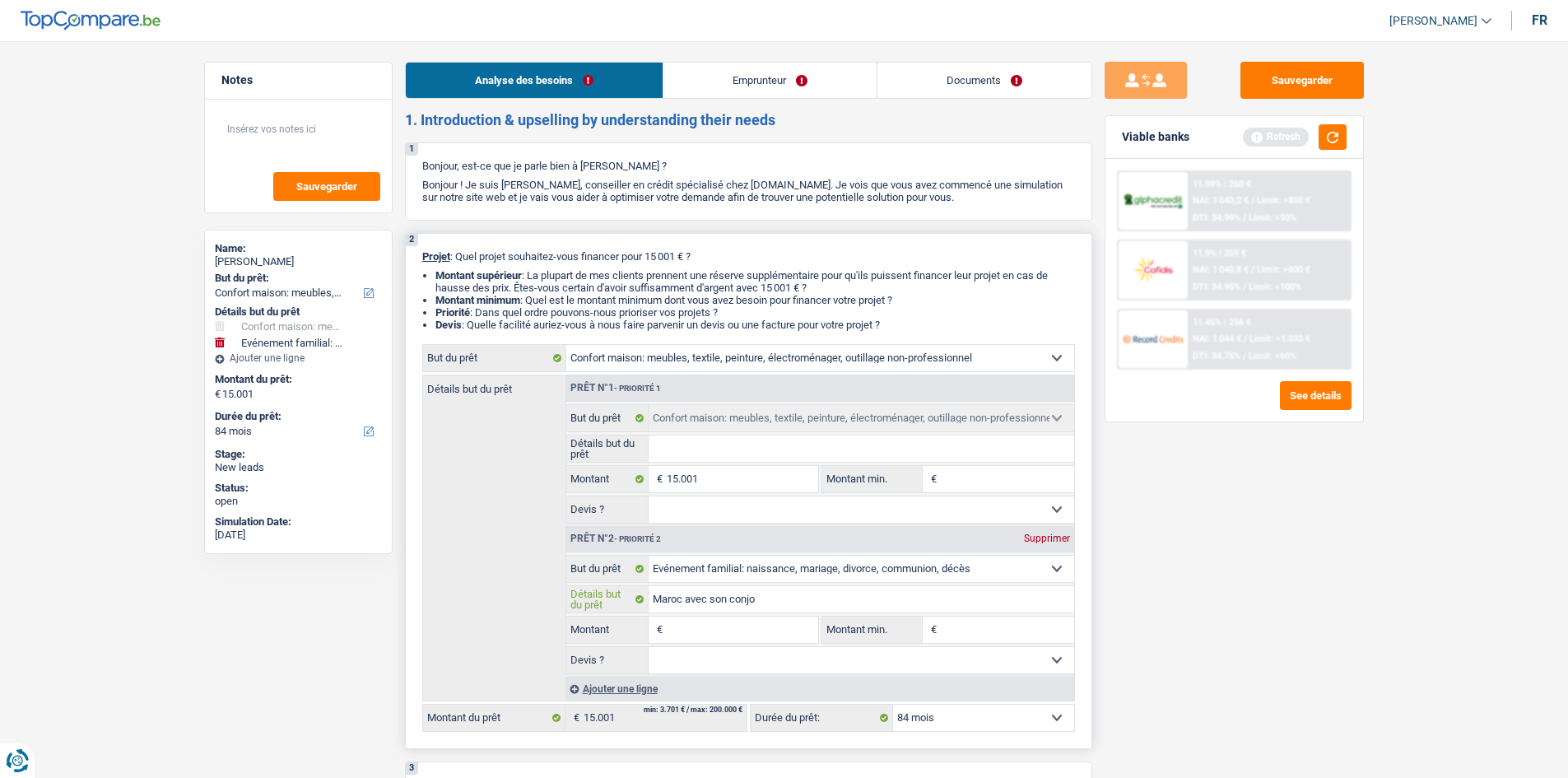 type on "Maroc avec son conjoi" 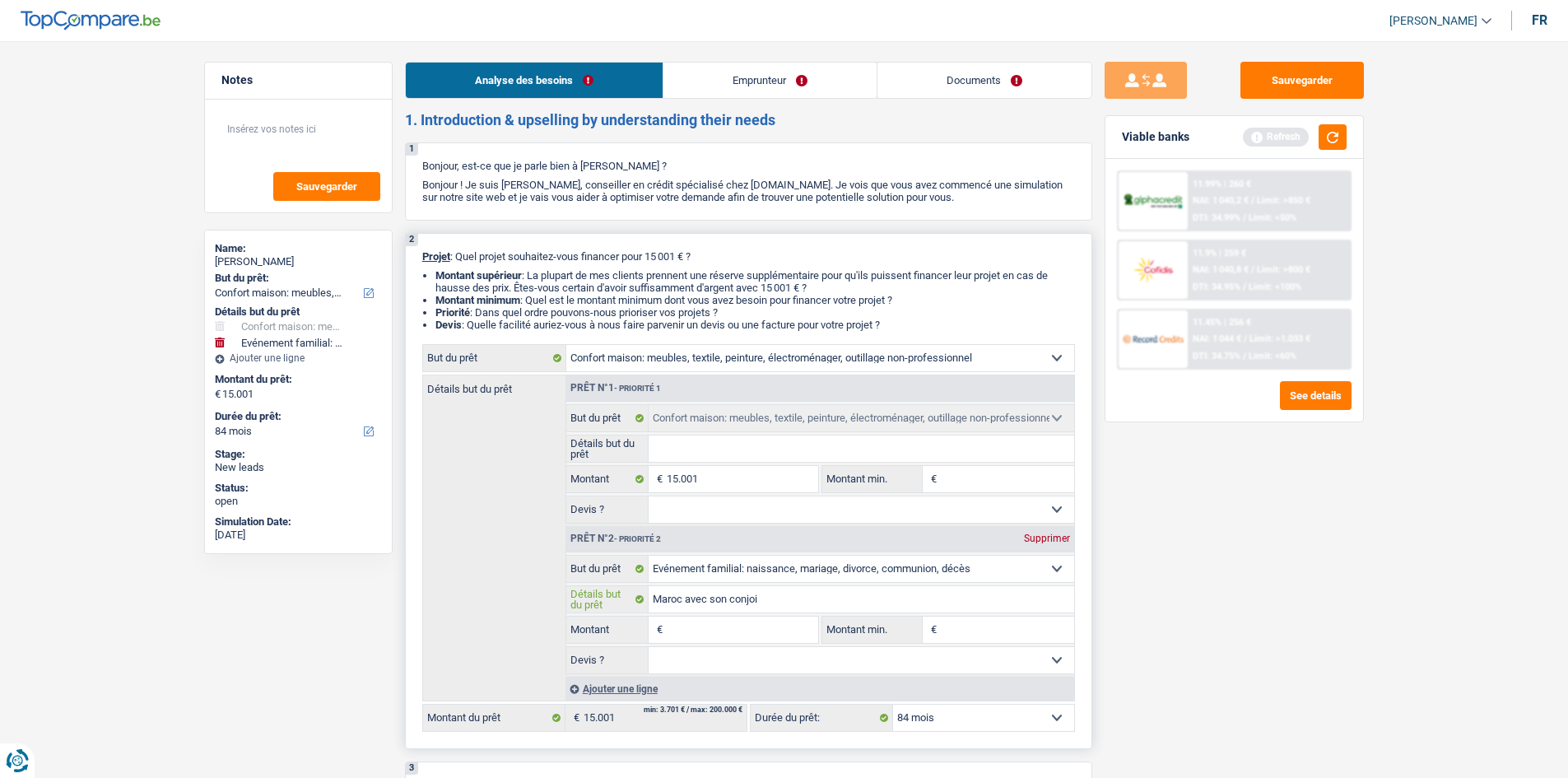 type on "Maroc avec son conjoin" 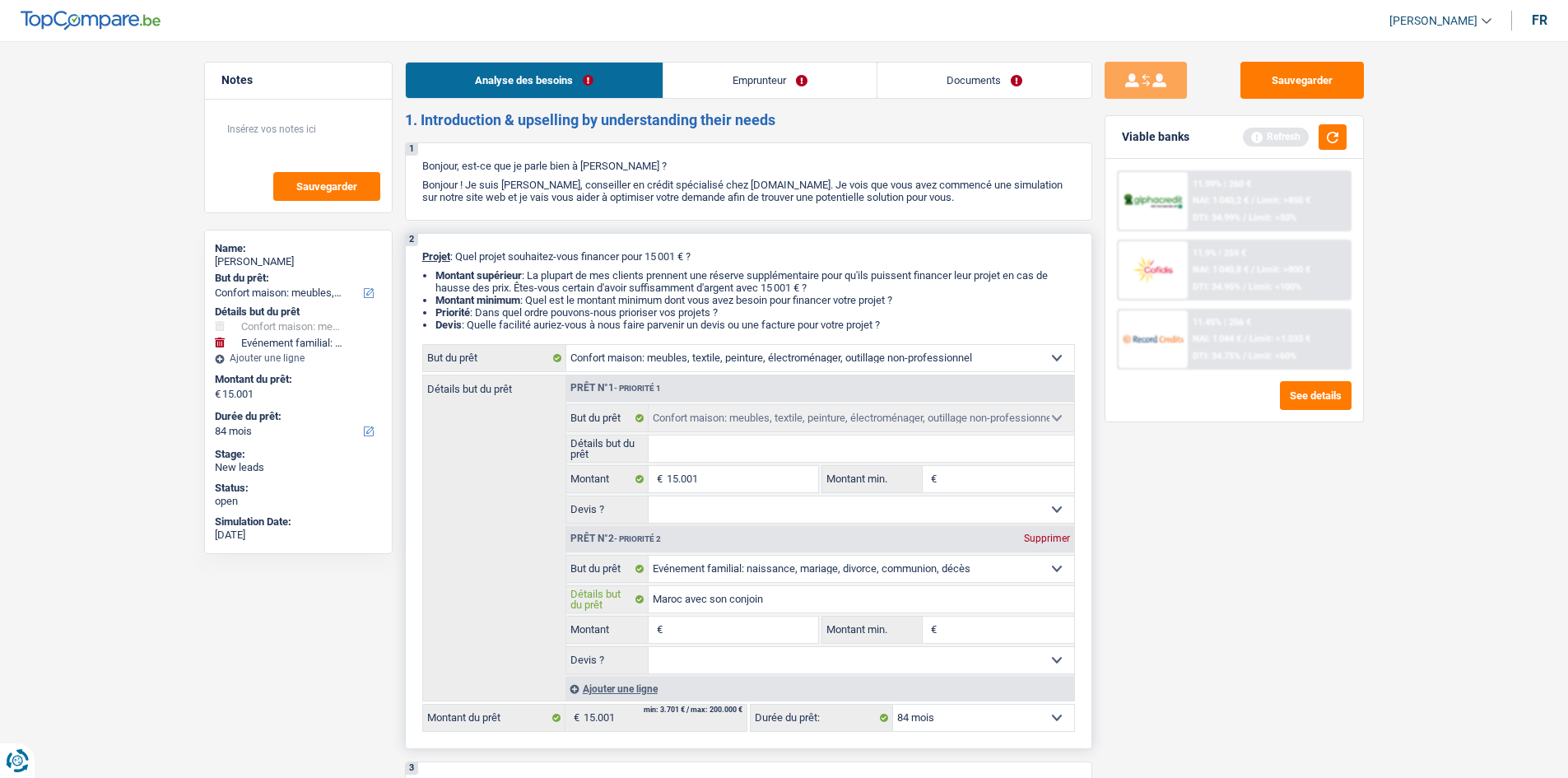 type on "Maroc avec son conjoint" 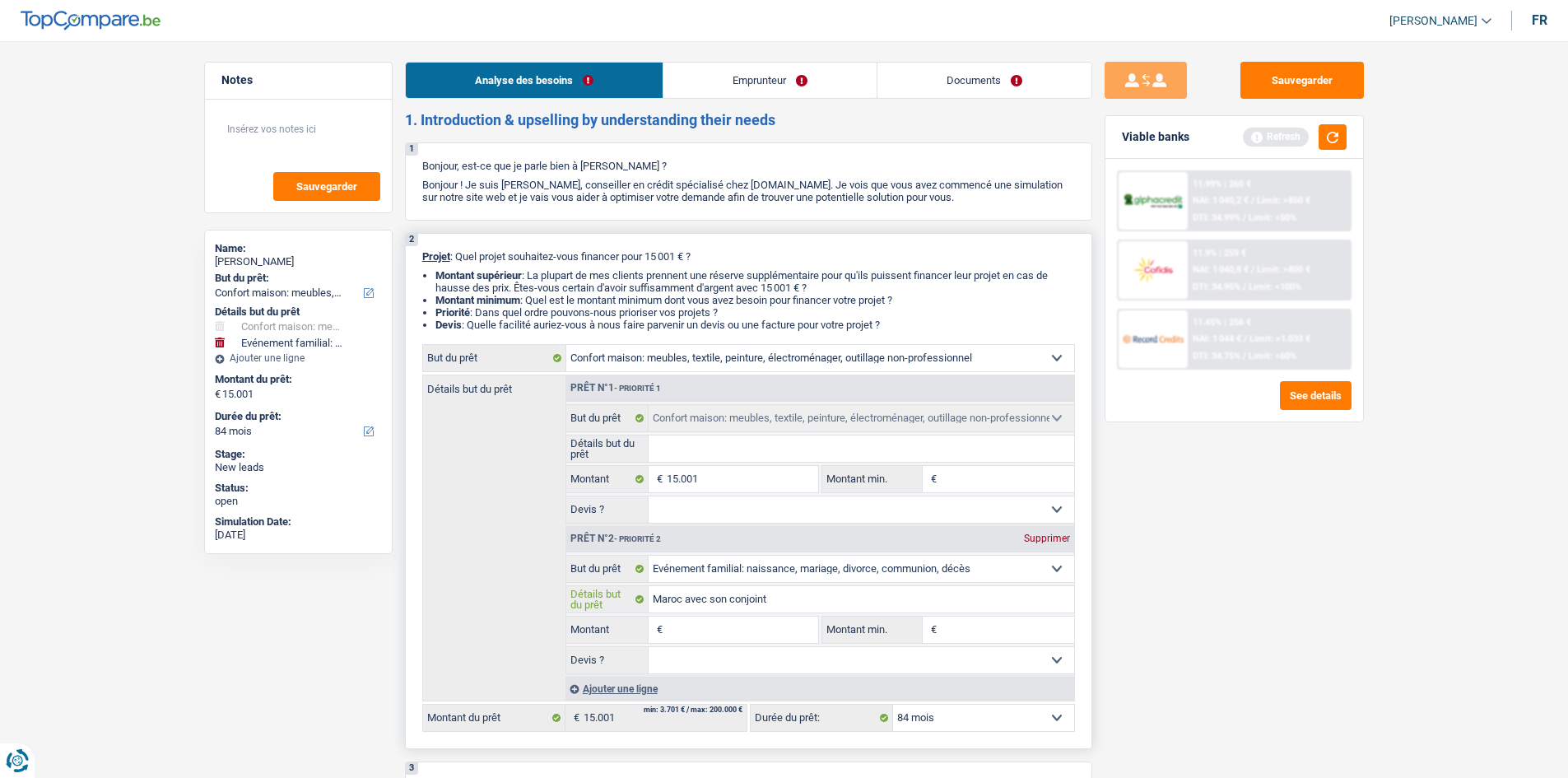 type on "Maroc avec son conjoint" 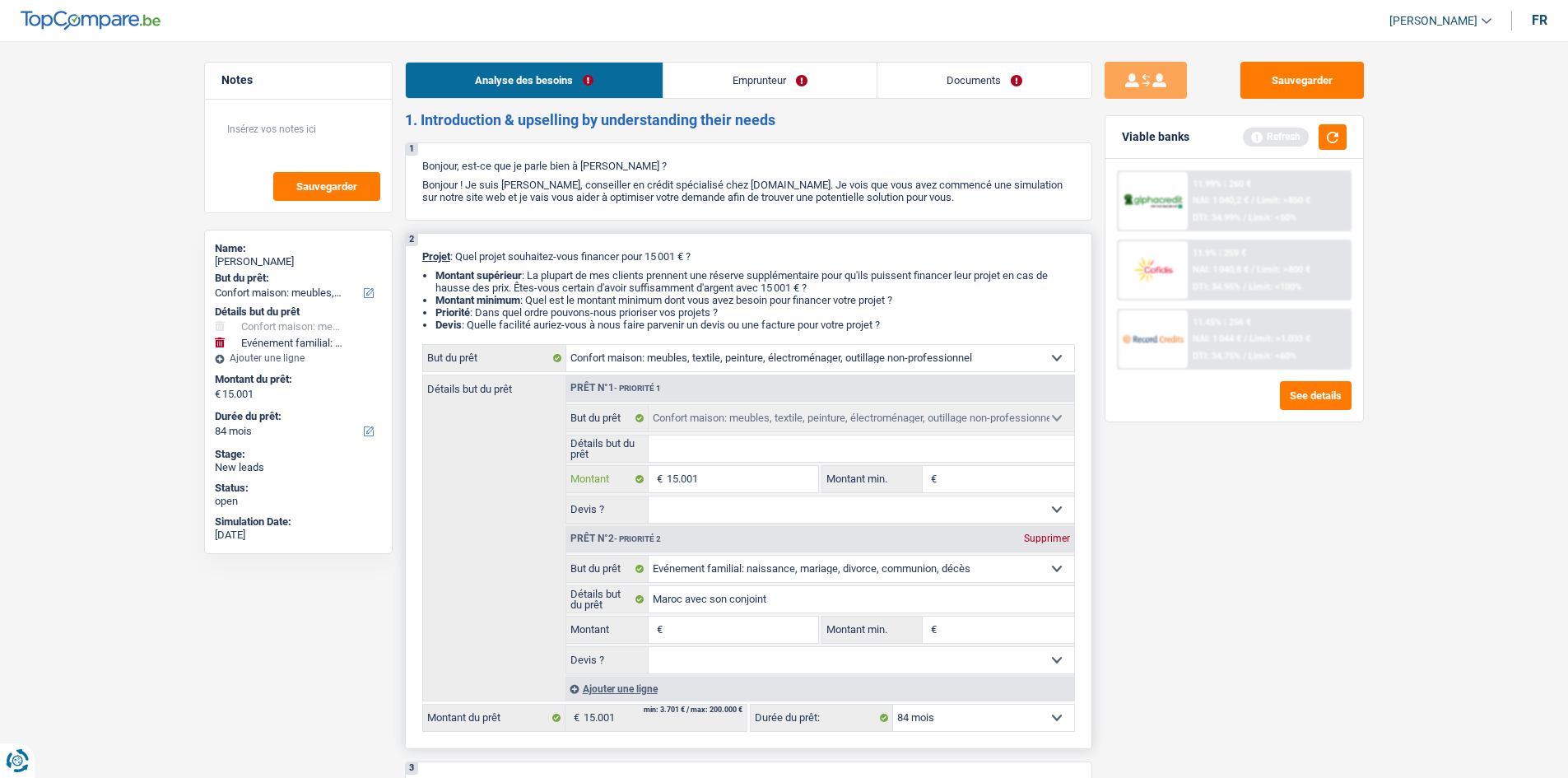 click on "15.001" at bounding box center [742, 479] 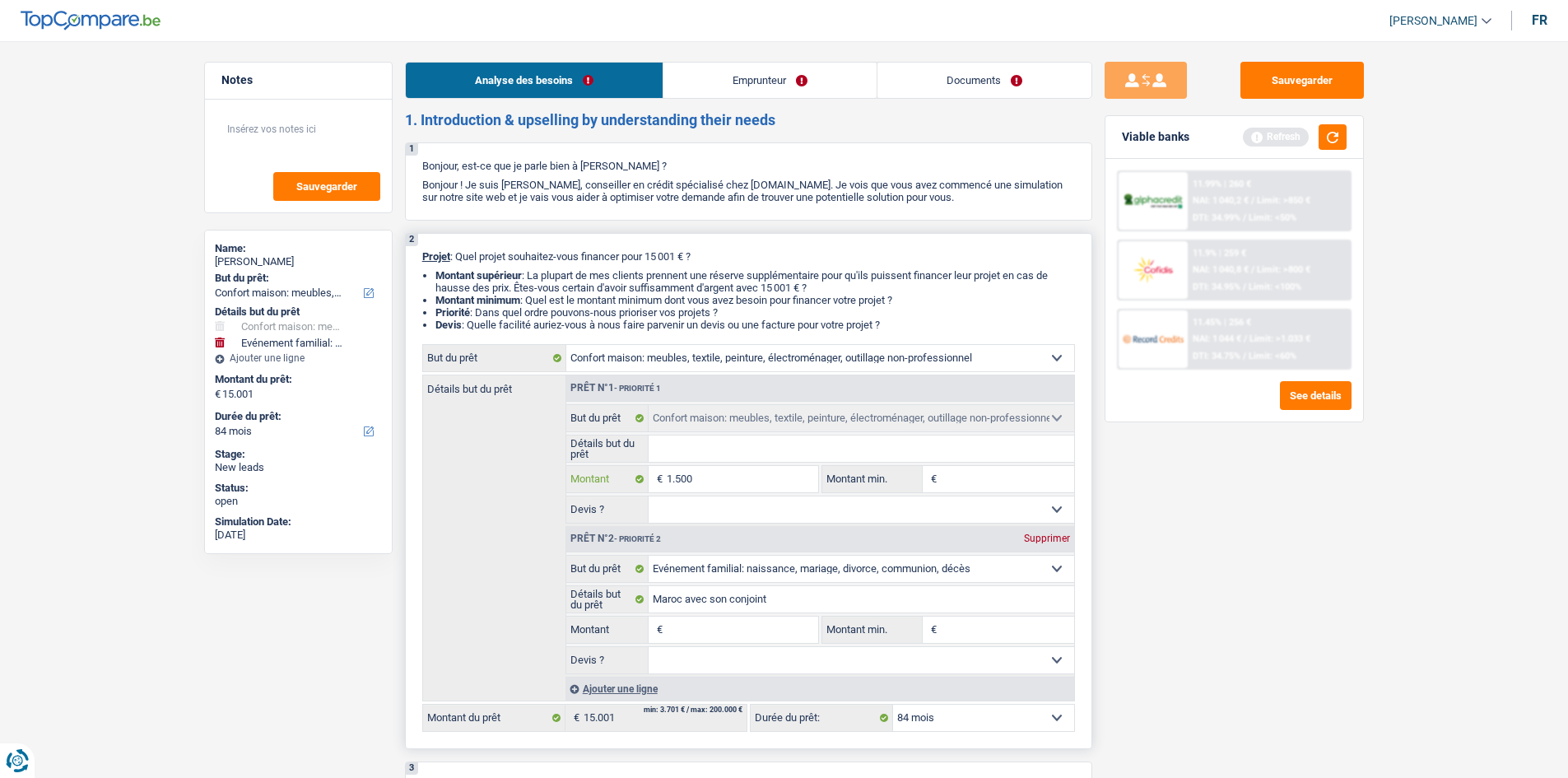 type on "150" 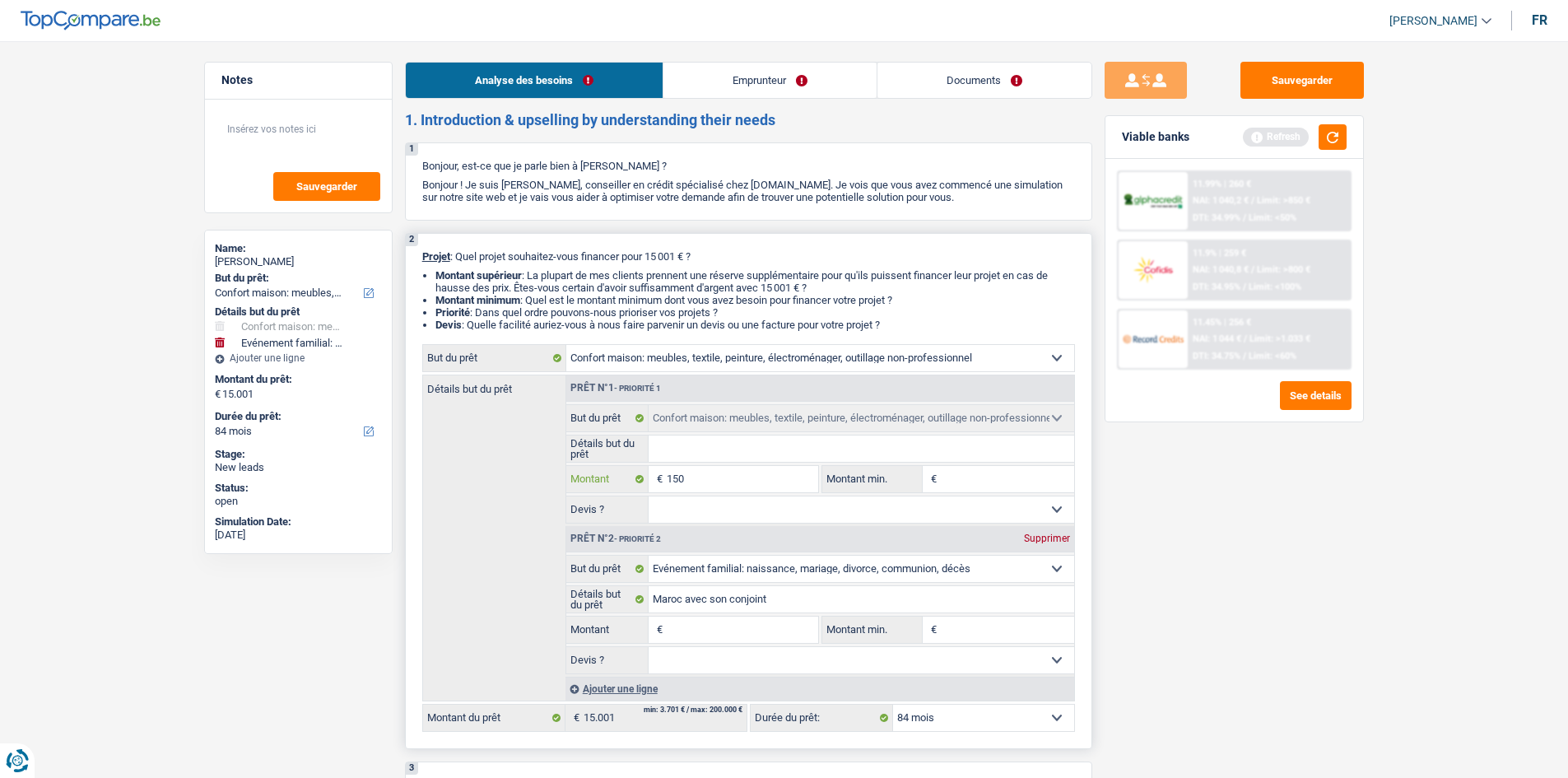 type on "15" 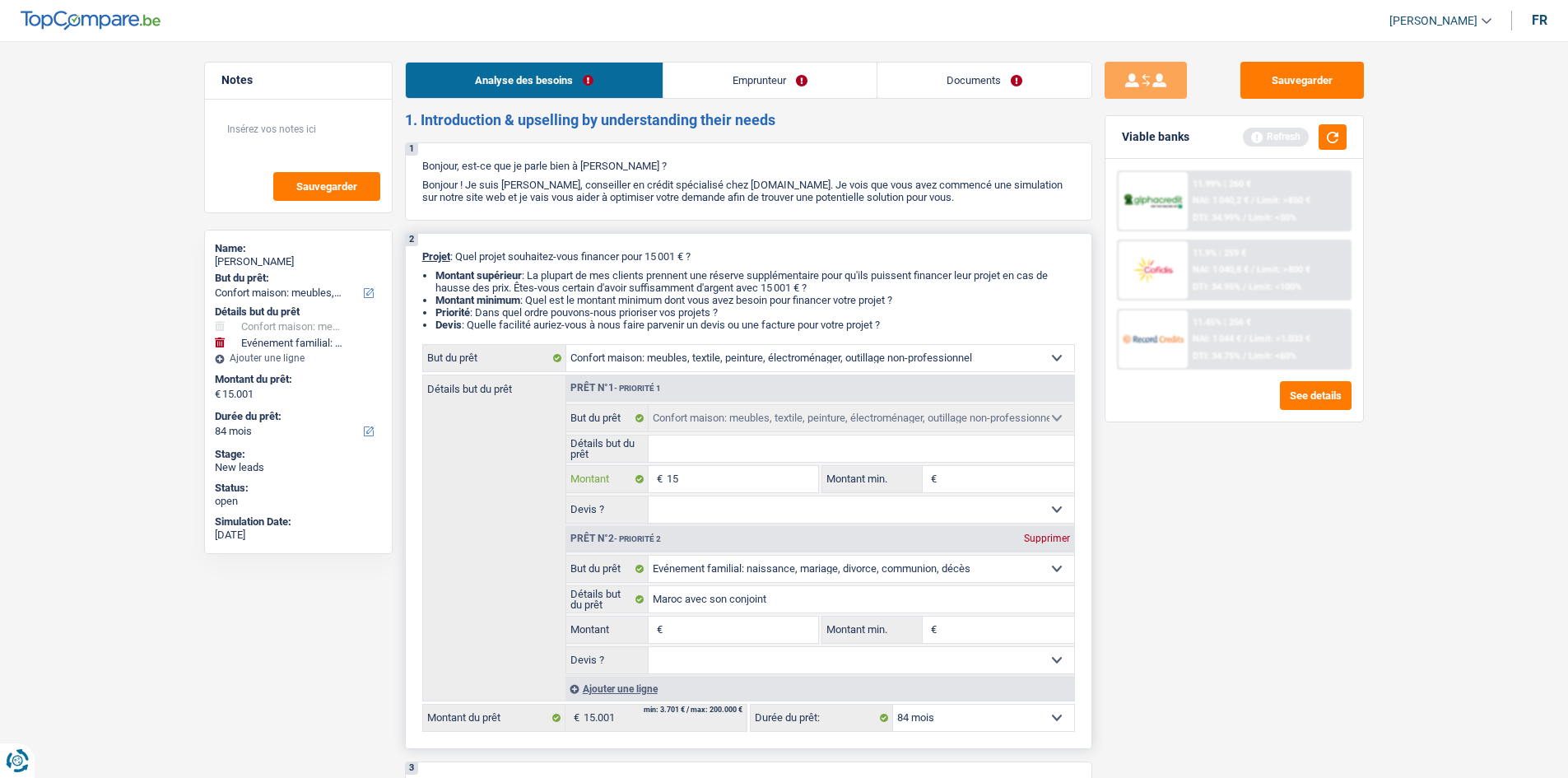 type on "1" 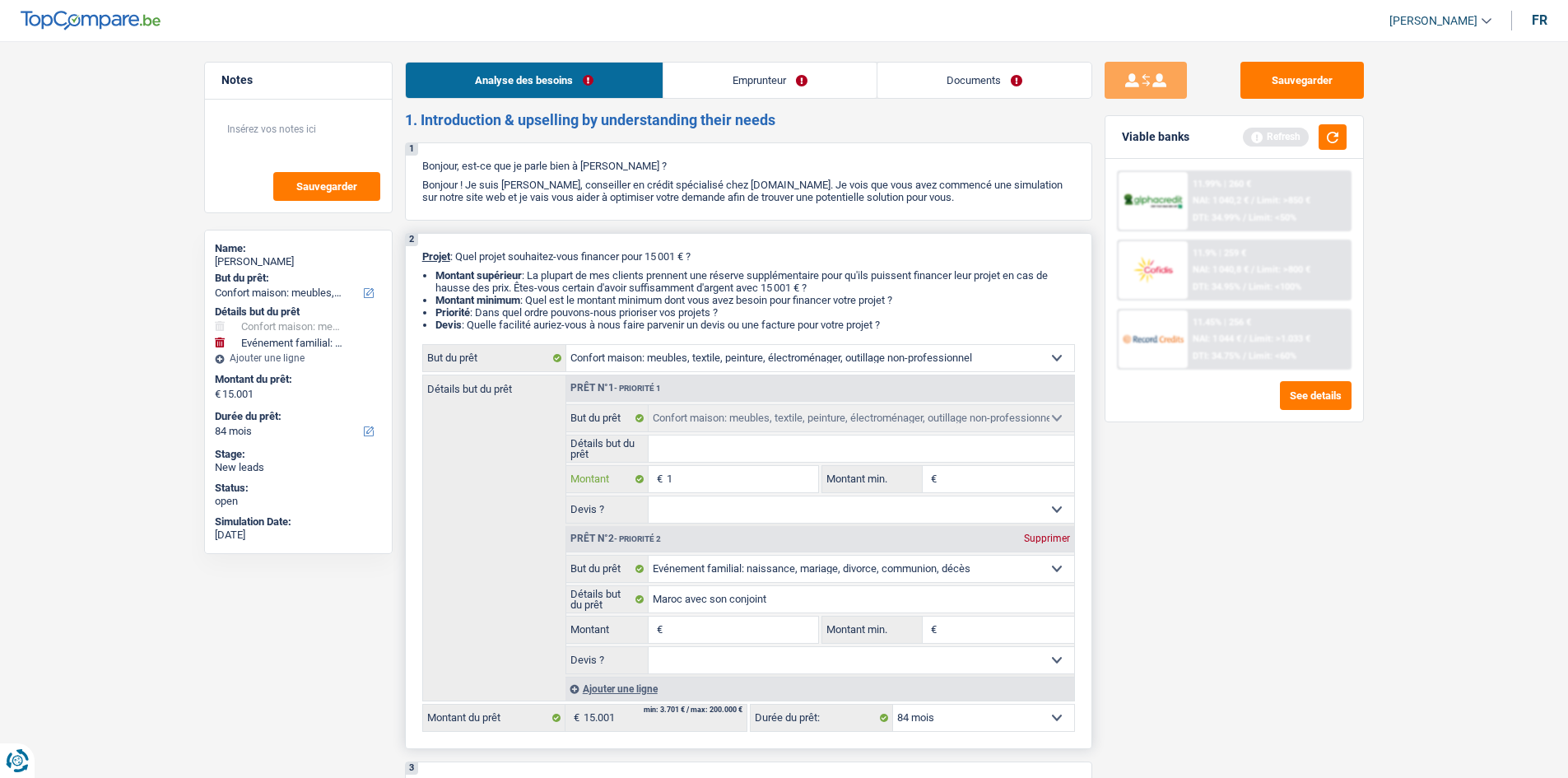 type on "1" 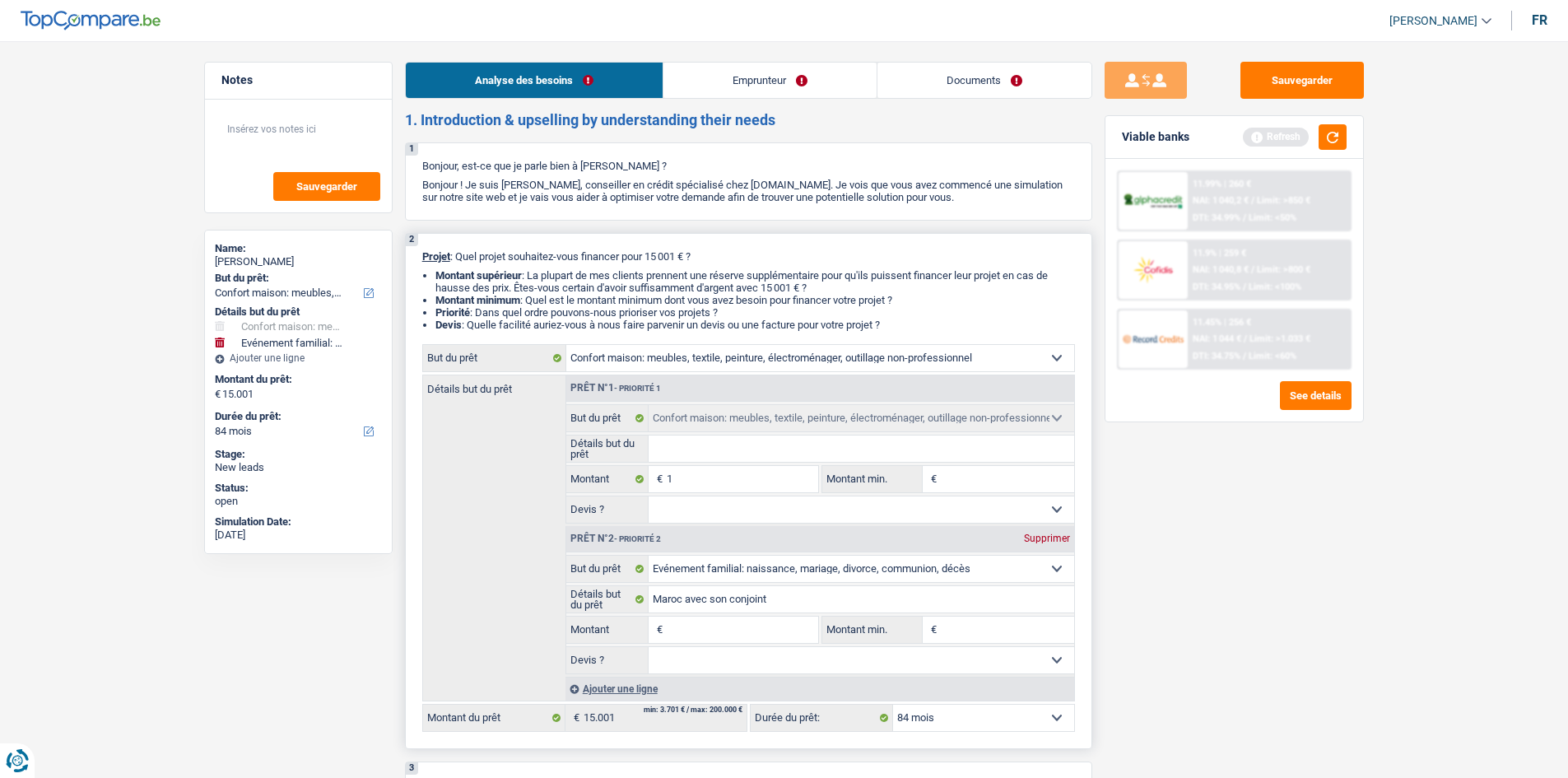 type on "1" 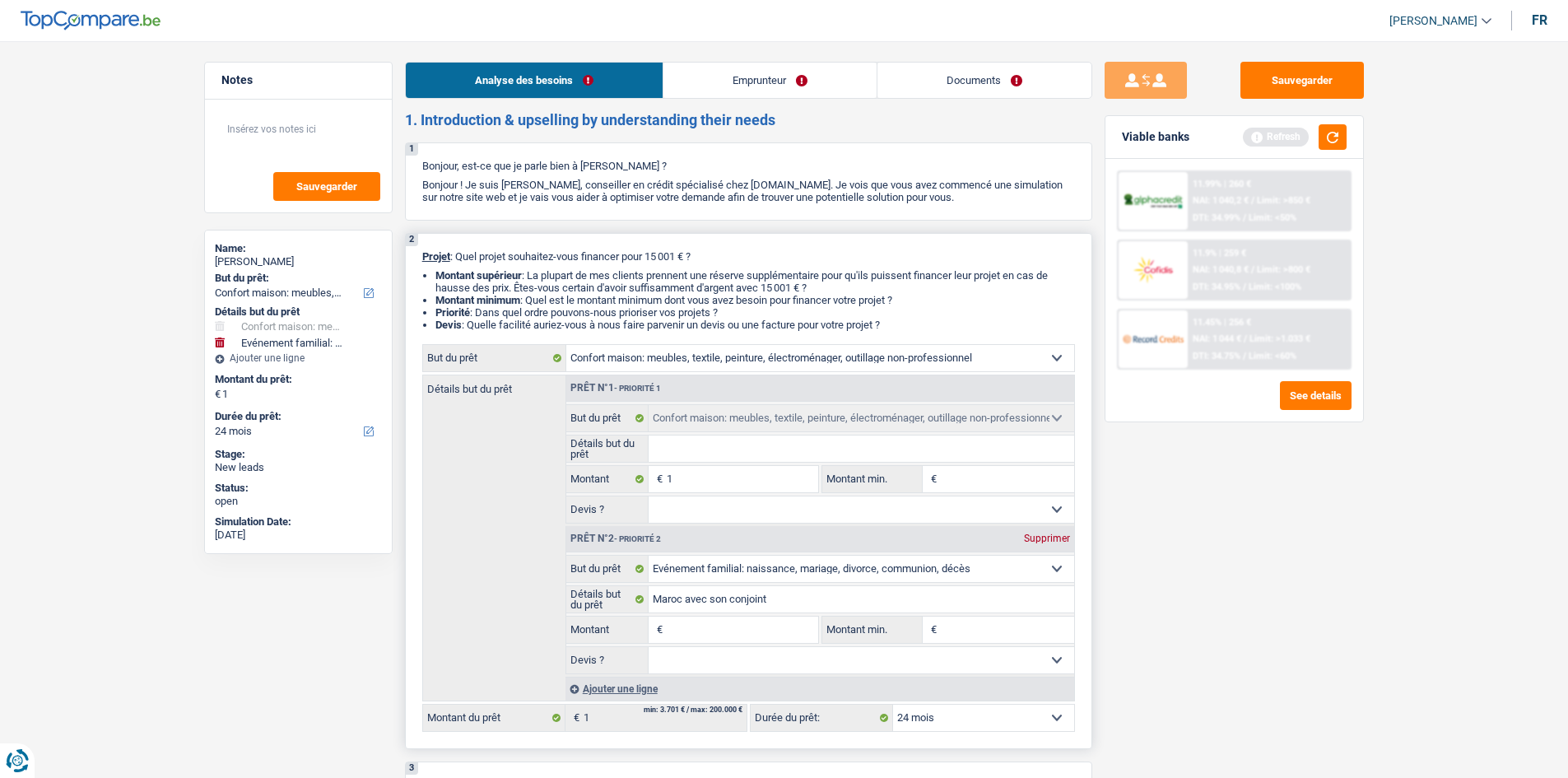 type on "1" 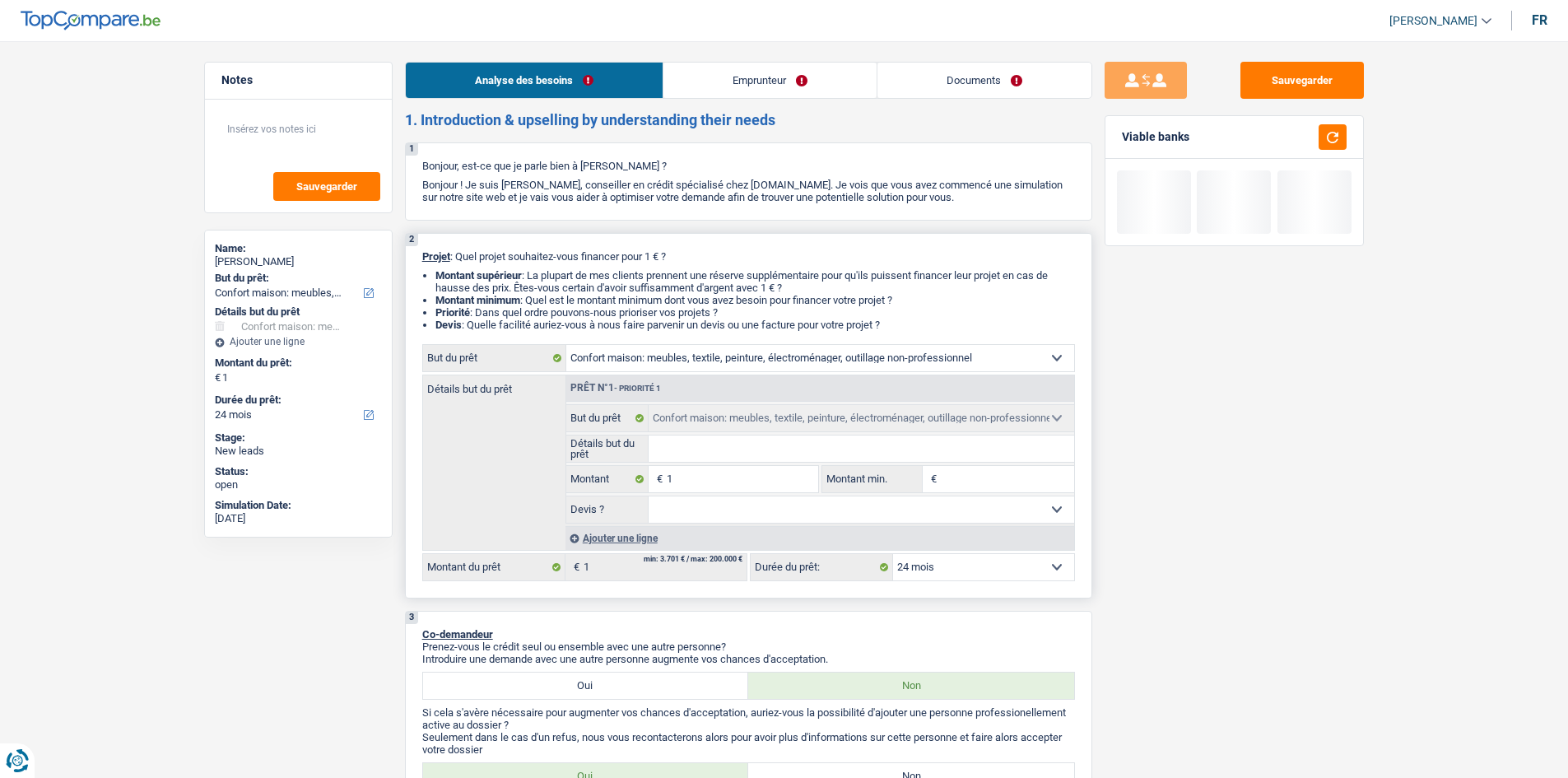 click on "Confort maison: meubles, textile, peinture, électroménager, outillage non-professionnel Hifi, multimédia, gsm, ordinateur Aménagement: frais d'installation, déménagement Evénement familial: naissance, mariage, divorce, communion, décès Frais médicaux Frais d'études Frais permis de conduire Loisirs: voyage, sport, musique Rafraîchissement: petits travaux maison et jardin Frais judiciaires Réparation voiture Prêt rénovation (non disponible pour les non-propriétaires) Prêt énergie (non disponible pour les non-propriétaires) Prêt voiture Taxes, impôts non professionnels Rénovation bien à l'étranger Dettes familiales Assurance Autre
Sélectionner une option" at bounding box center [820, 358] 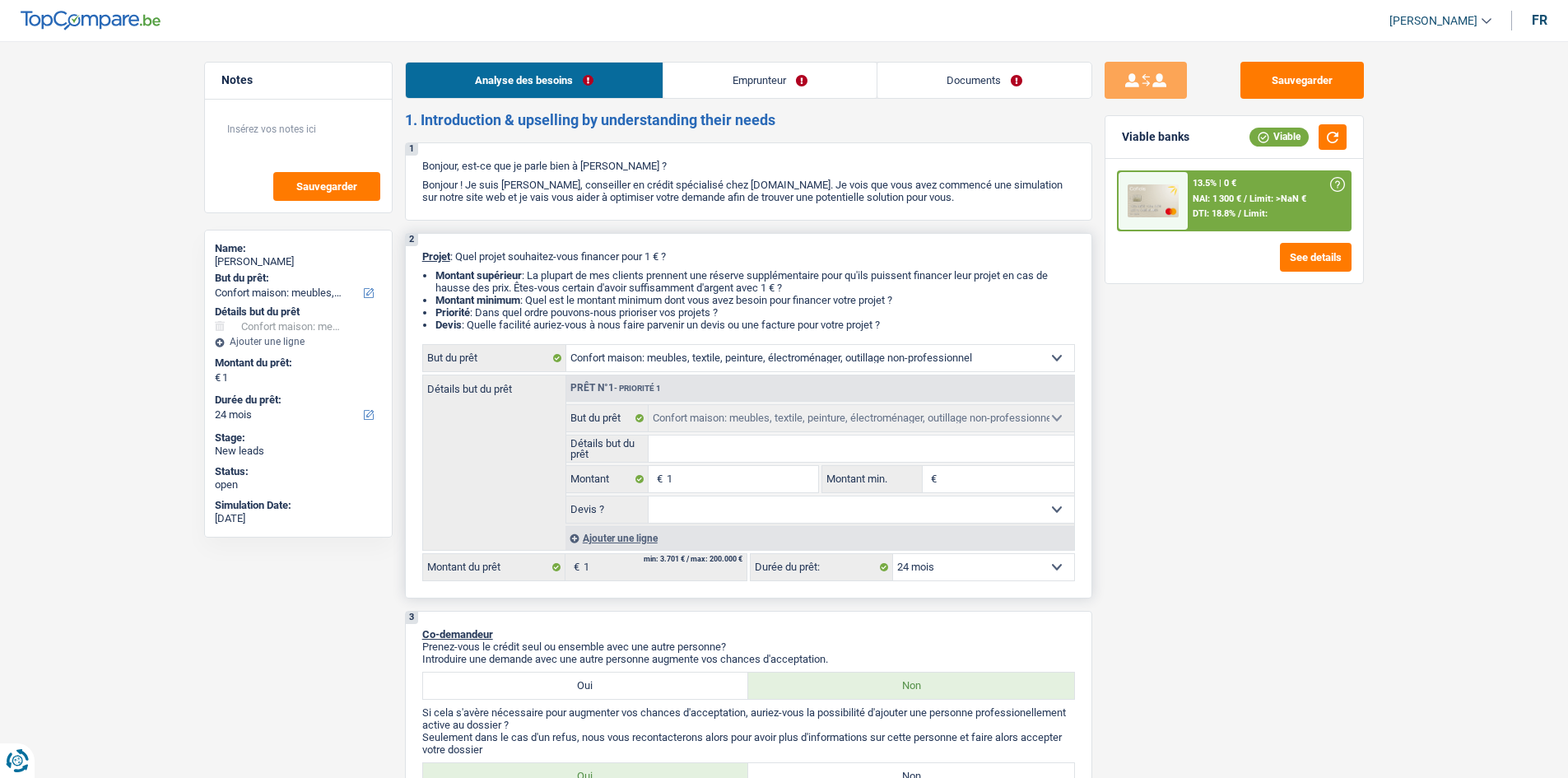 select on "hobbies" 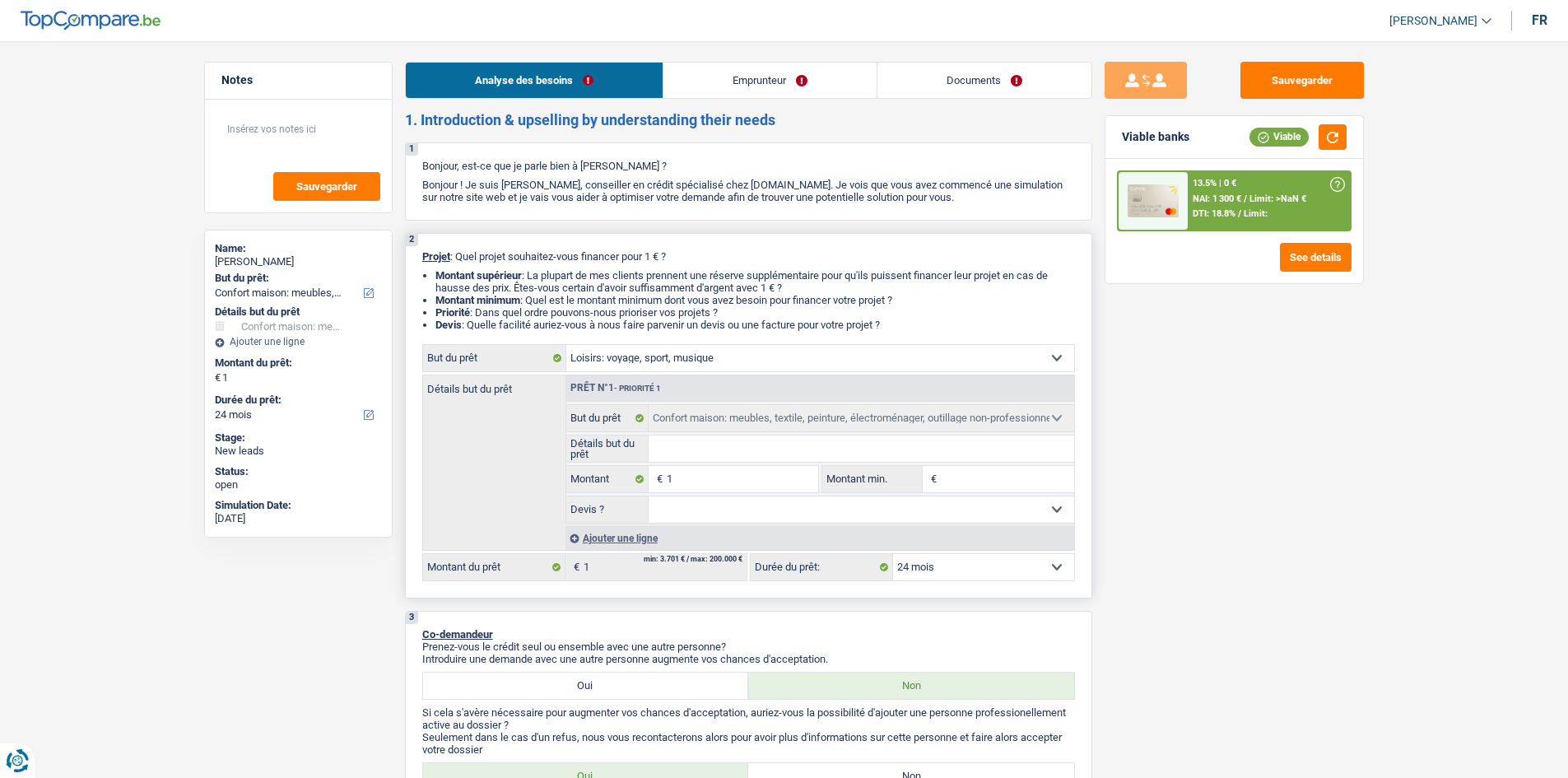 click on "Confort maison: meubles, textile, peinture, électroménager, outillage non-professionnel Hifi, multimédia, gsm, ordinateur Aménagement: frais d'installation, déménagement Evénement familial: naissance, mariage, divorce, communion, décès Frais médicaux Frais d'études Frais permis de conduire Loisirs: voyage, sport, musique Rafraîchissement: petits travaux maison et jardin Frais judiciaires Réparation voiture Prêt rénovation (non disponible pour les non-propriétaires) Prêt énergie (non disponible pour les non-propriétaires) Prêt voiture Taxes, impôts non professionnels Rénovation bien à l'étranger Dettes familiales Assurance Autre
Sélectionner une option" at bounding box center (820, 358) 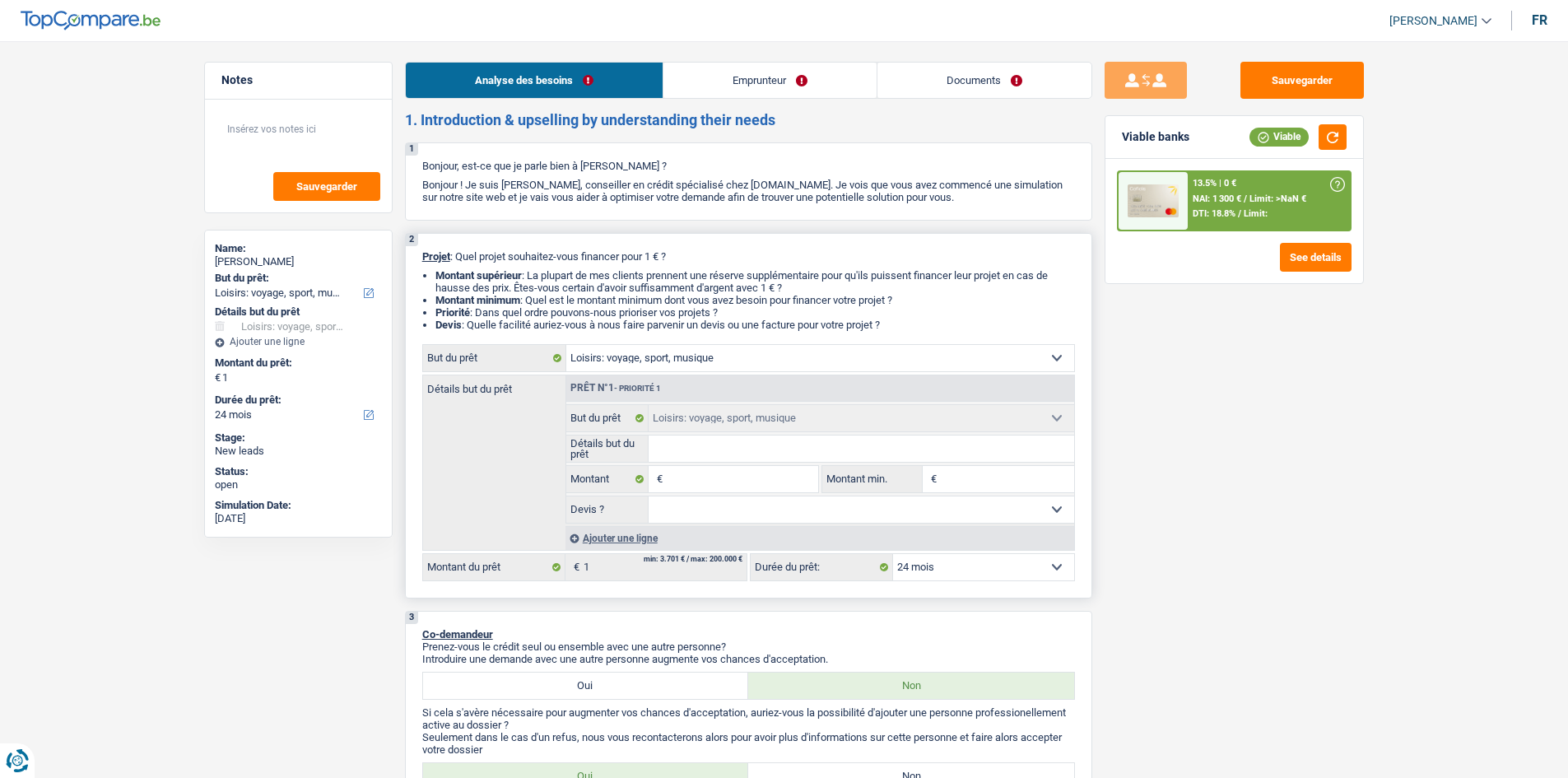 select on "household" 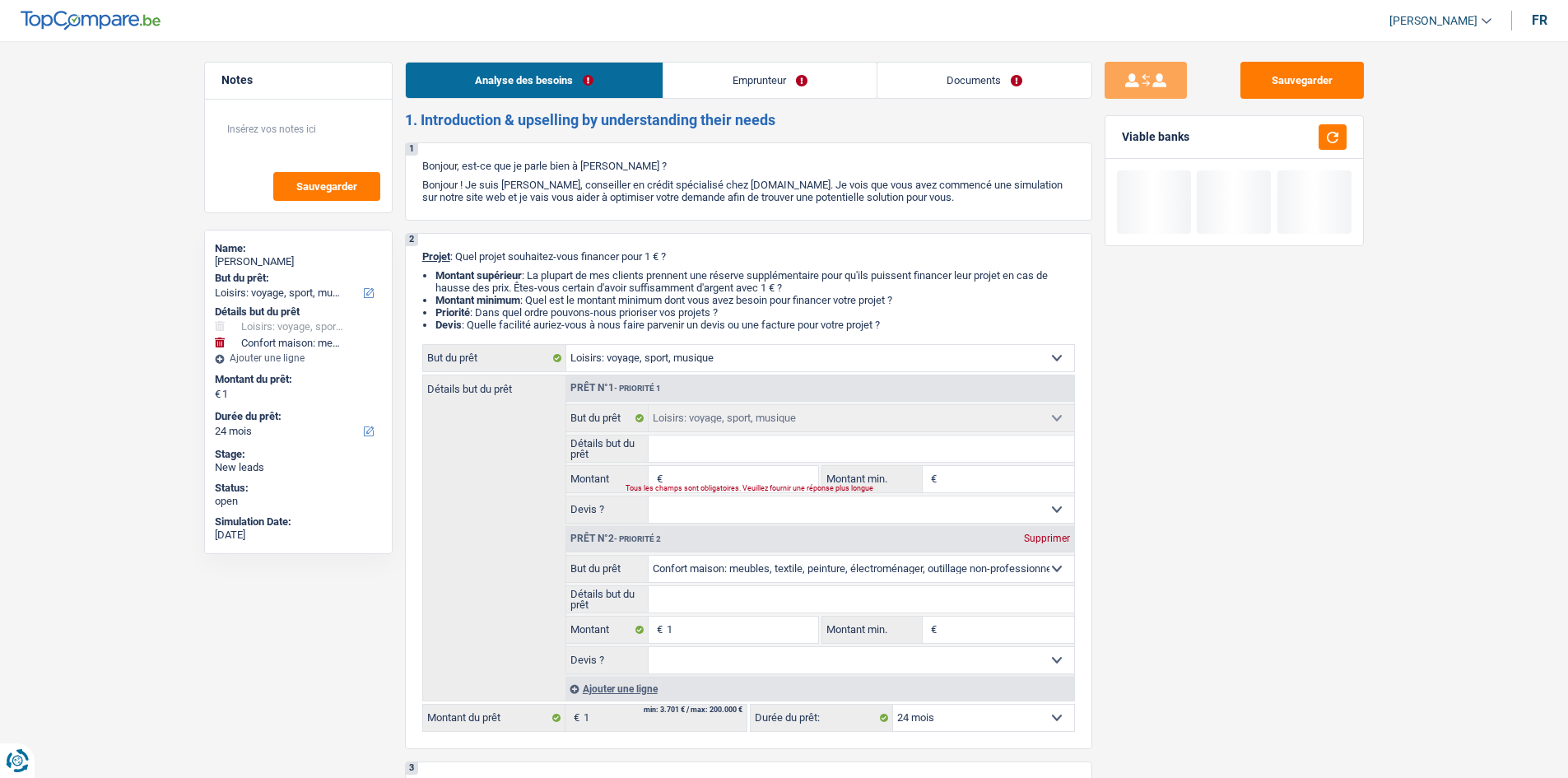click on "Supprimer" at bounding box center [1047, 538] 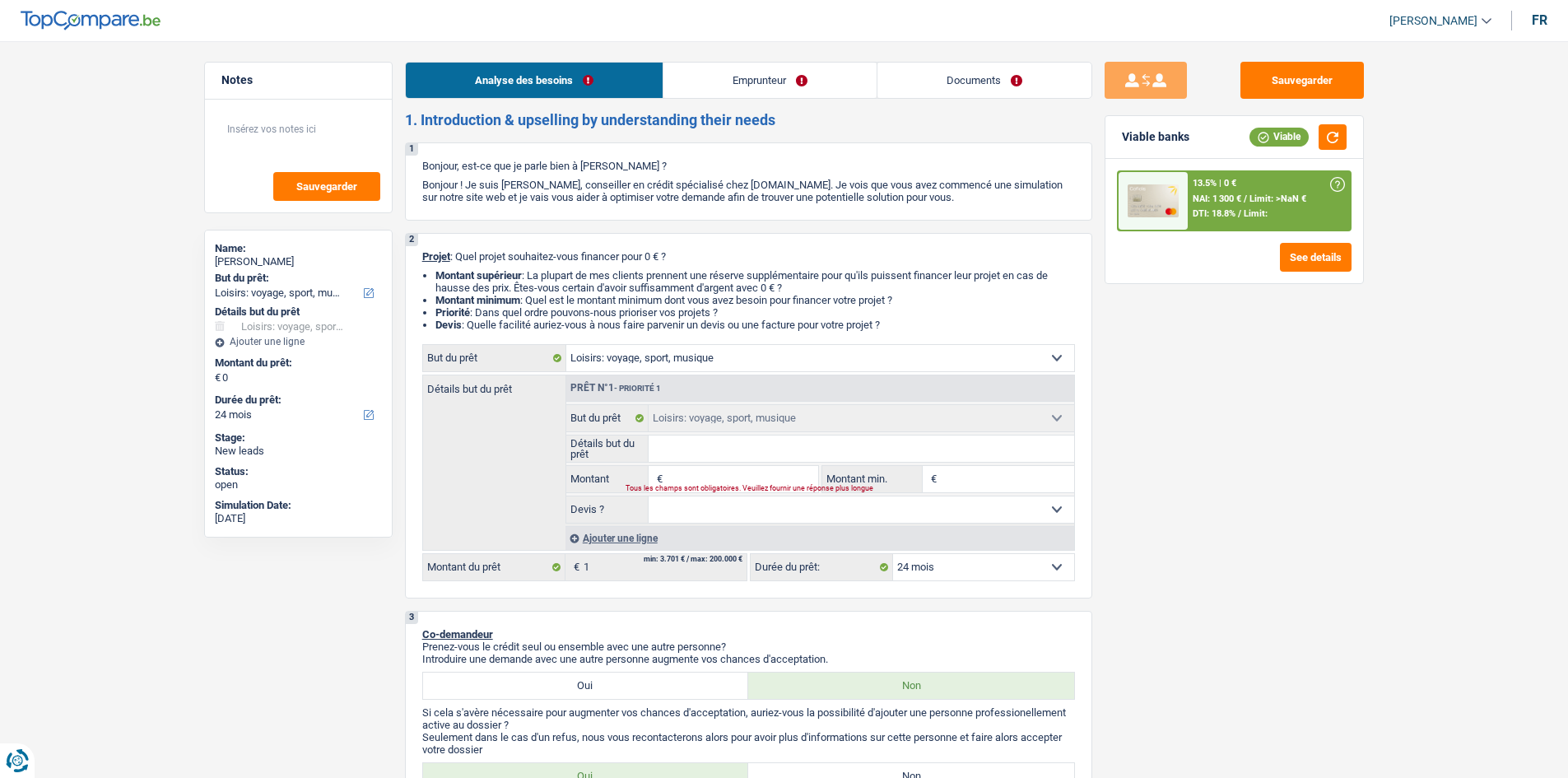 click on "Montant" at bounding box center (742, 479) 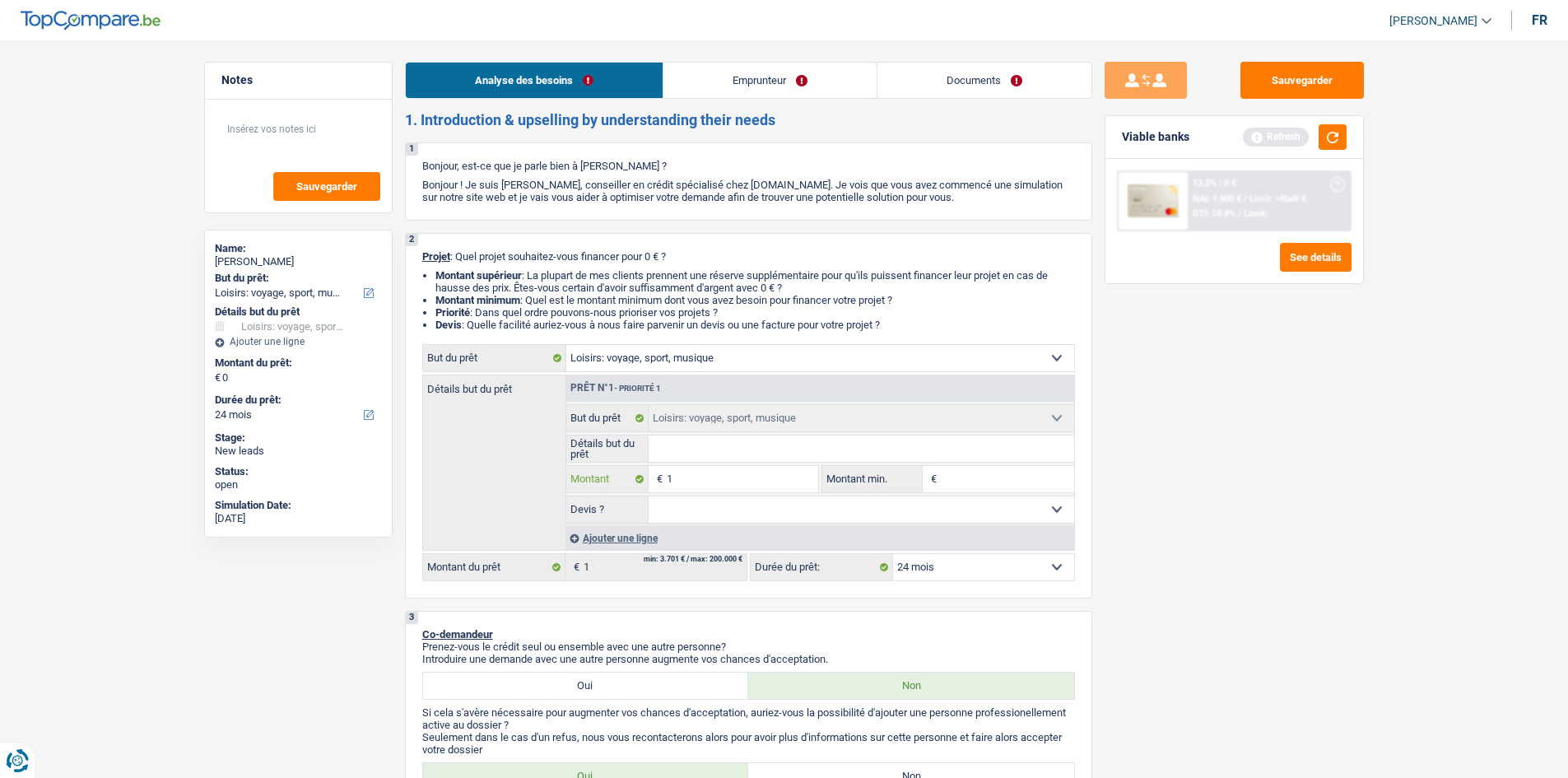 type on "15" 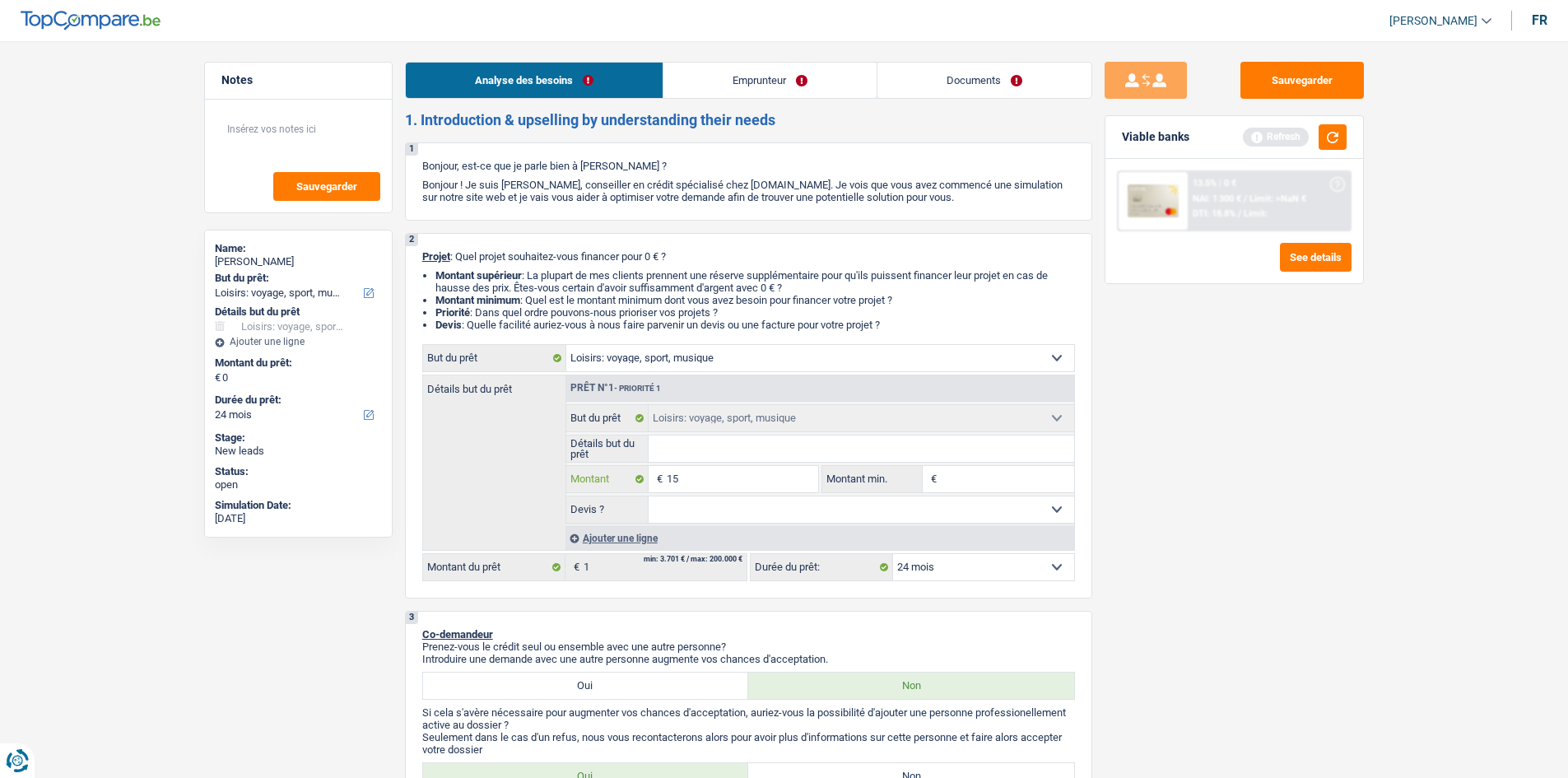 type on "150" 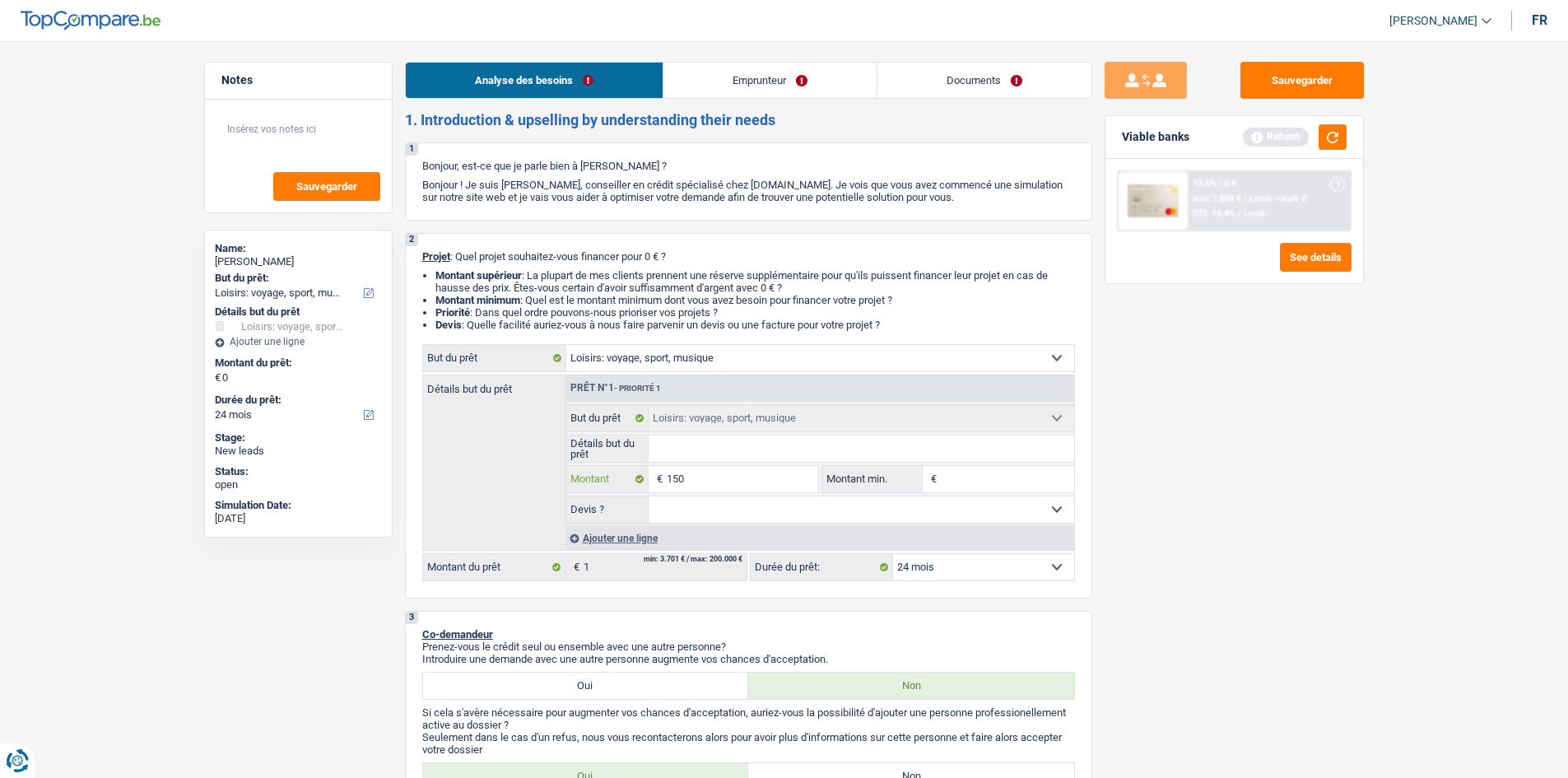 type on "1.500" 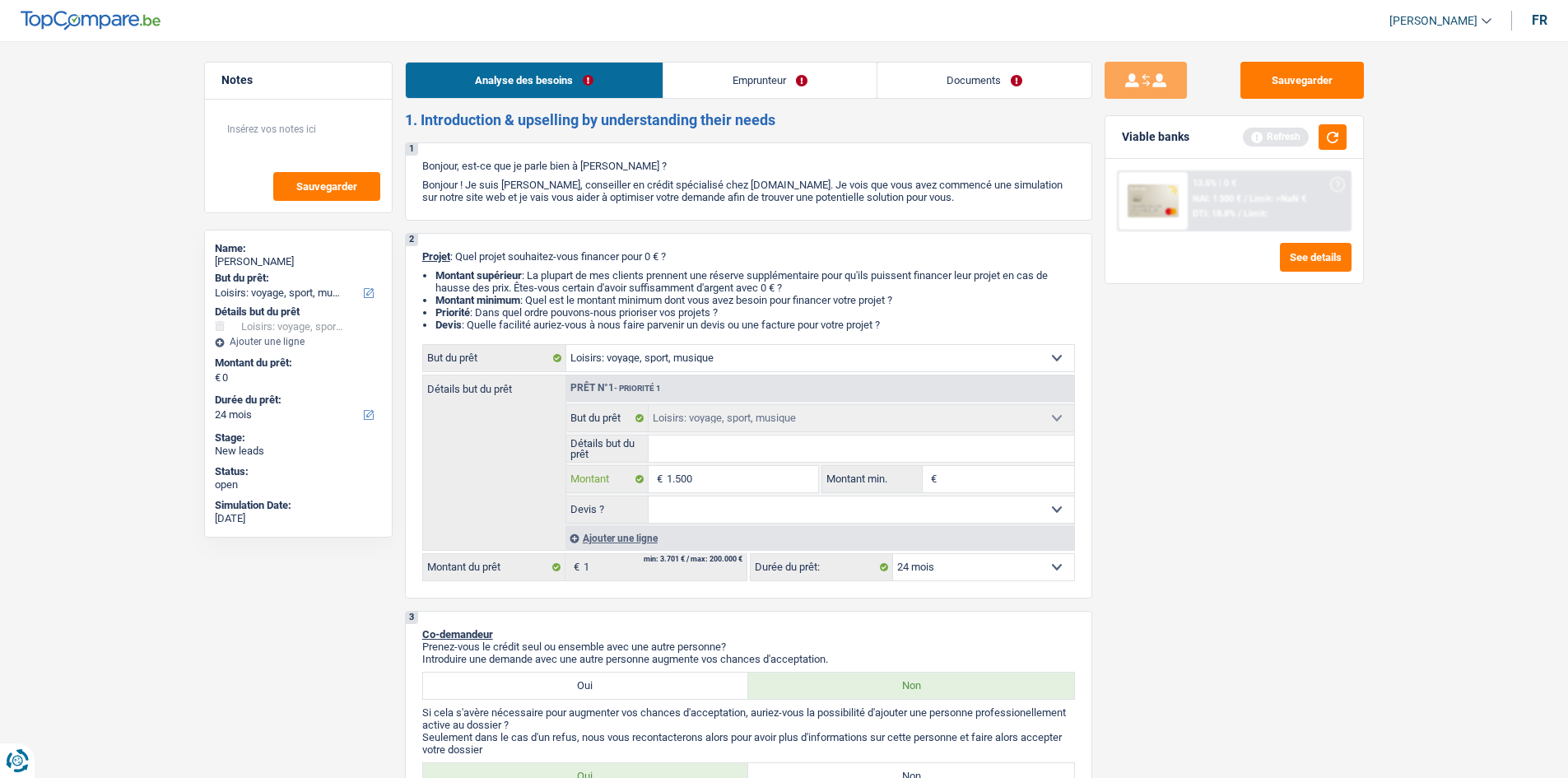 type on "15.001" 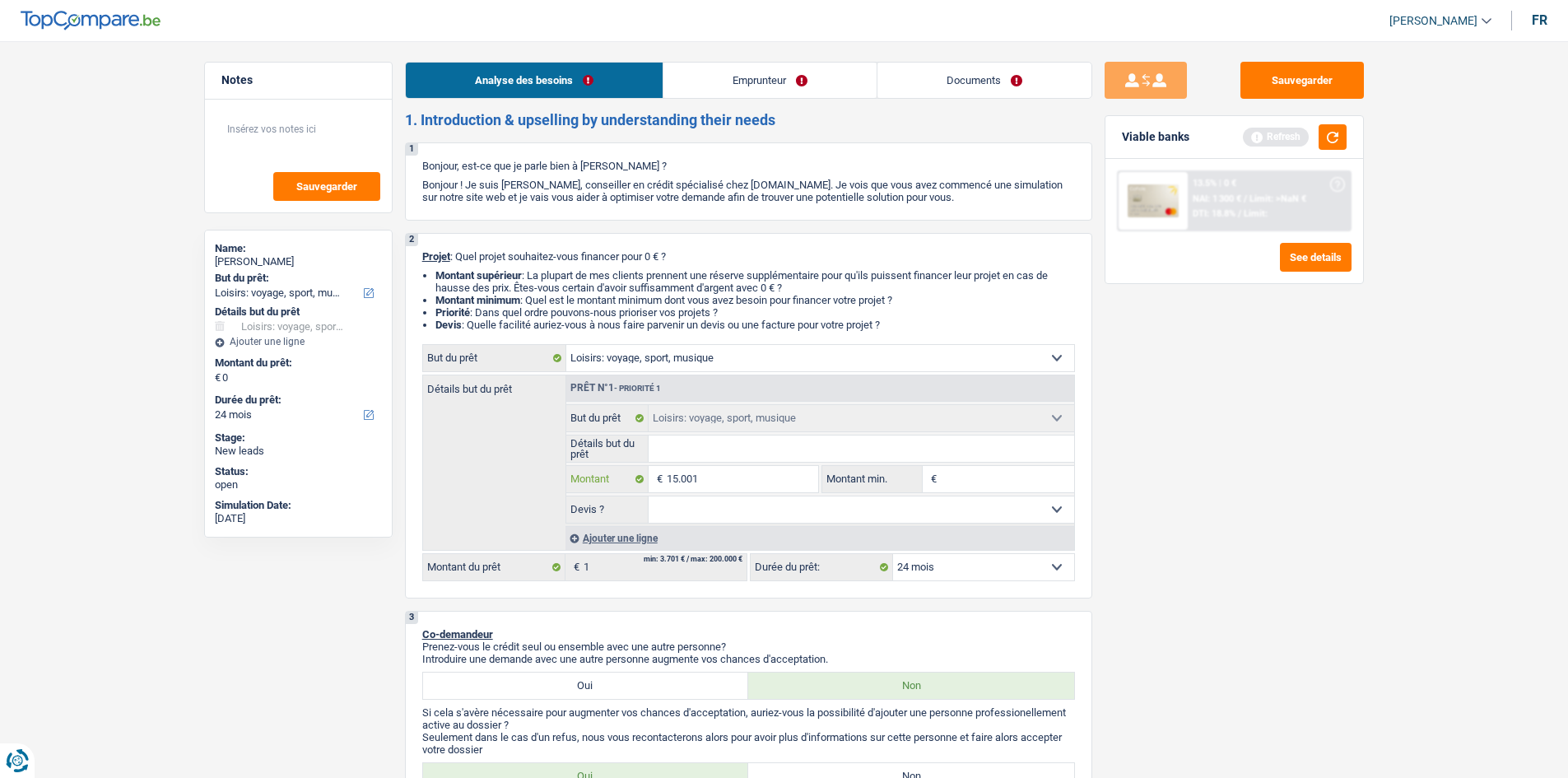 type on "15.001" 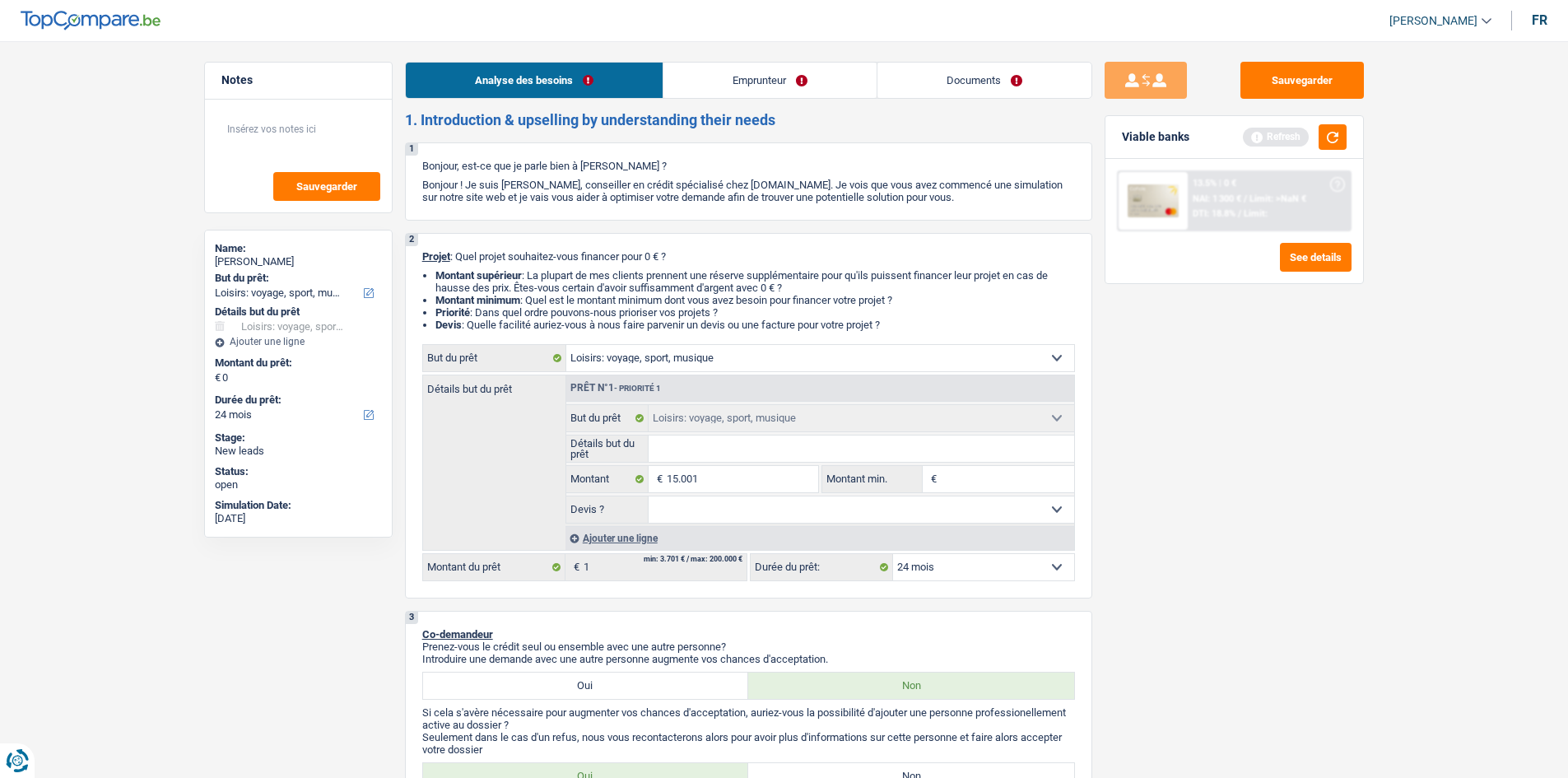 type on "15.001" 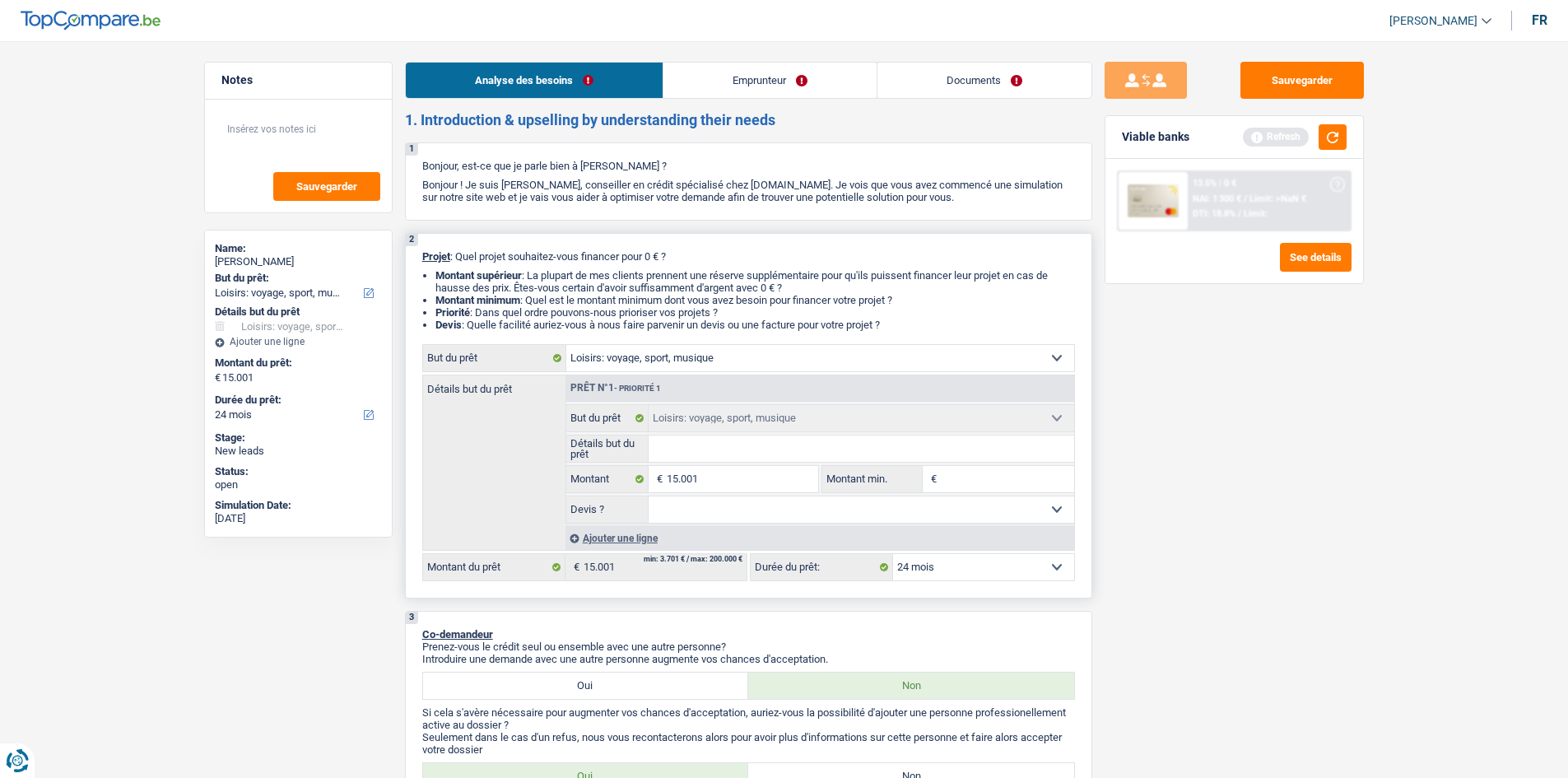 drag, startPoint x: 1188, startPoint y: 508, endPoint x: 915, endPoint y: 459, distance: 277.3626 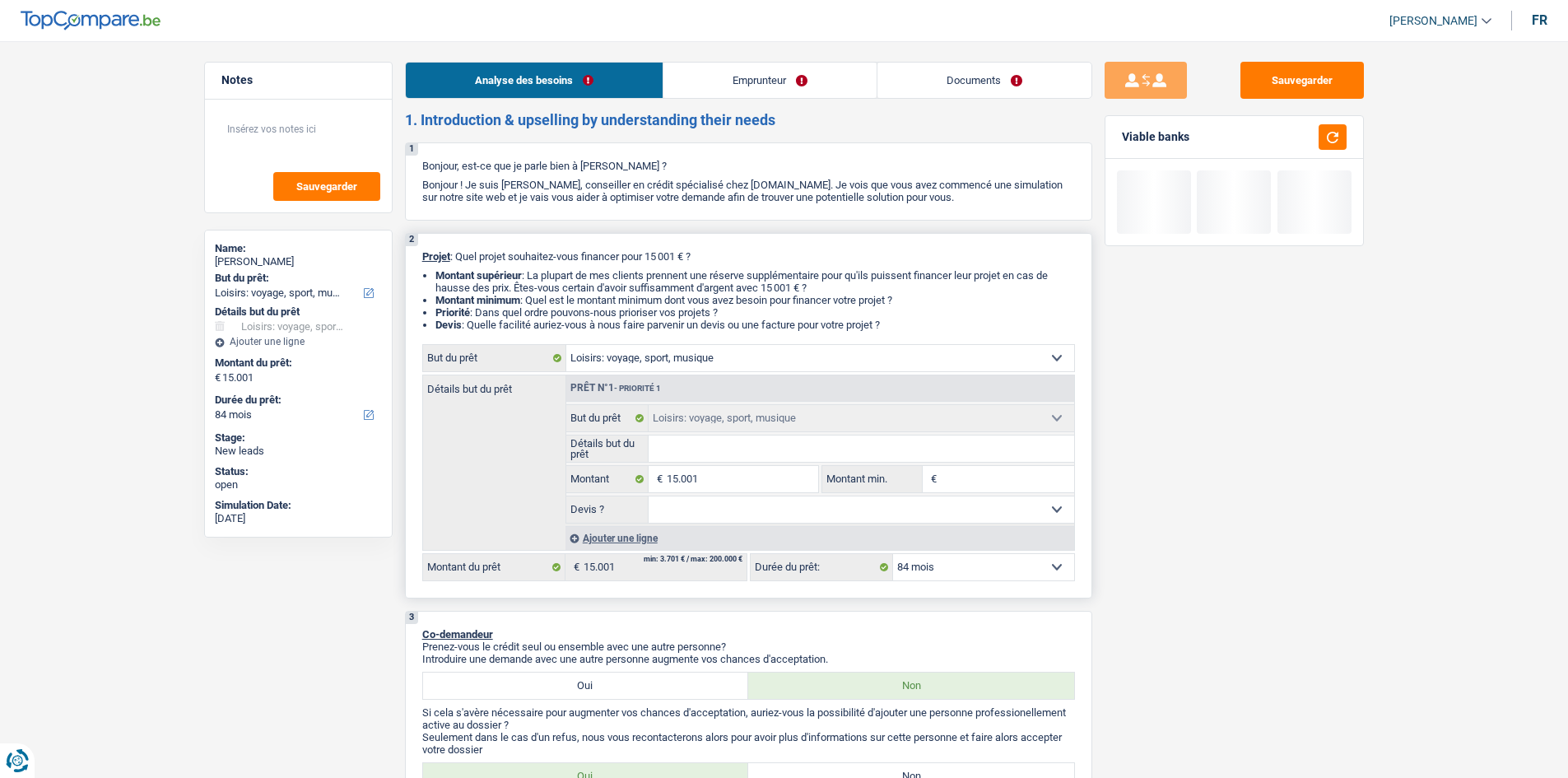click on "Détails but du prêt" at bounding box center (861, 449) 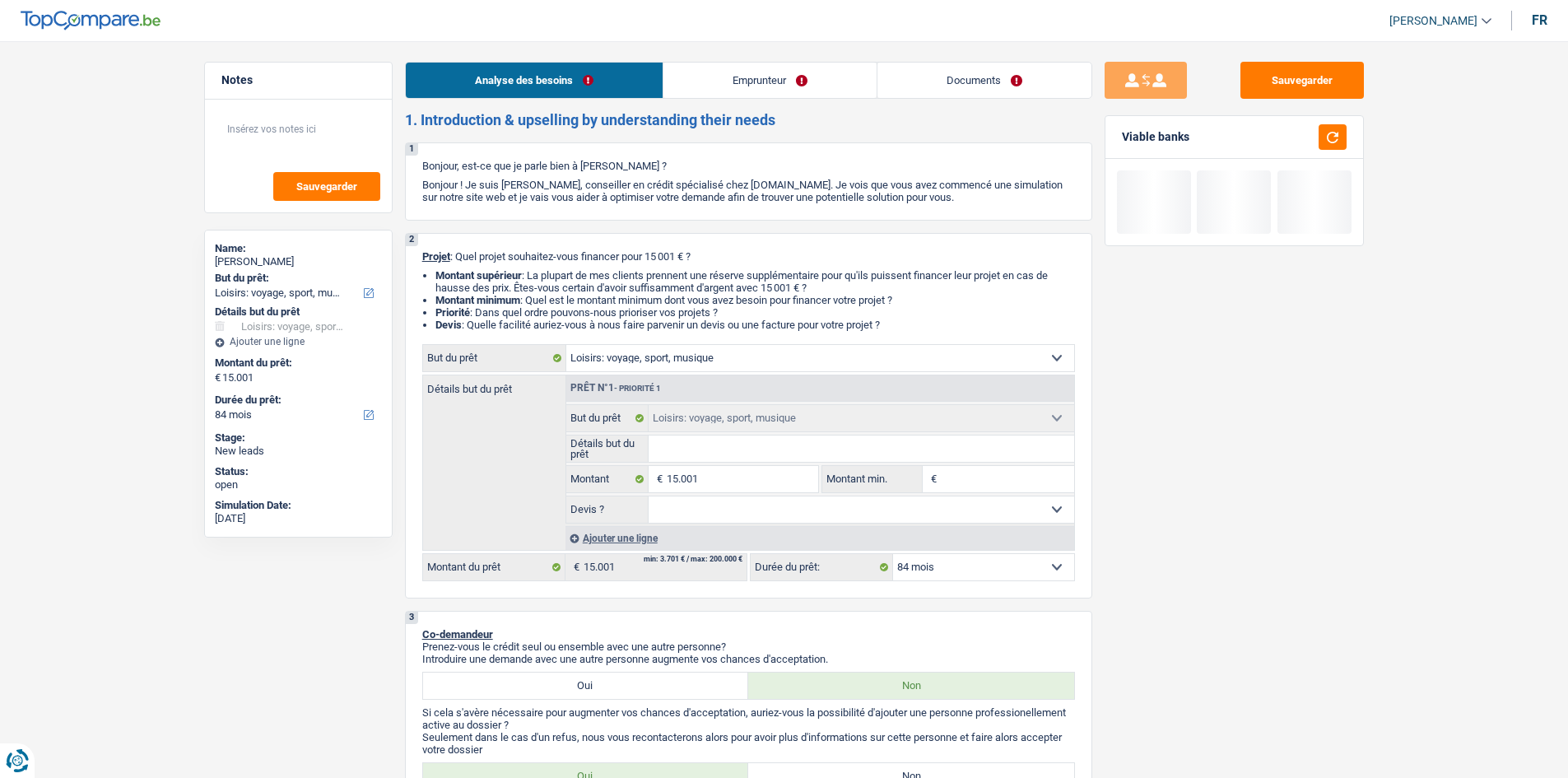 type on "M" 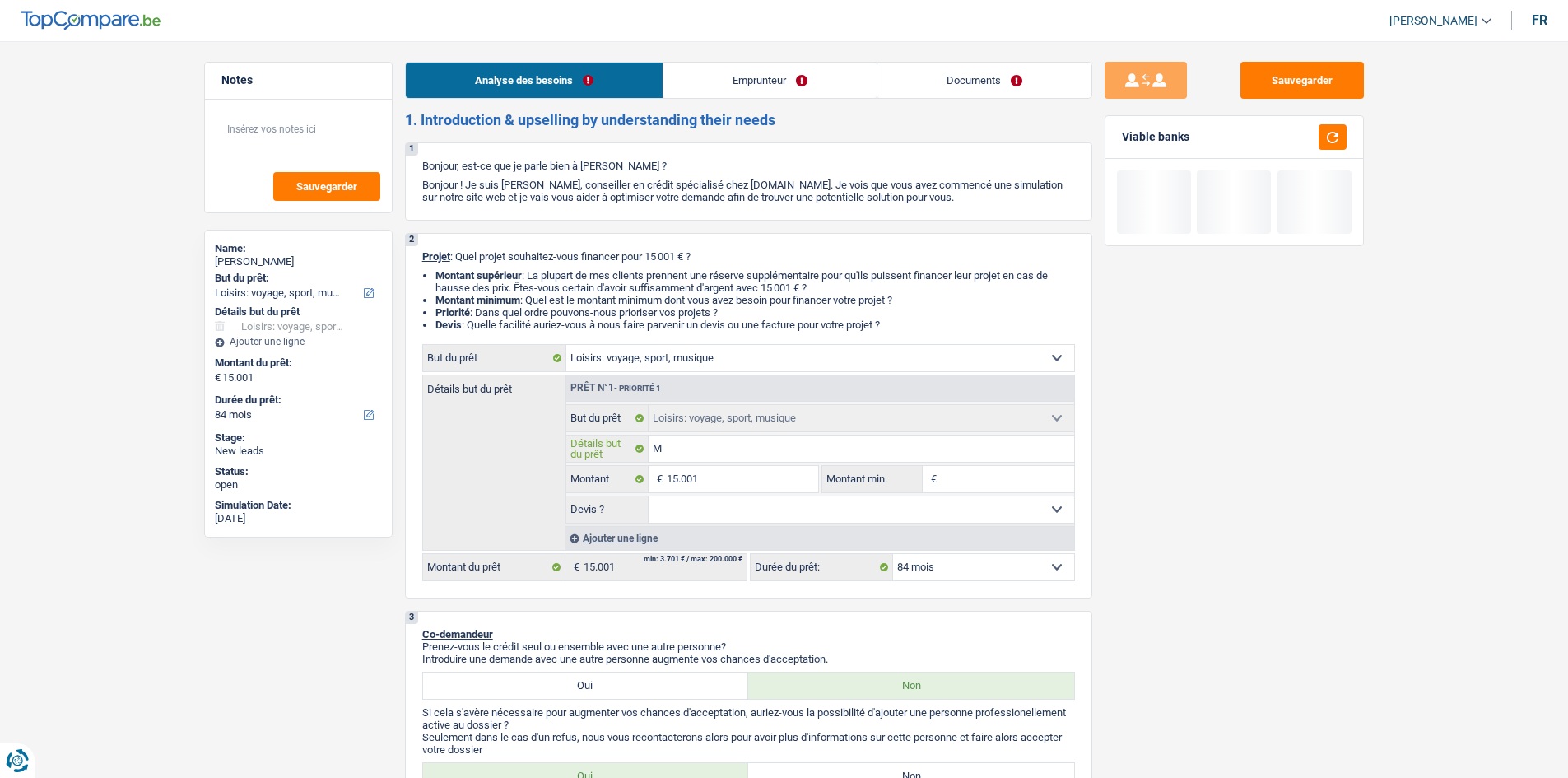 type on "Ma" 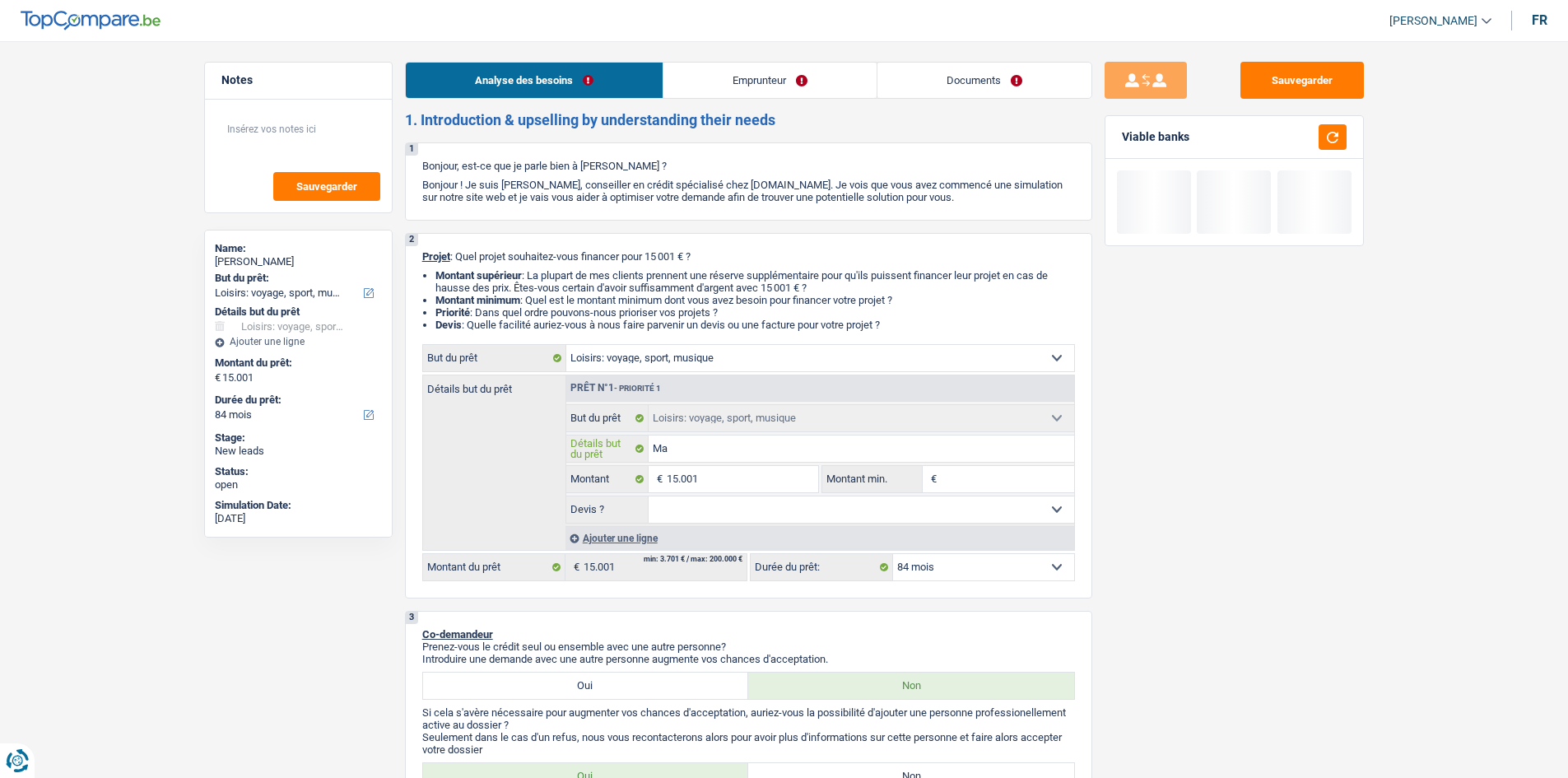 type on "Mar" 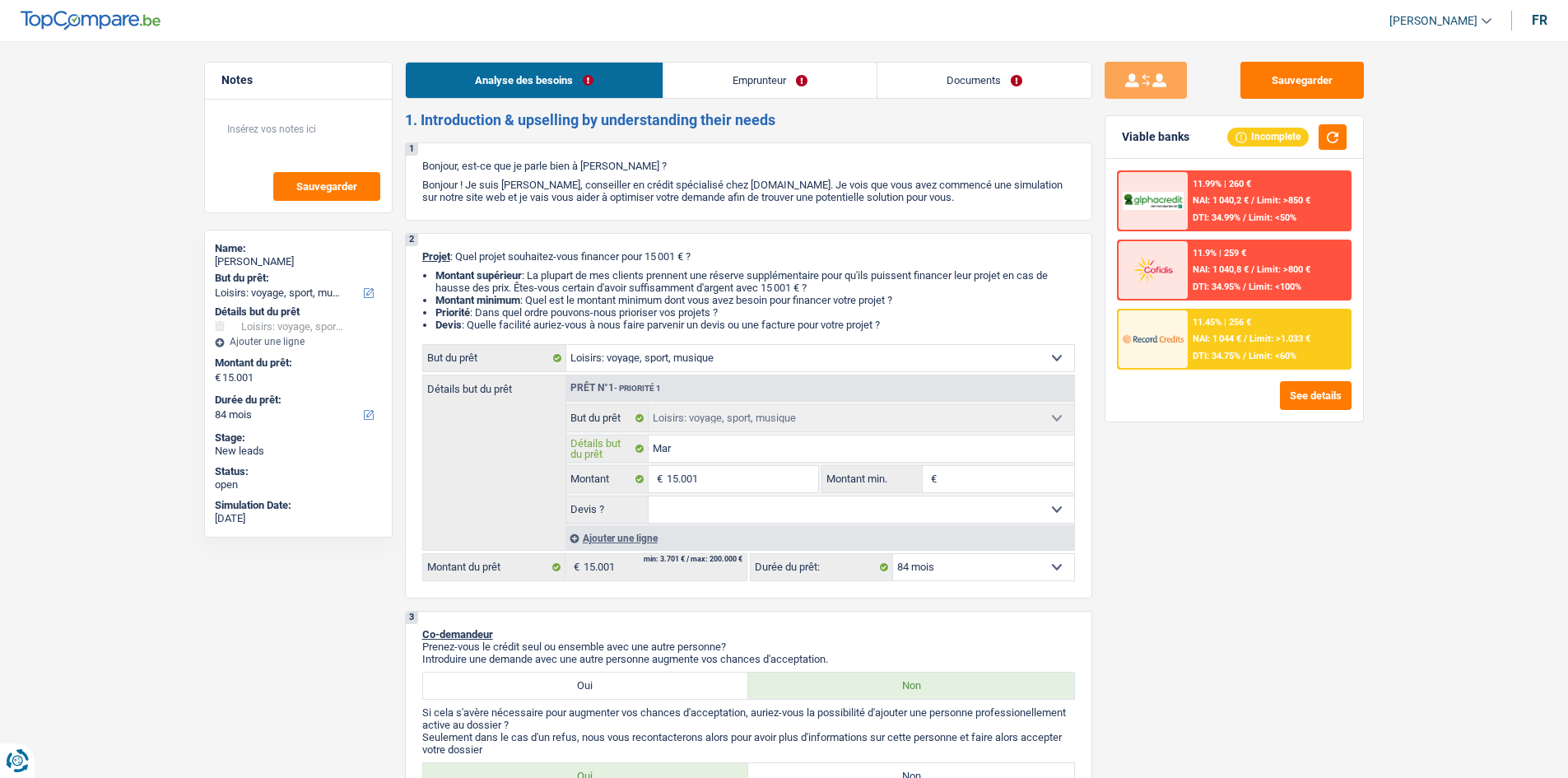 type on "Maro" 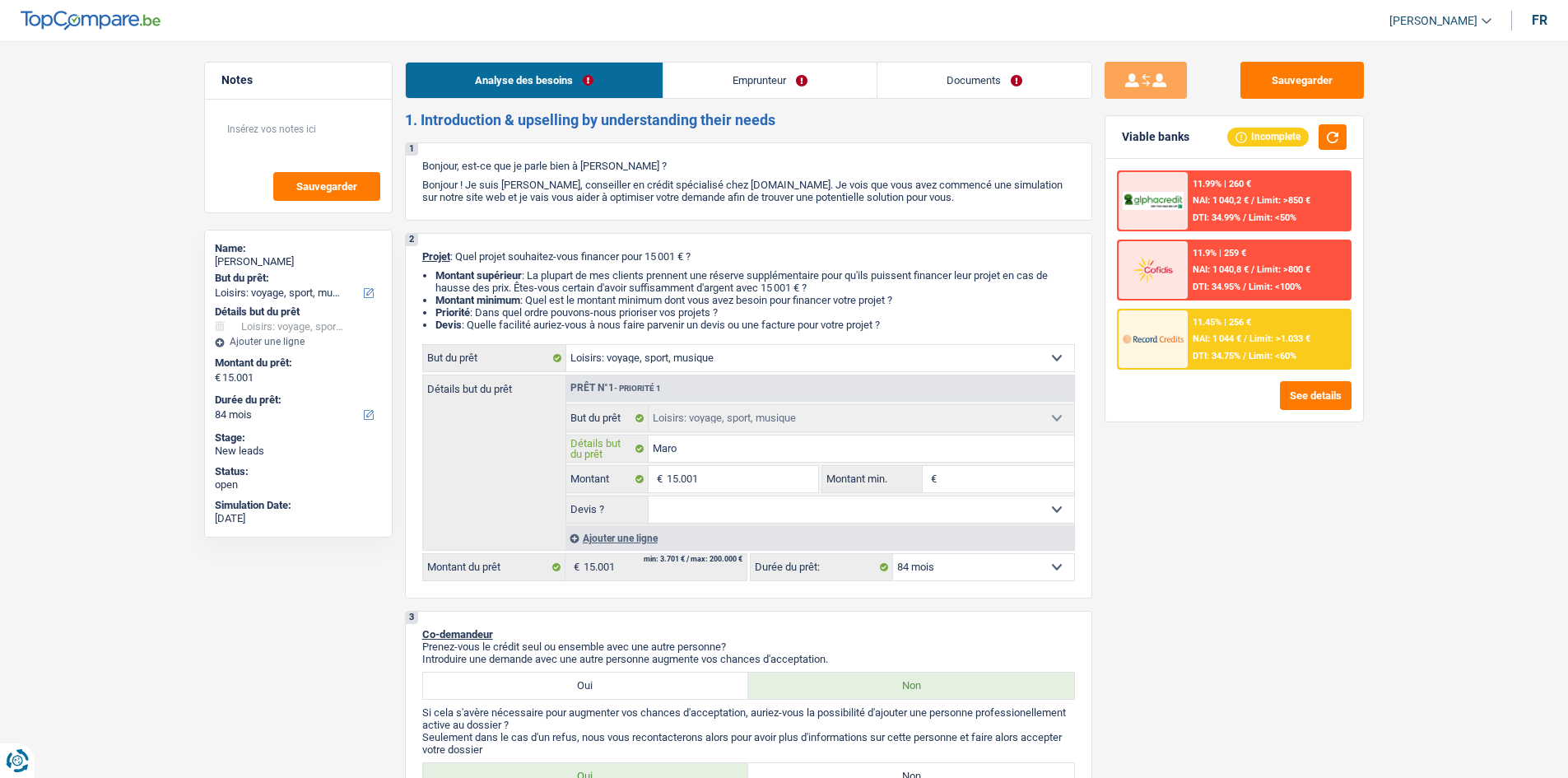 type on "[GEOGRAPHIC_DATA]" 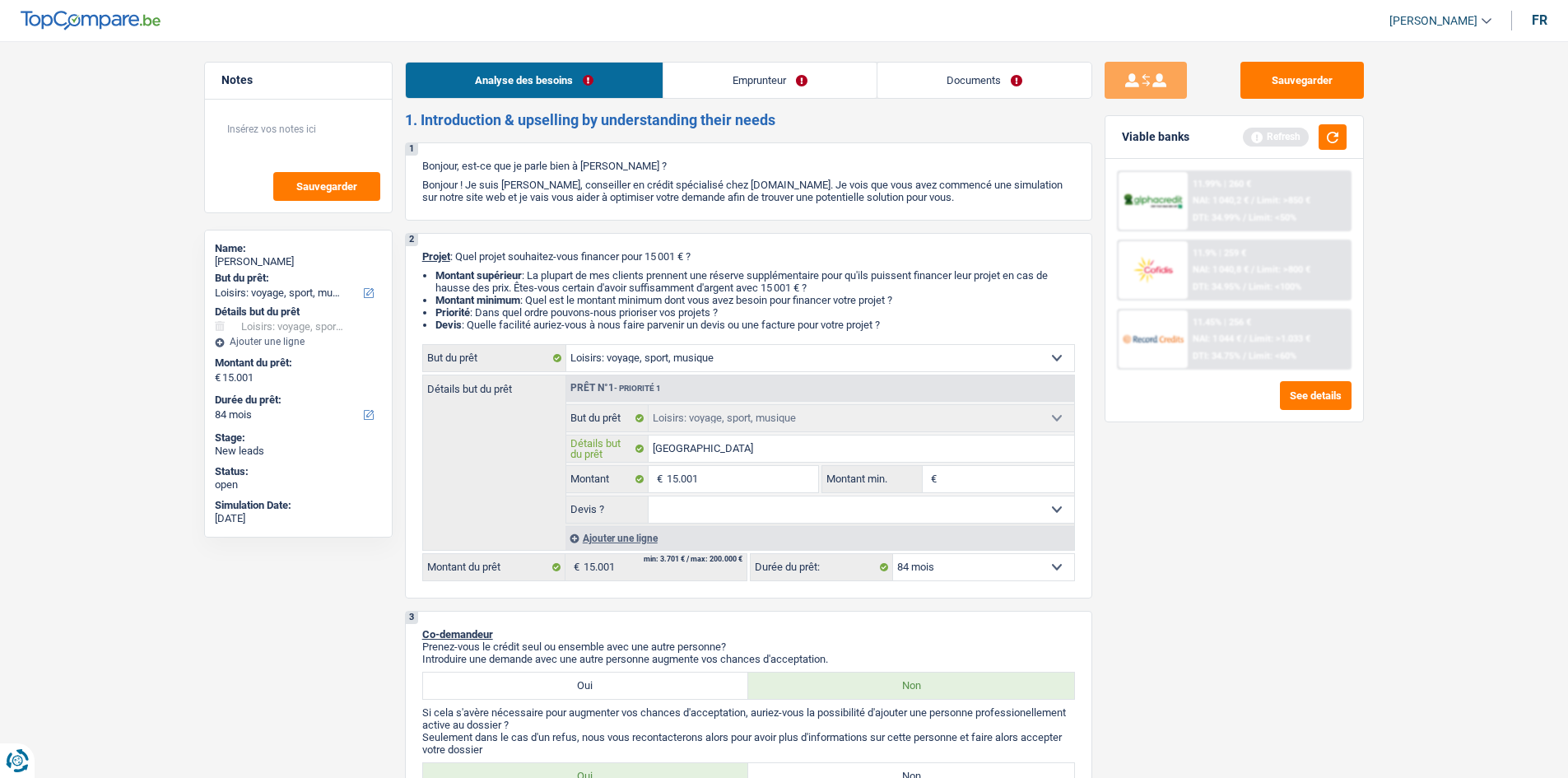 type on "[GEOGRAPHIC_DATA]" 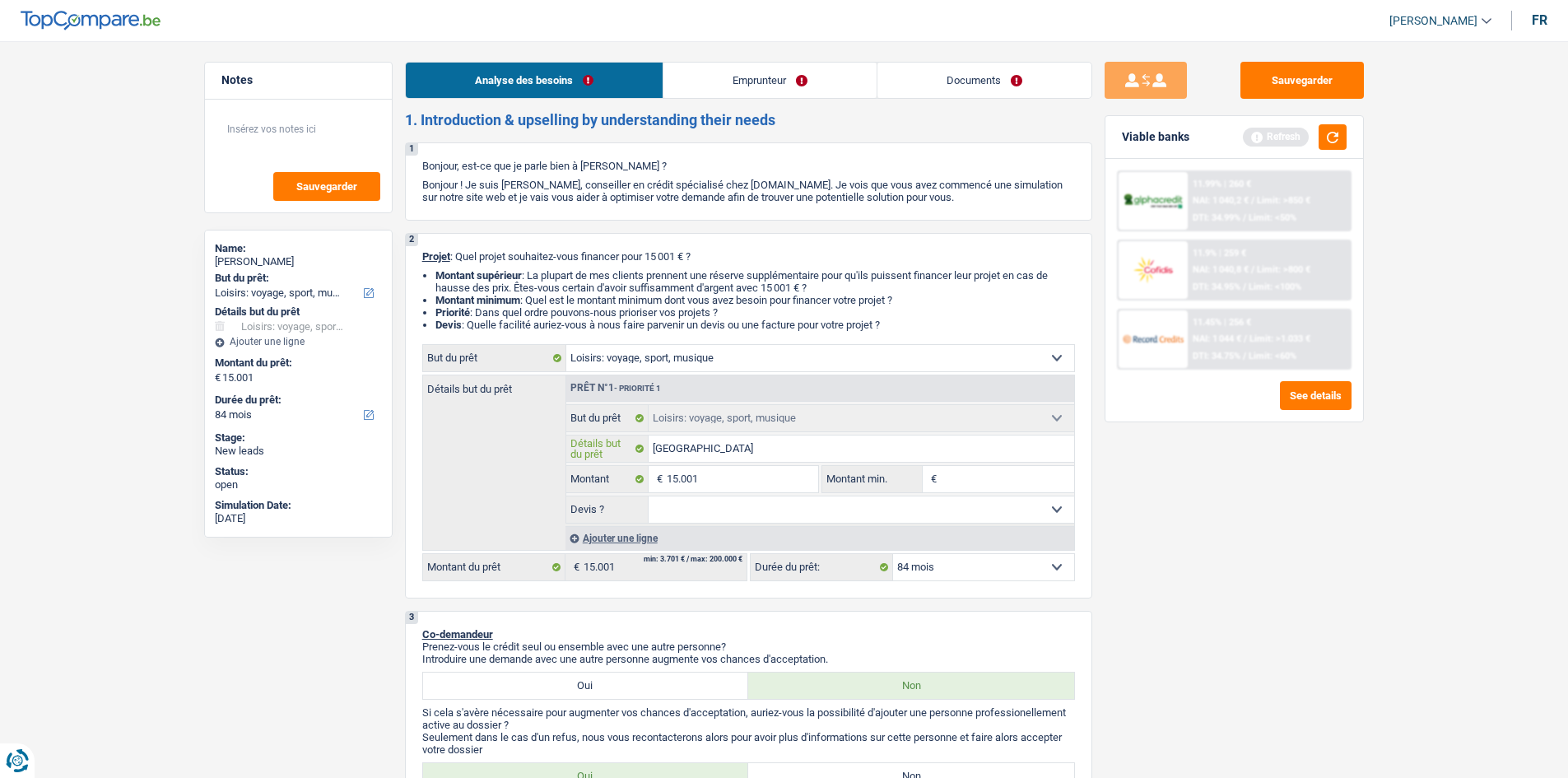 type on "Maroc s" 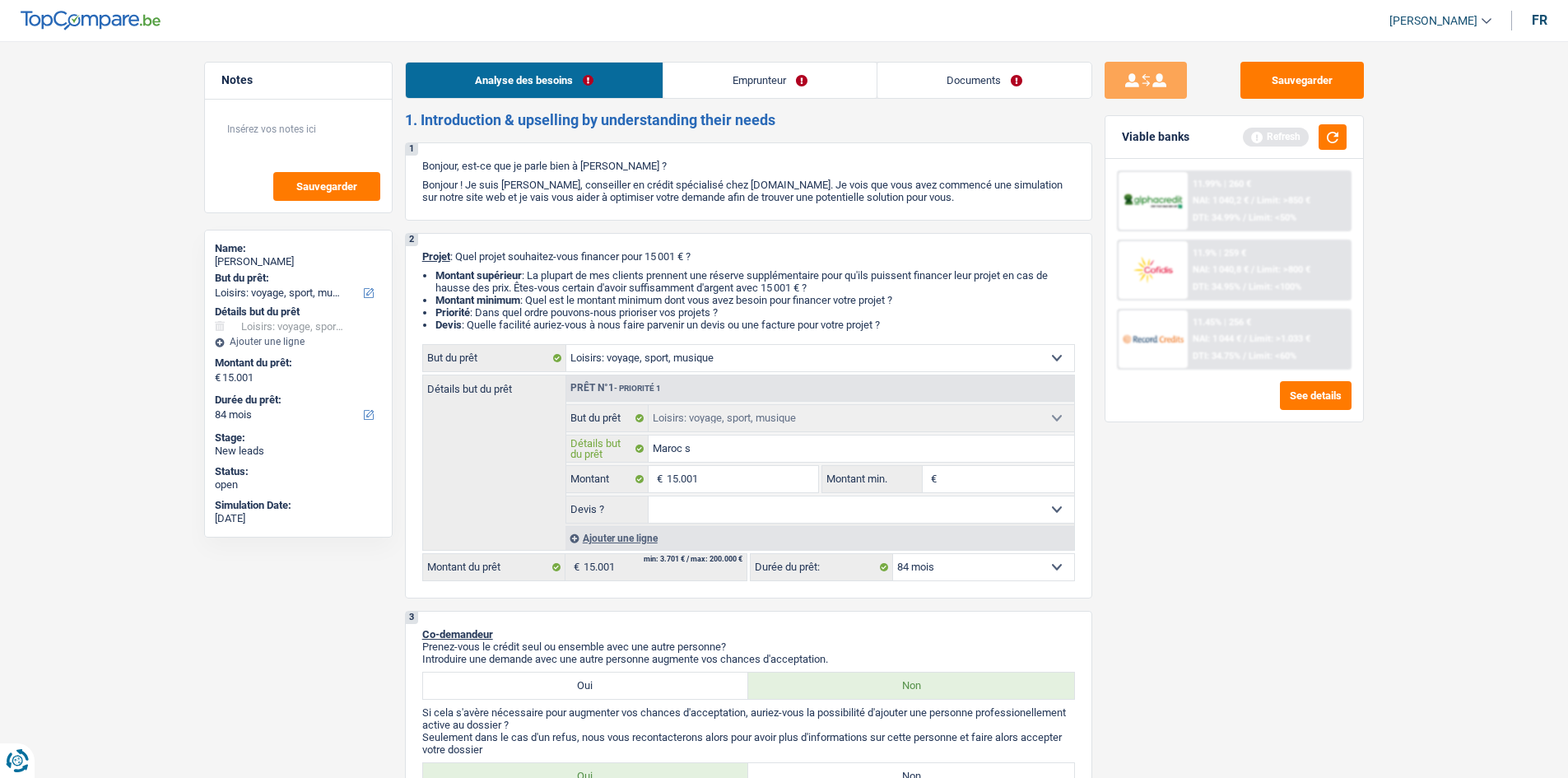 type on "Maroc so" 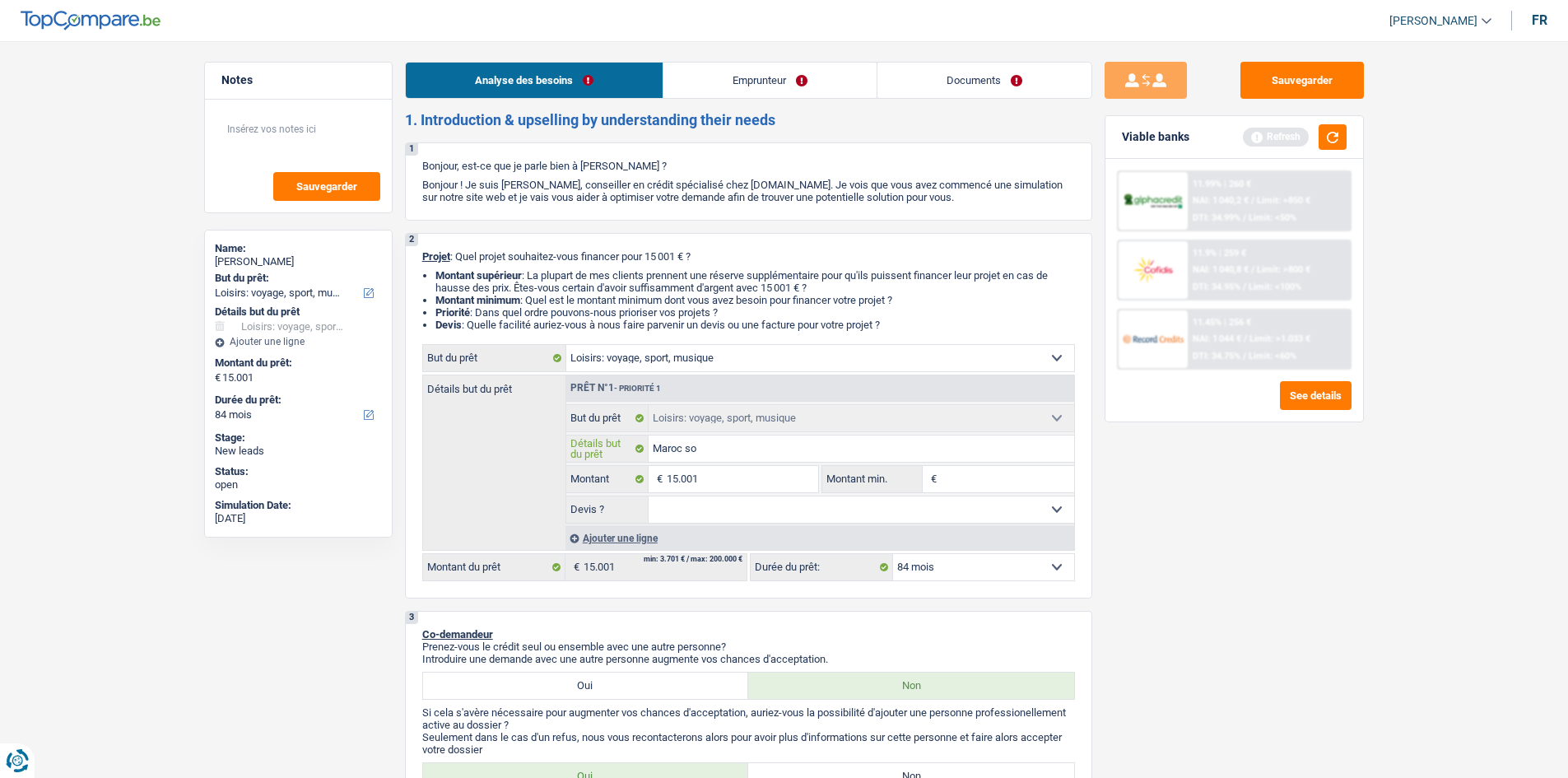type on "Maroc son" 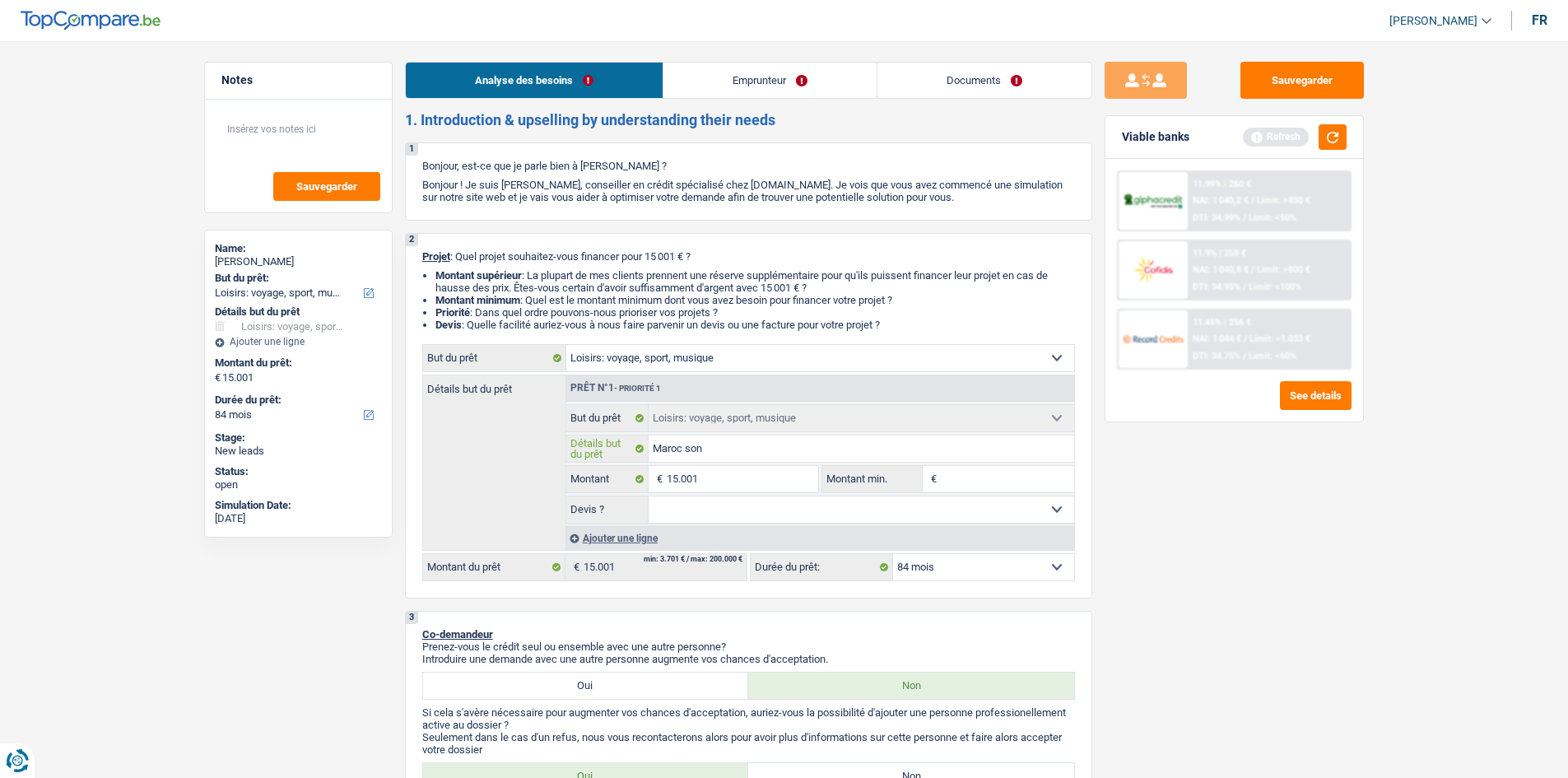 type on "Maroc son" 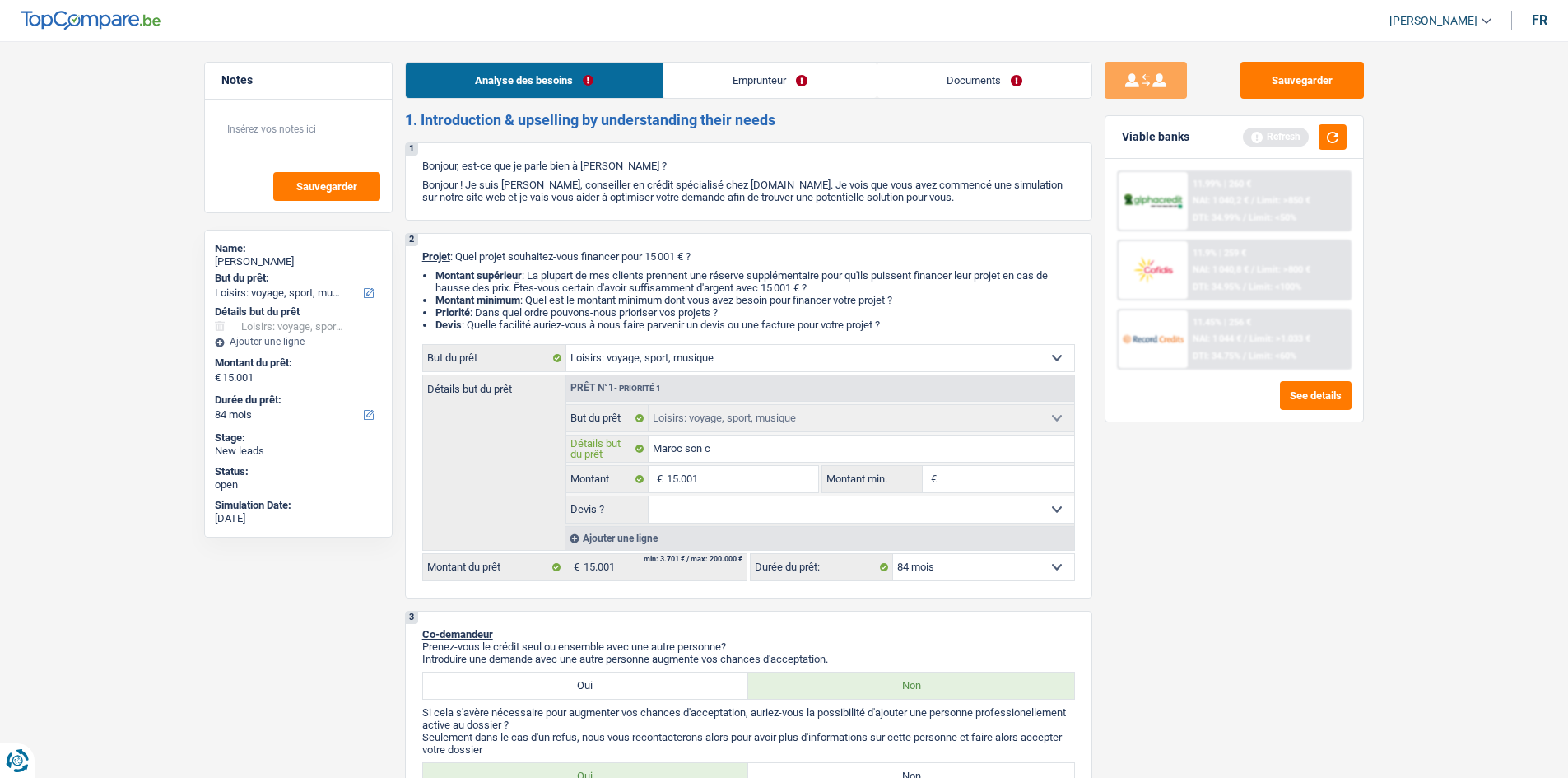 type 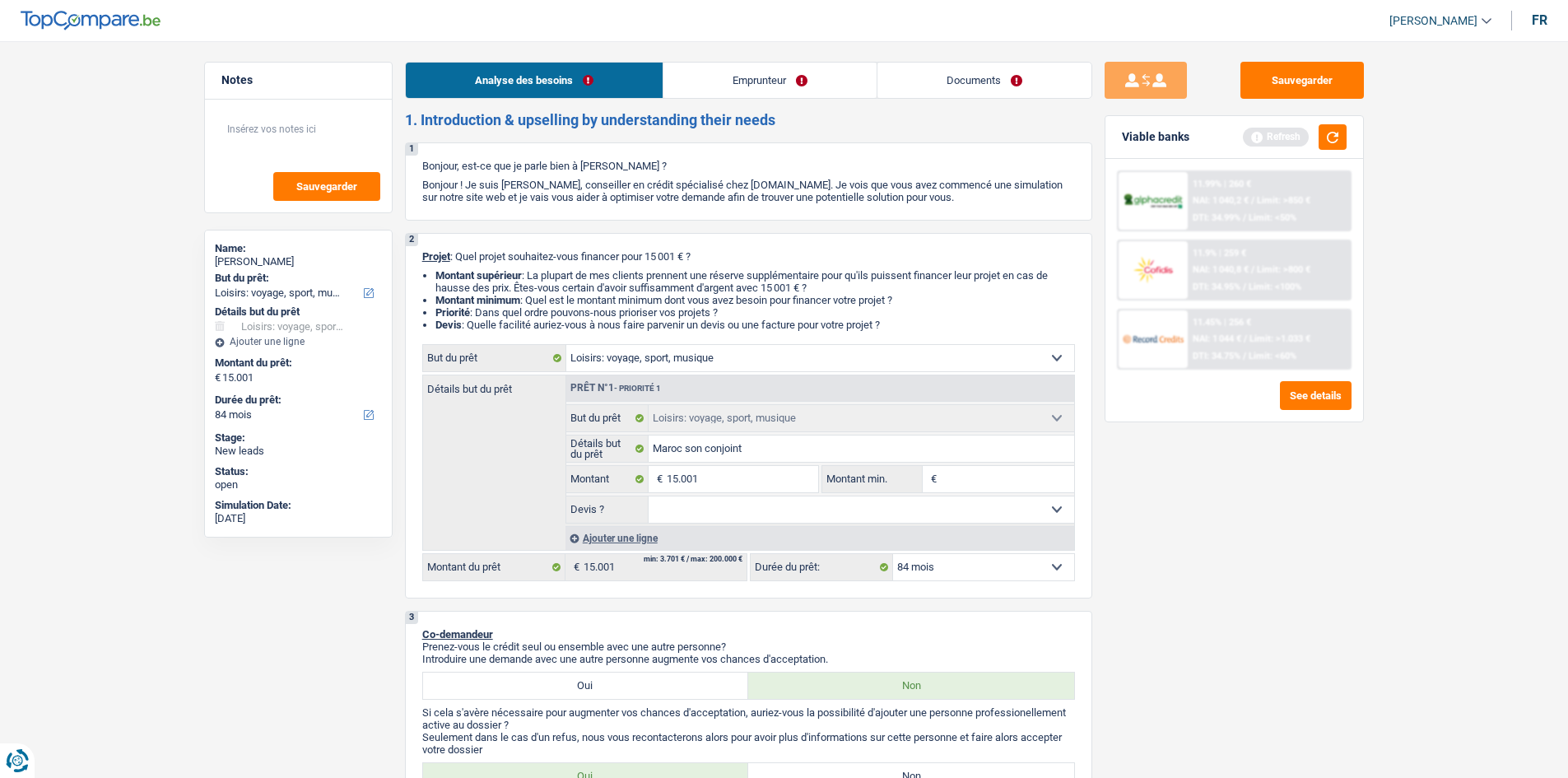 click on "Sauvegarder
Viable banks
Refresh
11.99% | 260 €
NAI: 1 040,2 €
/
Limit: >850 €
DTI: 34.99%
/
Limit: <50%
11.9% | 259 €
NAI: 1 040,8 €
/
Limit: >800 €
DTI: 34.95%
/
Limit: <100%
/       /" at bounding box center (1234, 404) 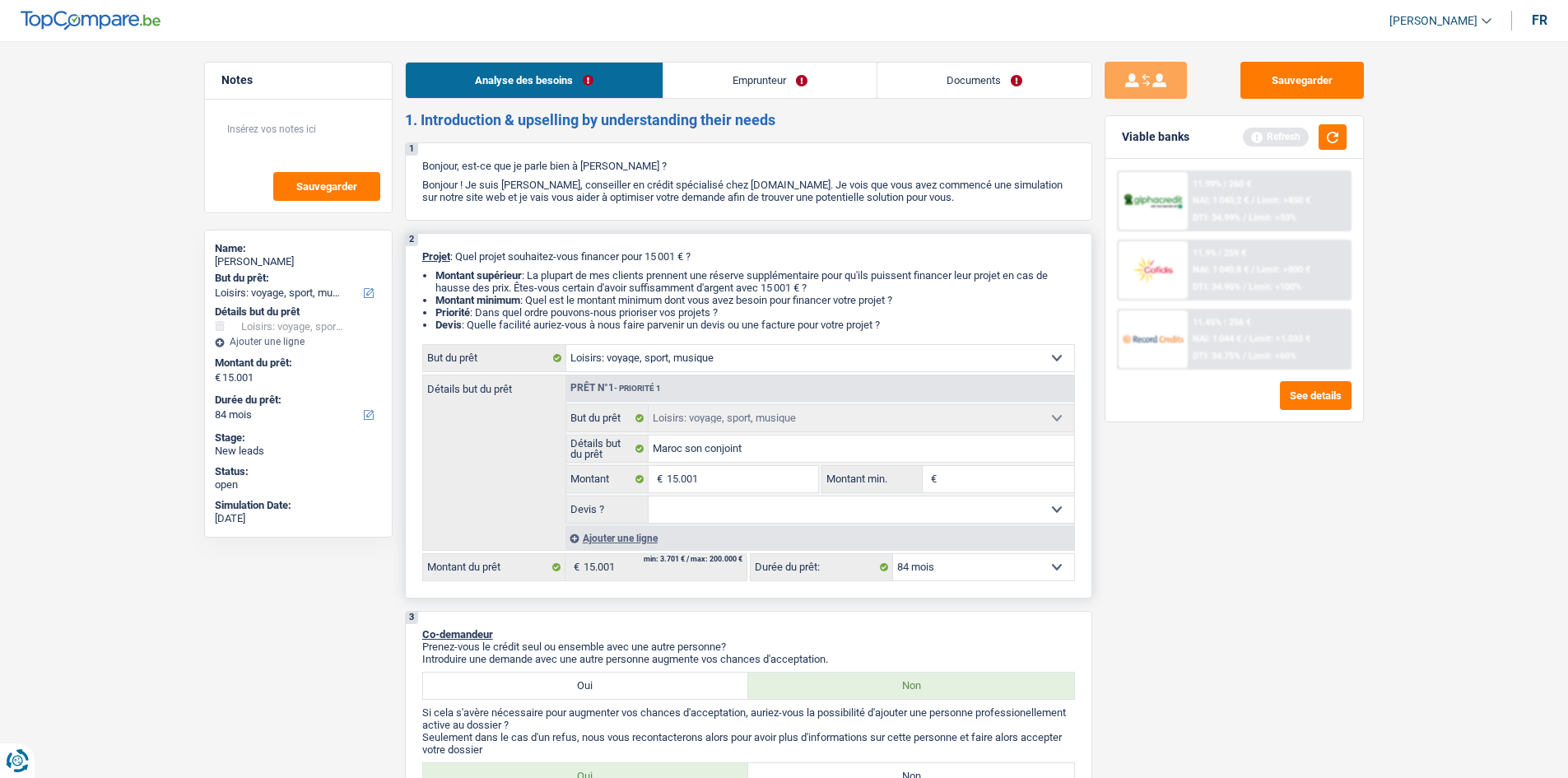 click on "Ajouter une ligne" at bounding box center (820, 538) 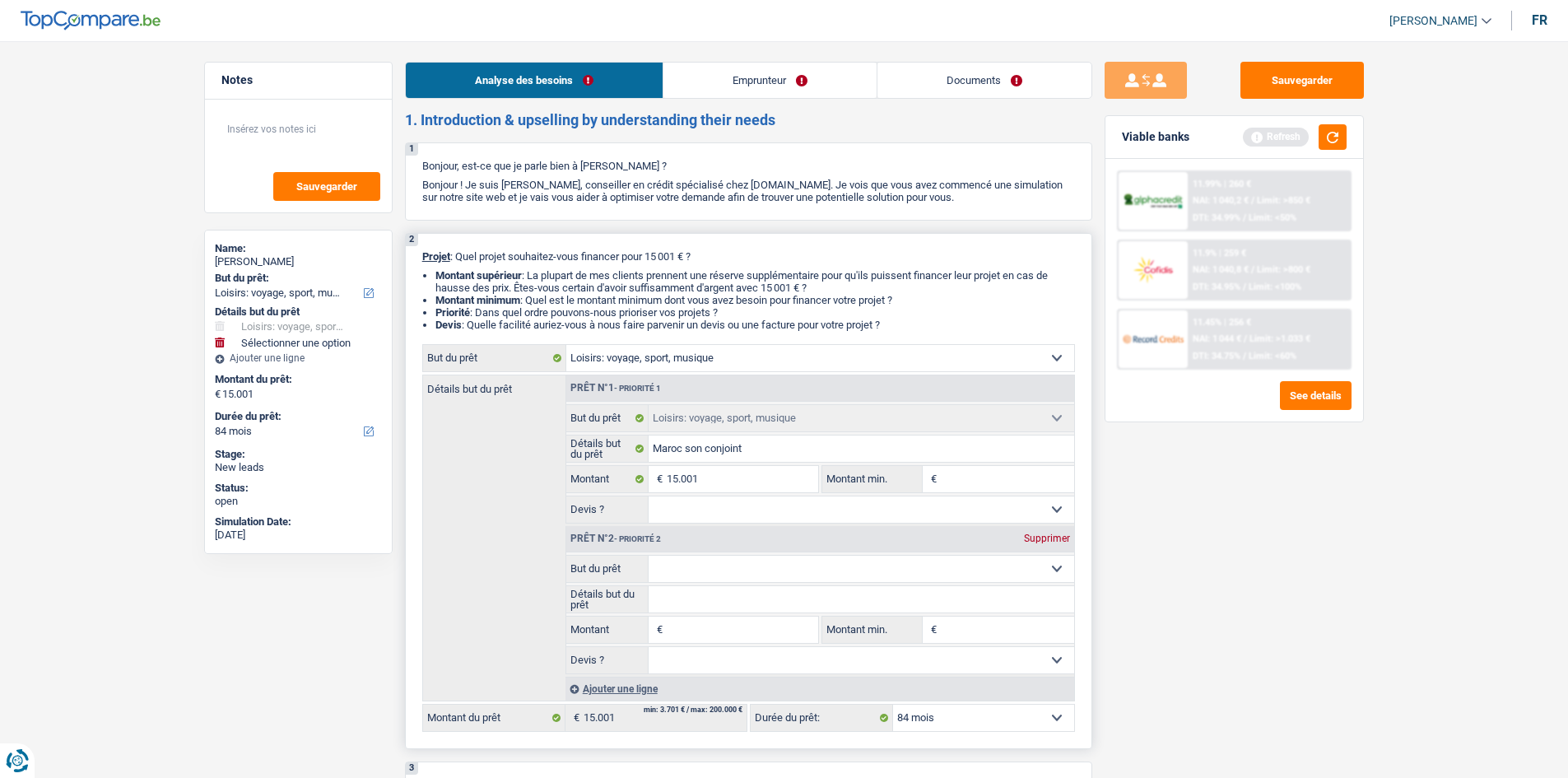 click on "Confort maison: meubles, textile, peinture, électroménager, outillage non-professionnel Hifi, multimédia, gsm, ordinateur Aménagement: frais d'installation, déménagement Evénement familial: naissance, mariage, divorce, communion, décès Frais médicaux Frais d'études Frais permis de conduire Loisirs: voyage, sport, musique Rafraîchissement: petits travaux maison et jardin Frais judiciaires Réparation voiture Prêt rénovation (non disponible pour les non-propriétaires) Prêt énergie (non disponible pour les non-propriétaires) Prêt voiture Taxes, impôts non professionnels Rénovation bien à l'étranger Dettes familiales Assurance Autre
Sélectionner une option" at bounding box center (861, 569) 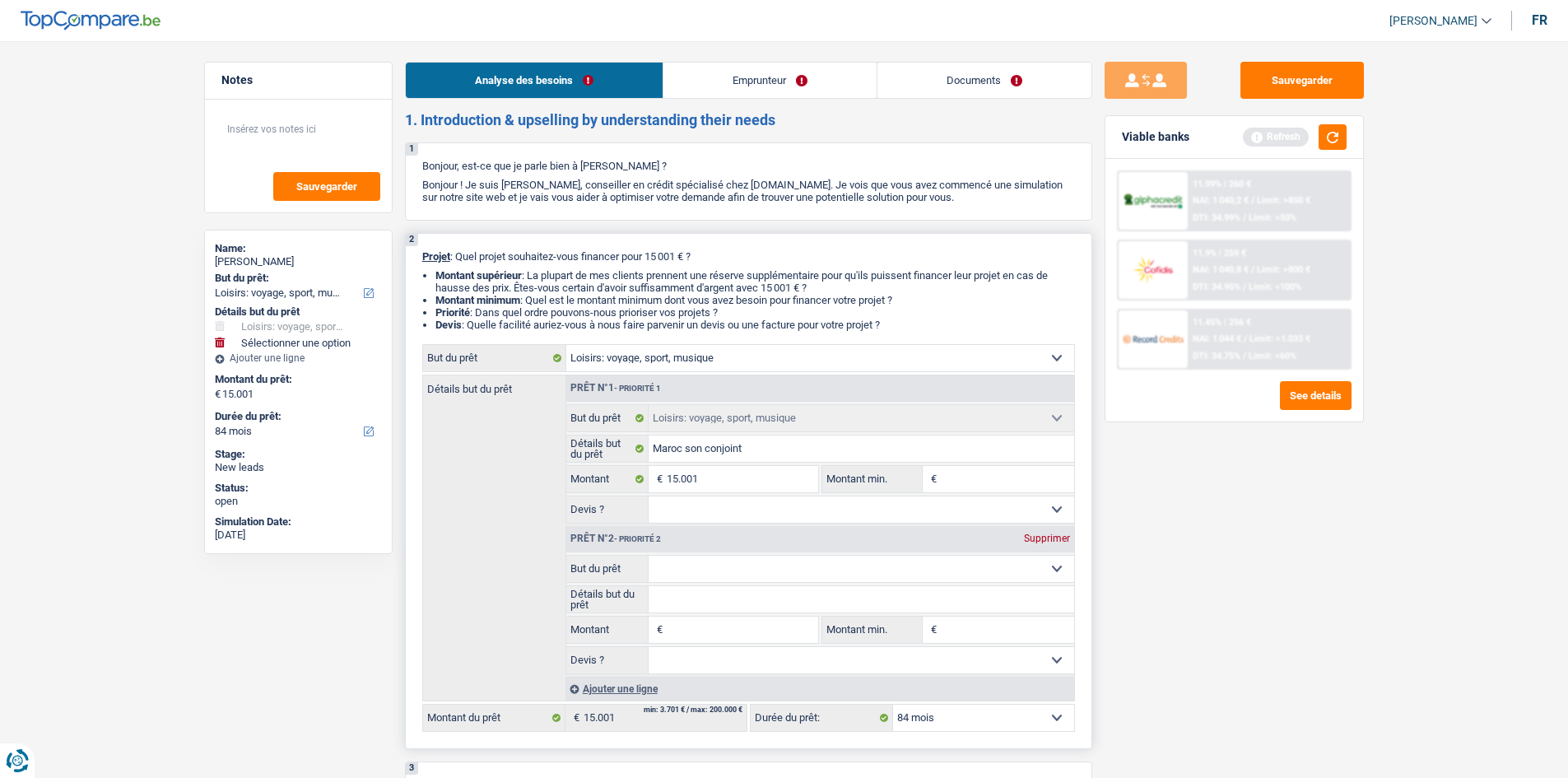 click on "Confort maison: meubles, textile, peinture, électroménager, outillage non-professionnel Hifi, multimédia, gsm, ordinateur Aménagement: frais d'installation, déménagement Evénement familial: naissance, mariage, divorce, communion, décès Frais médicaux Frais d'études Frais permis de conduire Loisirs: voyage, sport, musique Rafraîchissement: petits travaux maison et jardin Frais judiciaires Réparation voiture Prêt rénovation (non disponible pour les non-propriétaires) Prêt énergie (non disponible pour les non-propriétaires) Prêt voiture Taxes, impôts non professionnels Rénovation bien à l'étranger Dettes familiales Assurance Autre
Sélectionner une option" at bounding box center (861, 569) 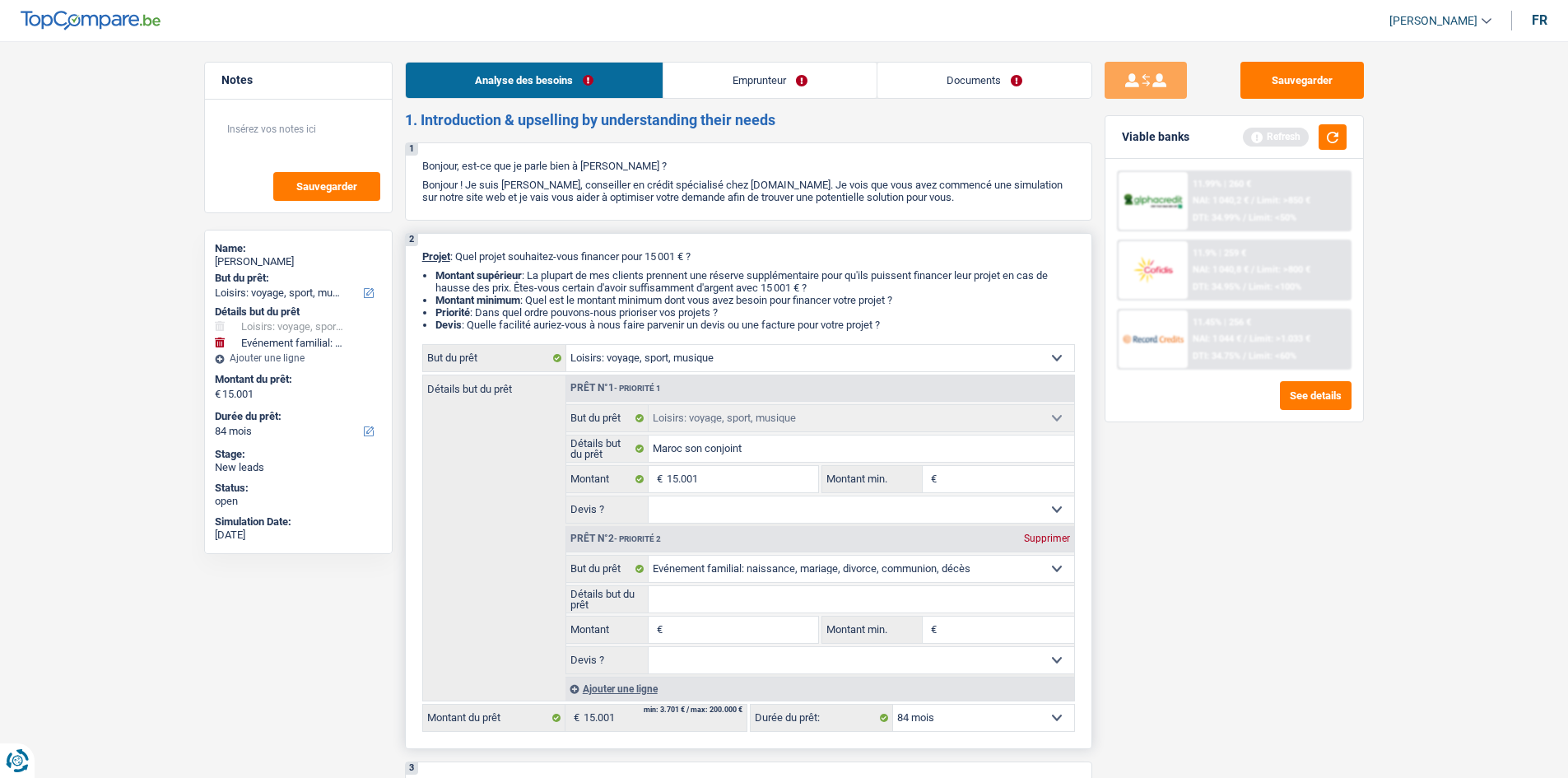 click on "Détails but du prêt" at bounding box center [861, 599] 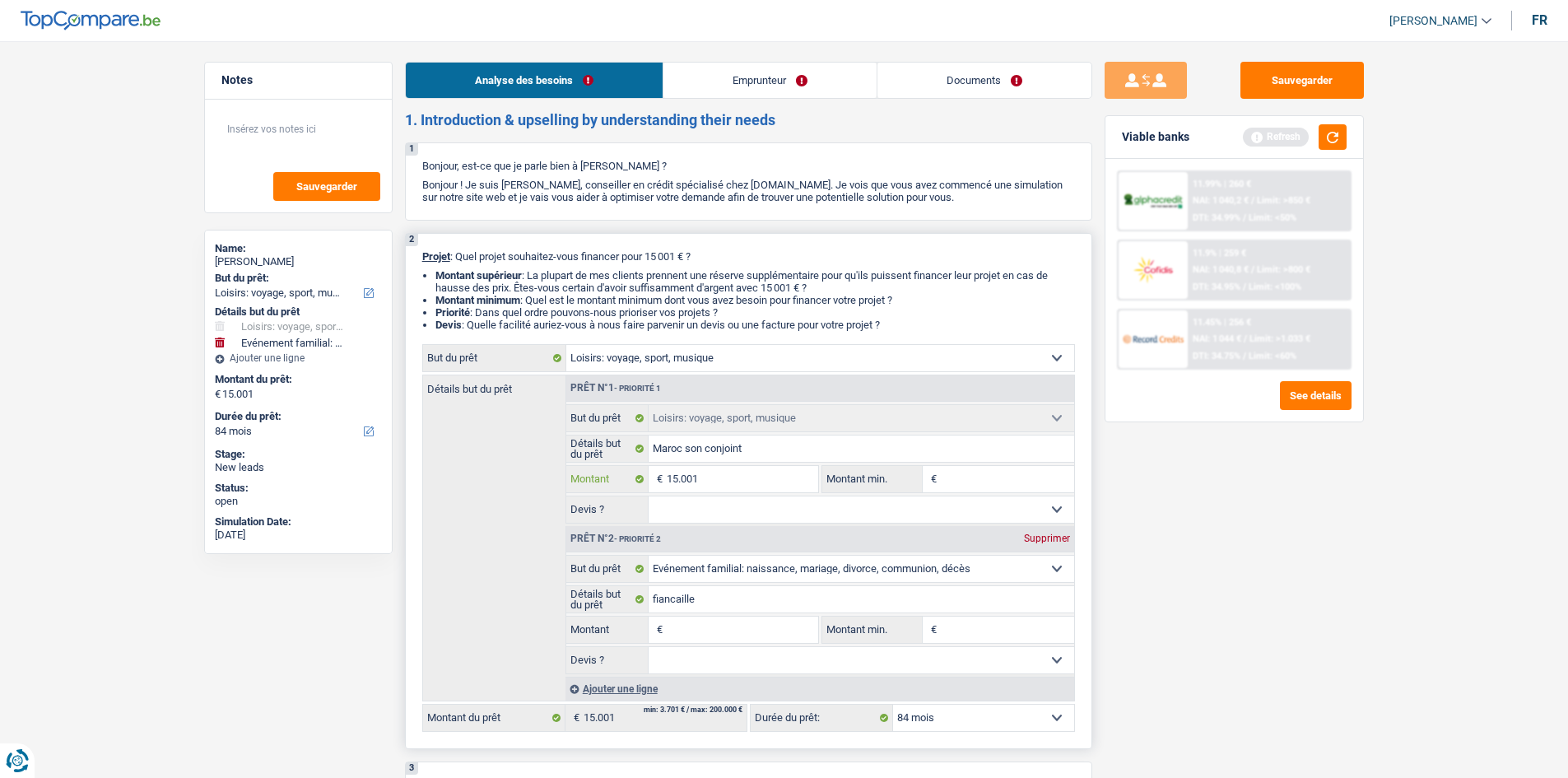 click on "15.001" at bounding box center [742, 479] 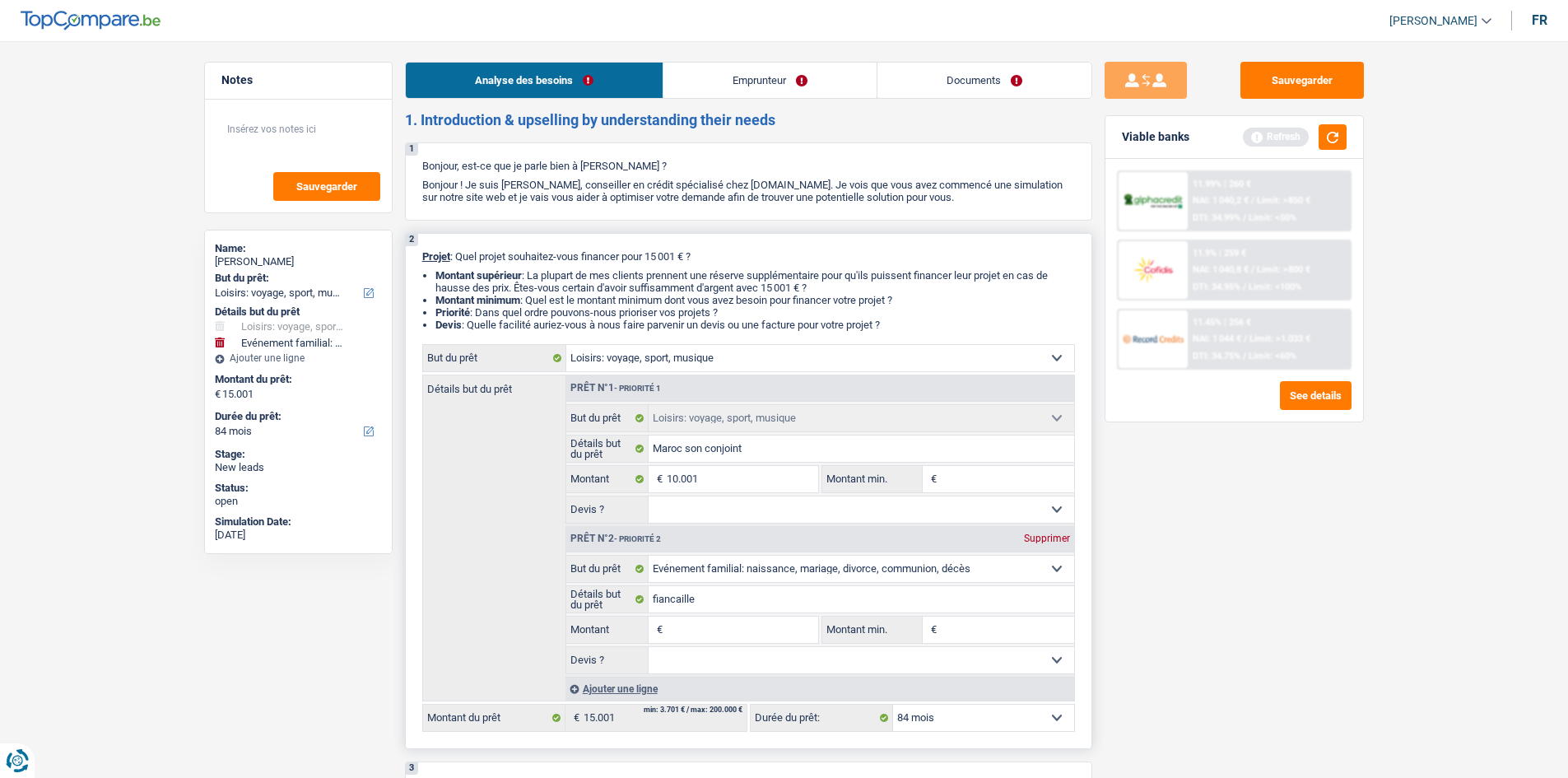 click on "Montant" at bounding box center [742, 630] 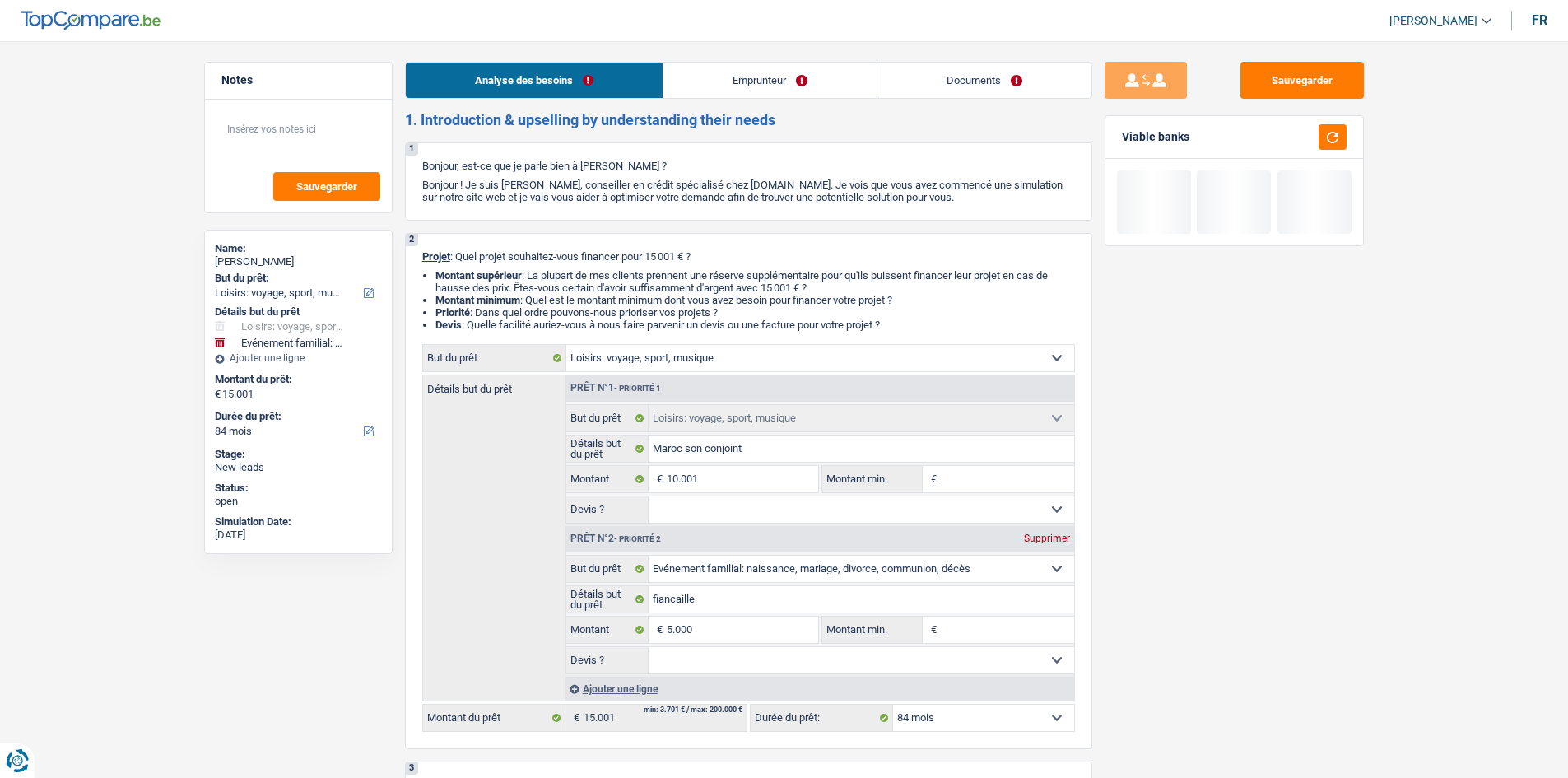click on "Sauvegarder
Viable banks" at bounding box center (1234, 404) 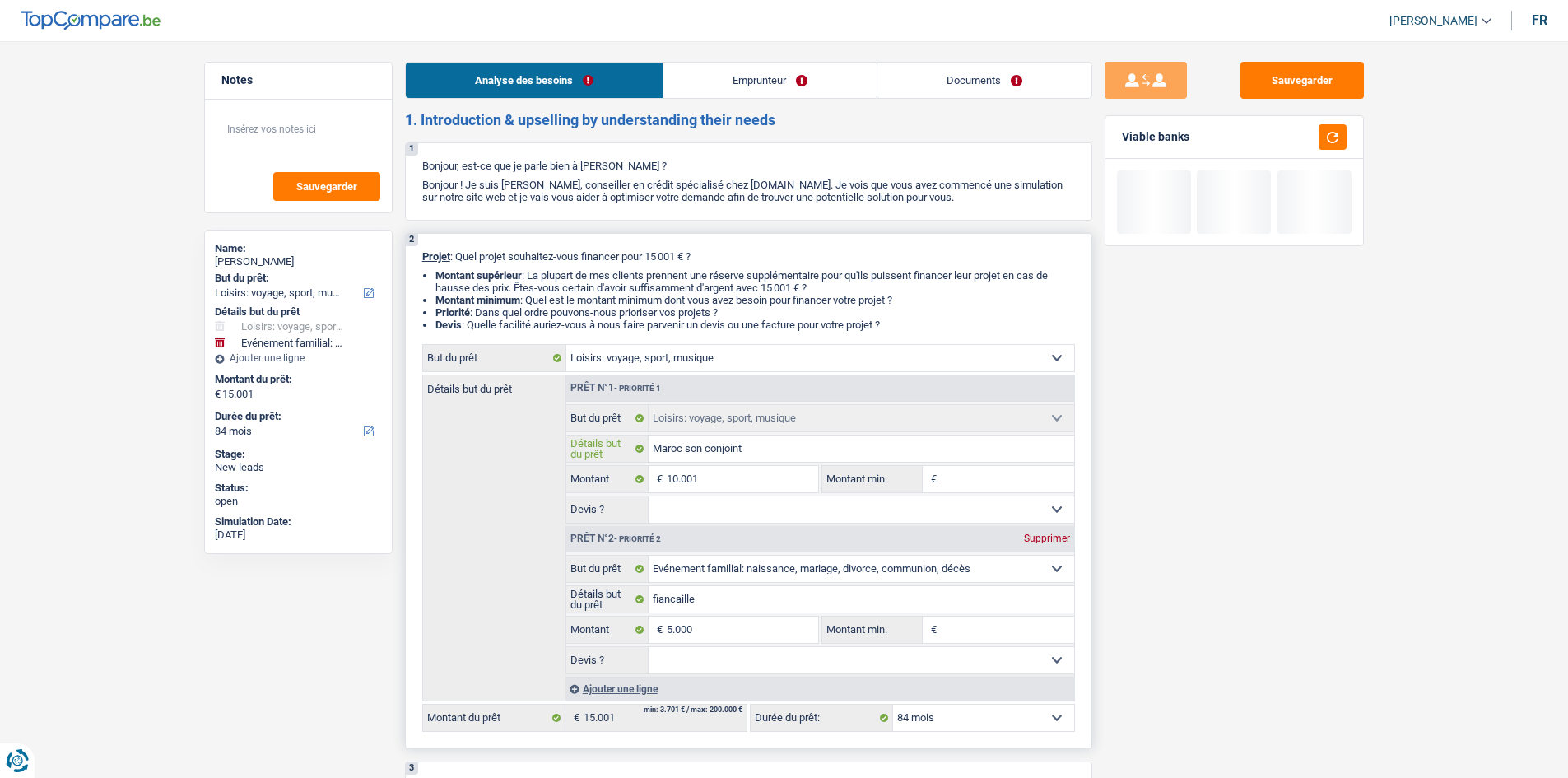 click on "Maroc son conjoint" at bounding box center [861, 449] 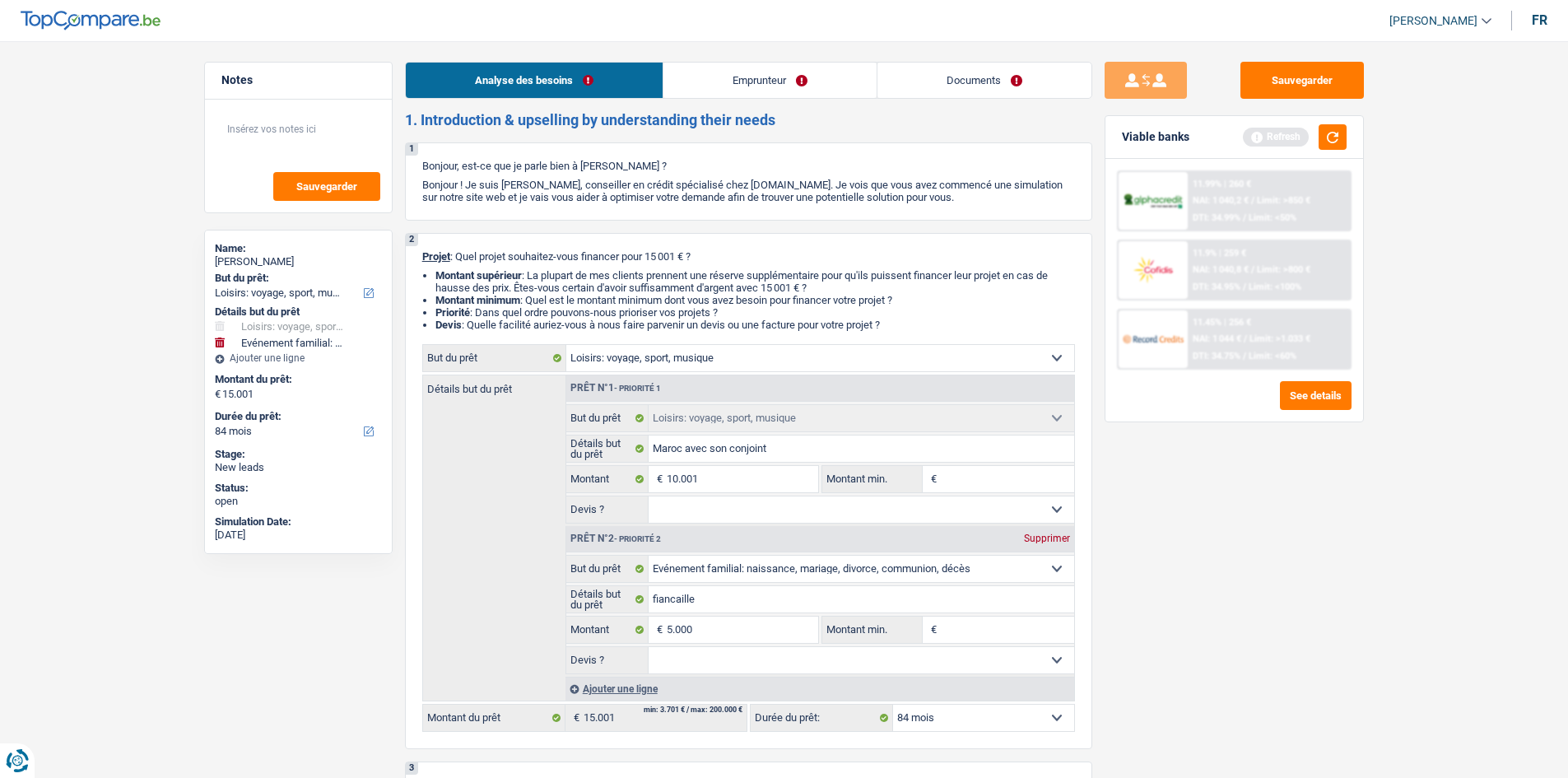 drag, startPoint x: 1352, startPoint y: 535, endPoint x: 1302, endPoint y: 537, distance: 50.03998 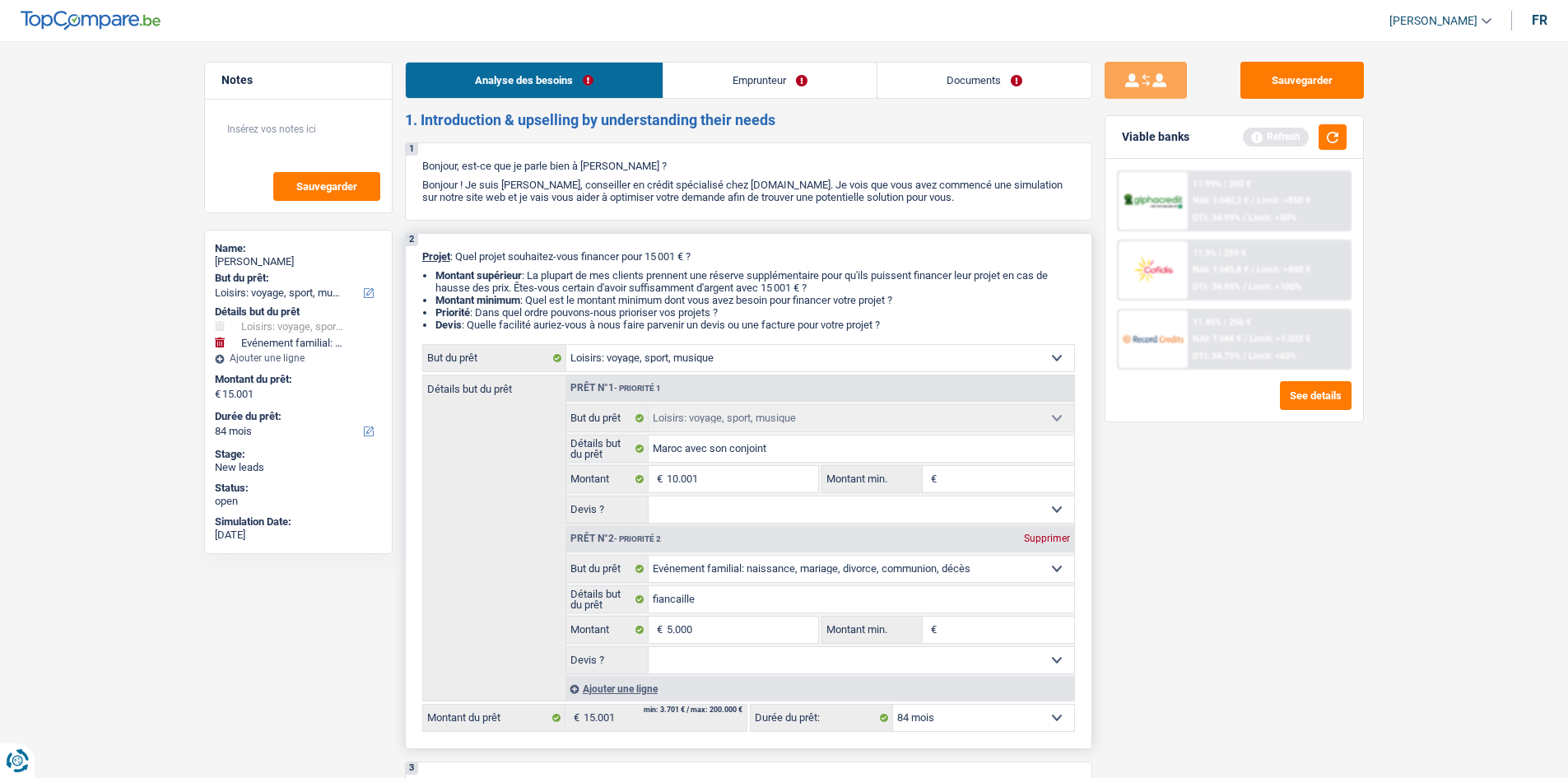 click on "Ajouter une ligne" at bounding box center (820, 688) 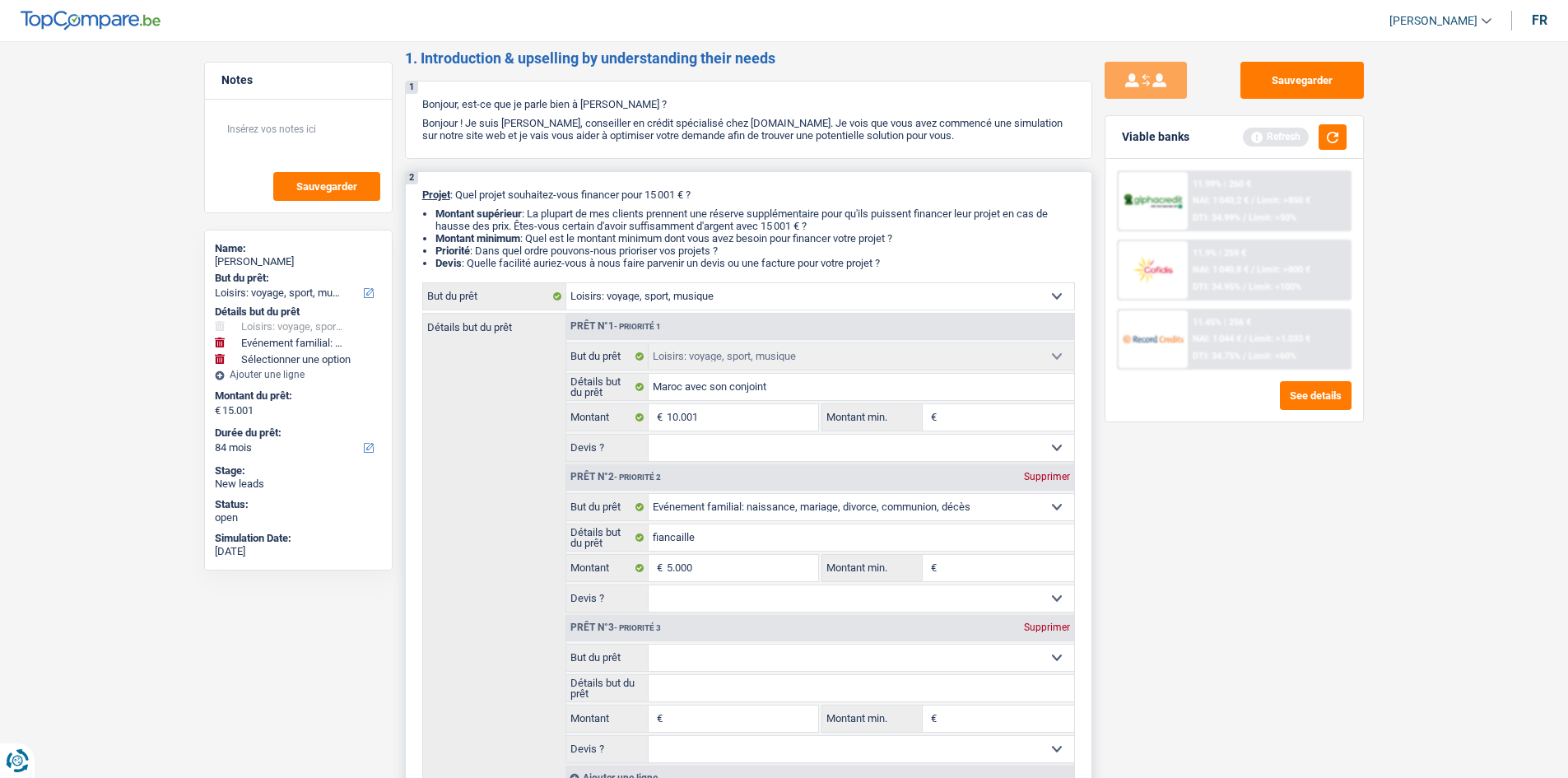 scroll, scrollTop: 165, scrollLeft: 0, axis: vertical 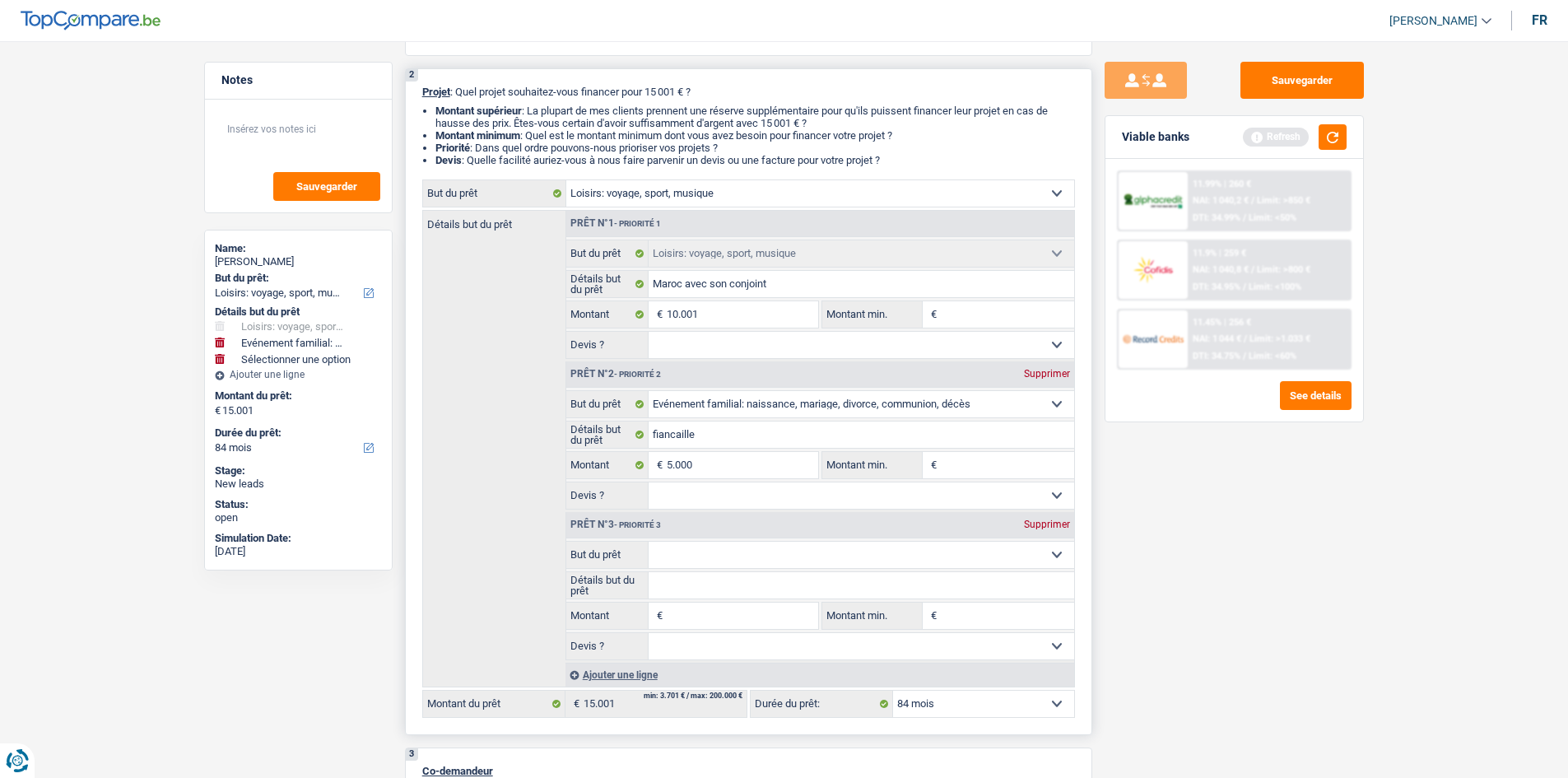 drag, startPoint x: 718, startPoint y: 549, endPoint x: 708, endPoint y: 552, distance: 10.440307 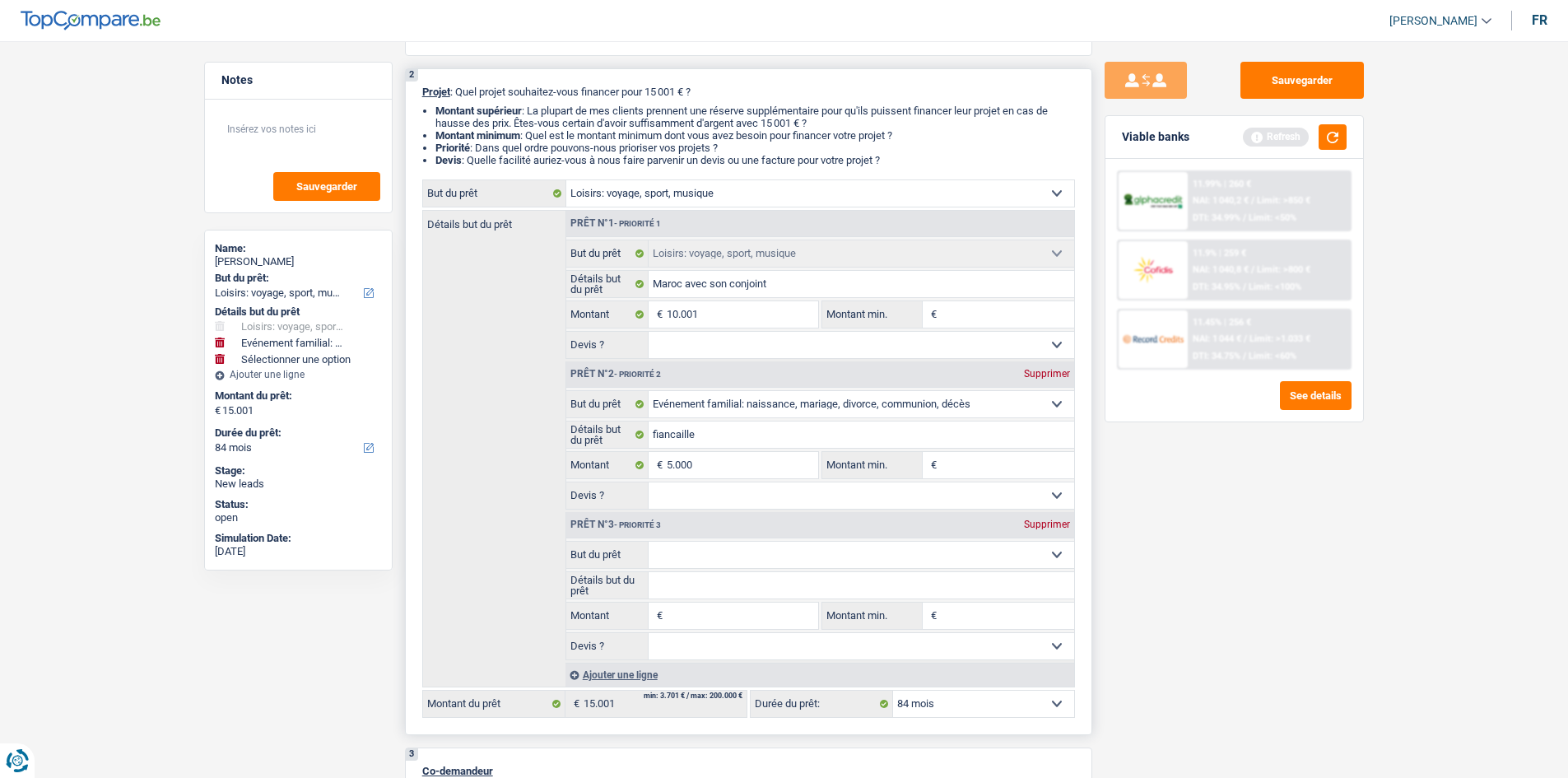 click on "Confort maison: meubles, textile, peinture, électroménager, outillage non-professionnel Hifi, multimédia, gsm, ordinateur Aménagement: frais d'installation, déménagement Evénement familial: naissance, mariage, divorce, communion, décès Frais médicaux Frais d'études Frais permis de conduire Loisirs: voyage, sport, musique Rafraîchissement: petits travaux maison et jardin Frais judiciaires Réparation voiture Prêt rénovation (non disponible pour les non-propriétaires) Prêt énergie (non disponible pour les non-propriétaires) Prêt voiture Taxes, impôts non professionnels Rénovation bien à l'étranger Dettes familiales Assurance Autre
Sélectionner une option" at bounding box center (861, 555) 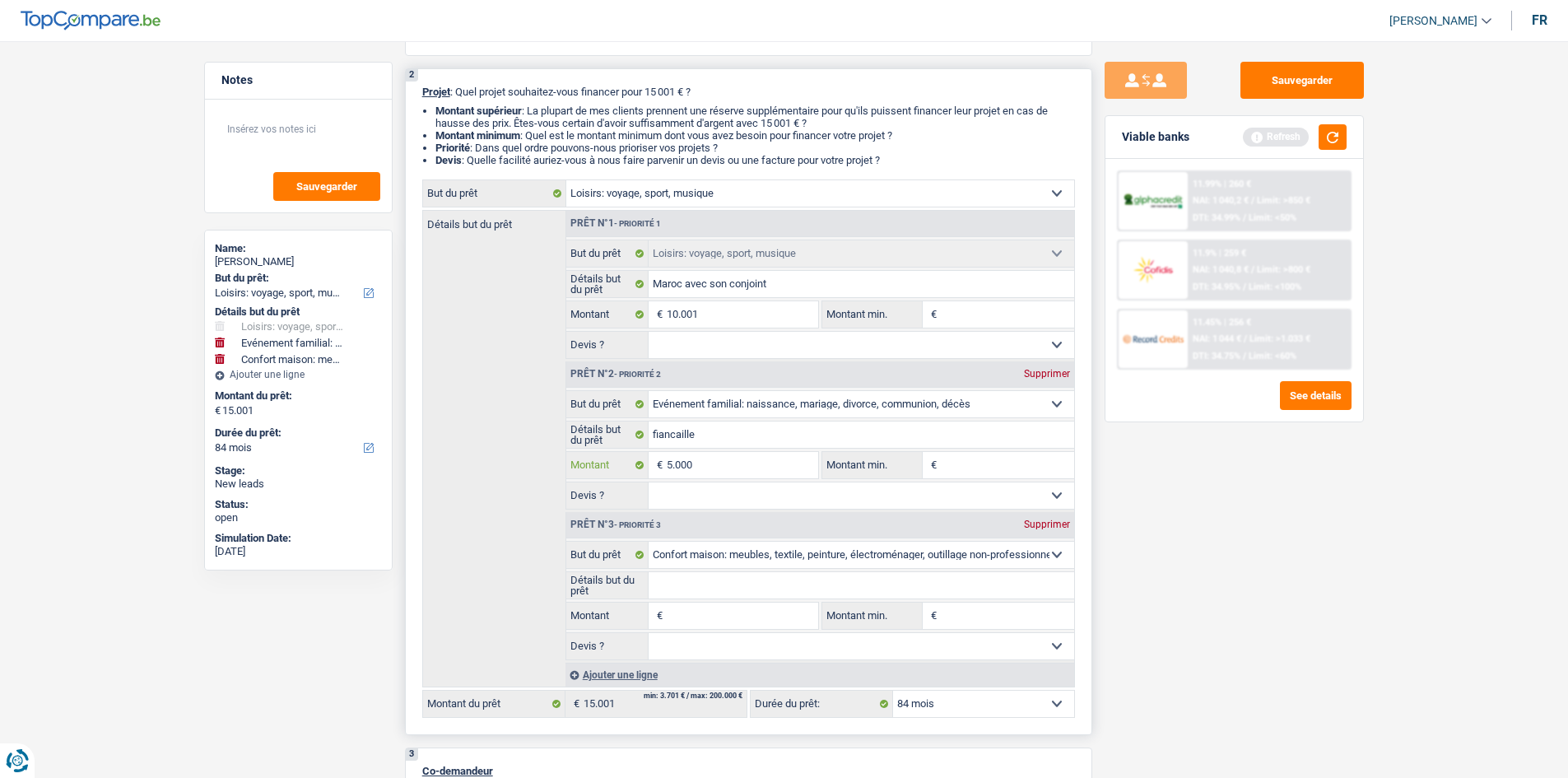 click on "5.000" at bounding box center (742, 465) 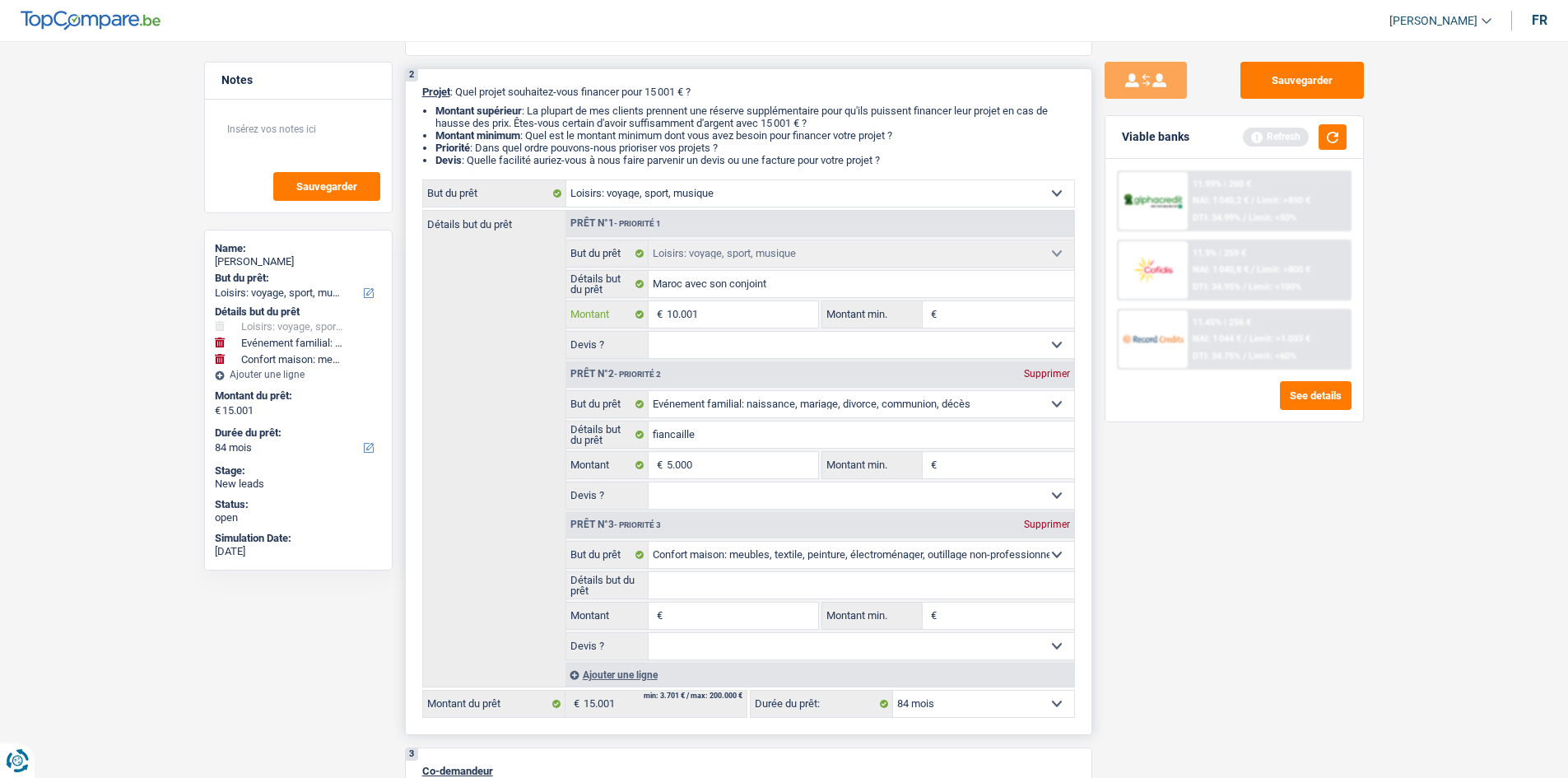 click on "10.001" at bounding box center [742, 314] 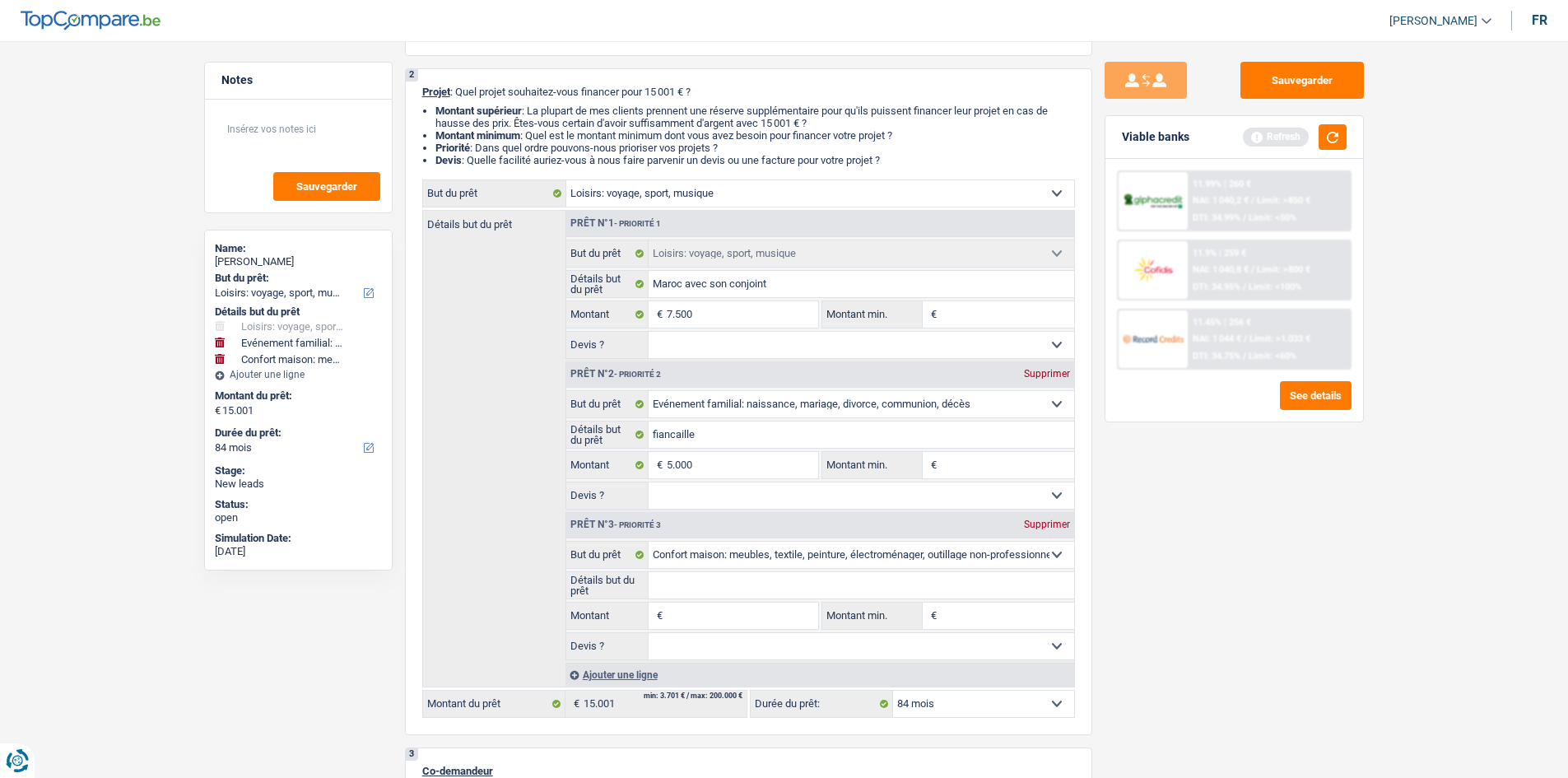 click on "Sauvegarder
Viable banks
Refresh
11.99% | 260 €
NAI: 1 040,2 €
/
Limit: >850 €
DTI: 34.99%
/
Limit: <50%
11.9% | 259 €
NAI: 1 040,8 €
/
Limit: >800 €
DTI: 34.95%
/
Limit: <100%
/       /" at bounding box center (1234, 404) 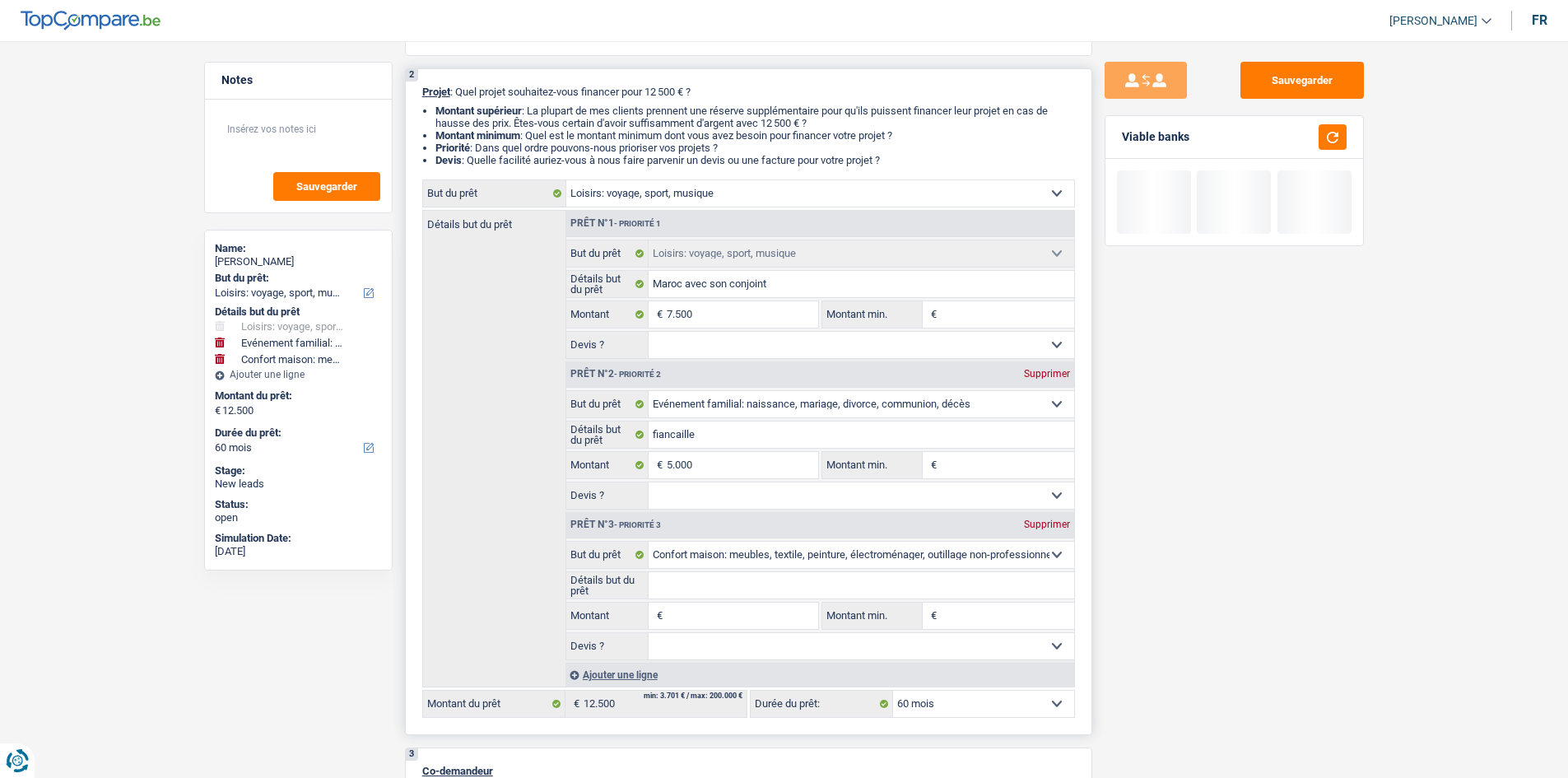 click on "Montant" at bounding box center [742, 616] 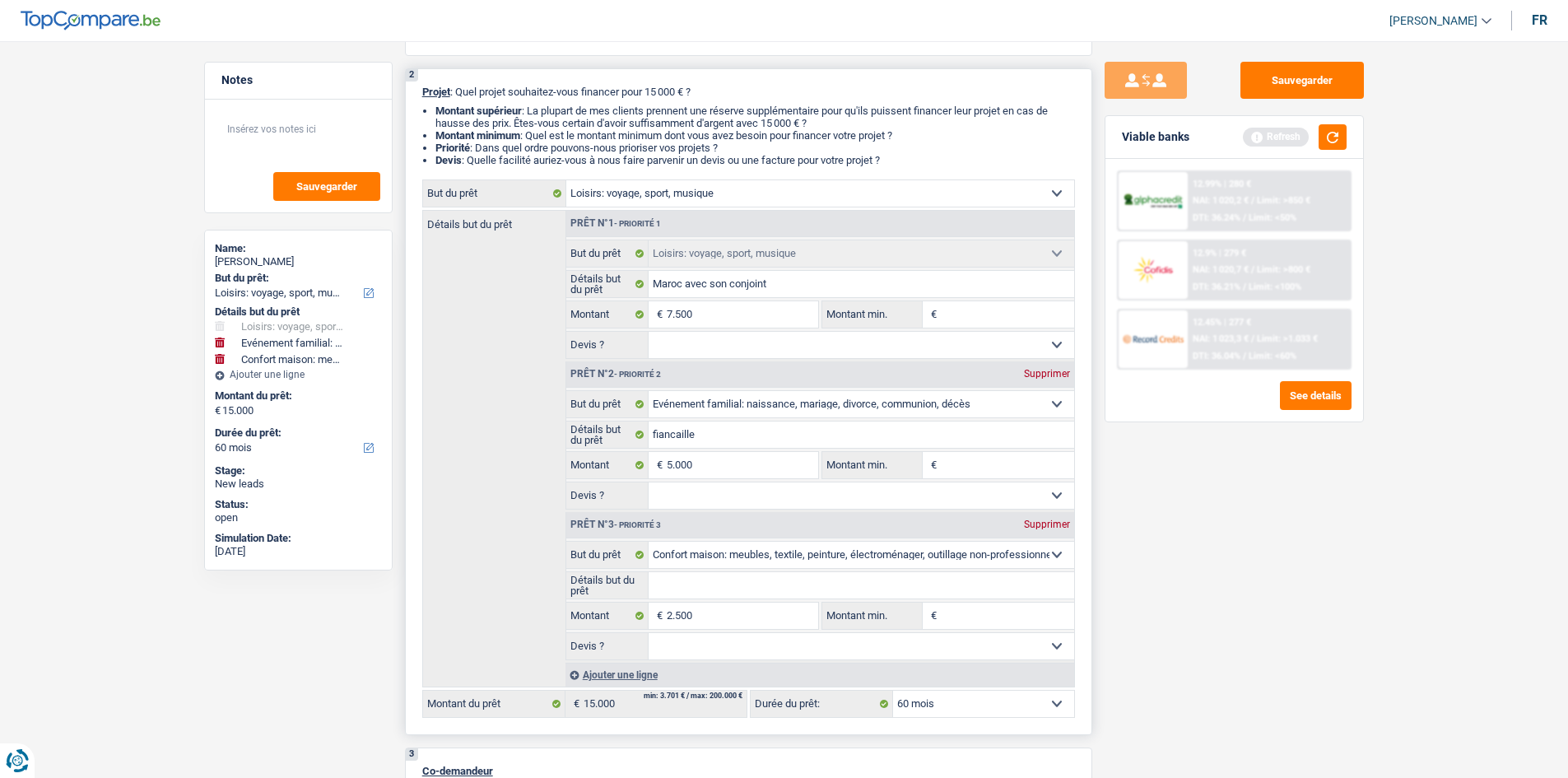 drag, startPoint x: 1142, startPoint y: 630, endPoint x: 948, endPoint y: 619, distance: 194.31161 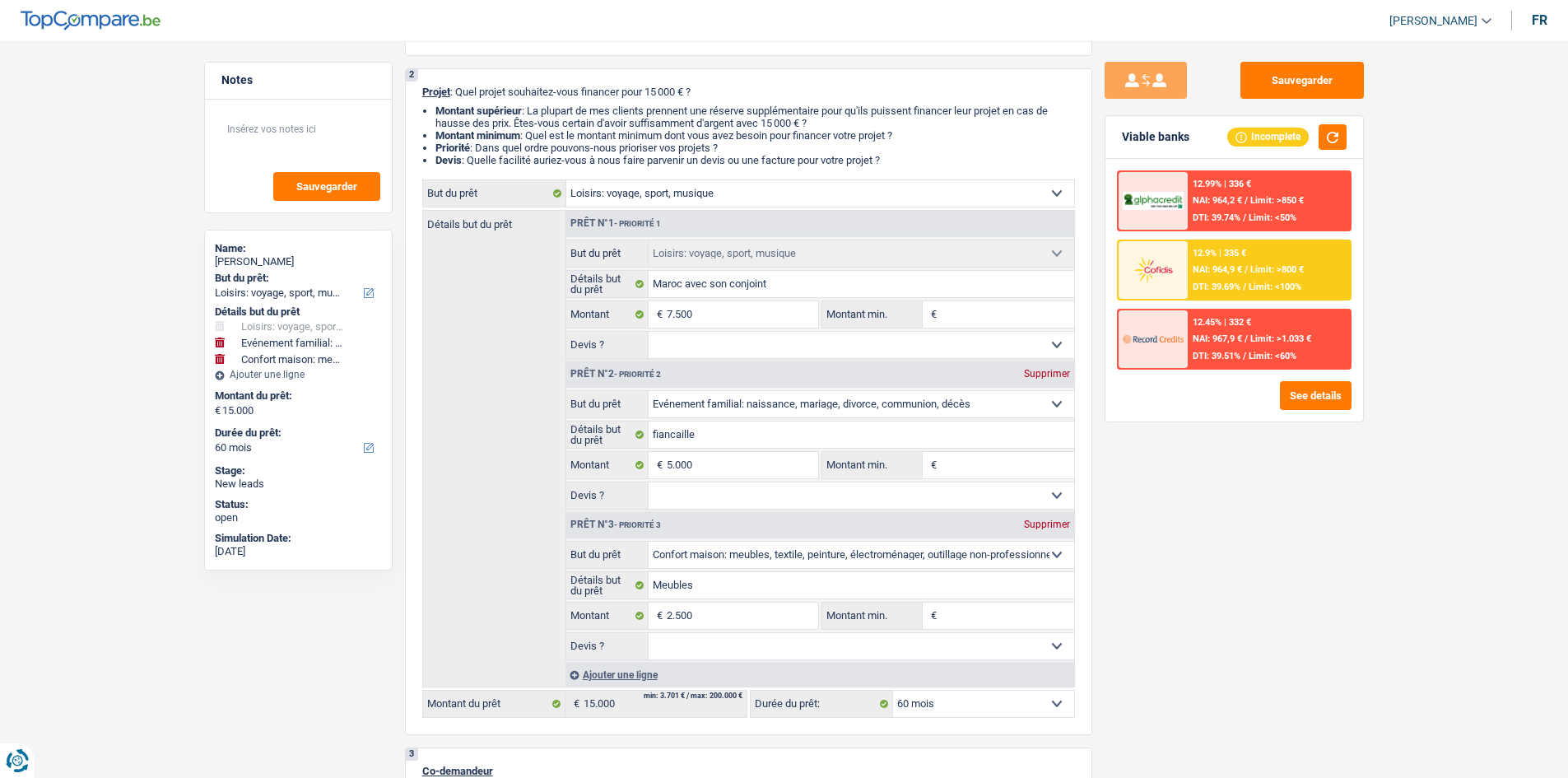 click on "Sauvegarder
Viable banks
Incomplete
12.99% | 336 €
NAI: 964,2 €
/
Limit: >850 €
DTI: 39.74%
/
Limit: <50%
12.9% | 335 €
NAI: 964,9 €
/
Limit: >800 €
DTI: 39.69%
/
Limit: <100%
/       /" at bounding box center (1234, 404) 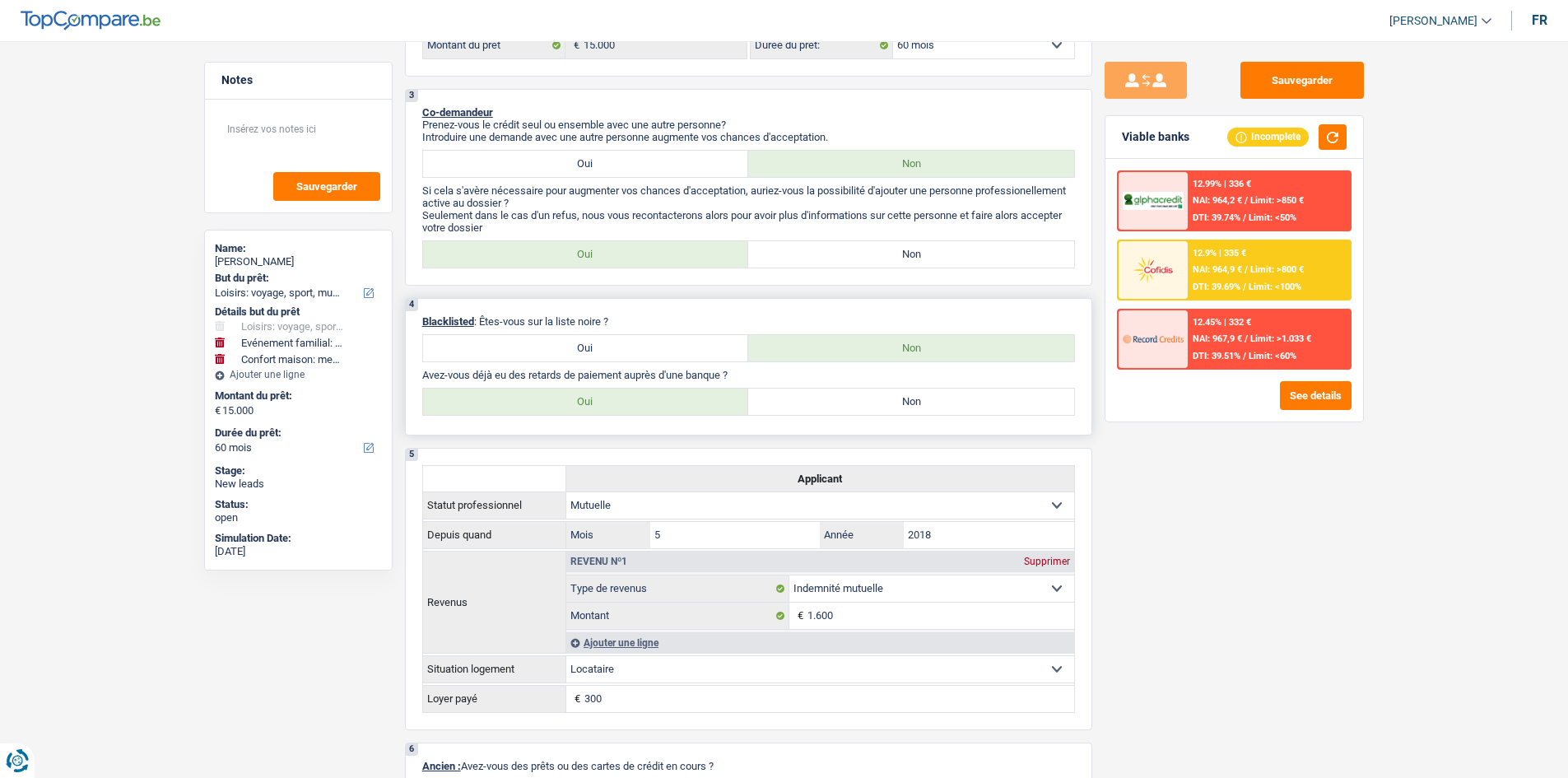click on "Non" at bounding box center [911, 402] 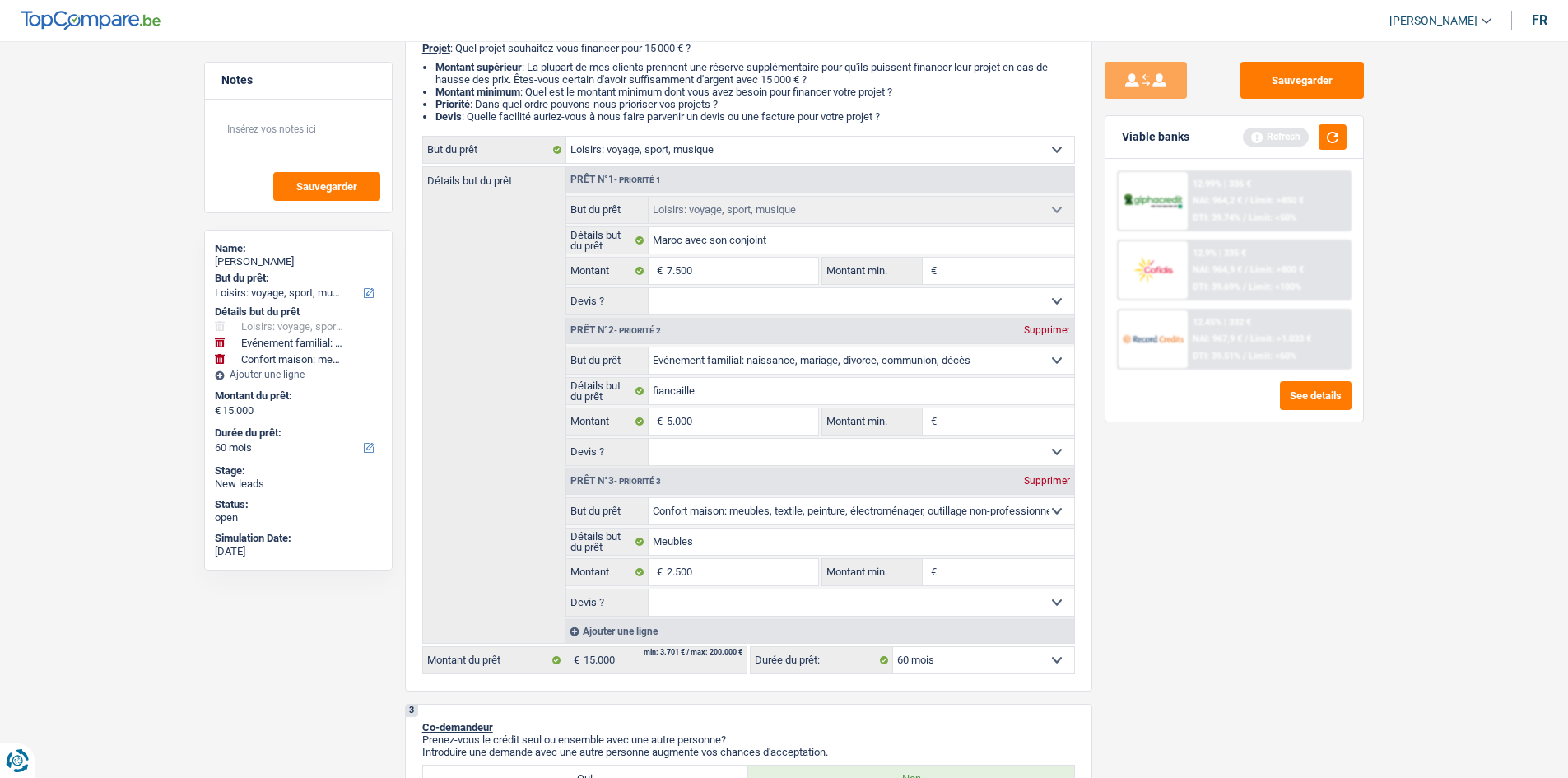scroll, scrollTop: 0, scrollLeft: 0, axis: both 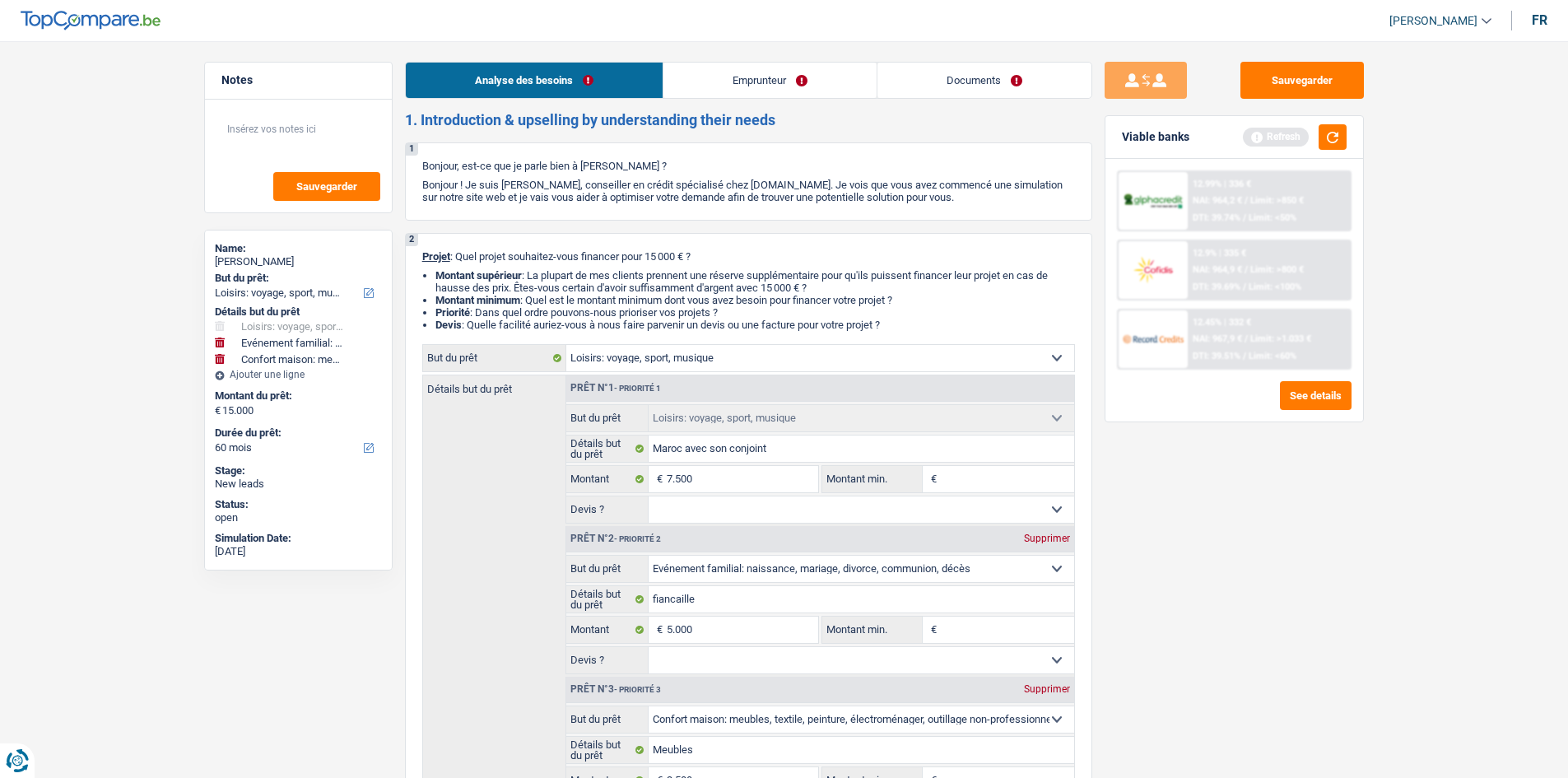 click on "Emprunteur" at bounding box center (770, 80) 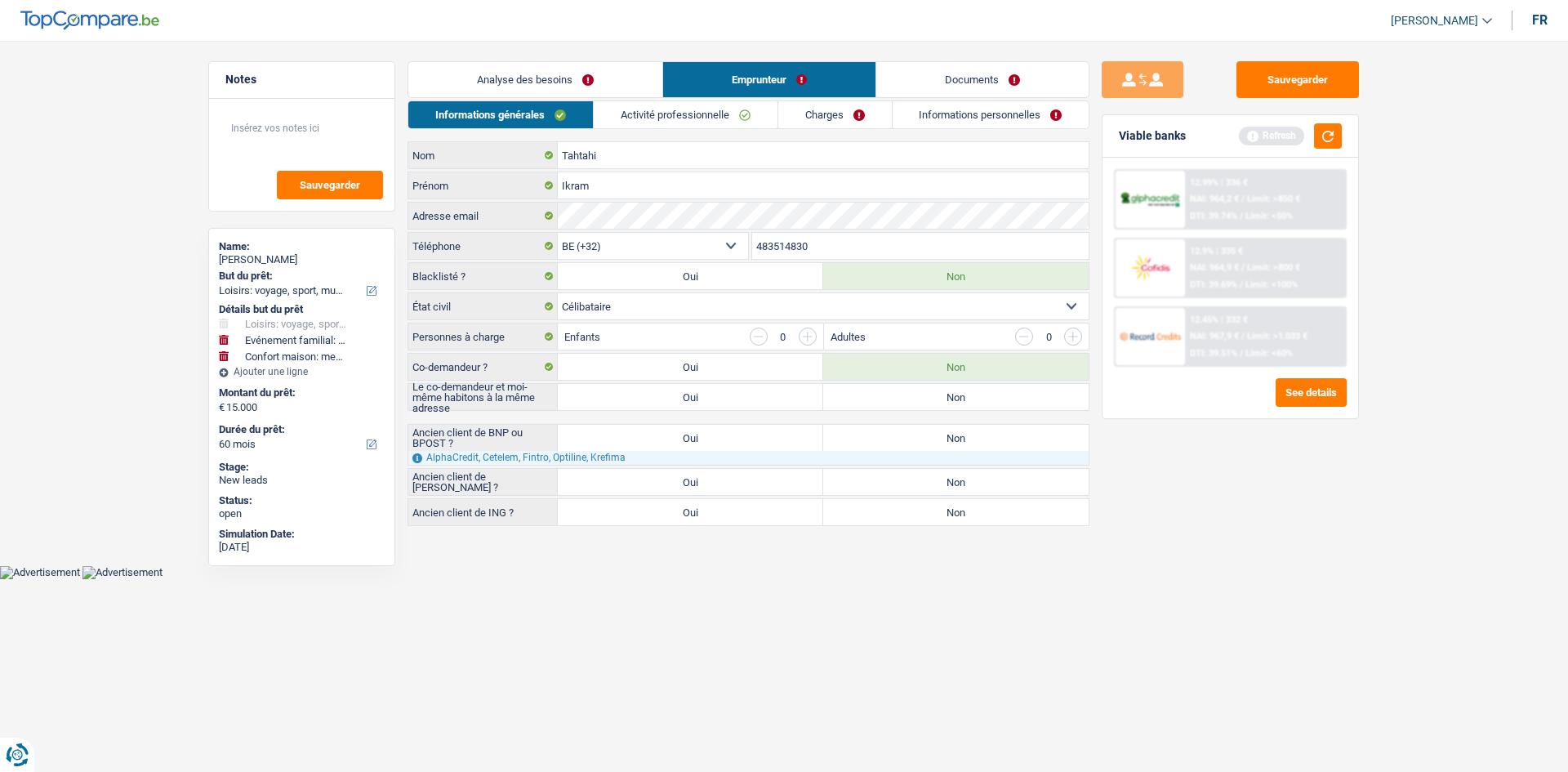 click on "Non" at bounding box center (956, 397) 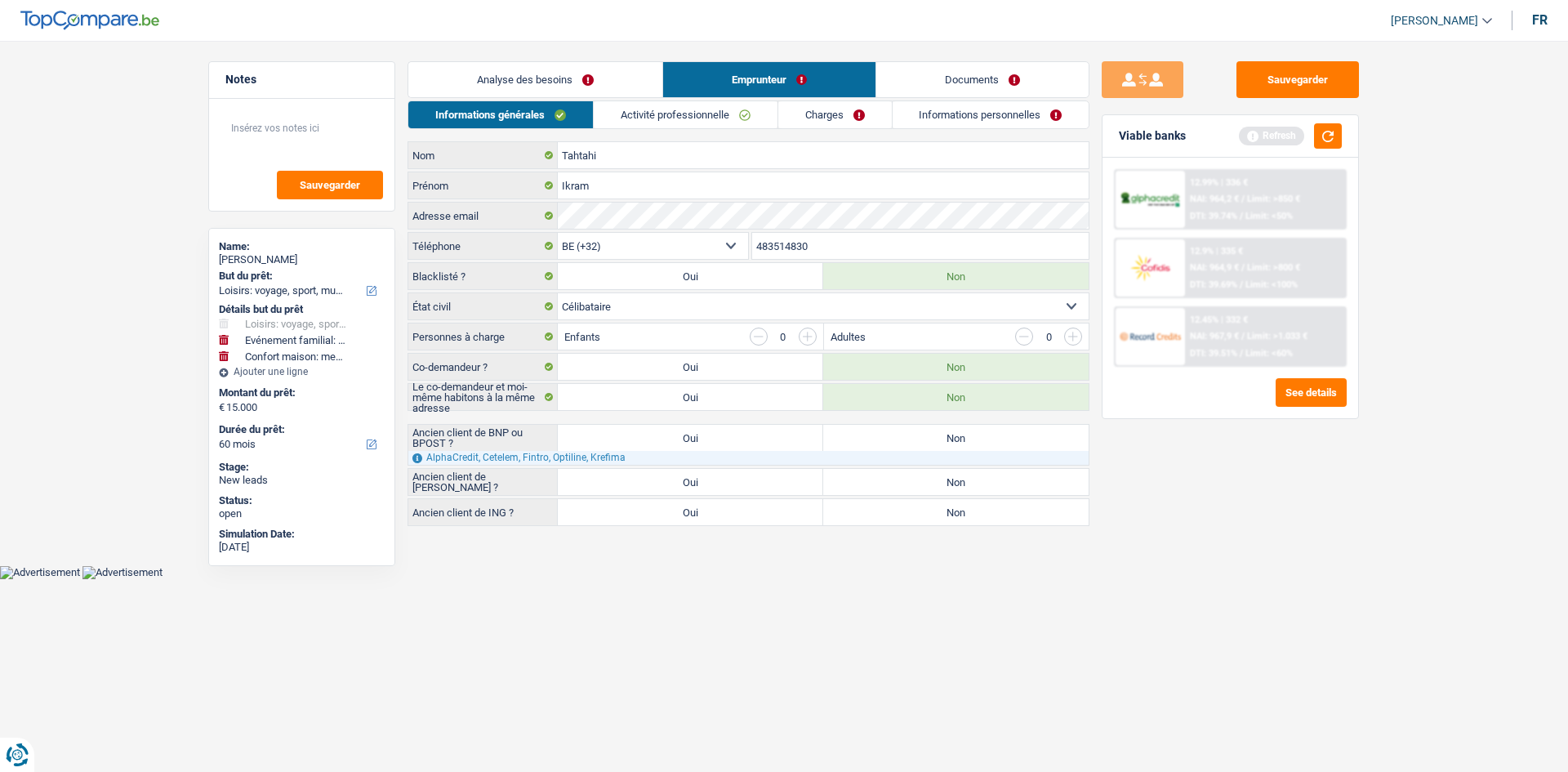 click on "Analyse des besoins" at bounding box center [535, 79] 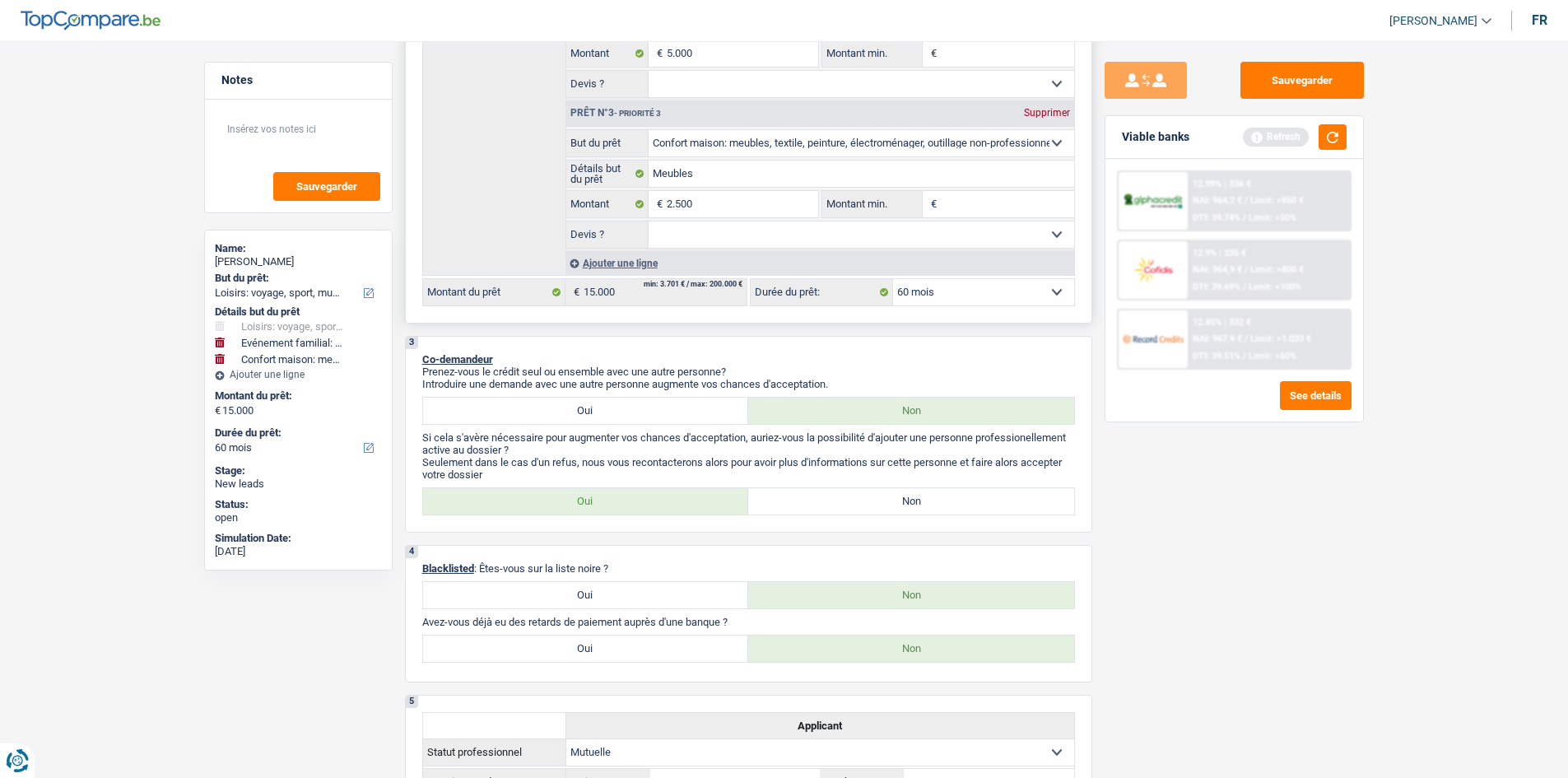 scroll, scrollTop: 329, scrollLeft: 0, axis: vertical 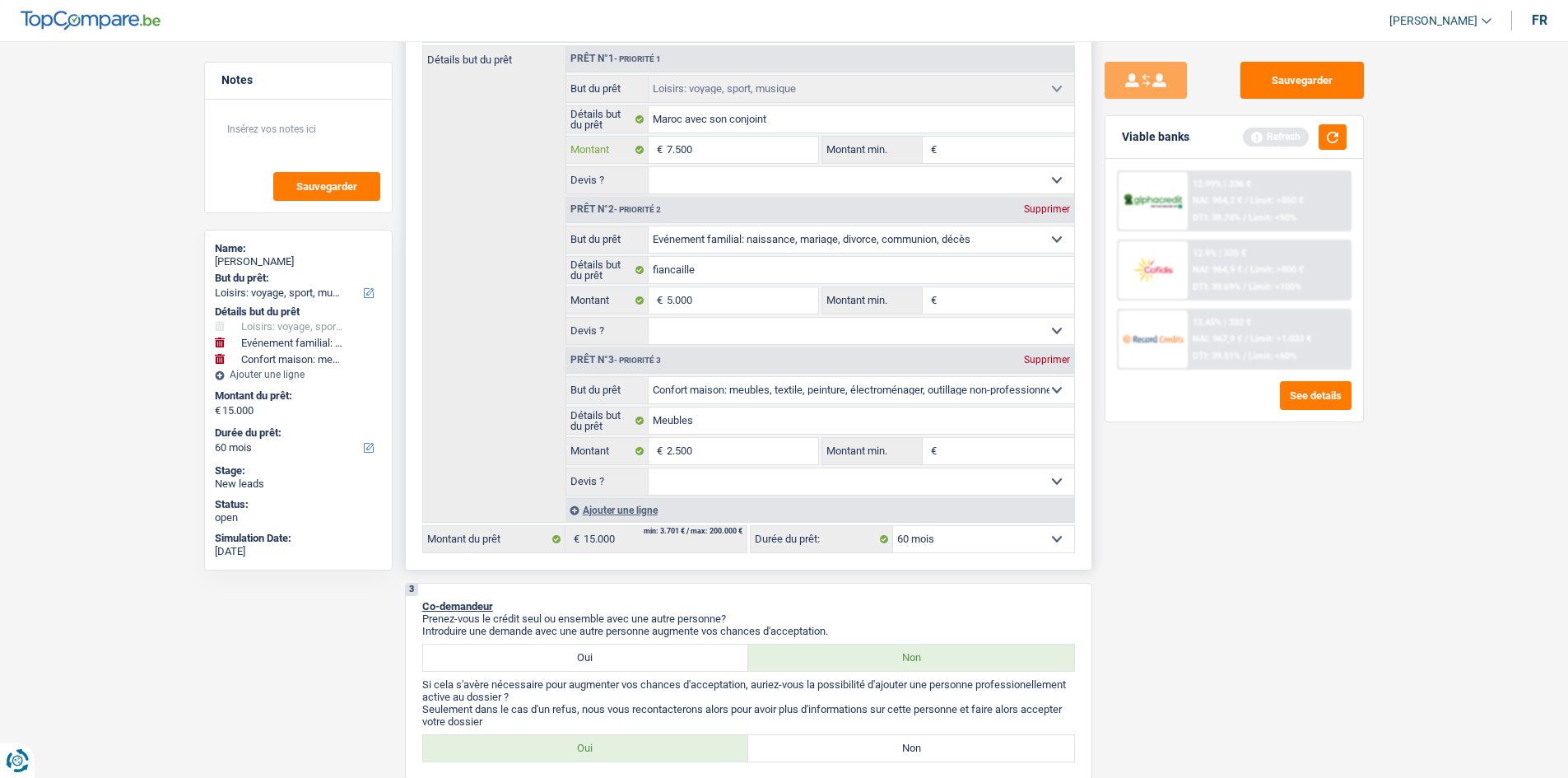 click on "7.500" at bounding box center (742, 150) 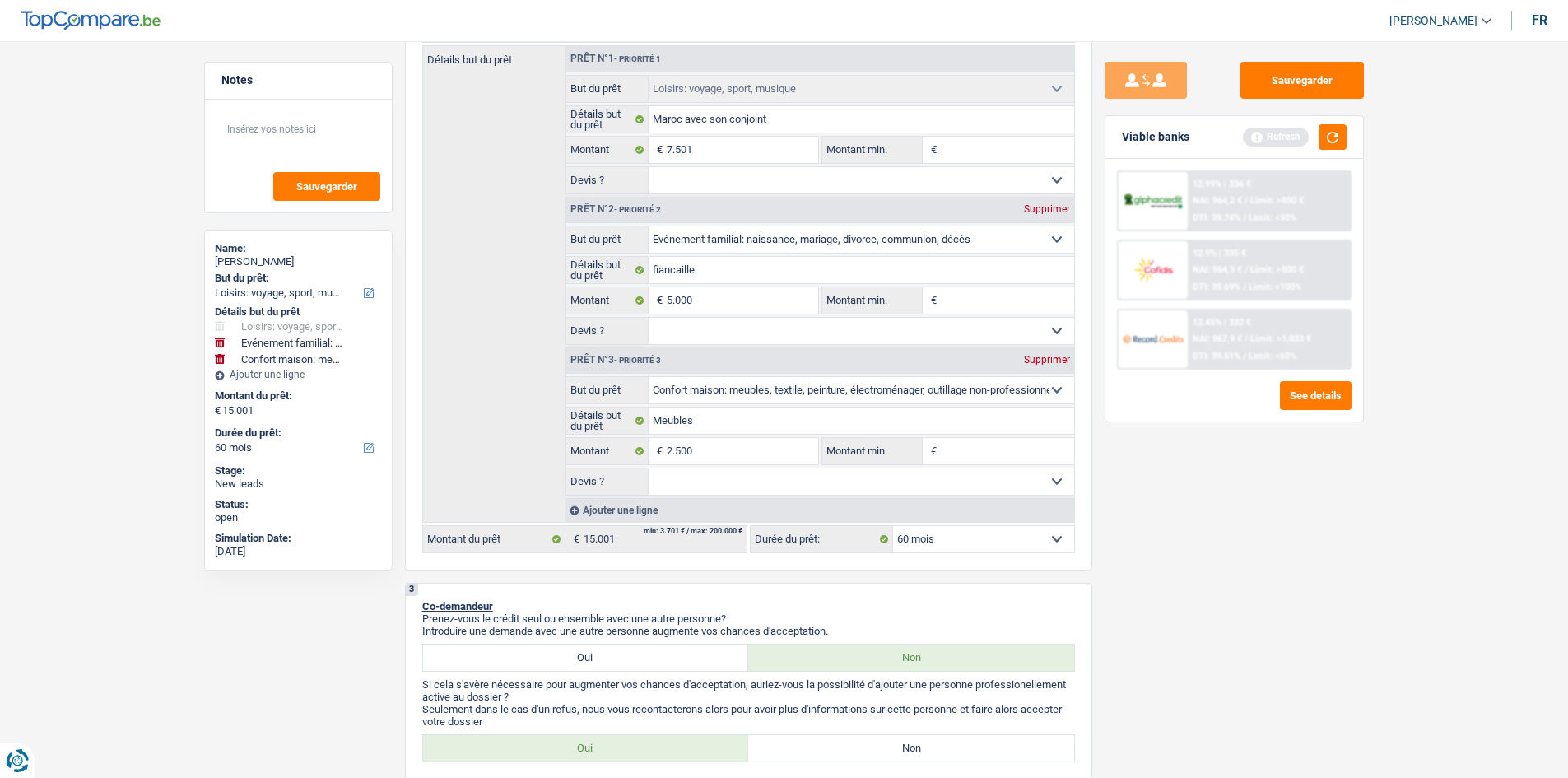 drag, startPoint x: 1280, startPoint y: 467, endPoint x: 1268, endPoint y: 467, distance: 12 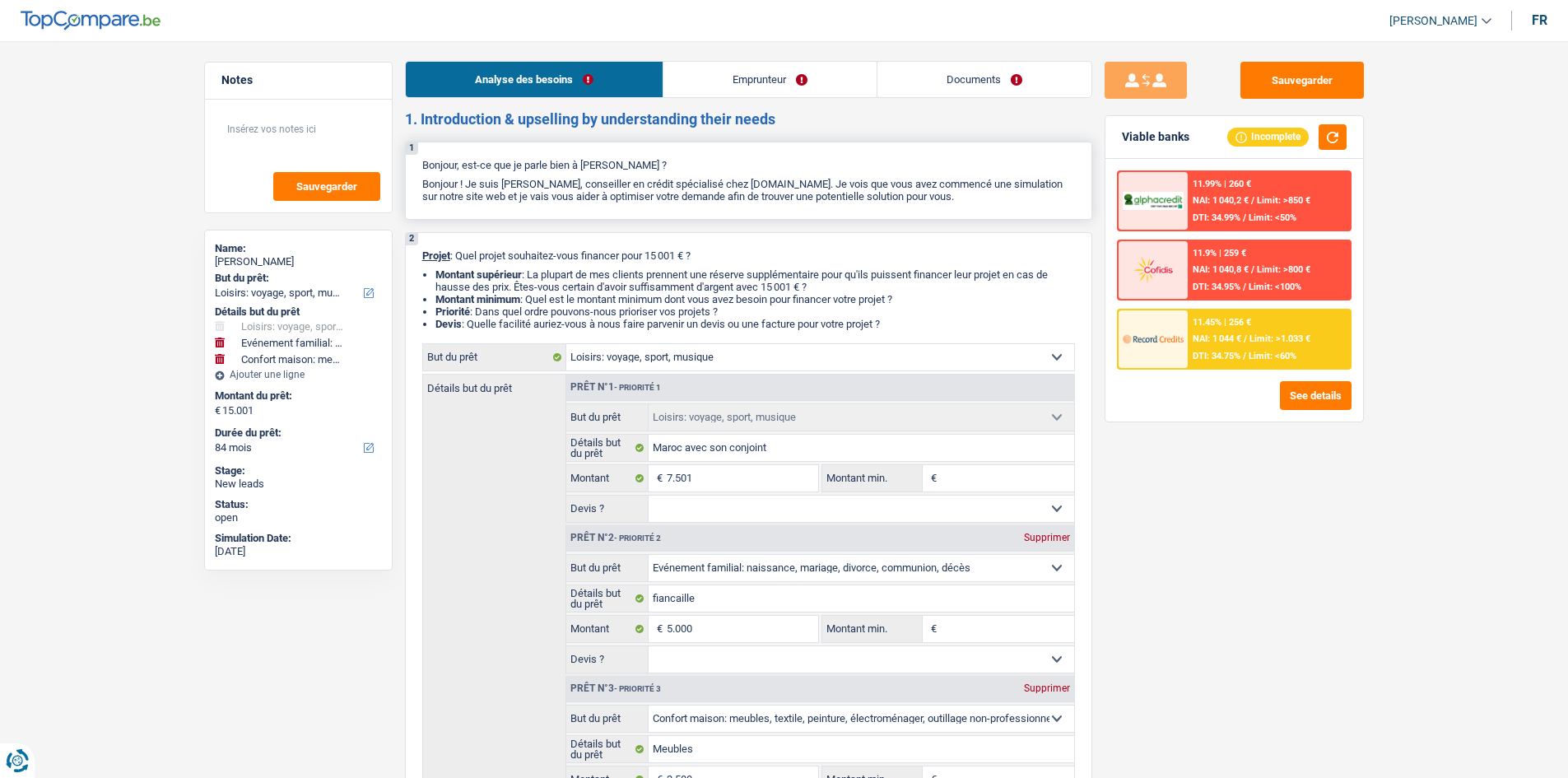 scroll, scrollTop: 0, scrollLeft: 0, axis: both 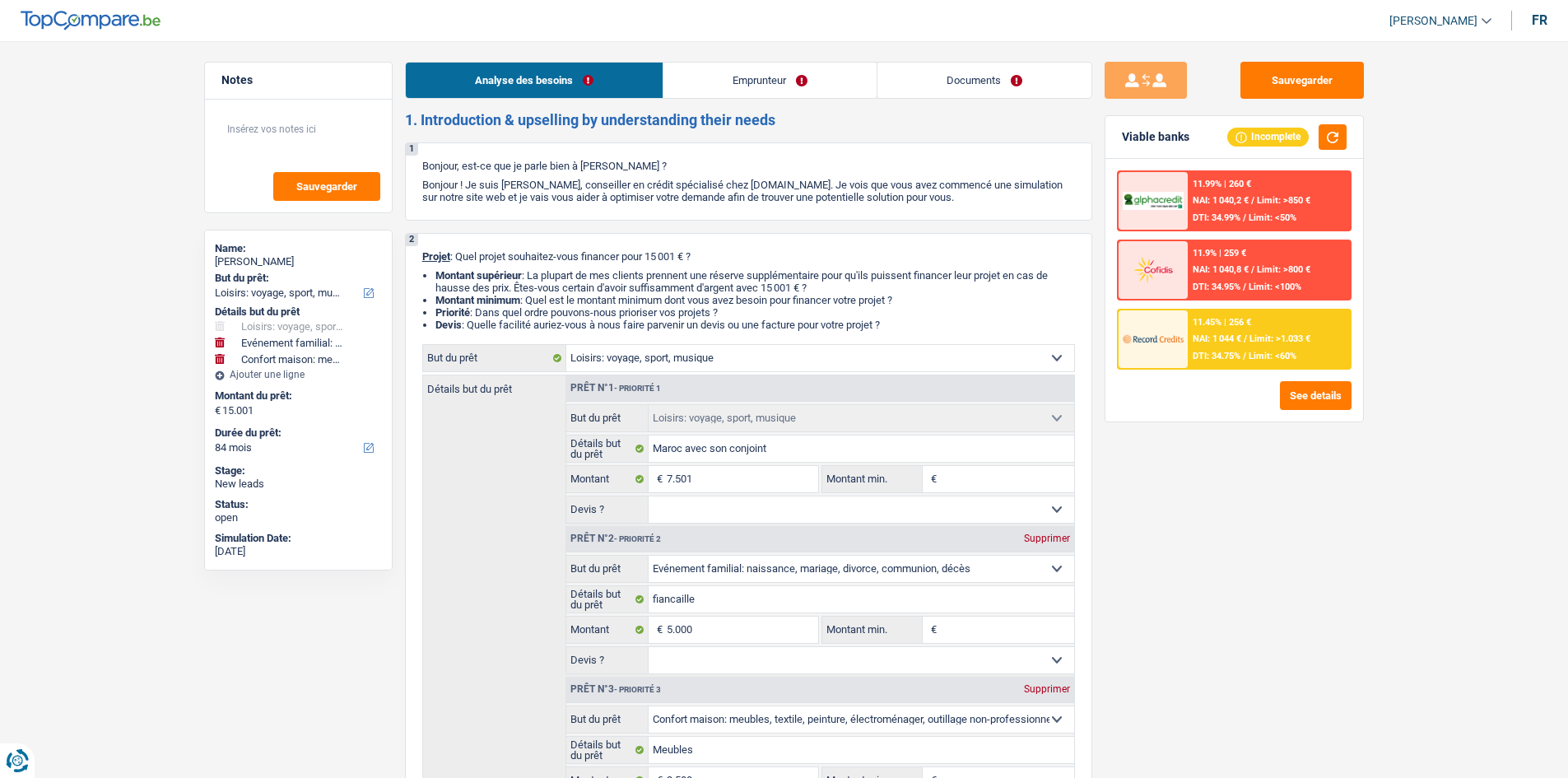 click on "Emprunteur" at bounding box center [770, 80] 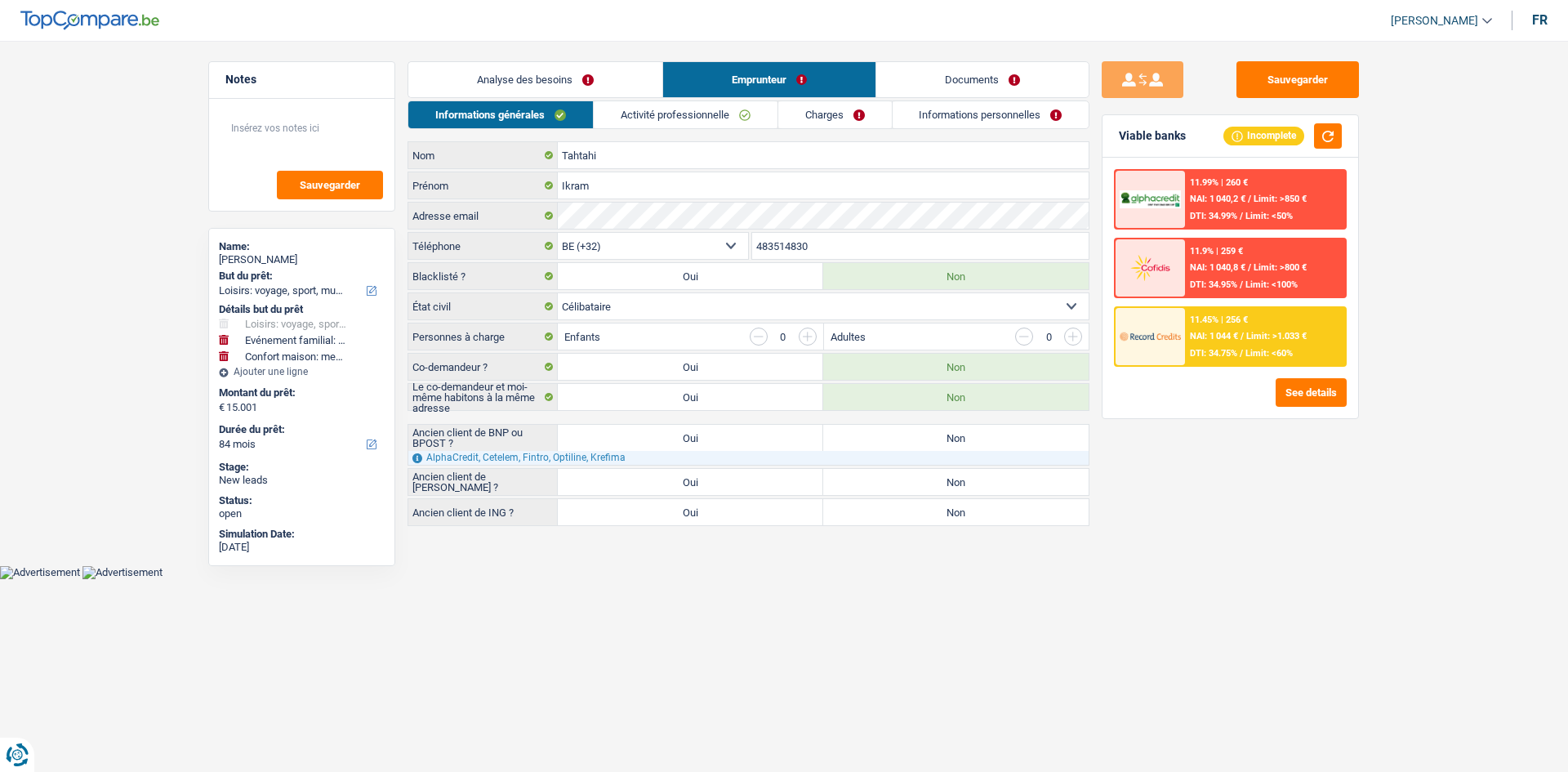 click on "Activité professionnelle" at bounding box center (685, 114) 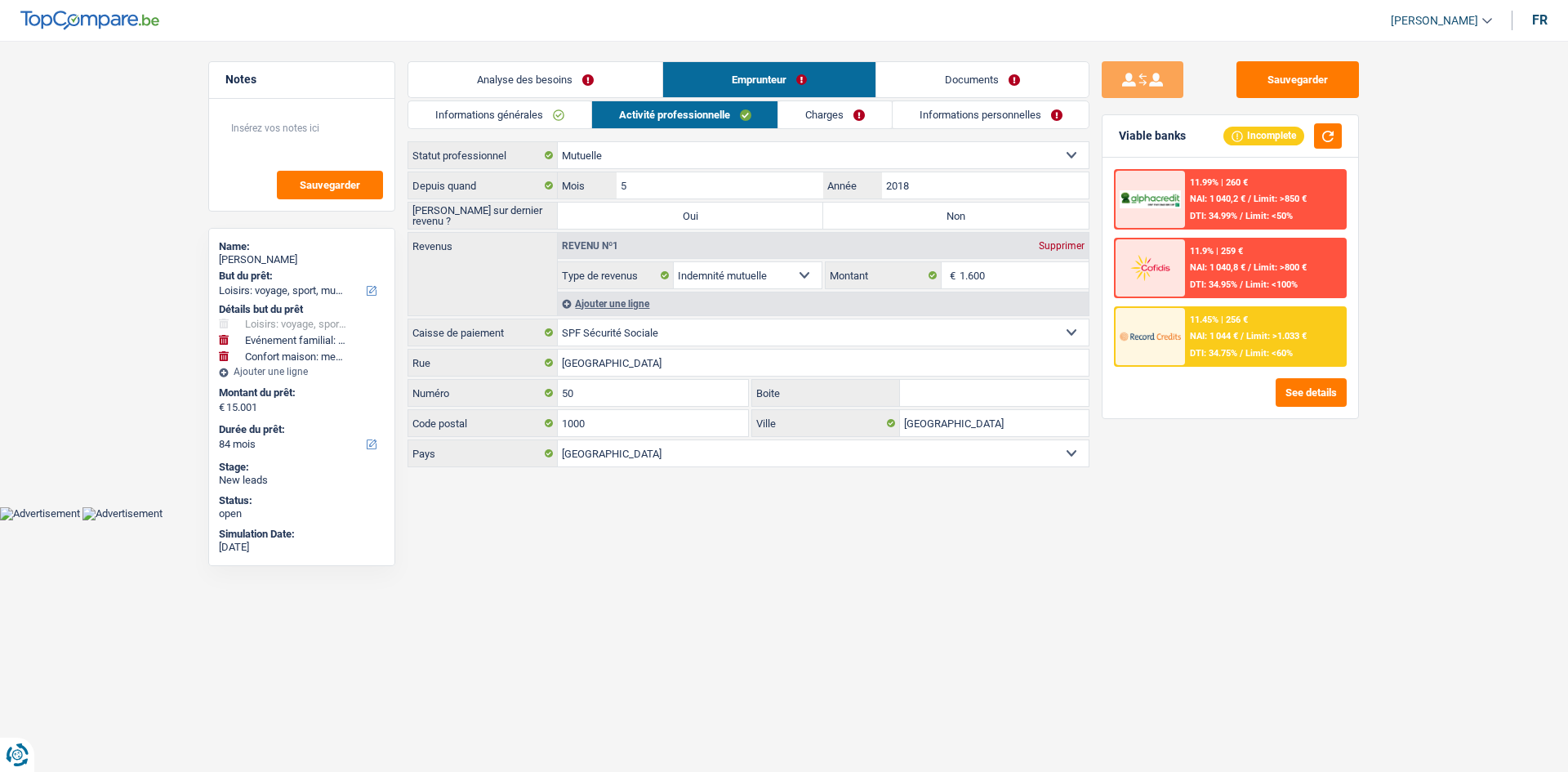 click on "Charges" at bounding box center (835, 114) 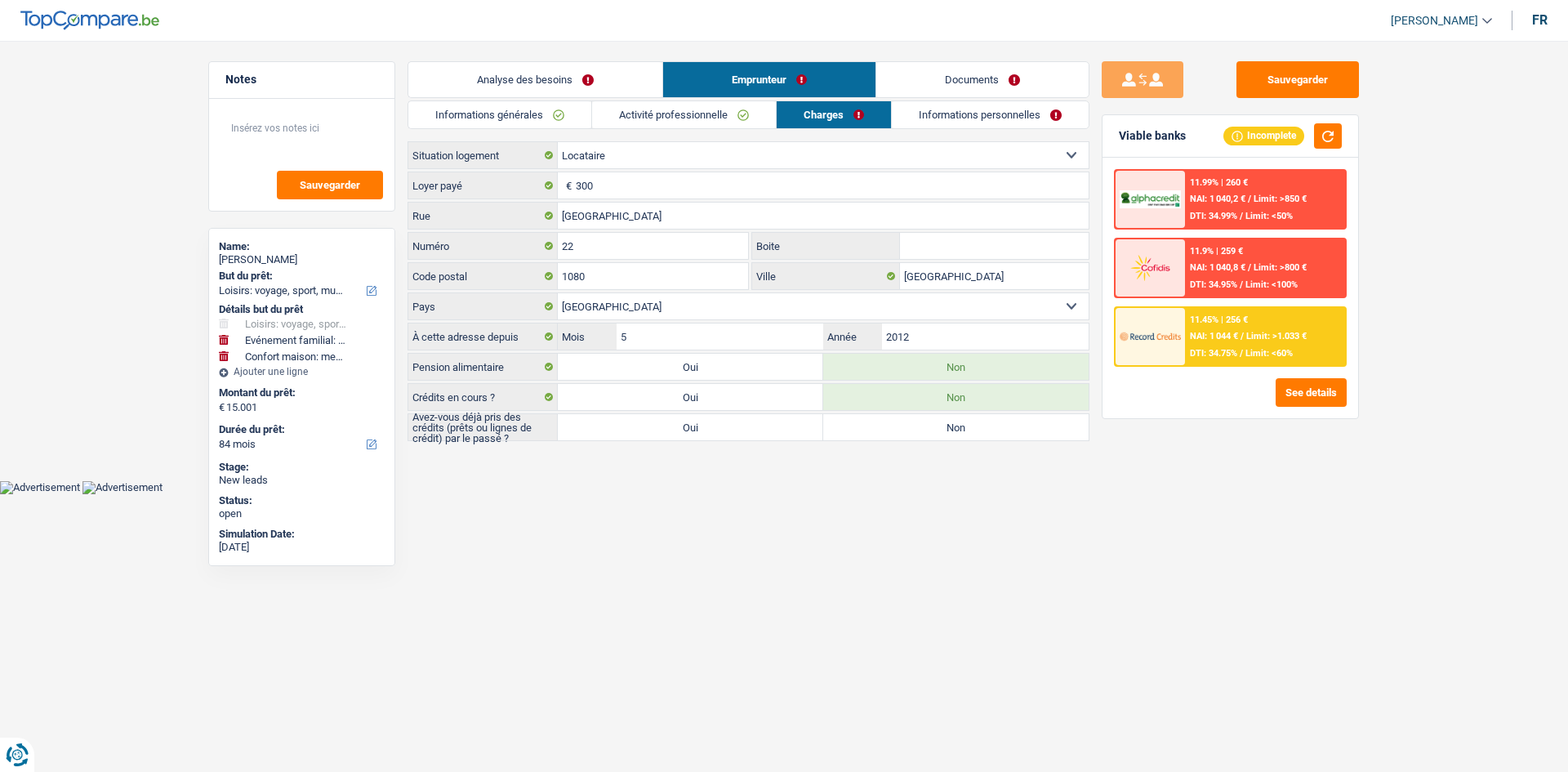 click on "Informations personnelles" at bounding box center [990, 114] 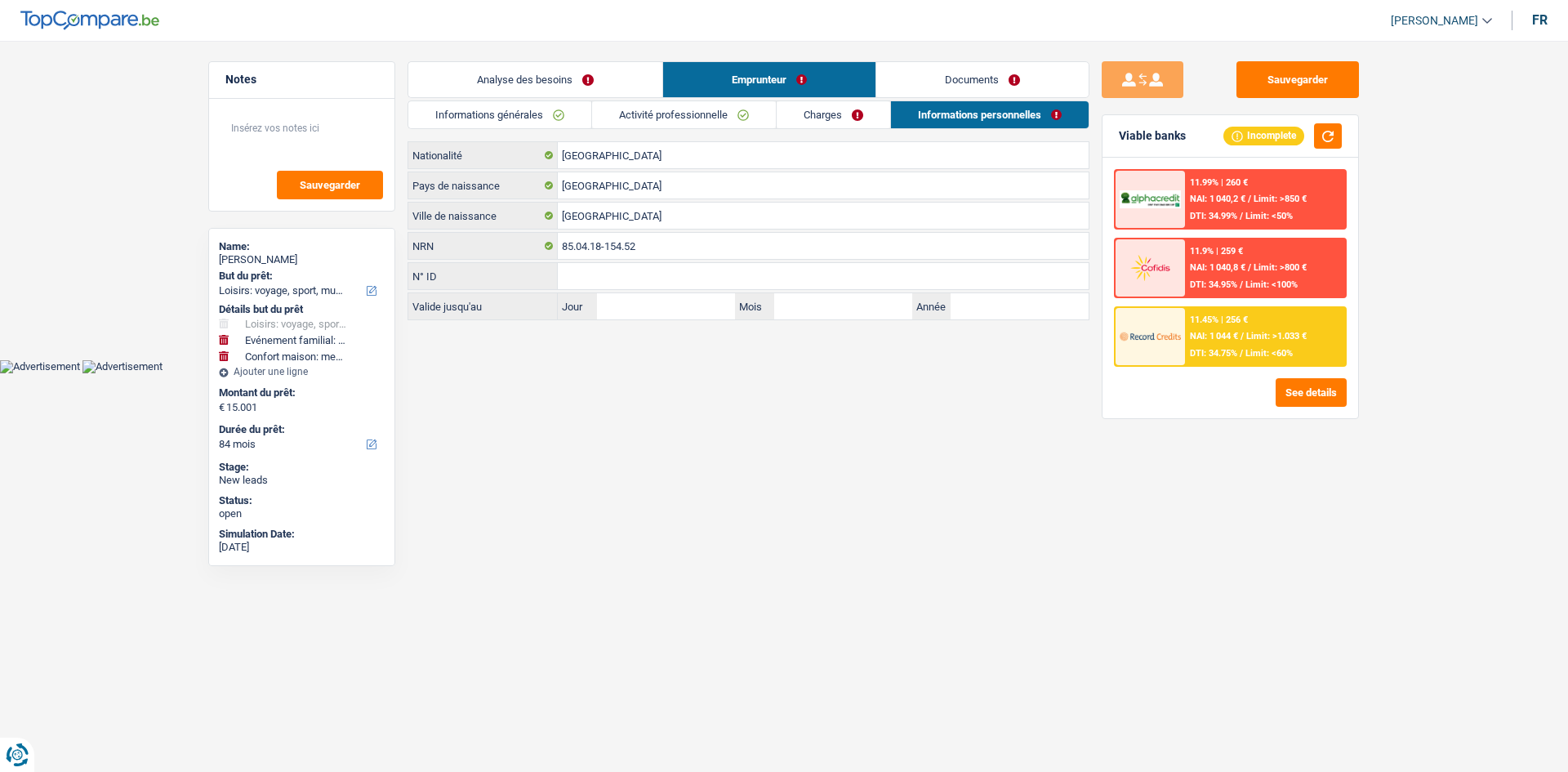 click on "Analyse des besoins" at bounding box center (535, 79) 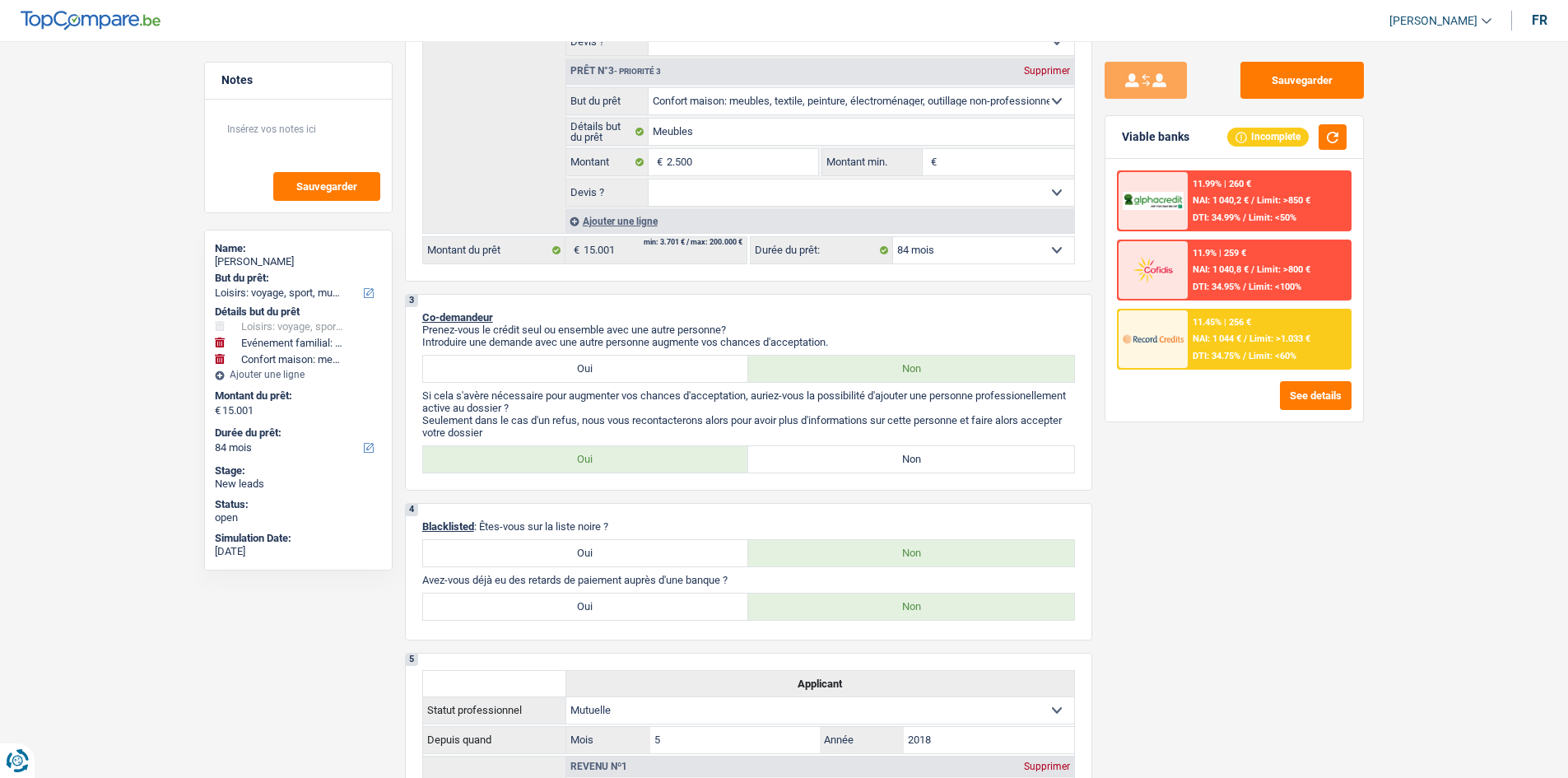 scroll, scrollTop: 659, scrollLeft: 0, axis: vertical 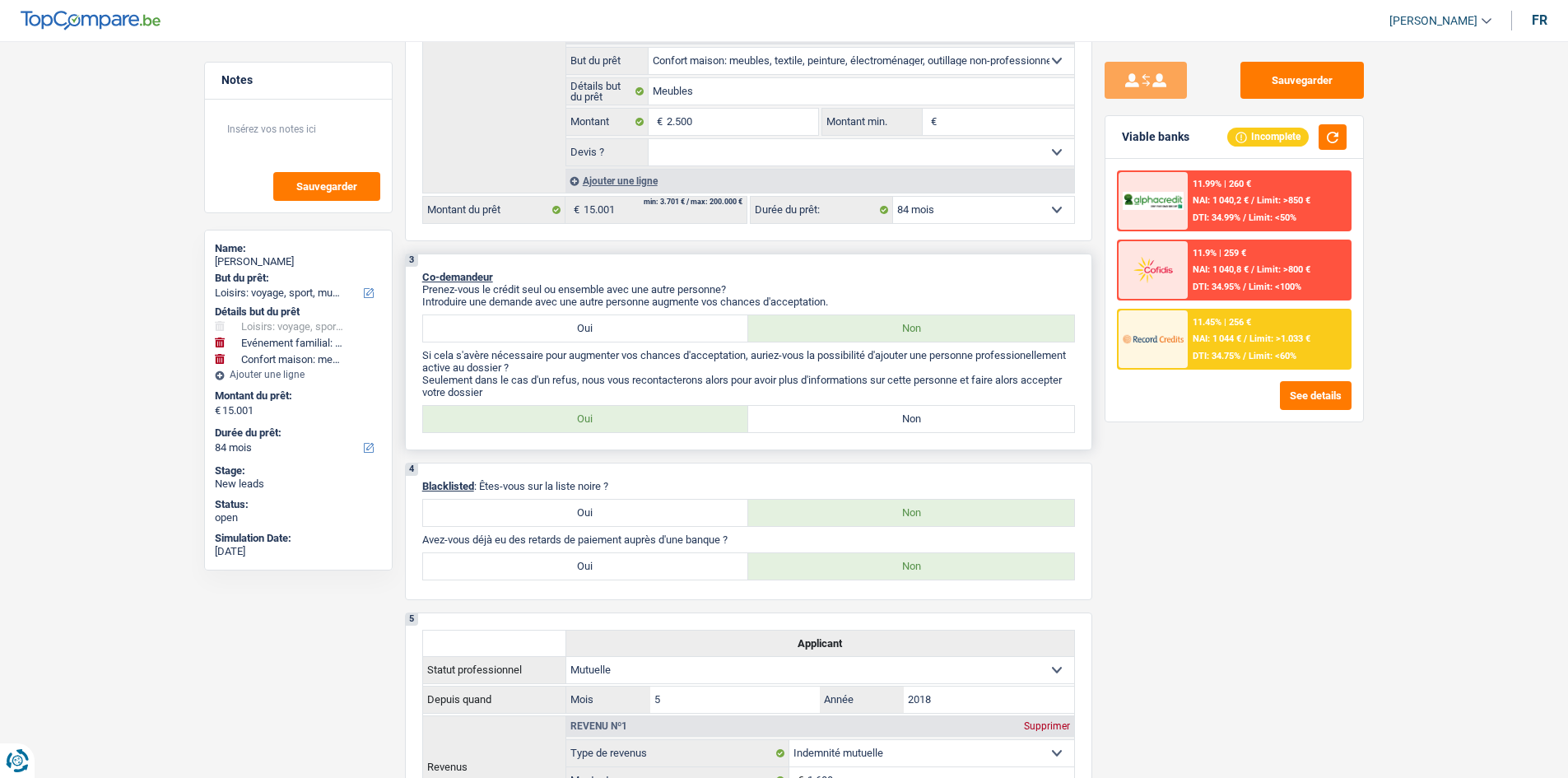 drag, startPoint x: 1049, startPoint y: 415, endPoint x: 1068, endPoint y: 420, distance: 19.646883 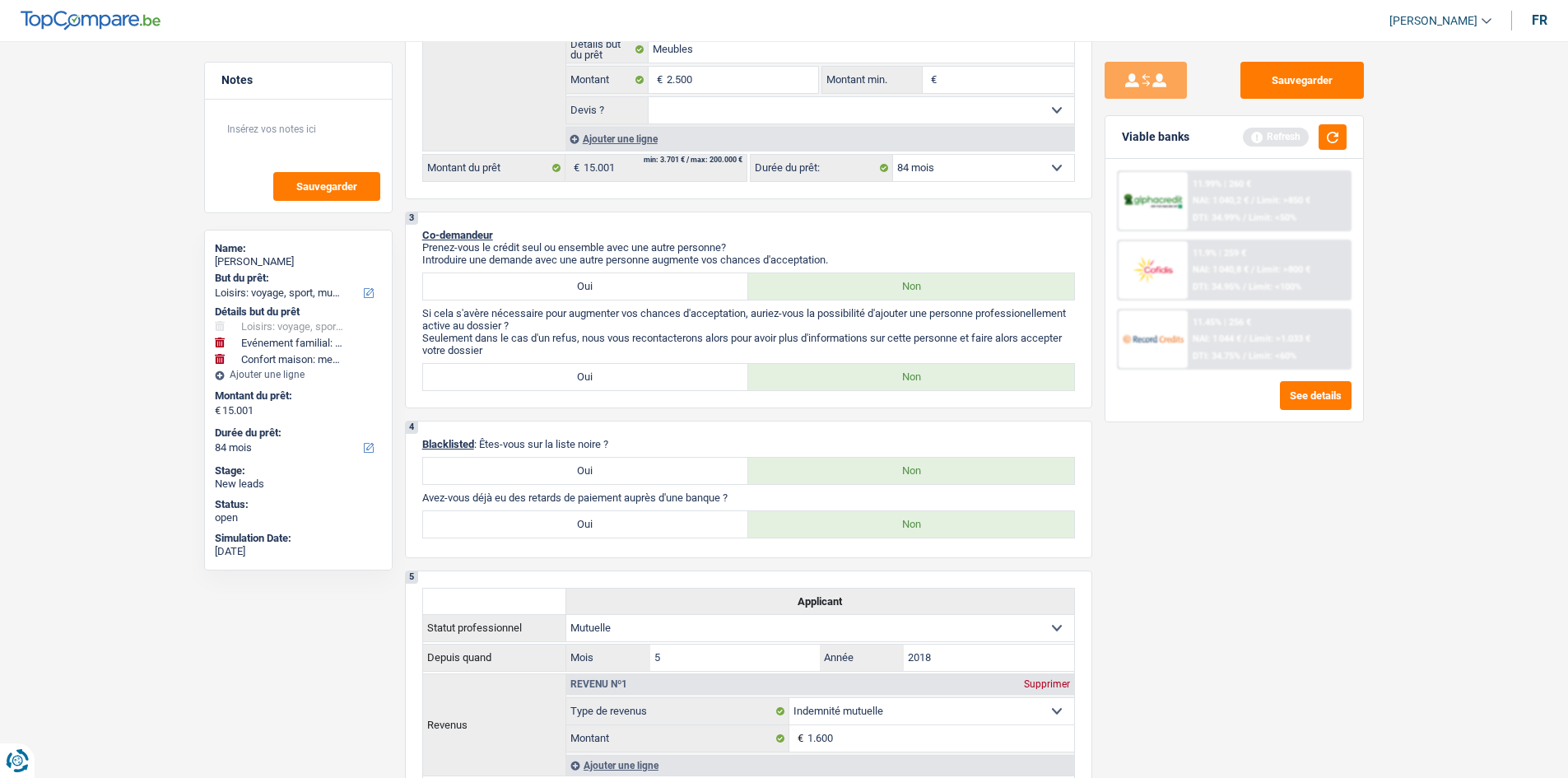 scroll, scrollTop: 741, scrollLeft: 0, axis: vertical 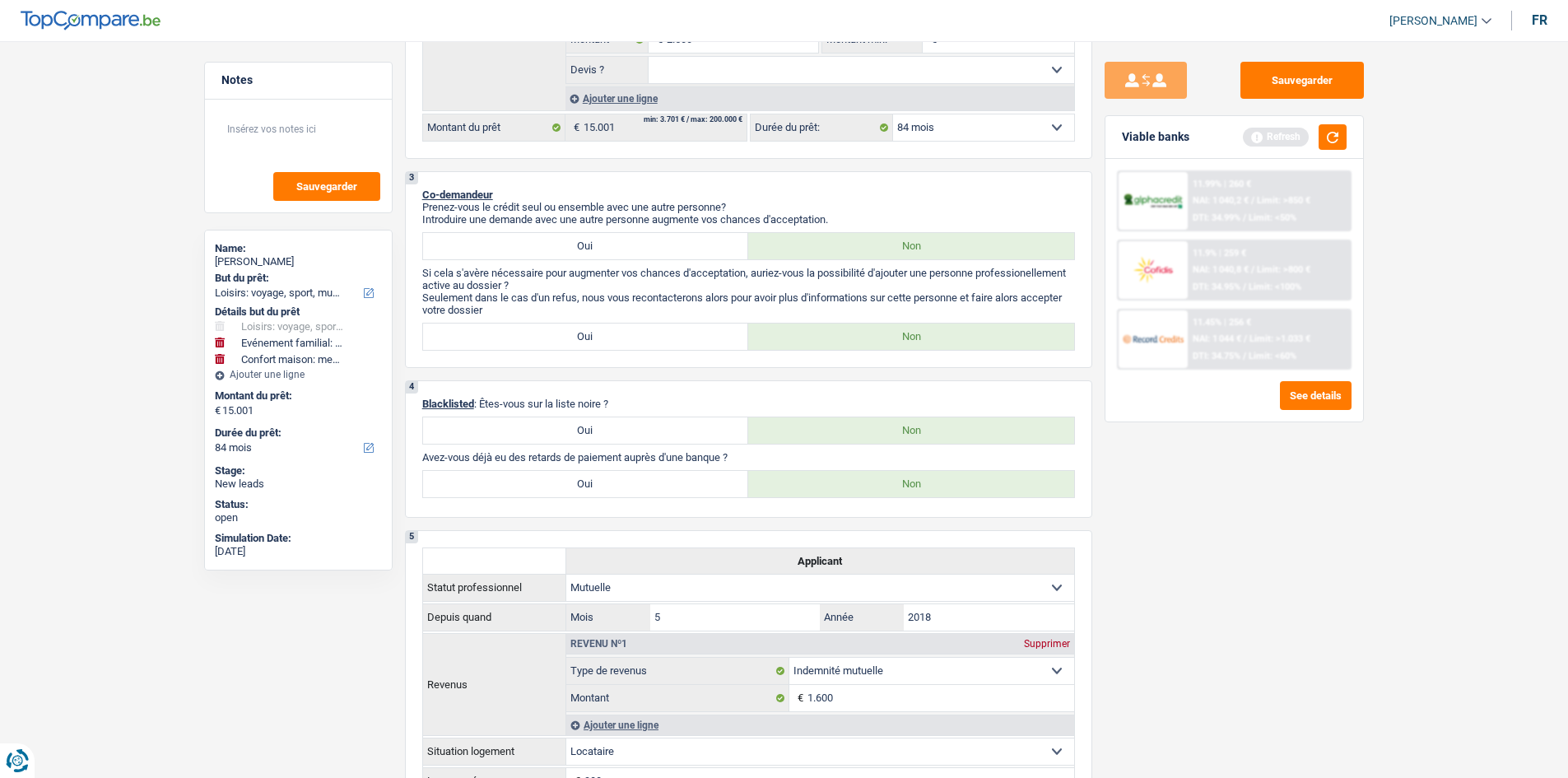 click on "Refresh" at bounding box center [1295, 137] 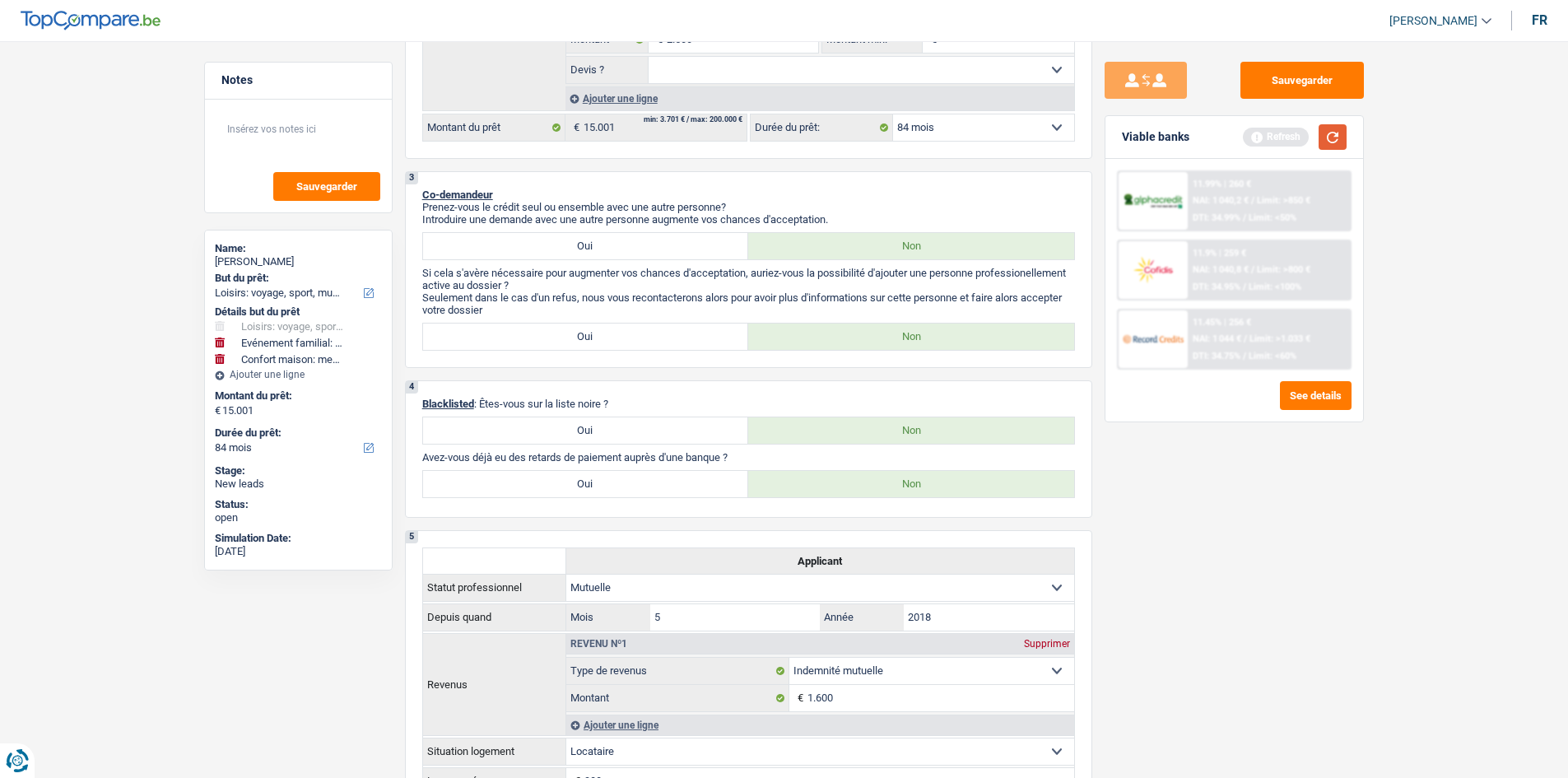click at bounding box center (1333, 137) 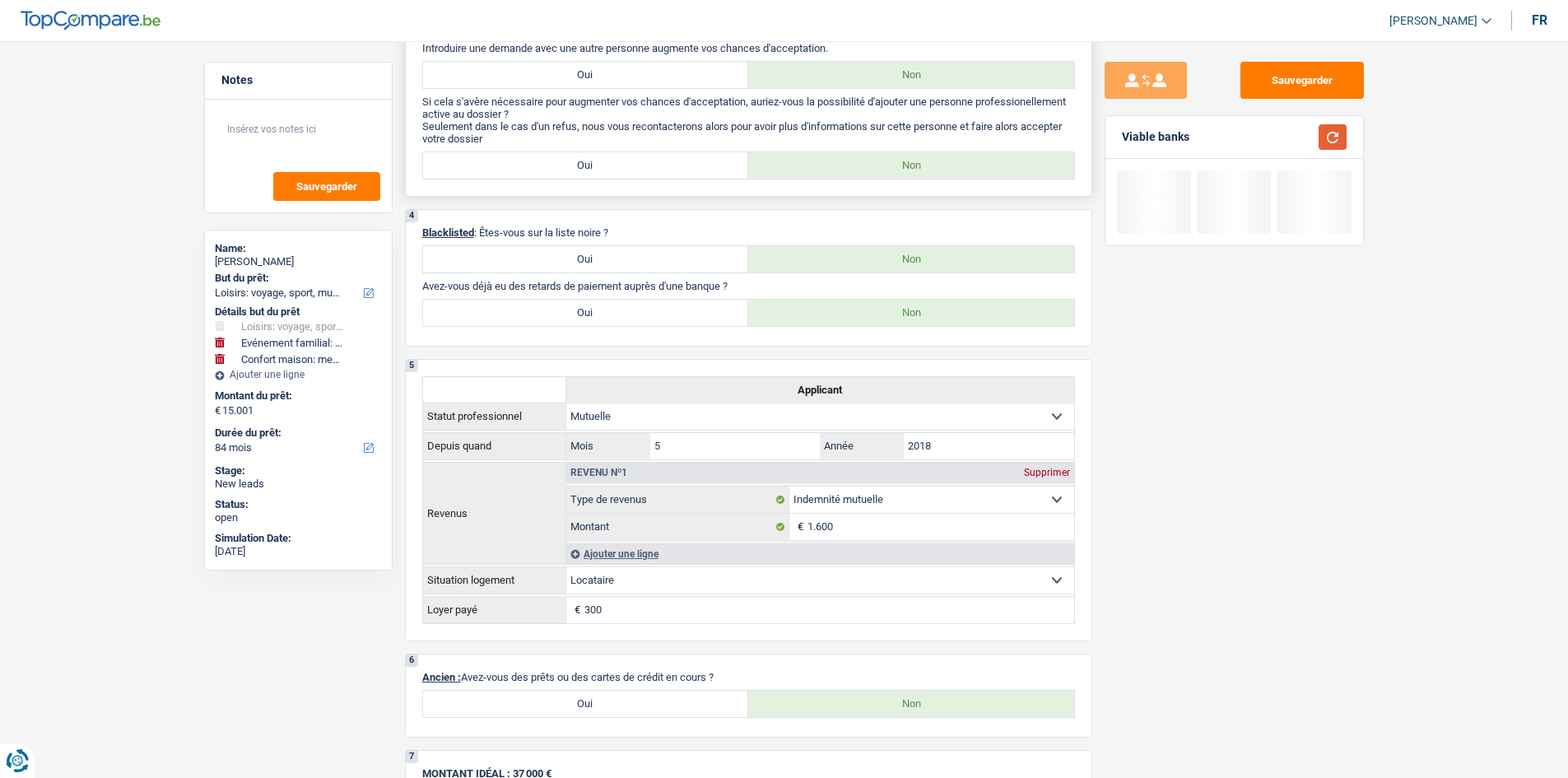 scroll, scrollTop: 659, scrollLeft: 0, axis: vertical 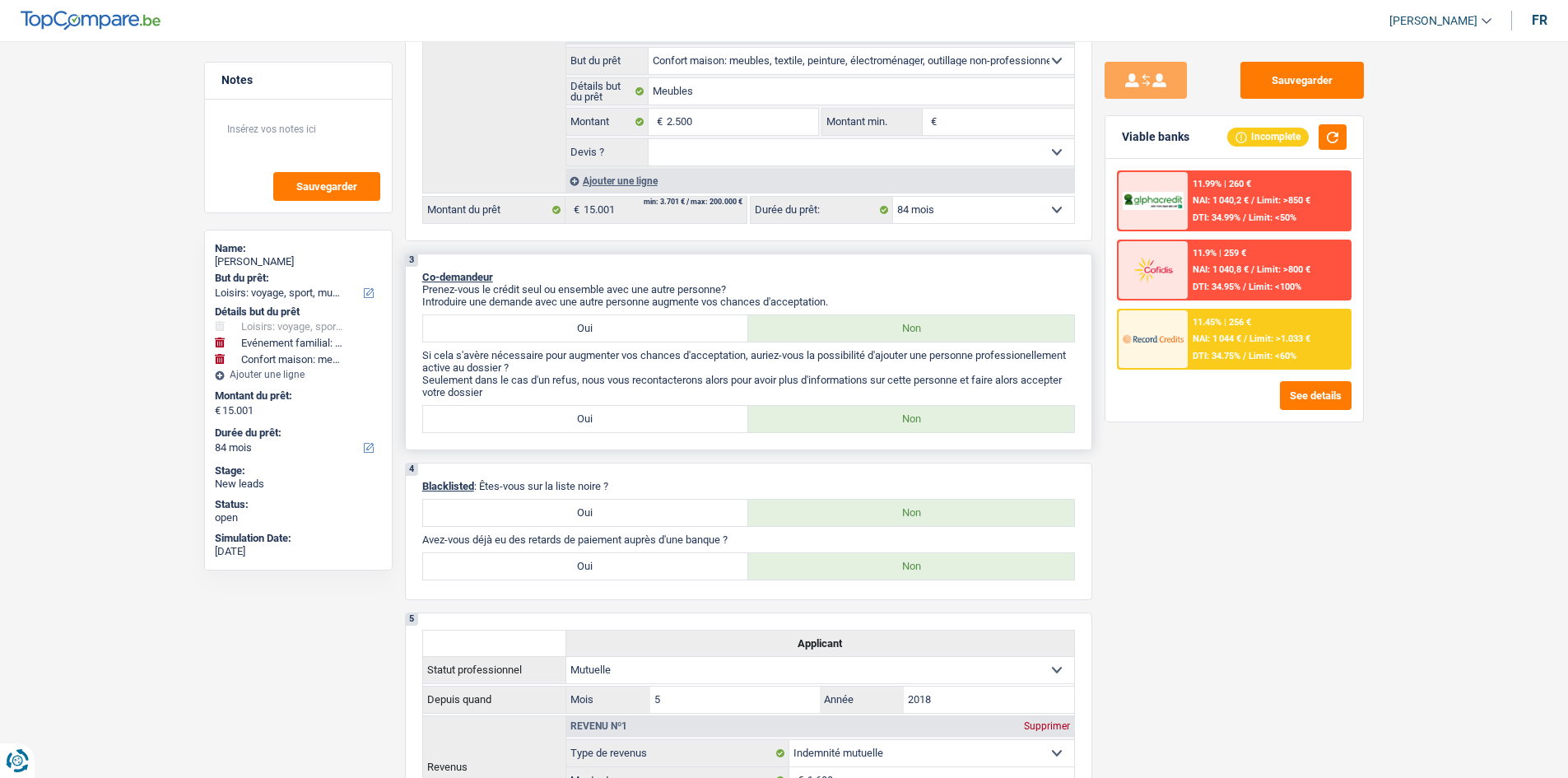 click on "Oui" at bounding box center (586, 419) 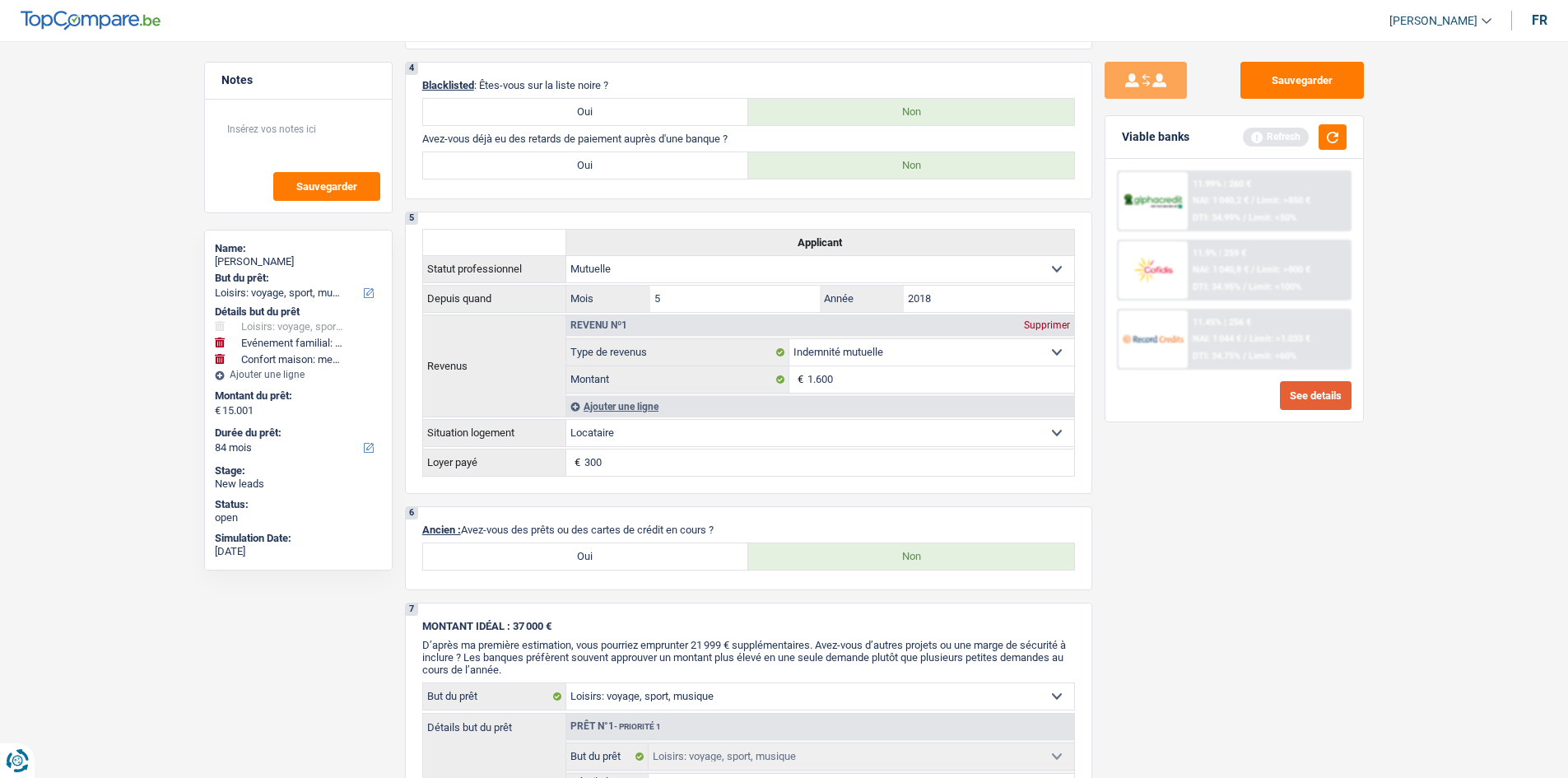 scroll, scrollTop: 1153, scrollLeft: 0, axis: vertical 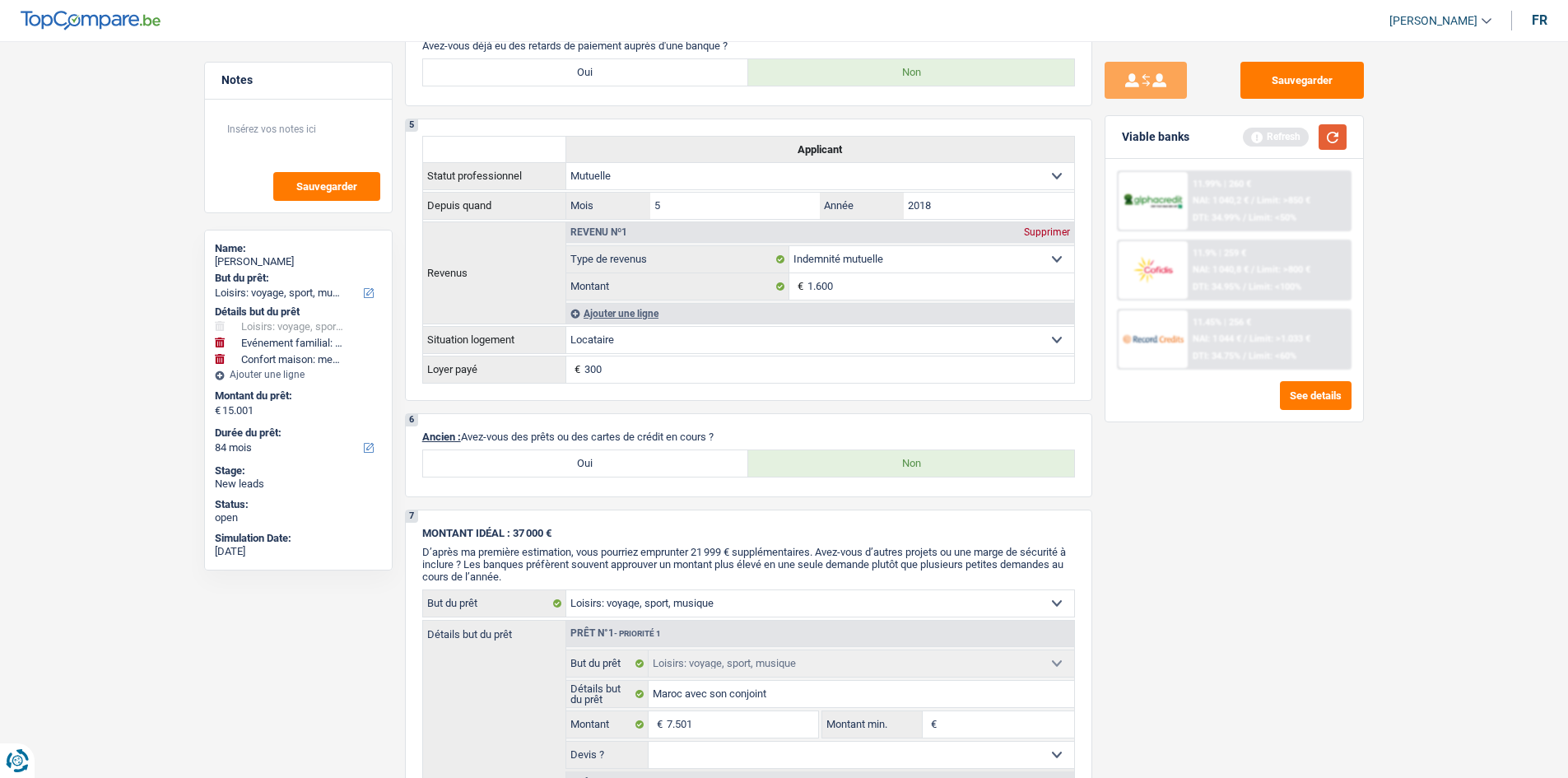 click at bounding box center (1333, 137) 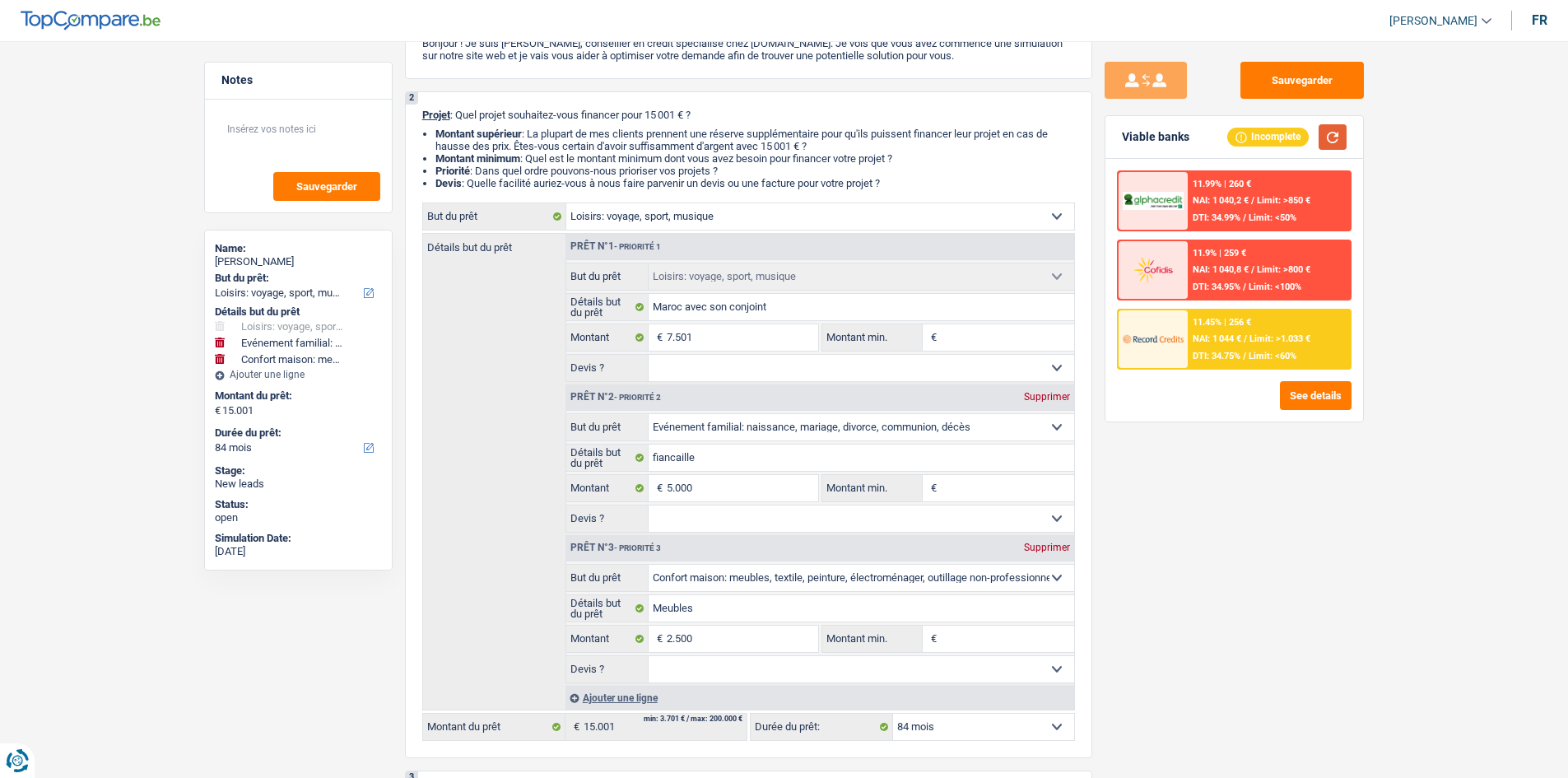 scroll, scrollTop: 180, scrollLeft: 0, axis: vertical 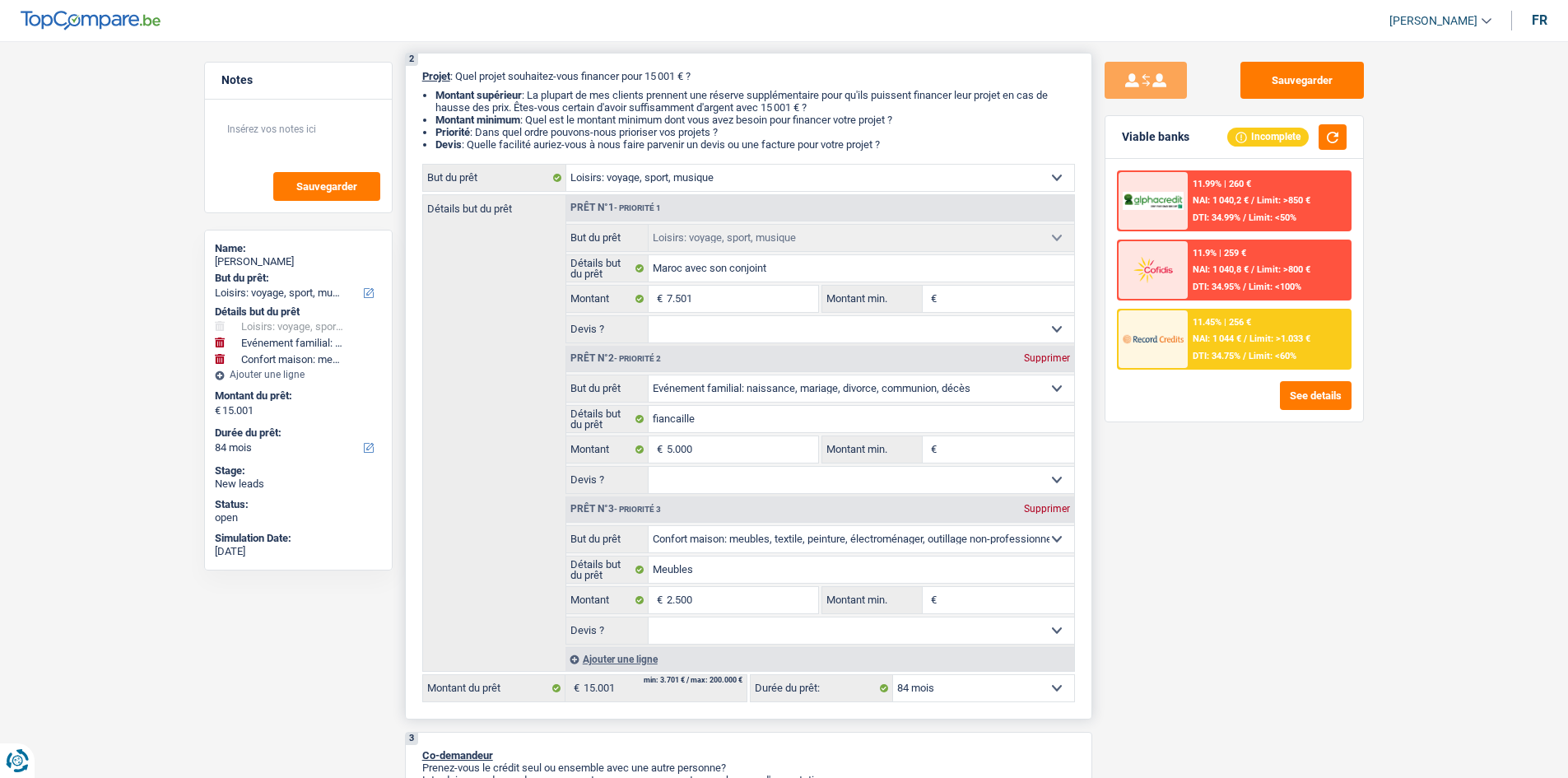click on "Montant min." at bounding box center [1007, 299] 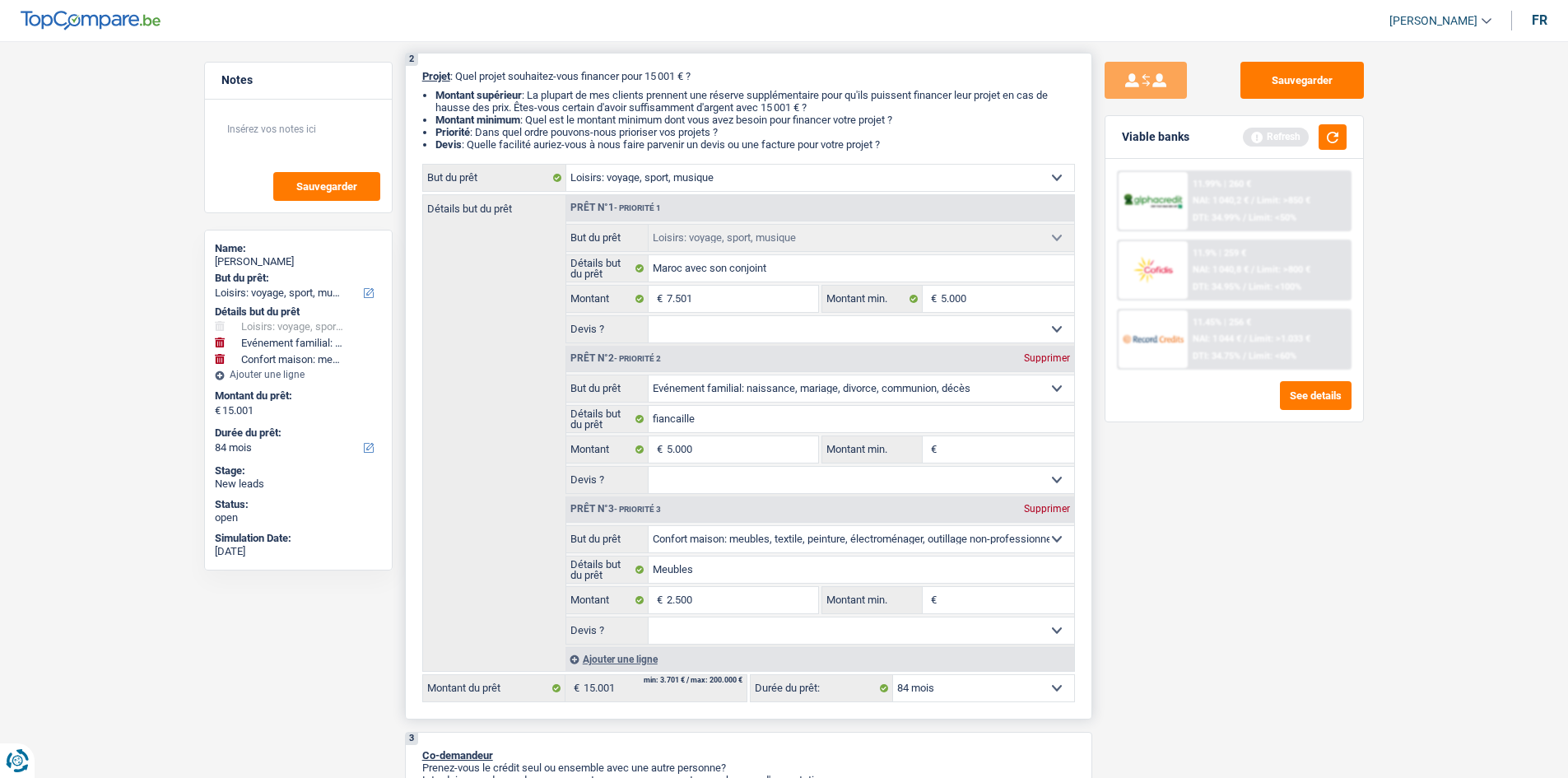 click on "Montant min." at bounding box center (1007, 450) 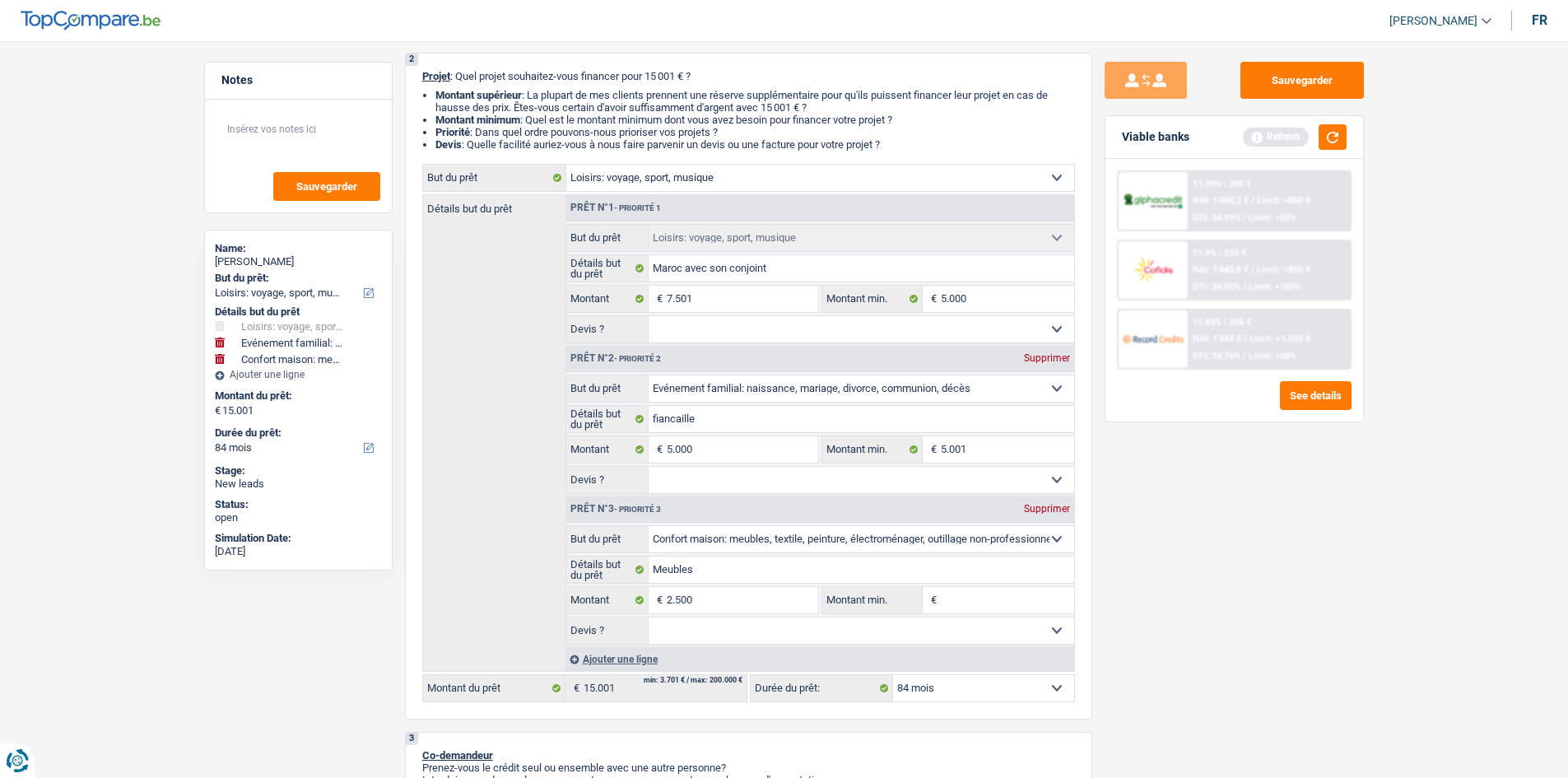 click on "Sauvegarder
Viable banks
Refresh
11.99% | 260 €
NAI: 1 040,2 €
/
Limit: >850 €
DTI: 34.99%
/
Limit: <50%
11.9% | 259 €
NAI: 1 040,8 €
/
Limit: >800 €
DTI: 34.95%
/
Limit: <100%
/       /" at bounding box center [1234, 404] 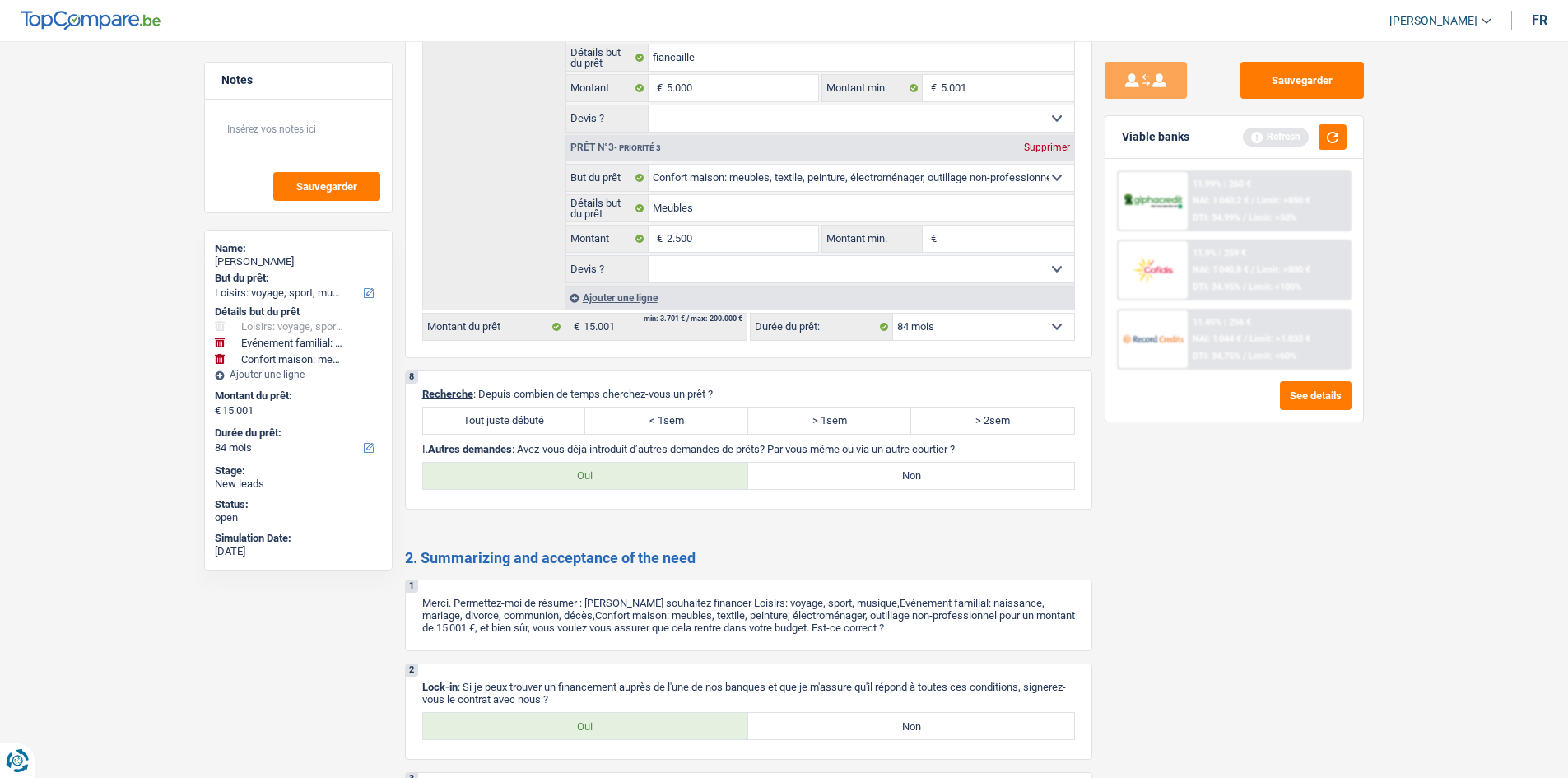 scroll, scrollTop: 2074, scrollLeft: 0, axis: vertical 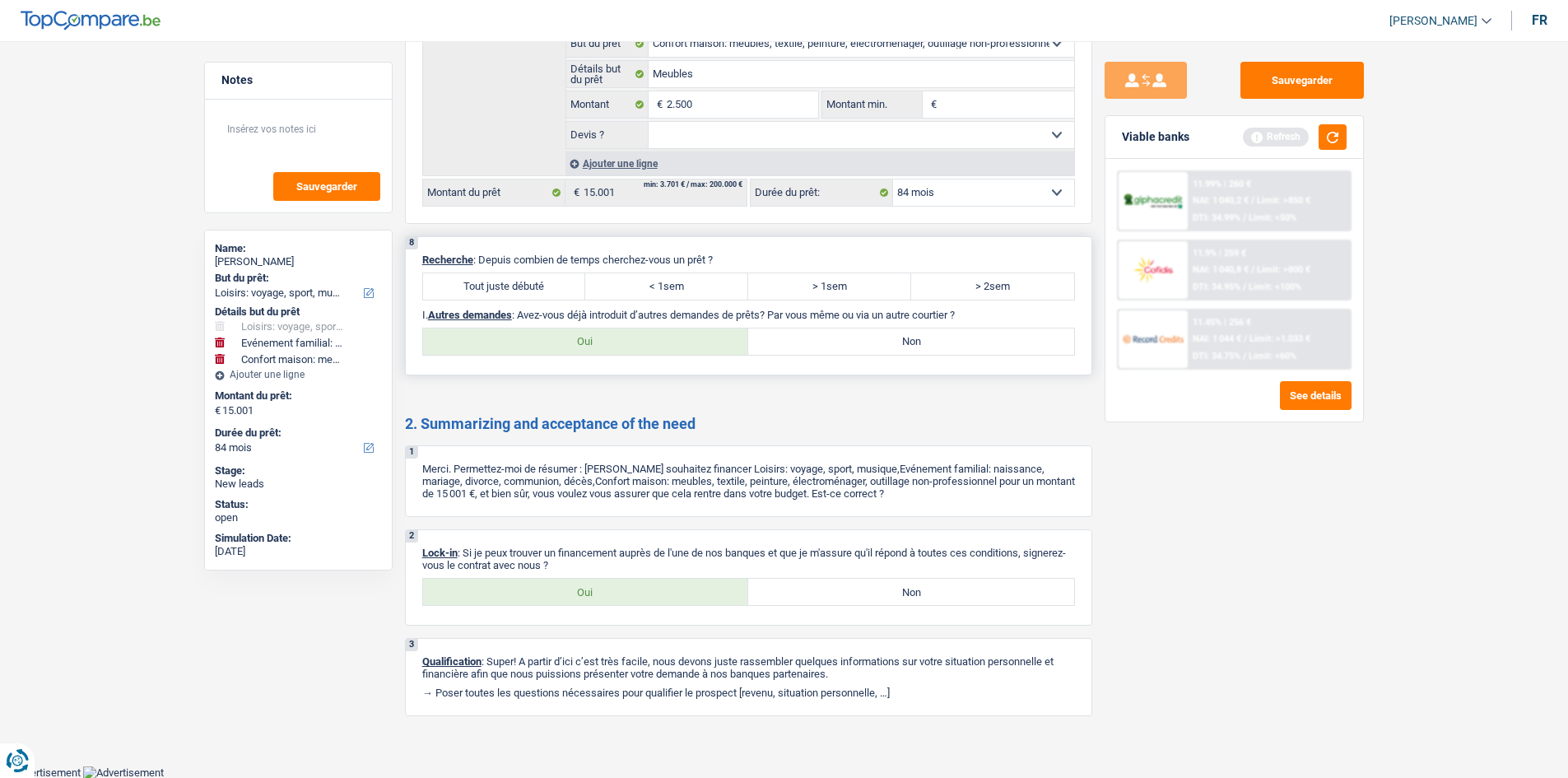 click on "Tout juste débuté" at bounding box center [505, 287] 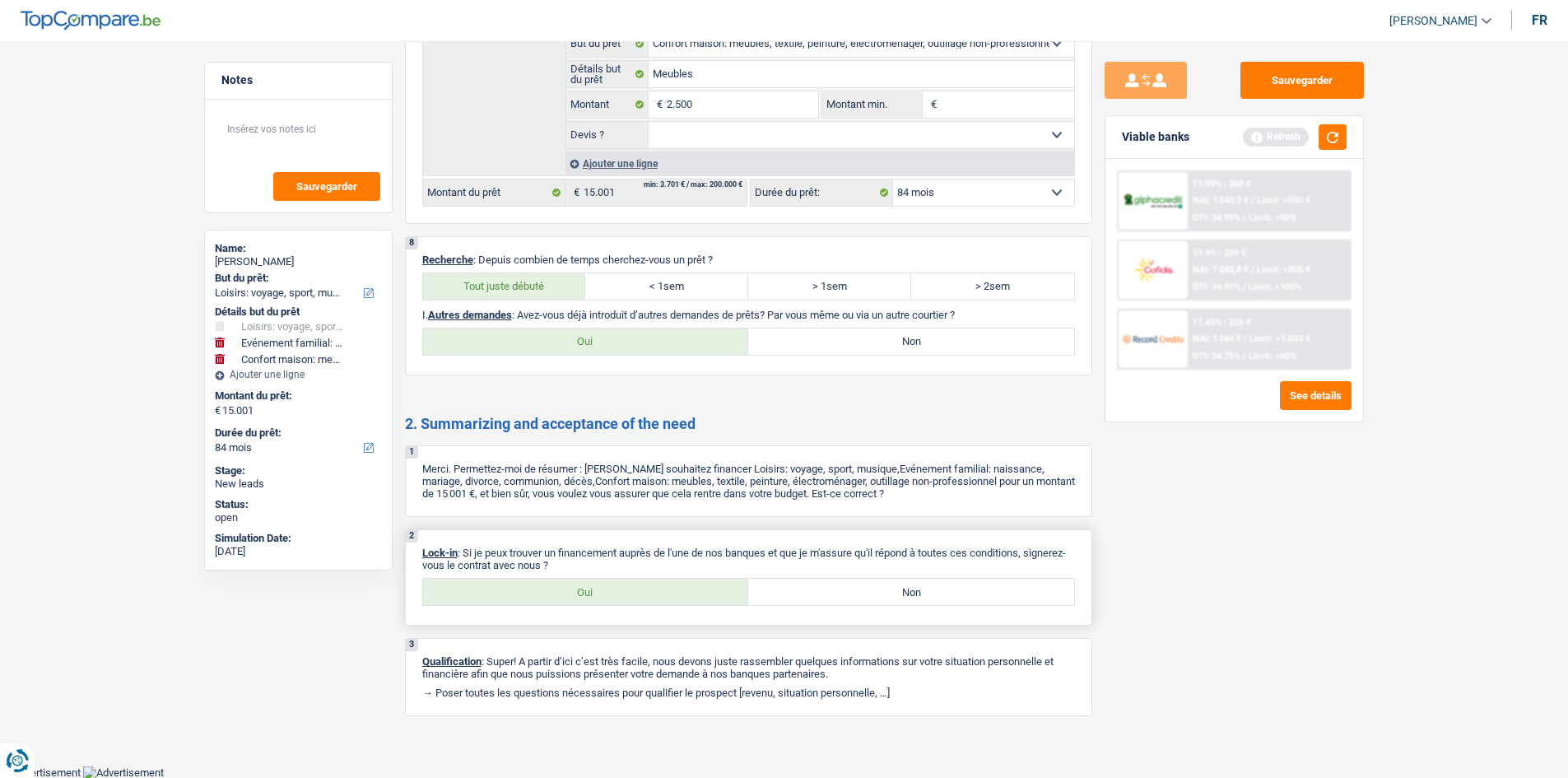 click on "Oui" at bounding box center [586, 592] 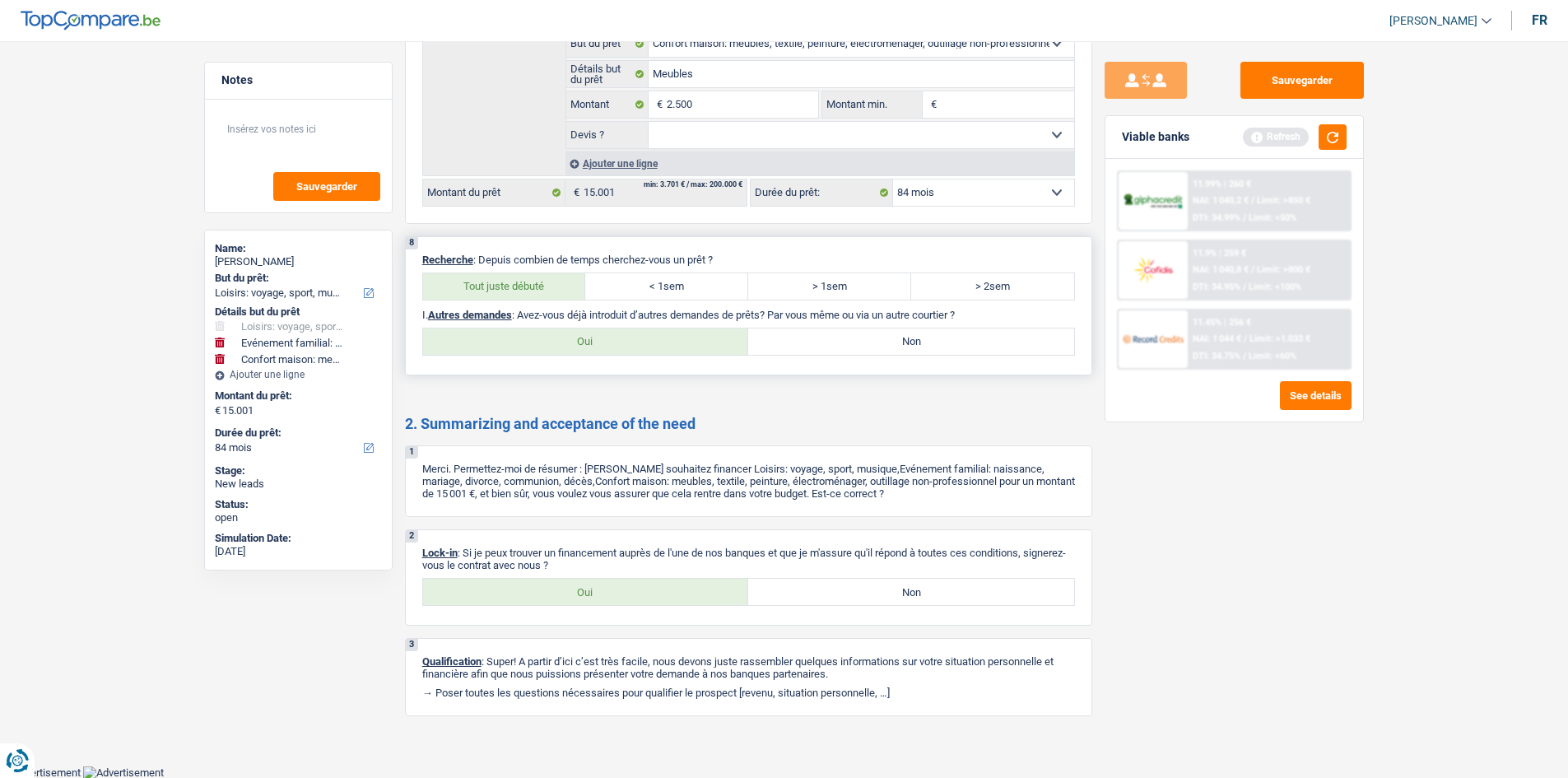 click on "Non" at bounding box center [911, 342] 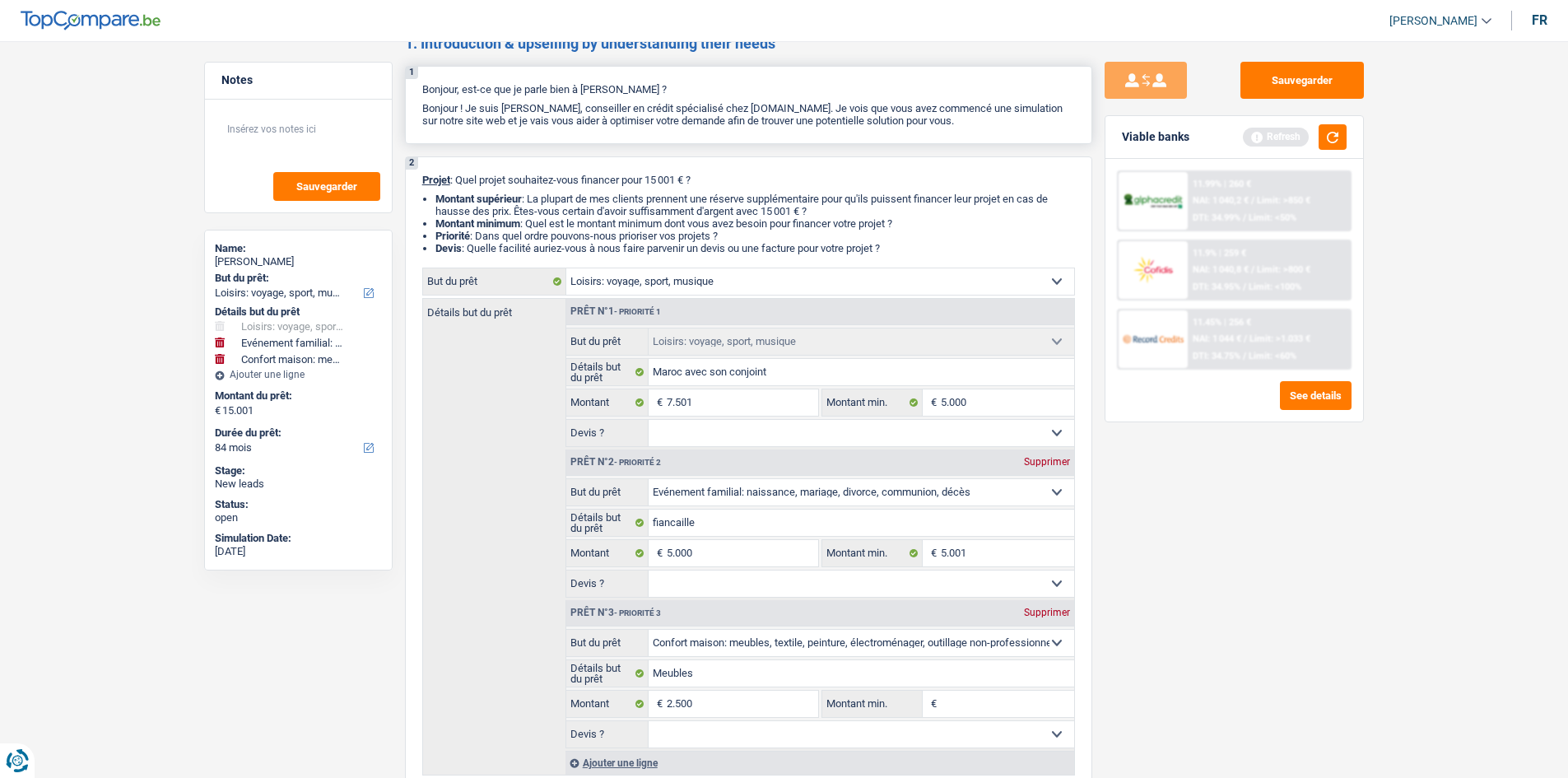 scroll, scrollTop: 0, scrollLeft: 0, axis: both 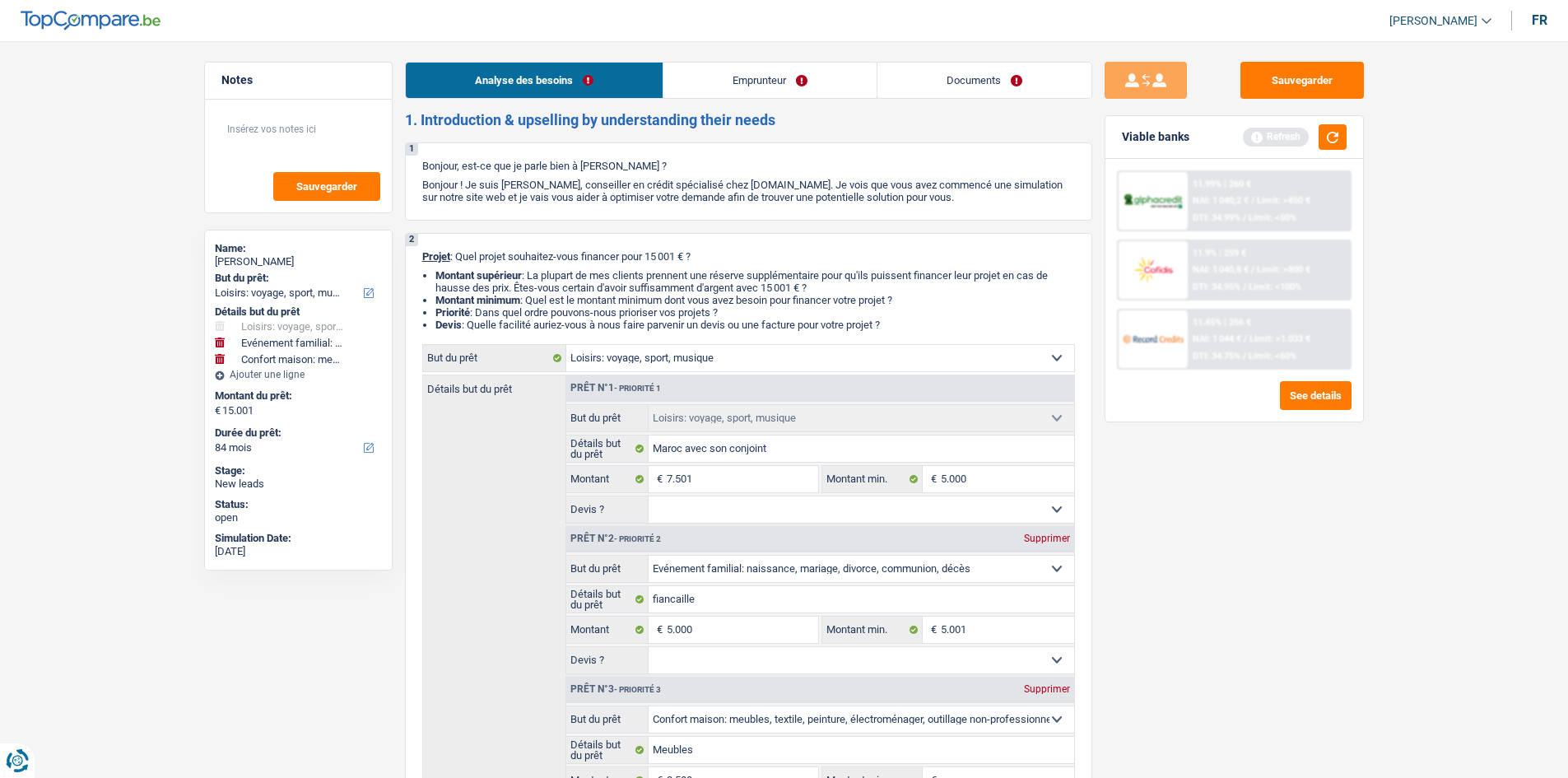 click on "Emprunteur" at bounding box center [770, 80] 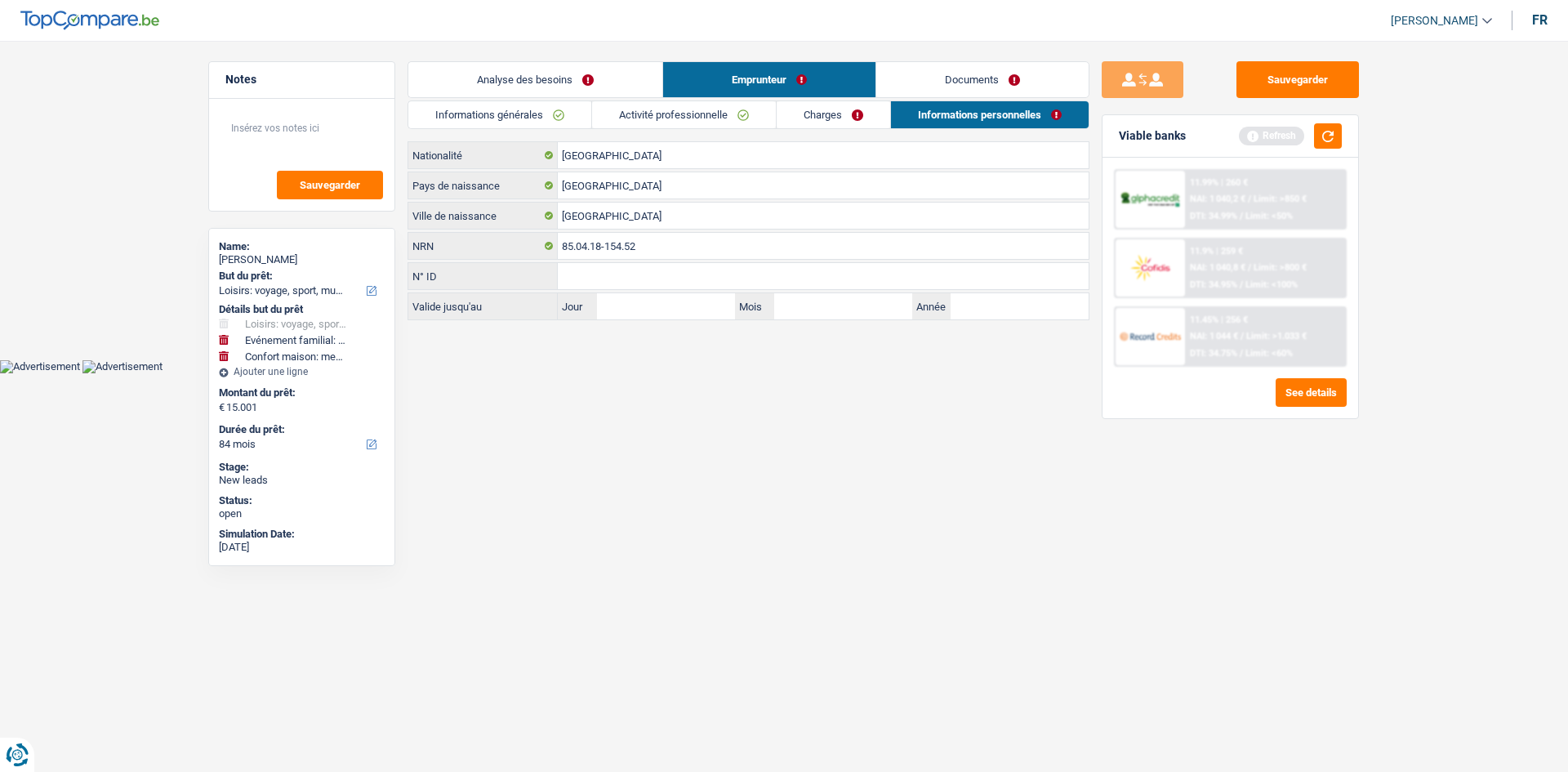 click on "Charges" at bounding box center [833, 114] 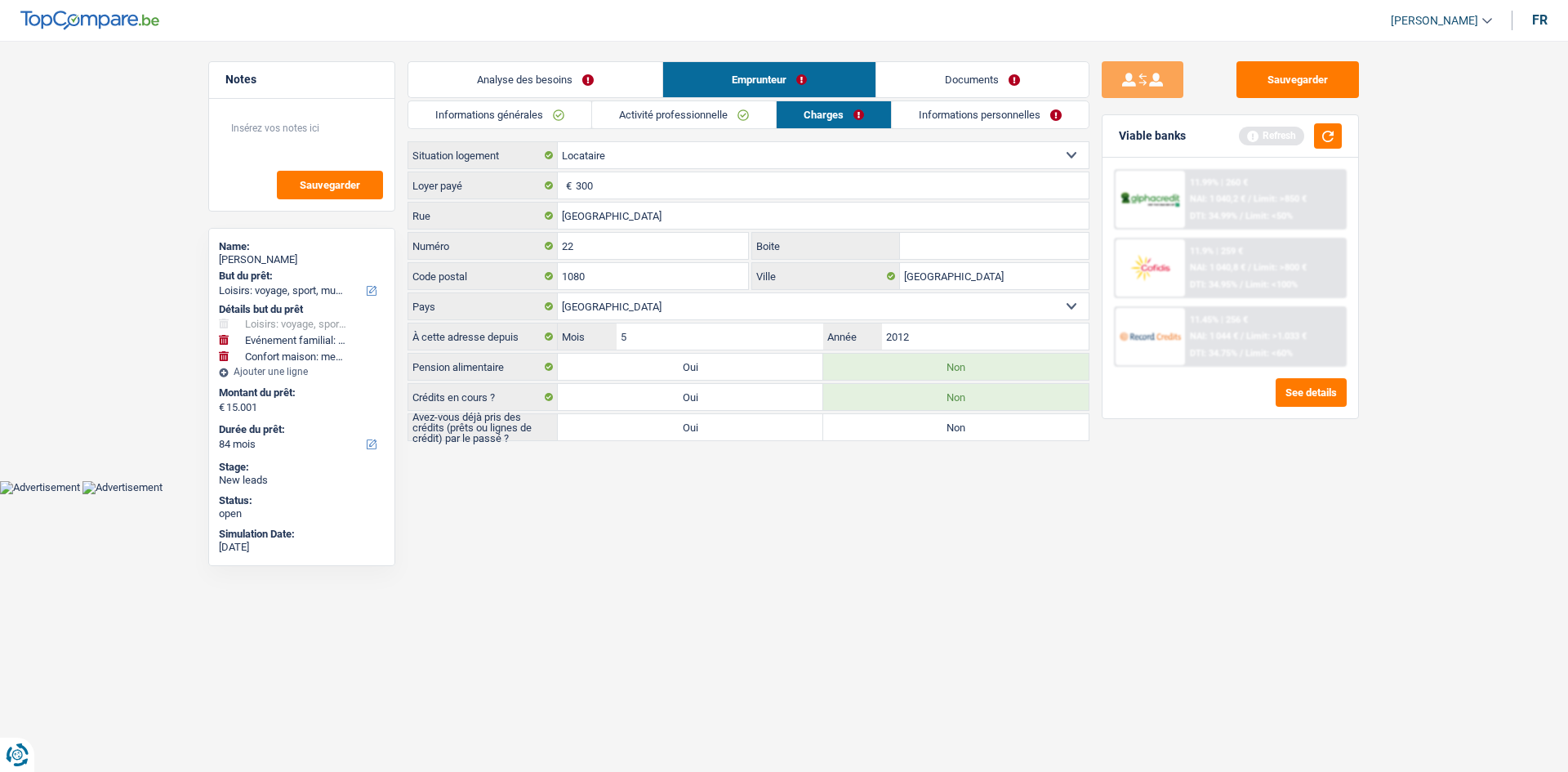 click on "Non" at bounding box center [956, 427] 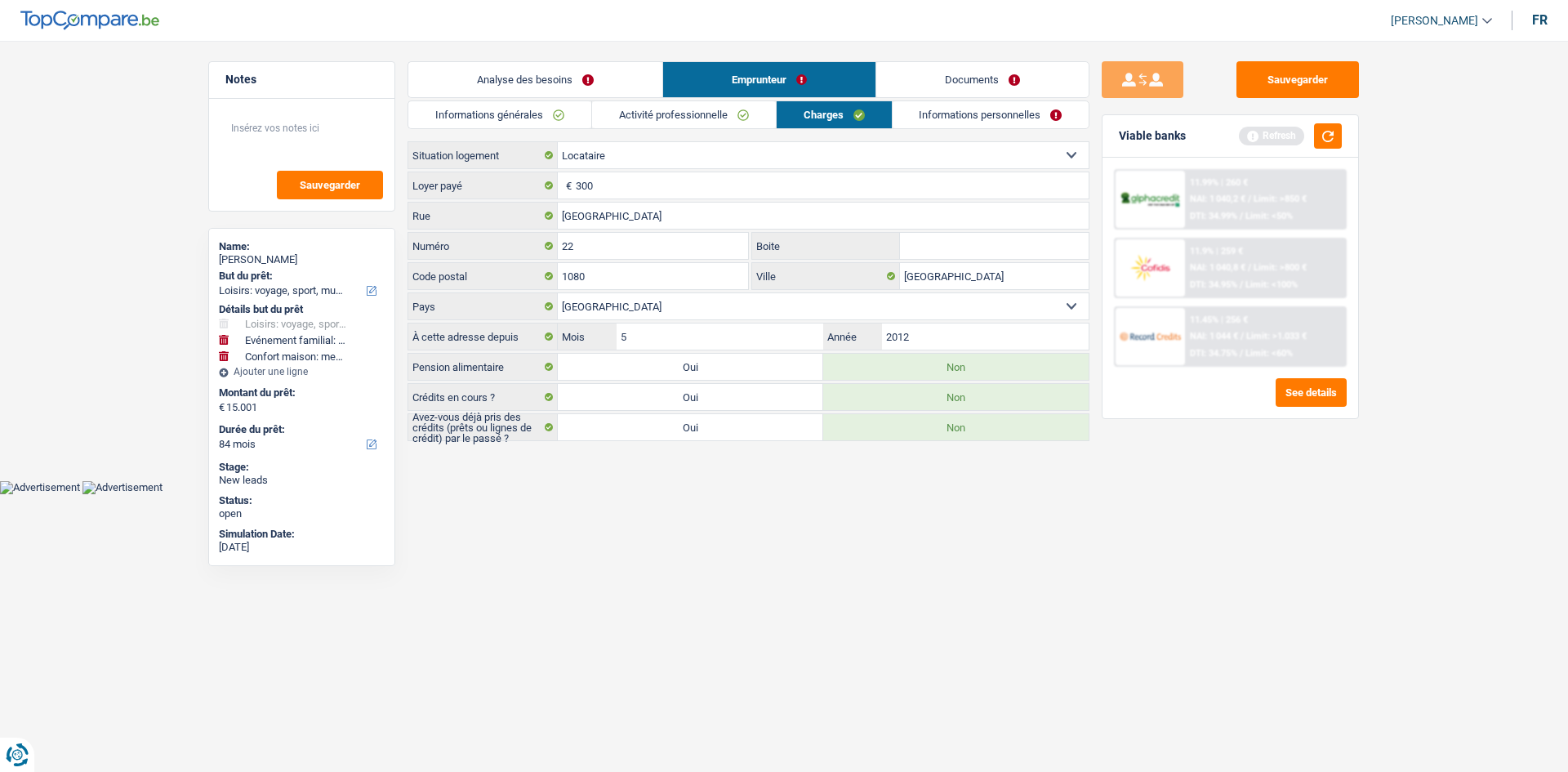 drag, startPoint x: 536, startPoint y: 115, endPoint x: 608, endPoint y: 166, distance: 88.232647 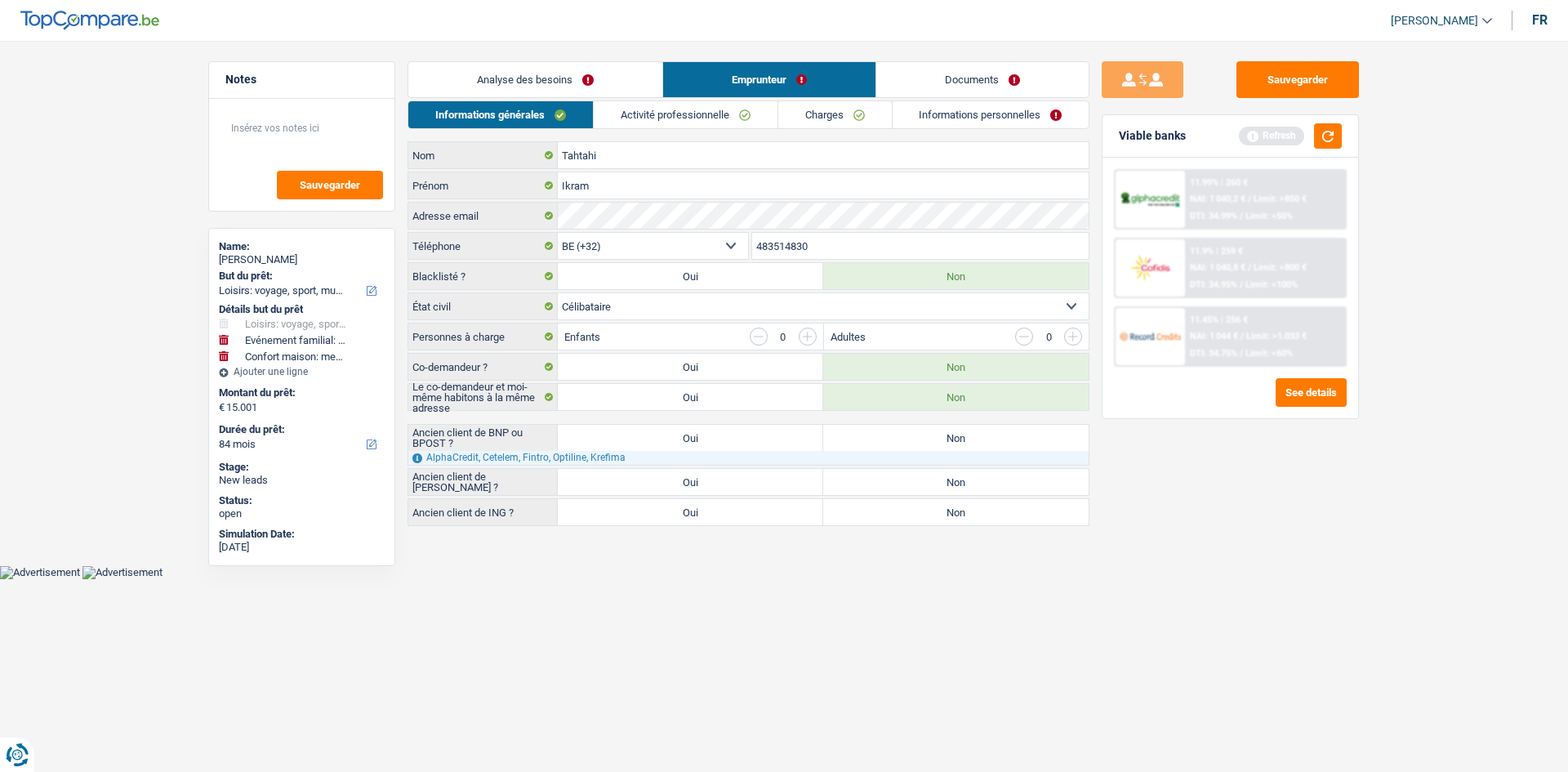 click on "Non" at bounding box center (956, 438) 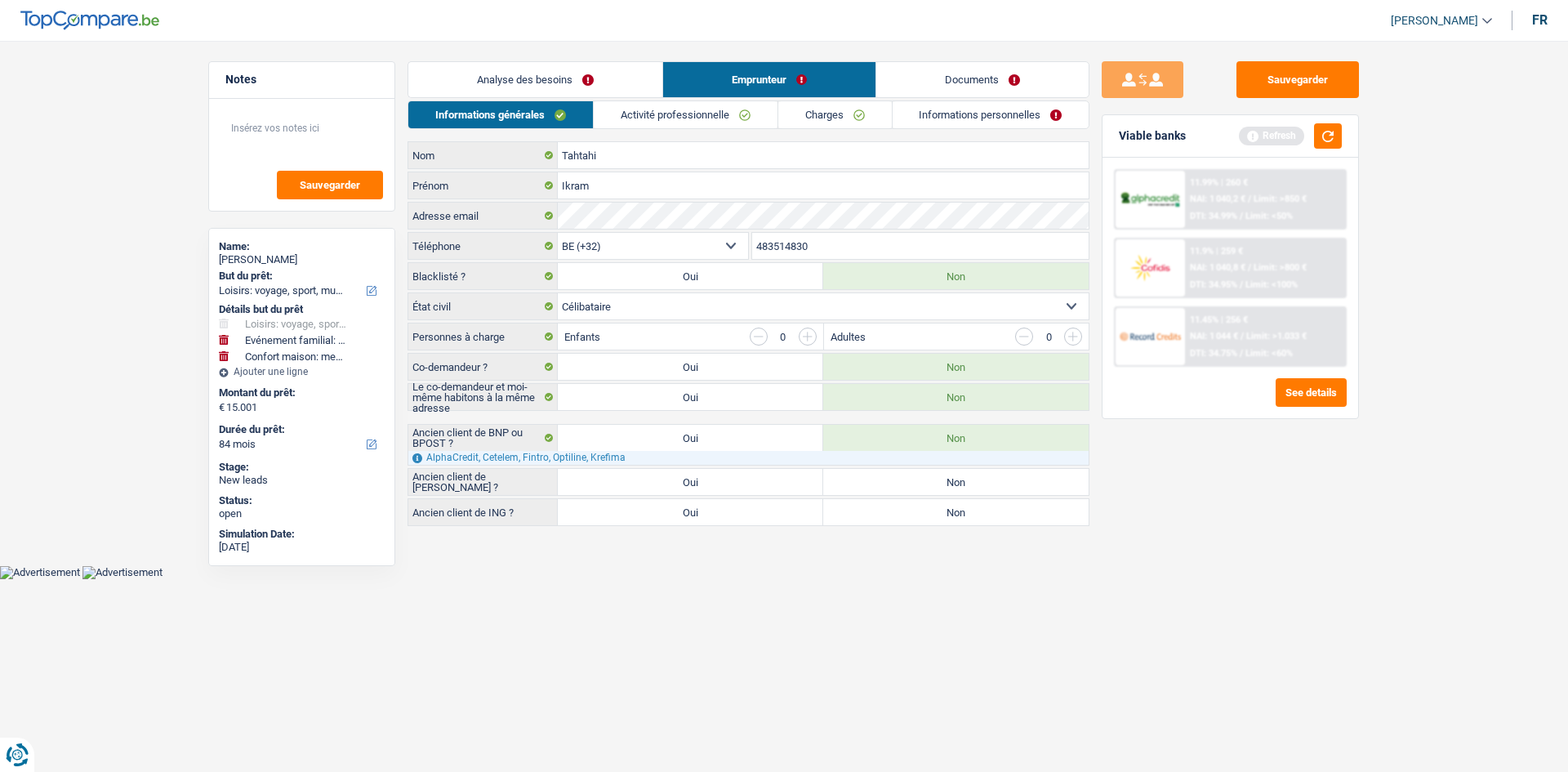 click on "Non" at bounding box center (956, 482) 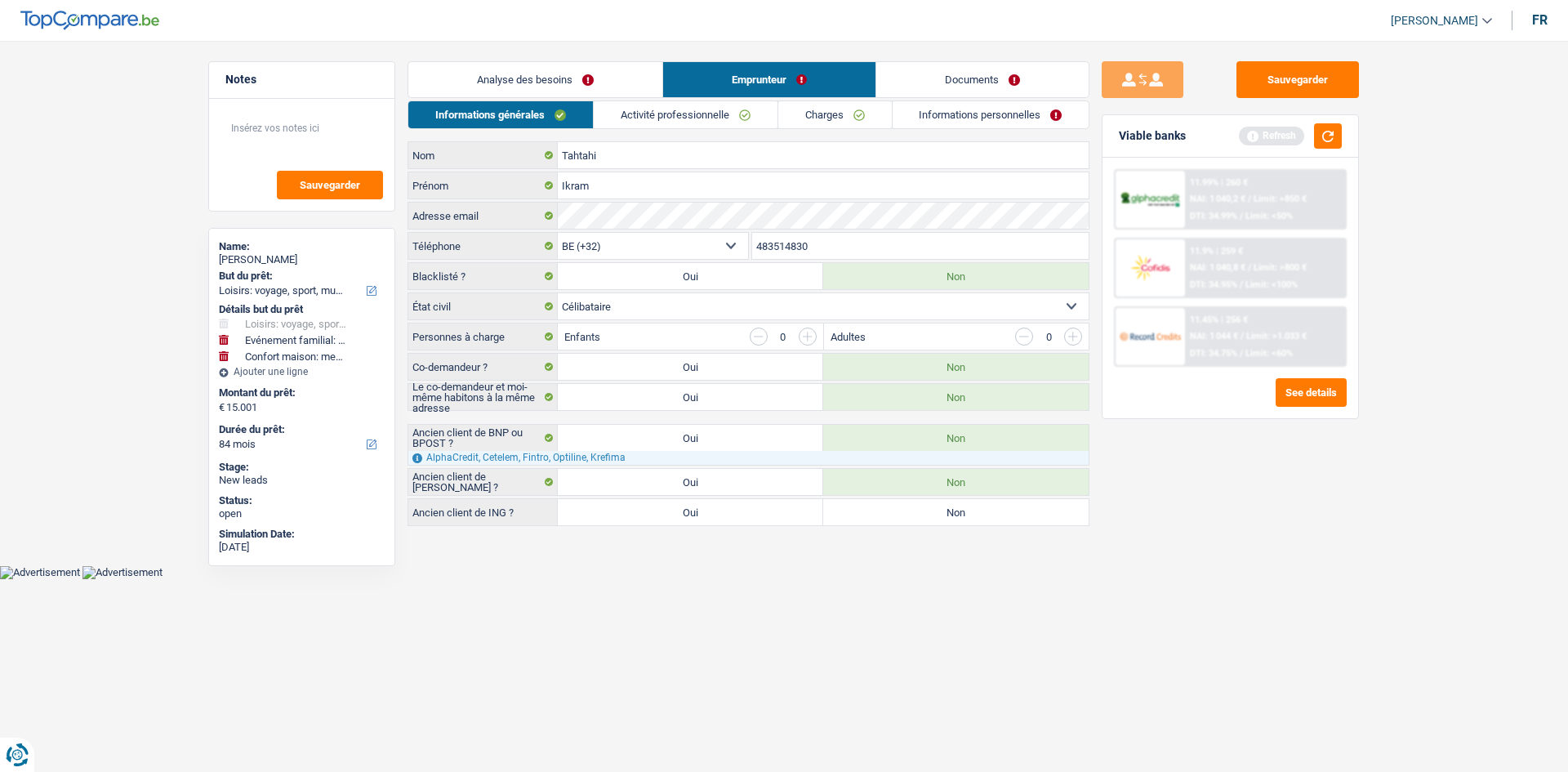 click on "Non" at bounding box center [956, 512] 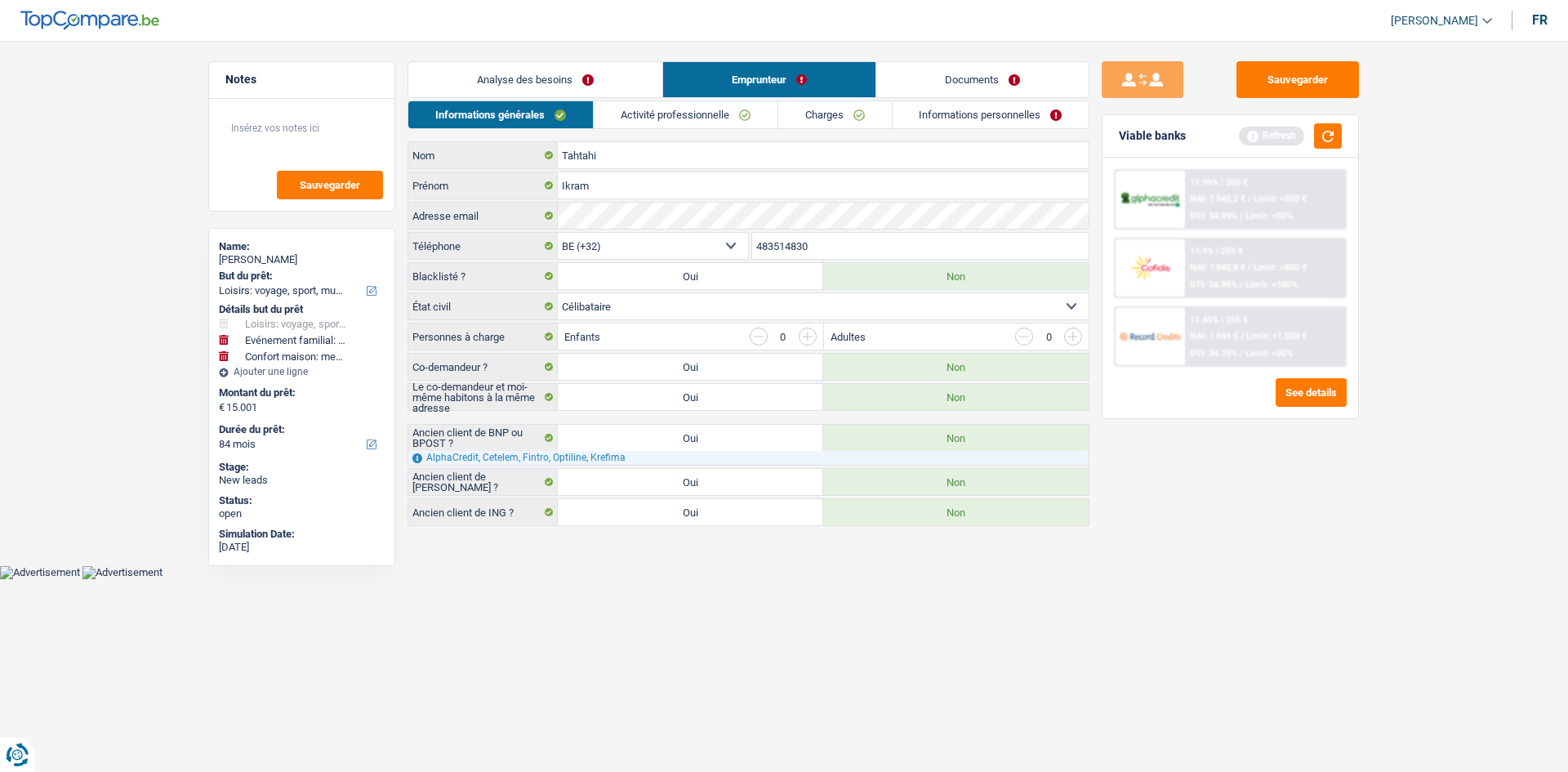 drag, startPoint x: 577, startPoint y: 79, endPoint x: 673, endPoint y: 187, distance: 144.49913 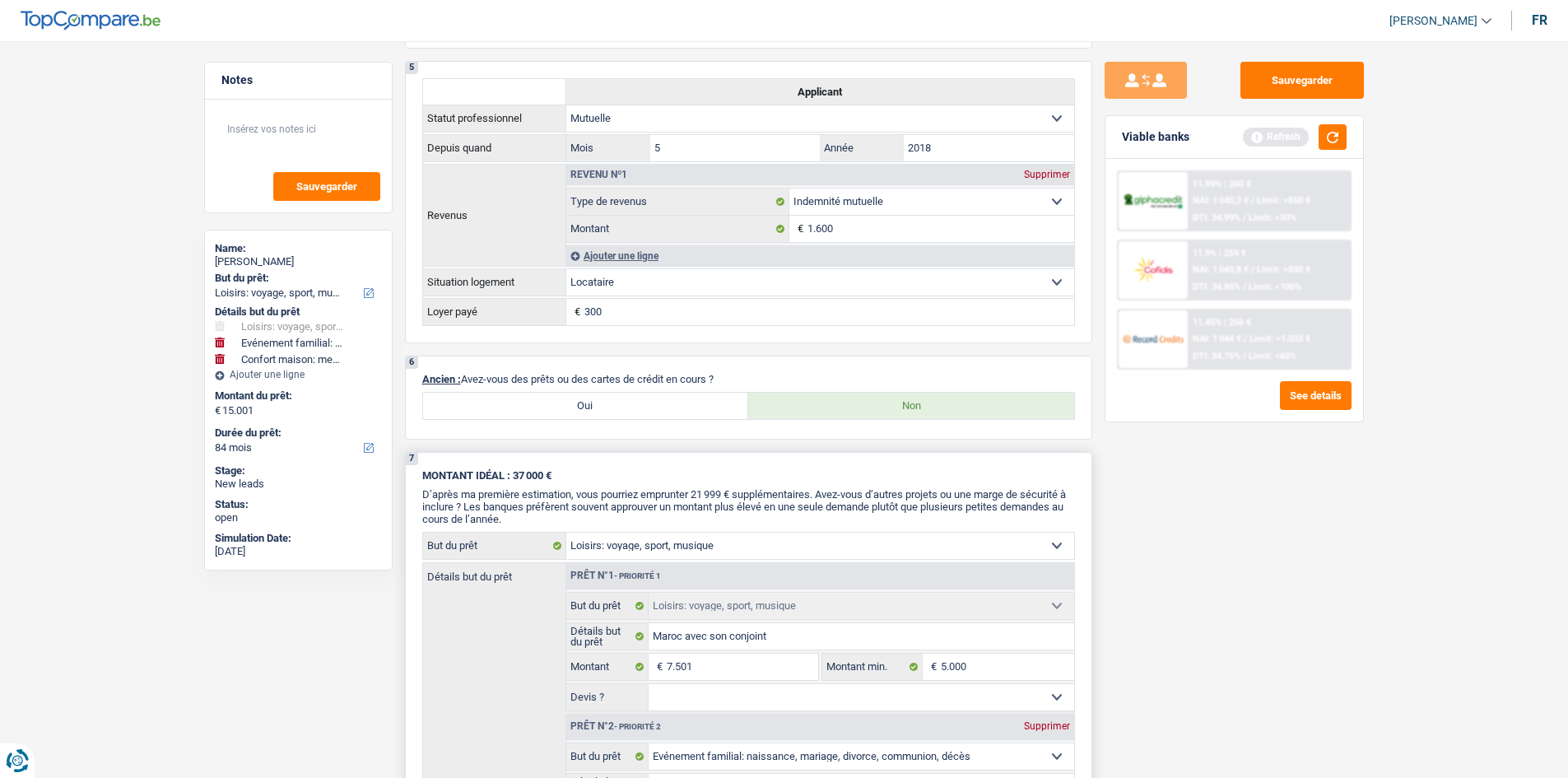 scroll, scrollTop: 1400, scrollLeft: 0, axis: vertical 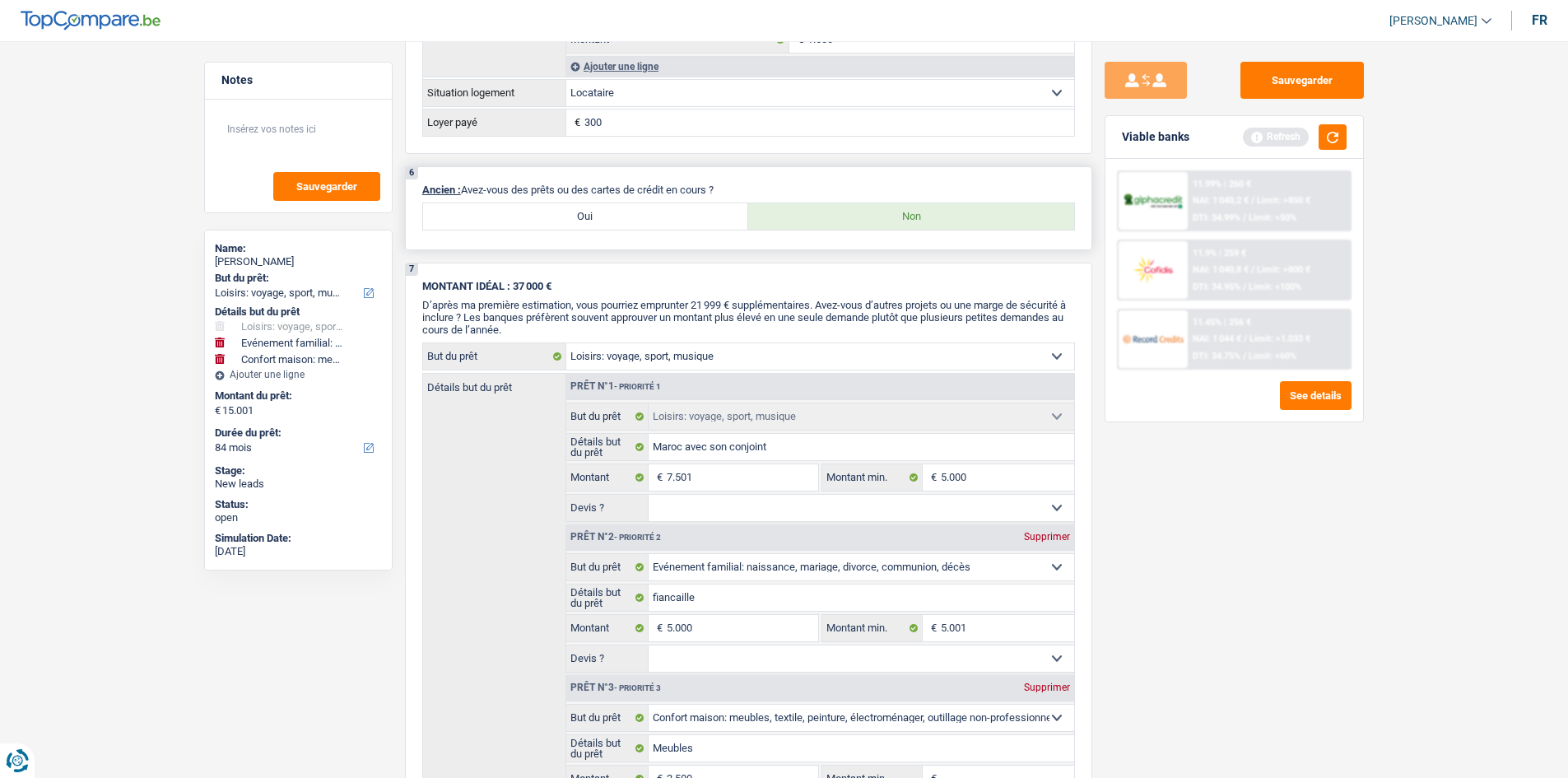 click on "Oui" at bounding box center (586, 217) 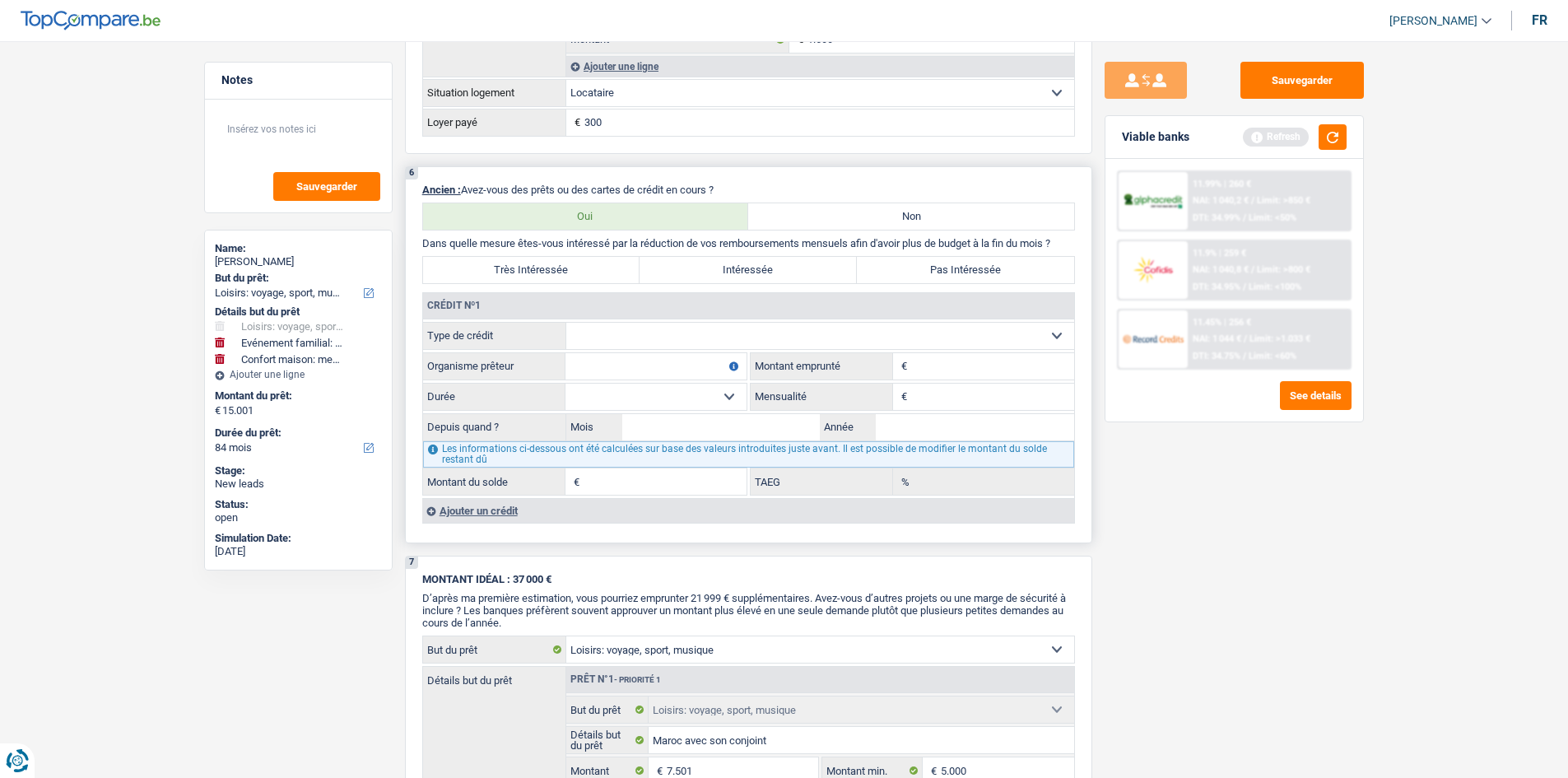 click on "Carte ou ouverture de crédit Prêt hypothécaire Vente à tempérament Prêt à tempérament Prêt rénovation Prêt voiture Regroupement d'un ou plusieurs crédits
Sélectionner une option" at bounding box center [820, 336] 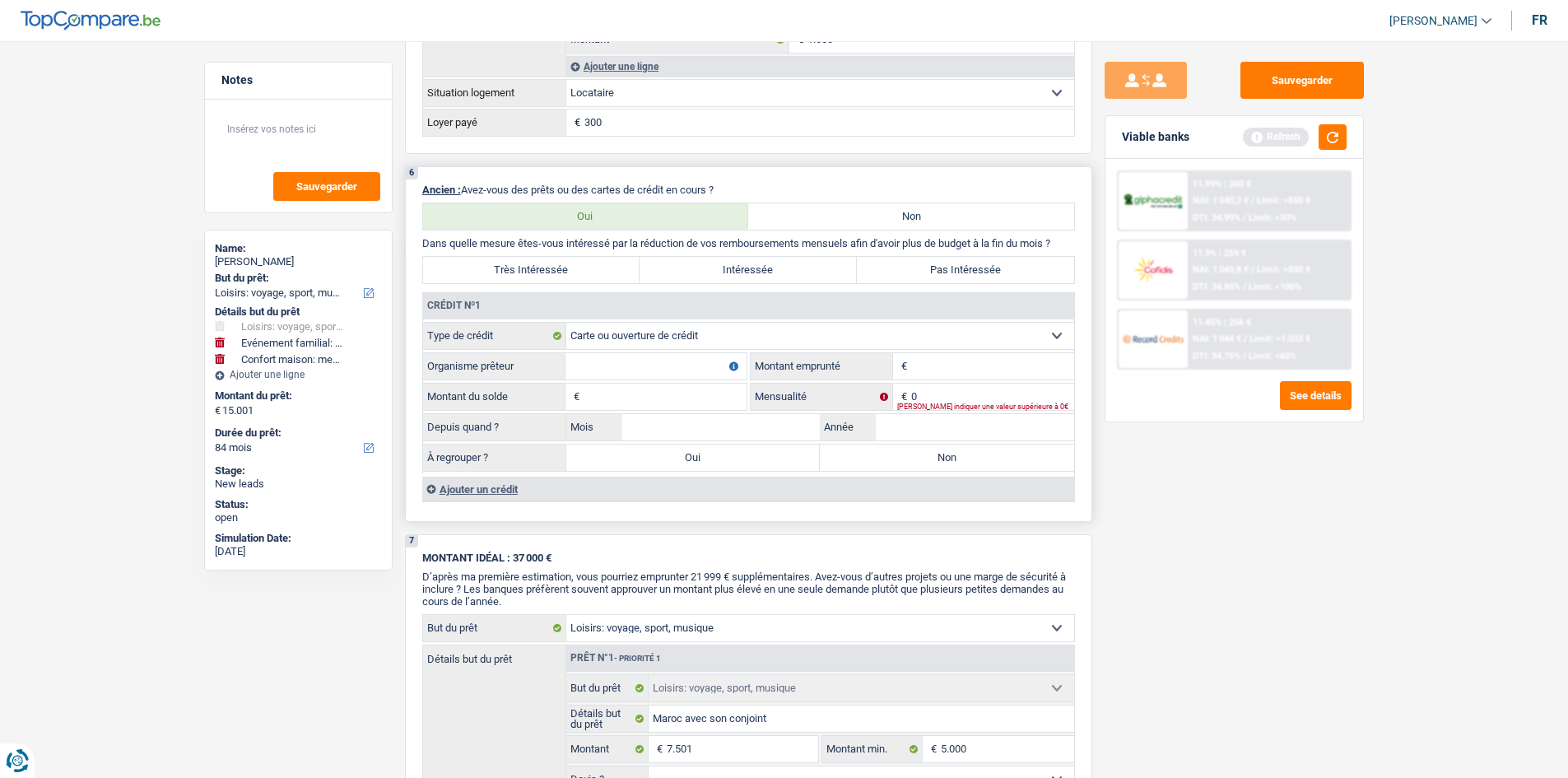click on "Carte ou ouverture de crédit Prêt hypothécaire Vente à tempérament Prêt à tempérament Prêt rénovation Prêt voiture Regroupement d'un ou plusieurs crédits
Sélectionner une option
Type de crédit" at bounding box center [748, 336] 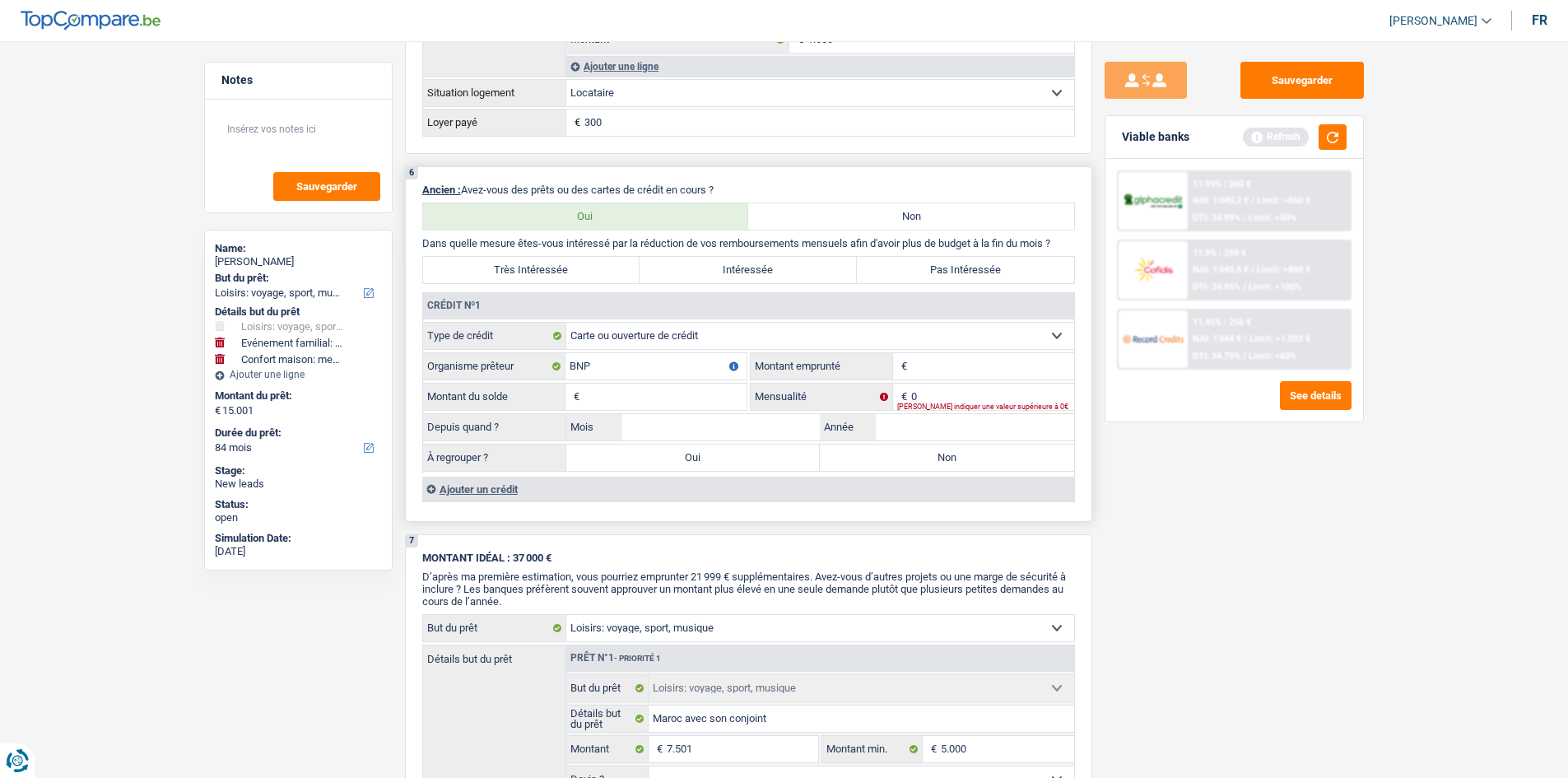 click on "0   €
Mensualité
[PERSON_NAME] indiquer une valeur supérieure à 0€" at bounding box center (912, 397) 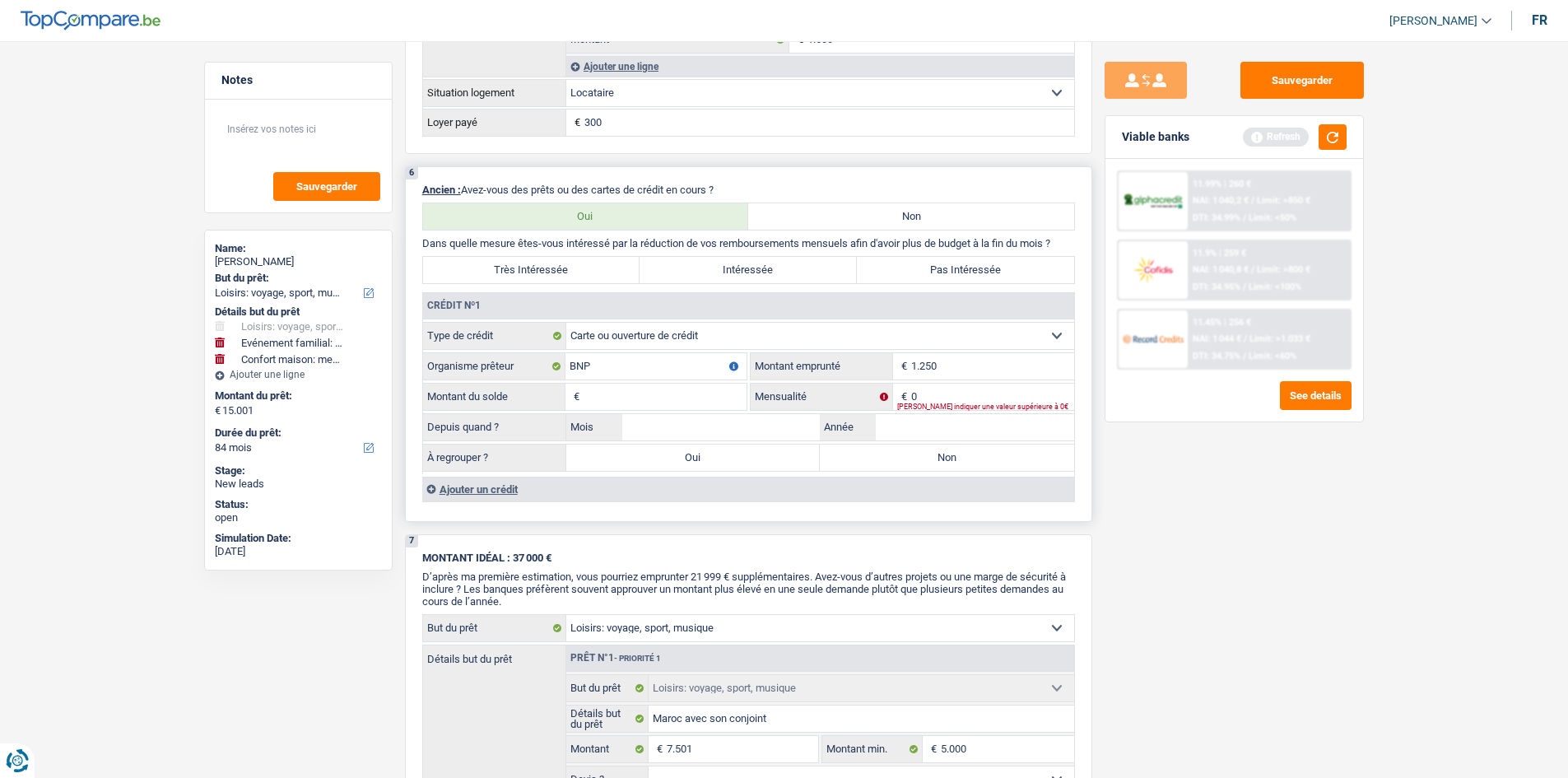 click on "Montant du solde" at bounding box center [665, 397] 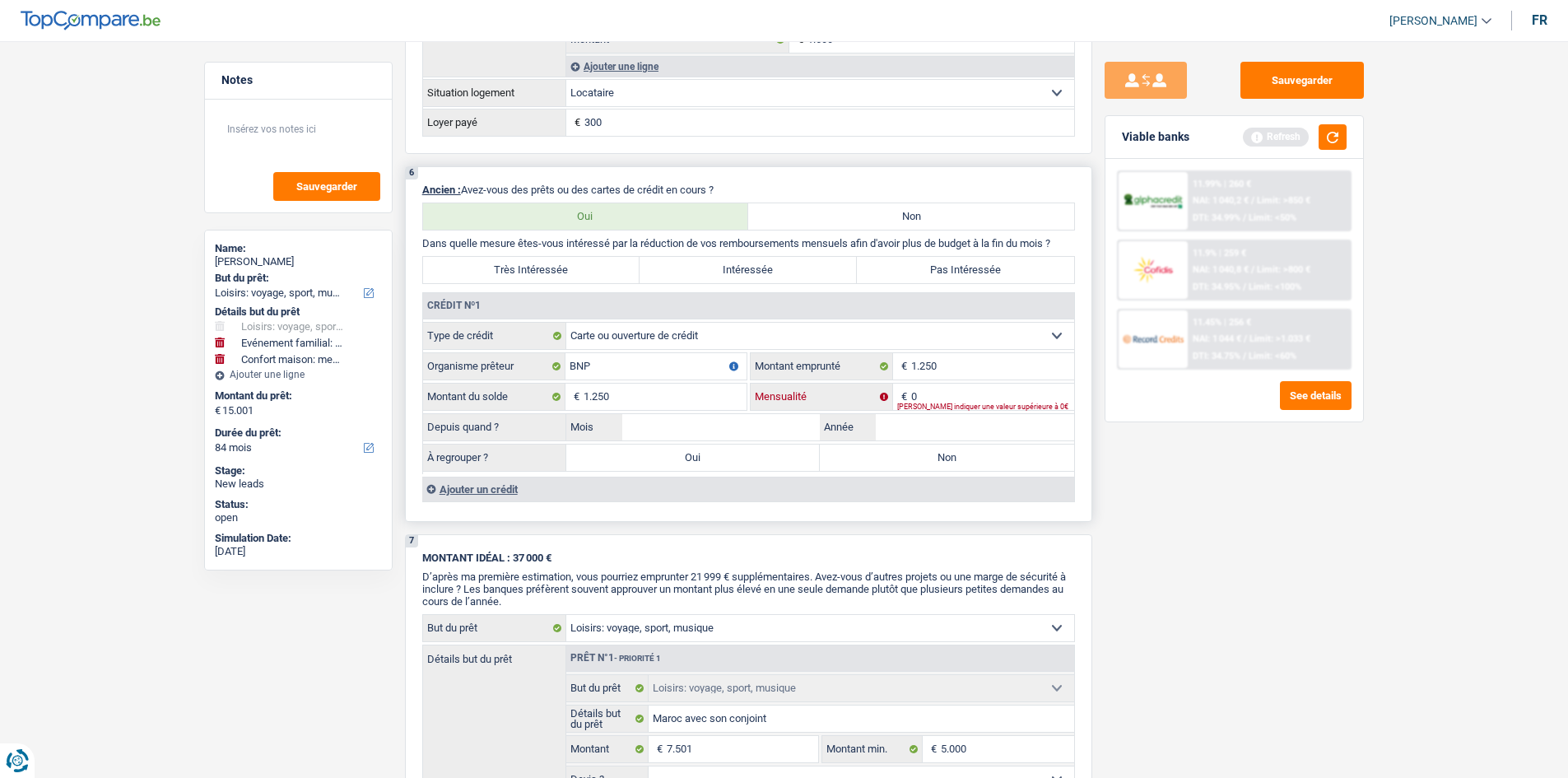 drag, startPoint x: 957, startPoint y: 393, endPoint x: 1179, endPoint y: 435, distance: 225.938 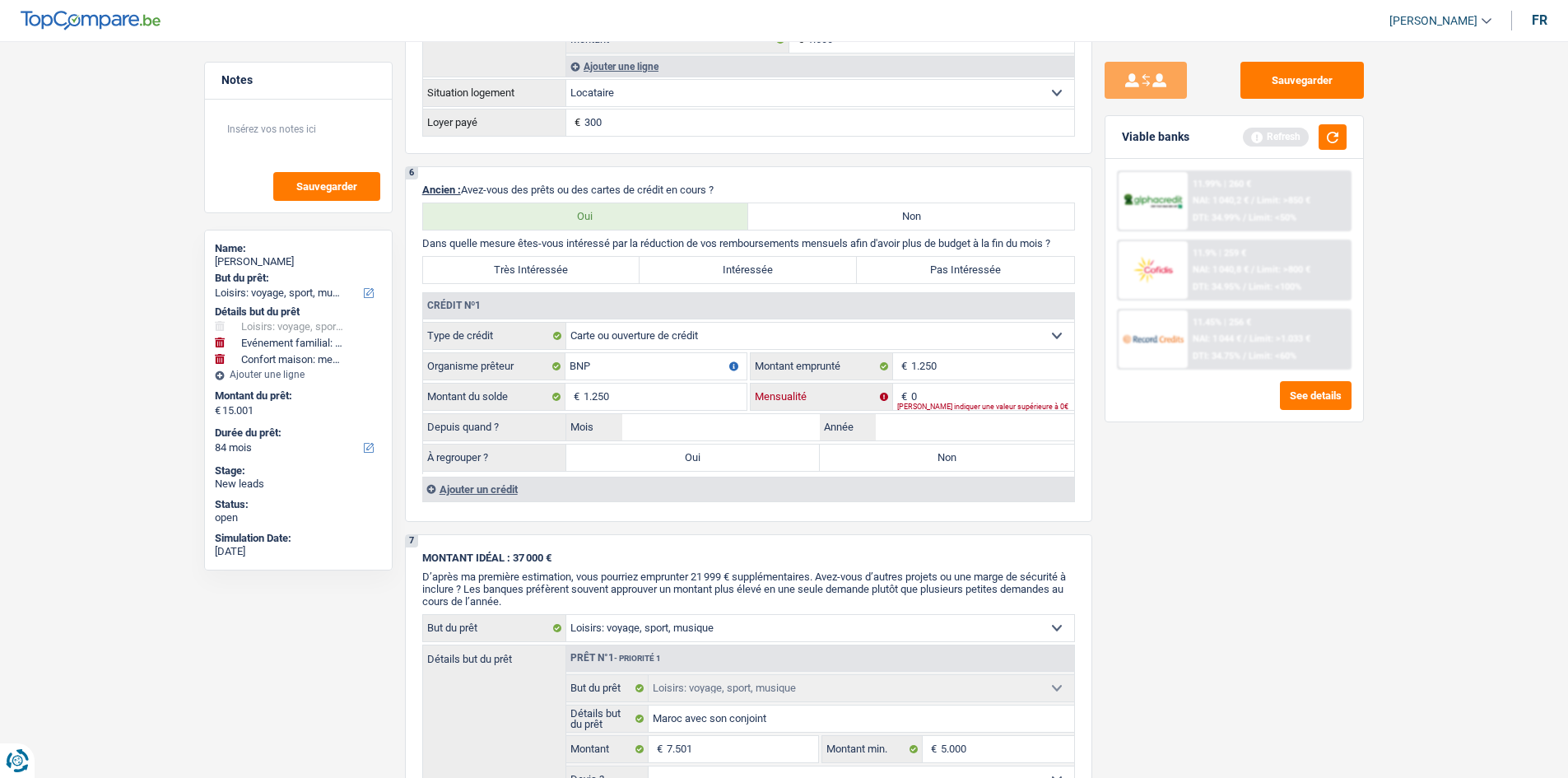click on "0" at bounding box center (993, 397) 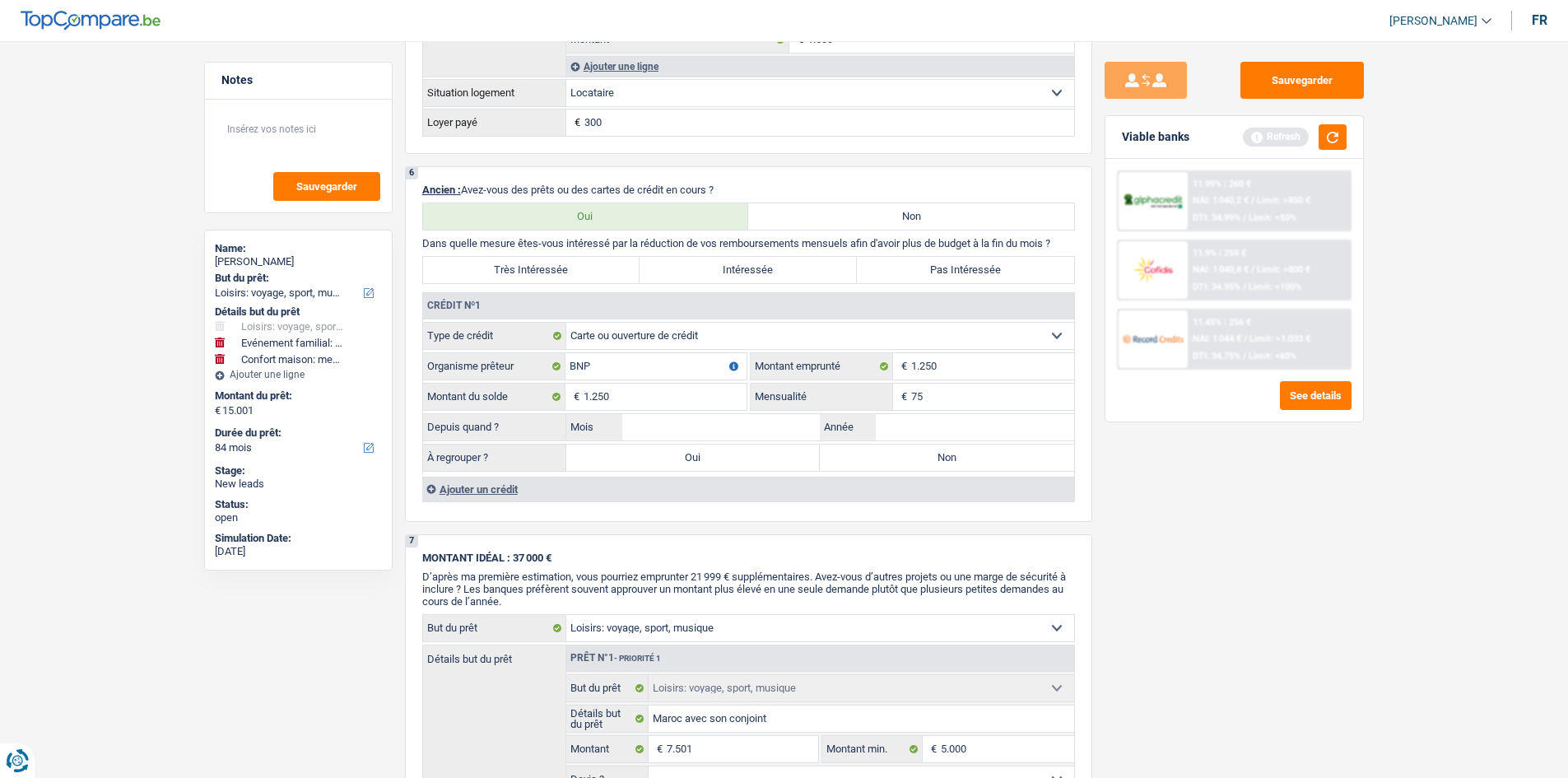drag, startPoint x: 1184, startPoint y: 491, endPoint x: 1138, endPoint y: 468, distance: 51.42956 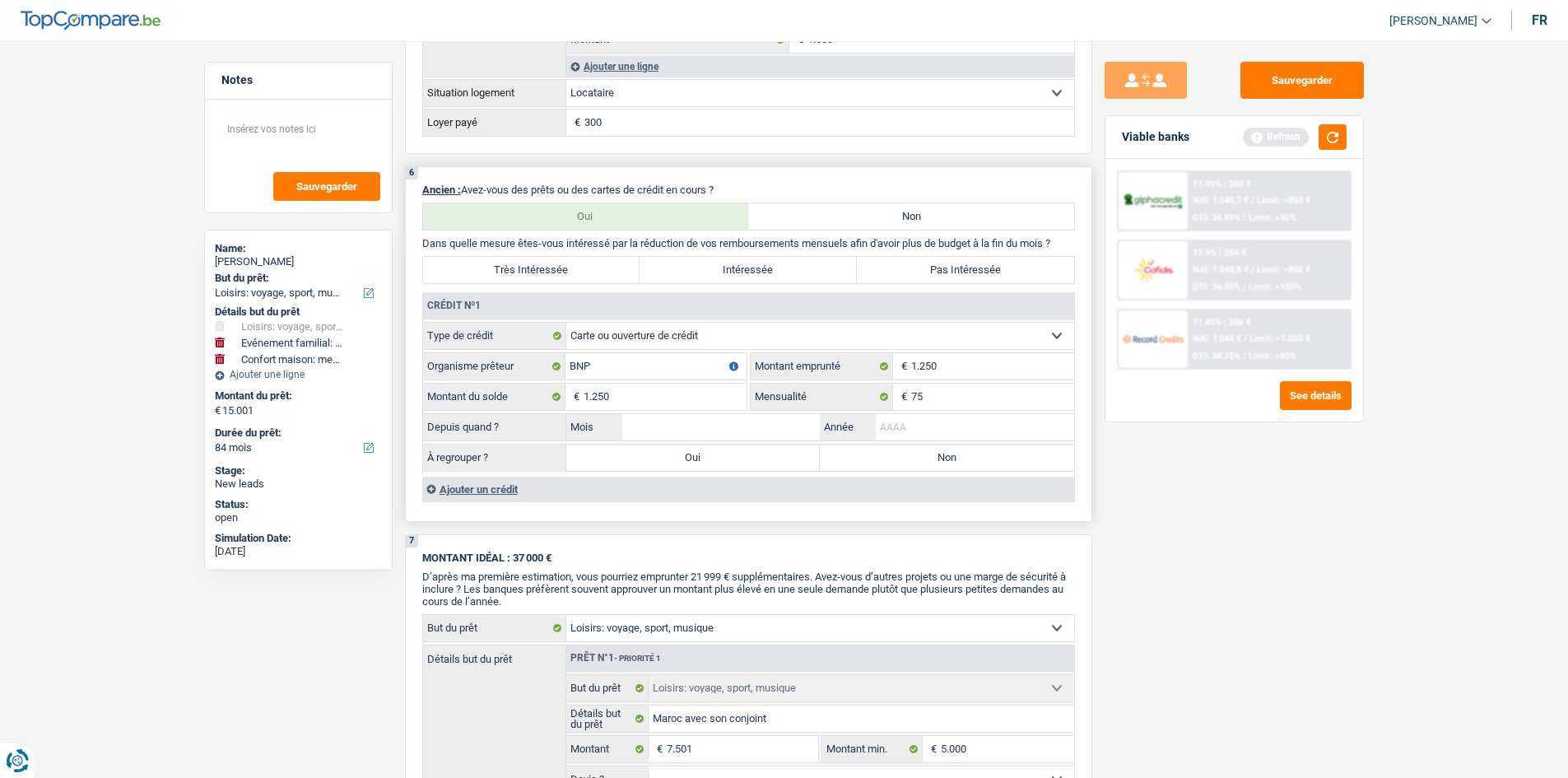 drag, startPoint x: 990, startPoint y: 423, endPoint x: 999, endPoint y: 421, distance: 9.219544 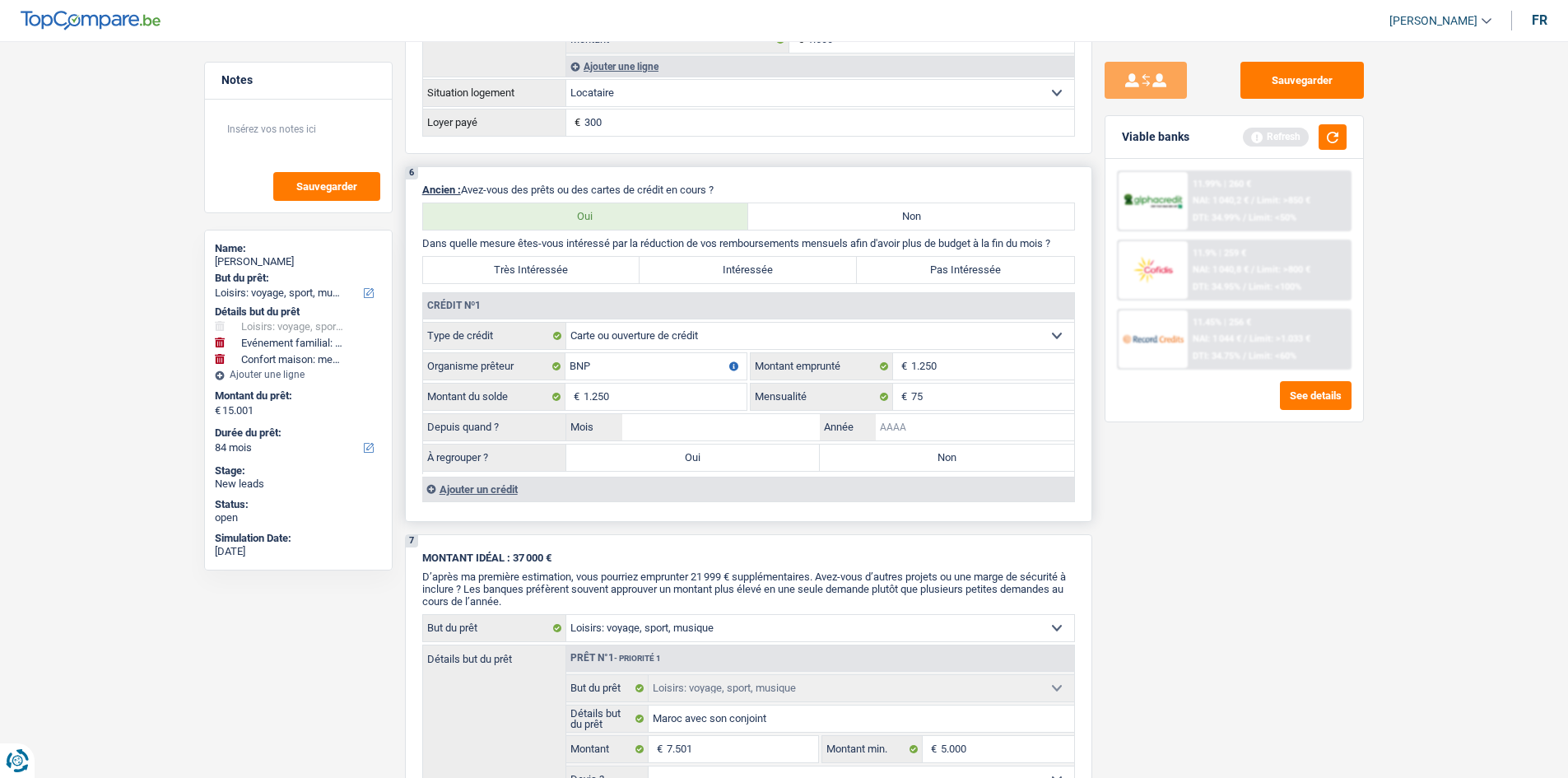 click on "Année" at bounding box center (975, 427) 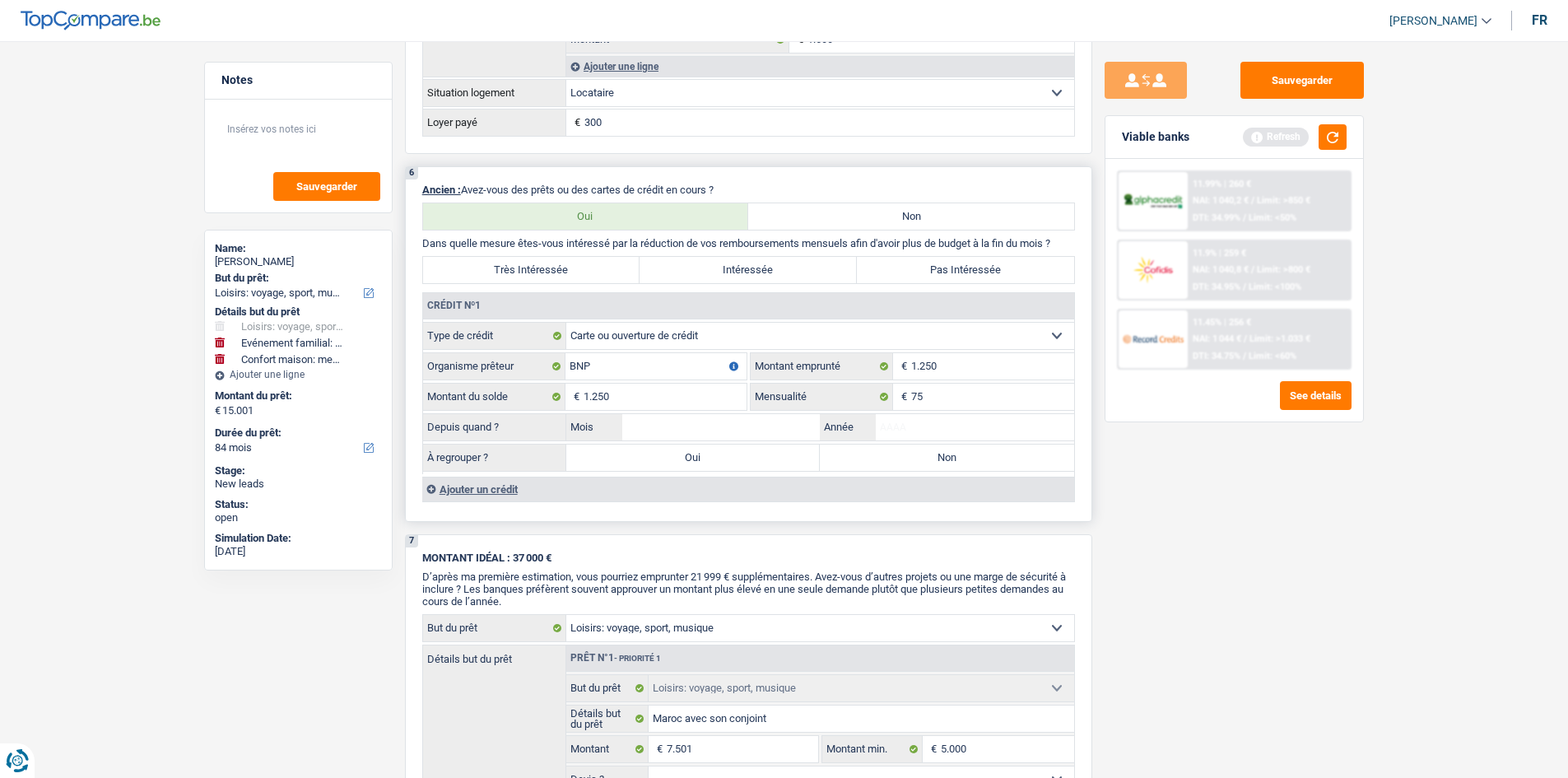 click on "Pas Intéressée" at bounding box center [965, 270] 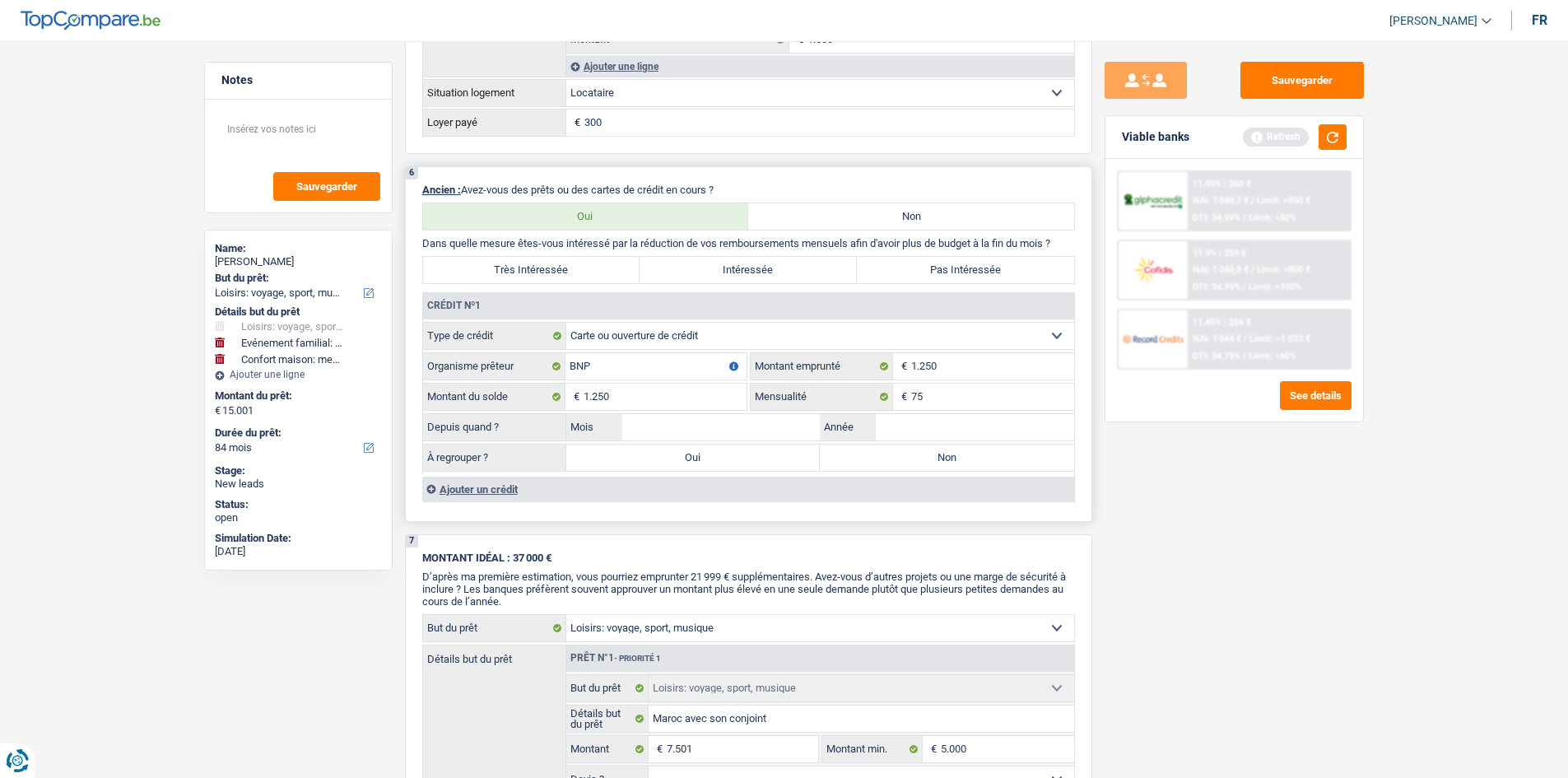 click on "Pas Intéressée" at bounding box center [965, 270] 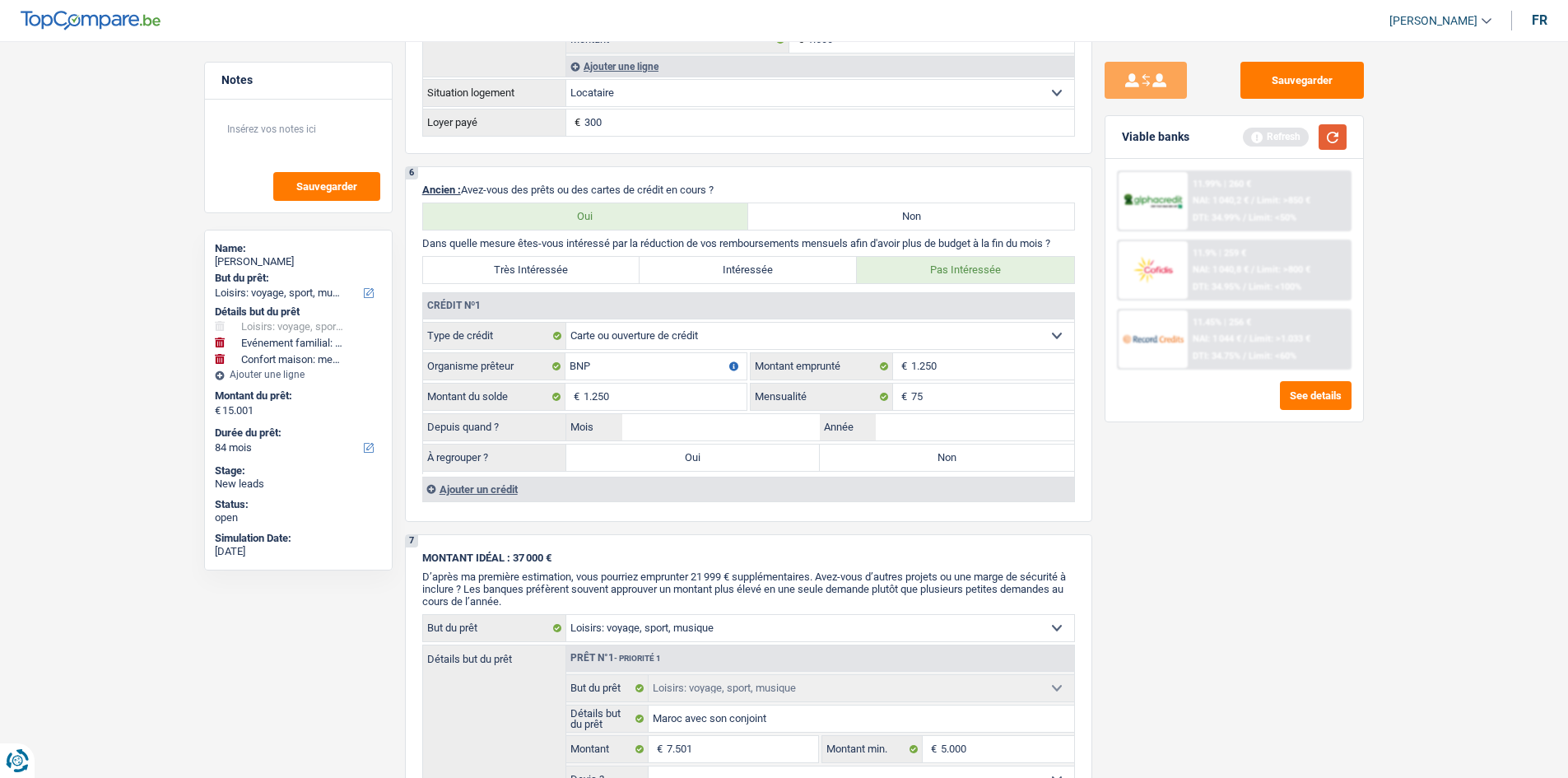 drag, startPoint x: 1318, startPoint y: 138, endPoint x: 1314, endPoint y: 147, distance: 9.8488578 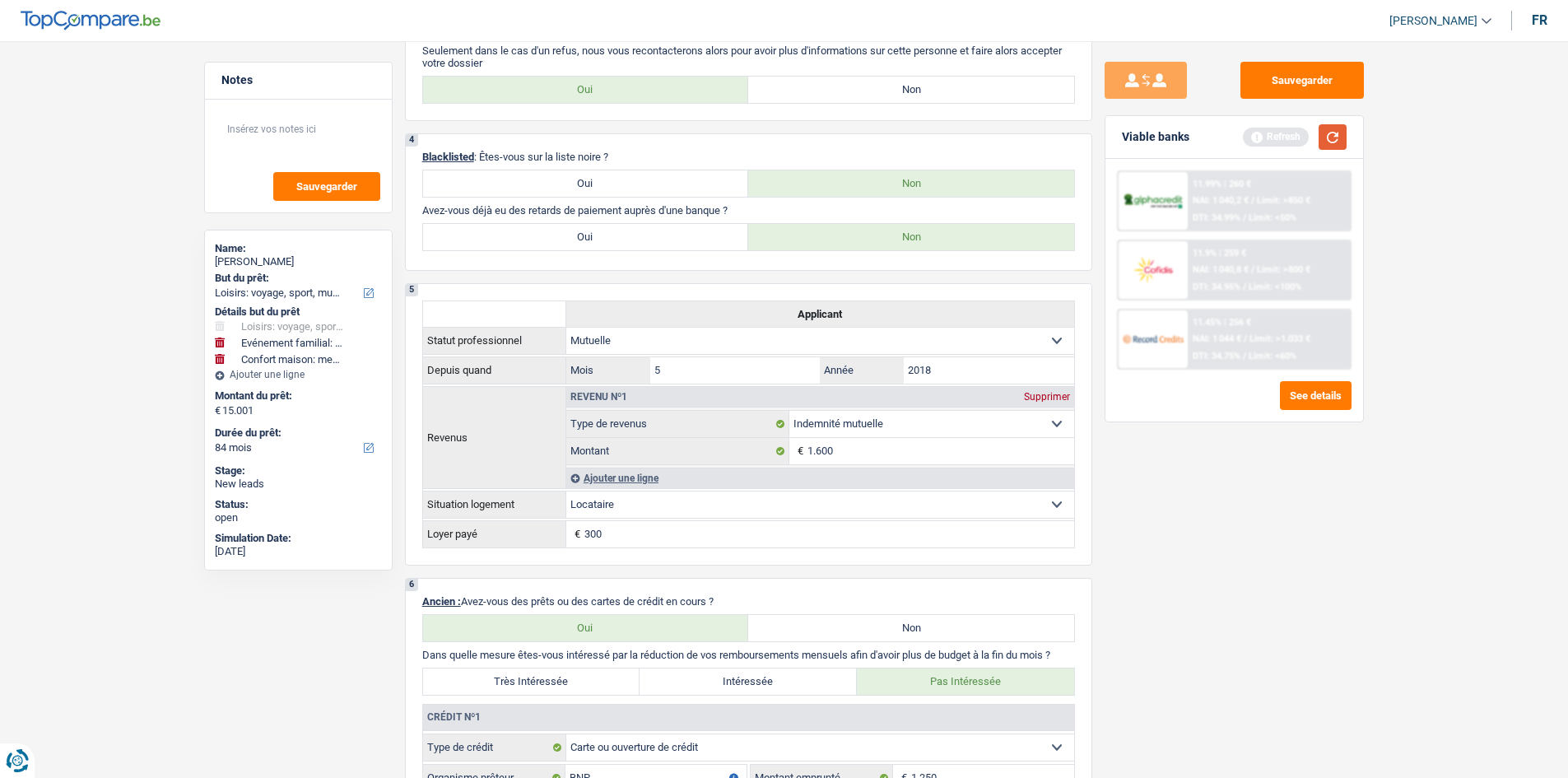 click at bounding box center (1333, 137) 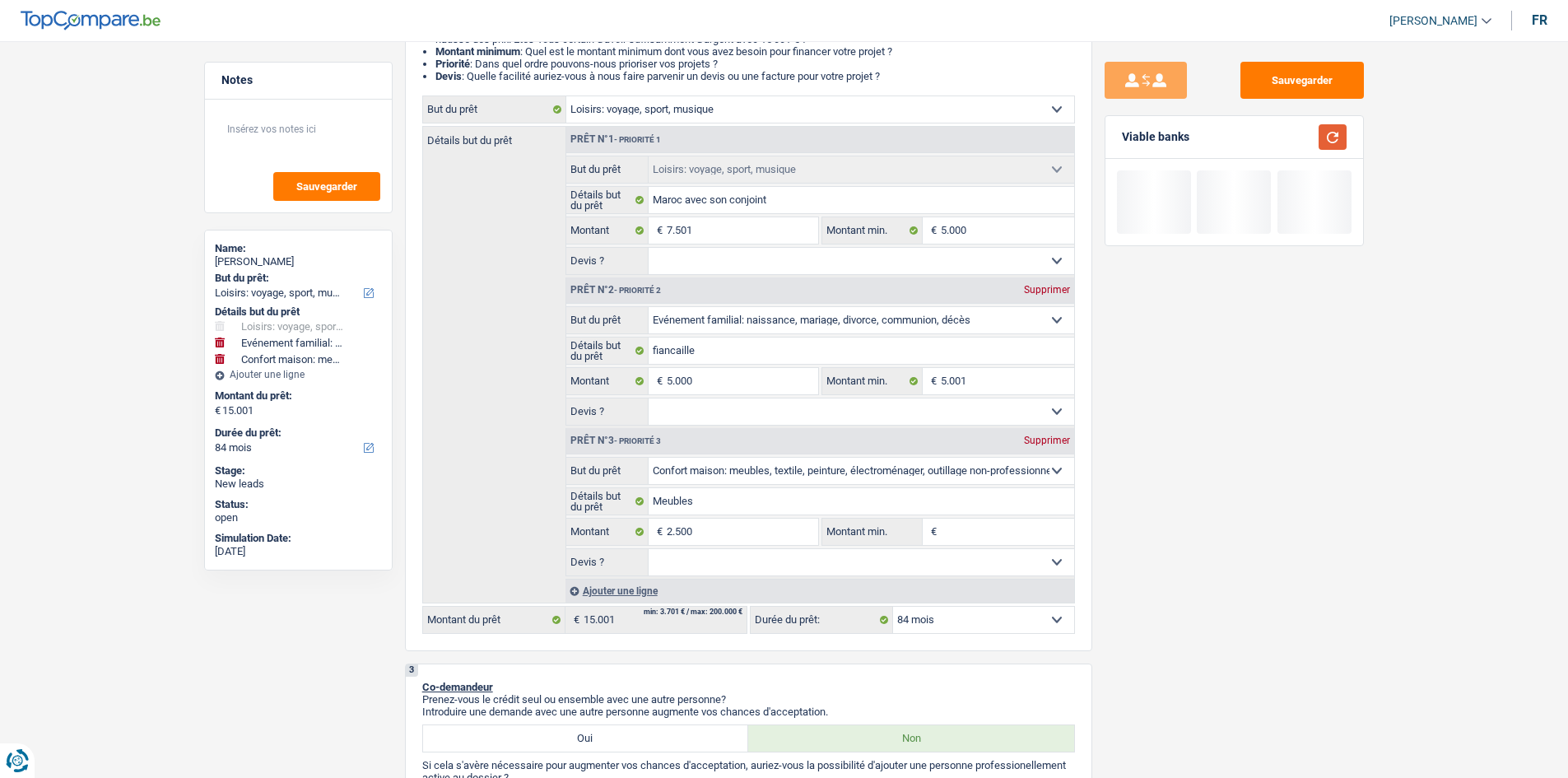 scroll, scrollTop: 0, scrollLeft: 0, axis: both 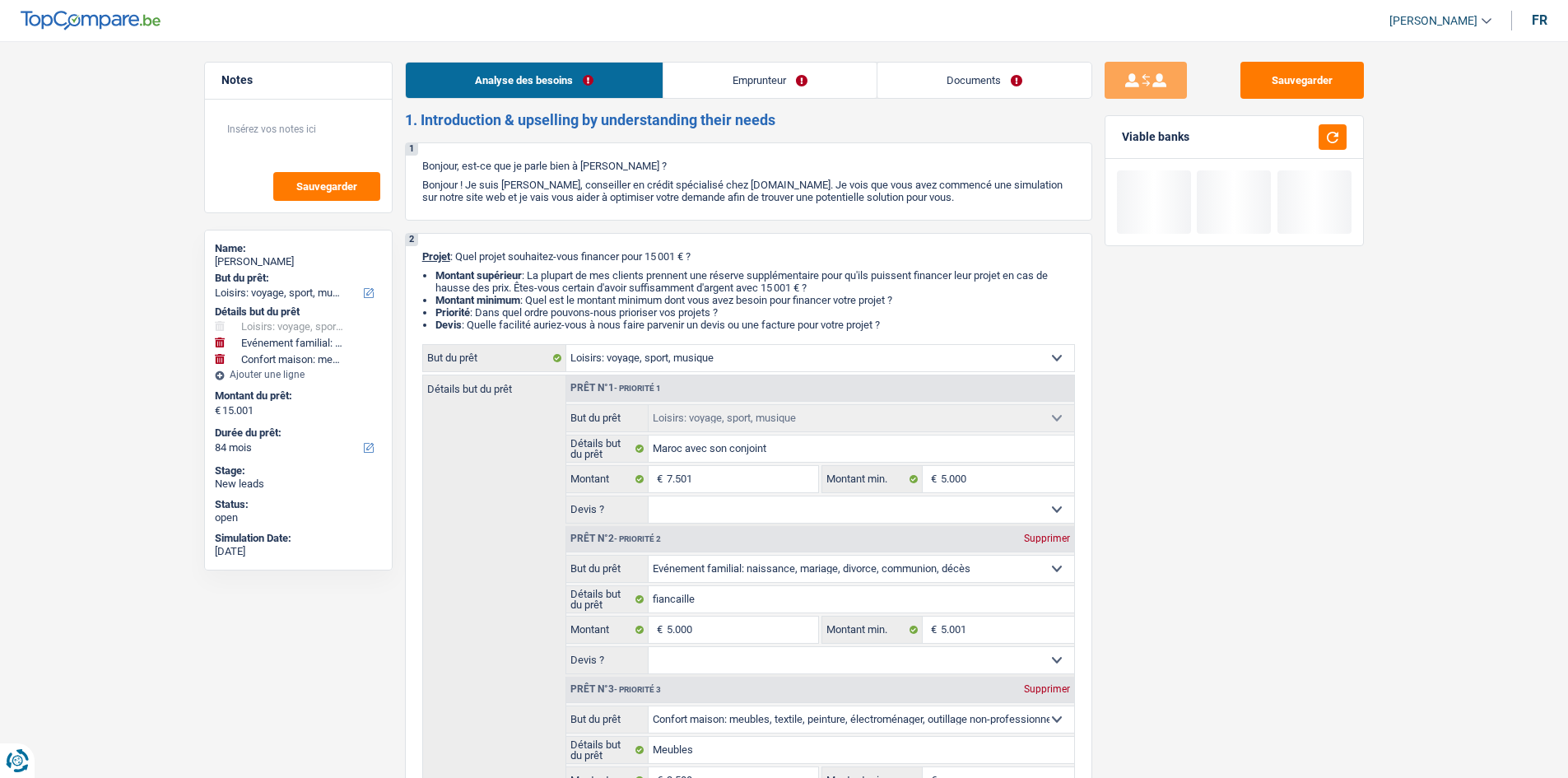 click on "Emprunteur" at bounding box center (770, 80) 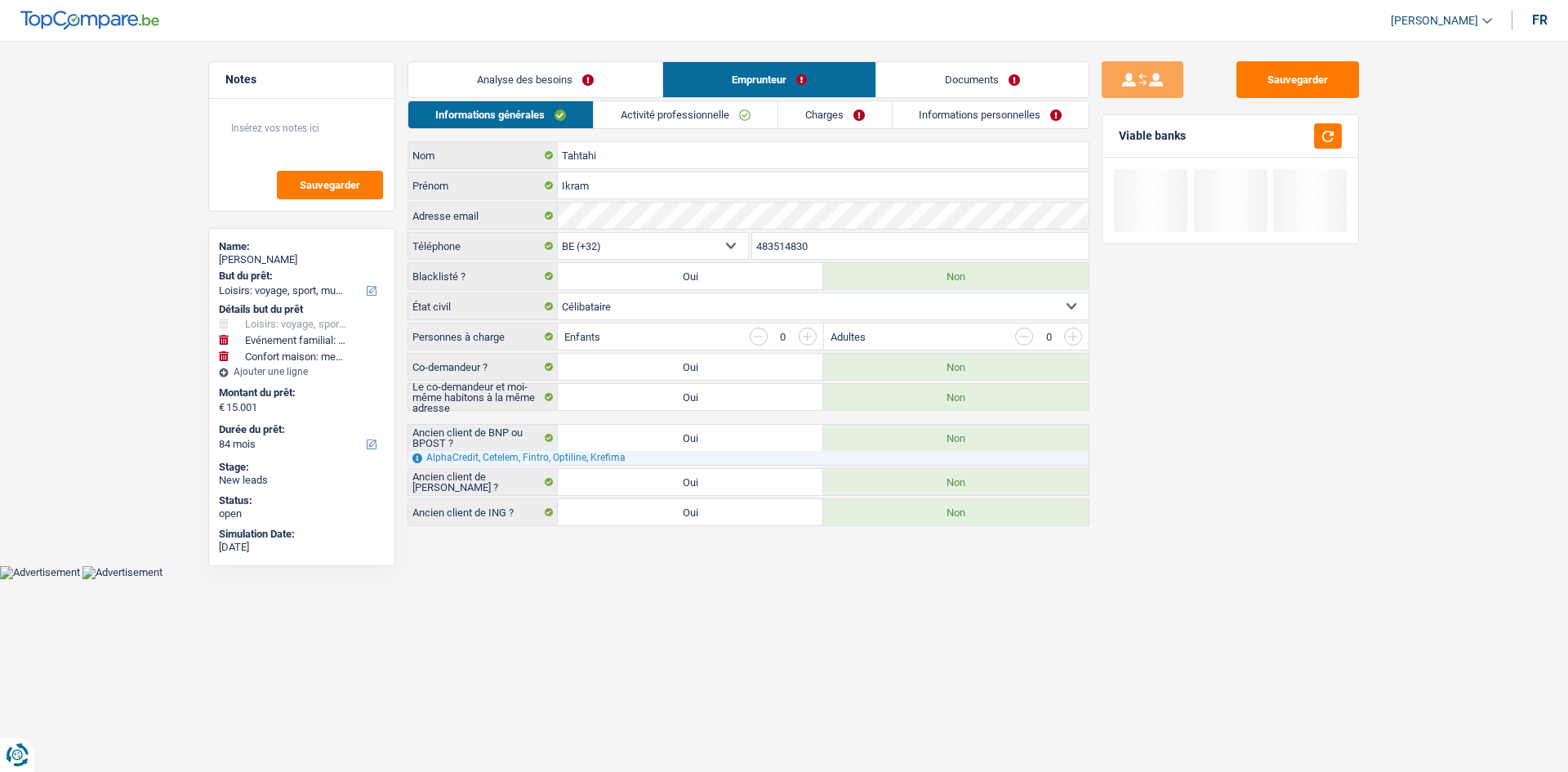drag, startPoint x: 697, startPoint y: 435, endPoint x: 734, endPoint y: 454, distance: 42 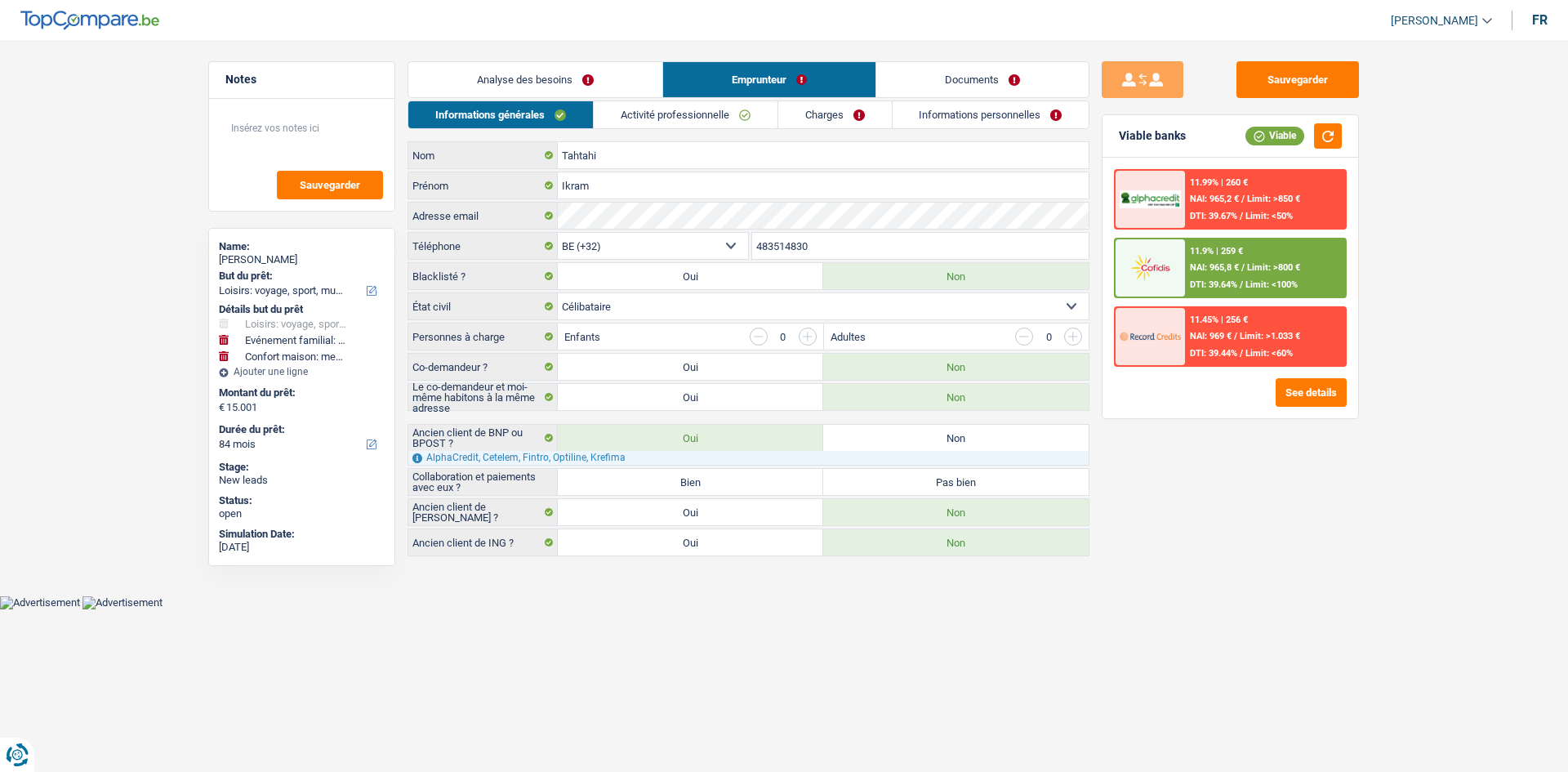 click on "Bien" at bounding box center [690, 482] 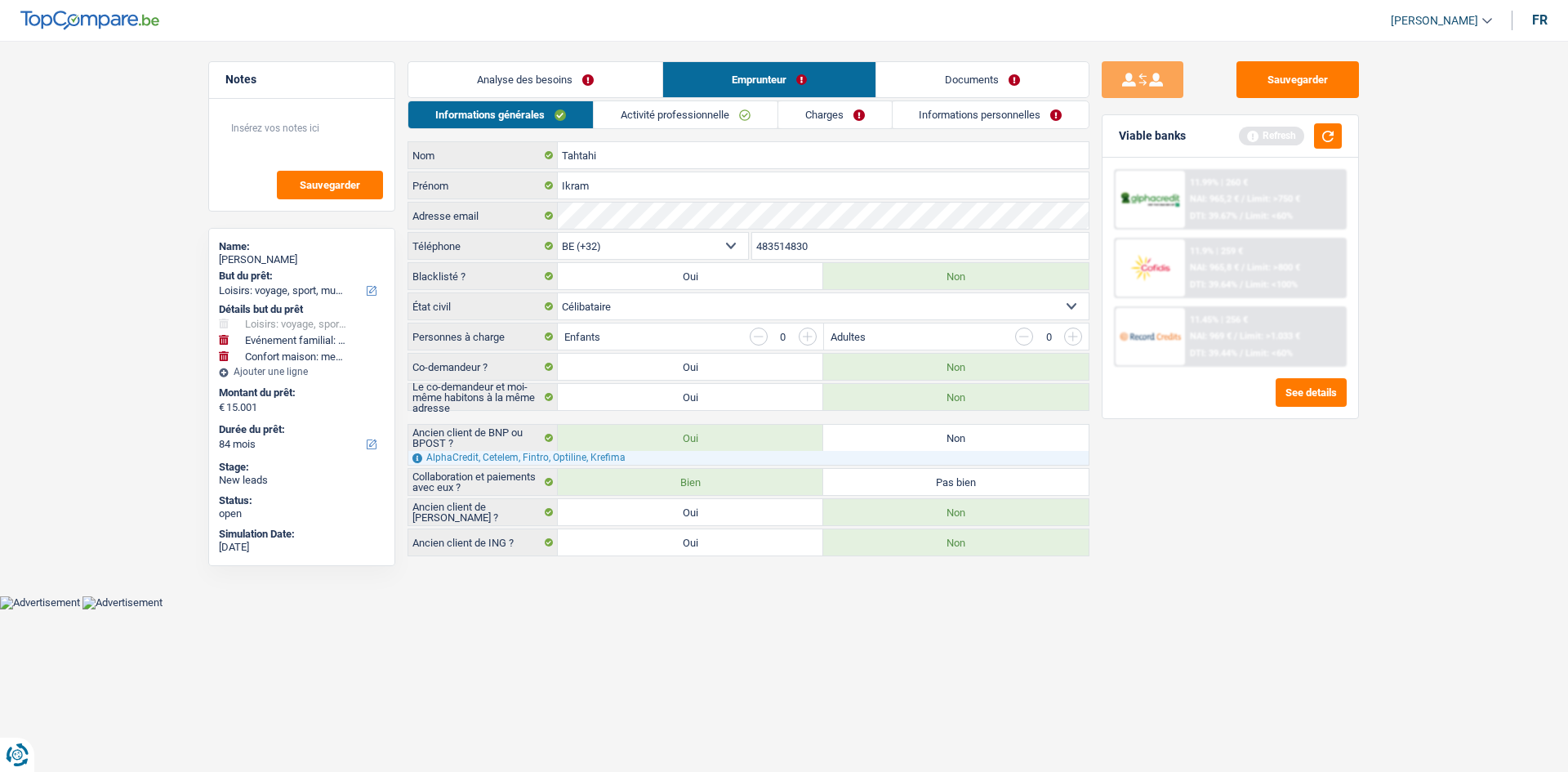 click on "Refresh" at bounding box center (1290, 136) 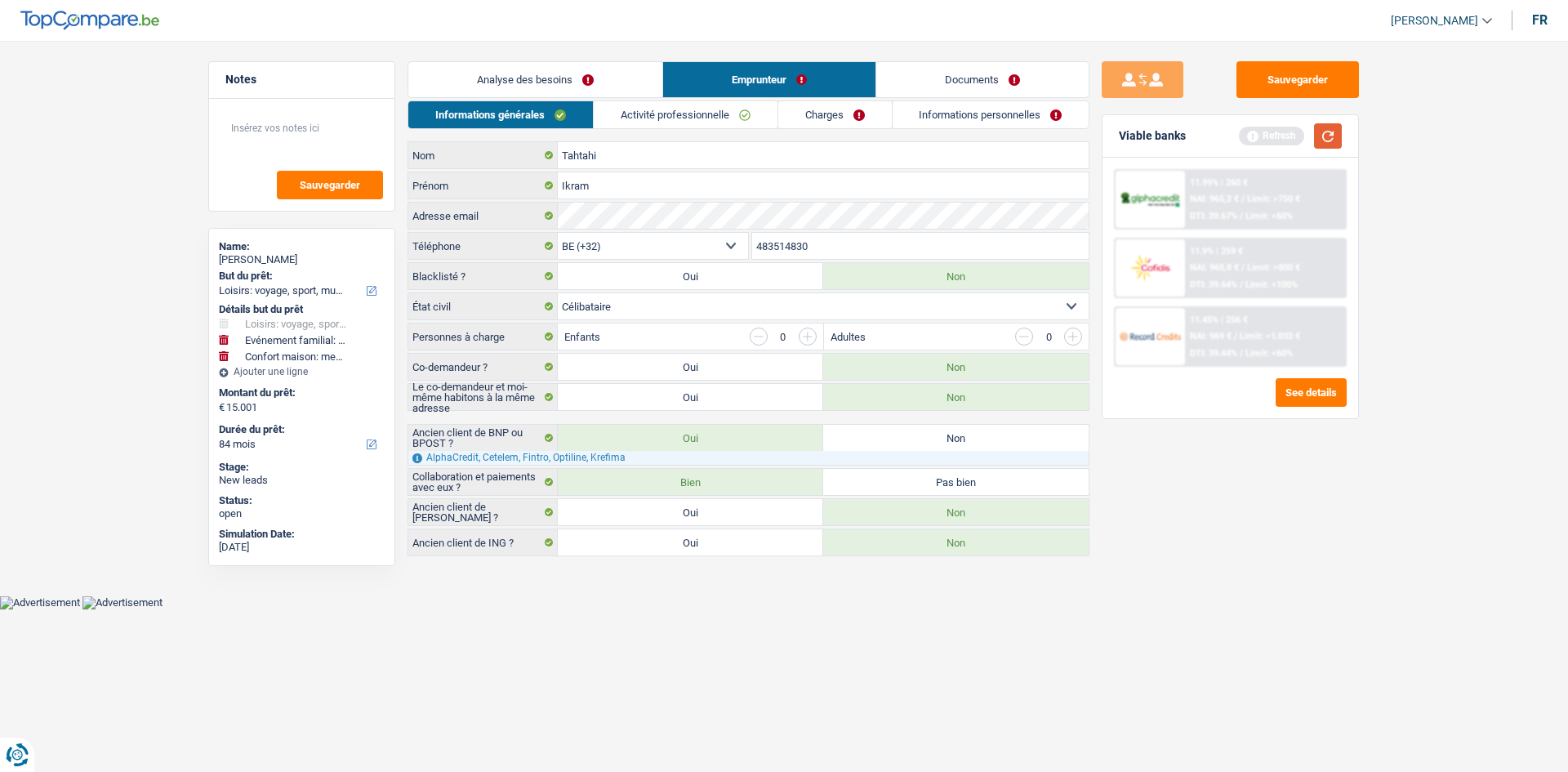click at bounding box center [1328, 136] 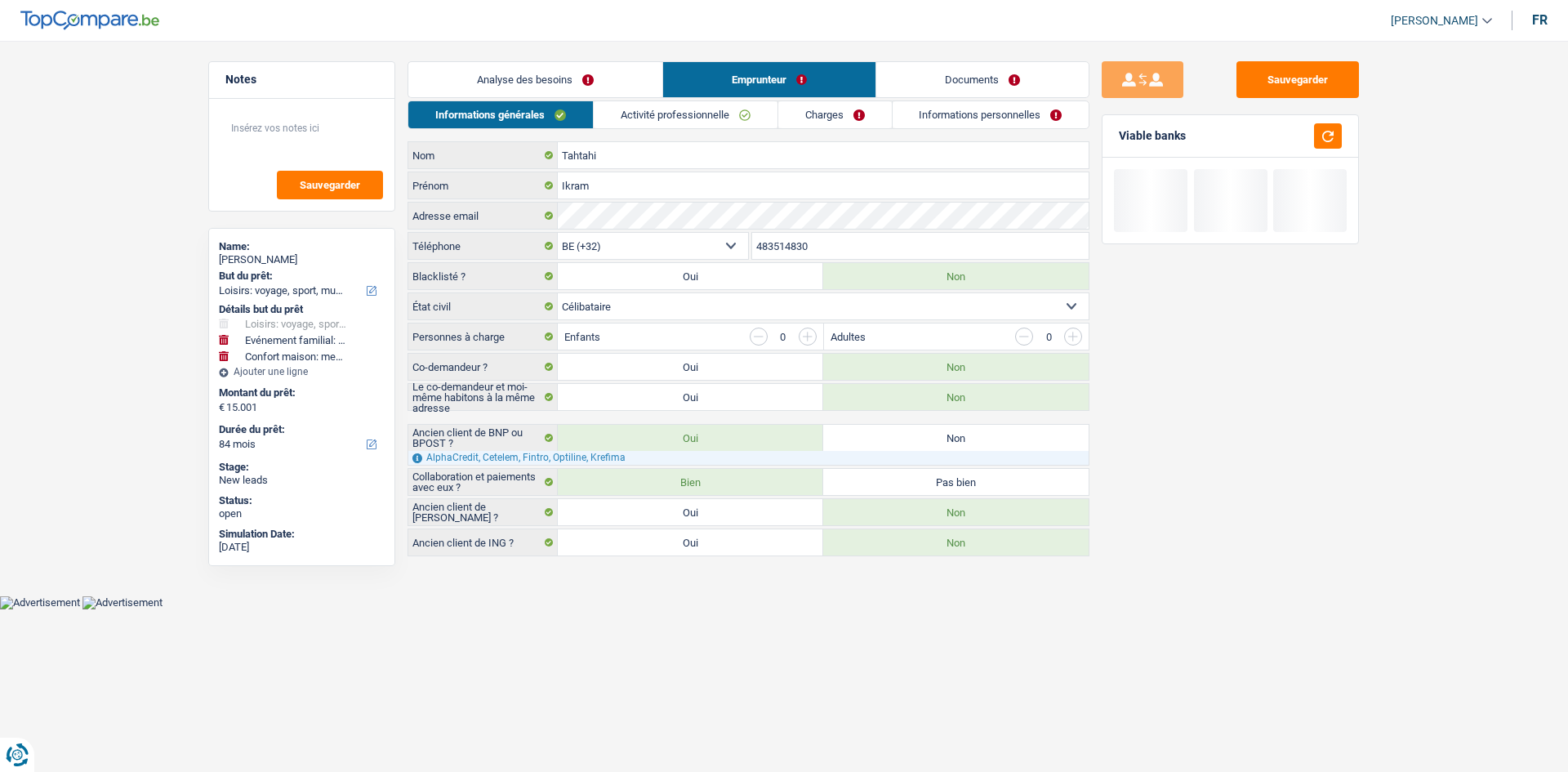 click on "Analyse des besoins" at bounding box center (535, 79) 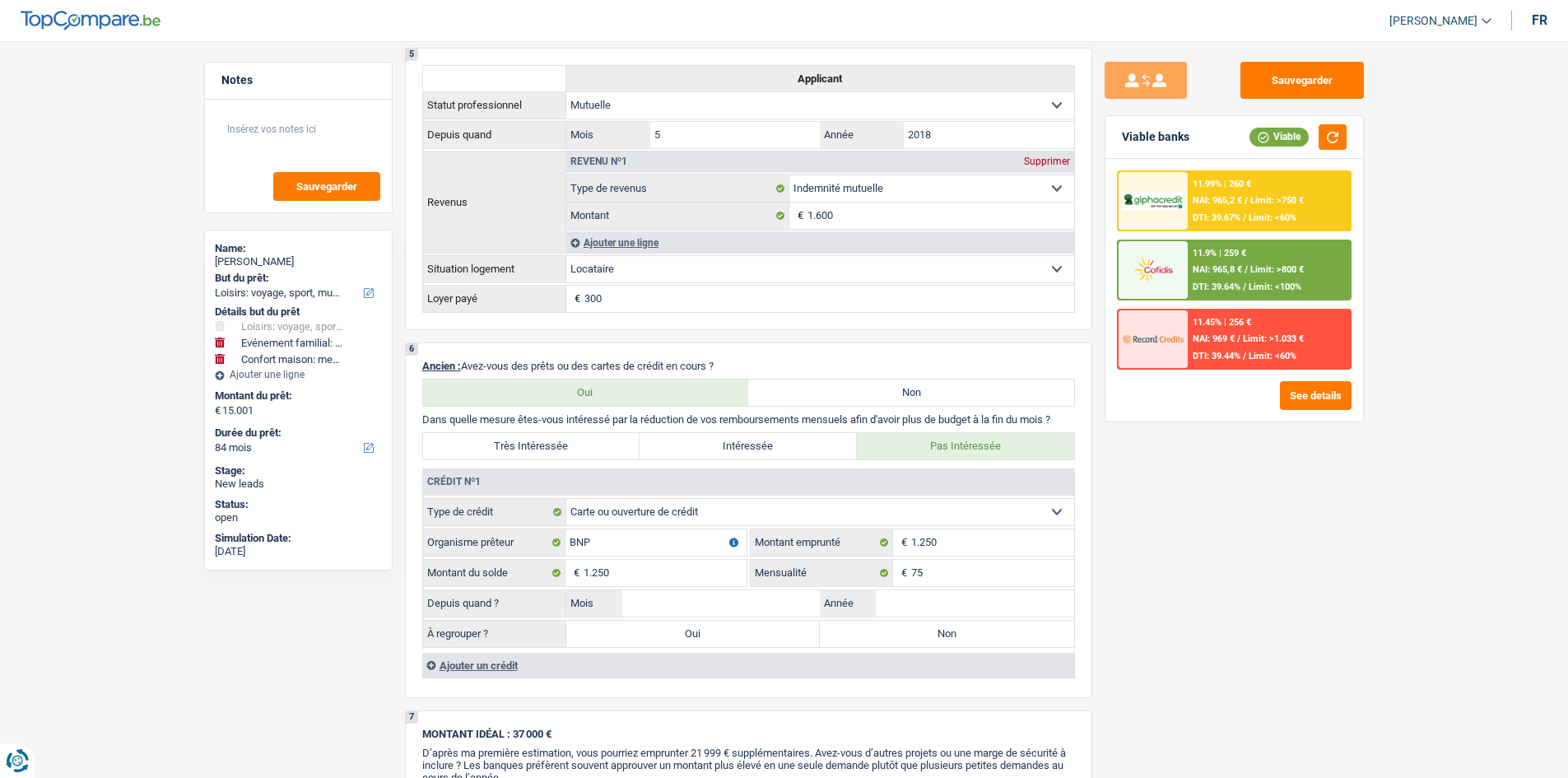 scroll, scrollTop: 1235, scrollLeft: 0, axis: vertical 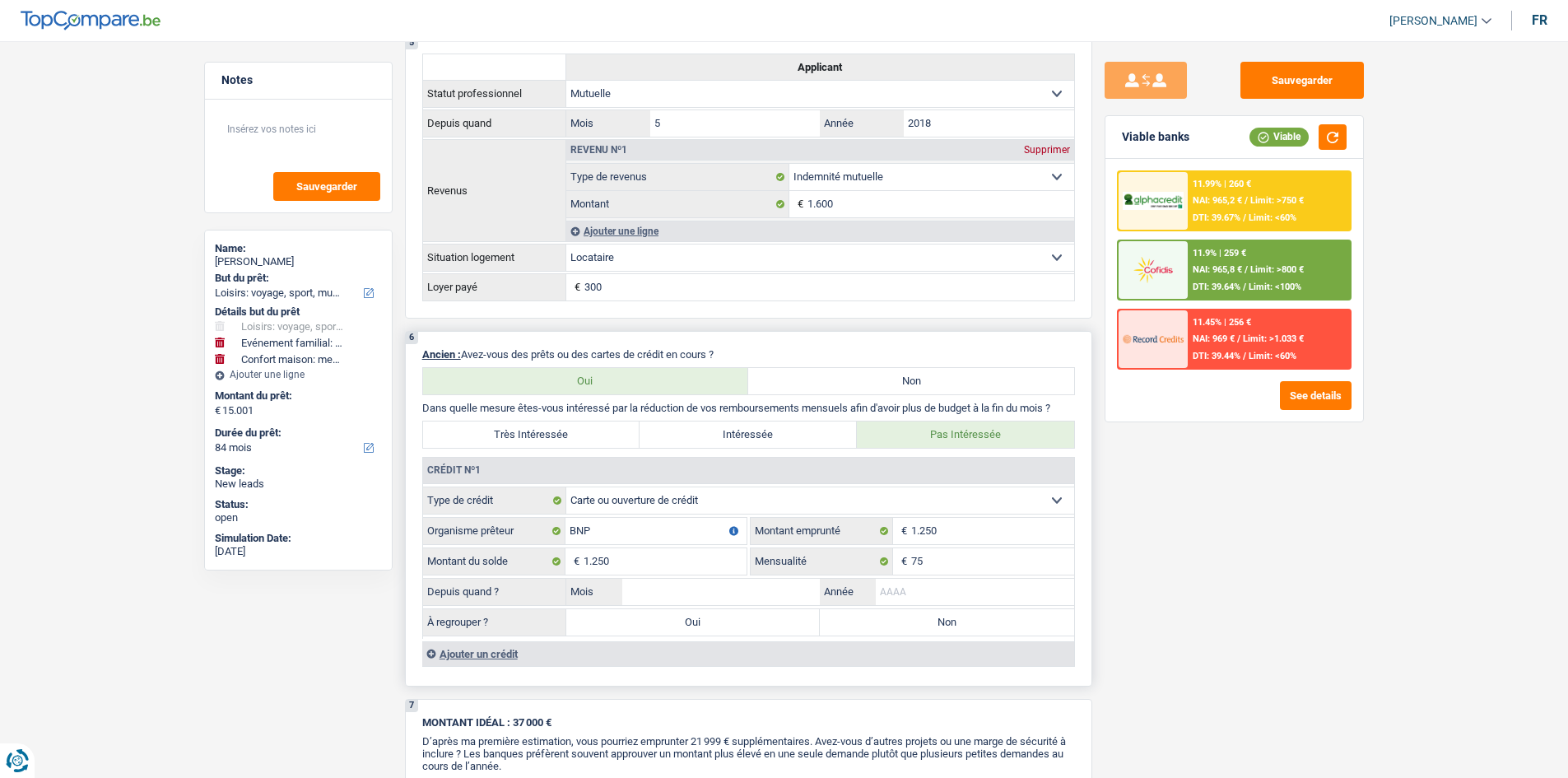 click on "Année" at bounding box center [975, 592] 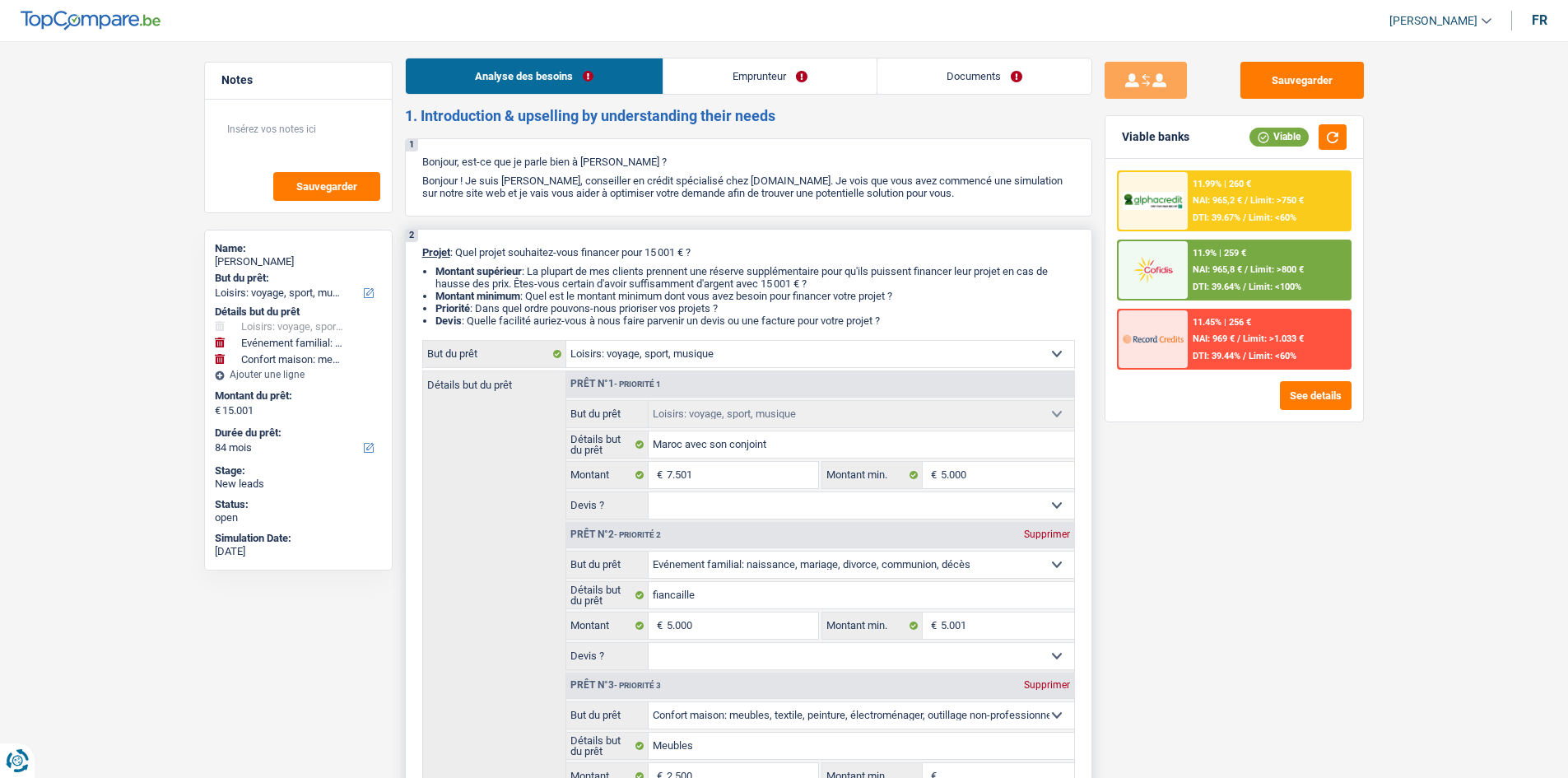scroll, scrollTop: 0, scrollLeft: 0, axis: both 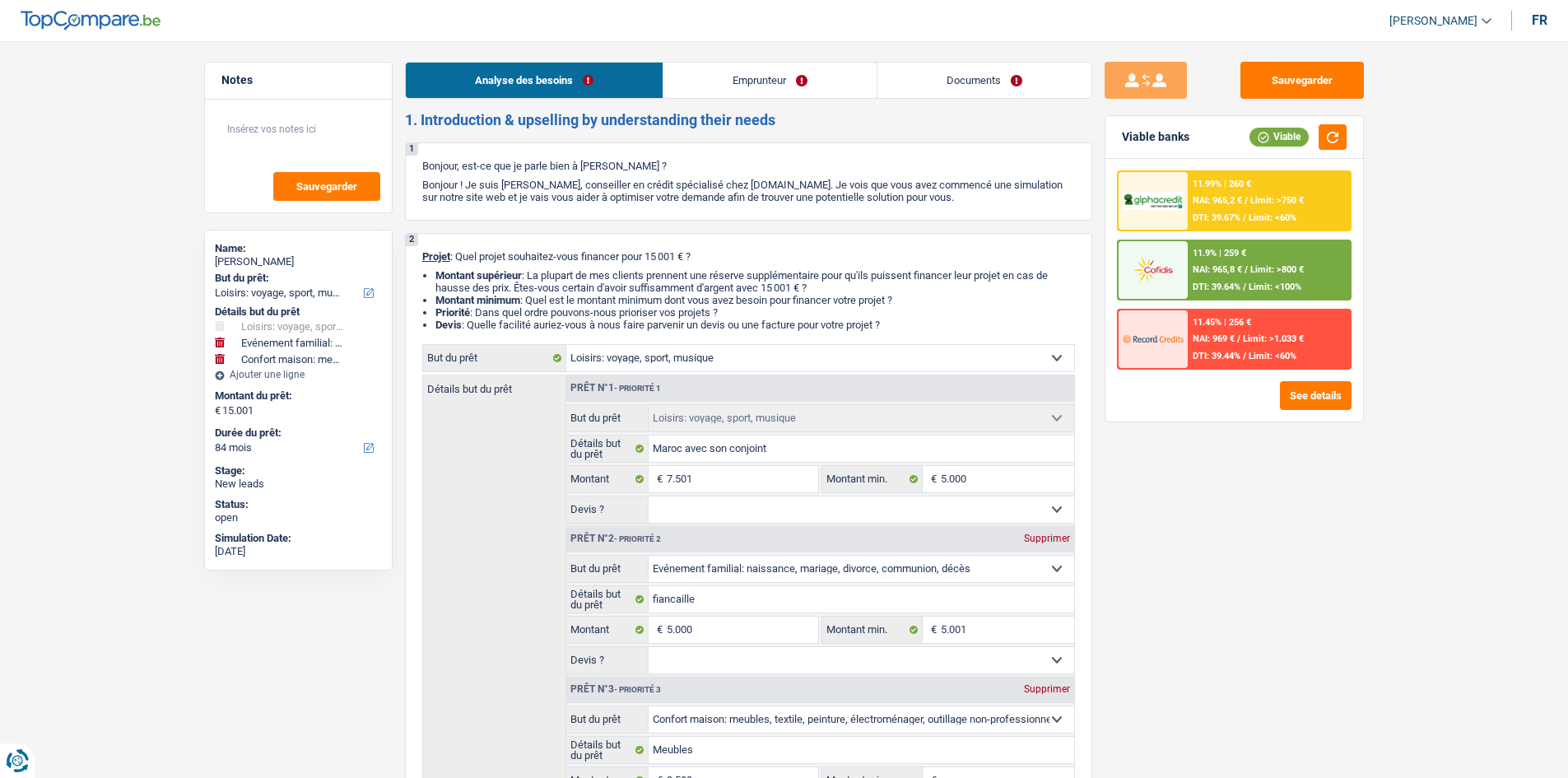 click on "Emprunteur" at bounding box center (770, 80) 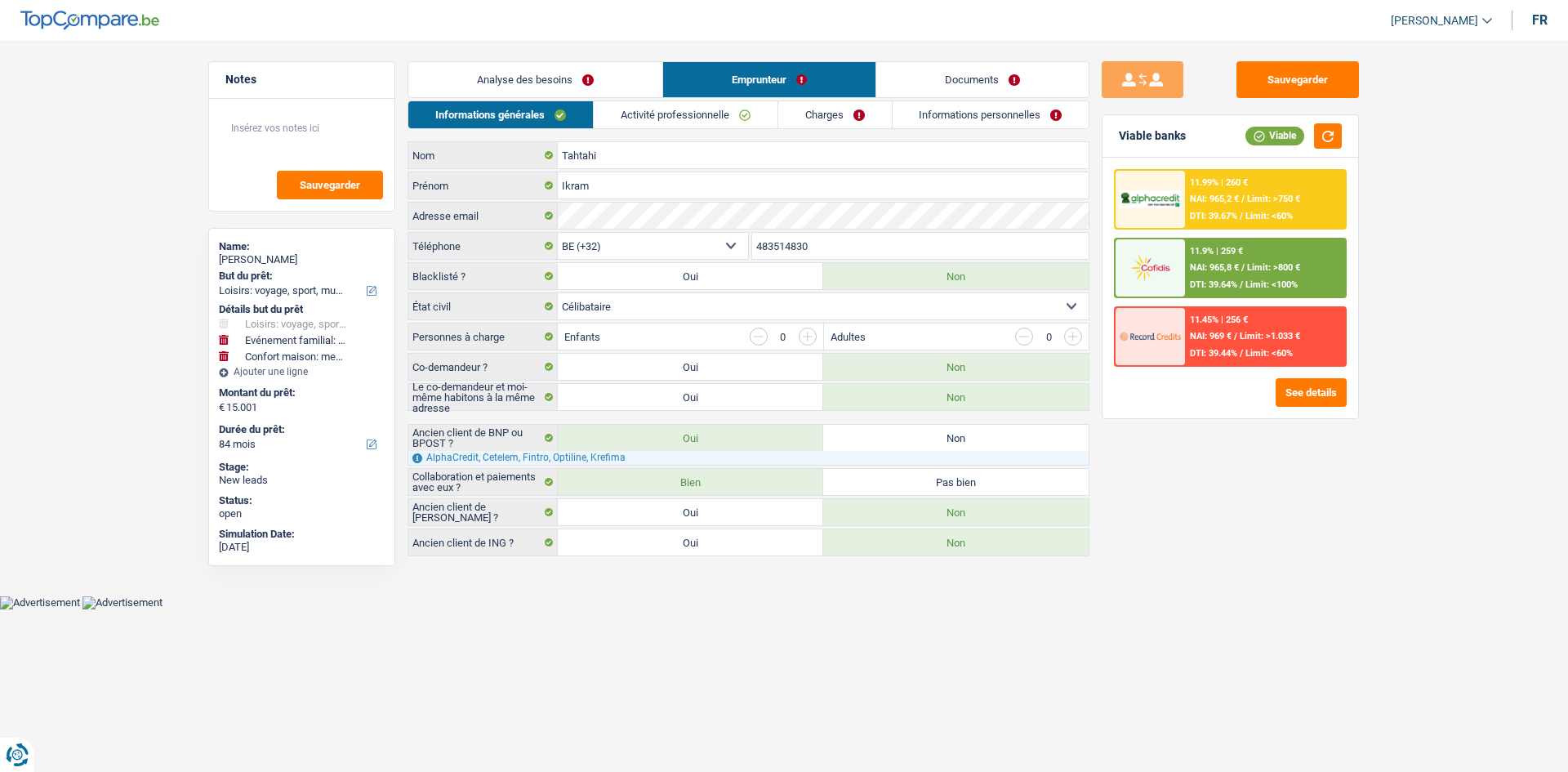 click on "Analyse des besoins" at bounding box center [535, 79] 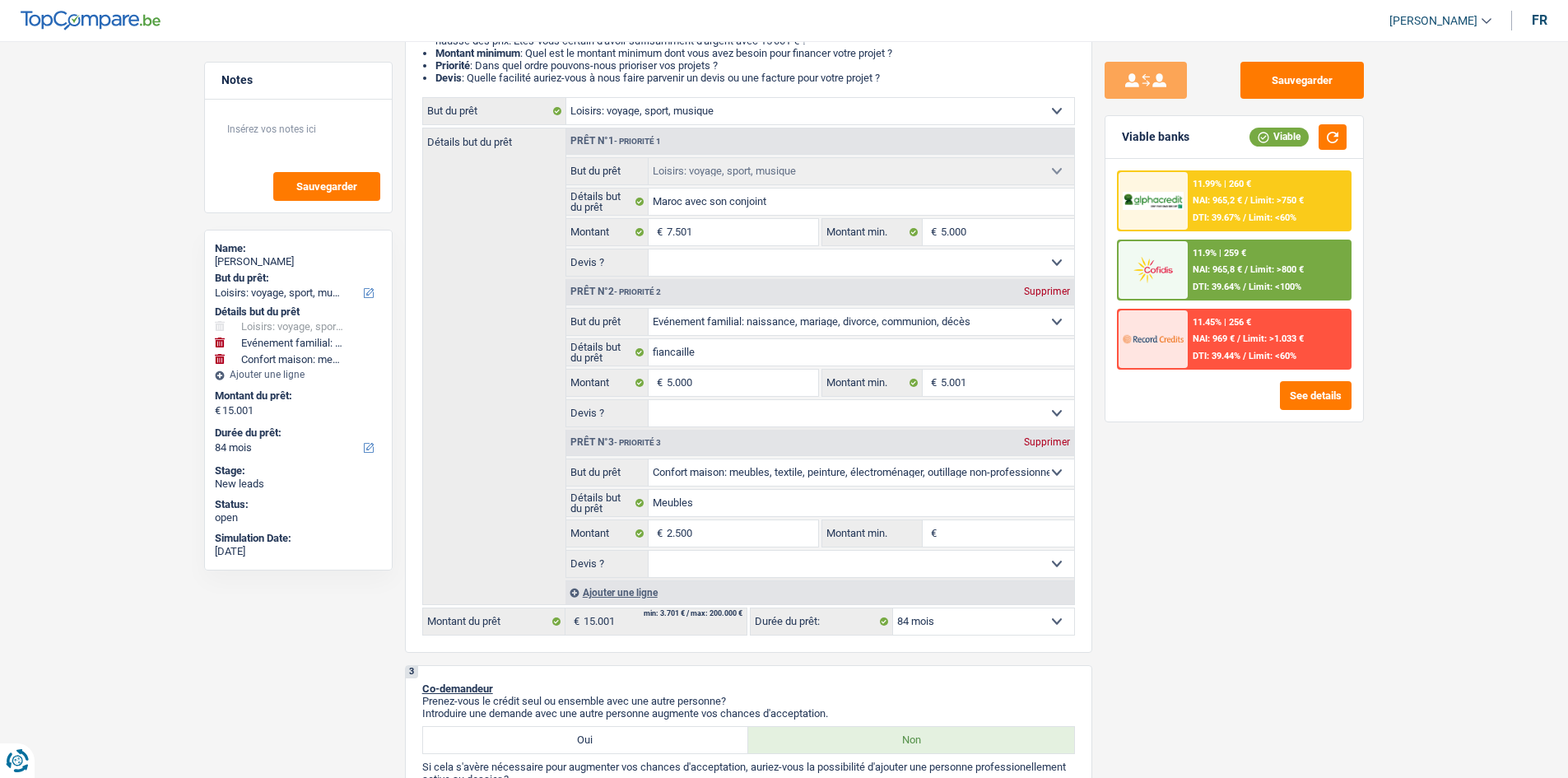 scroll, scrollTop: 0, scrollLeft: 0, axis: both 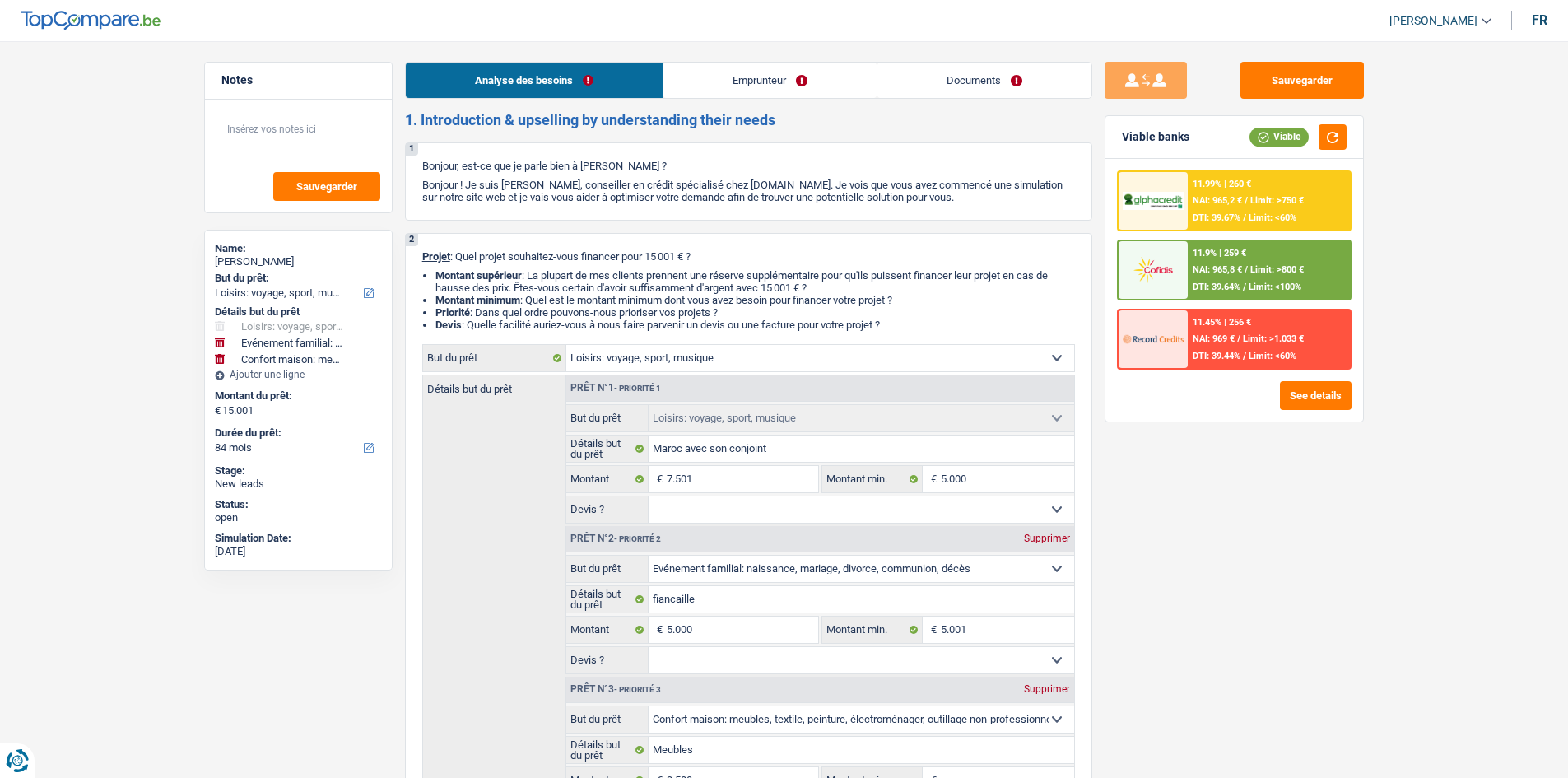 click on "Emprunteur" at bounding box center (770, 80) 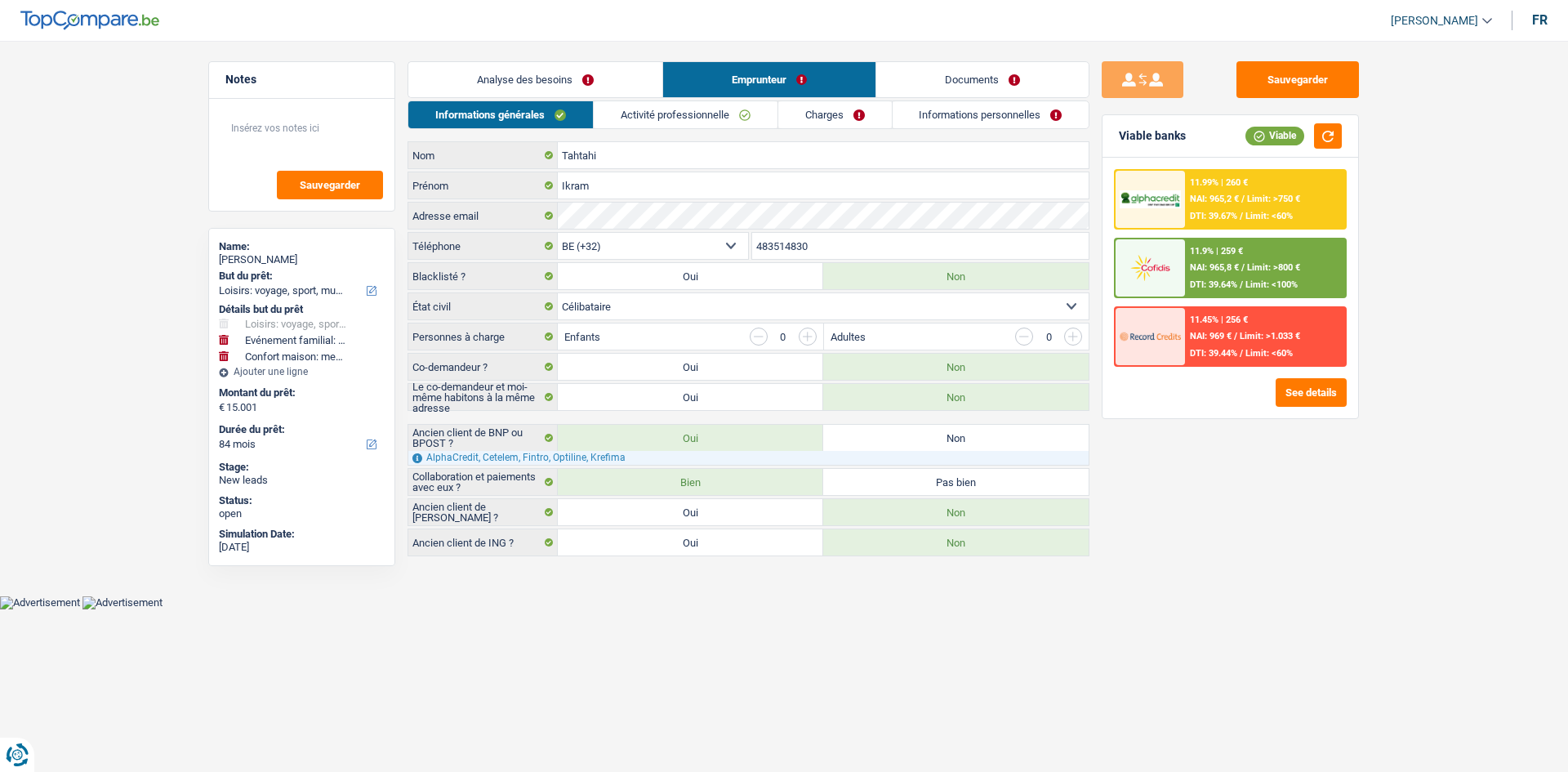 click on "Analyse des besoins" at bounding box center [535, 79] 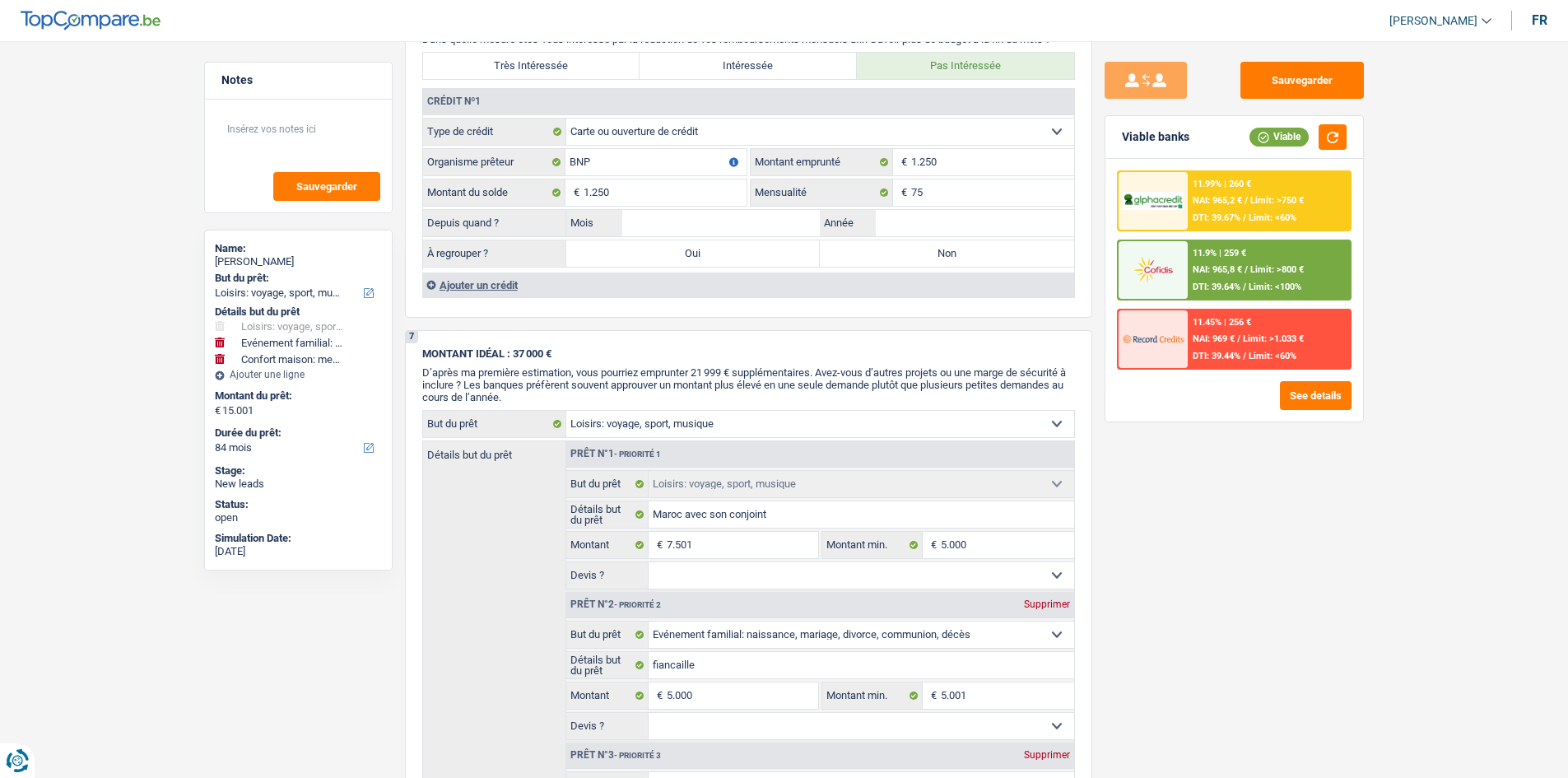 scroll, scrollTop: 1275, scrollLeft: 0, axis: vertical 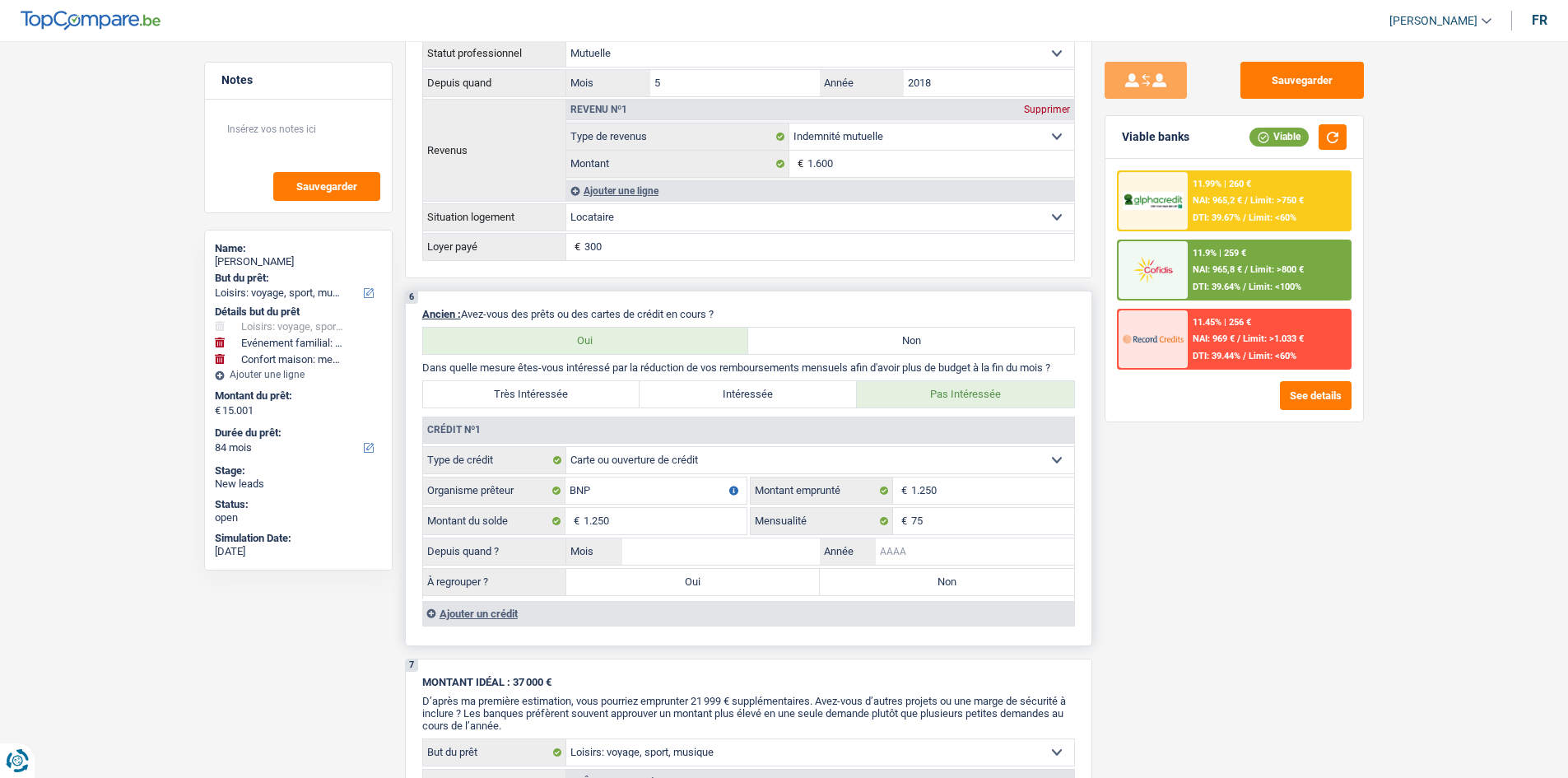click on "Année" at bounding box center (975, 552) 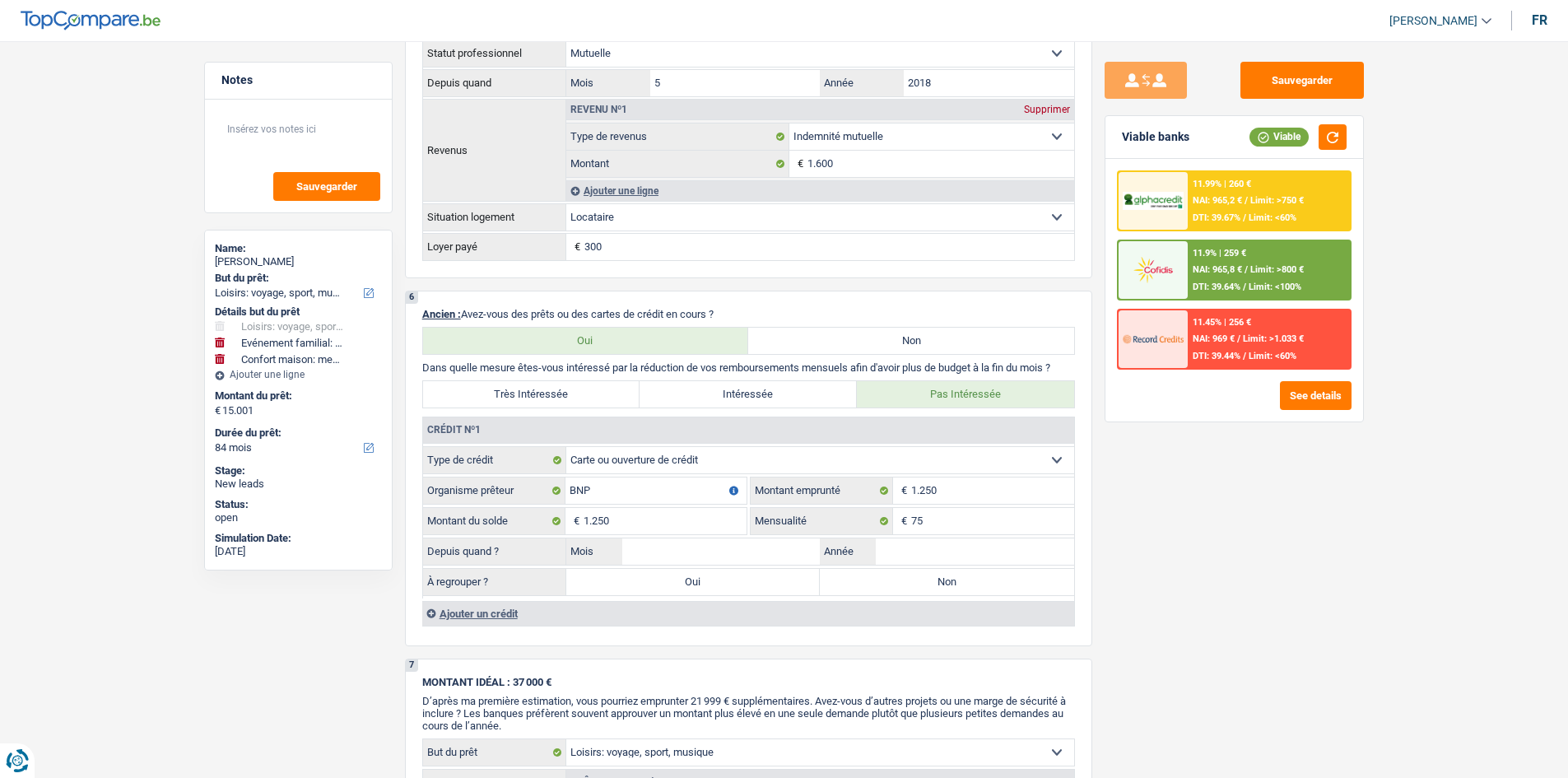 click on "NAI: 965,8 €" at bounding box center [1217, 269] 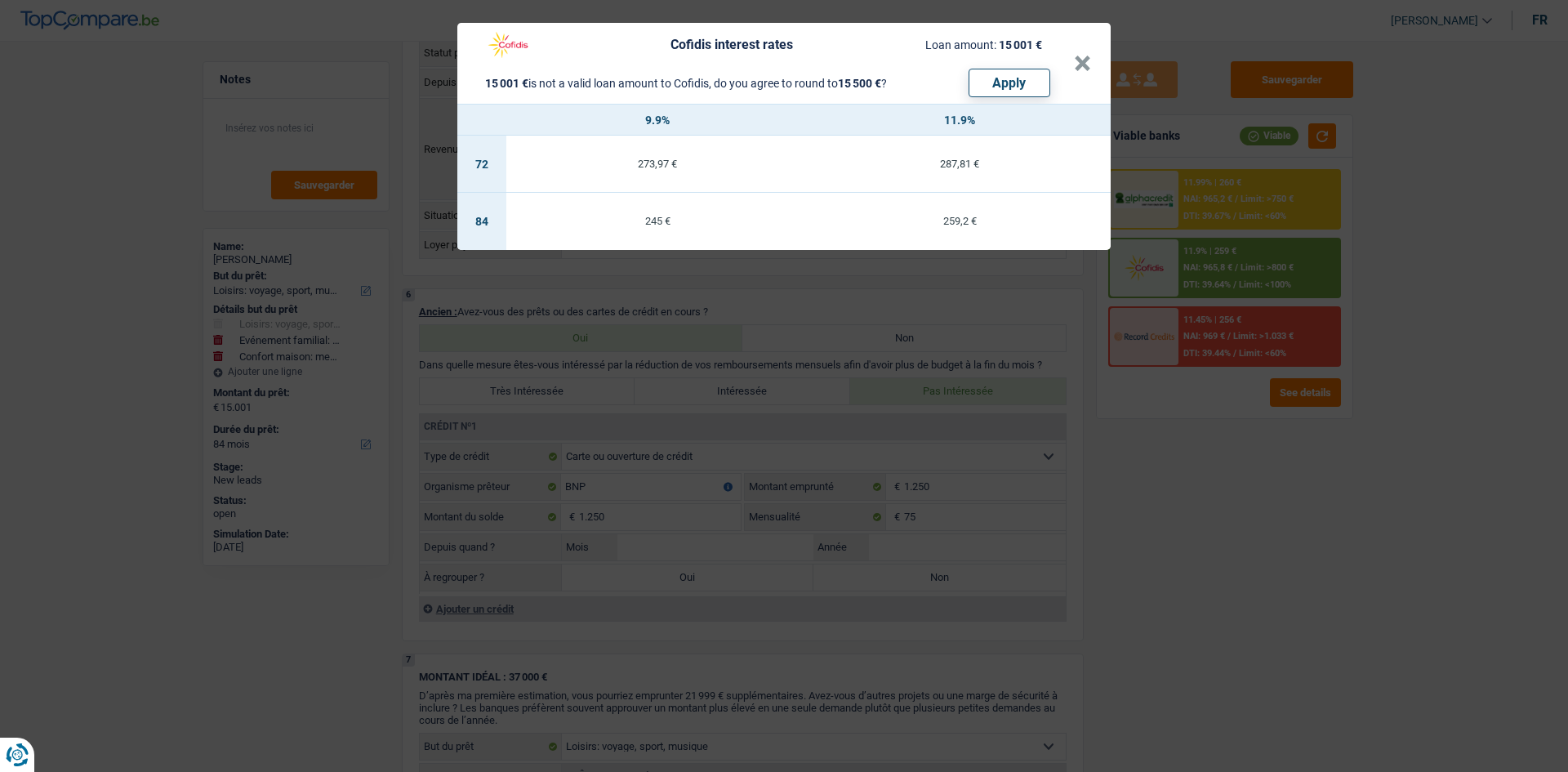 click on "Cofidis interest rates
Loan amount:
15 001 €
15 001 €  is not a valid loan amount to Cofidis, do you agree to round to  15 500 € ?
Apply
×
9.9%
11.9%
72
273,97 €
287,81 €
84
245 €
259,2 €" at bounding box center [784, 386] 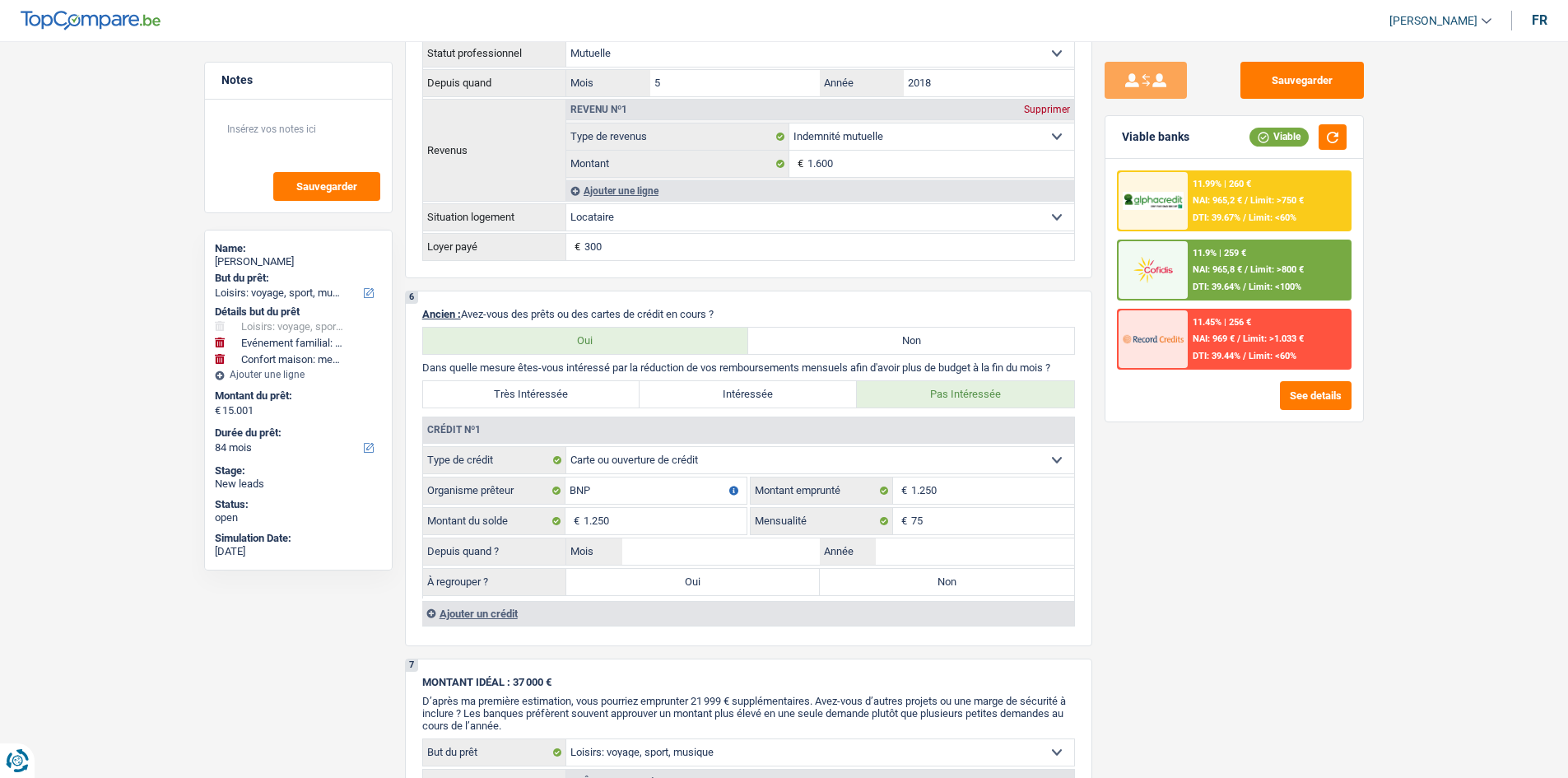 click on "DTI: 39.67%
/
Limit: <60%" at bounding box center [1245, 217] 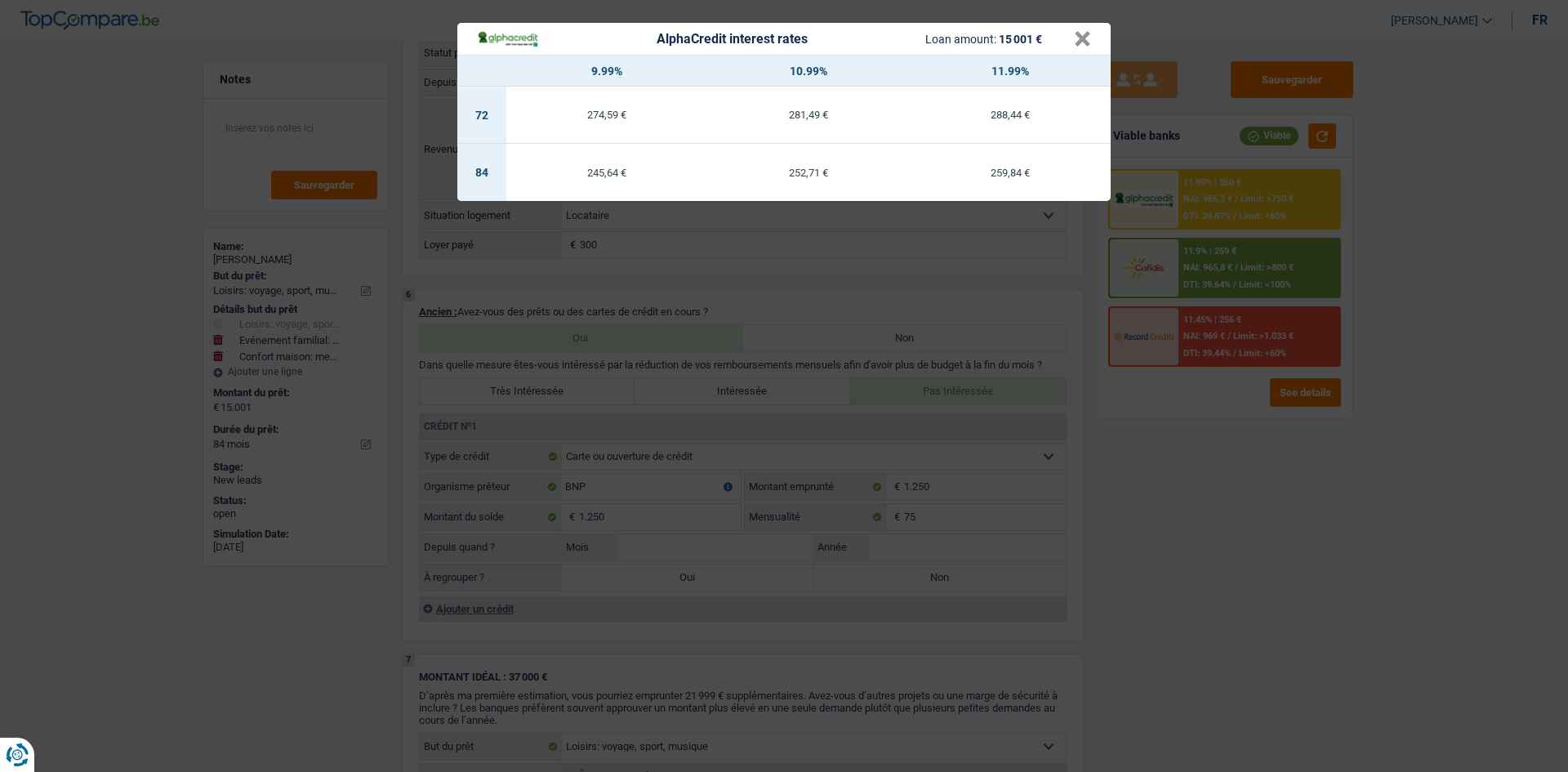 click on "AlphaCredit interest rates
Loan amount:
15 001 €
×
9.99%
10.99%
11.99%
72
274,59 €
281,49 €
288,44 €
84
245,64 €
252,71 €
259,84 €" at bounding box center (784, 386) 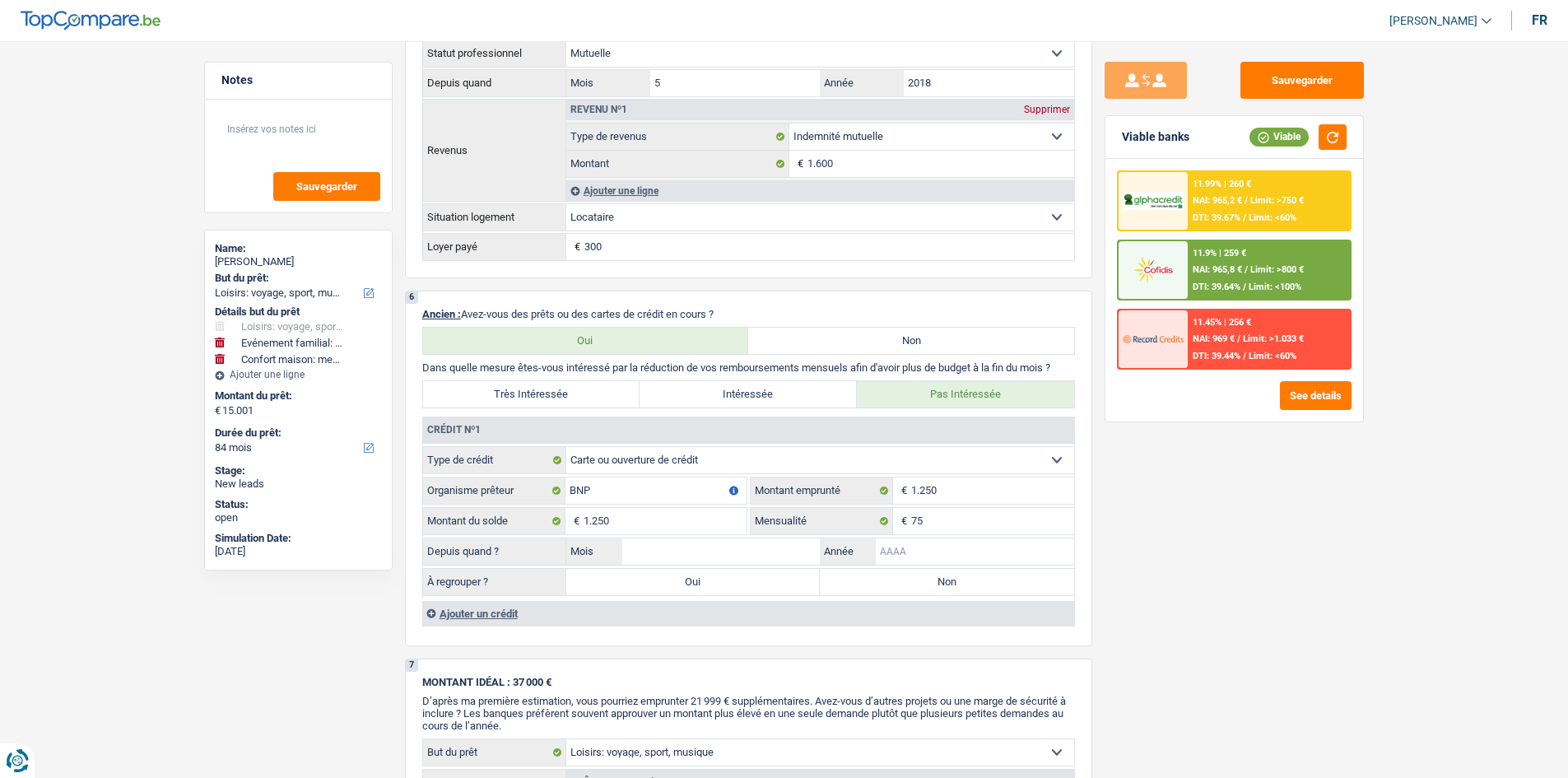 drag, startPoint x: 971, startPoint y: 547, endPoint x: 1206, endPoint y: 550, distance: 235.01915 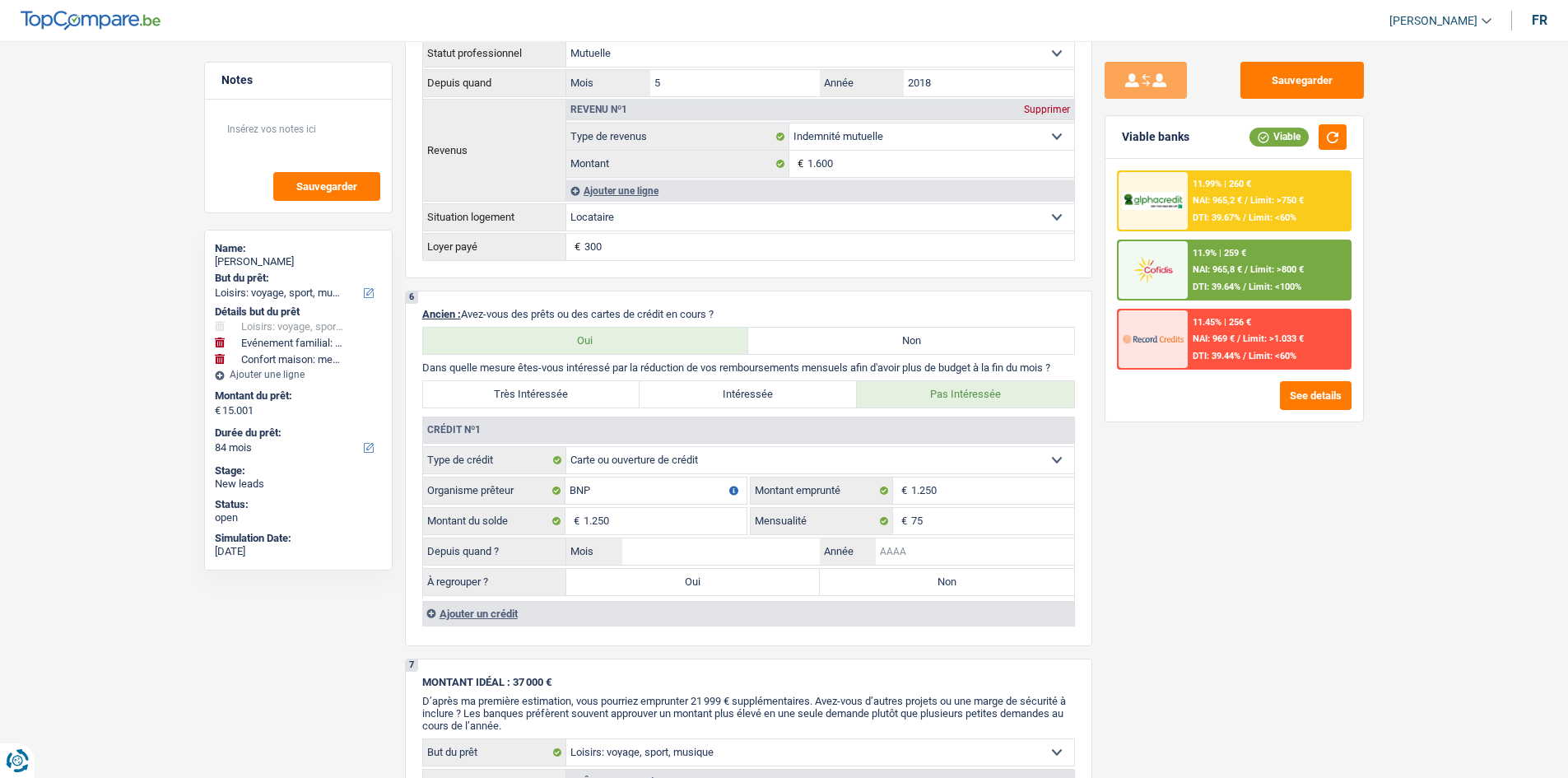 click on "Année" at bounding box center [975, 552] 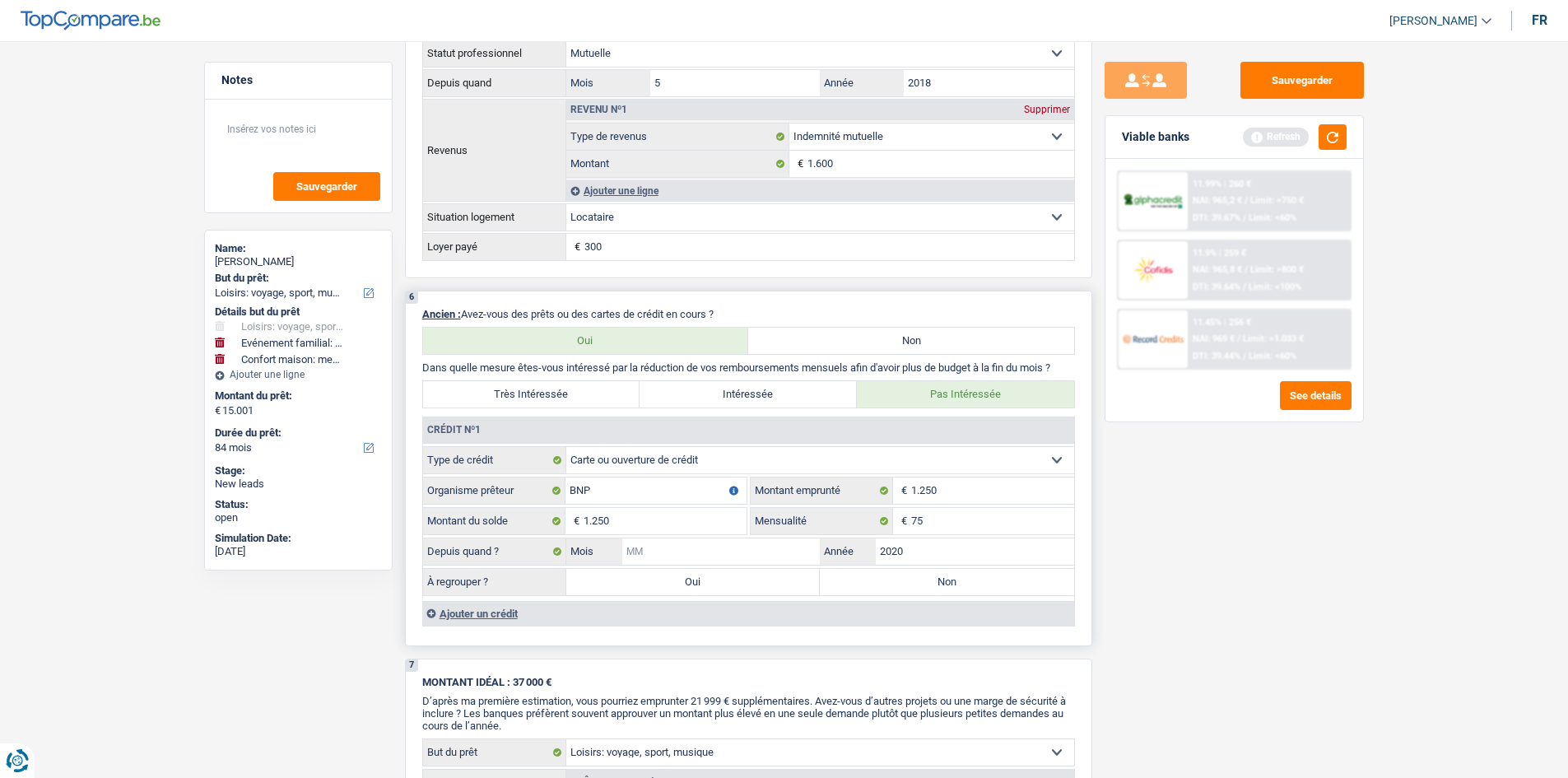 click on "Mois" at bounding box center (721, 552) 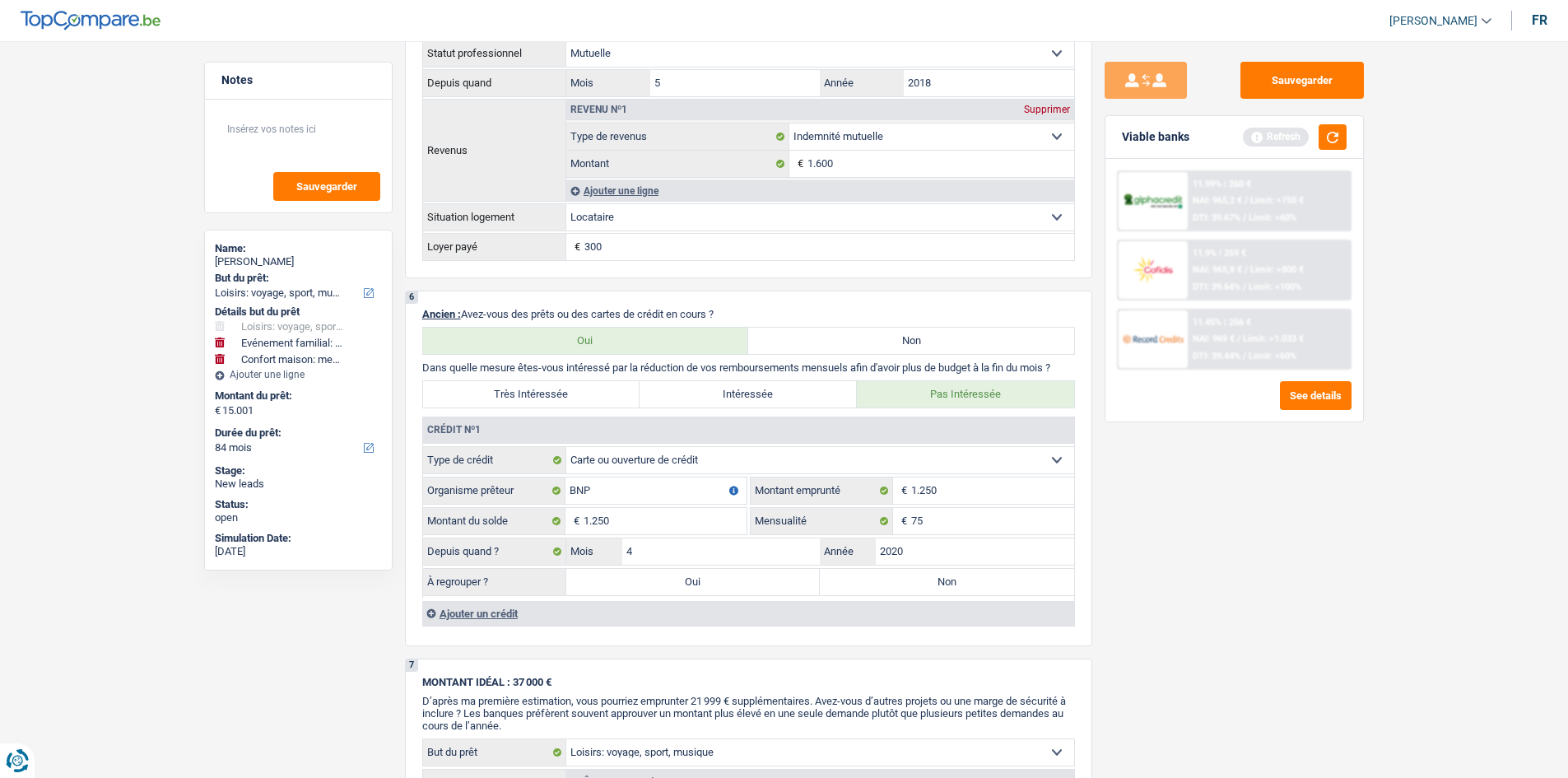 click on "Sauvegarder
Viable banks
Refresh
11.99% | 260 €
NAI: 965,2 €
/
Limit: >750 €
DTI: 39.67%
/
Limit: <60%
11.9% | 259 €
NAI: 965,8 €
/
Limit: >800 €
DTI: 39.64%
/
Limit: <100%
/       /" at bounding box center (1234, 404) 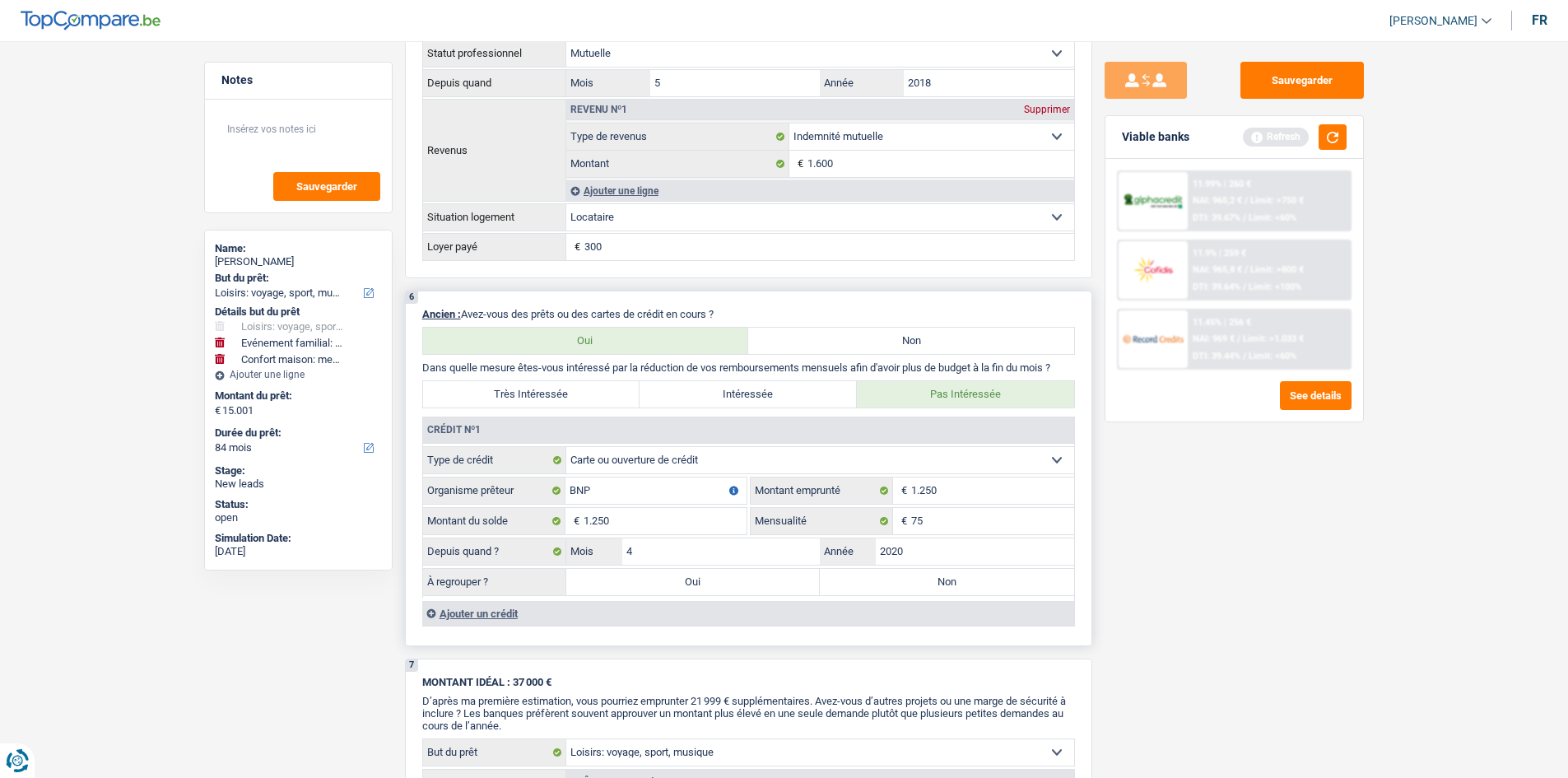 drag, startPoint x: 987, startPoint y: 589, endPoint x: 1059, endPoint y: 590, distance: 72.00694 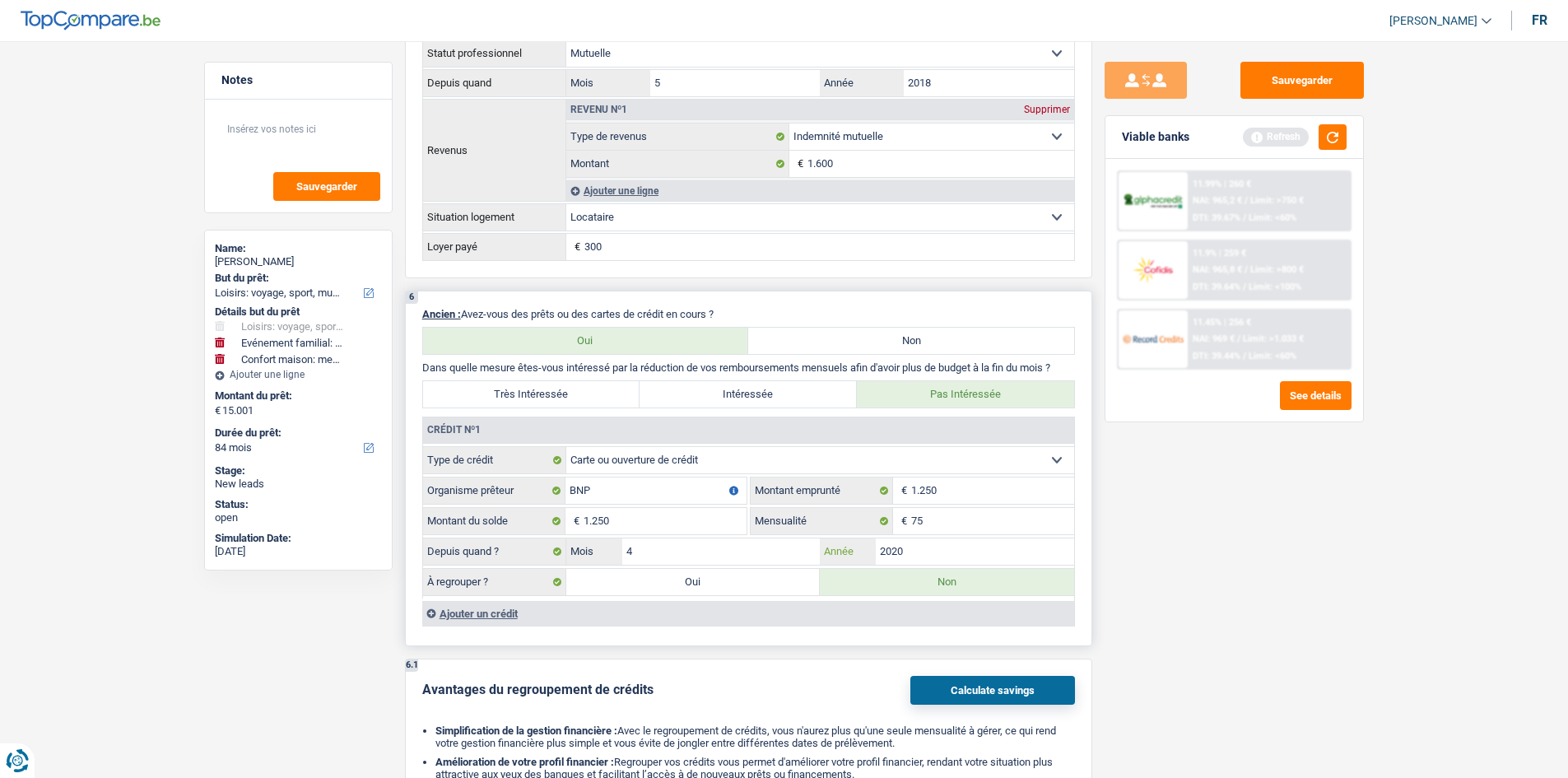 click on "2020" at bounding box center (975, 552) 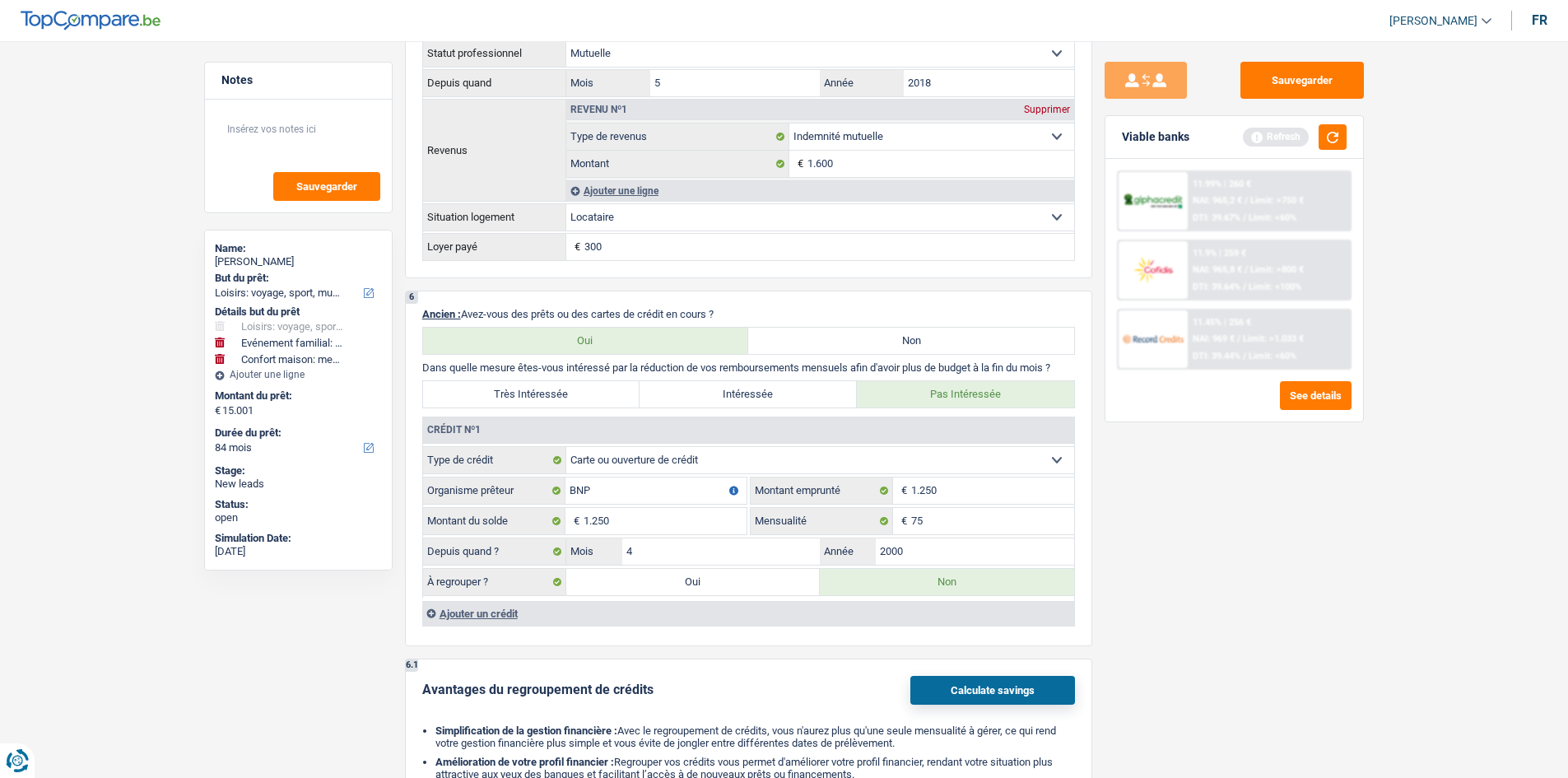 click on "Sauvegarder
Viable banks
Refresh
11.99% | 260 €
NAI: 965,2 €
/
Limit: >750 €
DTI: 39.67%
/
Limit: <60%
11.9% | 259 €
NAI: 965,8 €
/
Limit: >800 €
DTI: 39.64%
/
Limit: <100%
/       /" at bounding box center [1234, 404] 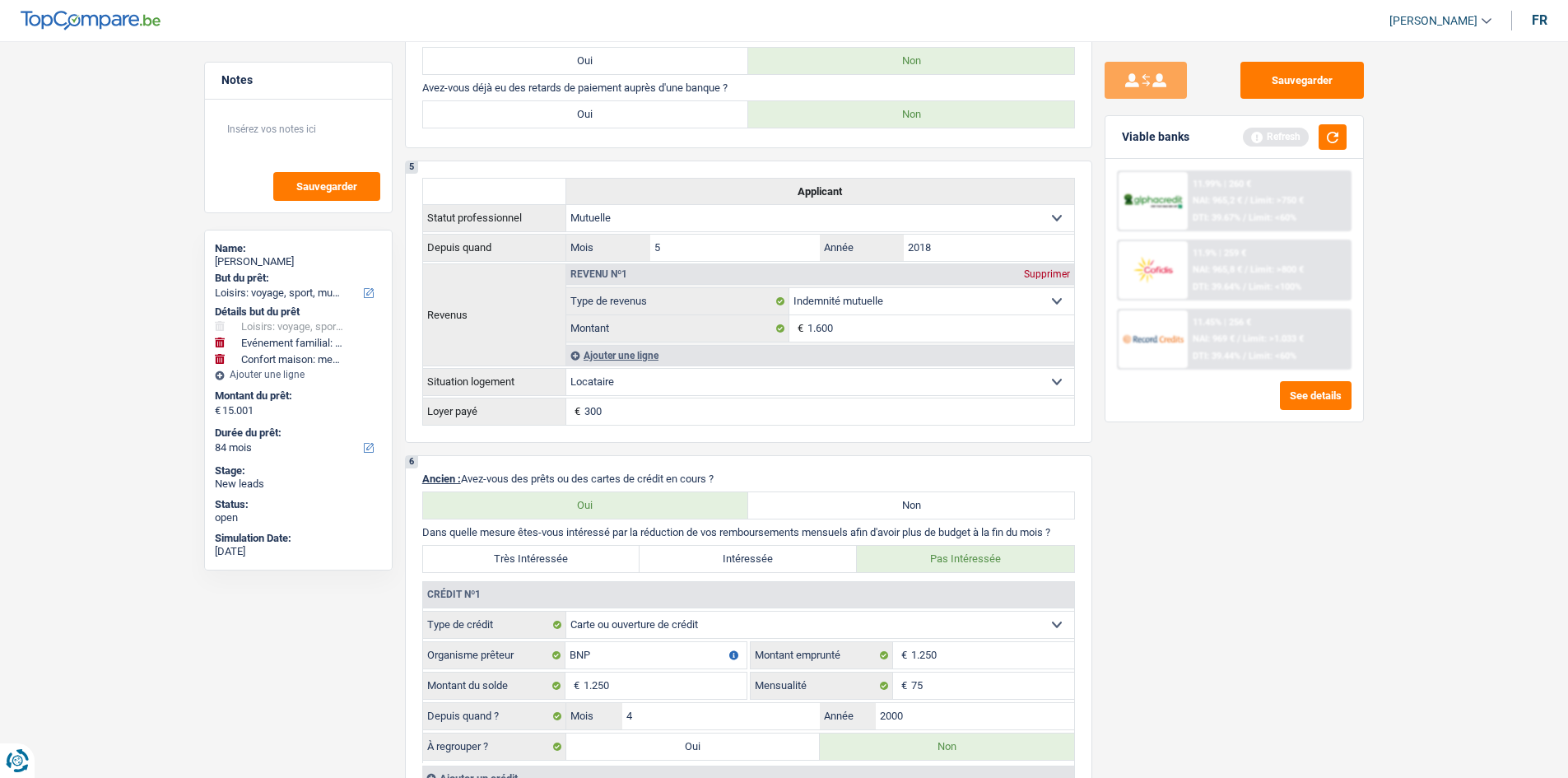 scroll, scrollTop: 1522, scrollLeft: 0, axis: vertical 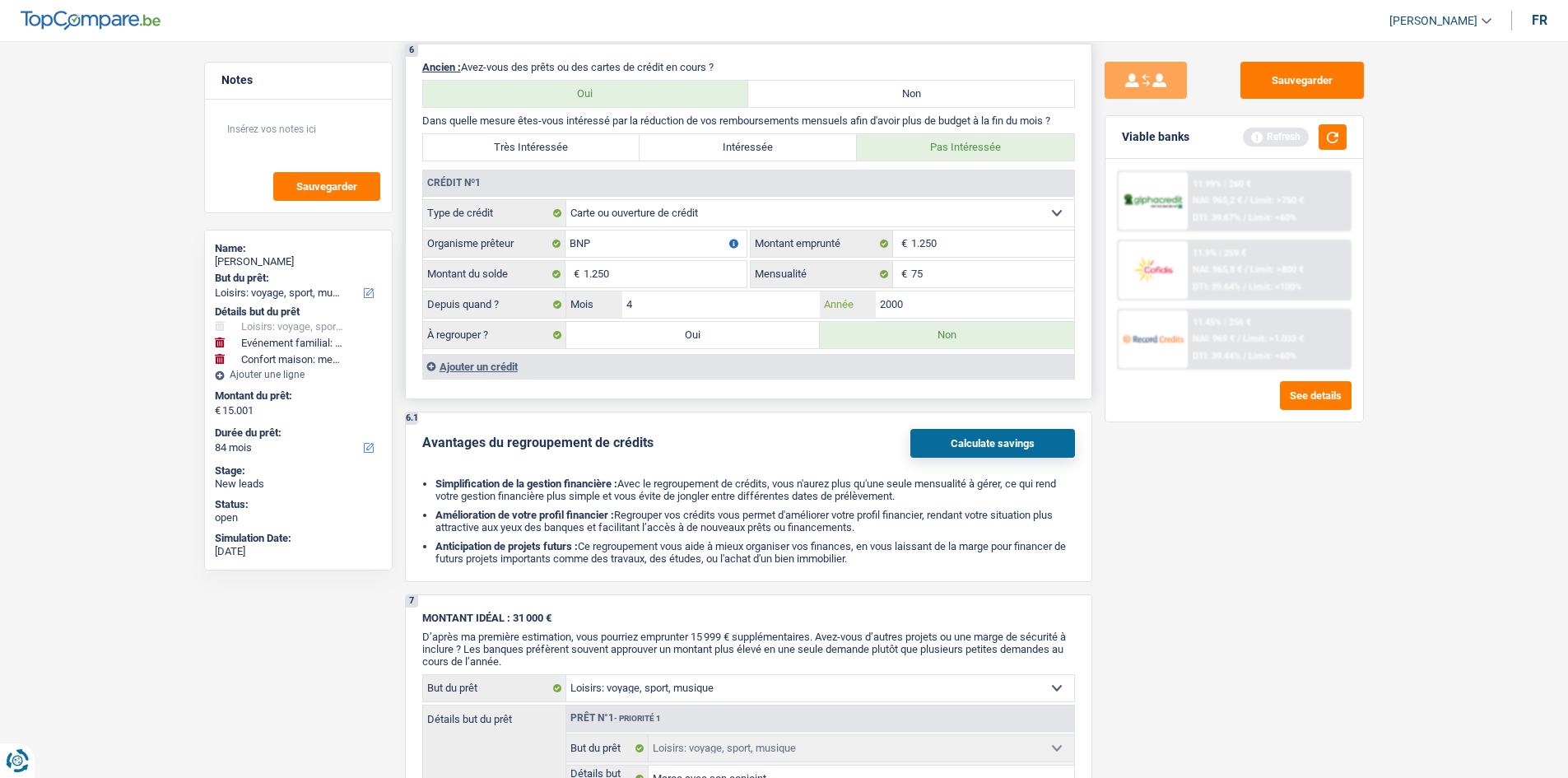 click on "2000" at bounding box center (975, 305) 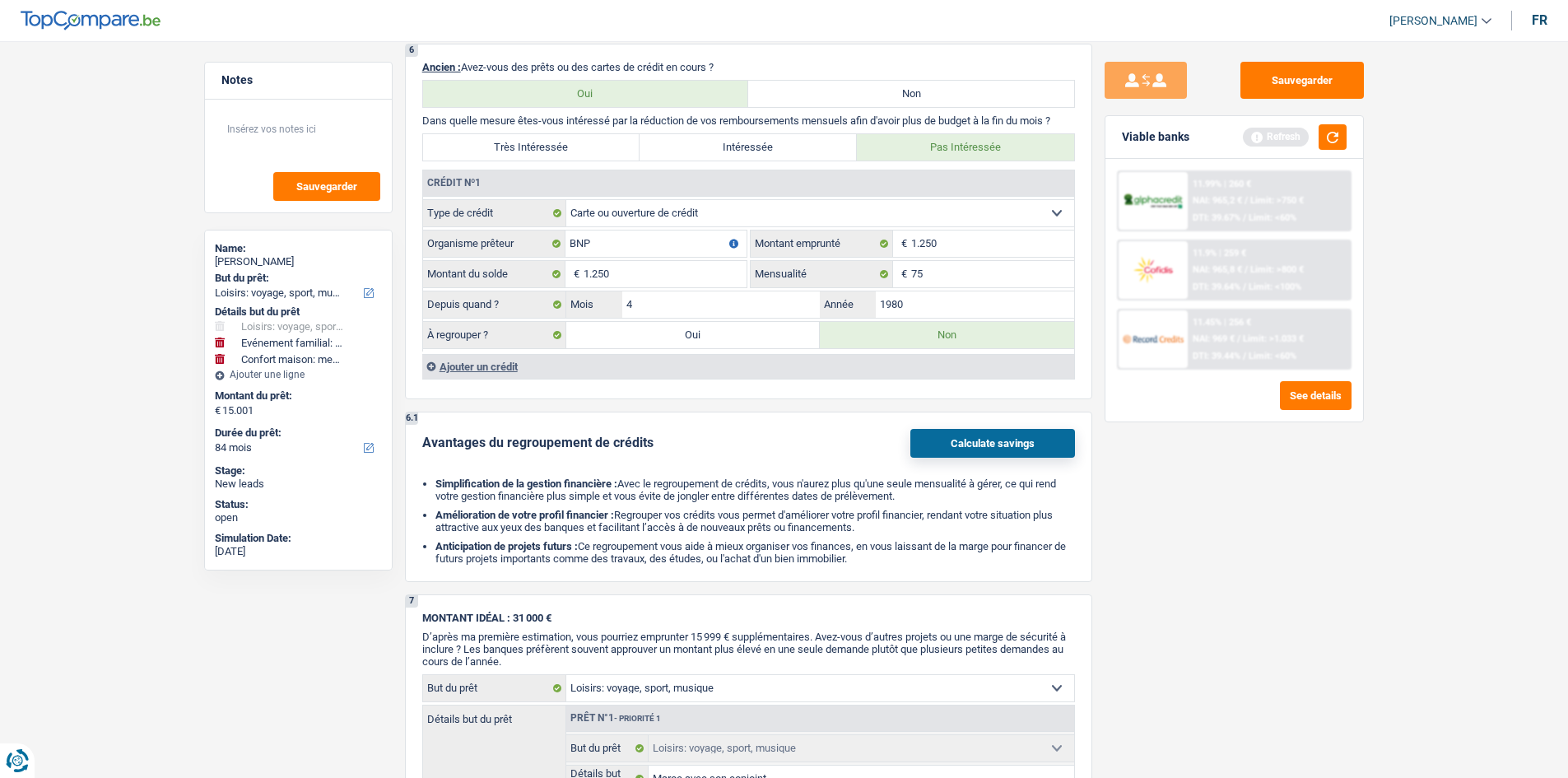 click on "Sauvegarder
Viable banks
Refresh
11.99% | 260 €
NAI: 965,2 €
/
Limit: >750 €
DTI: 39.67%
/
Limit: <60%
11.9% | 259 €
NAI: 965,8 €
/
Limit: >800 €
DTI: 39.64%
/
Limit: <100%
/       /" at bounding box center (1234, 404) 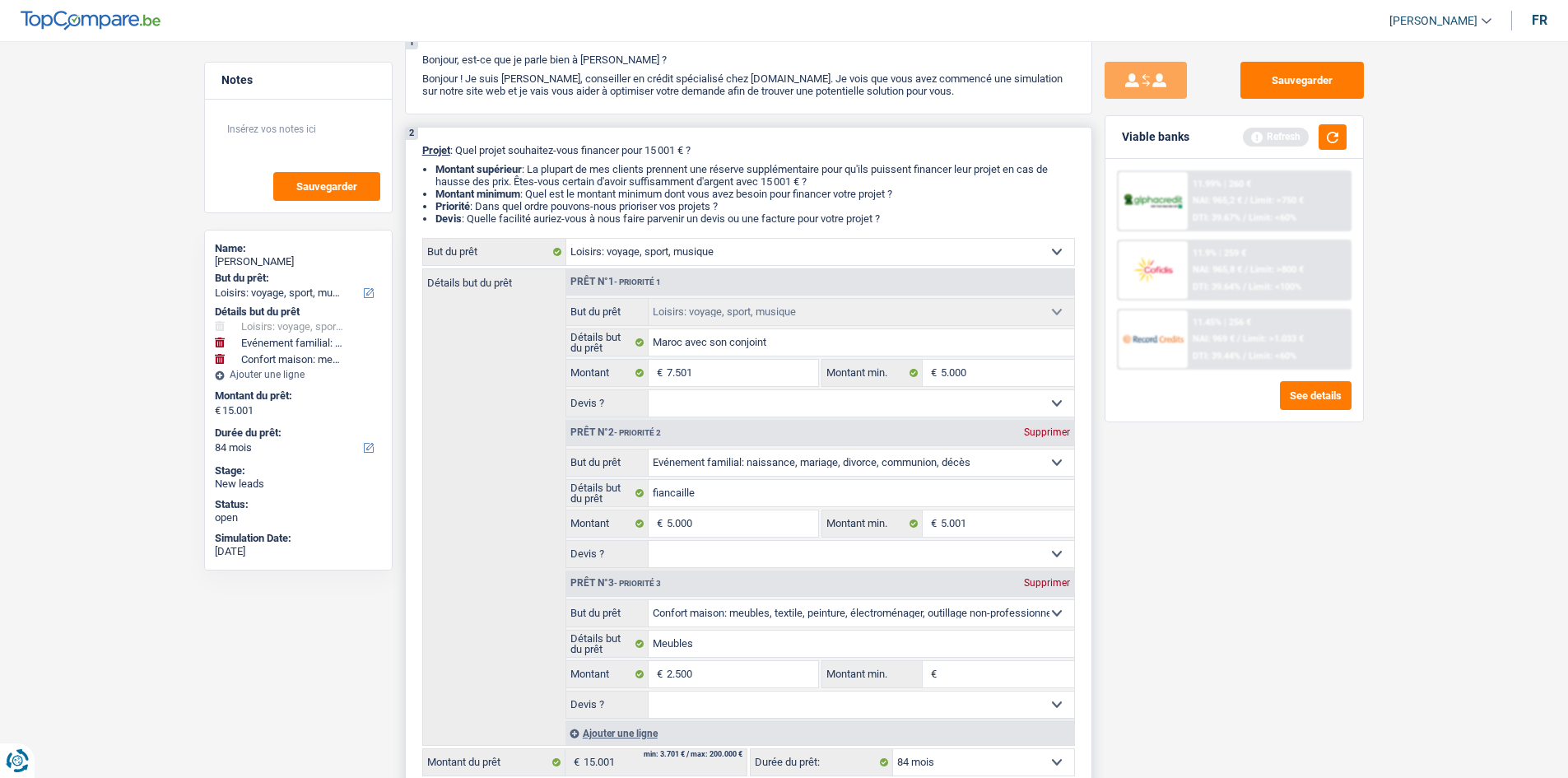 scroll, scrollTop: 0, scrollLeft: 0, axis: both 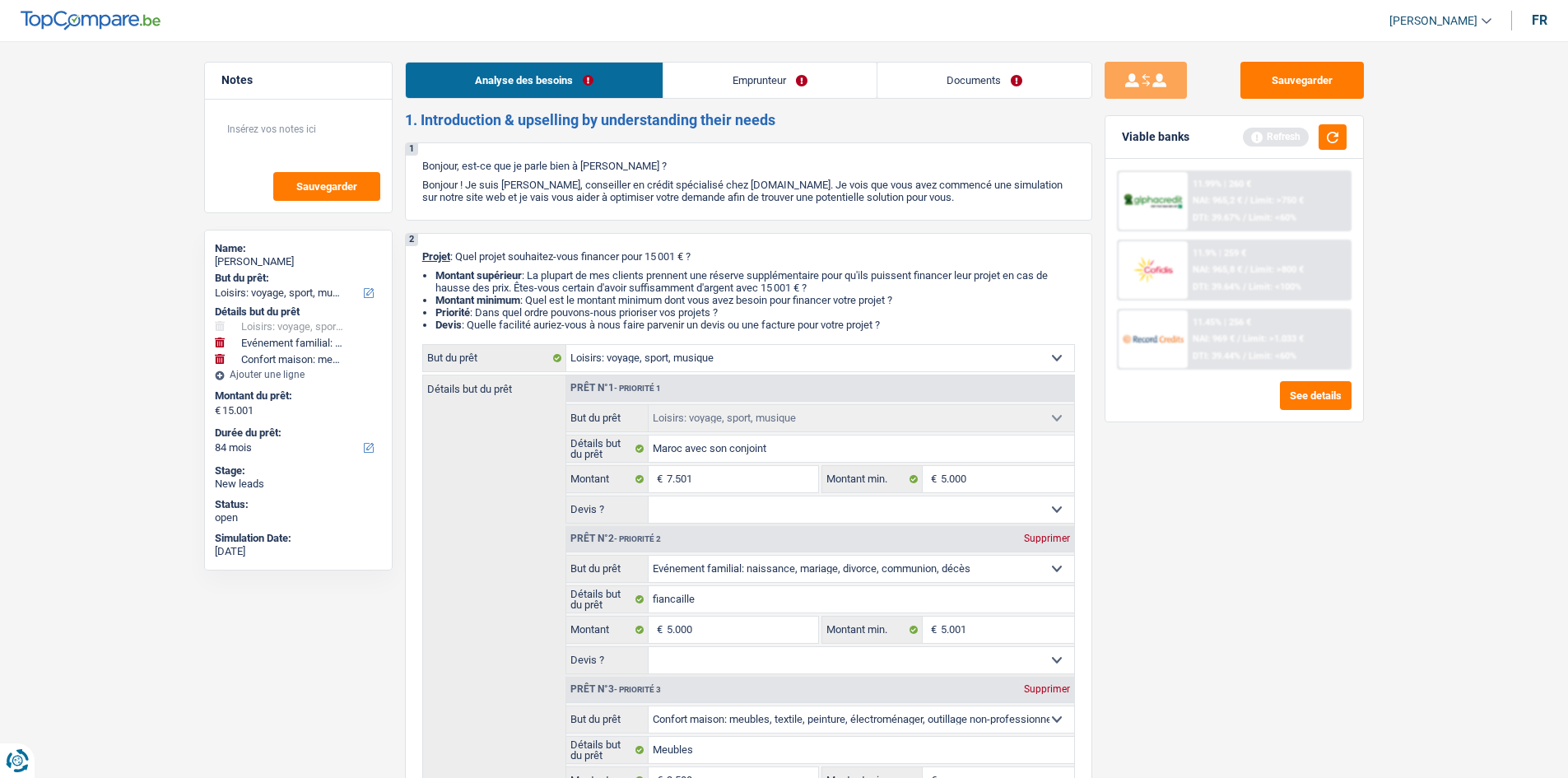 click on "Emprunteur" at bounding box center [770, 80] 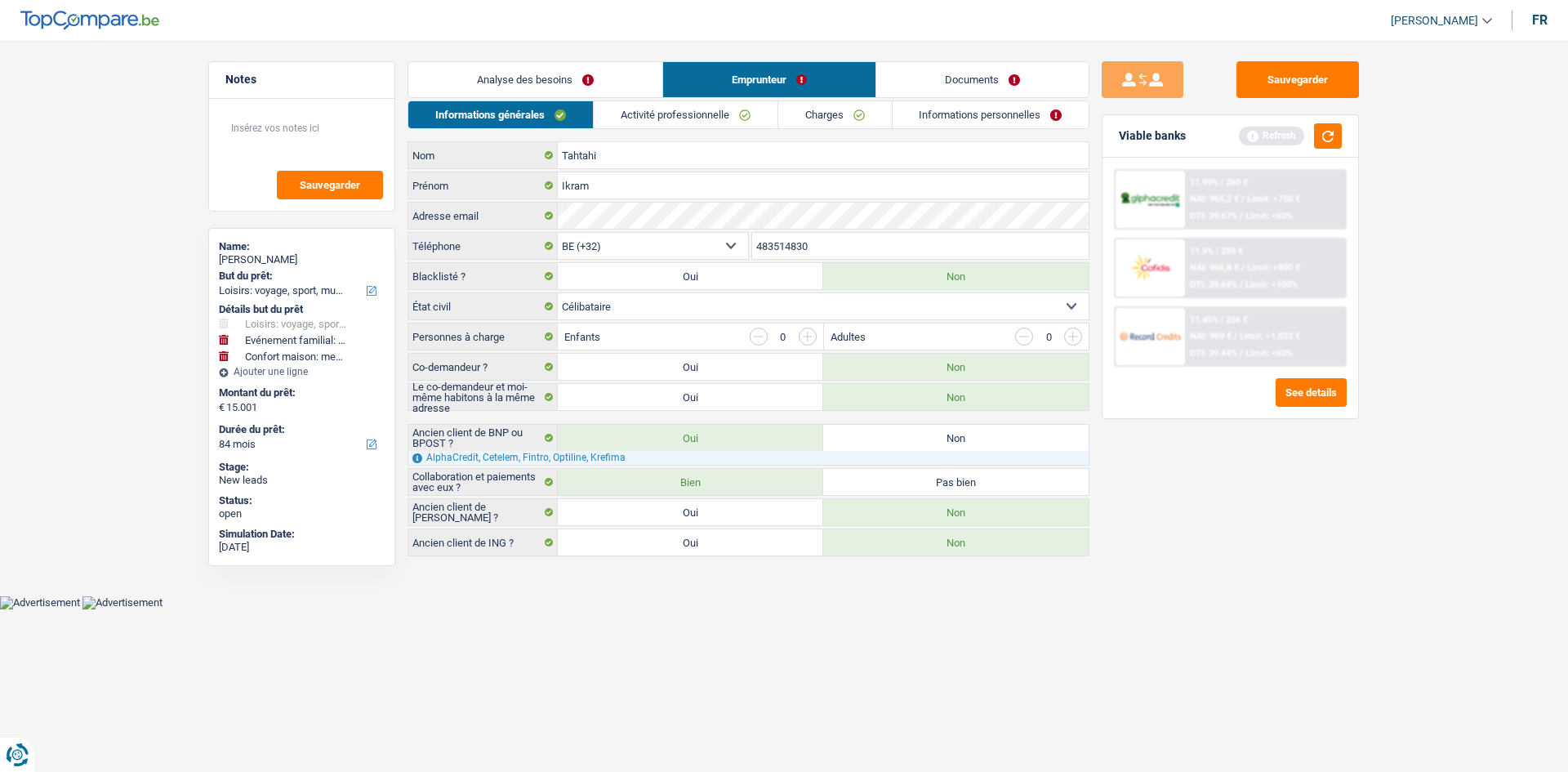 click on "Analyse des besoins" at bounding box center [535, 79] 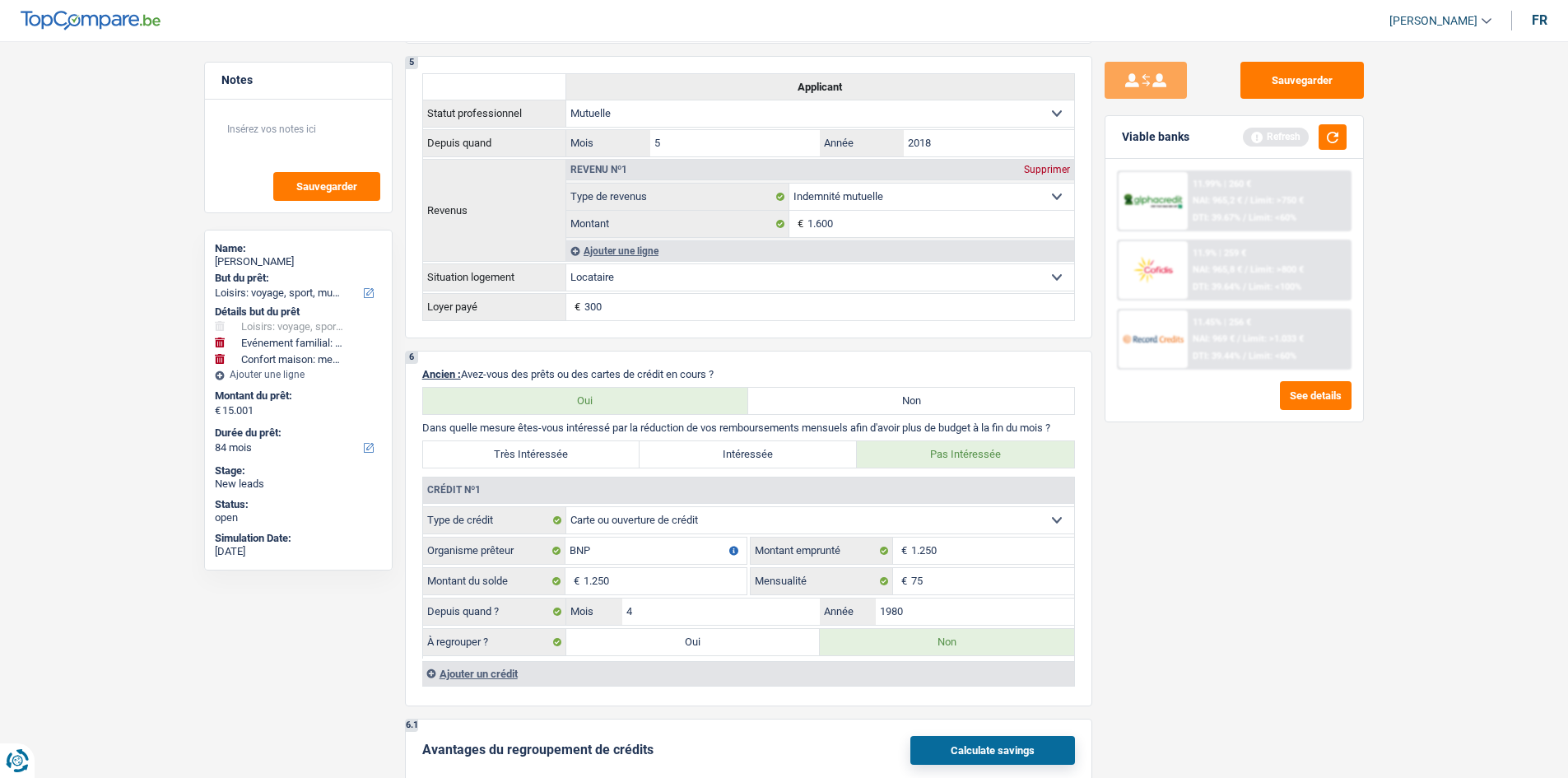 scroll, scrollTop: 1211, scrollLeft: 0, axis: vertical 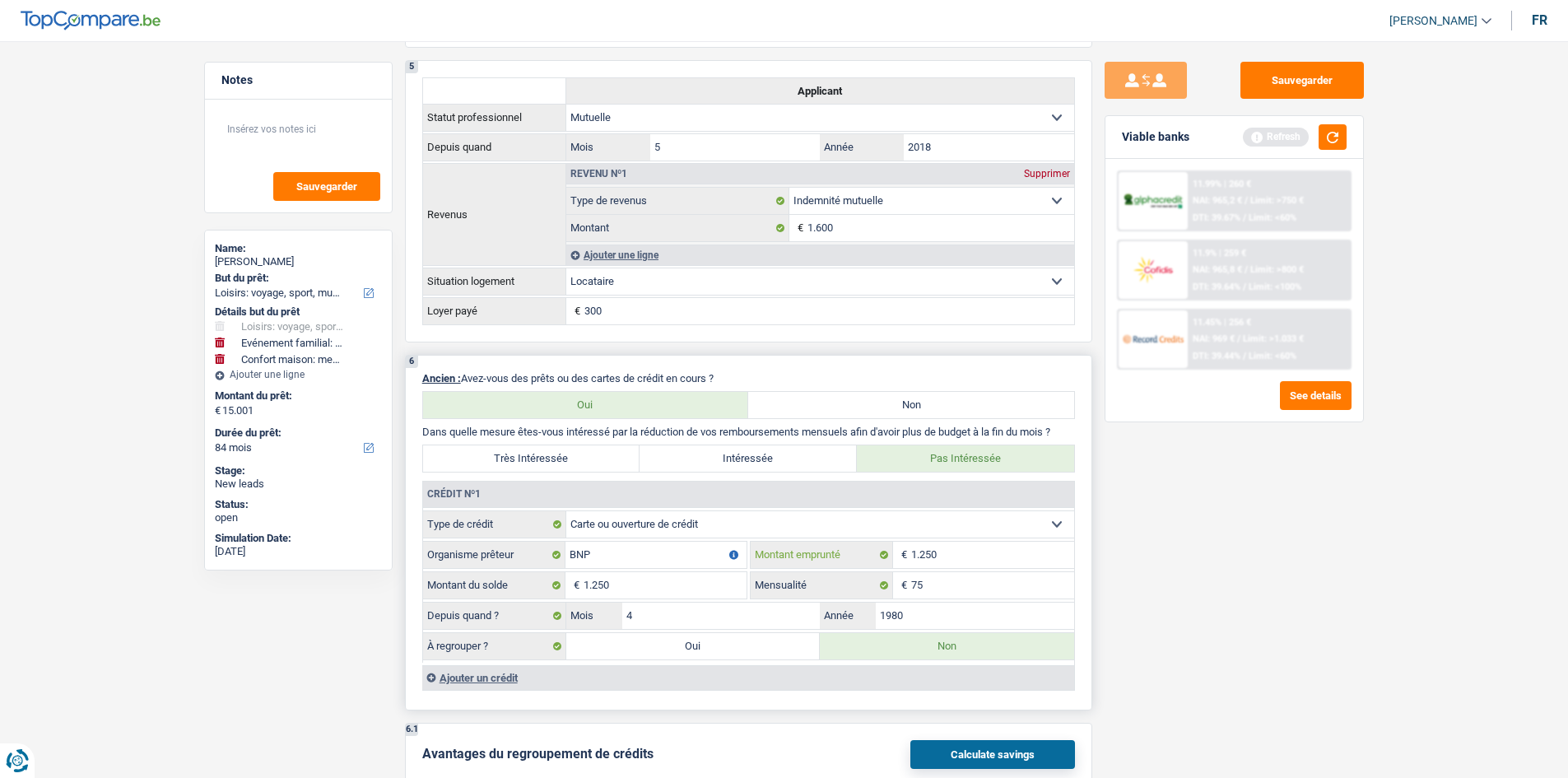 click on "1.250" at bounding box center [993, 555] 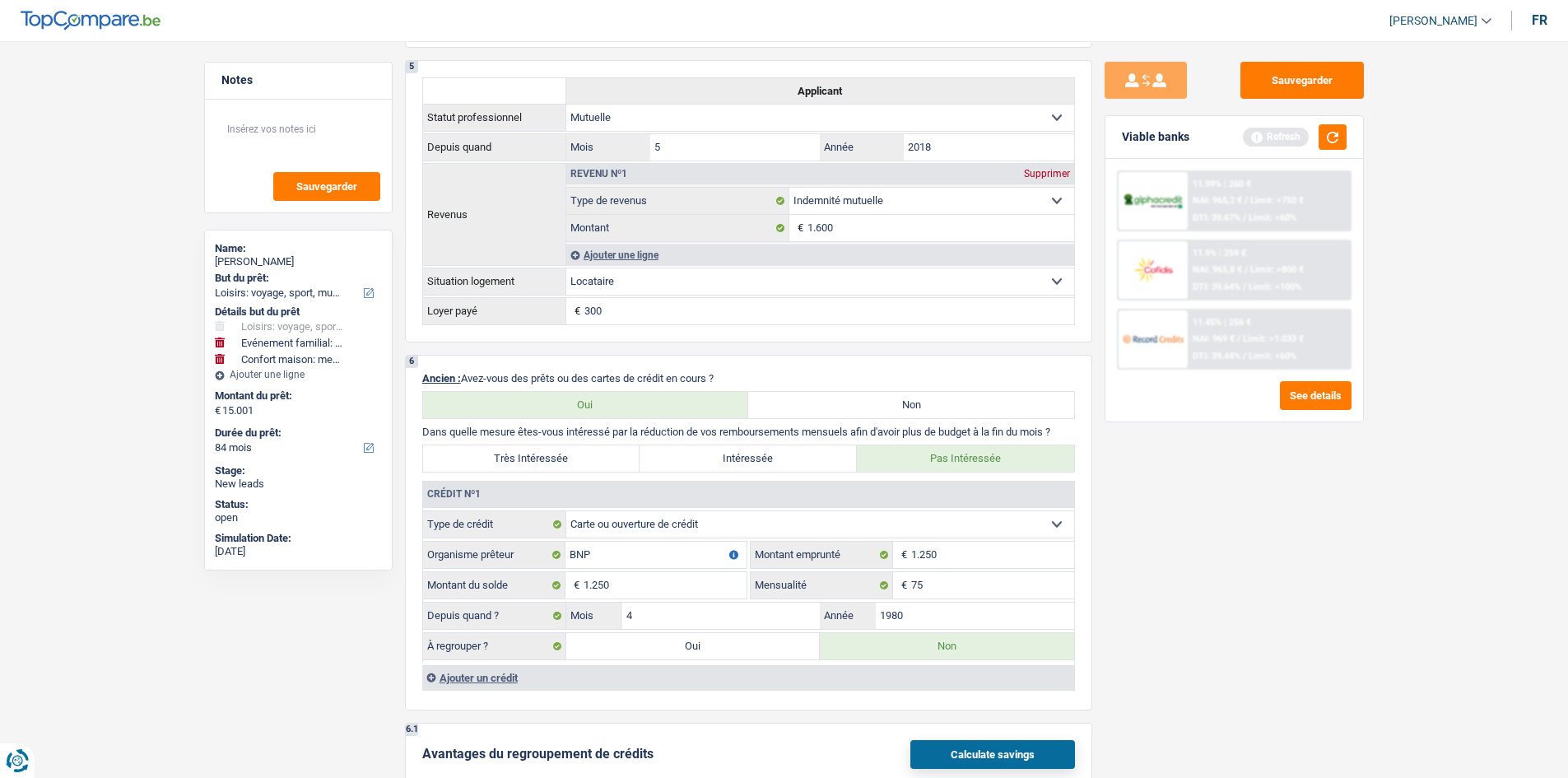 click on "Sauvegarder
Viable banks
Refresh
11.99% | 260 €
NAI: 965,2 €
/
Limit: >750 €
DTI: 39.67%
/
Limit: <60%
11.9% | 259 €
NAI: 965,8 €
/
Limit: >800 €
DTI: 39.64%
/
Limit: <100%
/       /" at bounding box center [1234, 404] 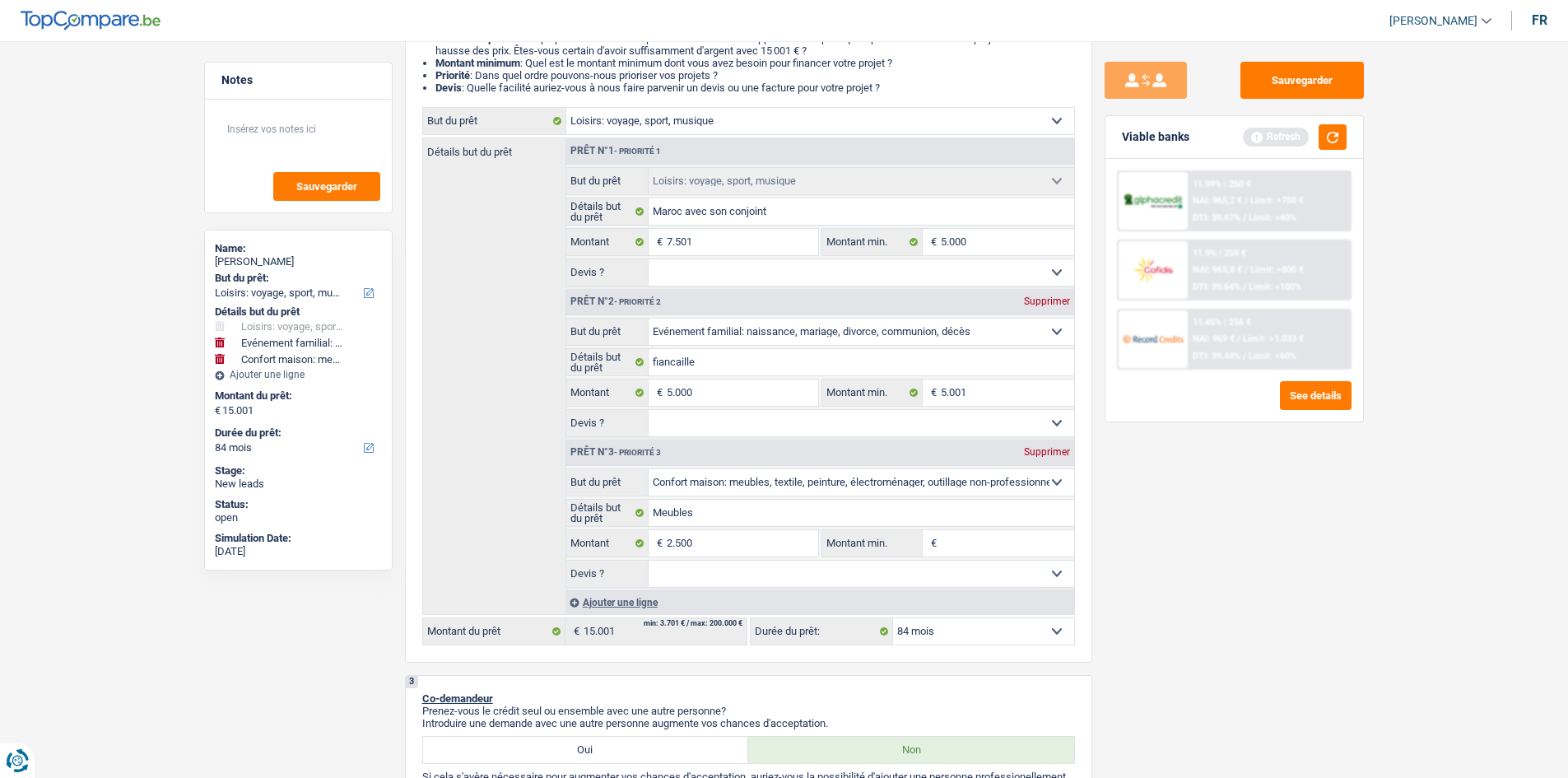 scroll, scrollTop: 0, scrollLeft: 0, axis: both 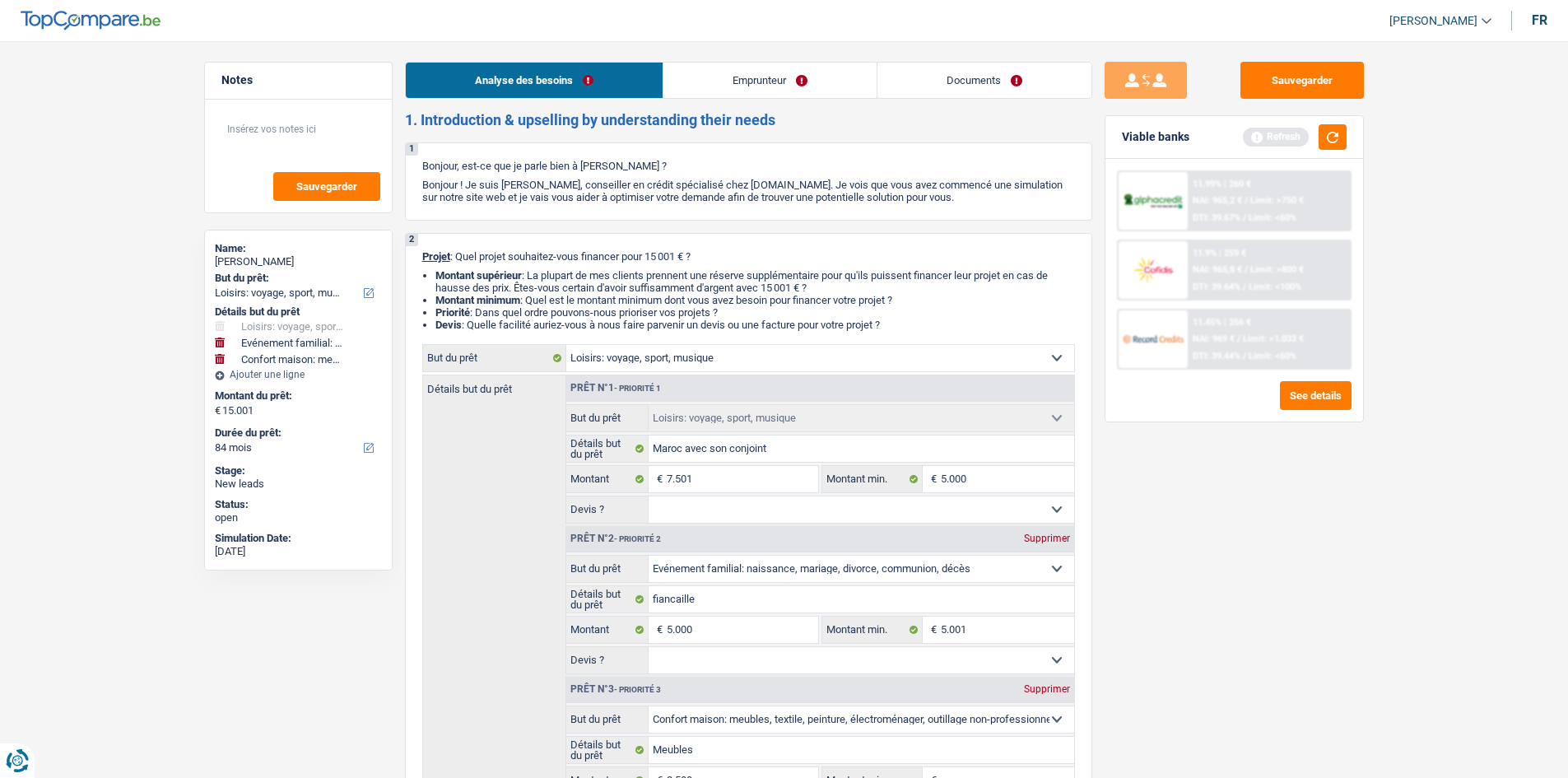 click on "Emprunteur" at bounding box center [770, 80] 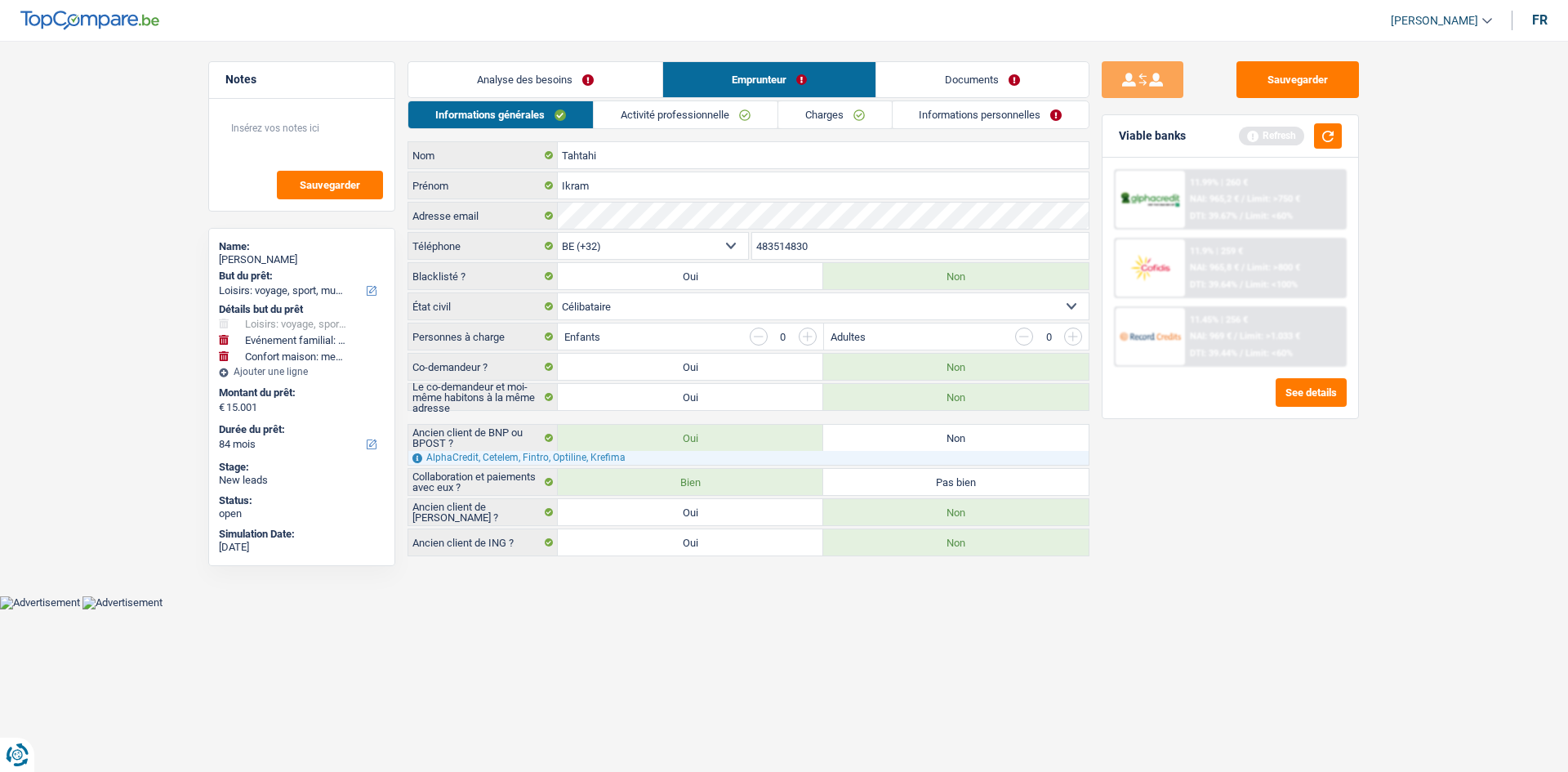click on "Activité professionnelle" at bounding box center (685, 114) 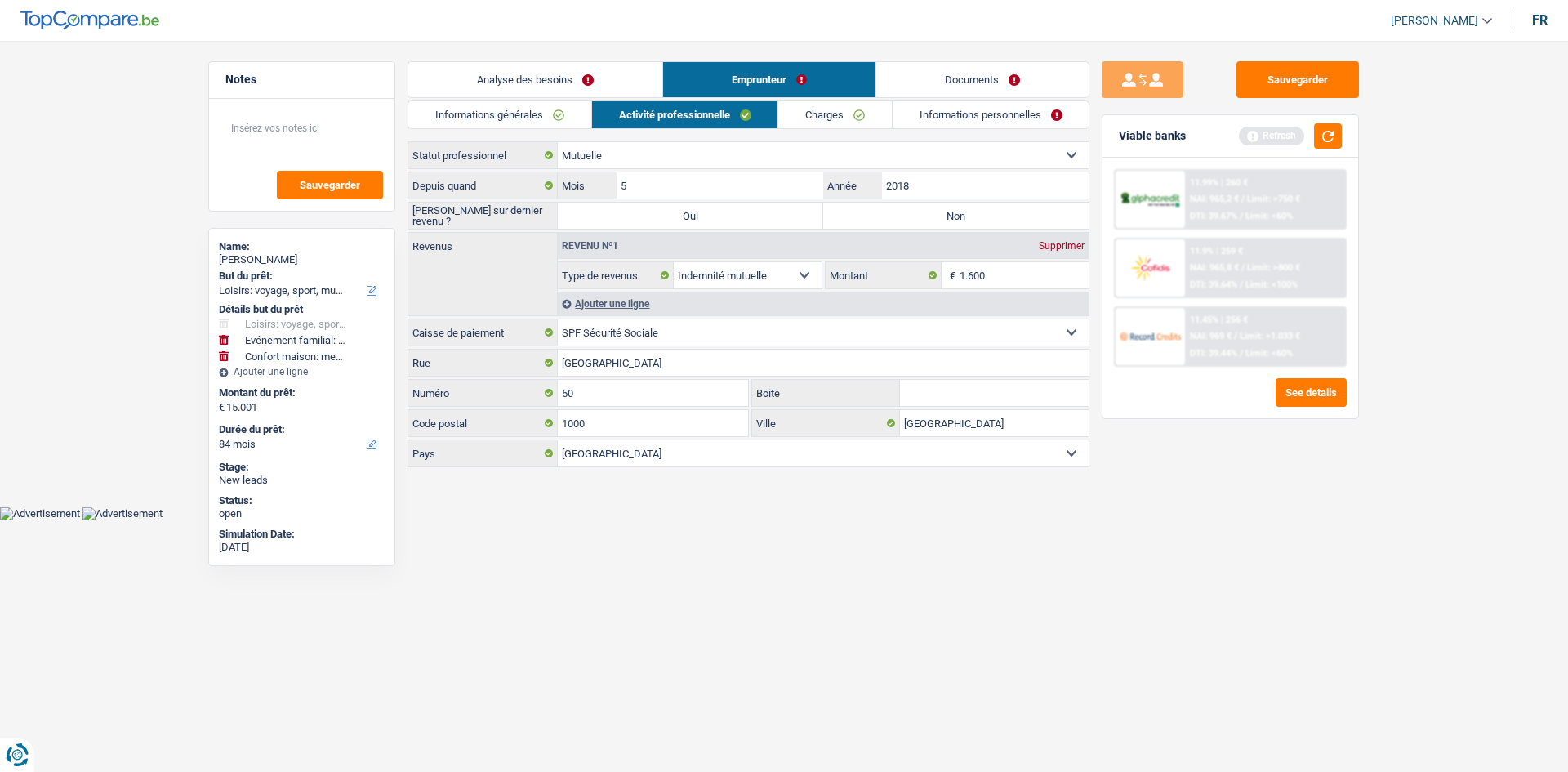 click on "Revenu nº1
Supprimer" at bounding box center (823, 246) 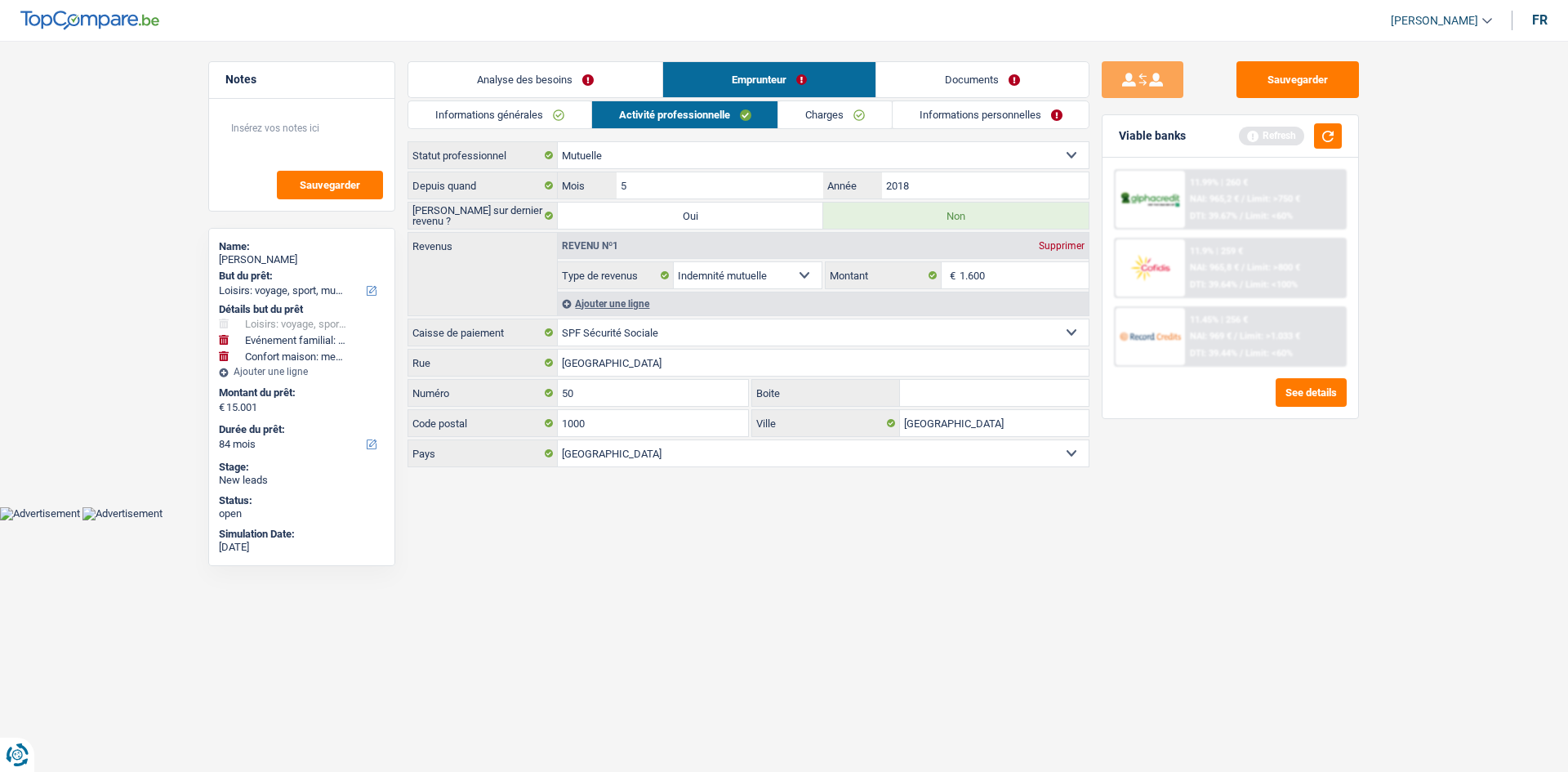 click on "Sauvegarder
Viable banks
Refresh
11.99% | 260 €
NAI: 965,2 €
/
Limit: >750 €
DTI: 39.67%
/
Limit: <60%
11.9% | 259 €
NAI: 965,8 €
/
Limit: >800 €
DTI: 39.64%
/
Limit: <100%
/       /" at bounding box center [1230, 401] 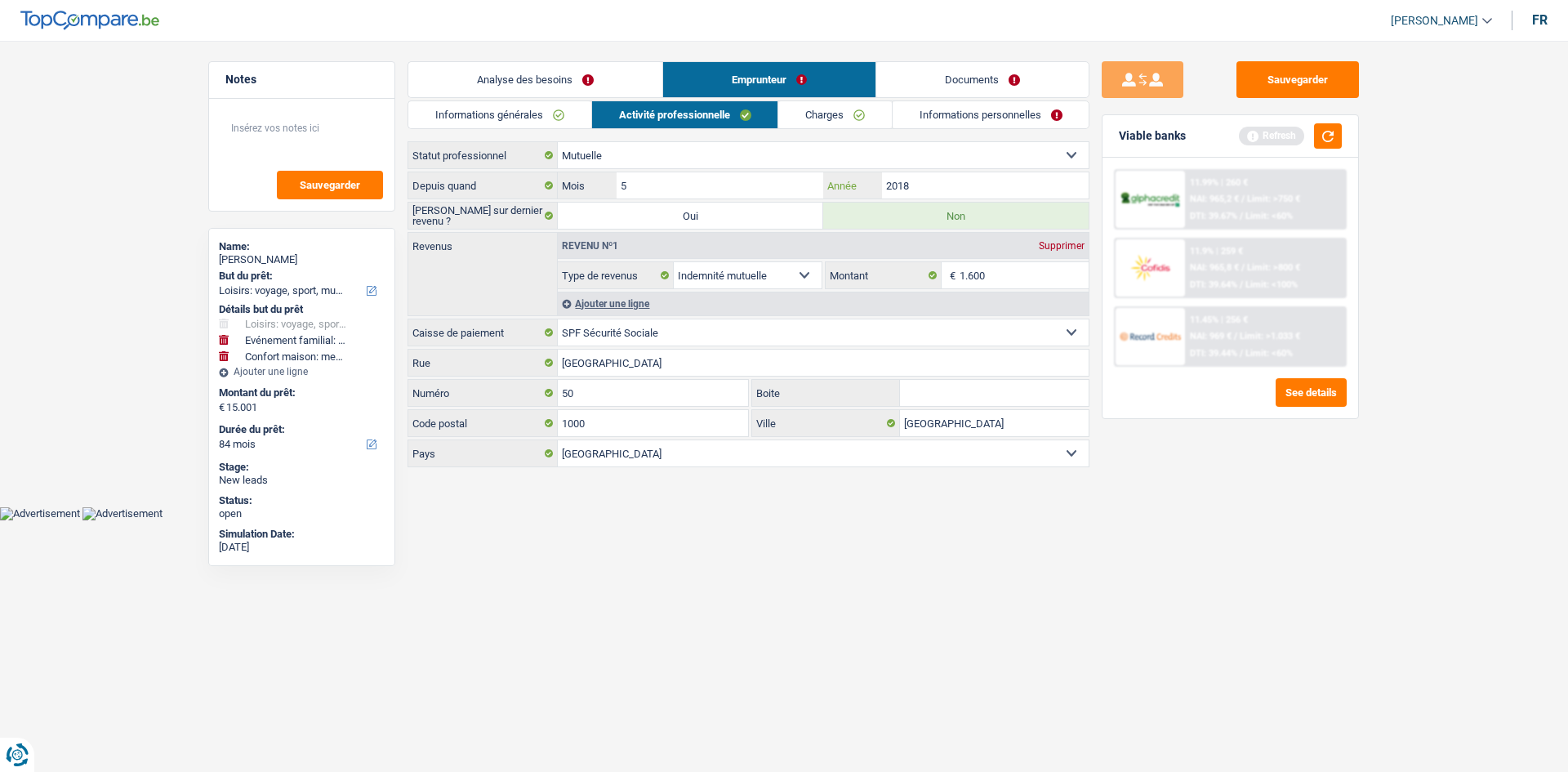 click on "2018" at bounding box center (985, 185) 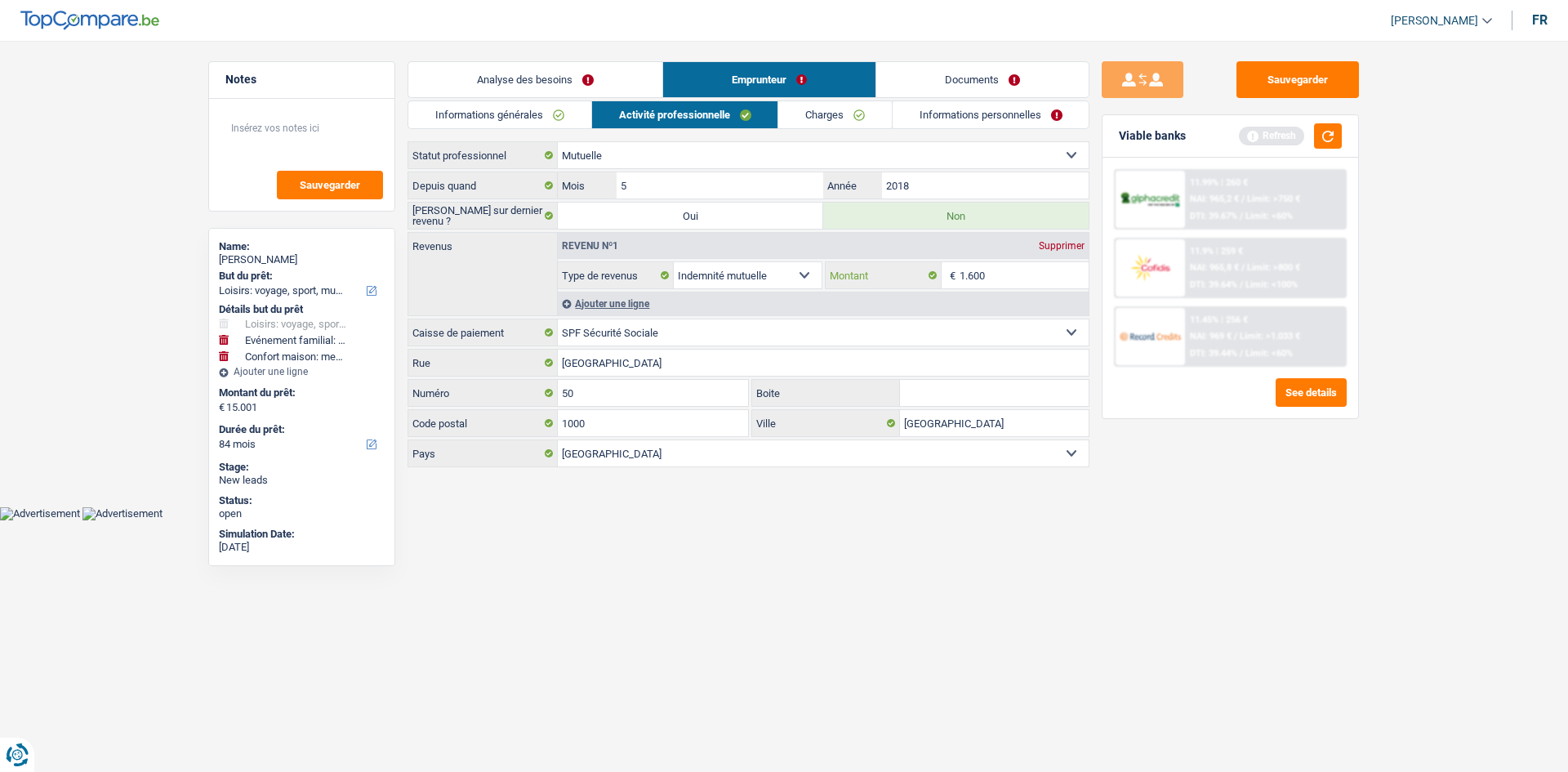 click on "1.600" at bounding box center (1024, 275) 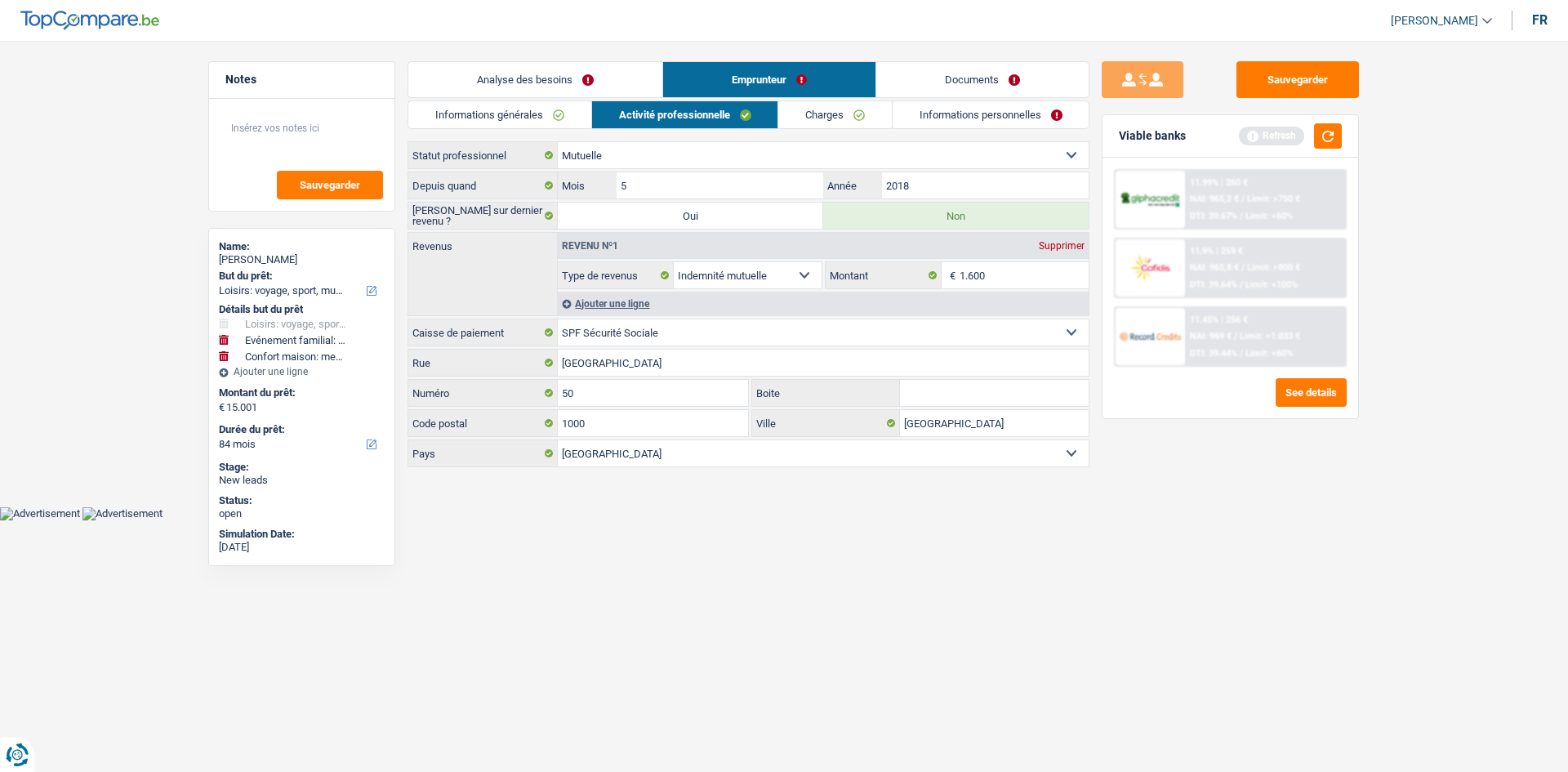 click on "Sauvegarder
Viable banks
Refresh
11.99% | 260 €
NAI: 965,2 €
/
Limit: >750 €
DTI: 39.67%
/
Limit: <60%
11.9% | 259 €
NAI: 965,8 €
/
Limit: >800 €
DTI: 39.64%
/
Limit: <100%
/       /" at bounding box center (1230, 401) 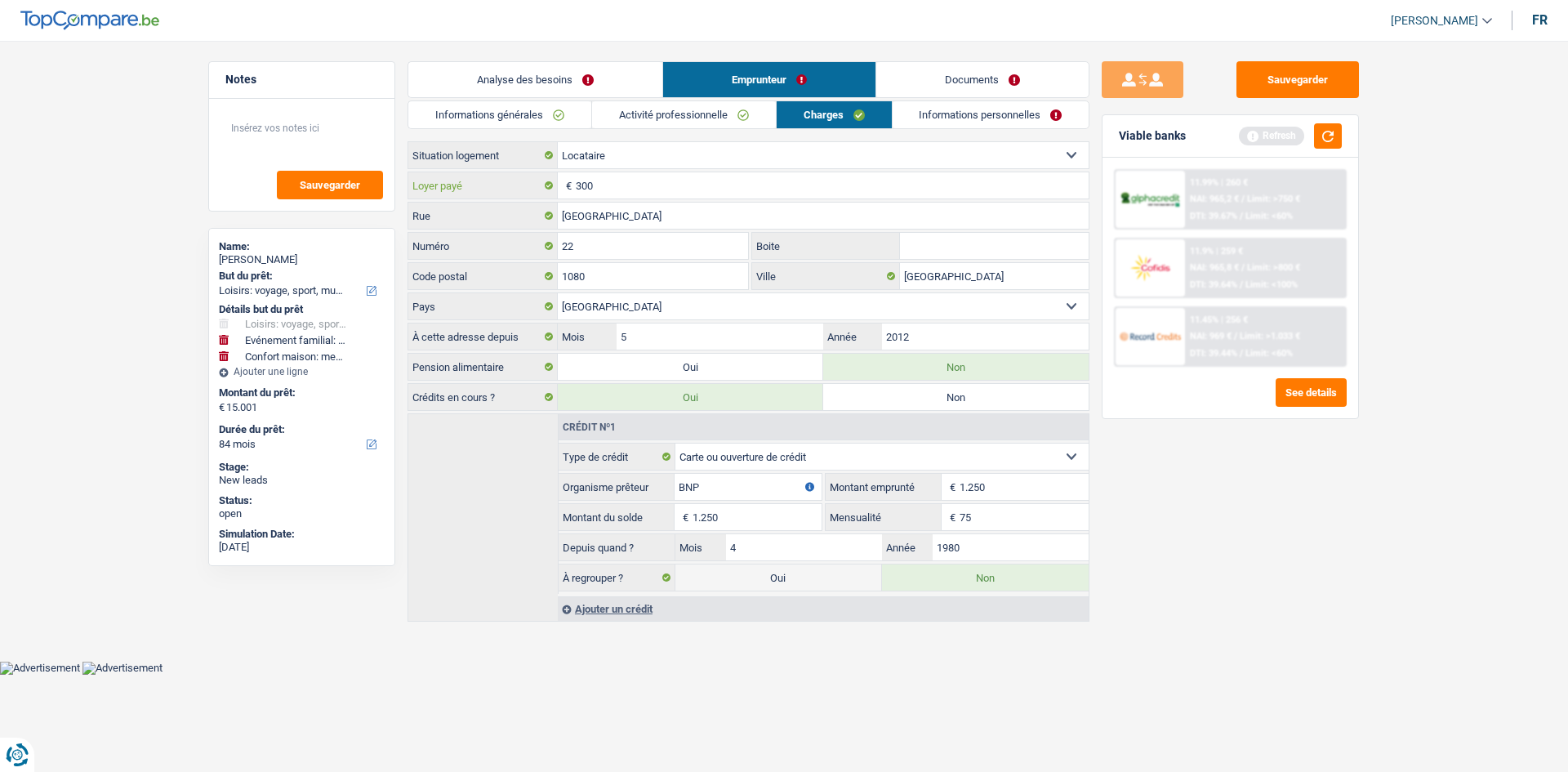 drag, startPoint x: 673, startPoint y: 193, endPoint x: 1045, endPoint y: 417, distance: 434.235 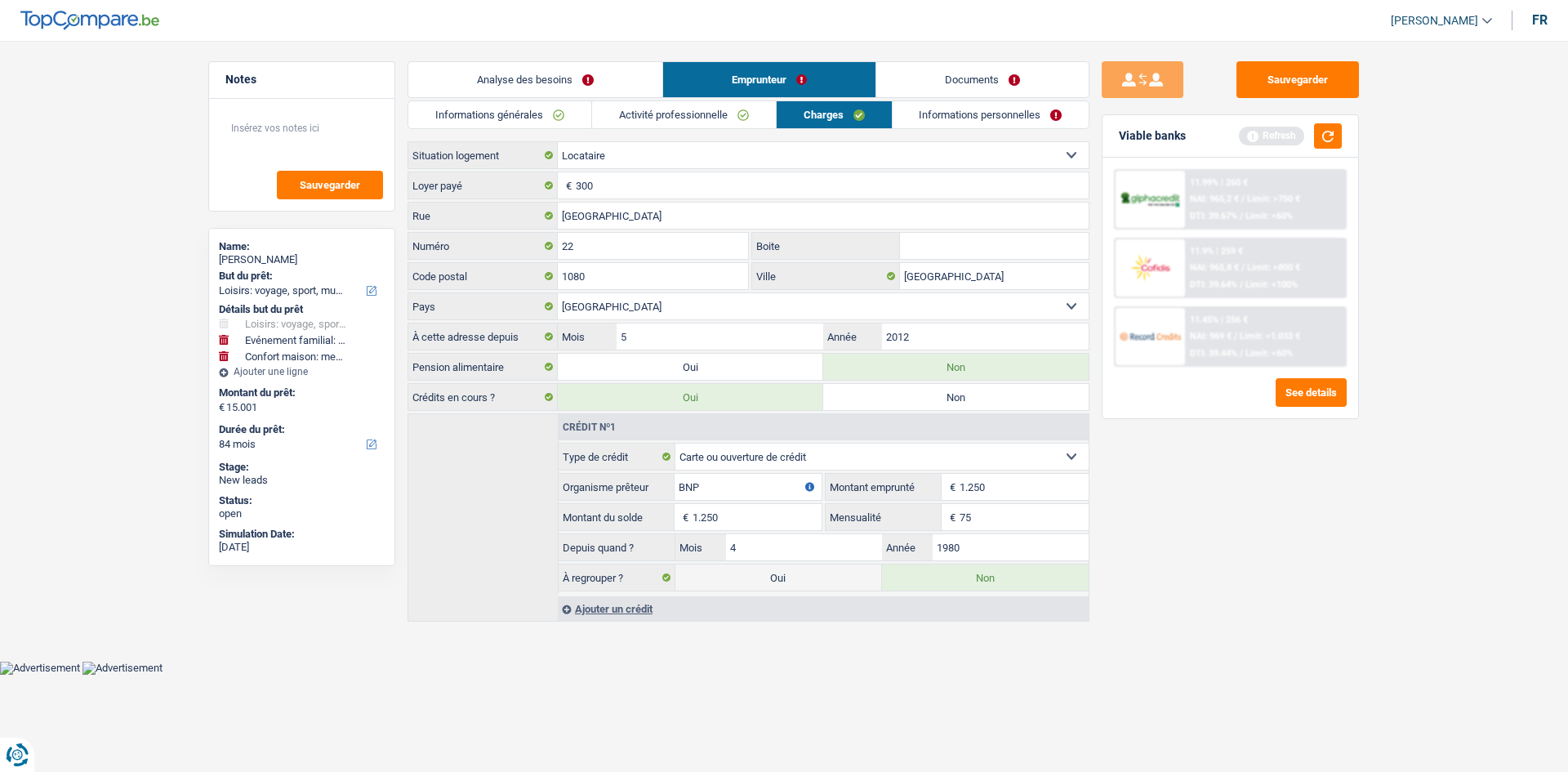 click on "Locataire Propriétaire avec prêt hypothécaire Propriétaire sans prêt hypothécaire Logé(e) par la famille Concierge
Sélectionner une option" at bounding box center (823, 155) 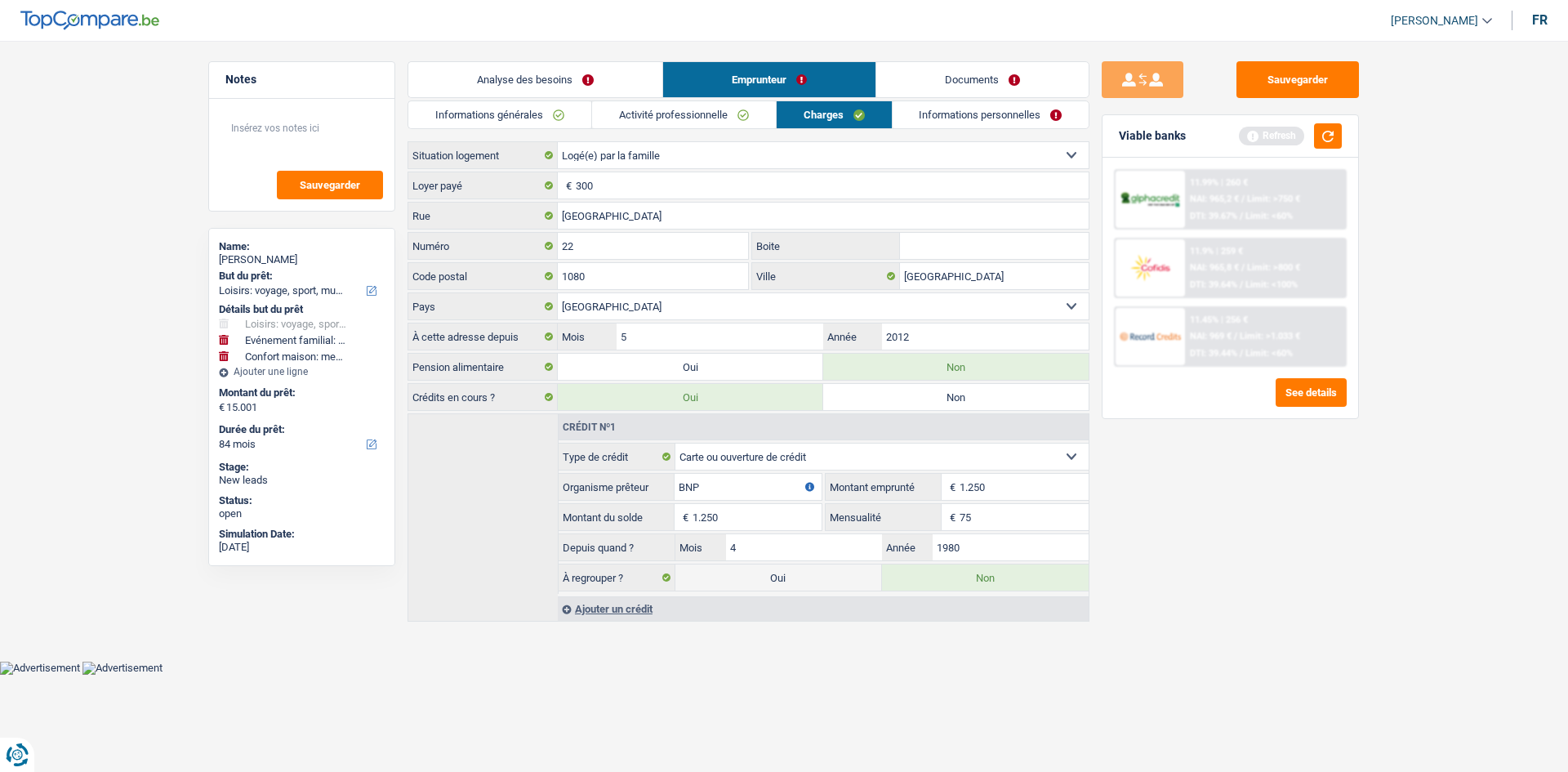 click on "Locataire Propriétaire avec prêt hypothécaire Propriétaire sans prêt hypothécaire Logé(e) par la famille Concierge
Sélectionner une option" at bounding box center (823, 155) 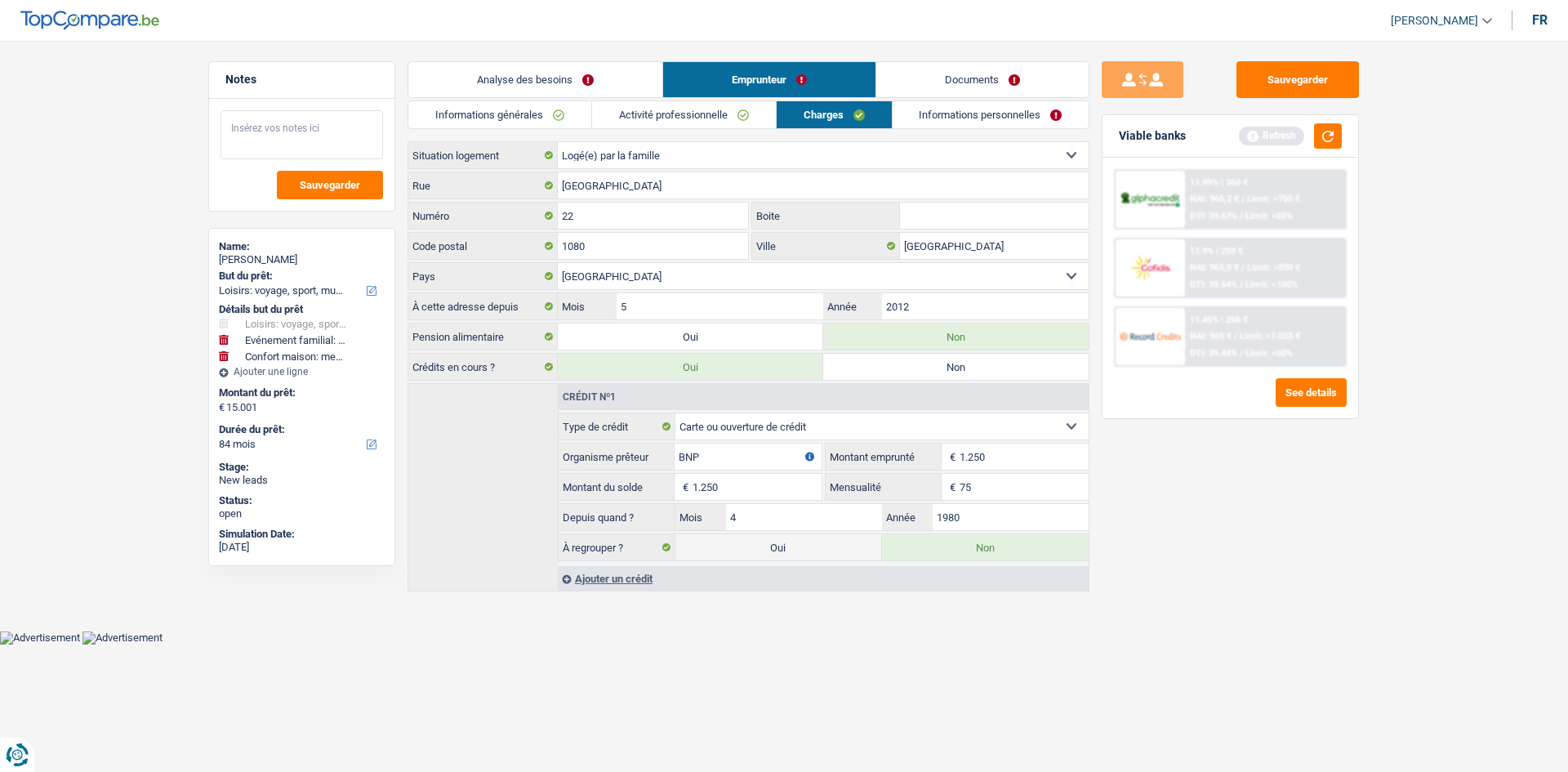 click at bounding box center (301, 135) 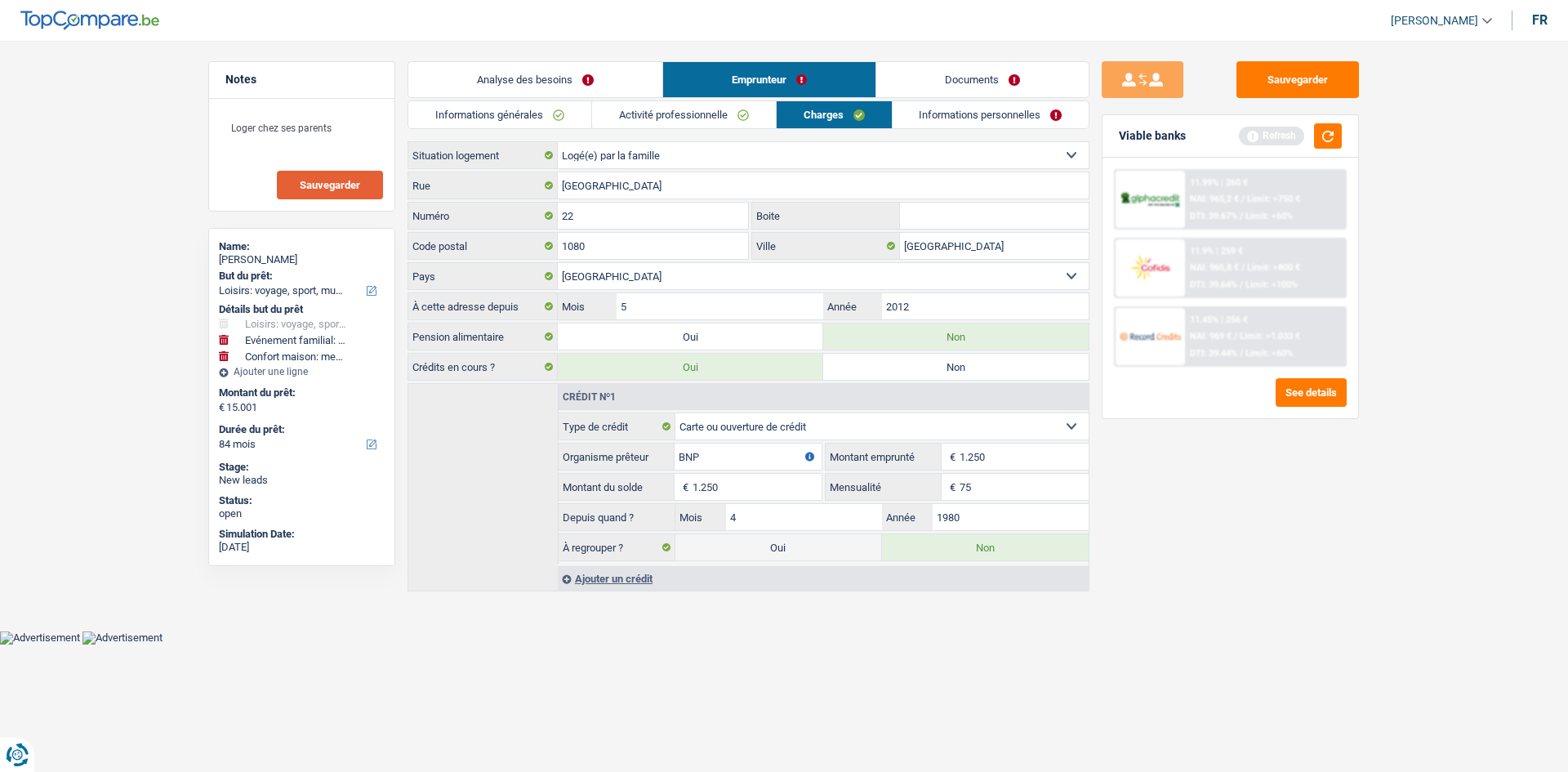 click on "Sauvegarder" at bounding box center [330, 185] 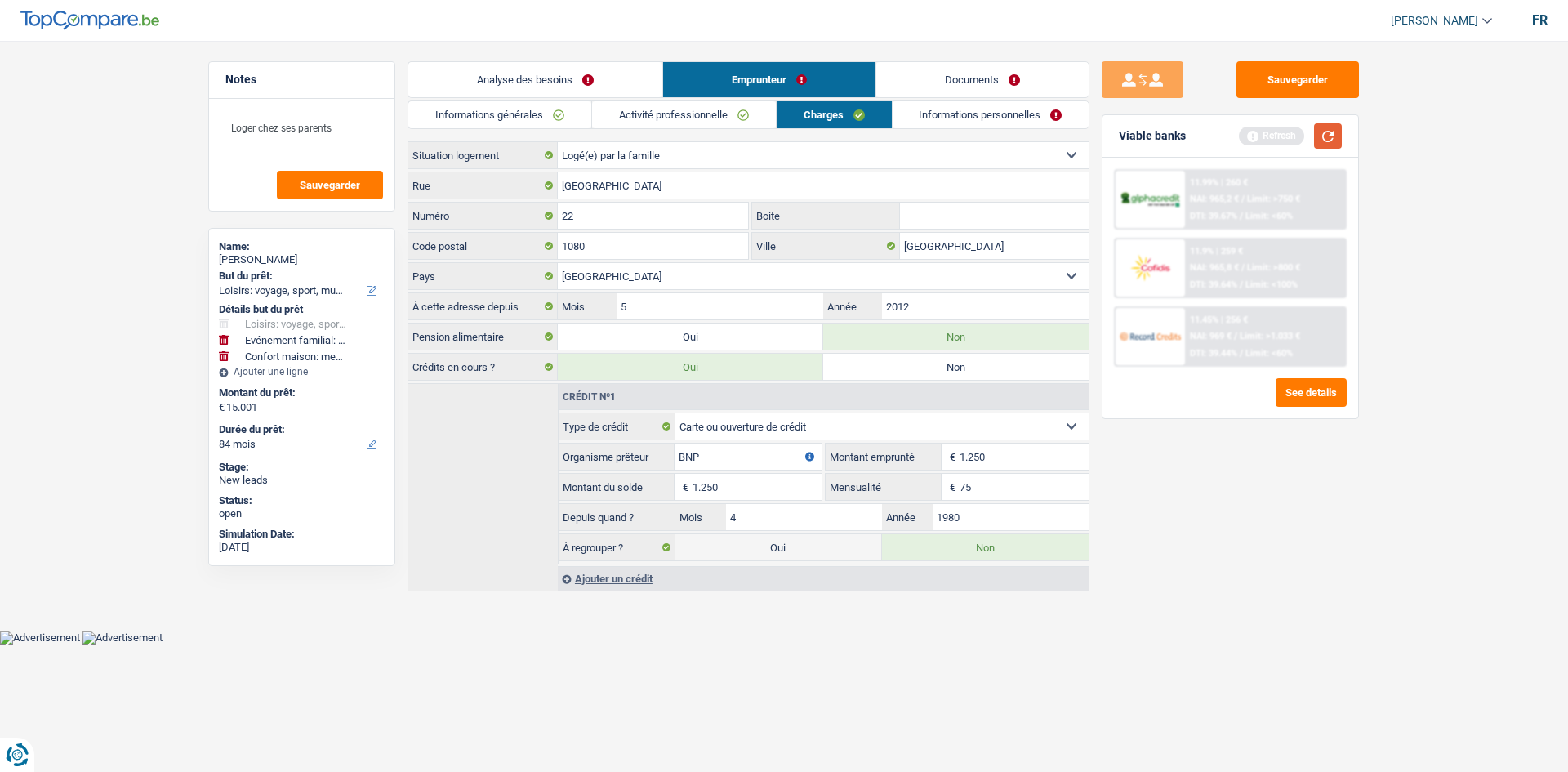 click at bounding box center (1328, 136) 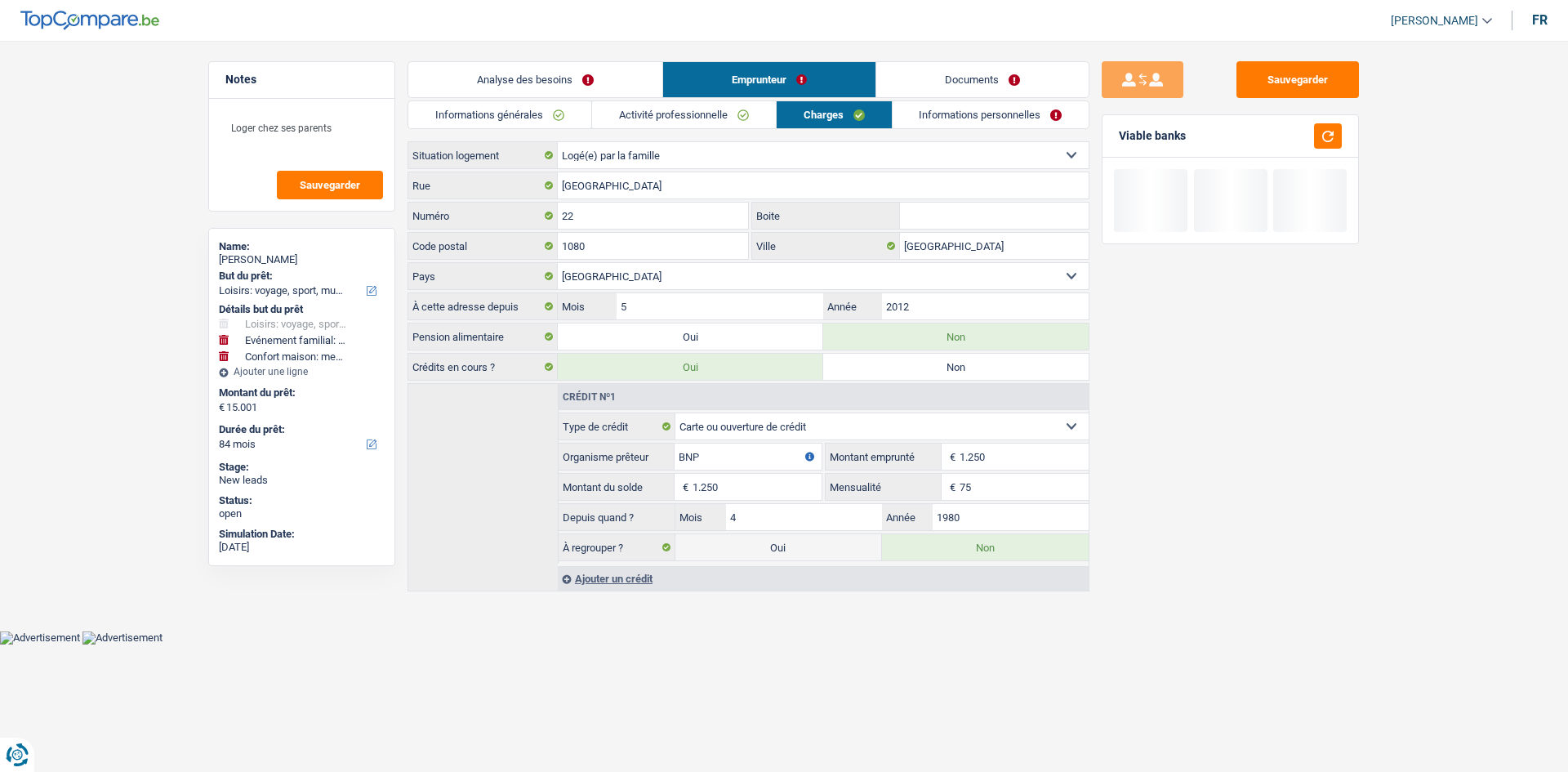 click on "Informations personnelles" at bounding box center (991, 114) 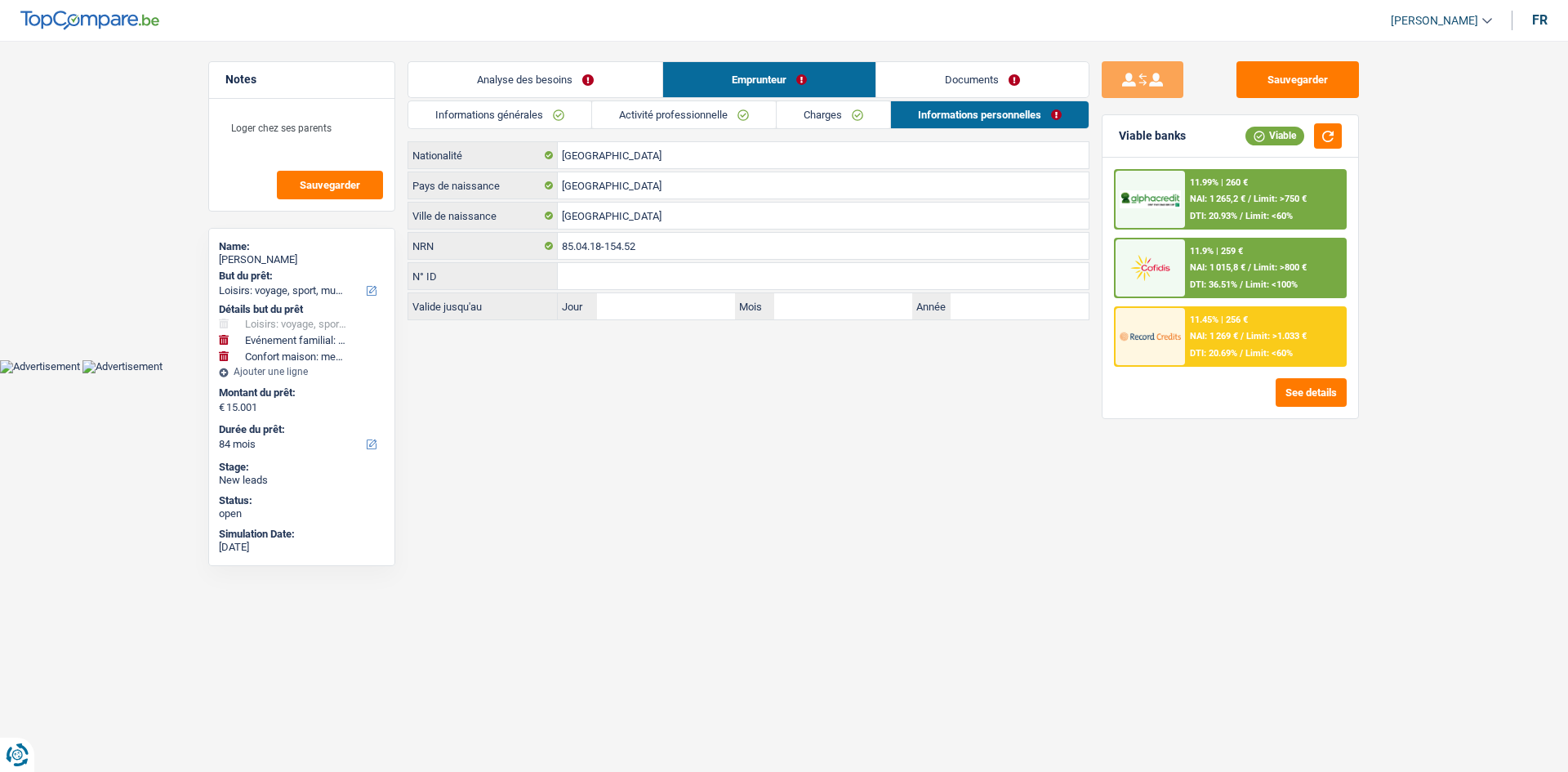 click on "Charges" at bounding box center [833, 114] 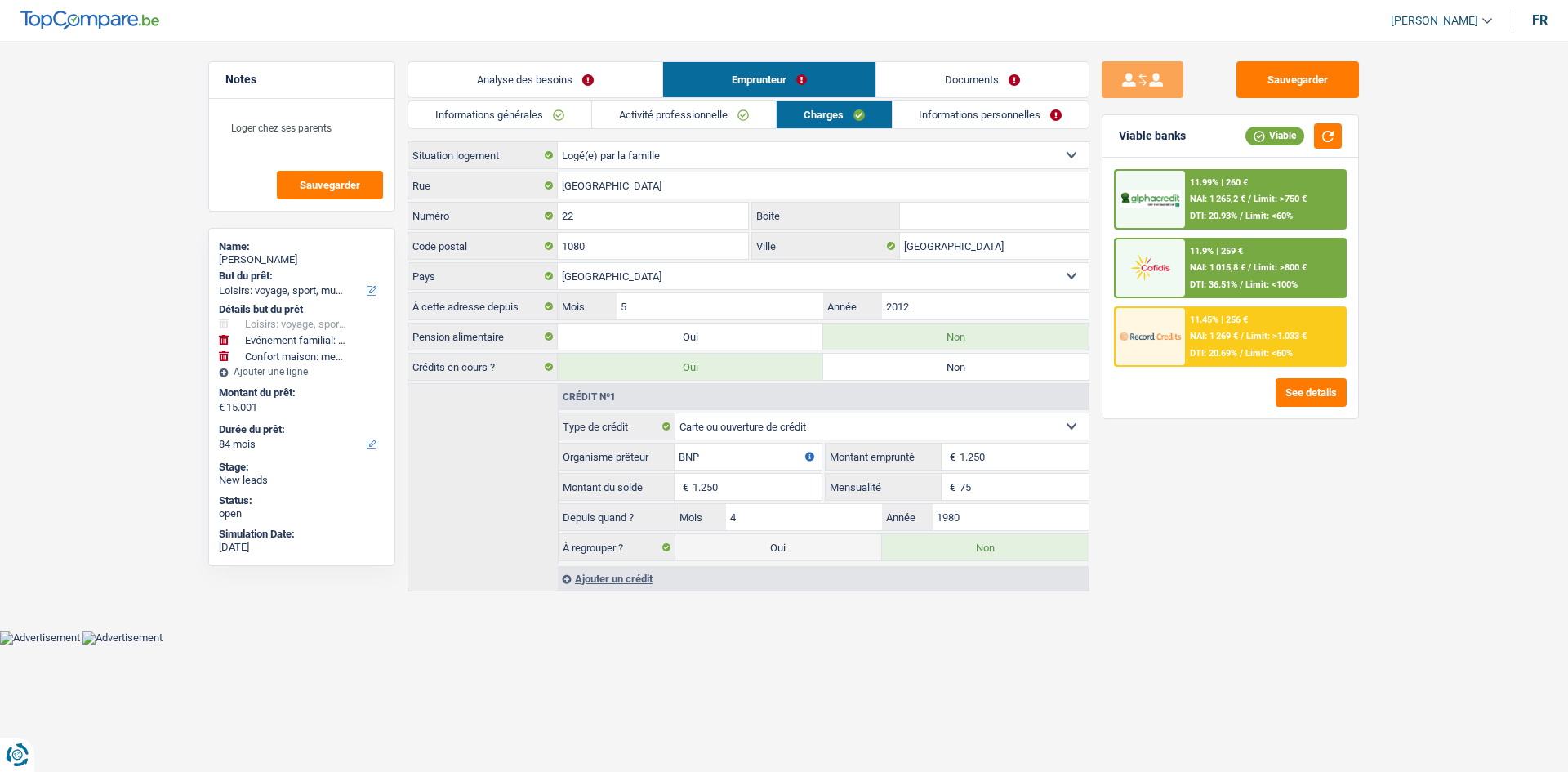 drag, startPoint x: 934, startPoint y: 117, endPoint x: 939, endPoint y: 143, distance: 26.4764 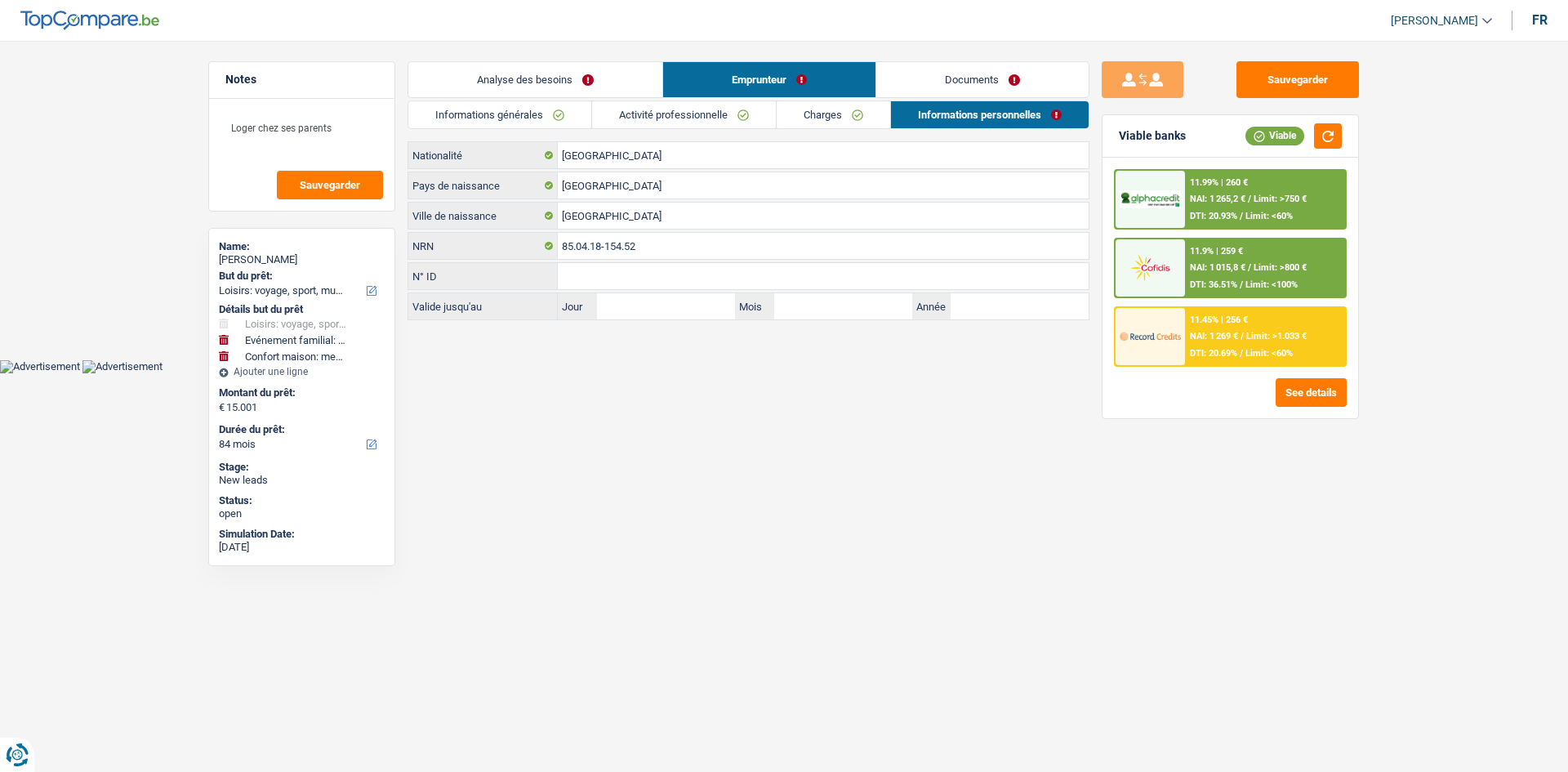click on "Charges" at bounding box center [833, 114] 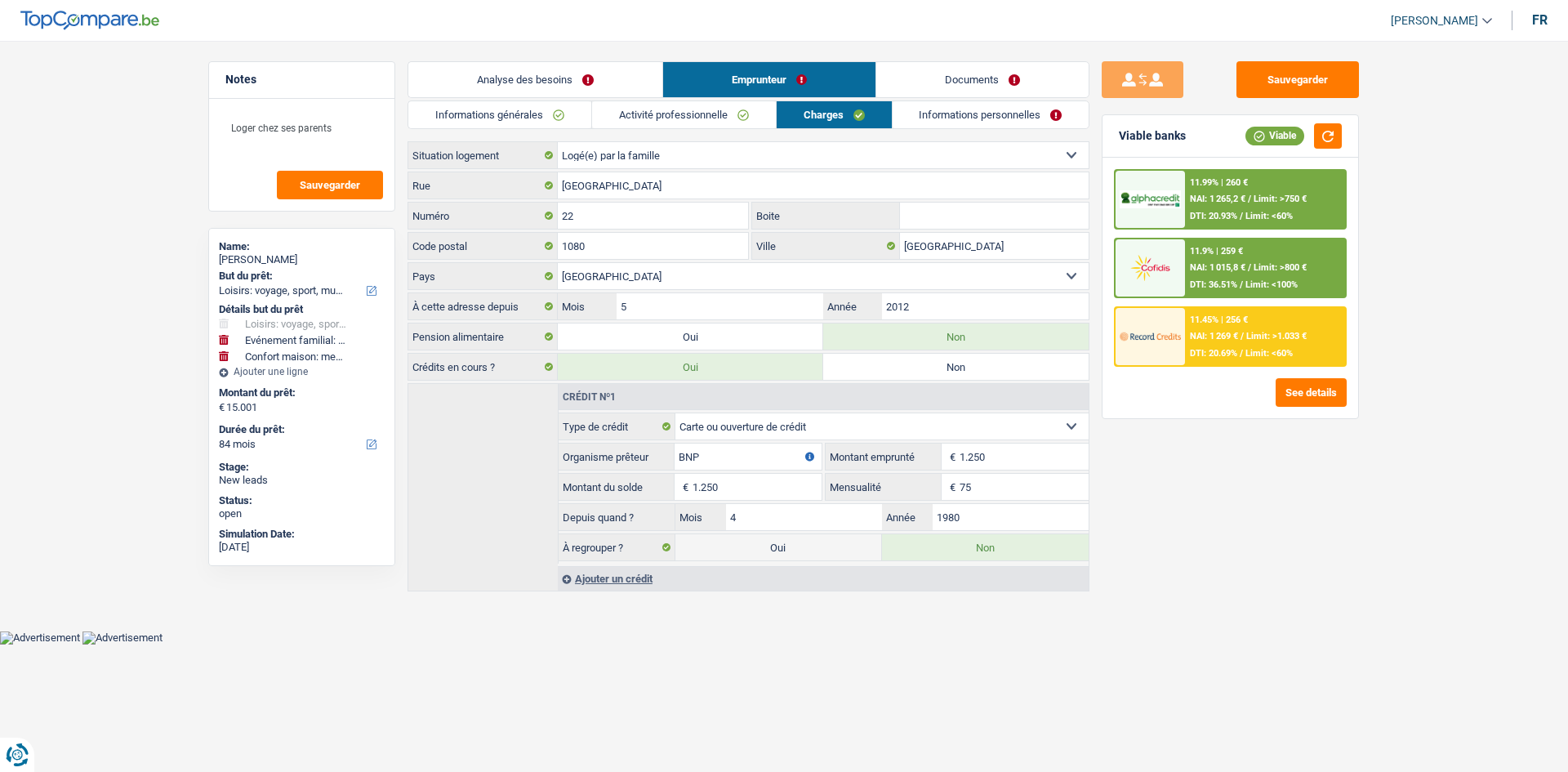 click on "Analyse des besoins" at bounding box center (535, 79) 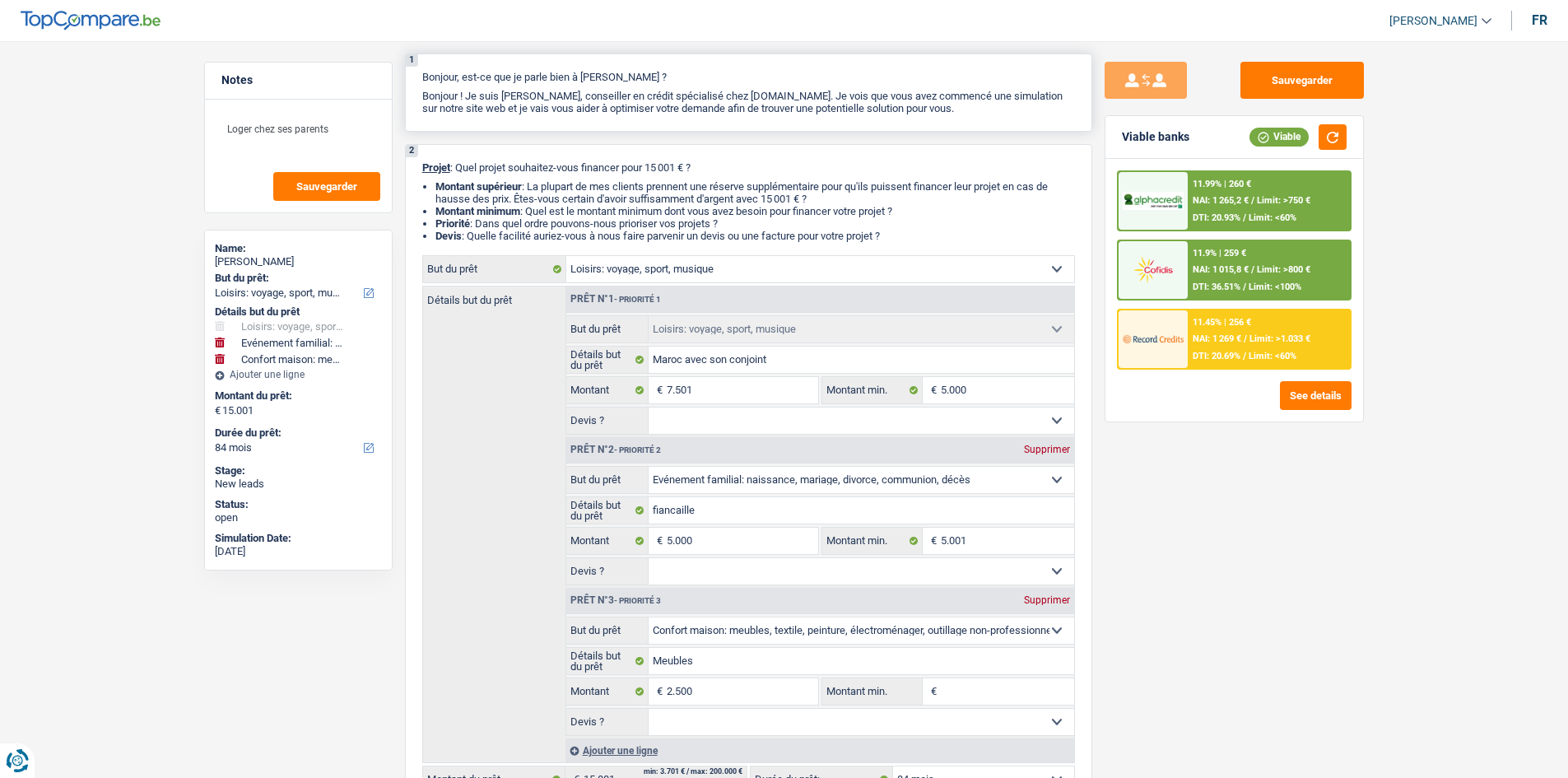 scroll, scrollTop: 0, scrollLeft: 0, axis: both 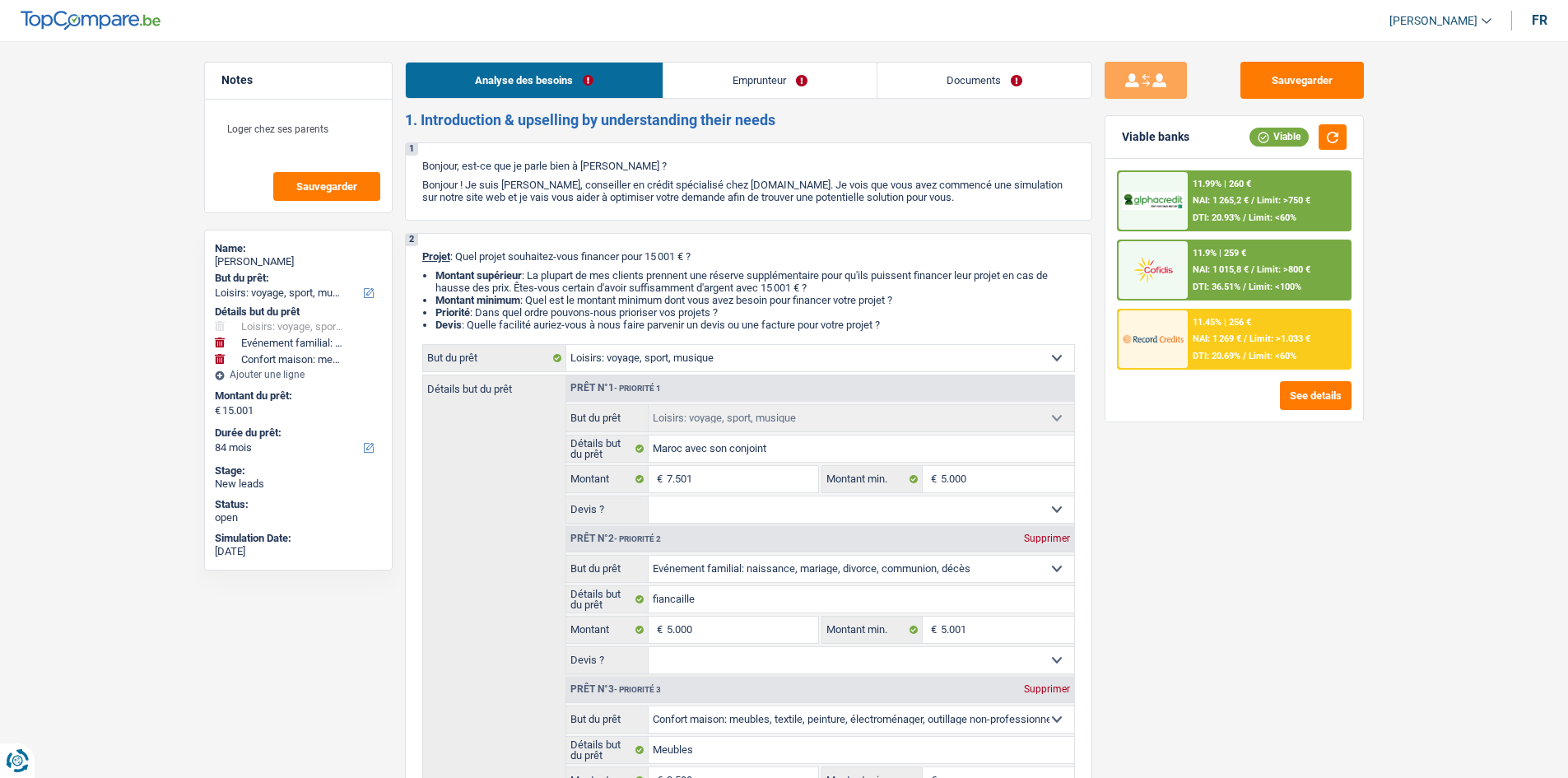 click on "Emprunteur" at bounding box center (770, 80) 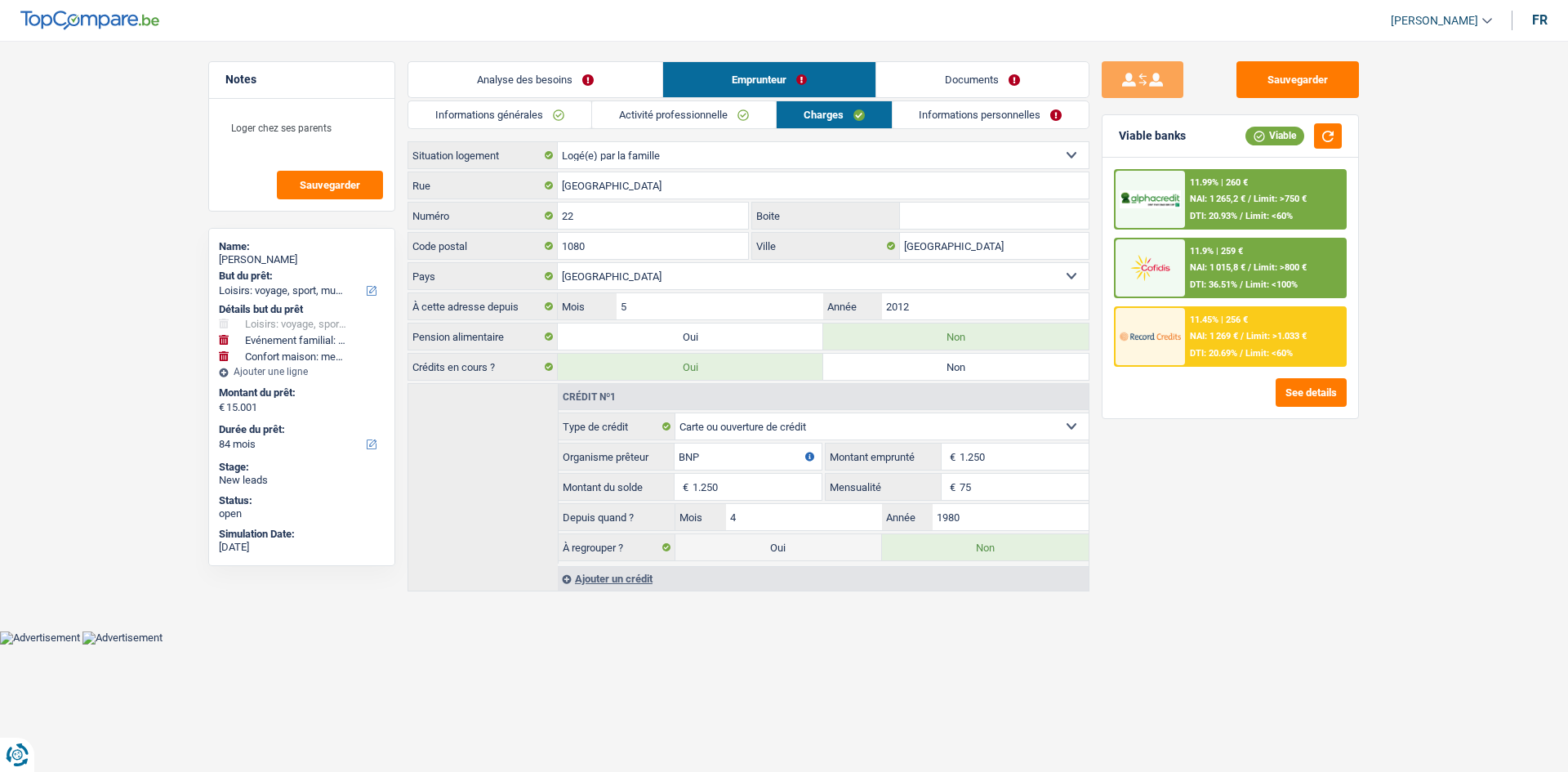 click on "Informations personnelles" at bounding box center (991, 114) 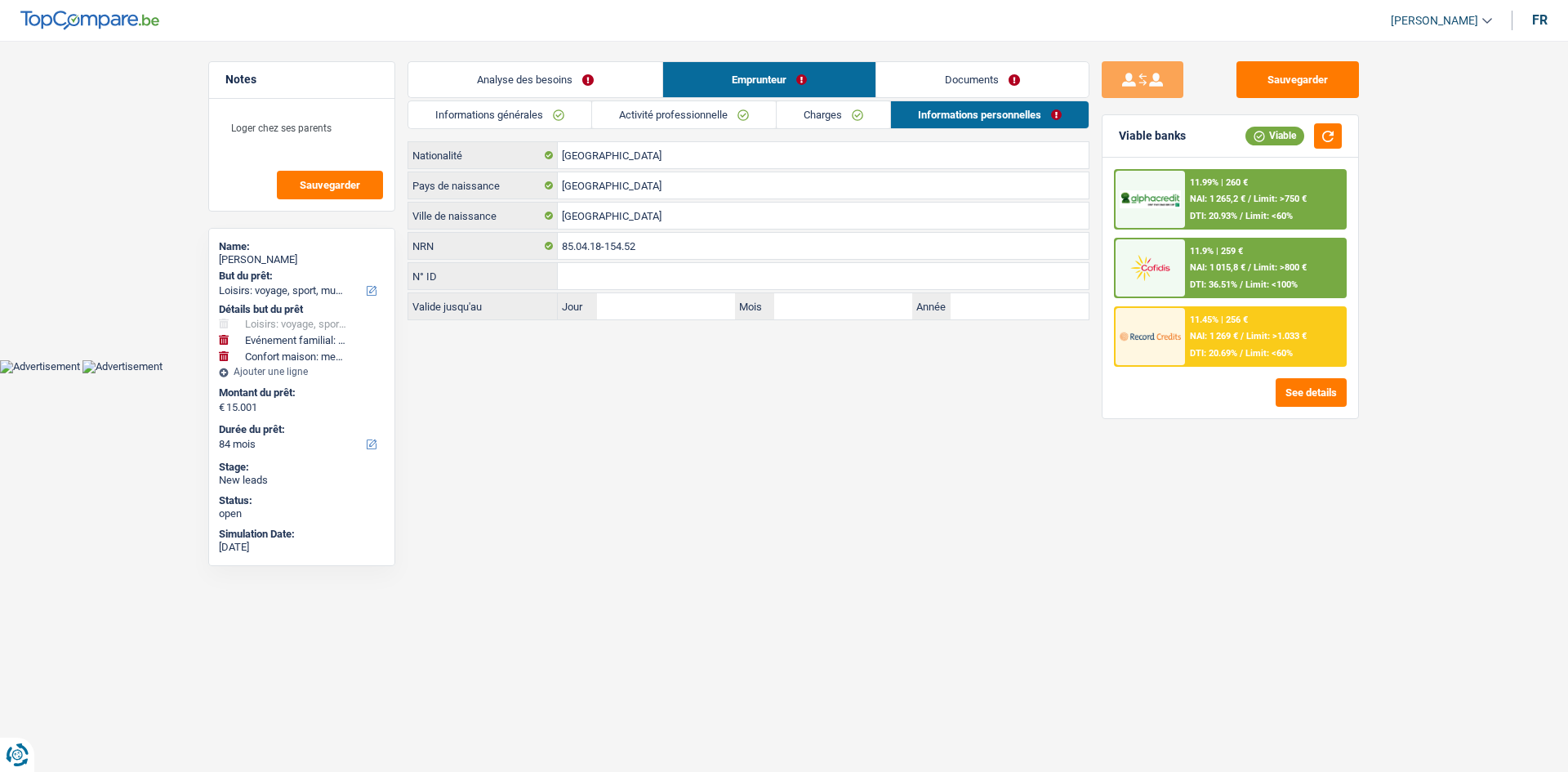 click on "Charges" at bounding box center [833, 114] 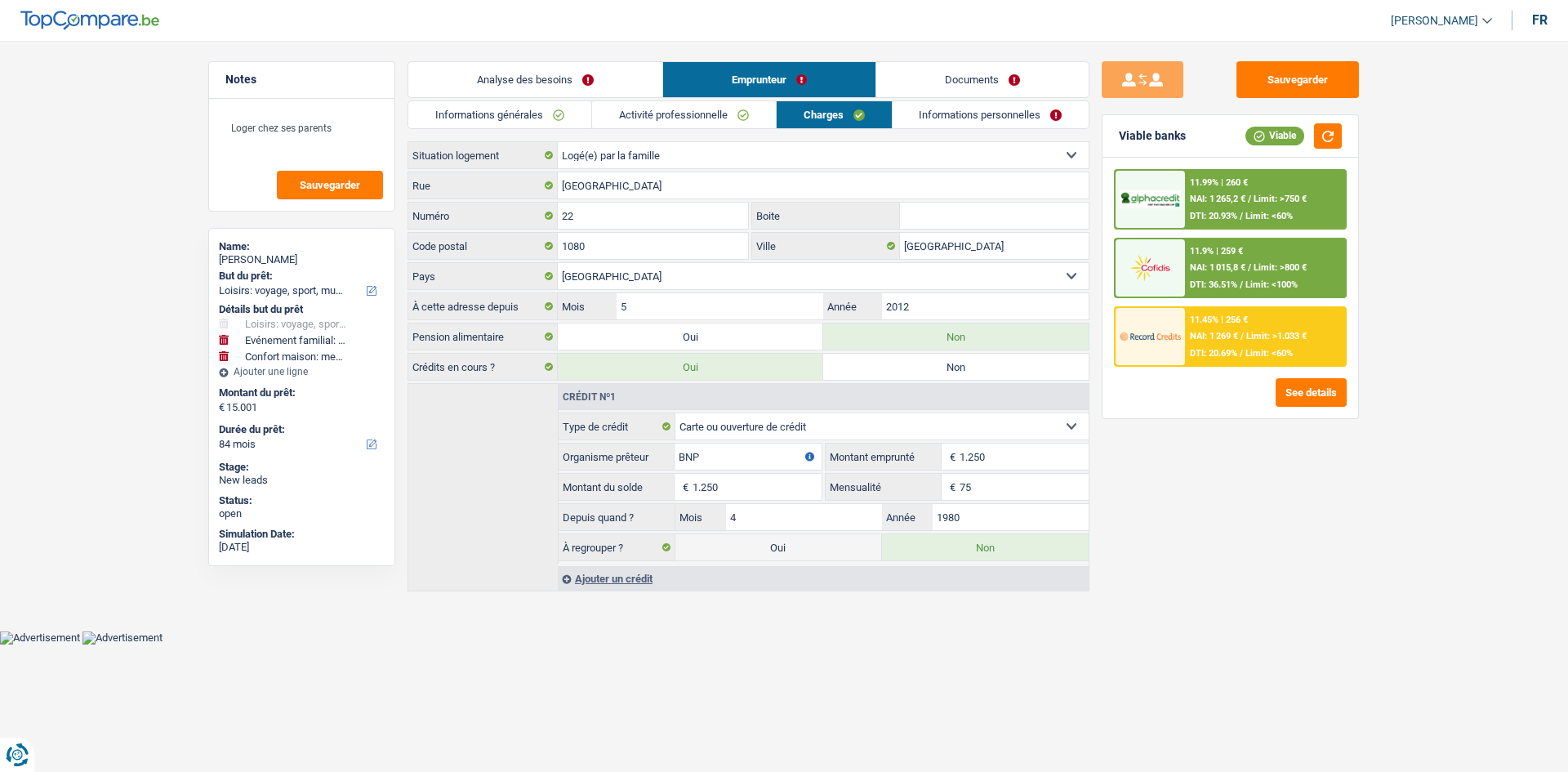 click on "Informations personnelles" at bounding box center [991, 114] 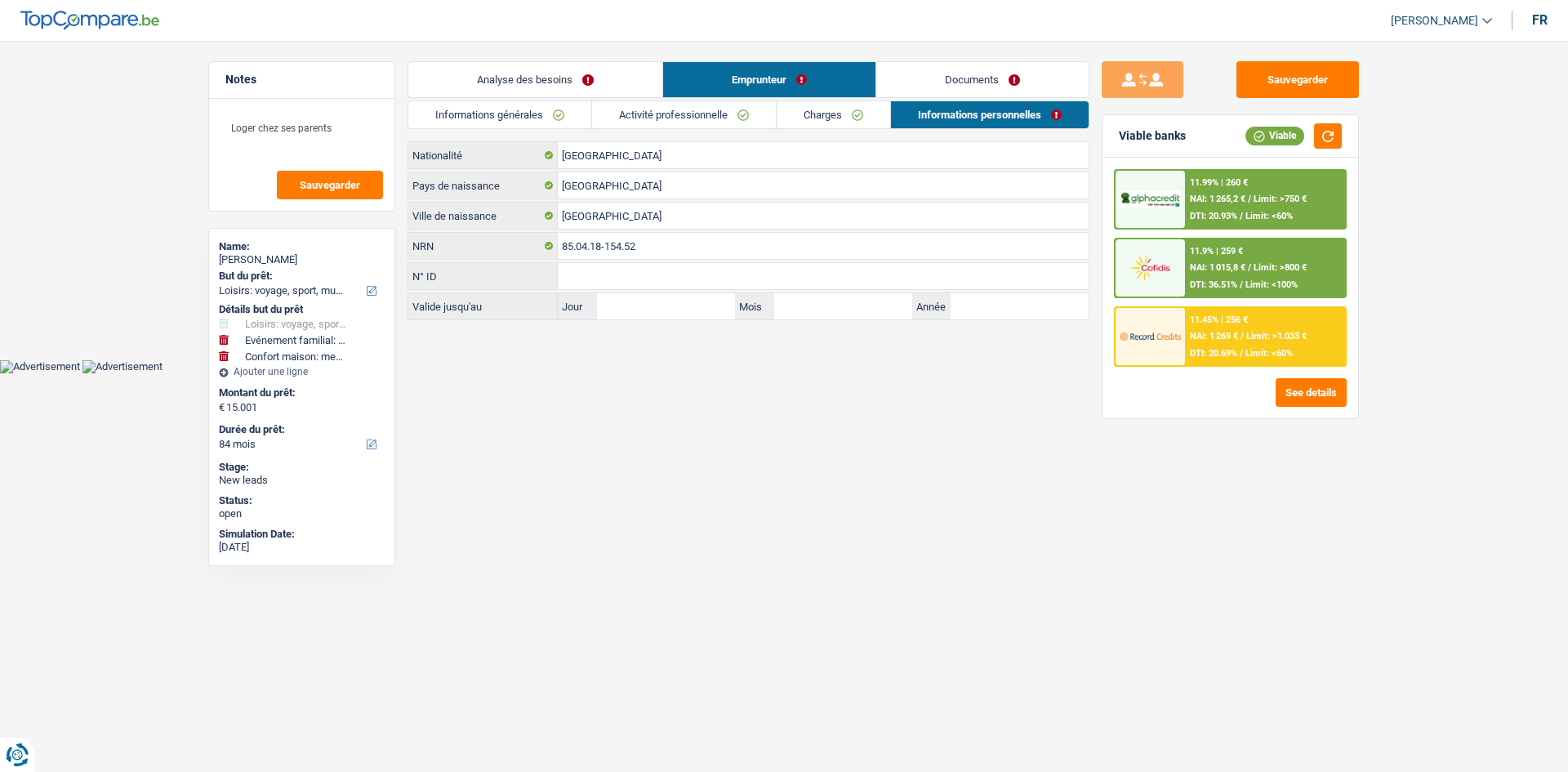 click on "Charges" at bounding box center (833, 114) 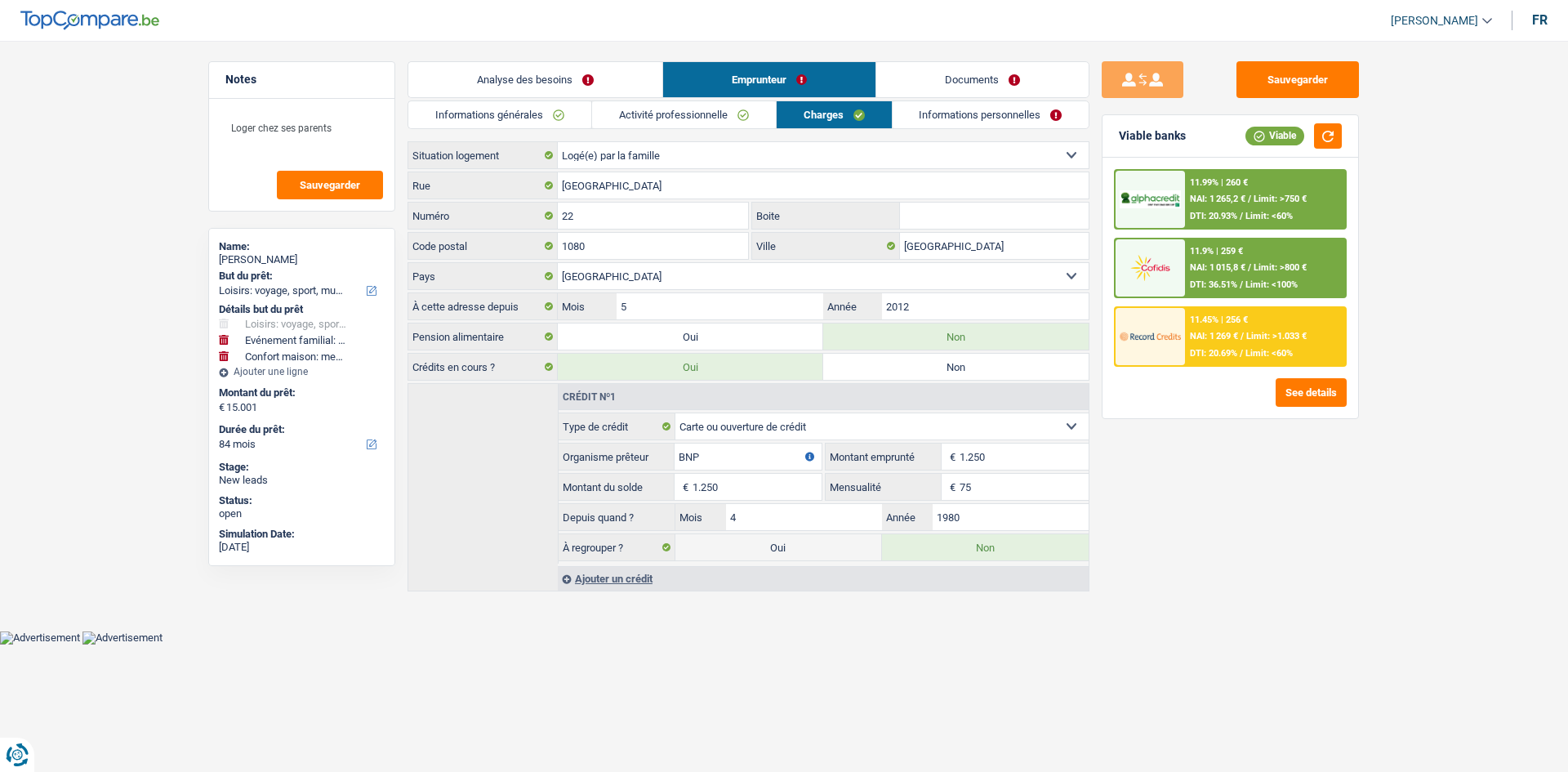 click on "Informations personnelles" at bounding box center [991, 114] 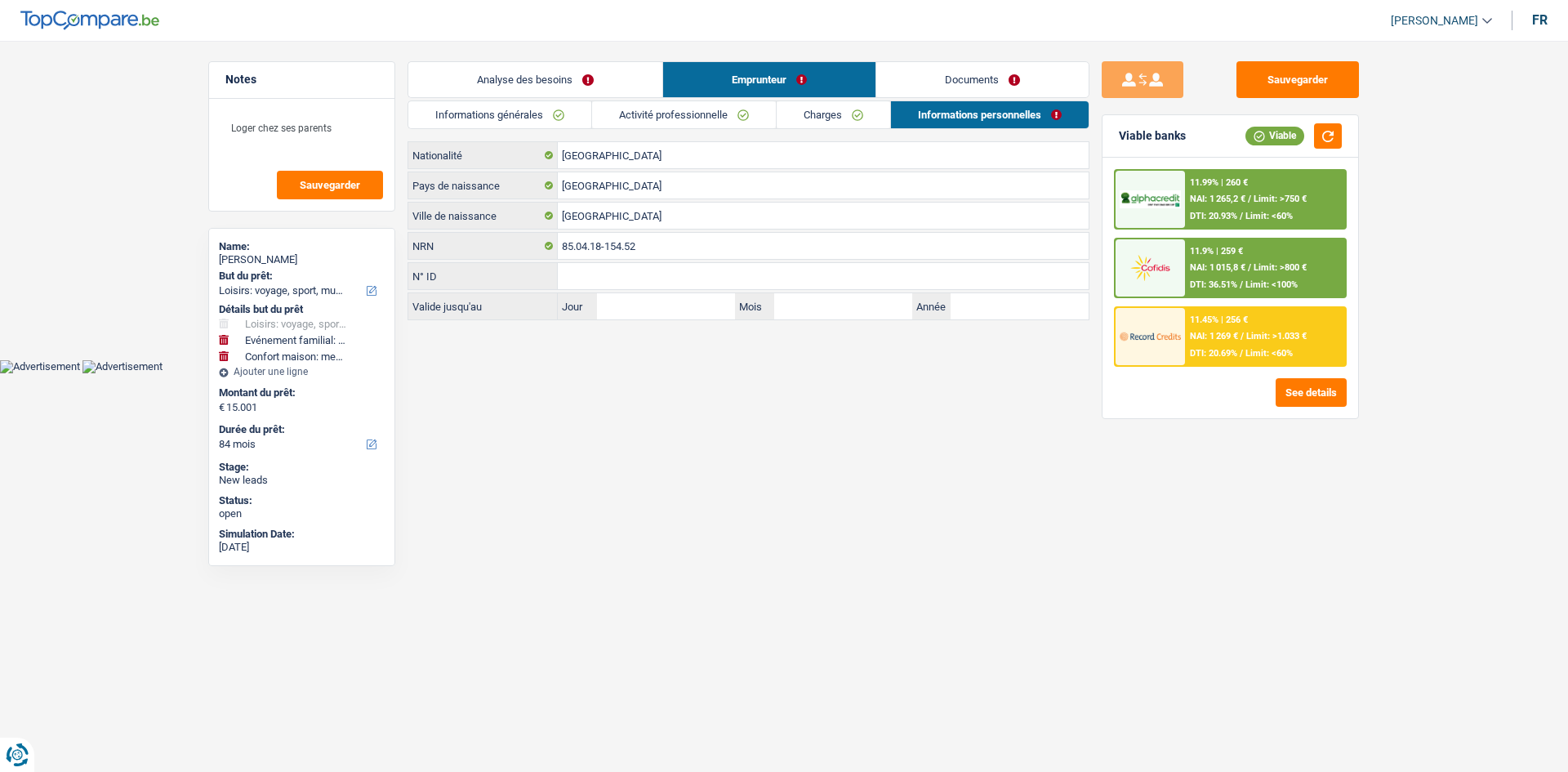 click on "Charges" at bounding box center (833, 114) 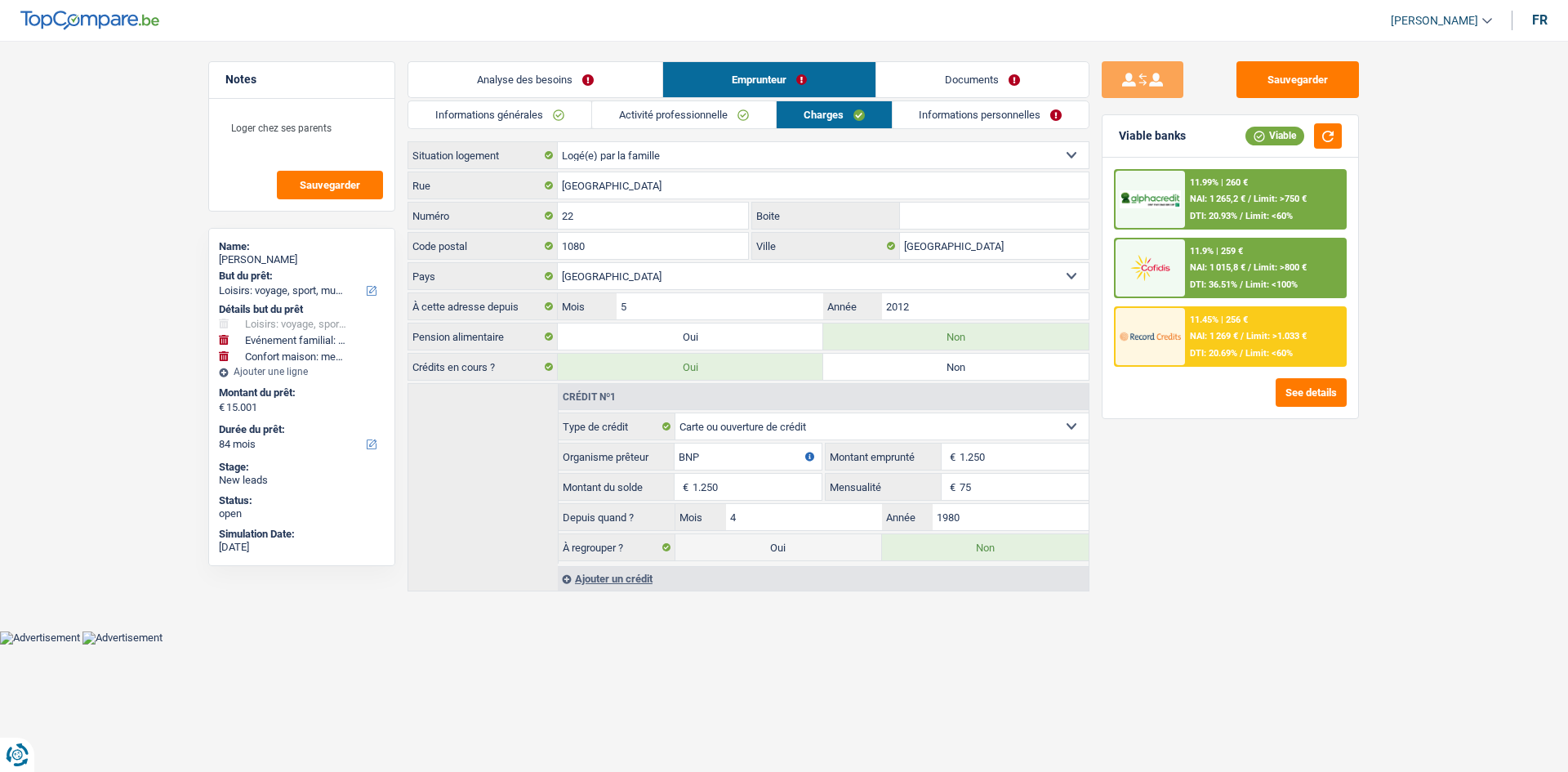 click on "Informations personnelles" at bounding box center [991, 114] 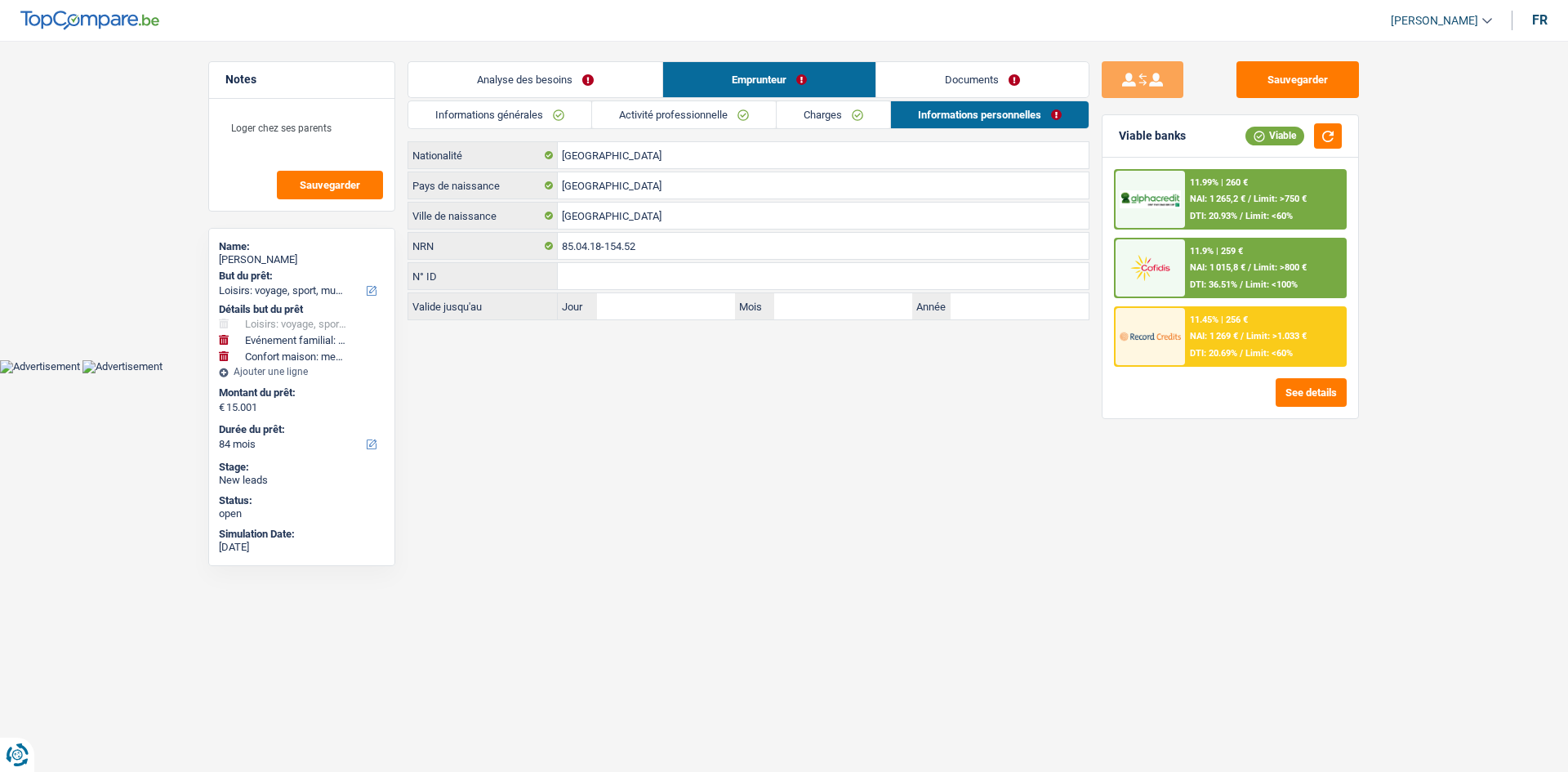 click on "Charges" at bounding box center (833, 114) 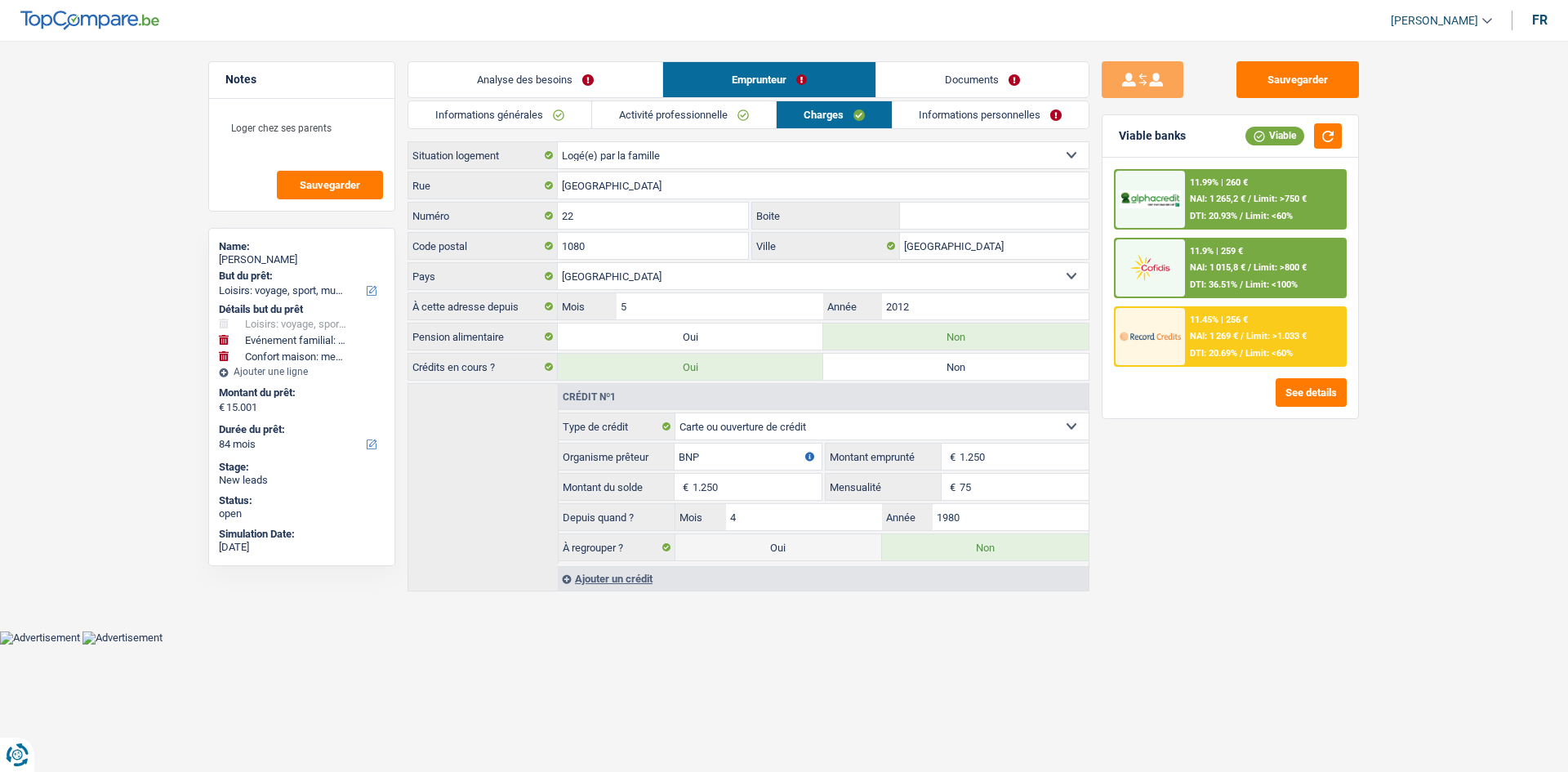click on "Informations personnelles" at bounding box center (991, 114) 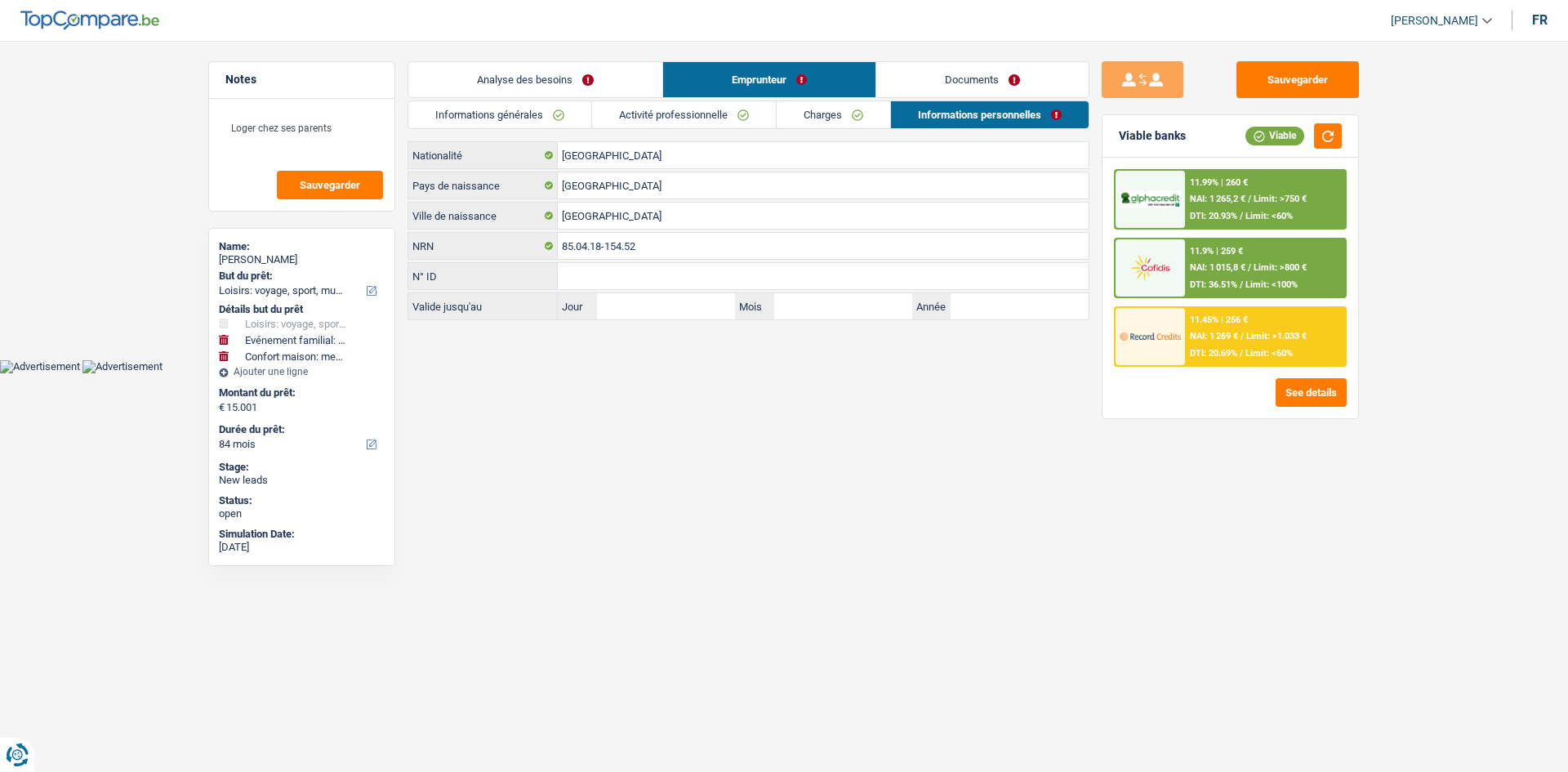 click on "Documents" at bounding box center (982, 79) 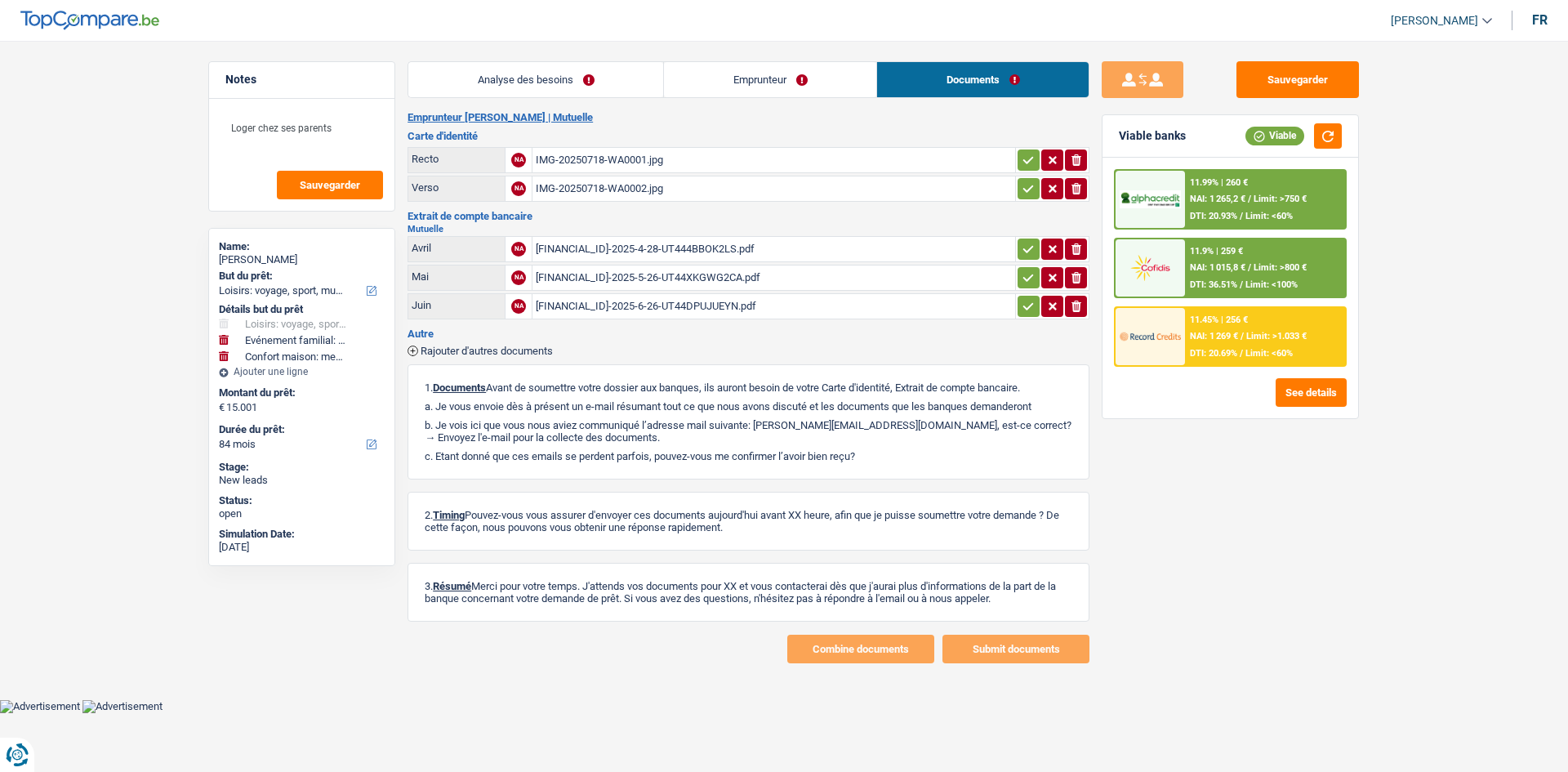 click on "[FINANCIAL_ID]-2025-4-28-UT444BBOK2LS.pdf" at bounding box center [773, 249] 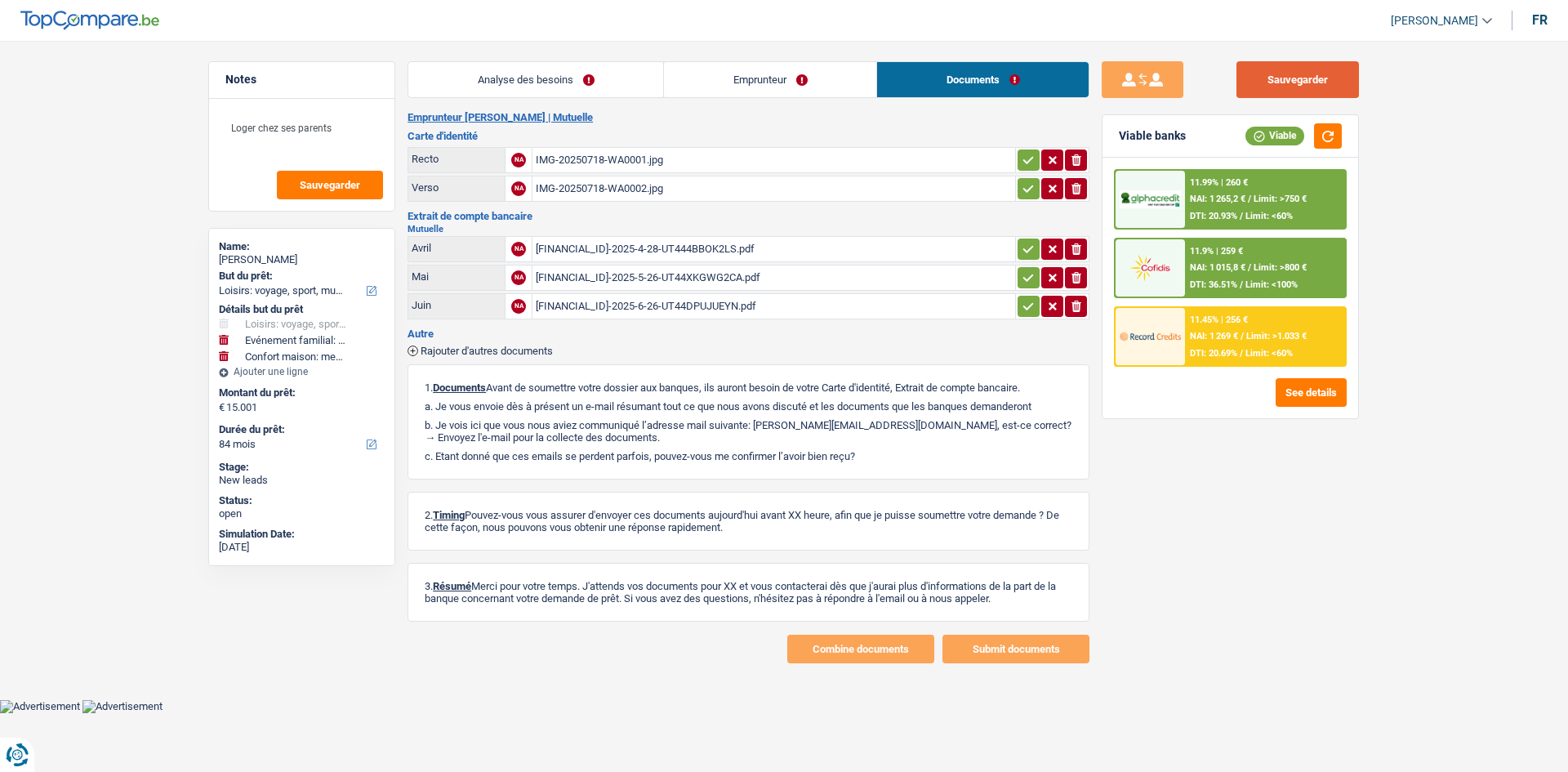 drag, startPoint x: 1311, startPoint y: 74, endPoint x: 1302, endPoint y: 112, distance: 39.051248 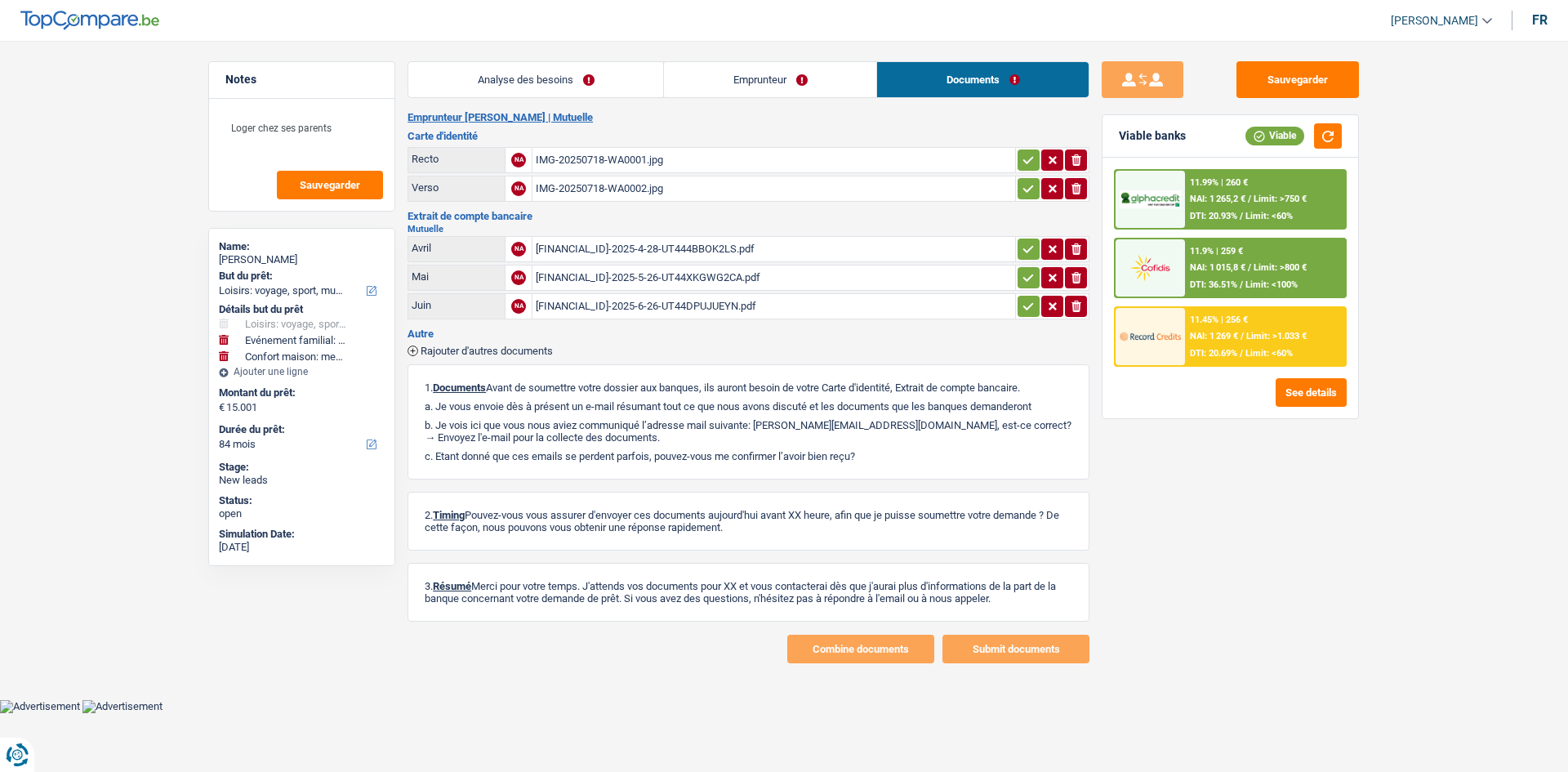 click 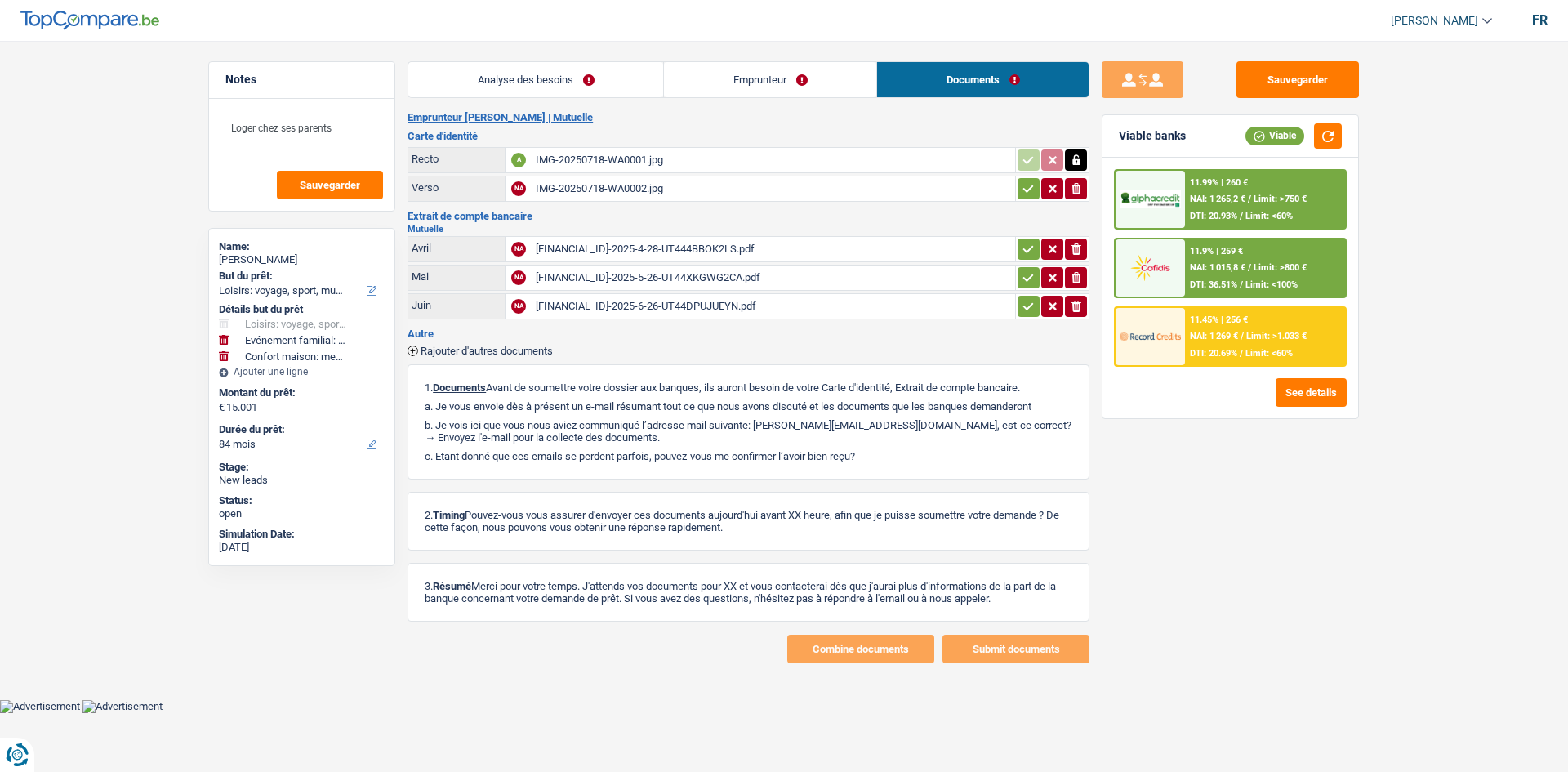 click at bounding box center (1028, 189) 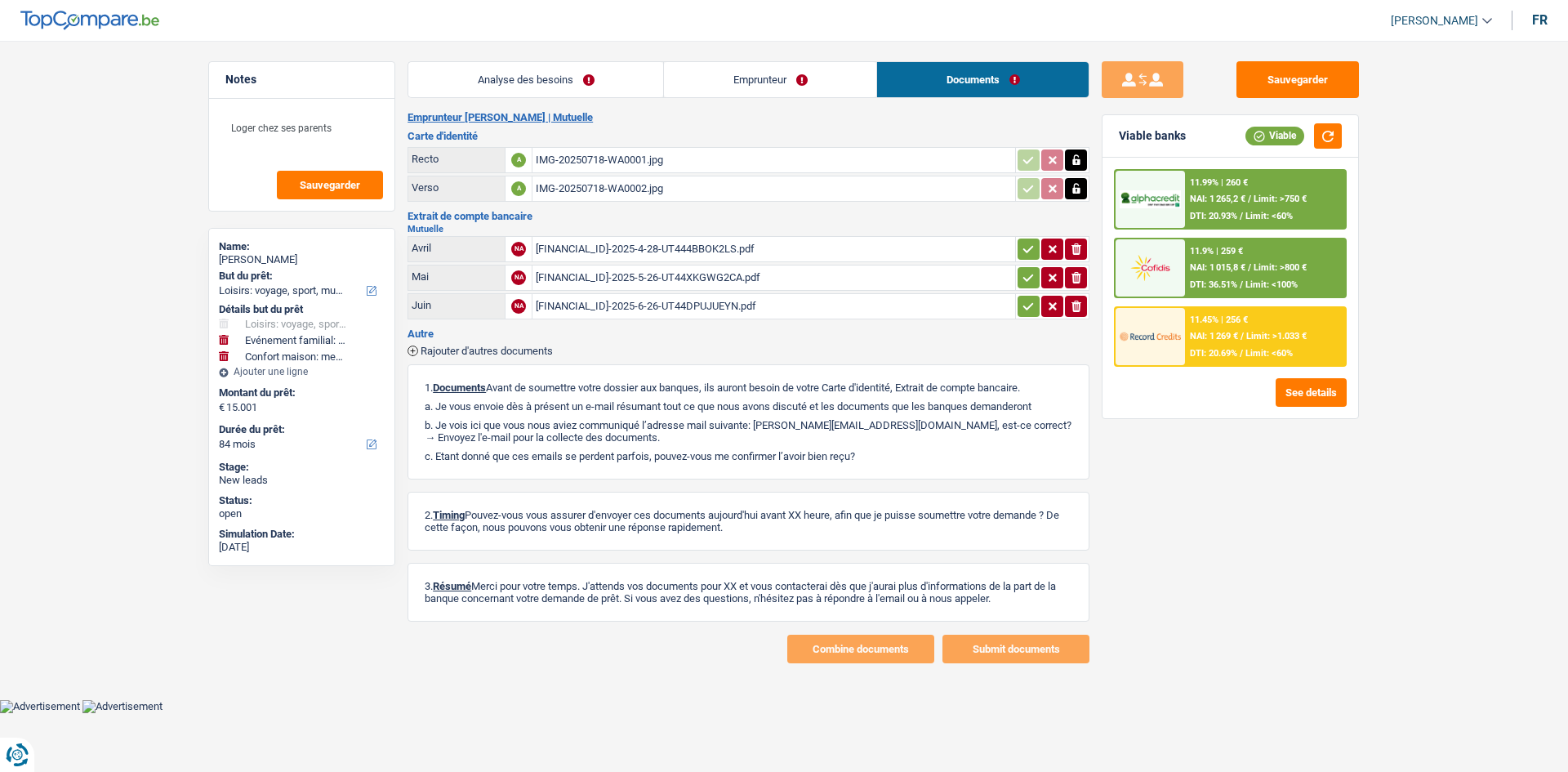 click 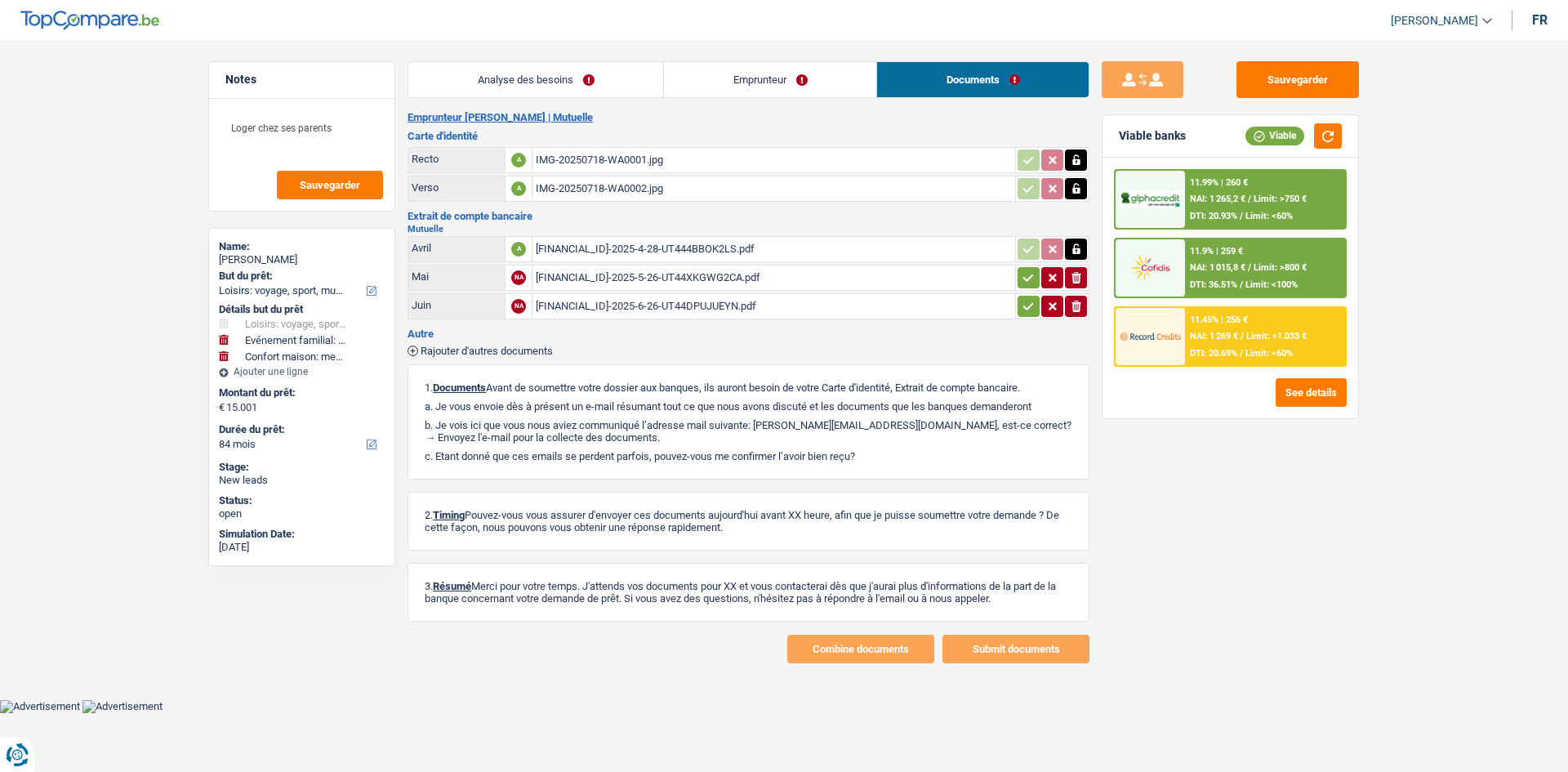 click 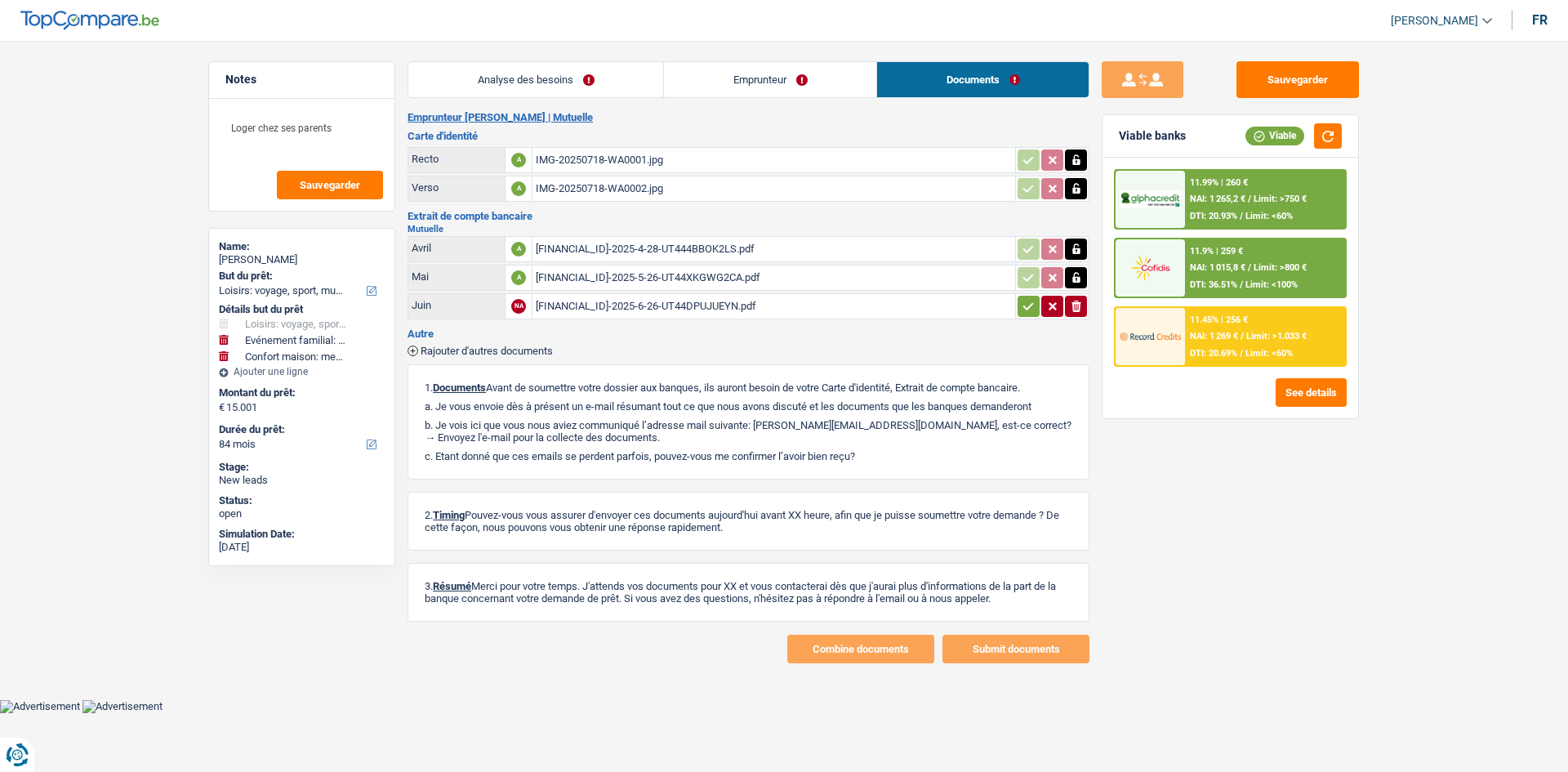 click 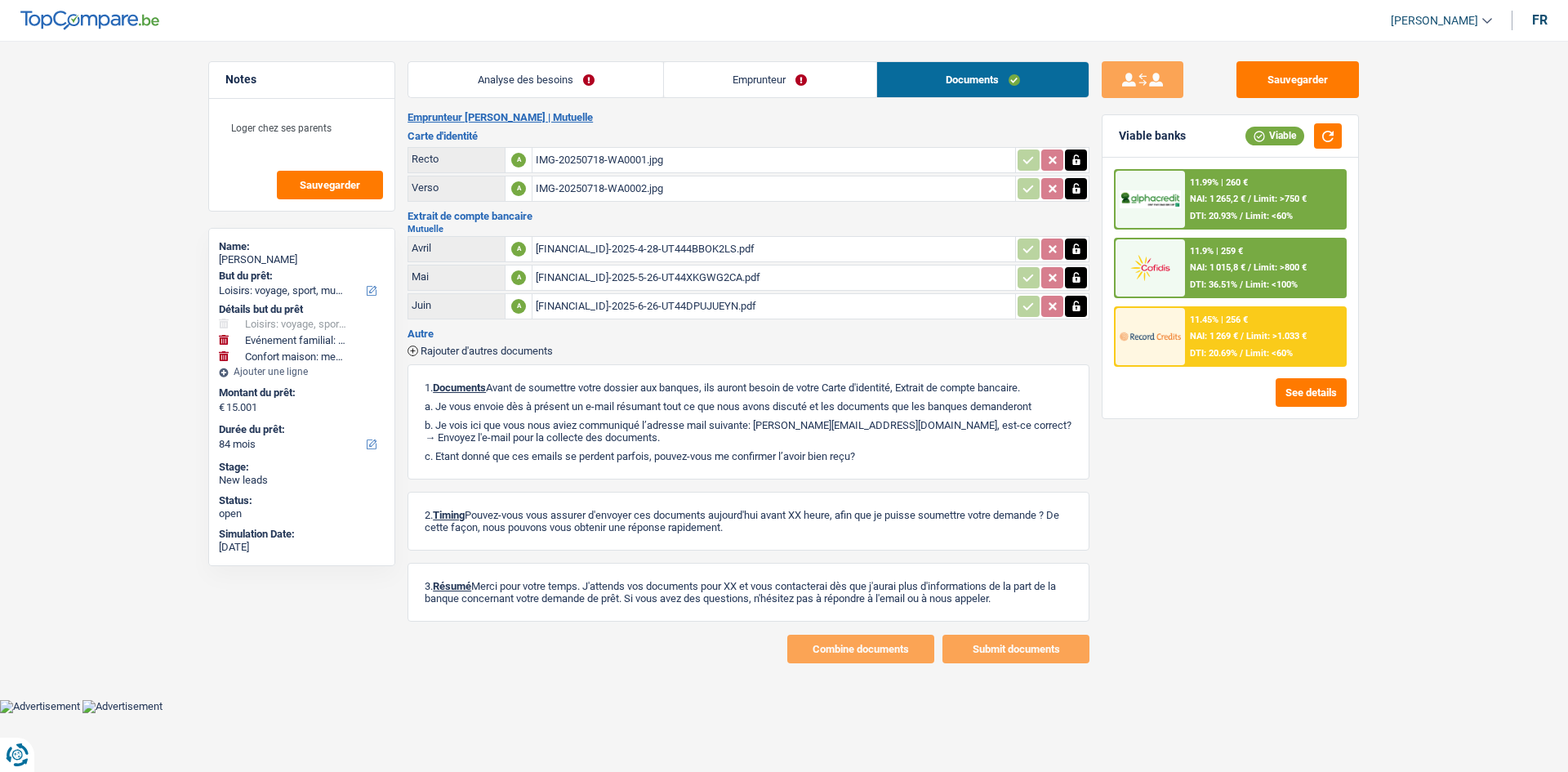 click on "Sauvegarder
Viable banks
Viable
11.99% | 260 €
NAI: 1 265,2 €
/
Limit: >750 €
DTI: 20.93%
/
Limit: <60%
11.9% | 259 €
NAI: 1 015,8 €
/
Limit: >800 €
DTI: 36.51%
/
Limit: <100%
/       /" at bounding box center (1230, 401) 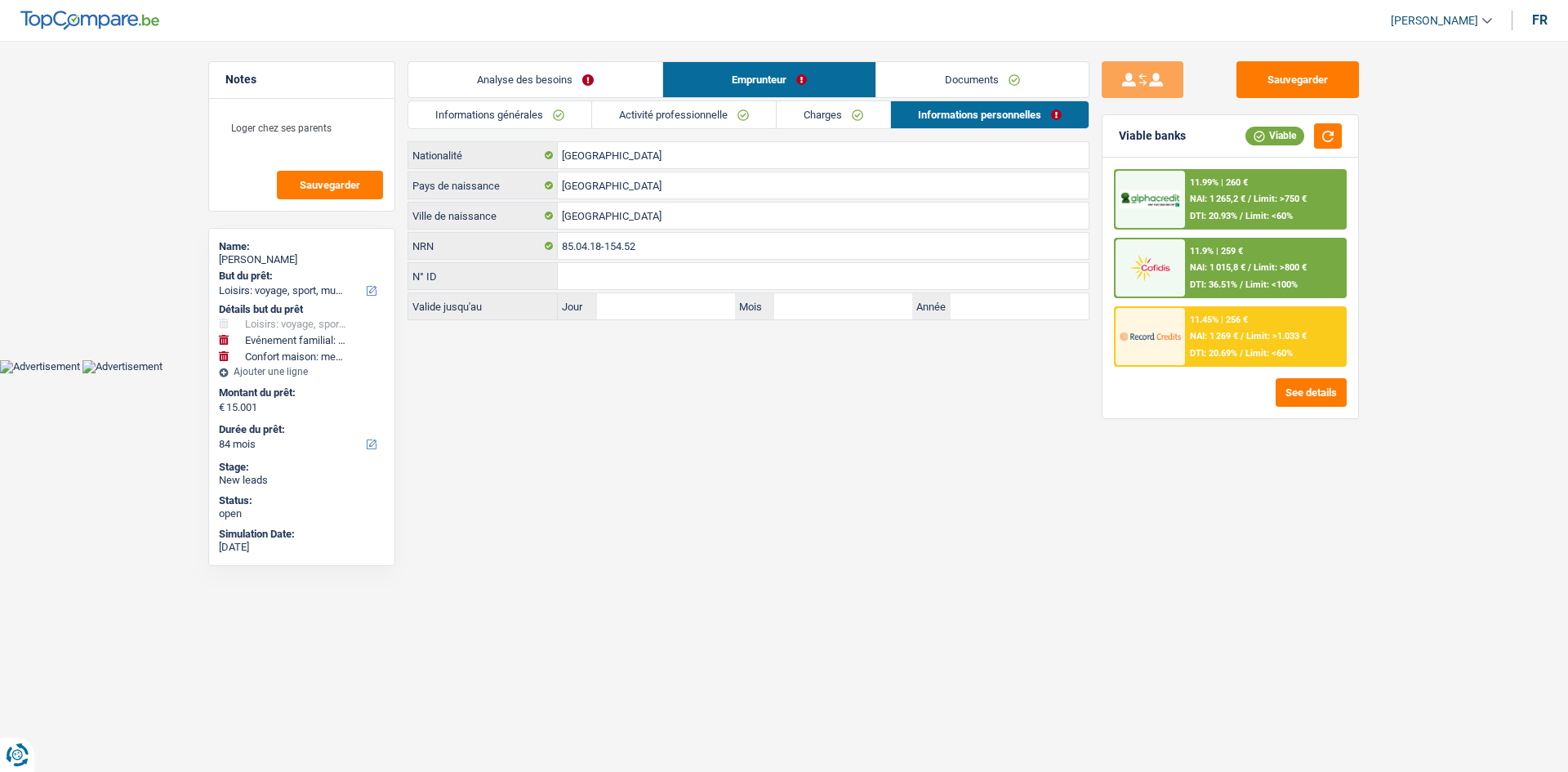 drag, startPoint x: 731, startPoint y: 123, endPoint x: 710, endPoint y: 132, distance: 22.847319 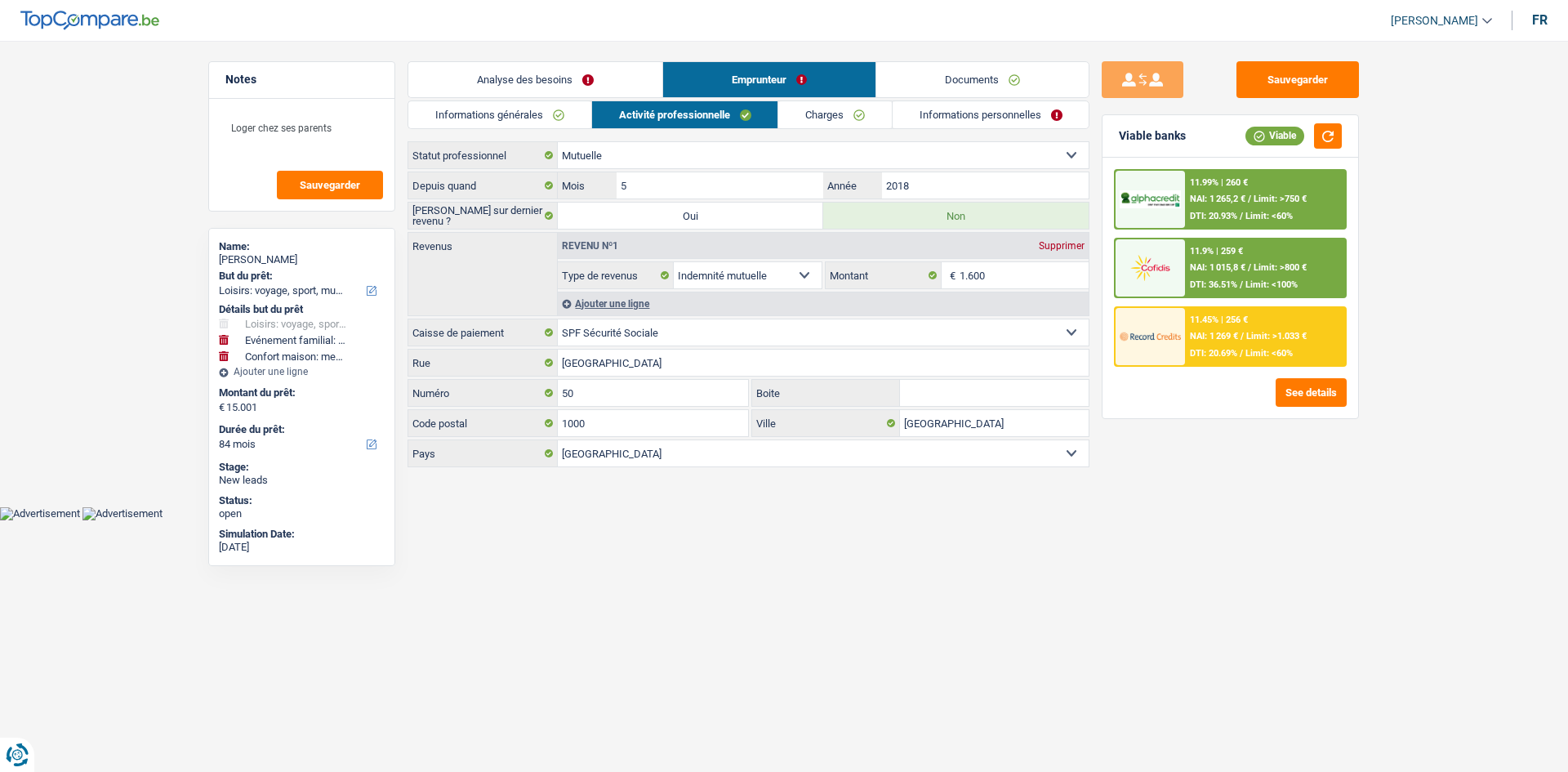 click on "Informations générales" at bounding box center (500, 114) 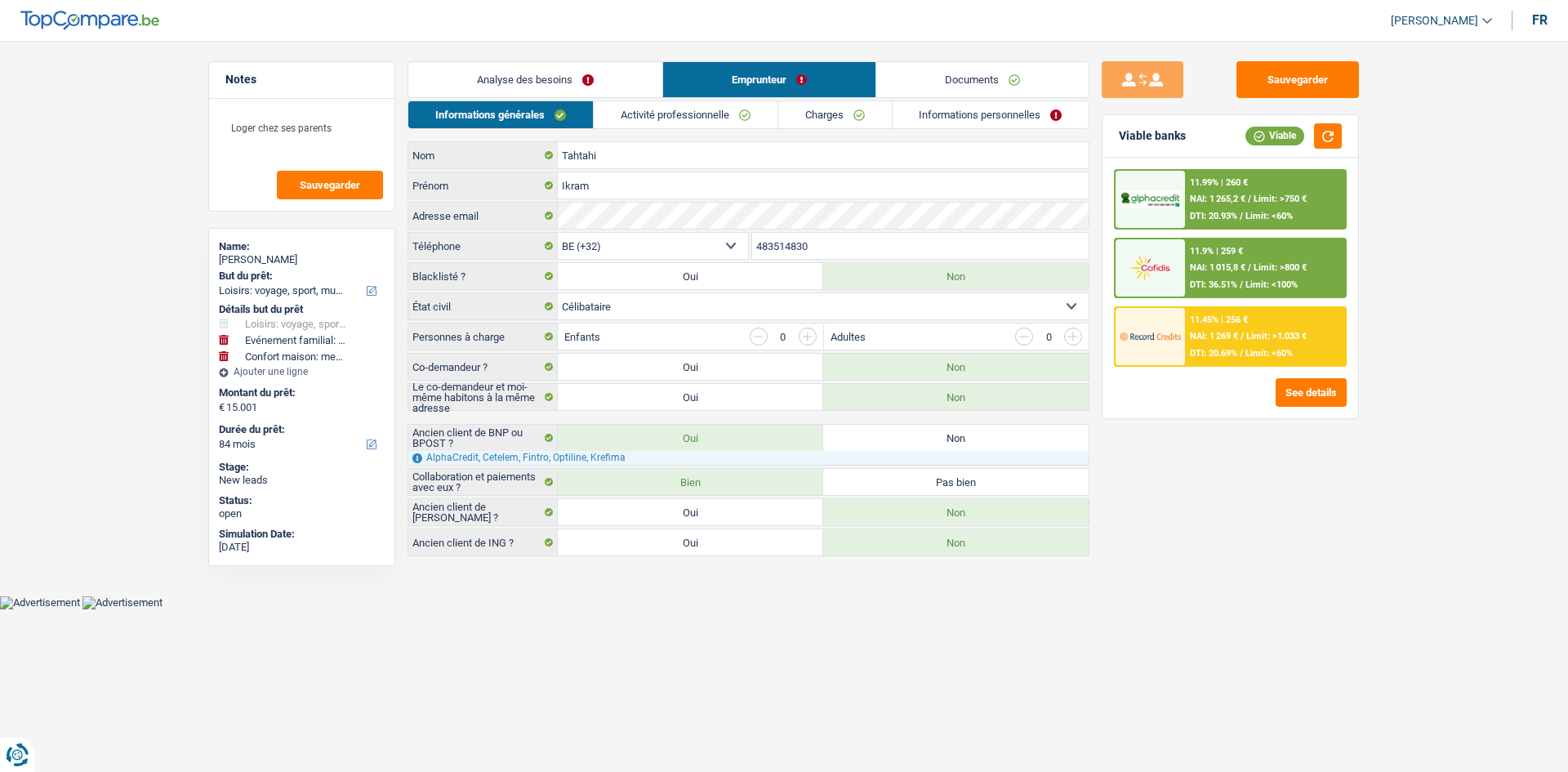 drag, startPoint x: 515, startPoint y: 75, endPoint x: 563, endPoint y: 158, distance: 95.88013 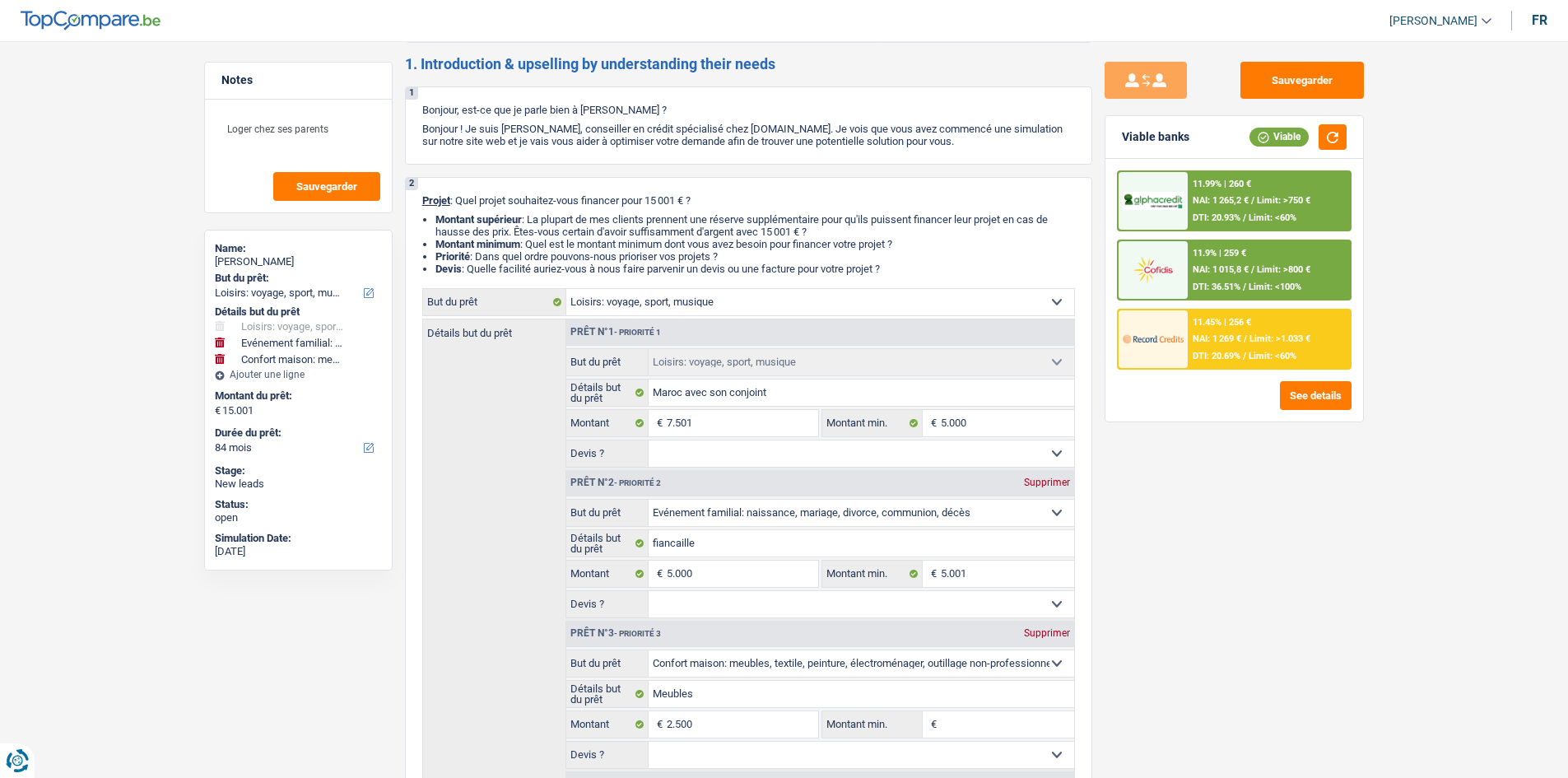 scroll, scrollTop: 0, scrollLeft: 0, axis: both 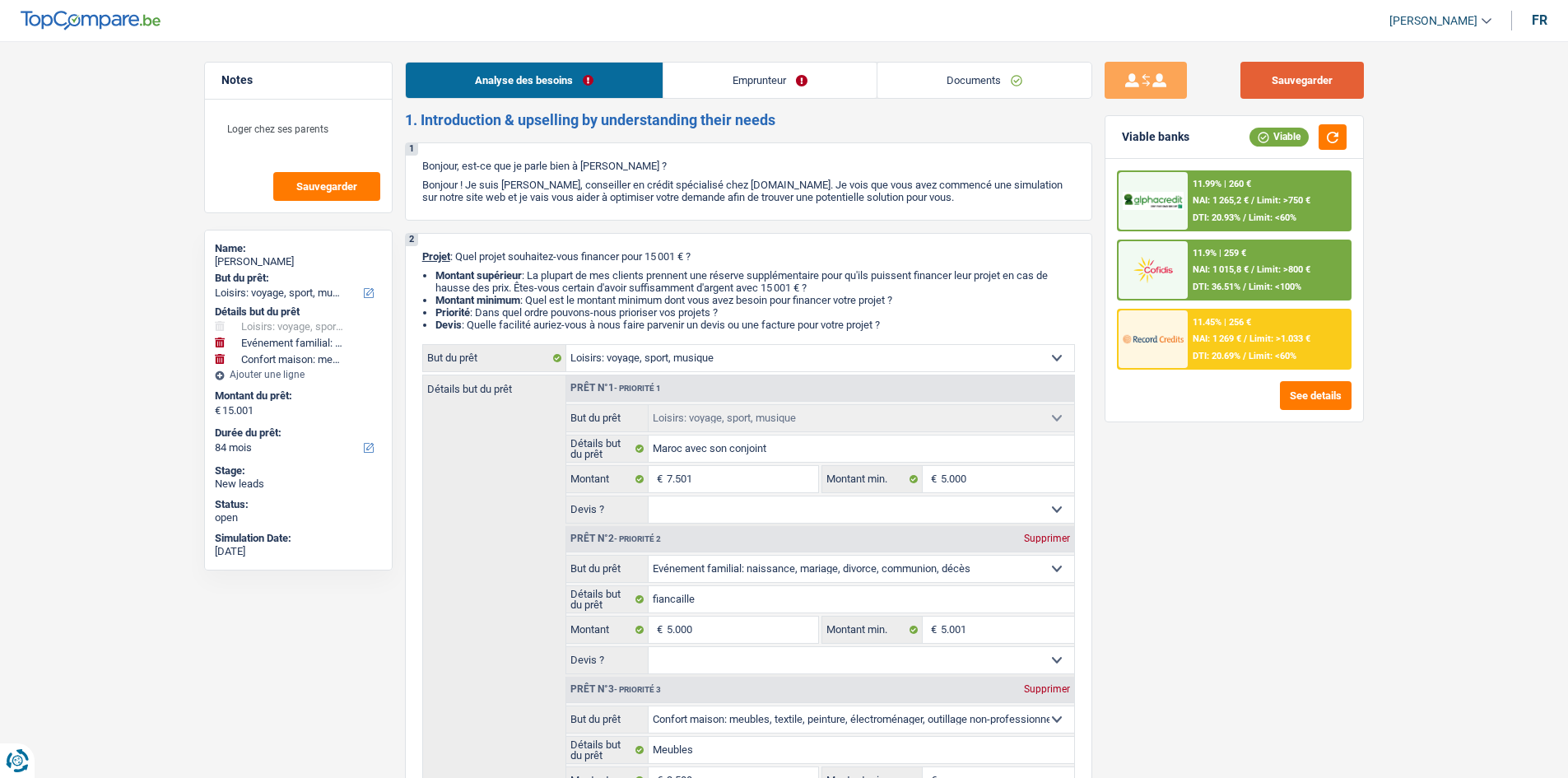drag, startPoint x: 1325, startPoint y: 82, endPoint x: 1384, endPoint y: 368, distance: 292.02226 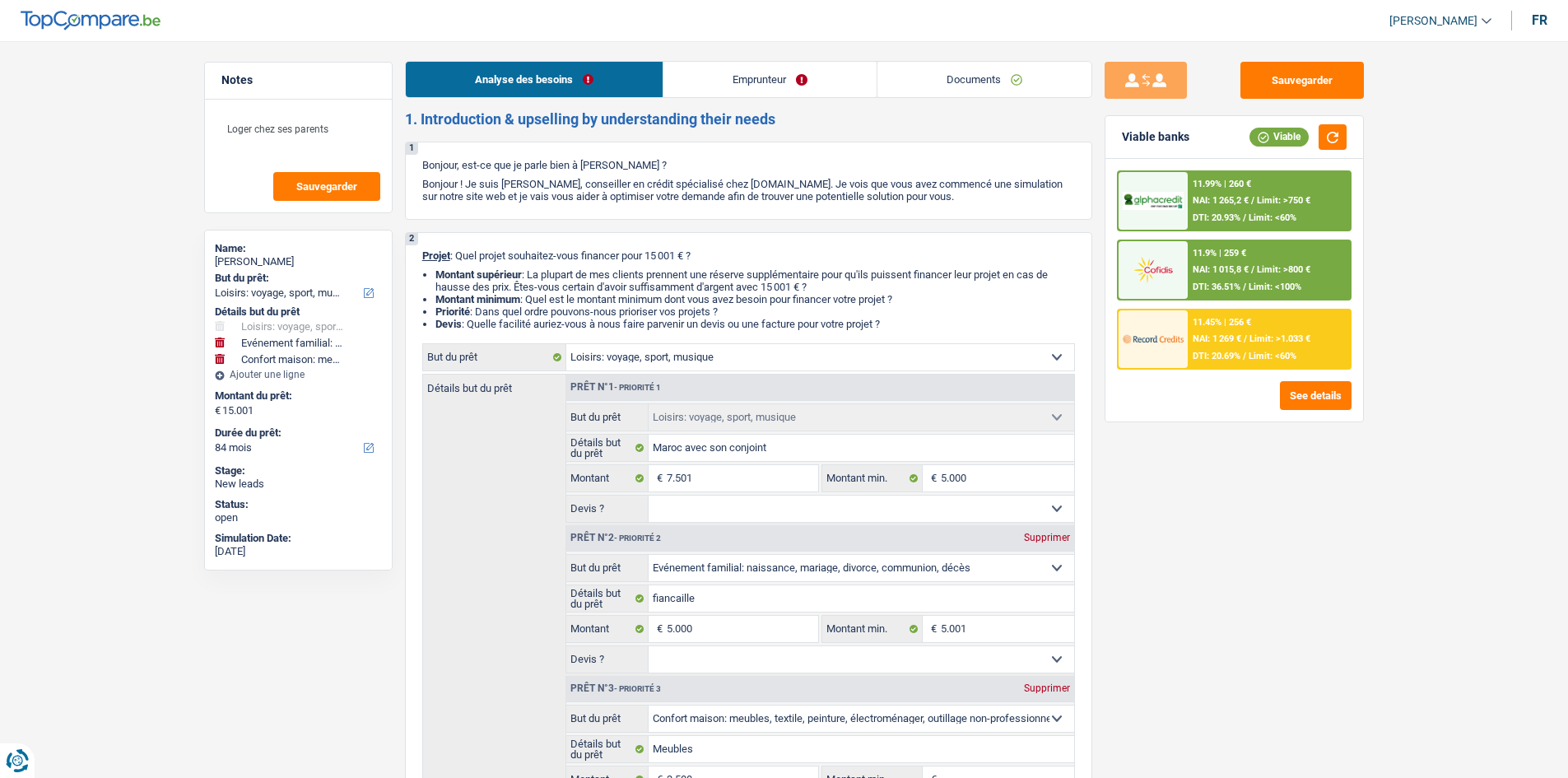 scroll, scrollTop: 0, scrollLeft: 0, axis: both 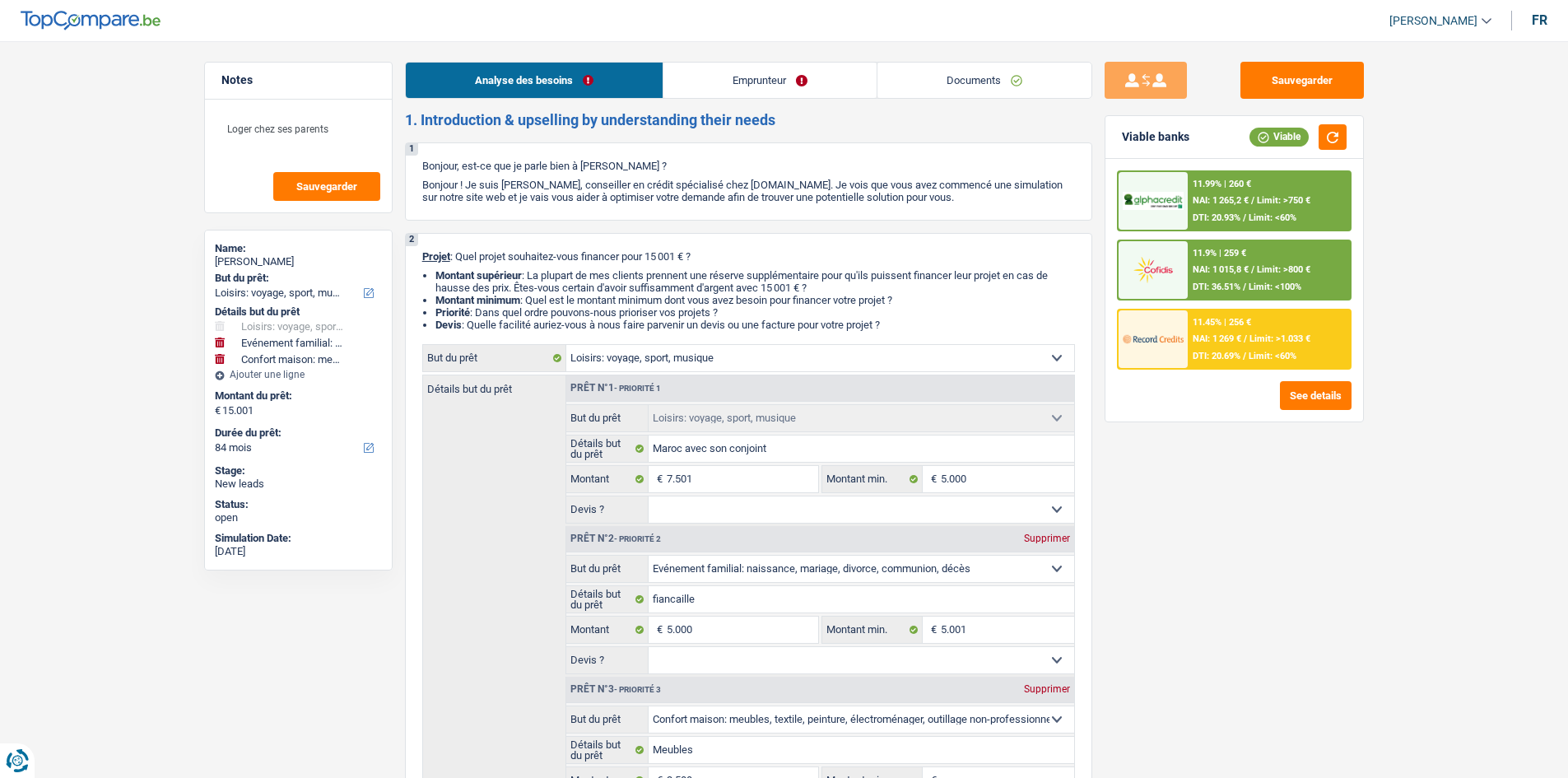drag, startPoint x: 761, startPoint y: 77, endPoint x: 597, endPoint y: 128, distance: 171.74691 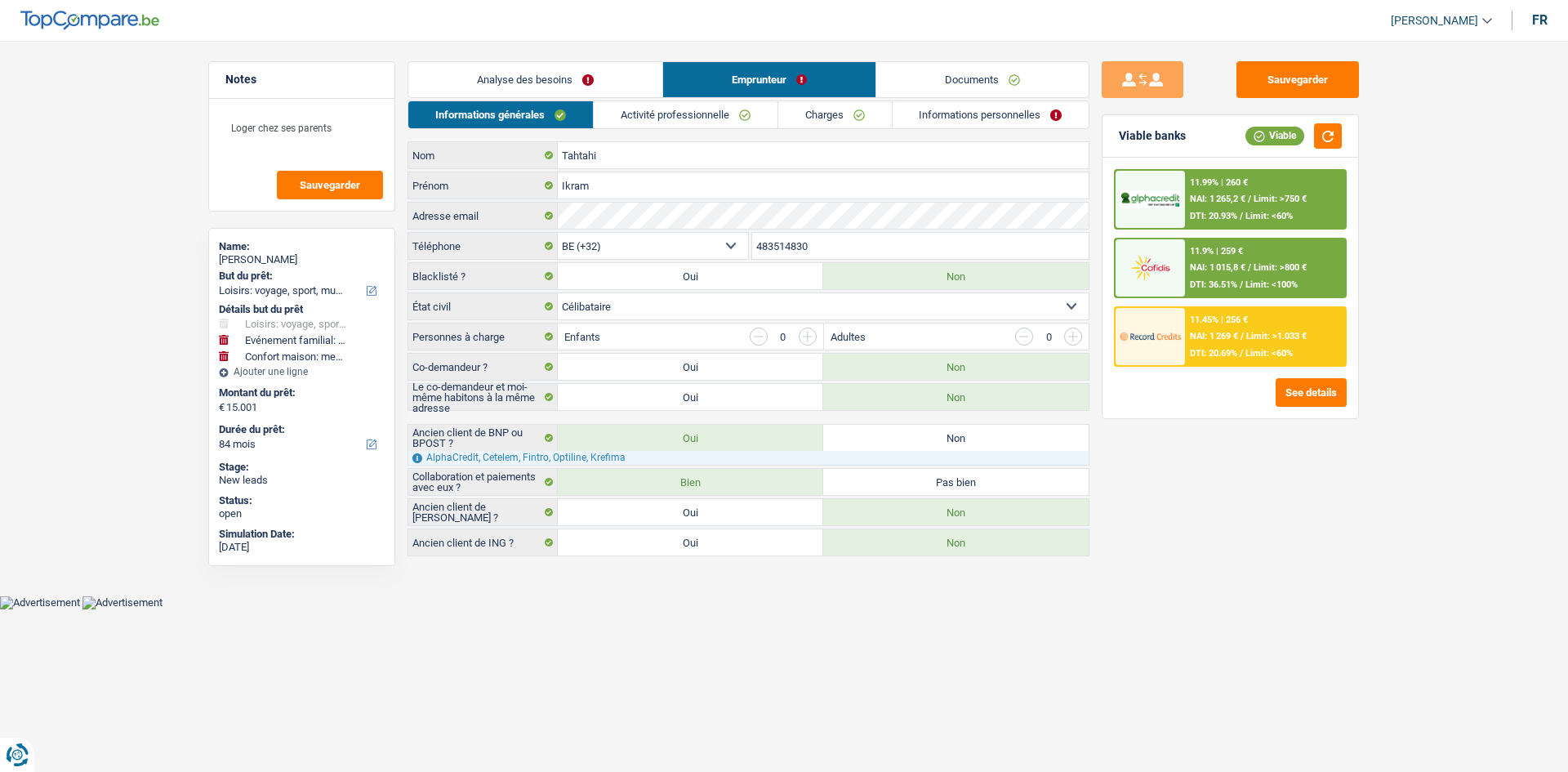 click on "Analyse des besoins" at bounding box center (535, 79) 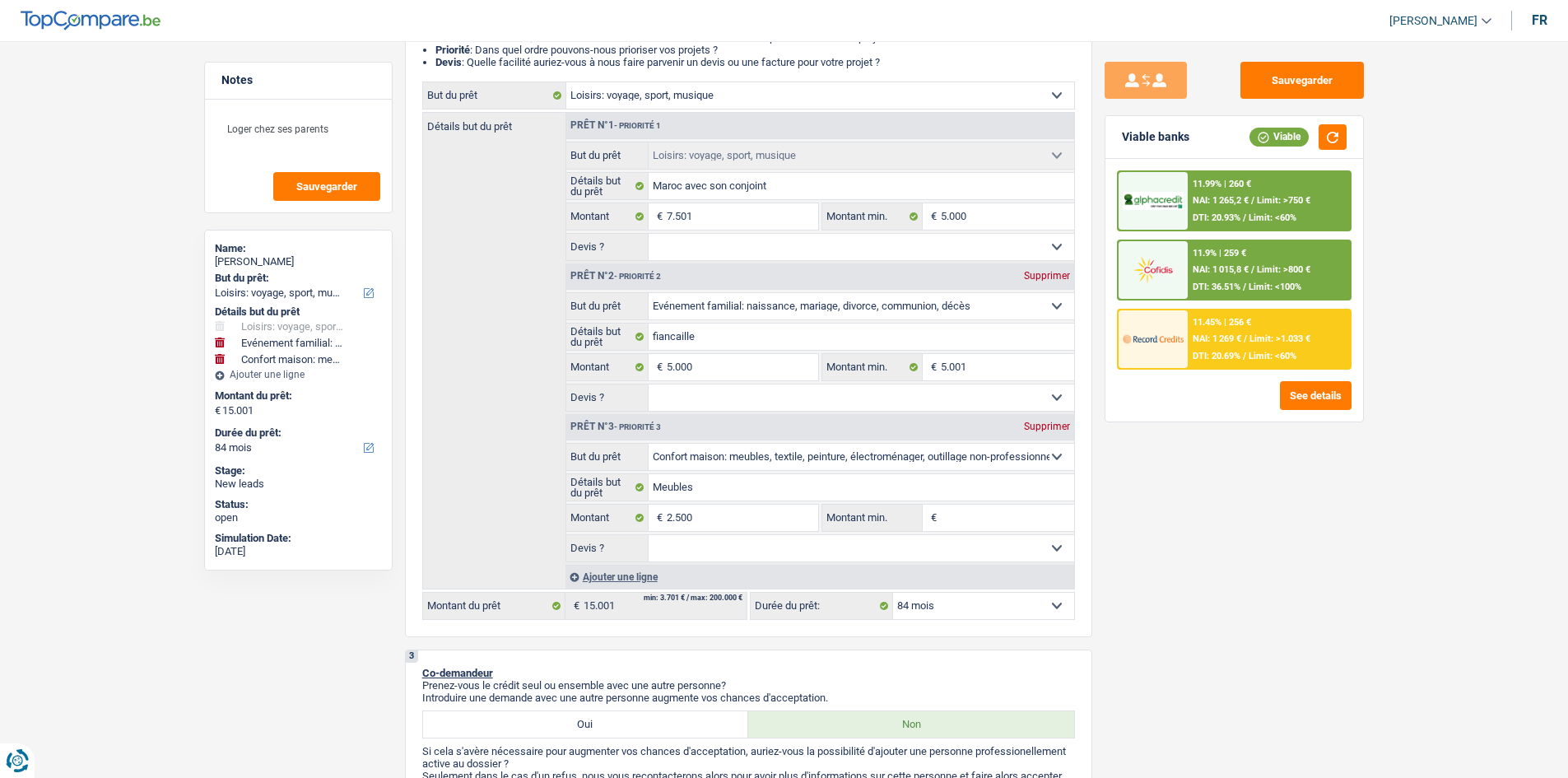 scroll, scrollTop: 0, scrollLeft: 0, axis: both 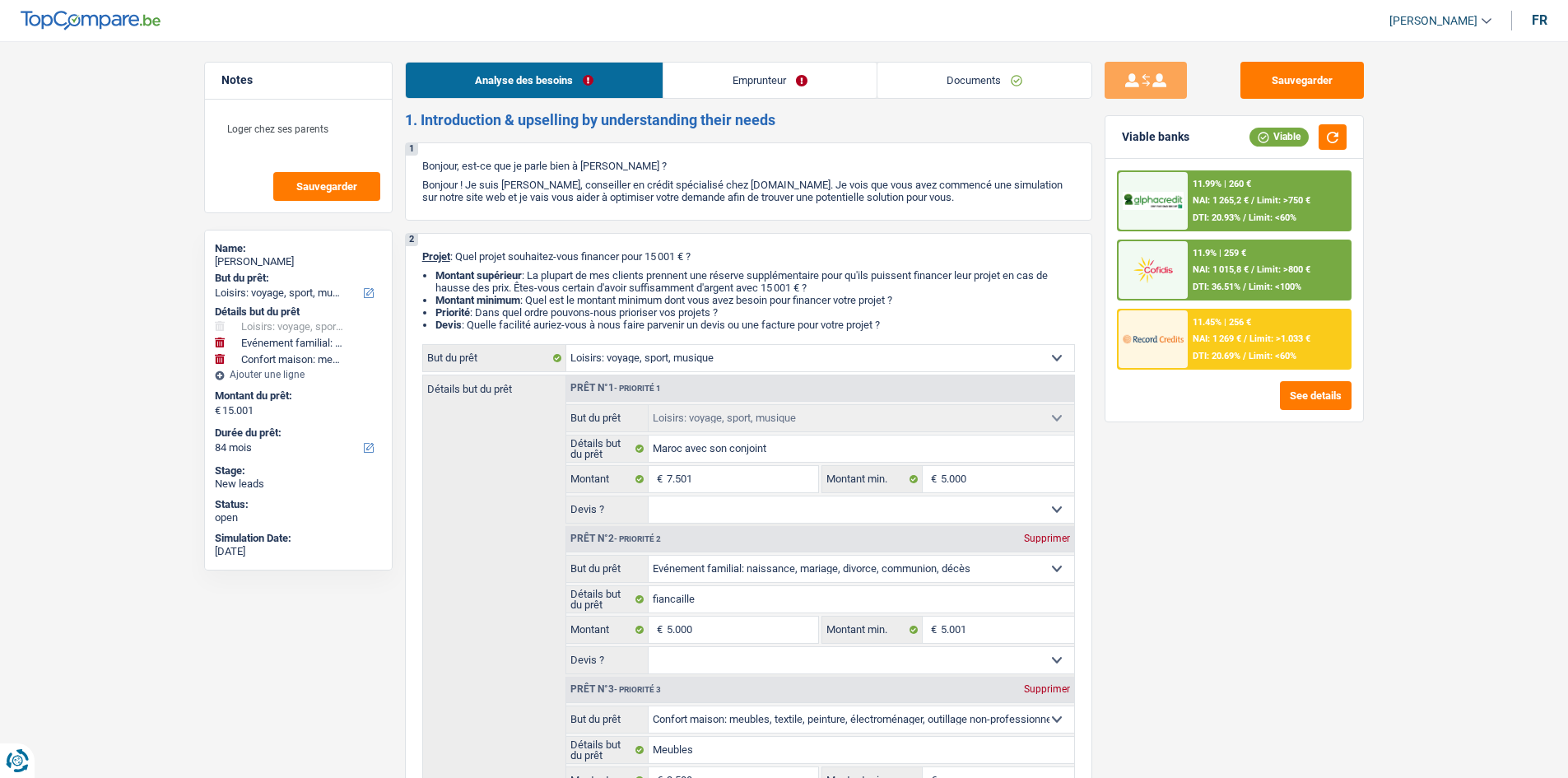 click on "Documents" at bounding box center (984, 80) 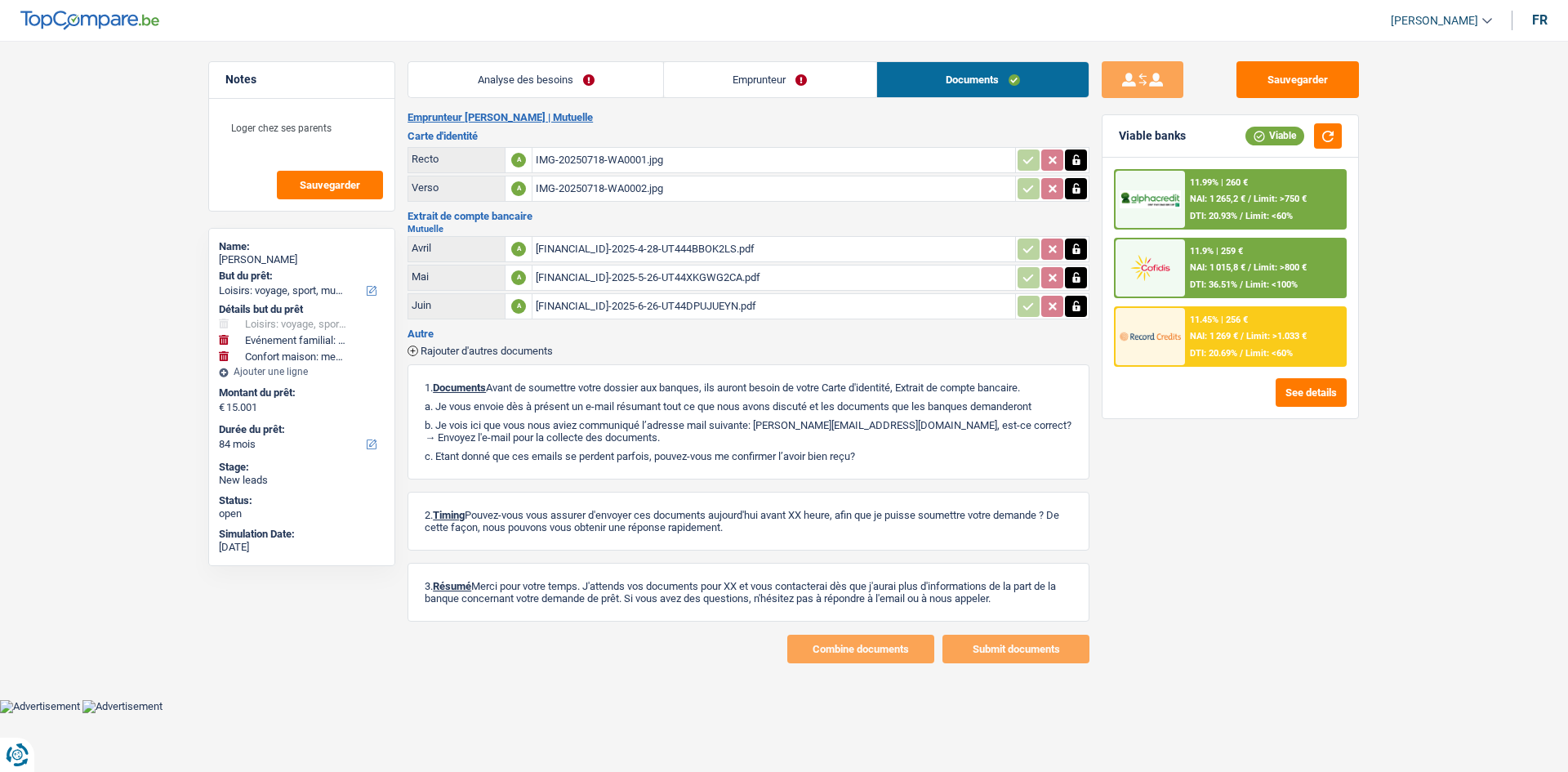 drag, startPoint x: 812, startPoint y: 82, endPoint x: 941, endPoint y: 133, distance: 138.71554 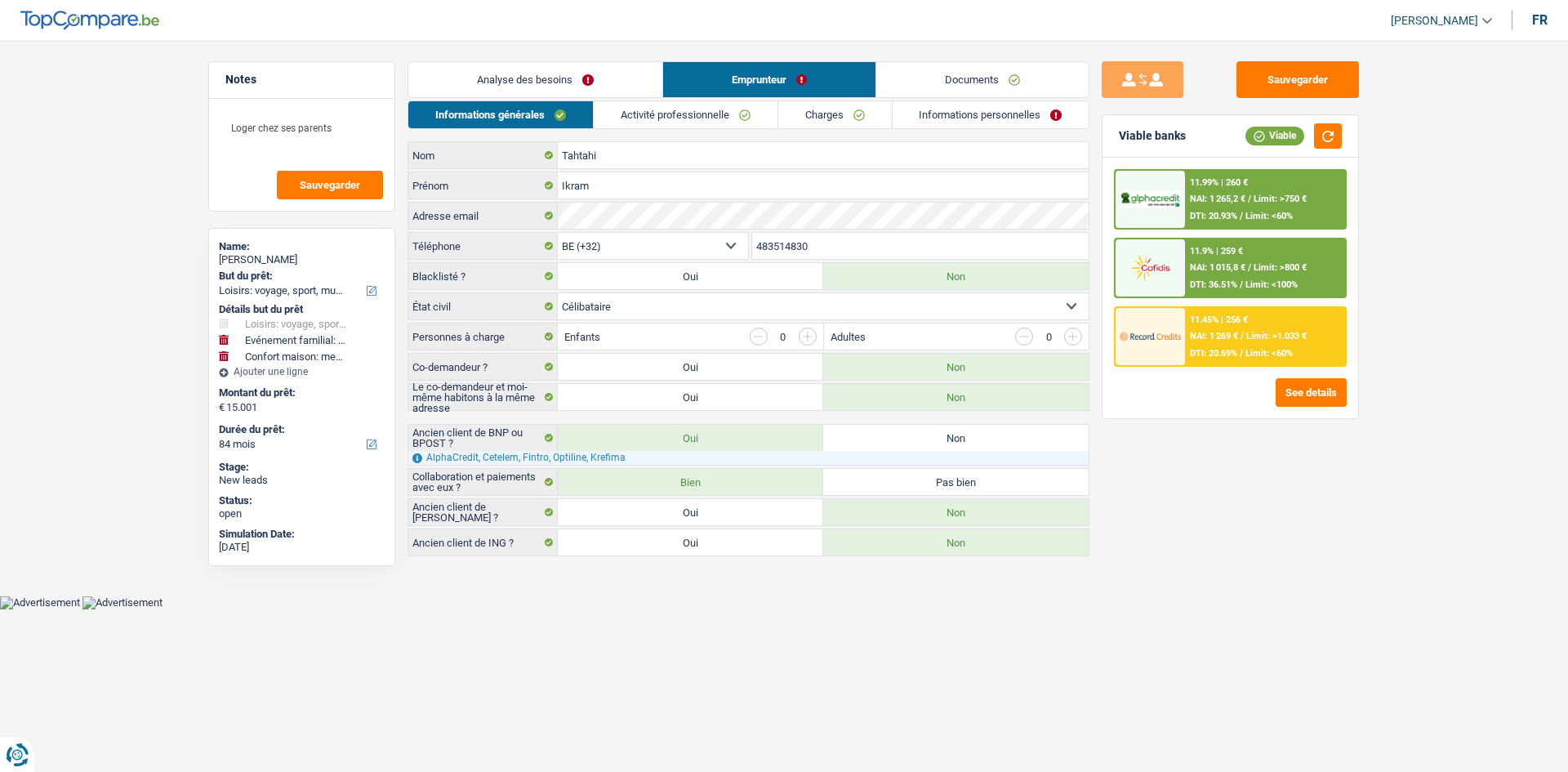 click on "Informations personnelles" at bounding box center (991, 114) 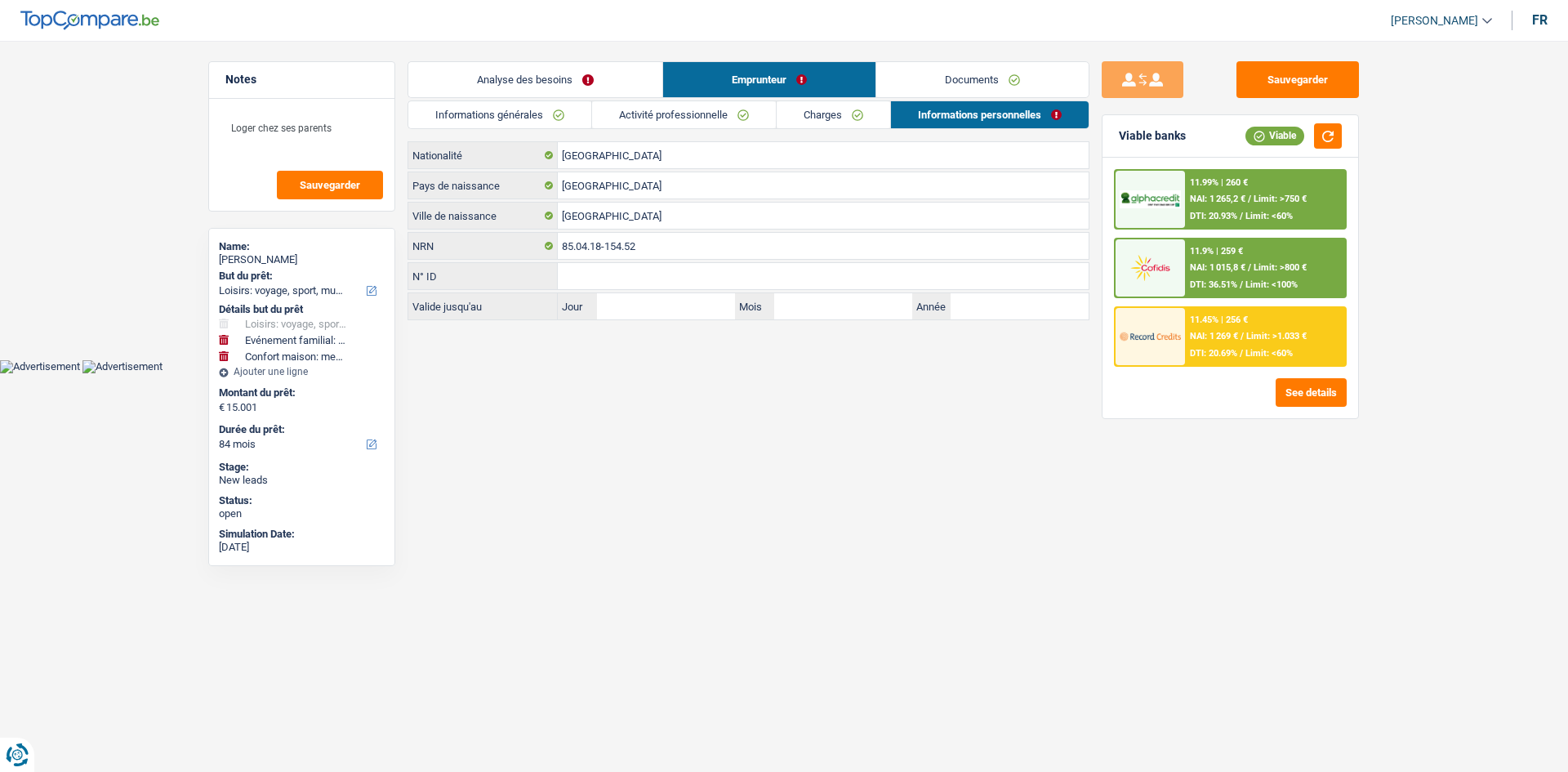 click on "Charges" at bounding box center (833, 114) 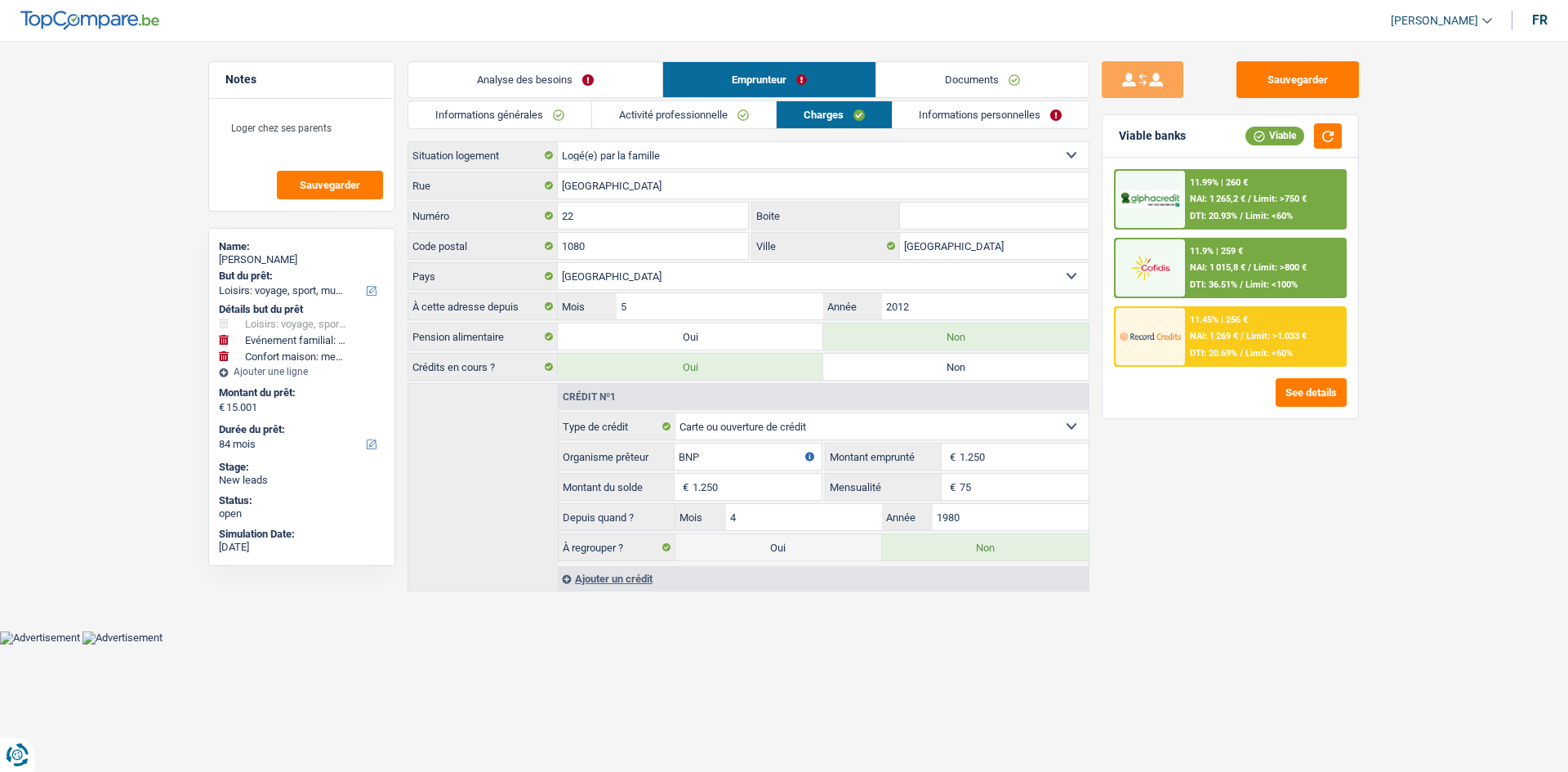 click on "Activité professionnelle" at bounding box center [684, 114] 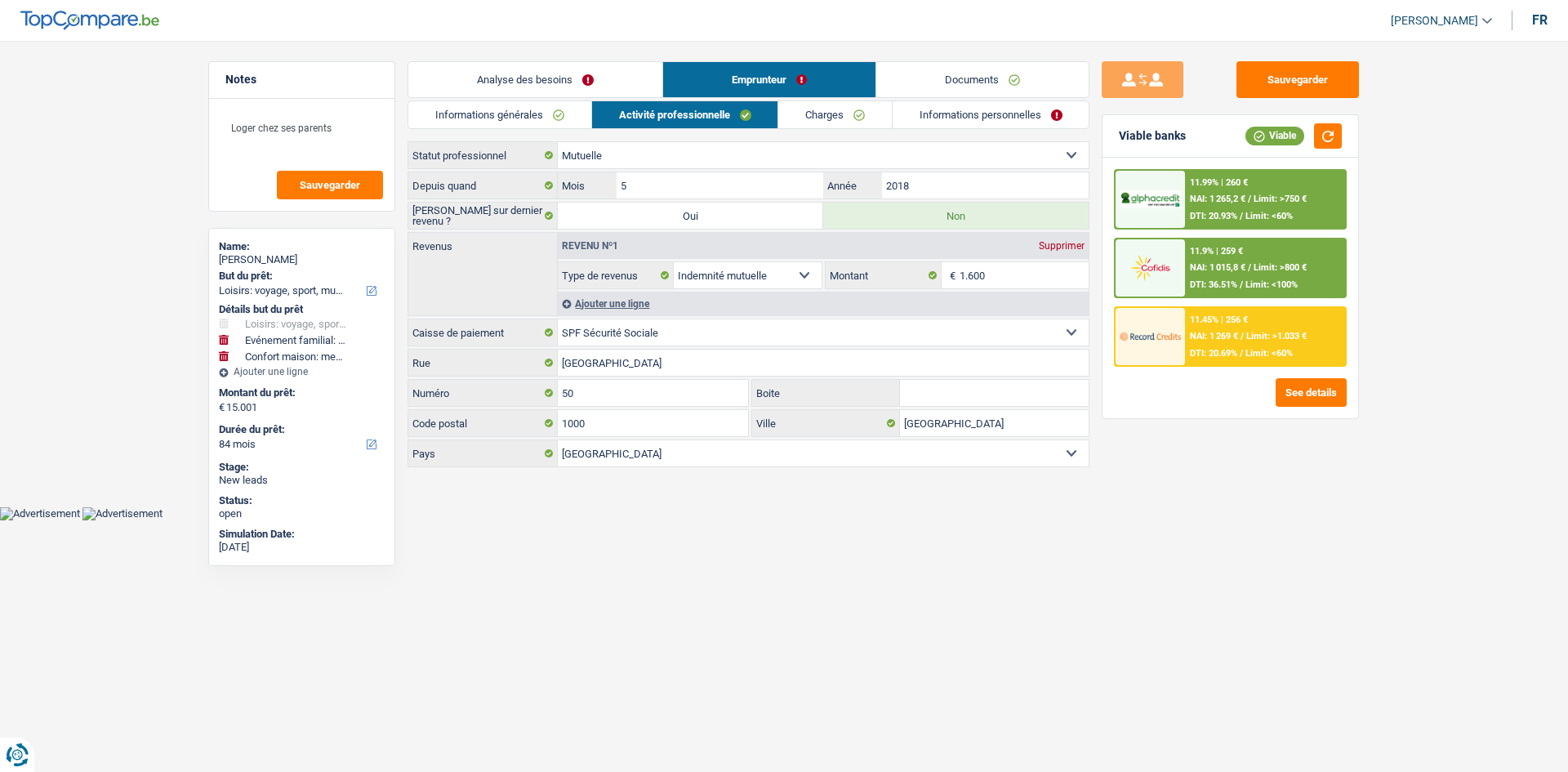 click on "Informations générales" at bounding box center [500, 114] 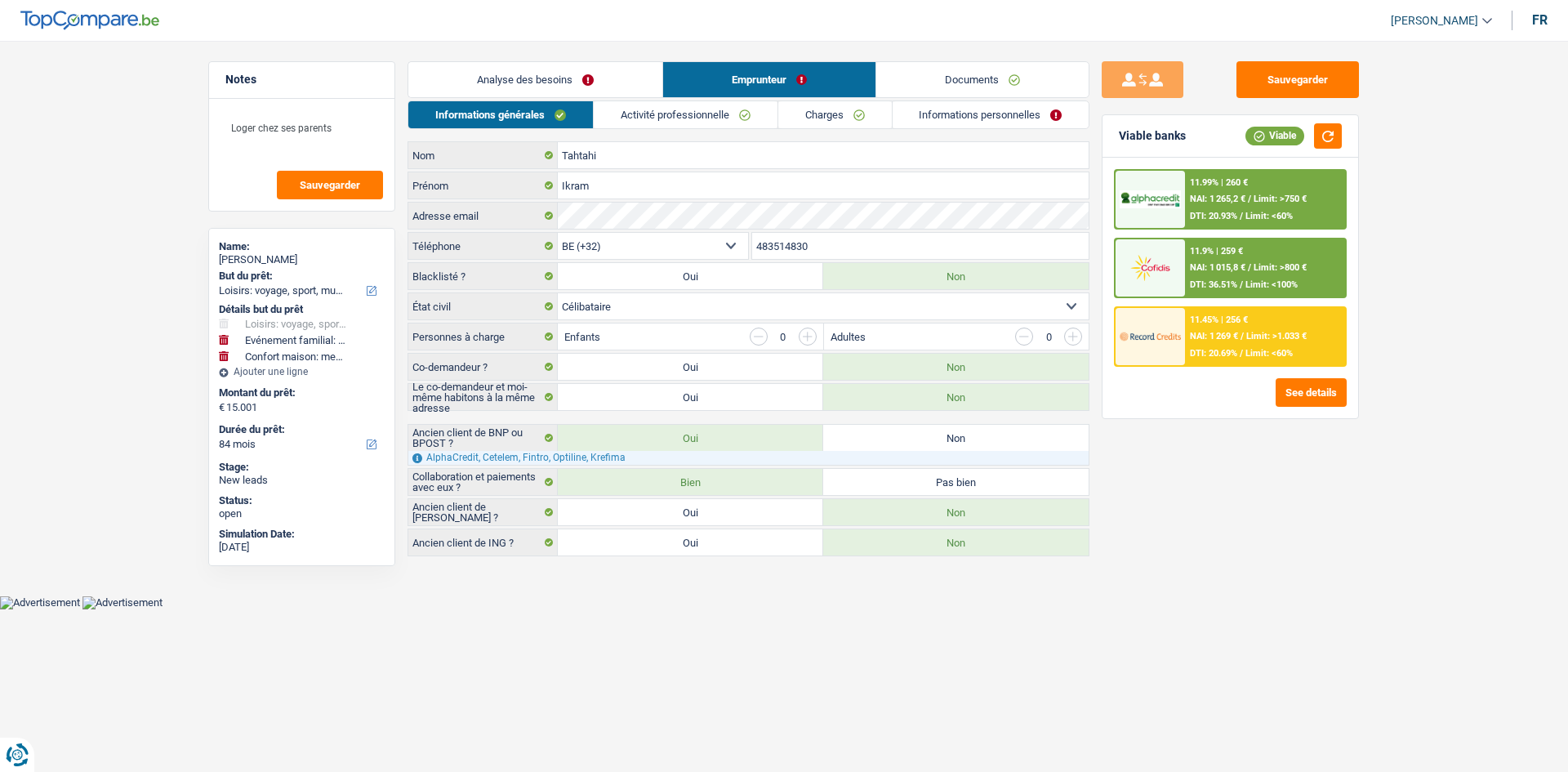 click on "Documents" at bounding box center (982, 79) 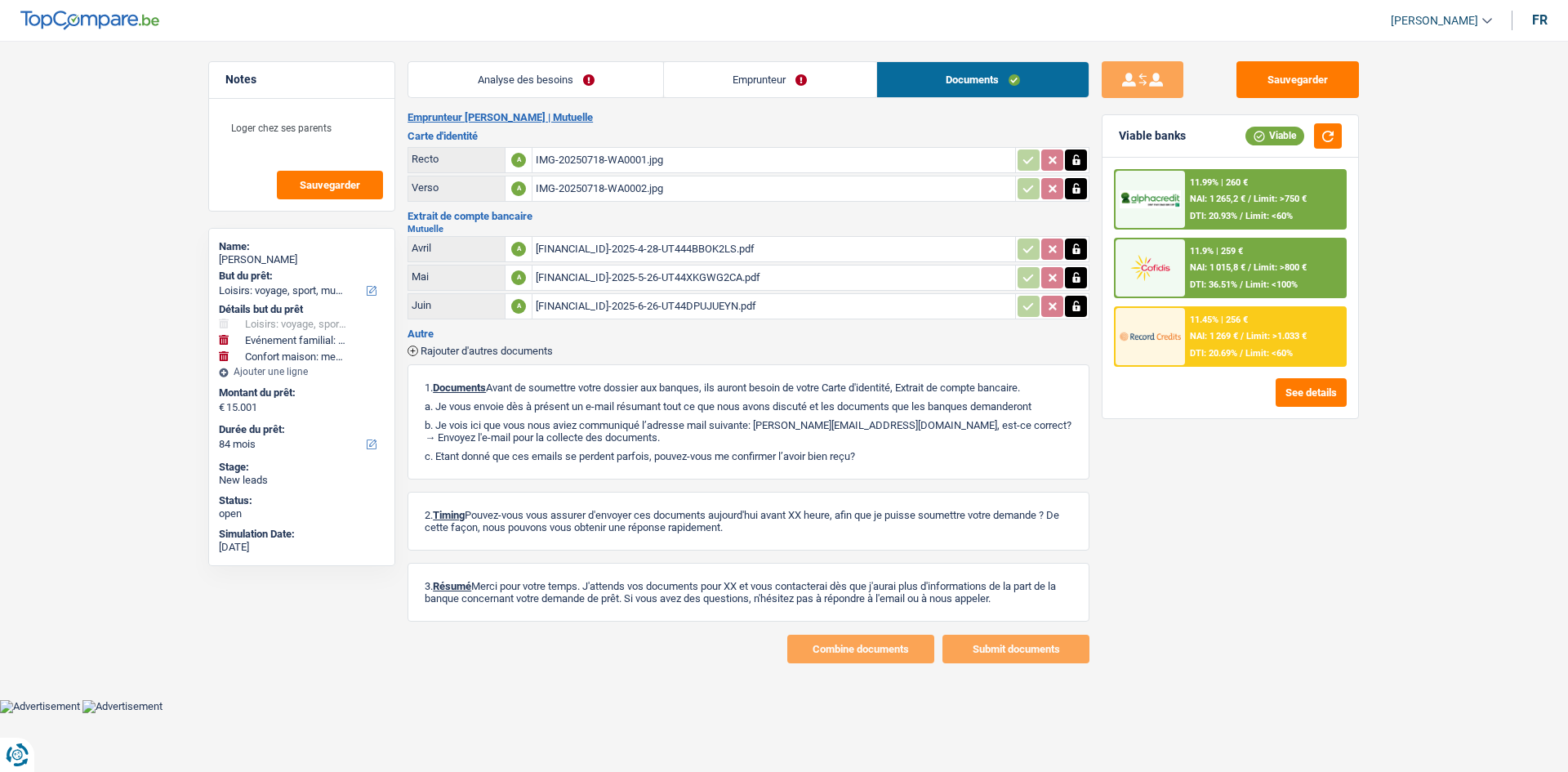 click on "Analyse des besoins" at bounding box center (536, 79) 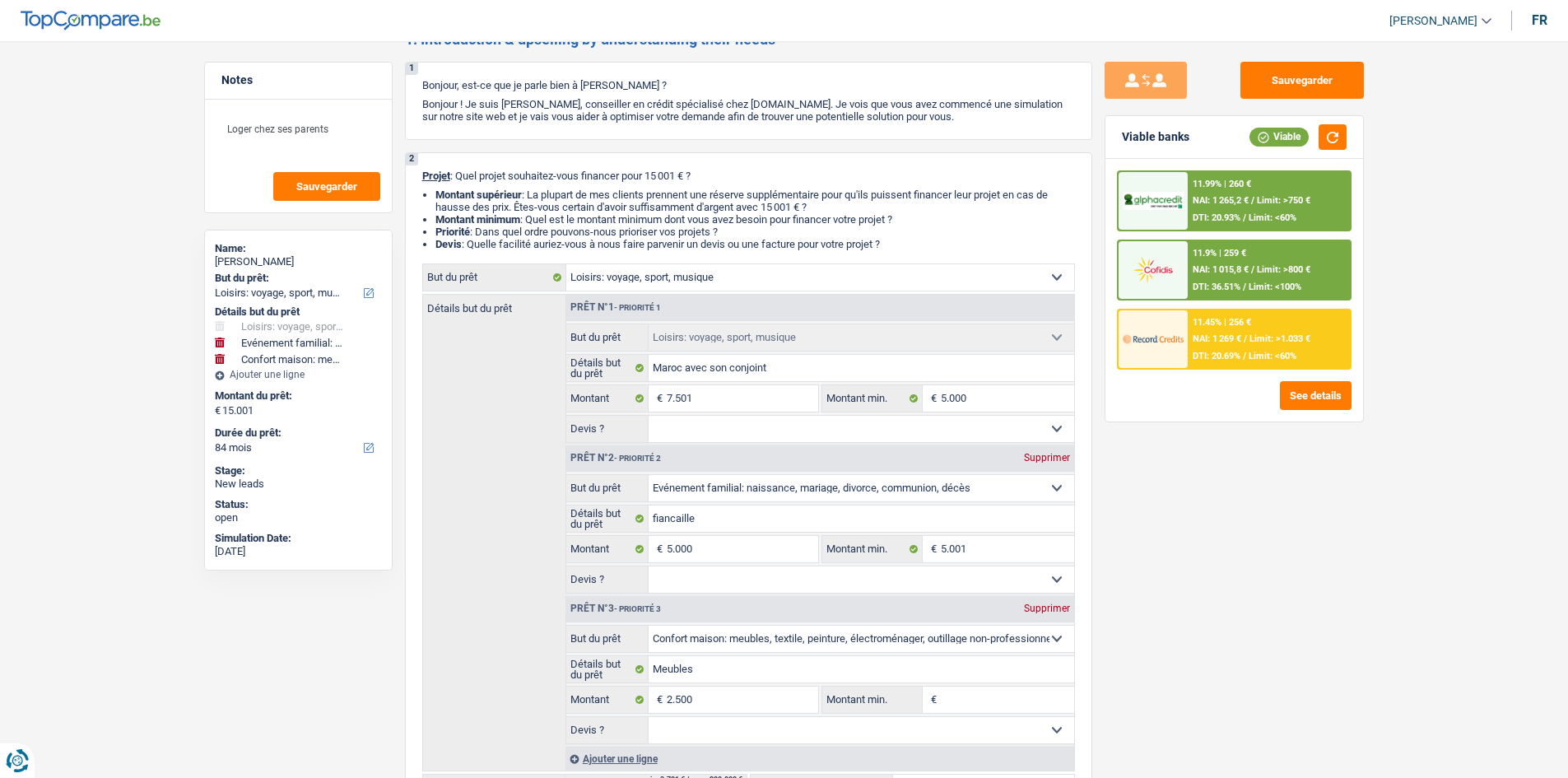 scroll, scrollTop: 0, scrollLeft: 0, axis: both 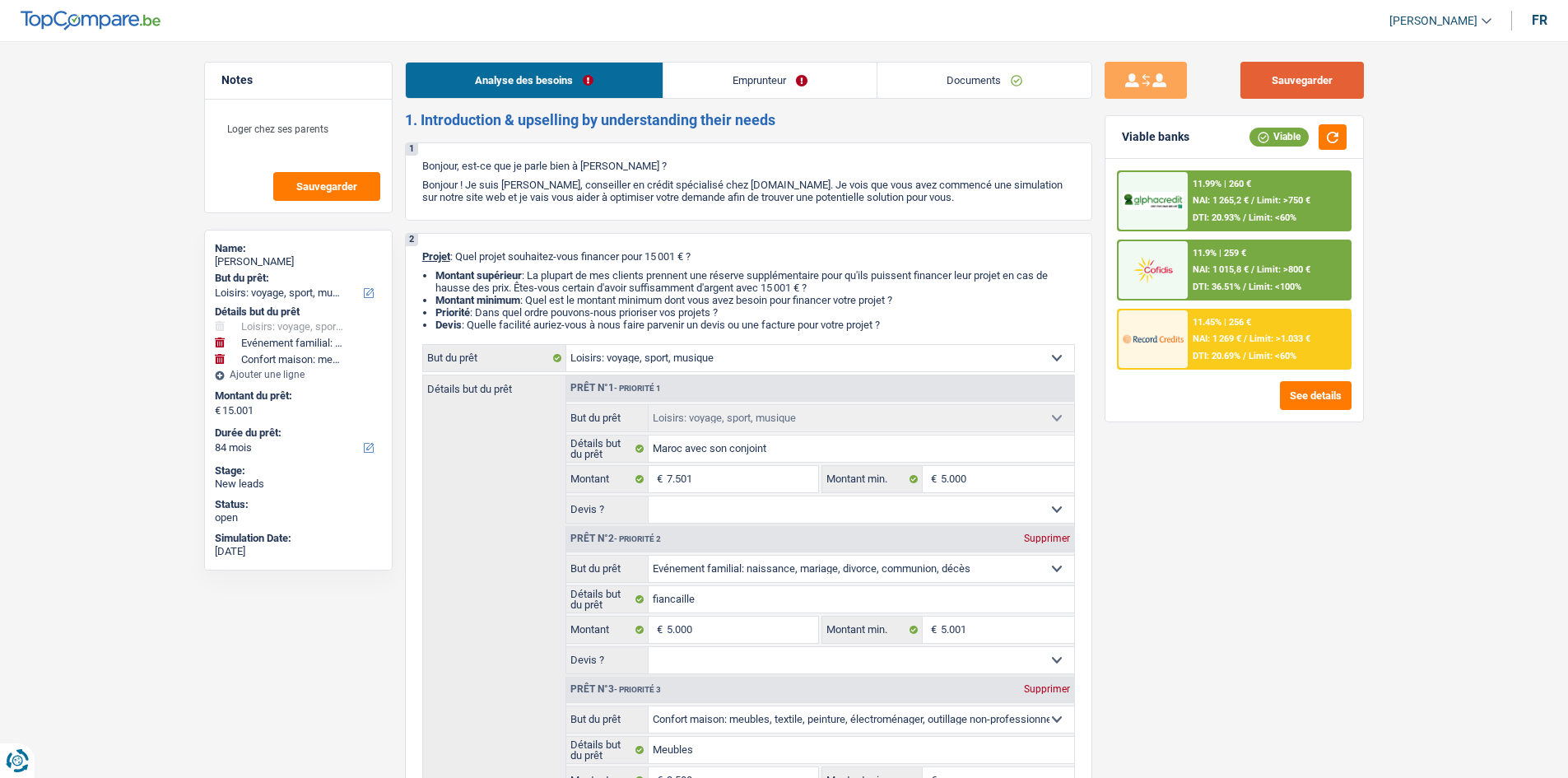click on "Sauvegarder" at bounding box center [1302, 80] 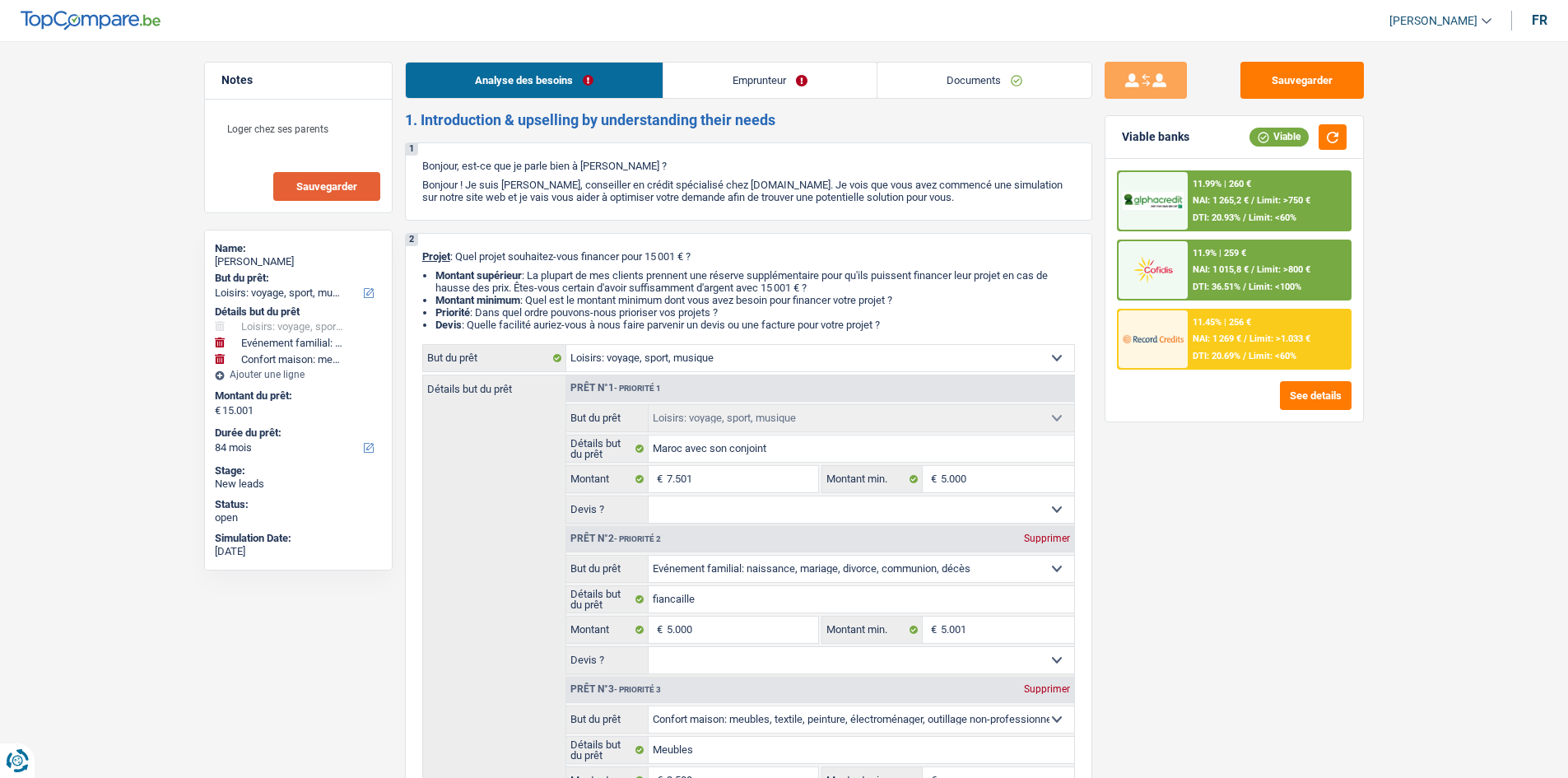 click on "Sauvegarder" at bounding box center [327, 186] 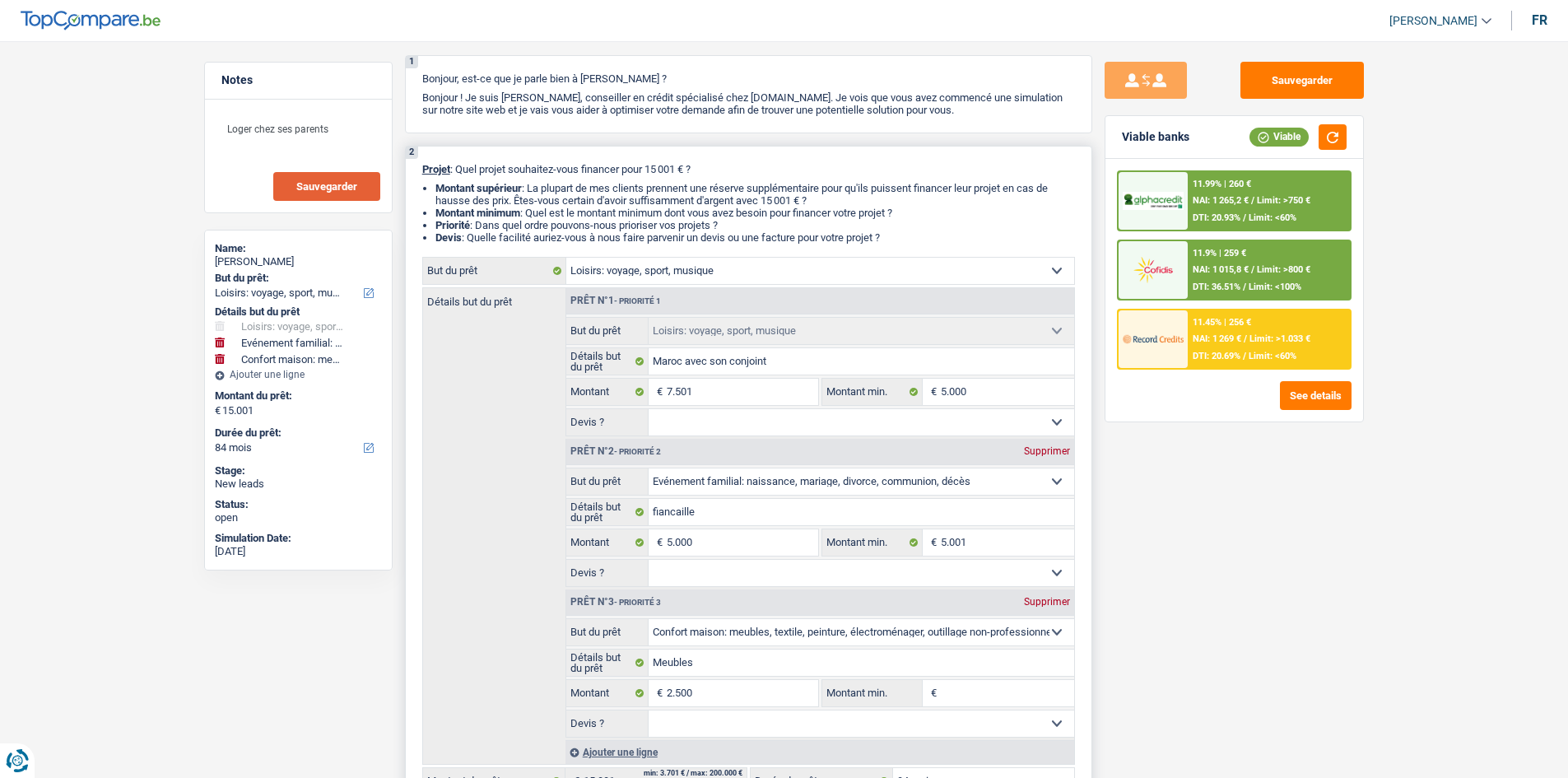 scroll, scrollTop: 0, scrollLeft: 0, axis: both 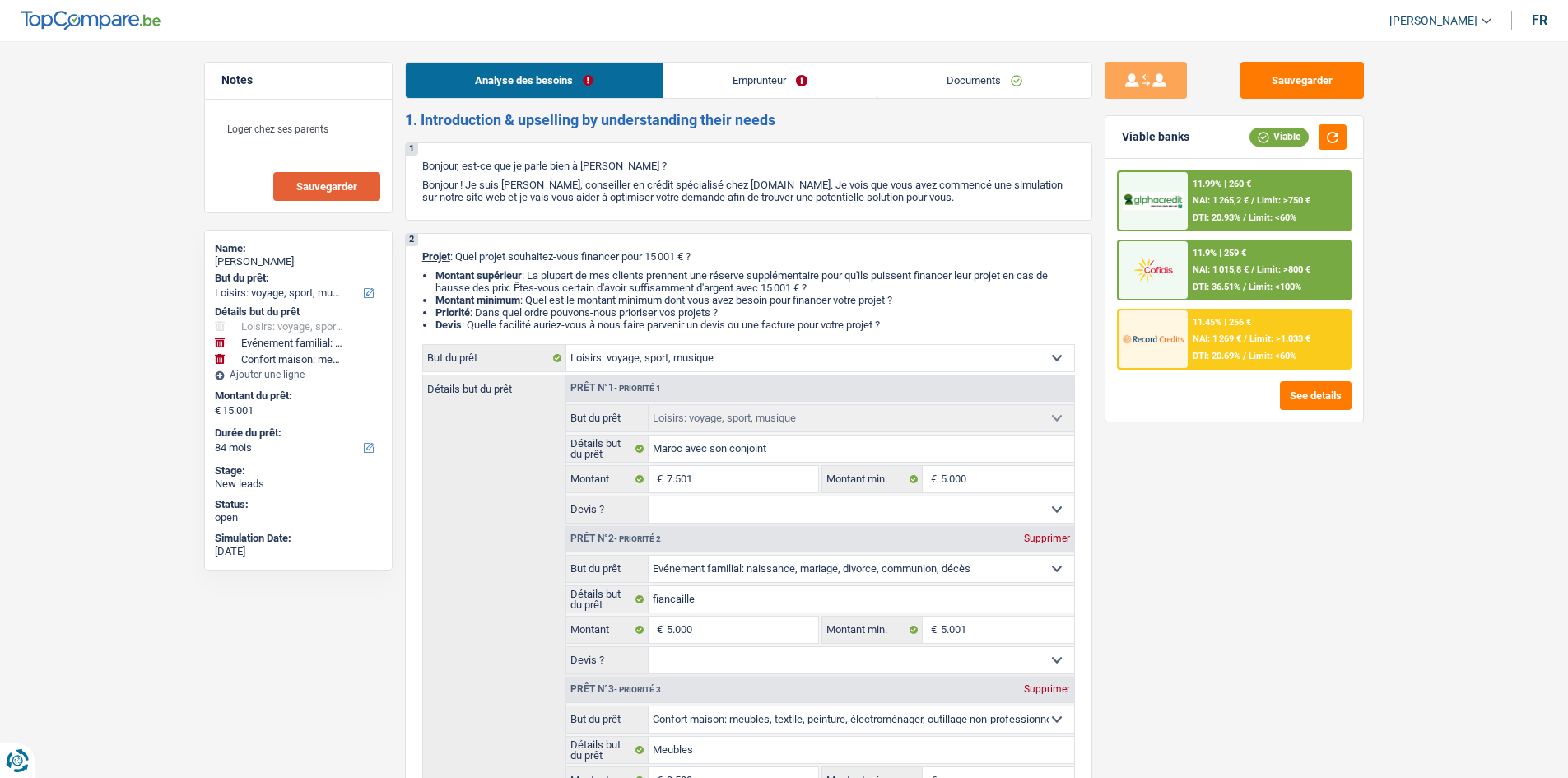 click on "Documents" at bounding box center (984, 80) 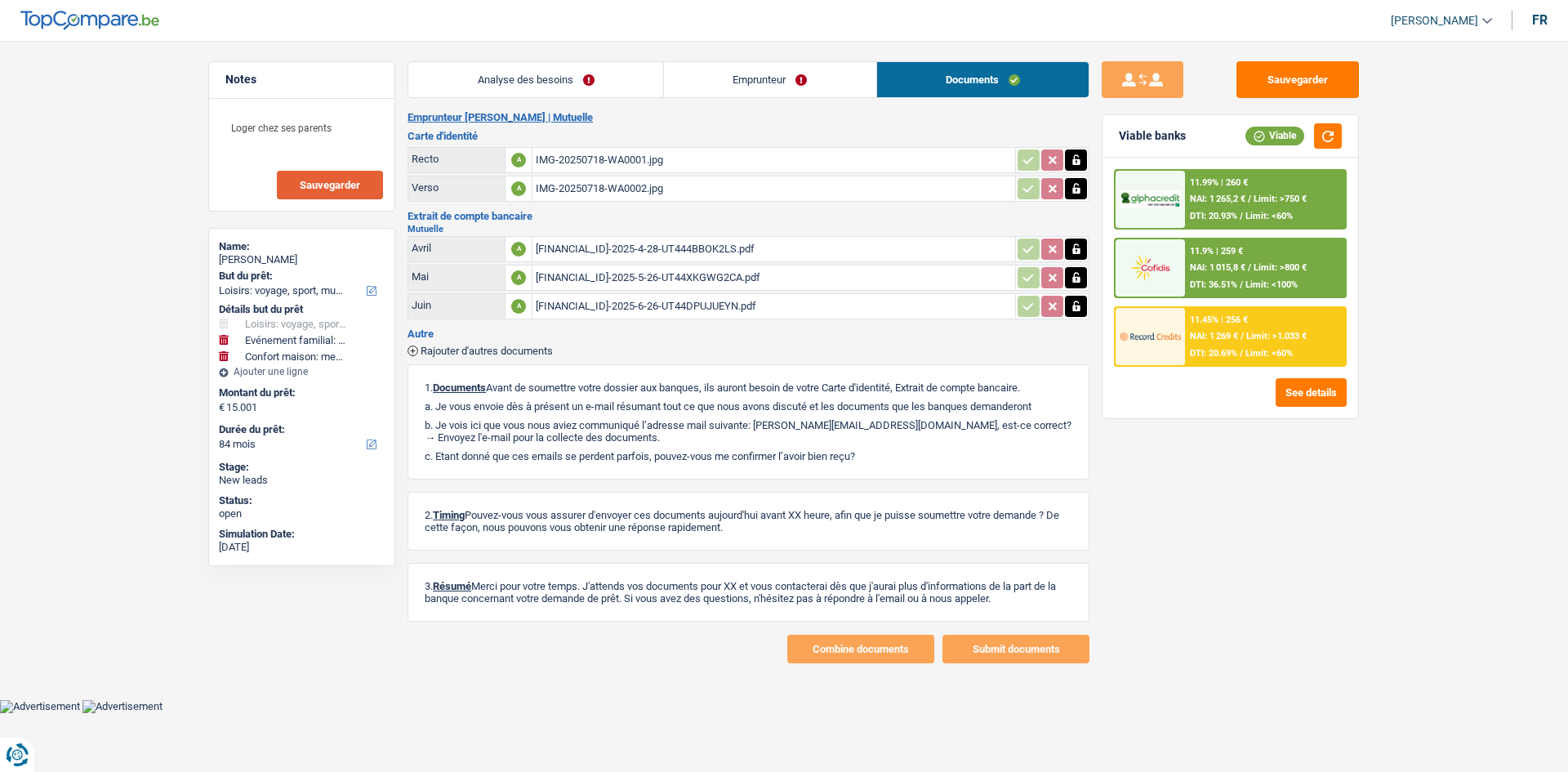 click on "Emprunteur" at bounding box center (770, 79) 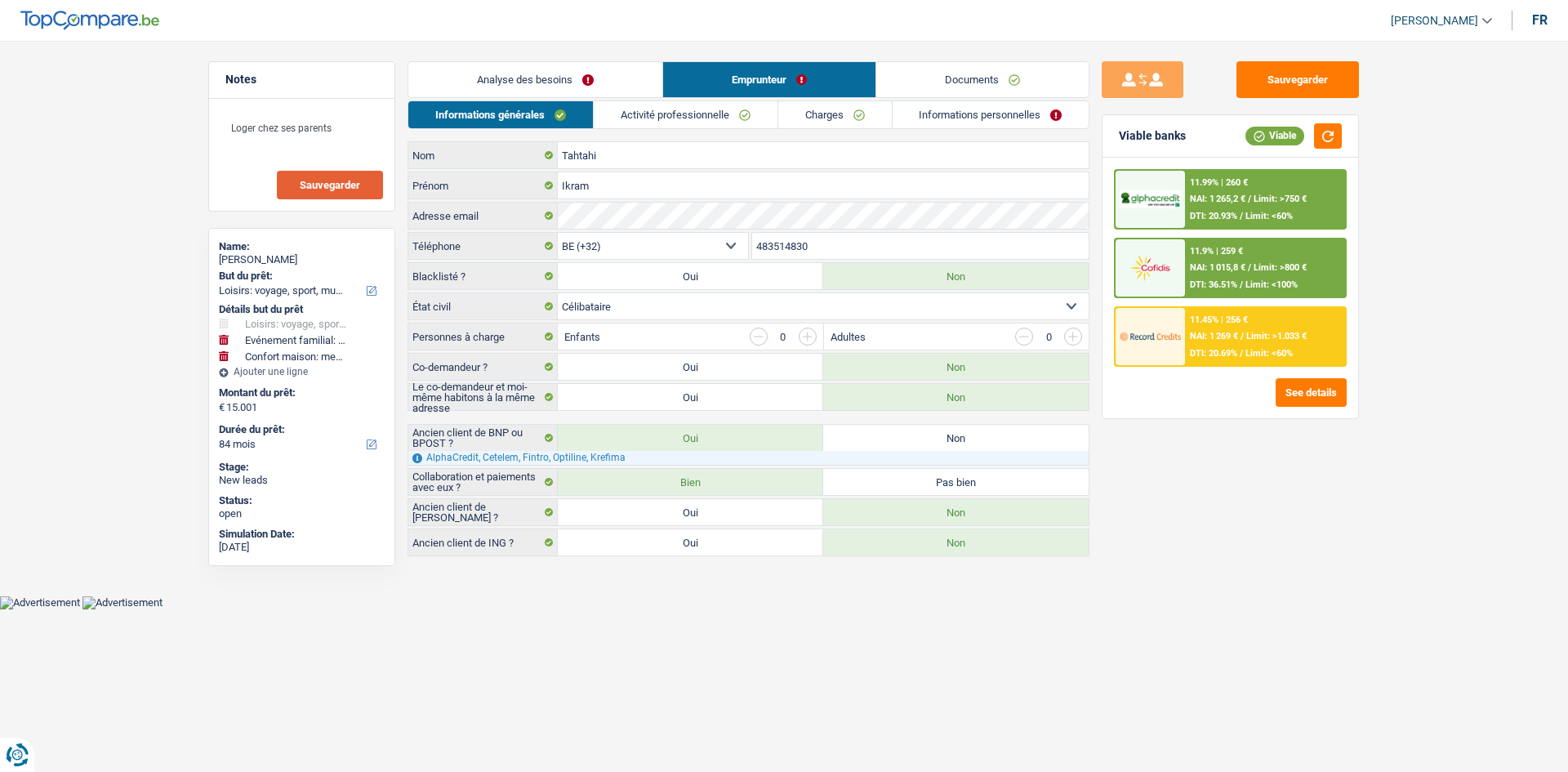 click on "Informations personnelles" at bounding box center [991, 114] 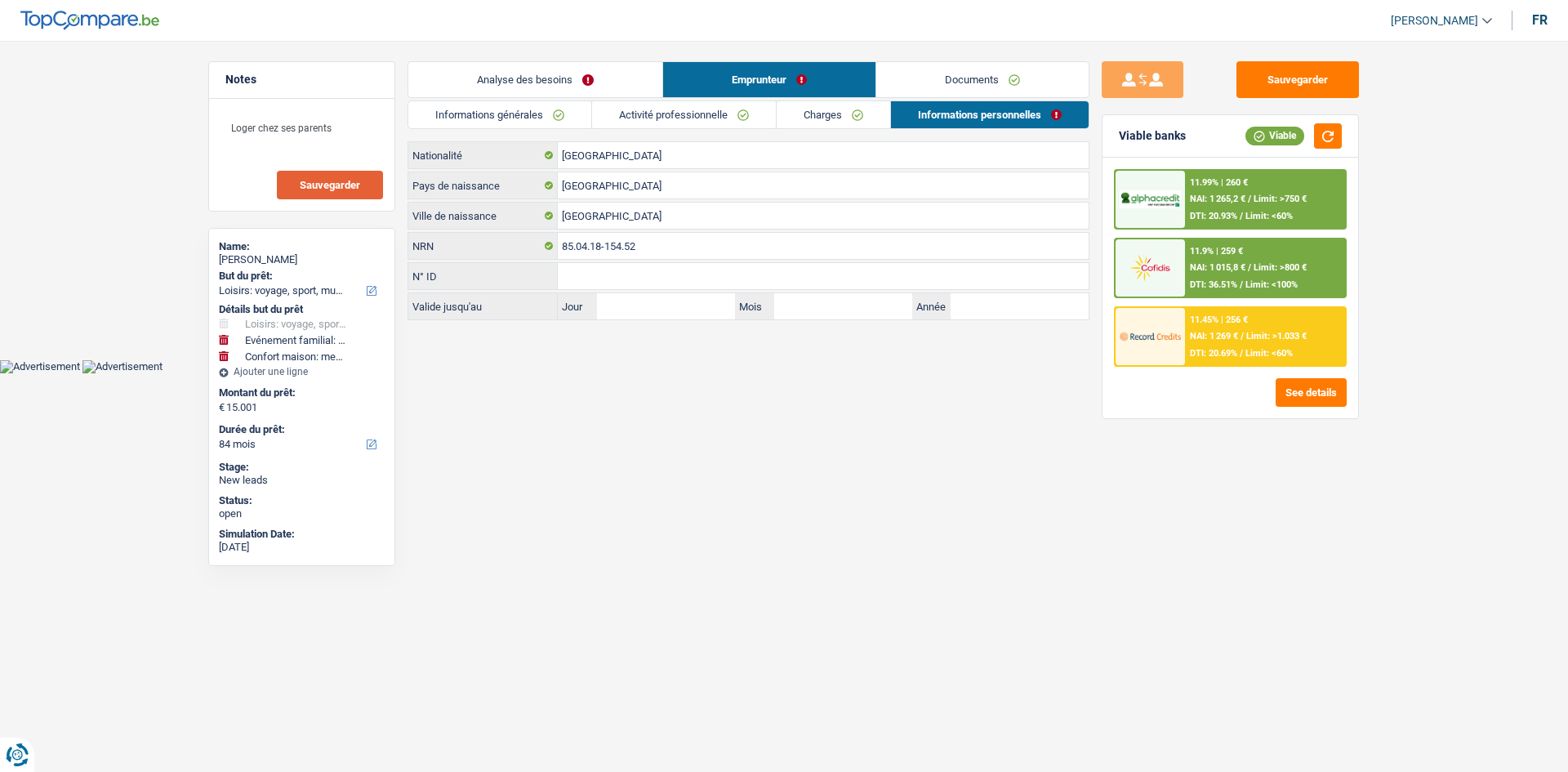 click on "Documents" at bounding box center (982, 79) 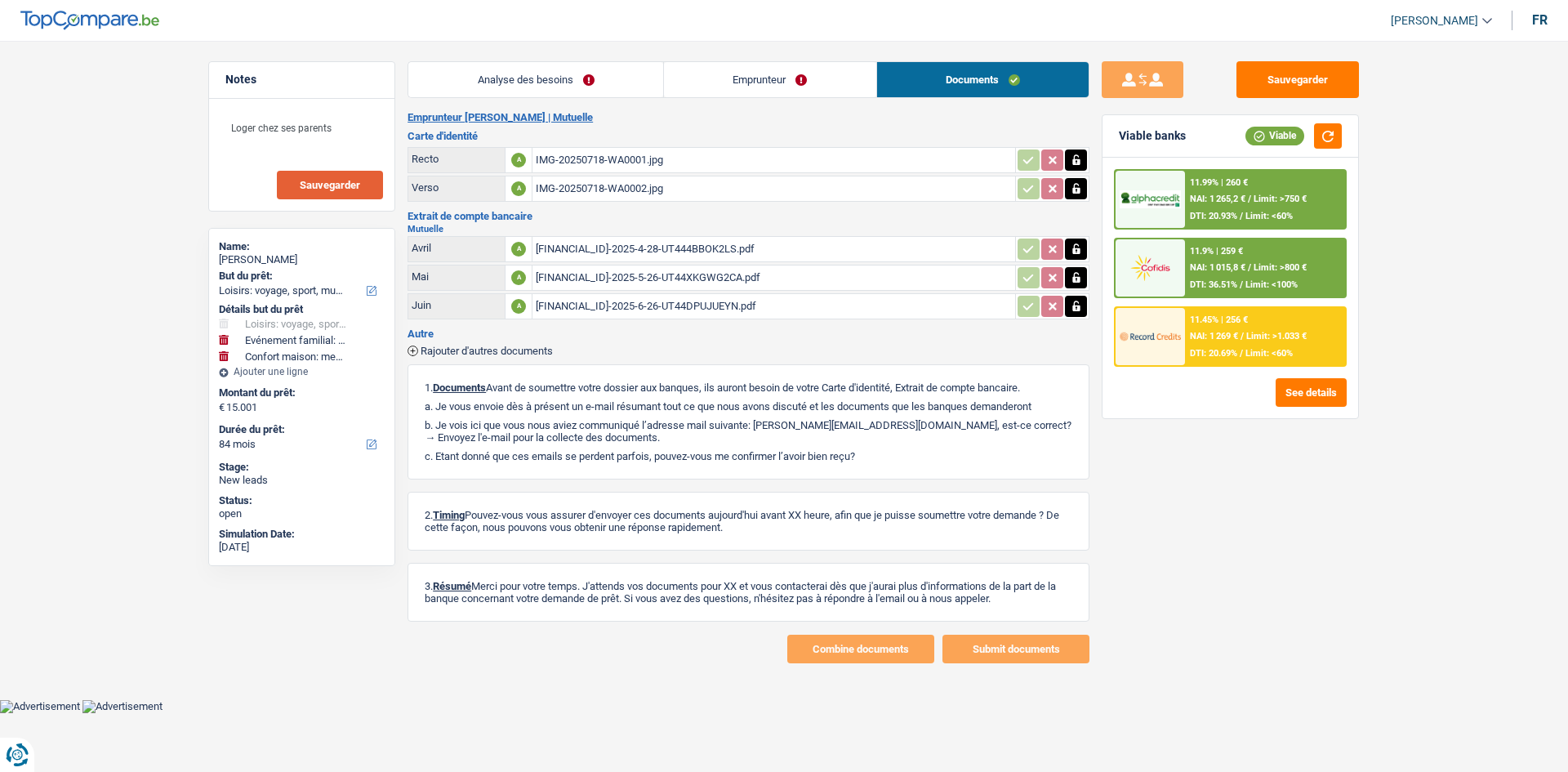 click on "Analyse des besoins" at bounding box center [536, 79] 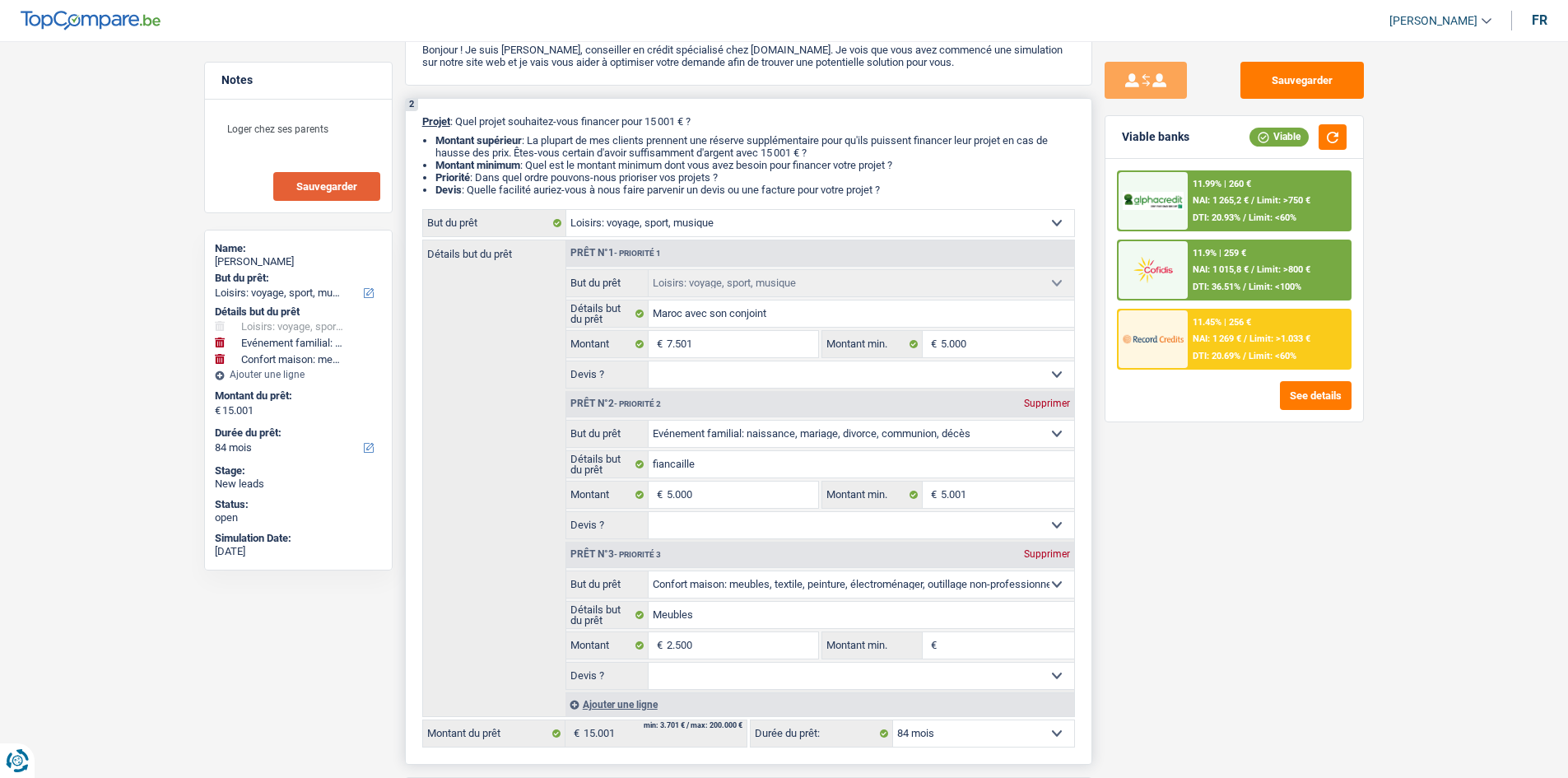 scroll, scrollTop: 165, scrollLeft: 0, axis: vertical 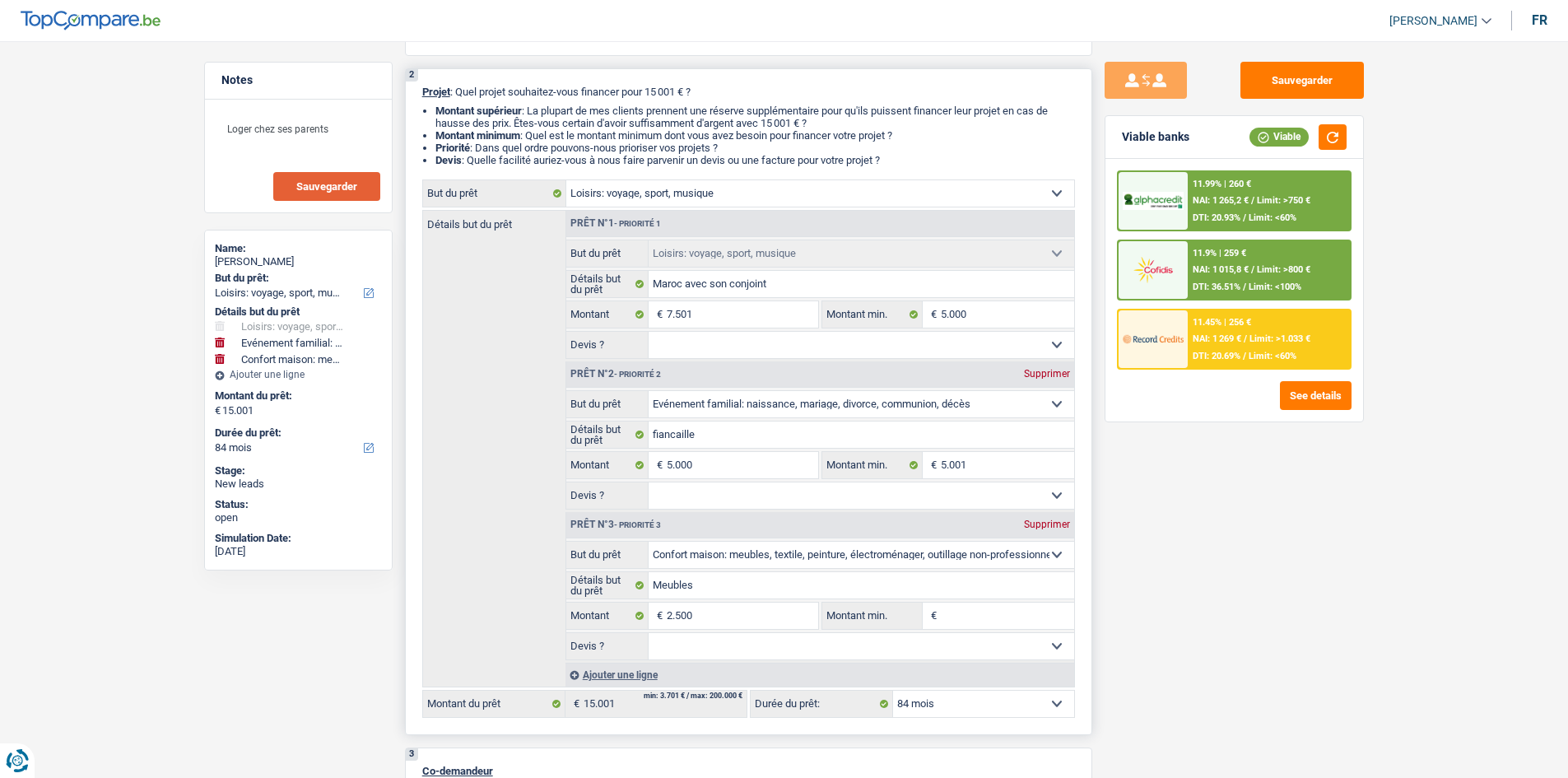 click on "Oui Non Non répondu
Sélectionner une option" at bounding box center (861, 496) 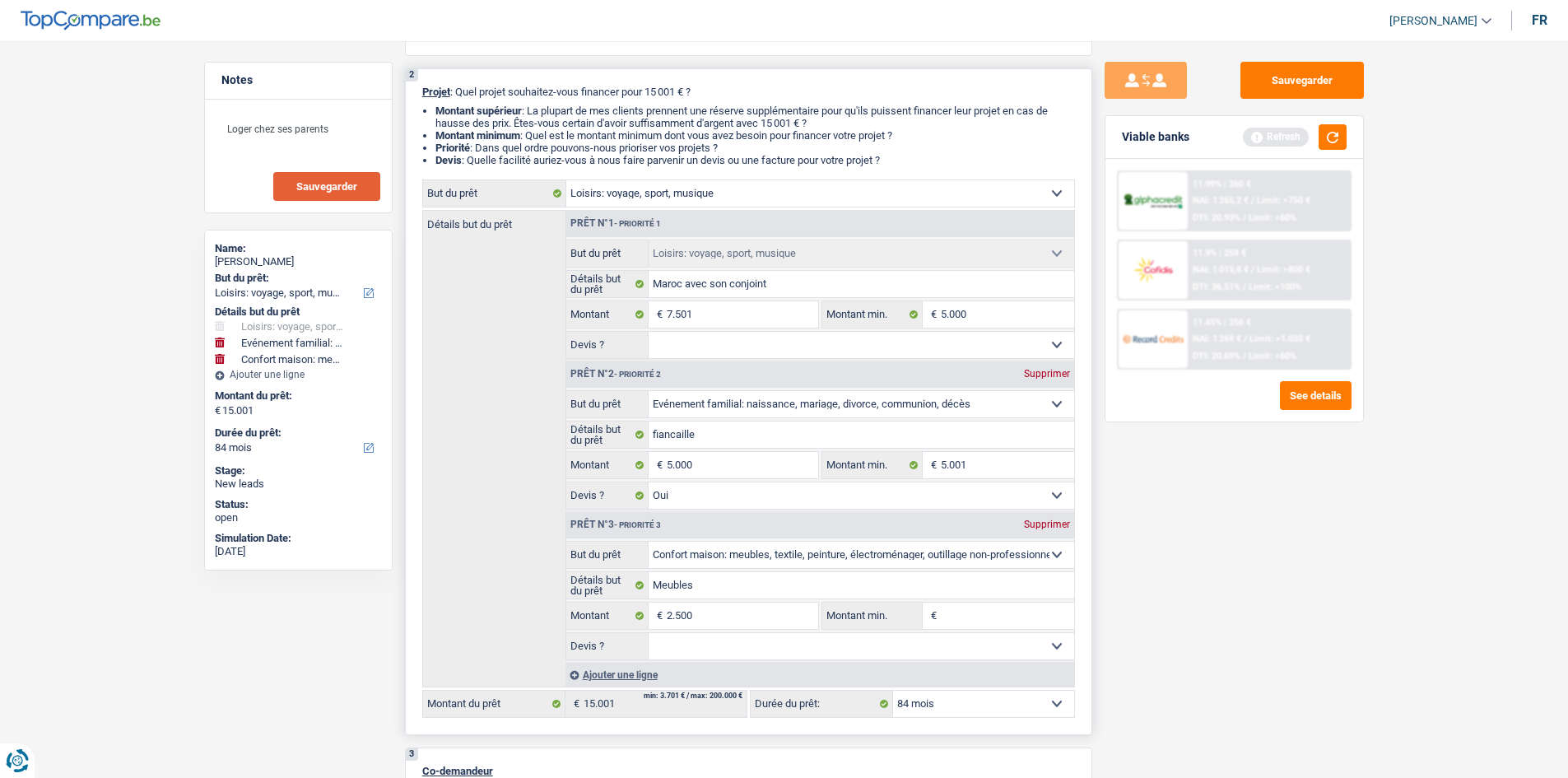 click on "Oui Non Non répondu
Sélectionner une option" at bounding box center [861, 646] 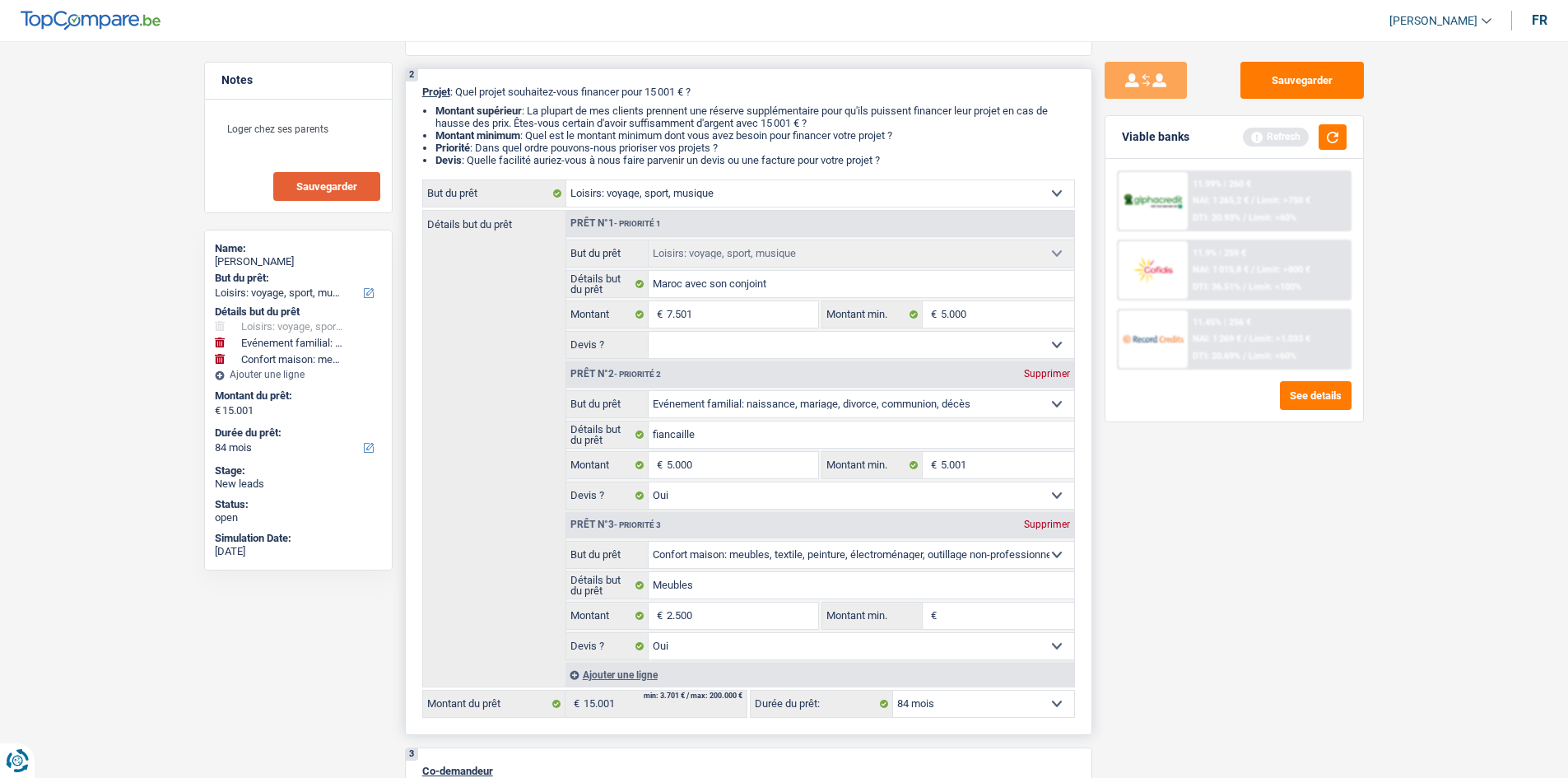 drag, startPoint x: 710, startPoint y: 334, endPoint x: 698, endPoint y: 356, distance: 25.059928 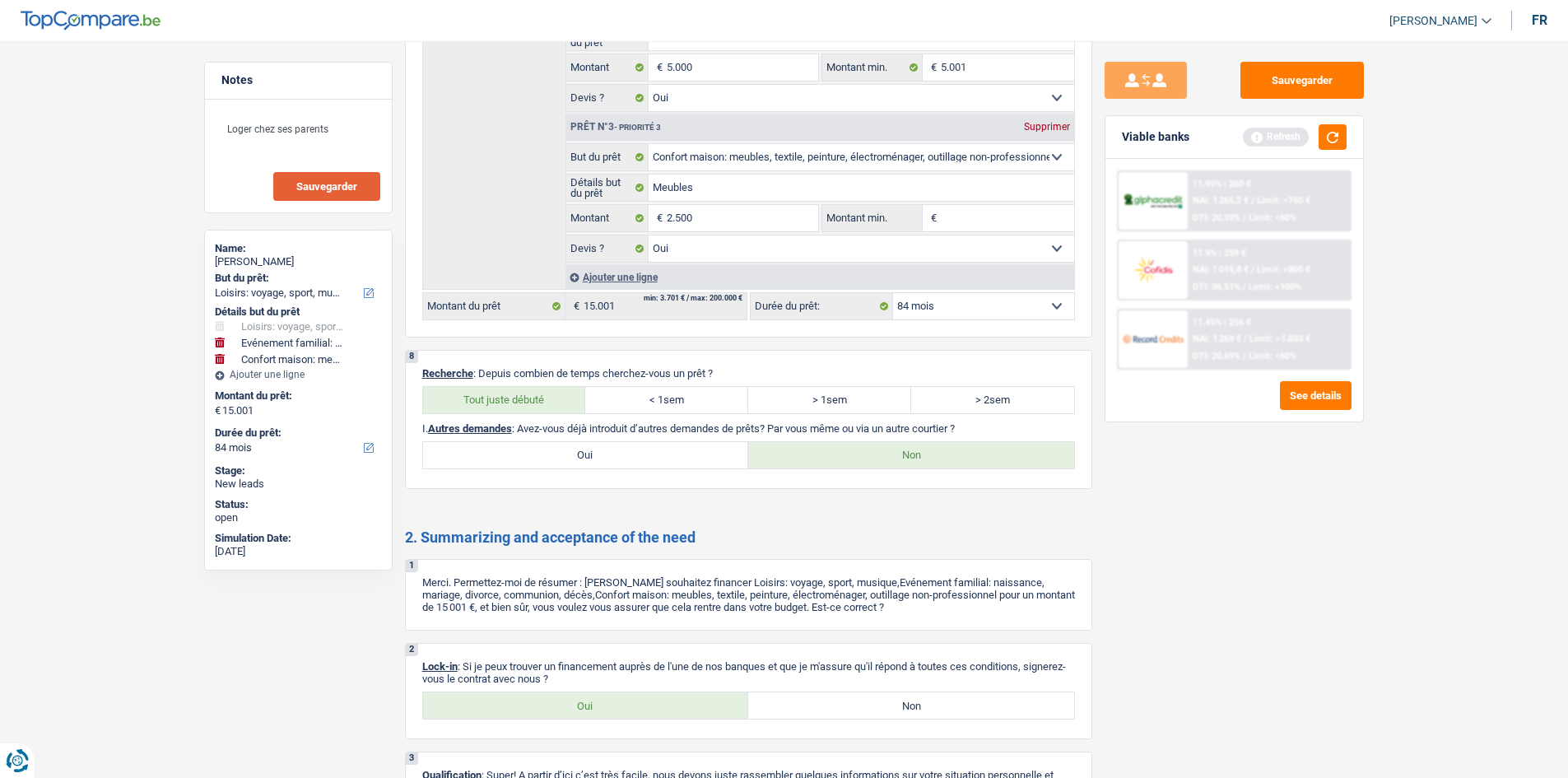 scroll, scrollTop: 2470, scrollLeft: 0, axis: vertical 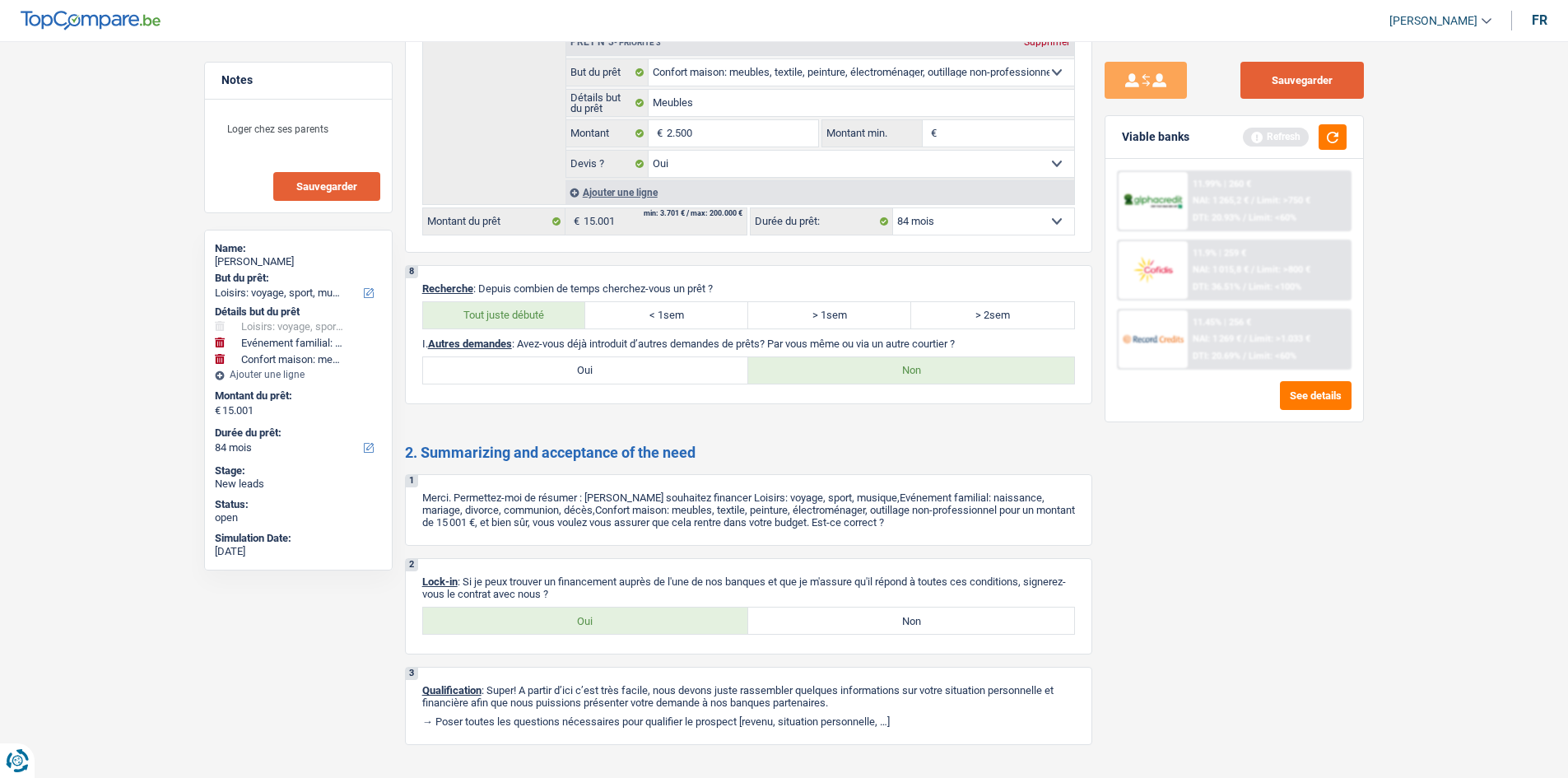 drag, startPoint x: 1328, startPoint y: 80, endPoint x: 1338, endPoint y: 86, distance: 11.661904 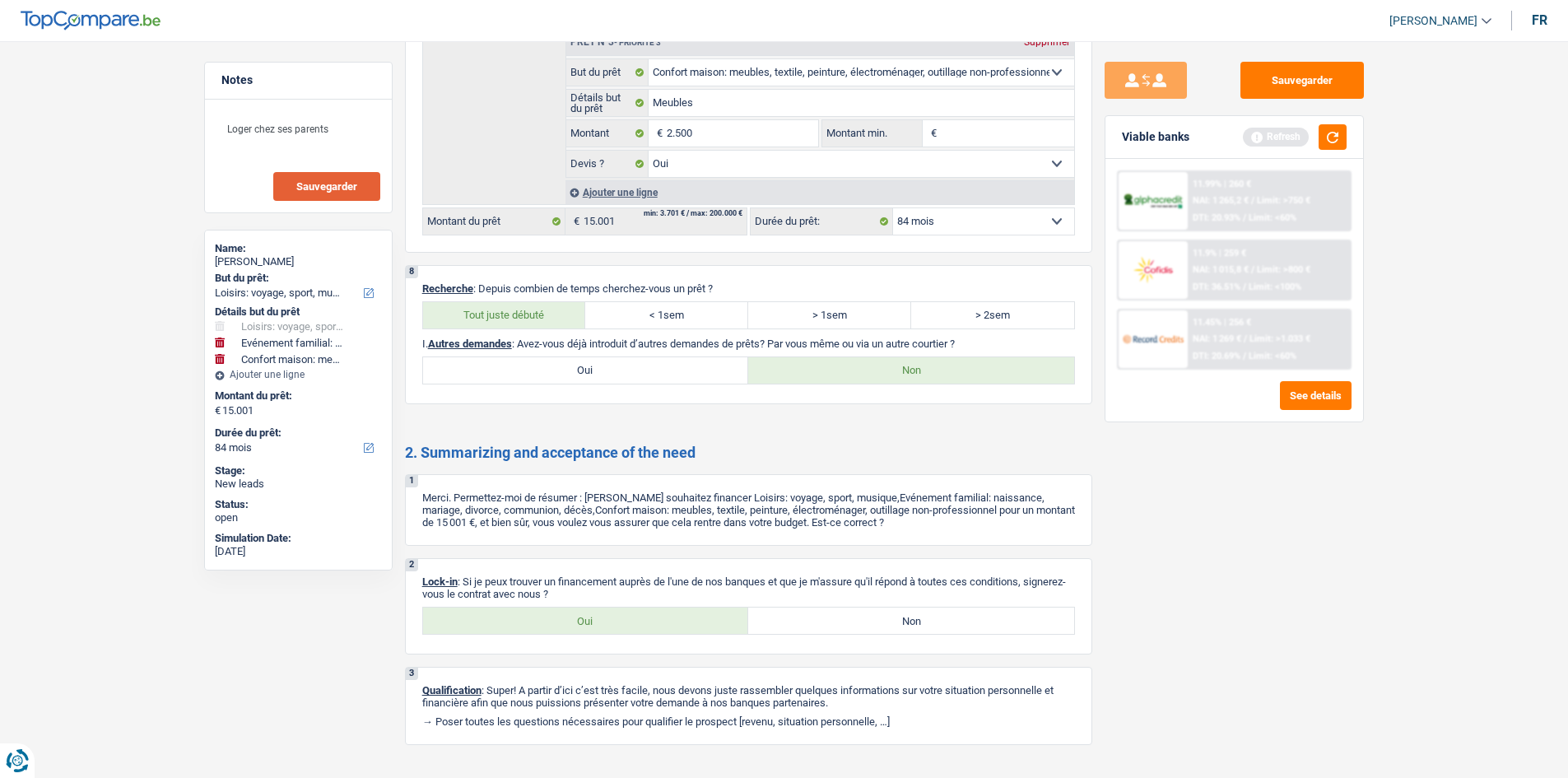 click on "Sauvegarder" at bounding box center [327, 186] 